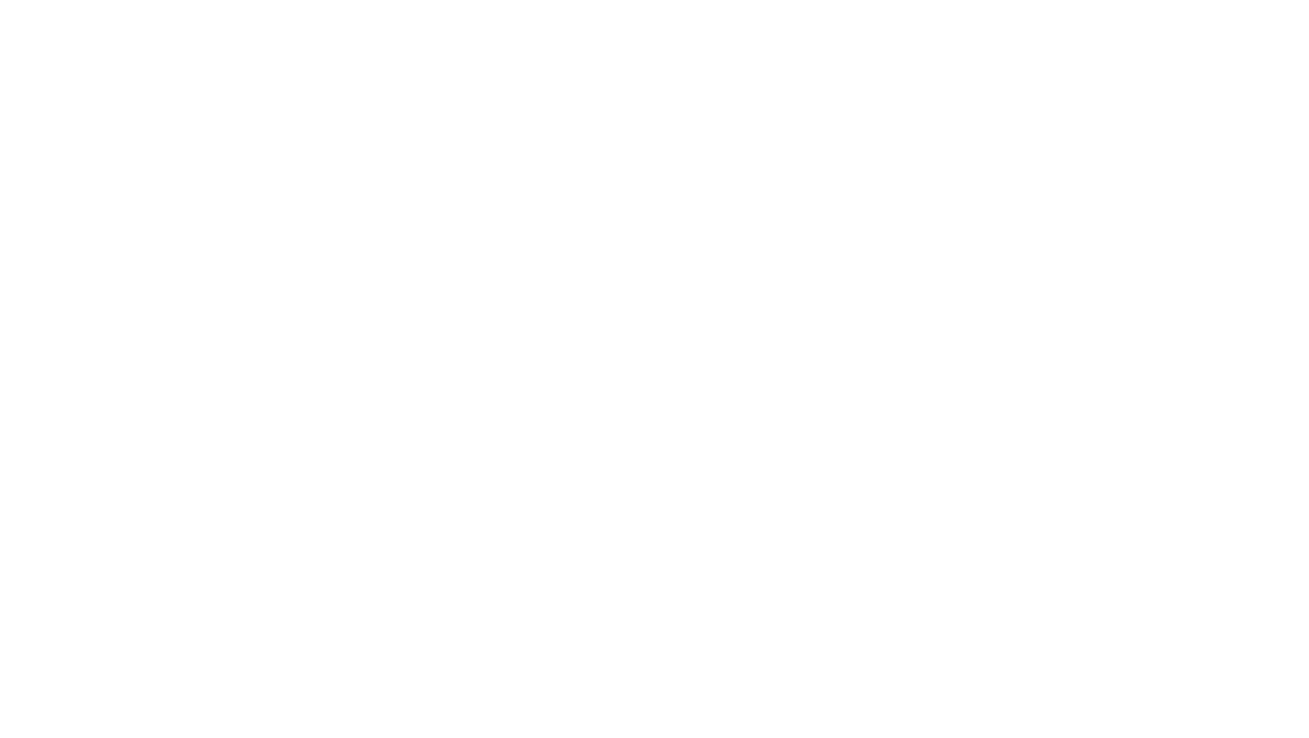 scroll, scrollTop: 0, scrollLeft: 0, axis: both 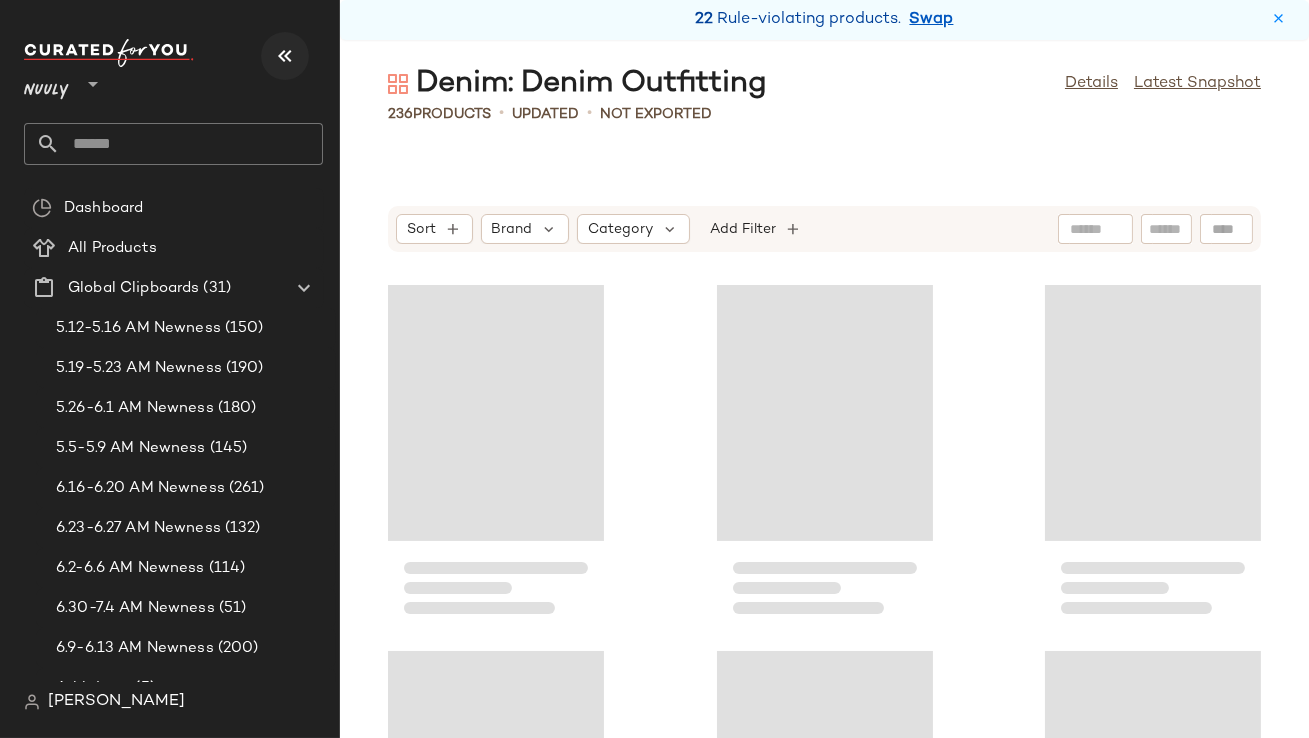 click at bounding box center [285, 56] 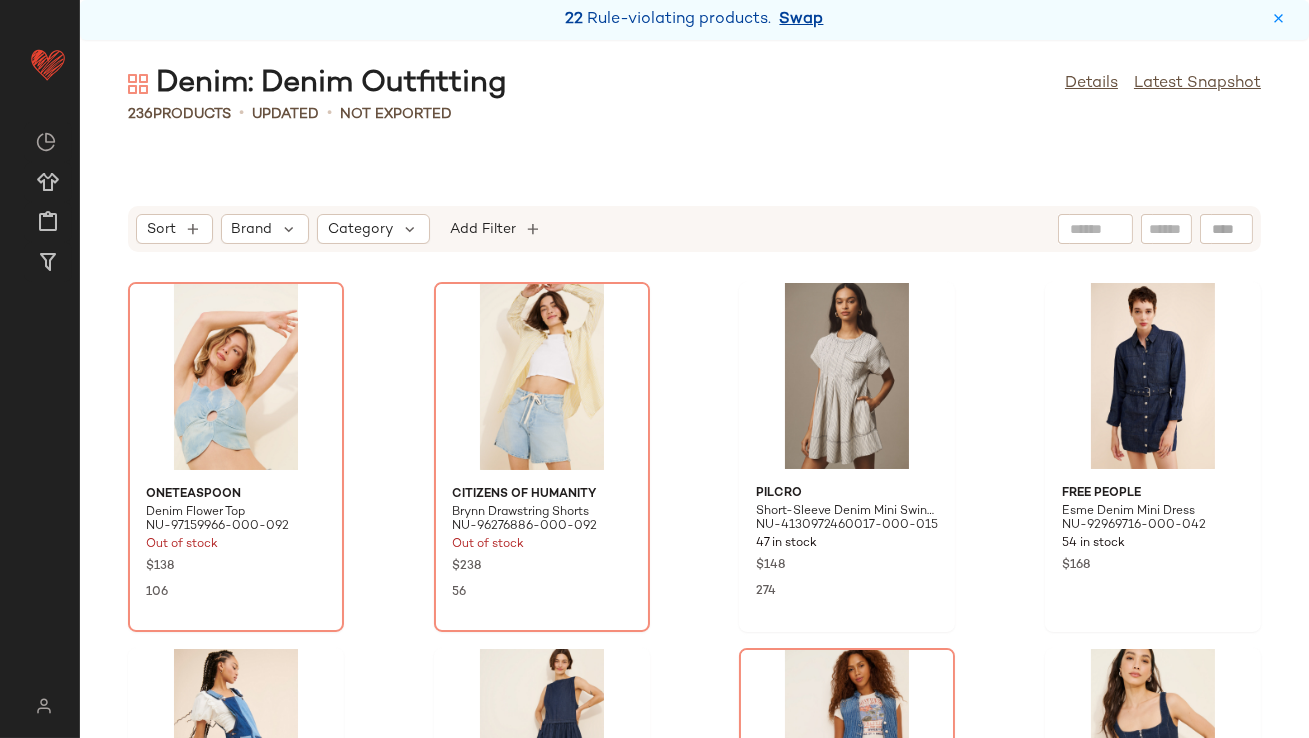 click on "Swap" at bounding box center (802, 20) 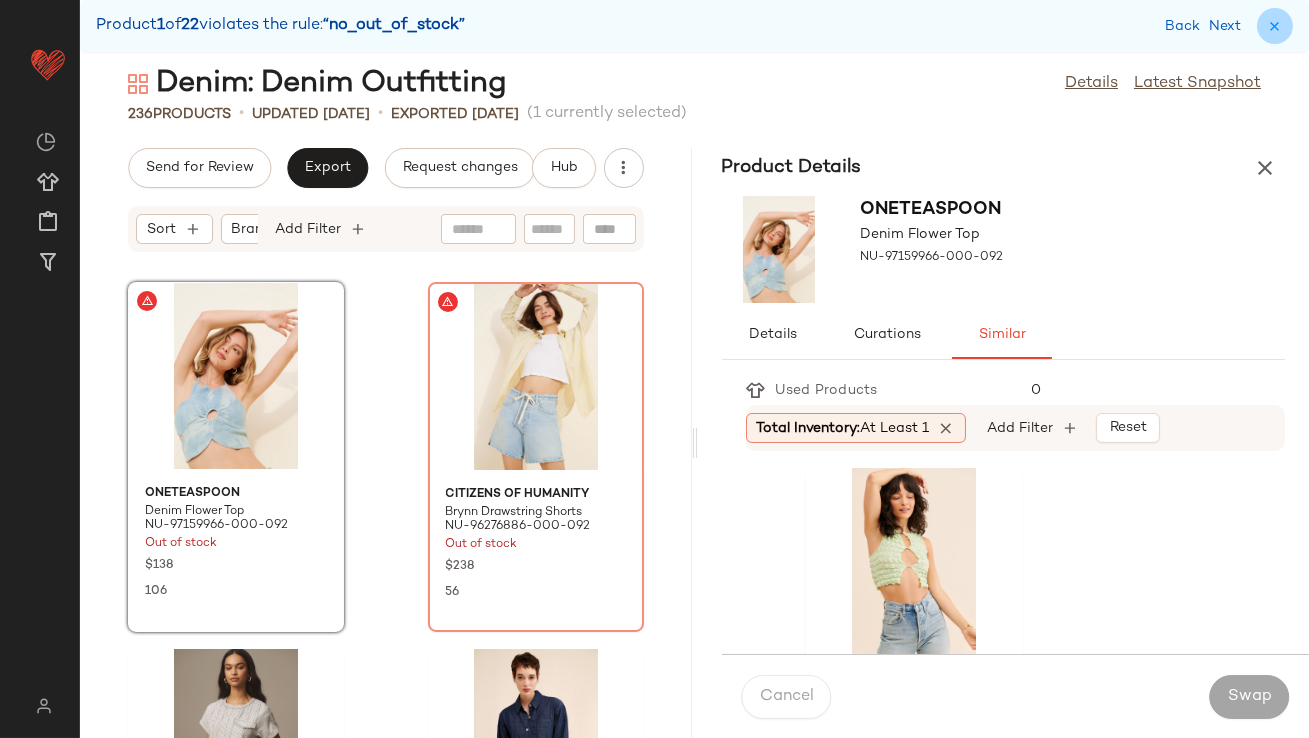 click at bounding box center [1275, 26] 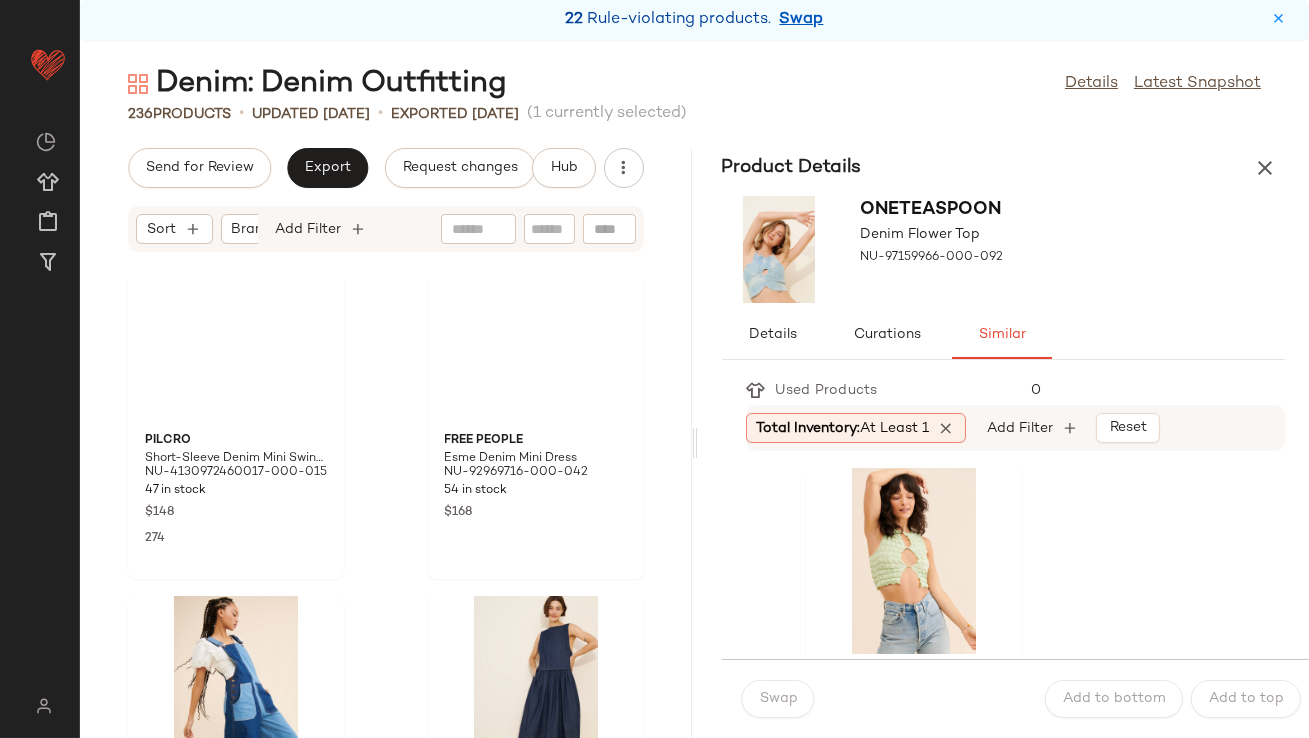 scroll, scrollTop: 0, scrollLeft: 0, axis: both 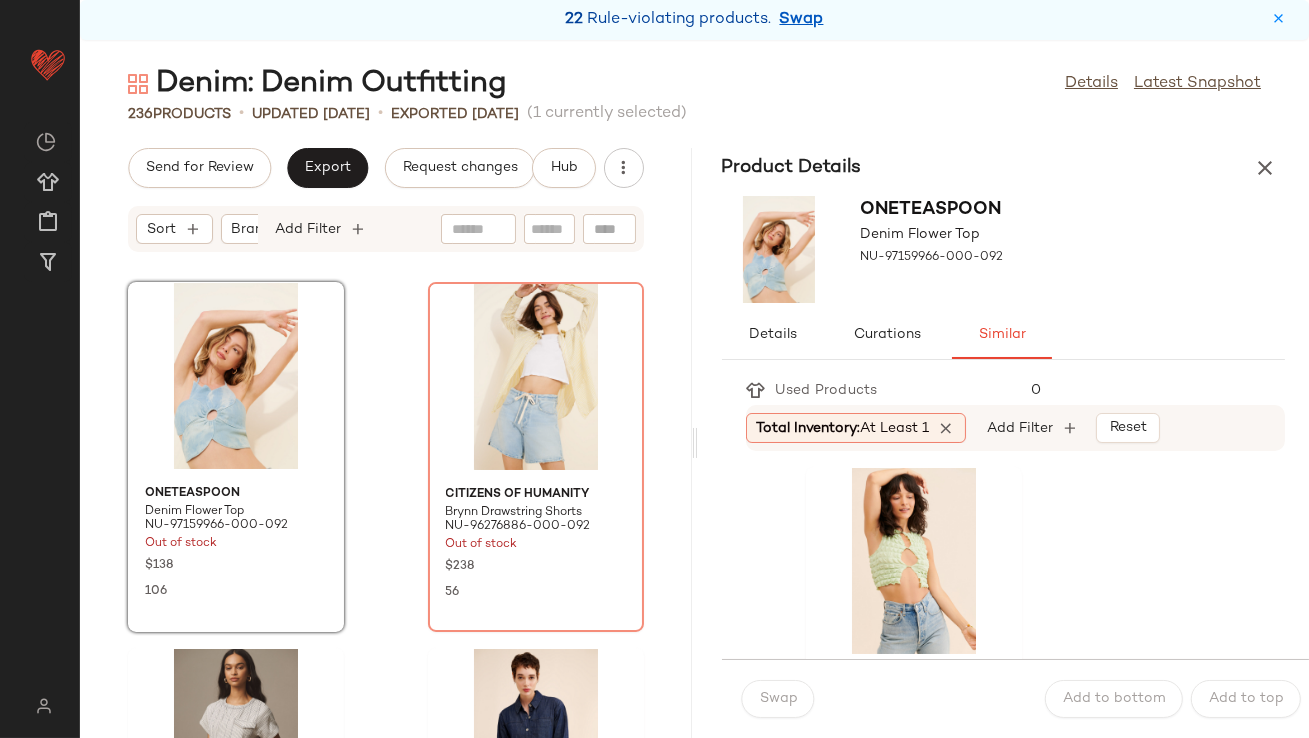 click on "Swap" at bounding box center (802, 20) 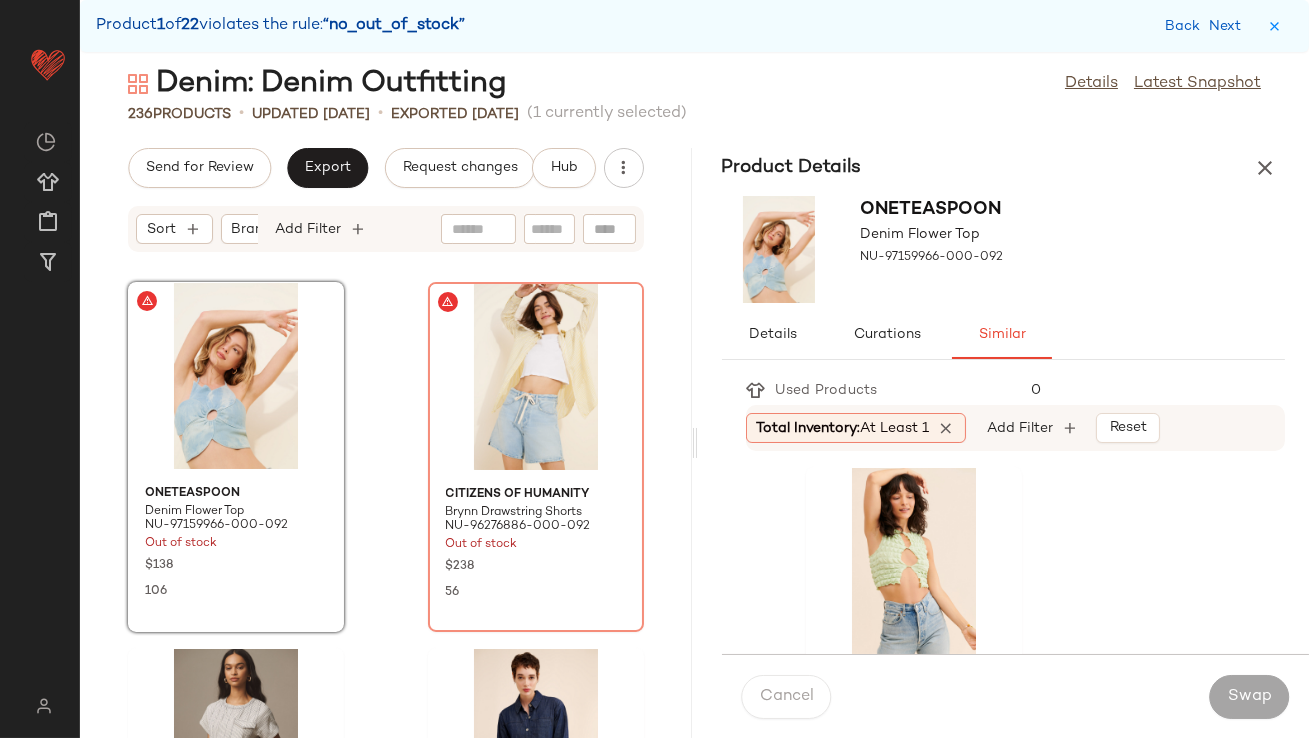 click on "At least 1" at bounding box center [895, 428] 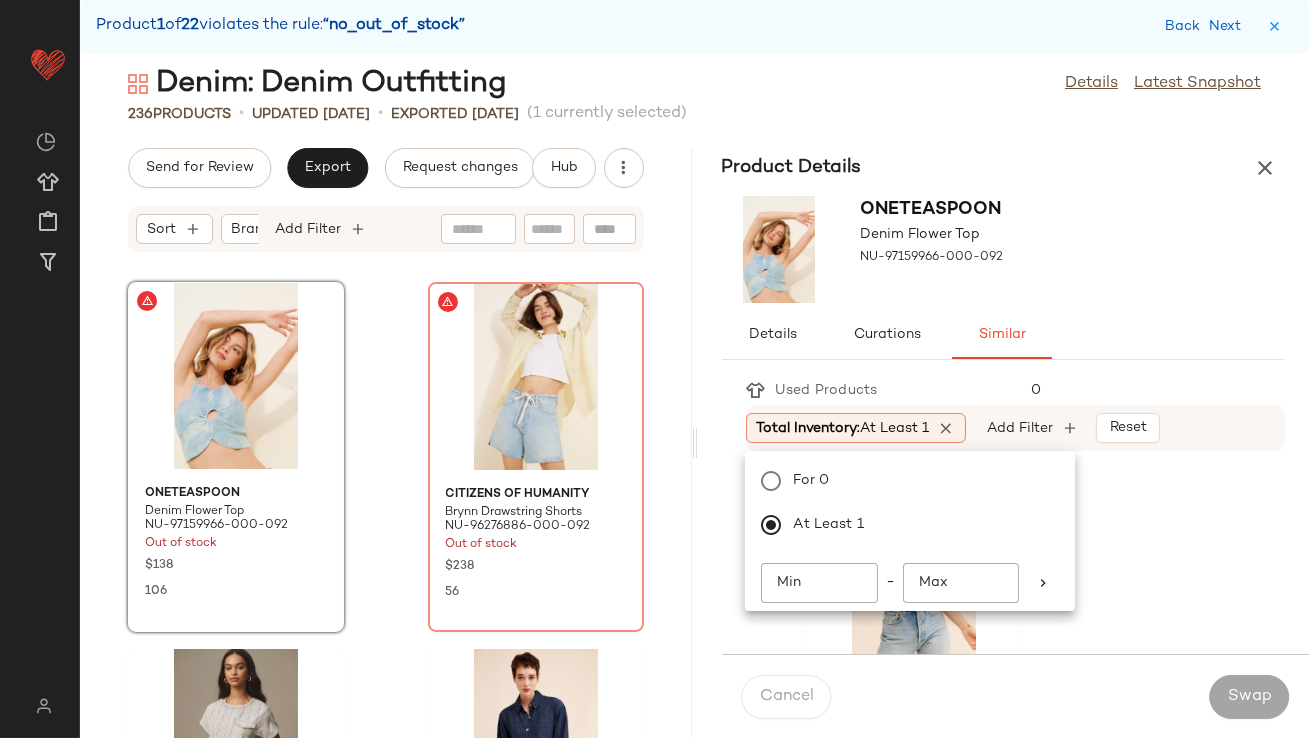 click on "Min" 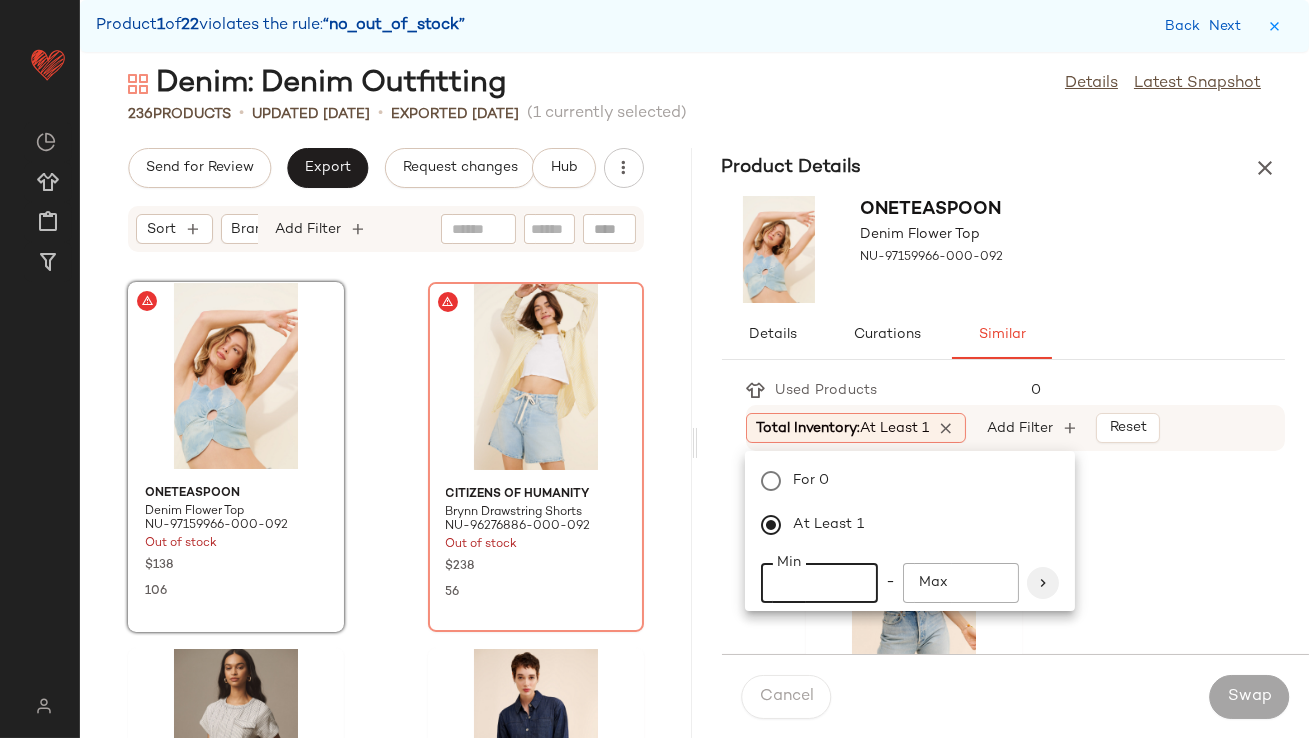 type on "**" 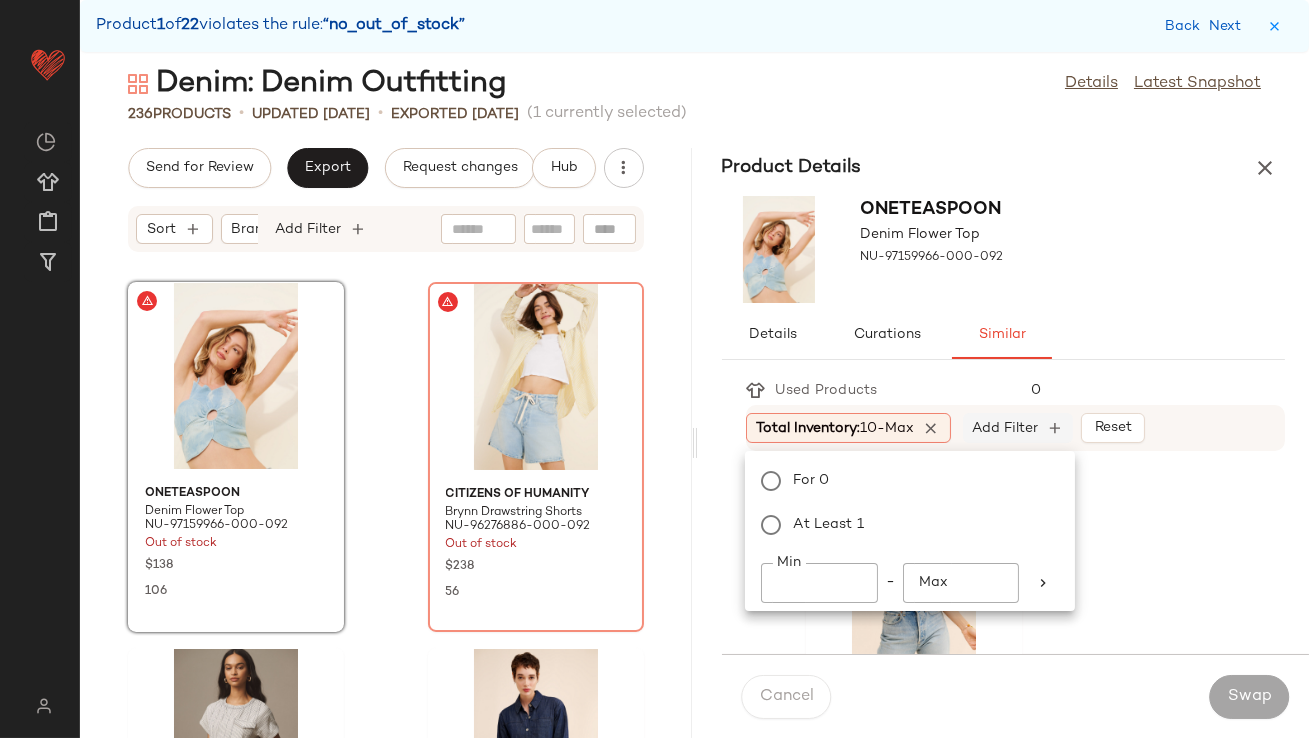 click on "Add Filter" at bounding box center [1005, 428] 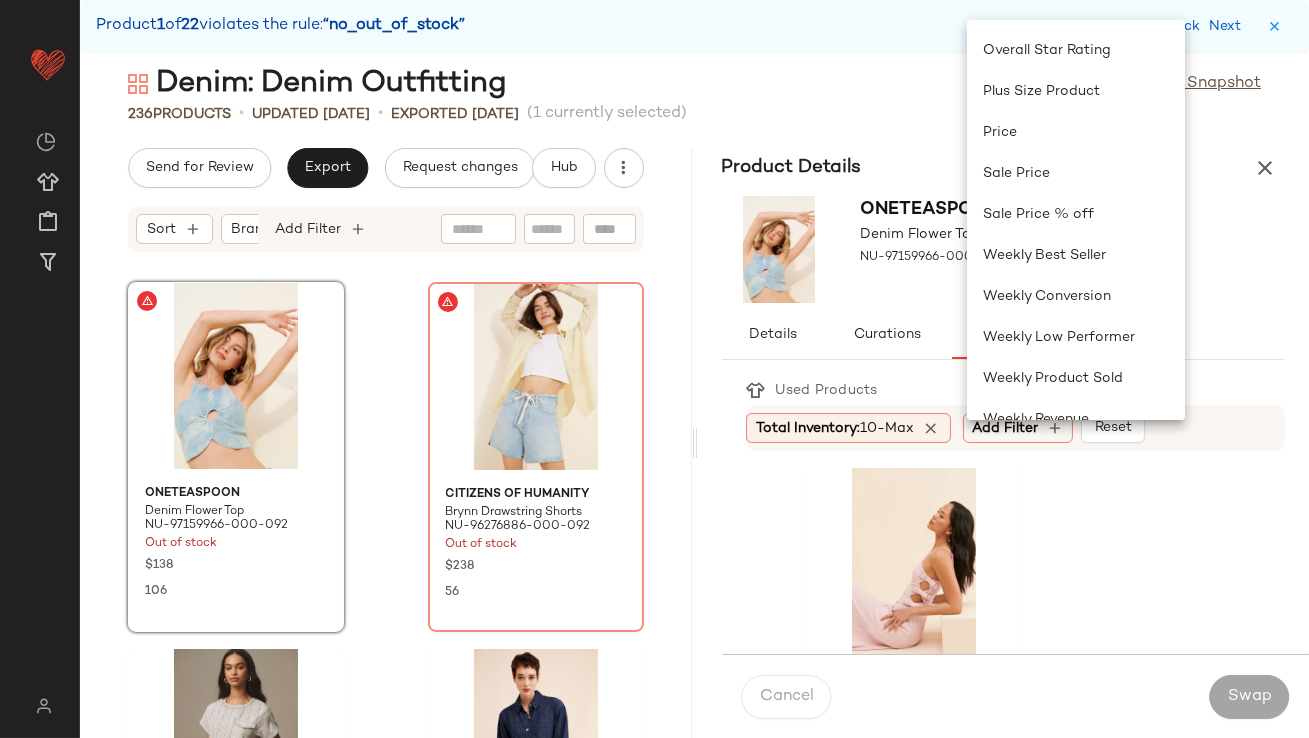 scroll, scrollTop: 763, scrollLeft: 0, axis: vertical 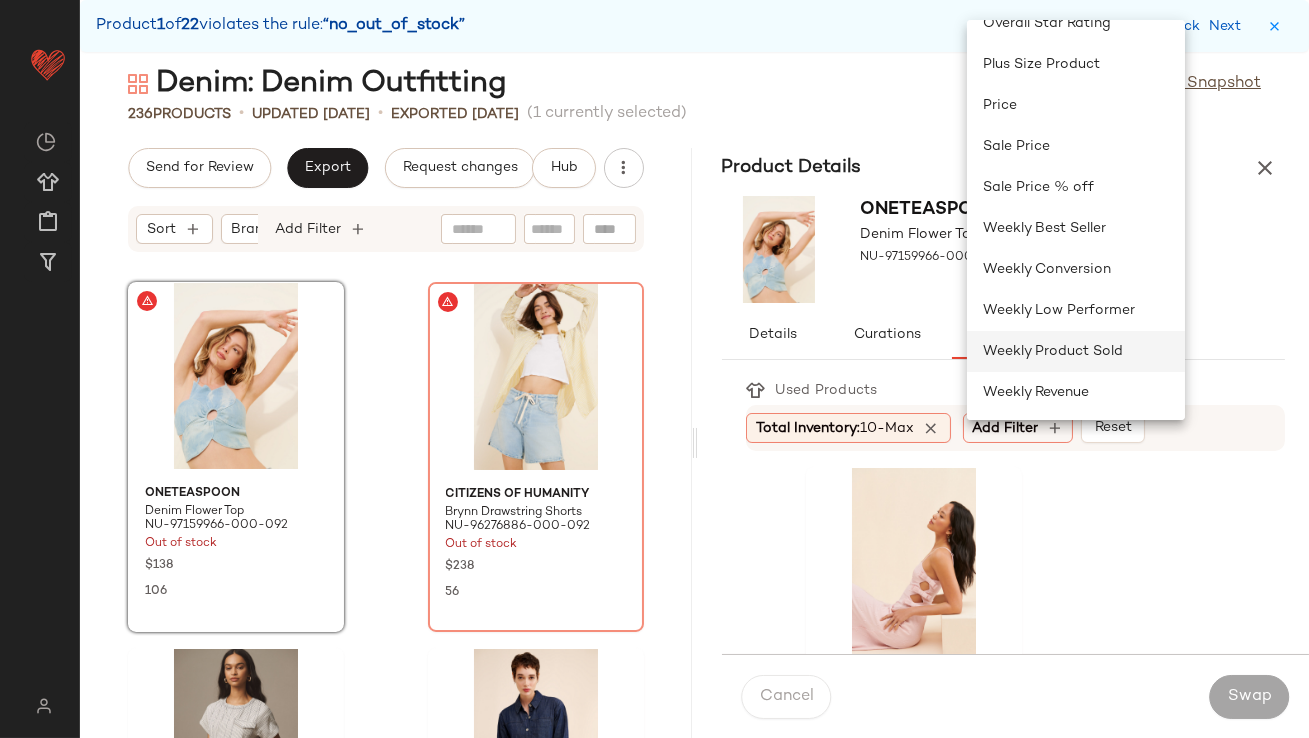 click on "Weekly Product Sold" 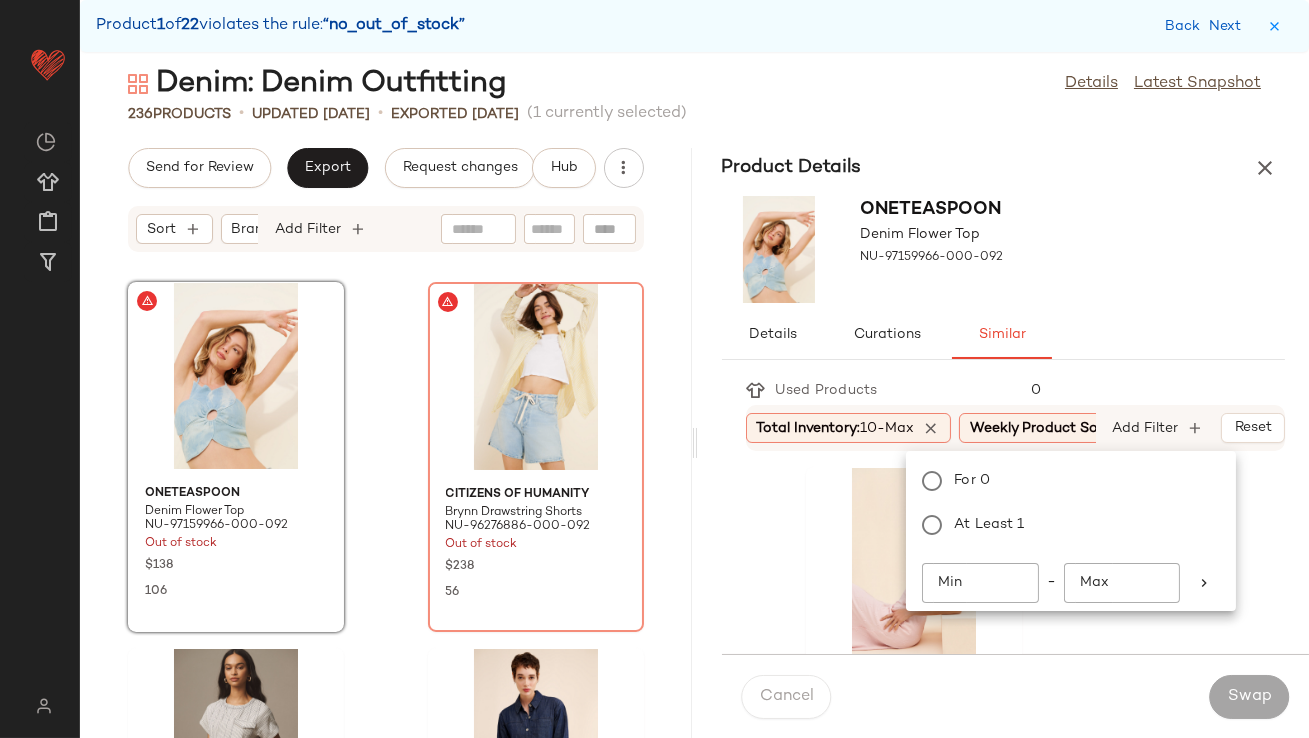 scroll, scrollTop: 0, scrollLeft: 56, axis: horizontal 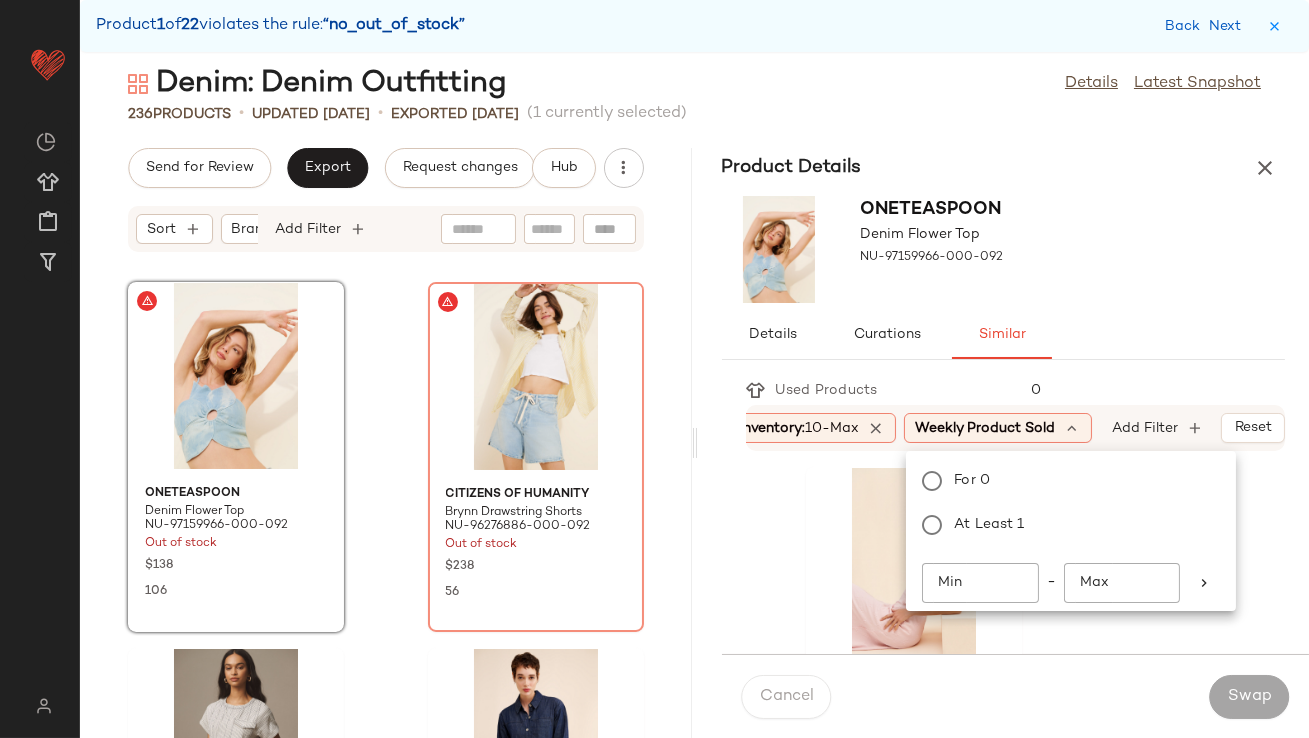 click on "Min" 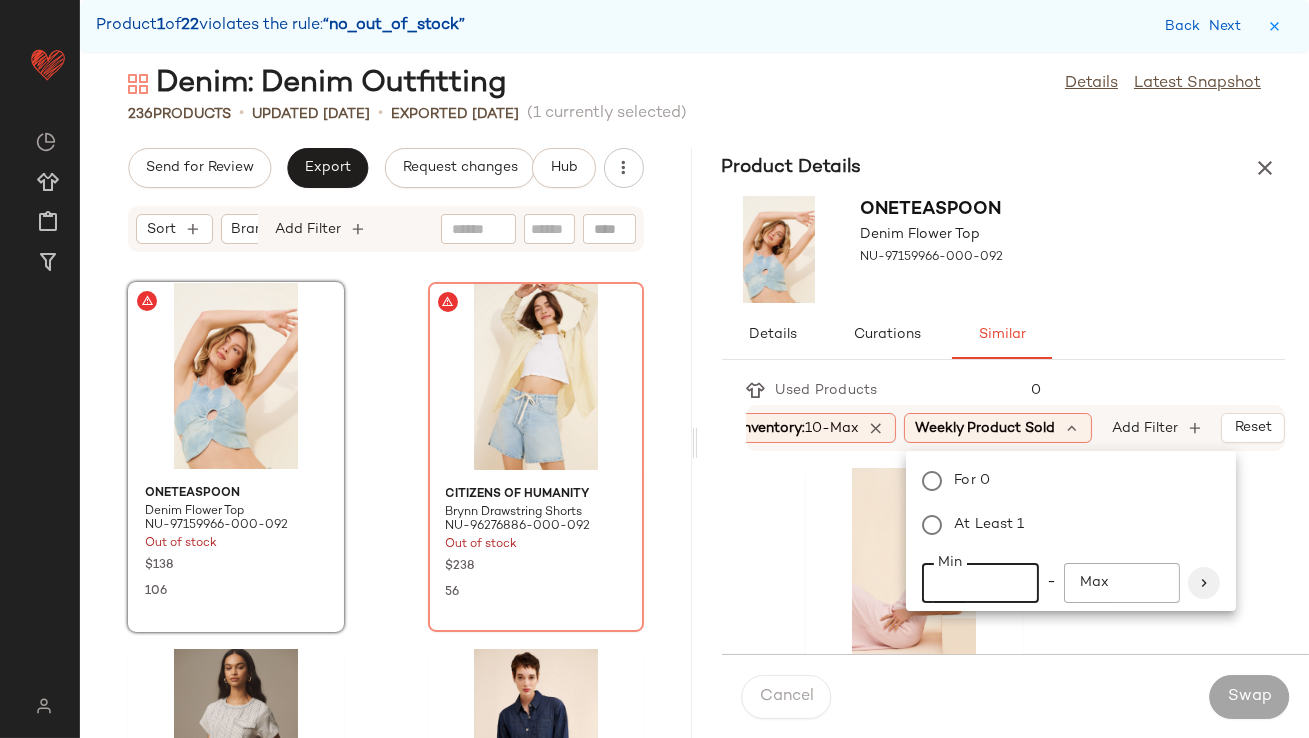 type on "**" 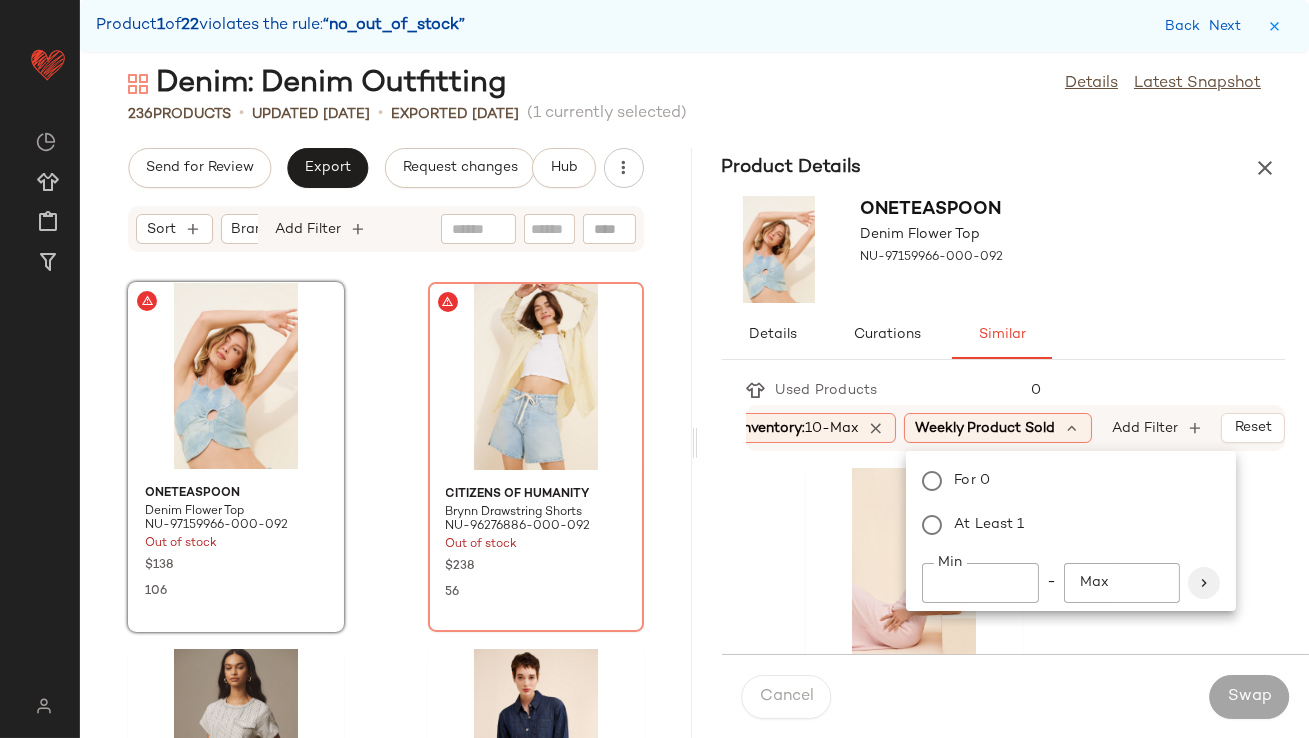 click at bounding box center (1204, 583) 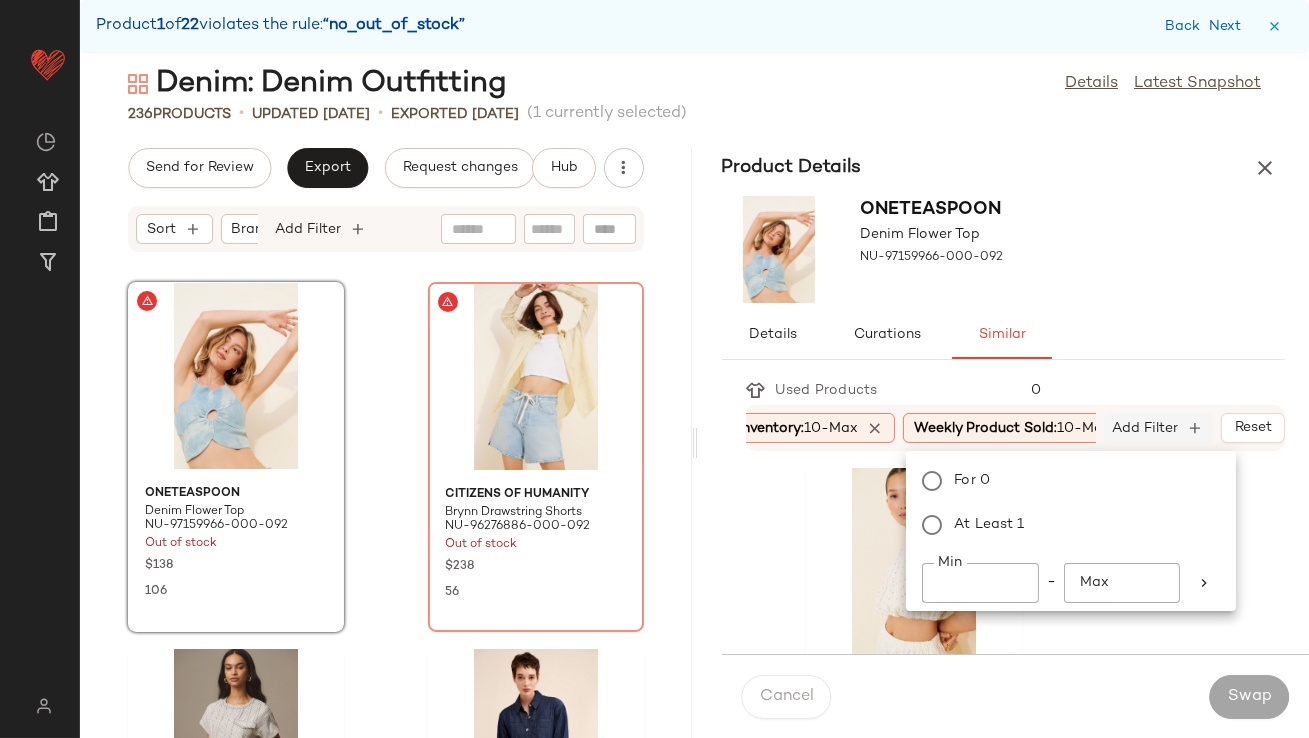click on "Add Filter" 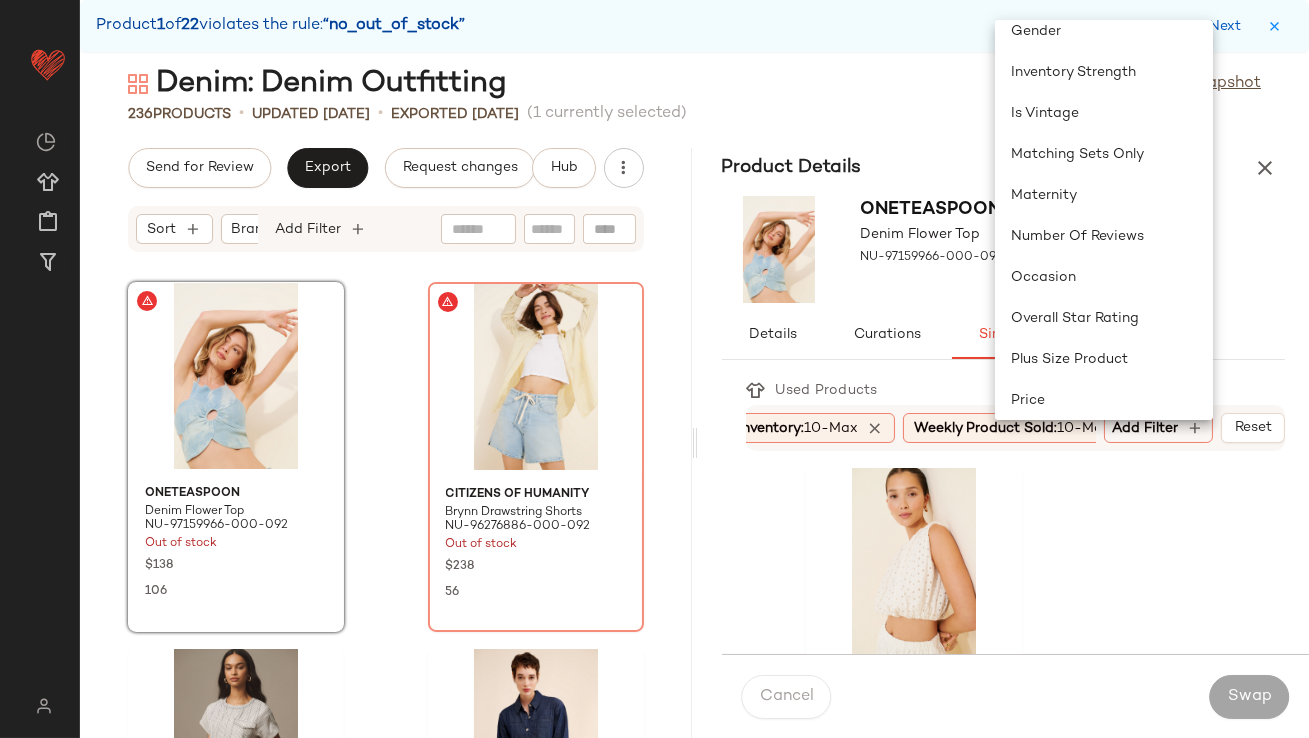 scroll, scrollTop: 0, scrollLeft: 0, axis: both 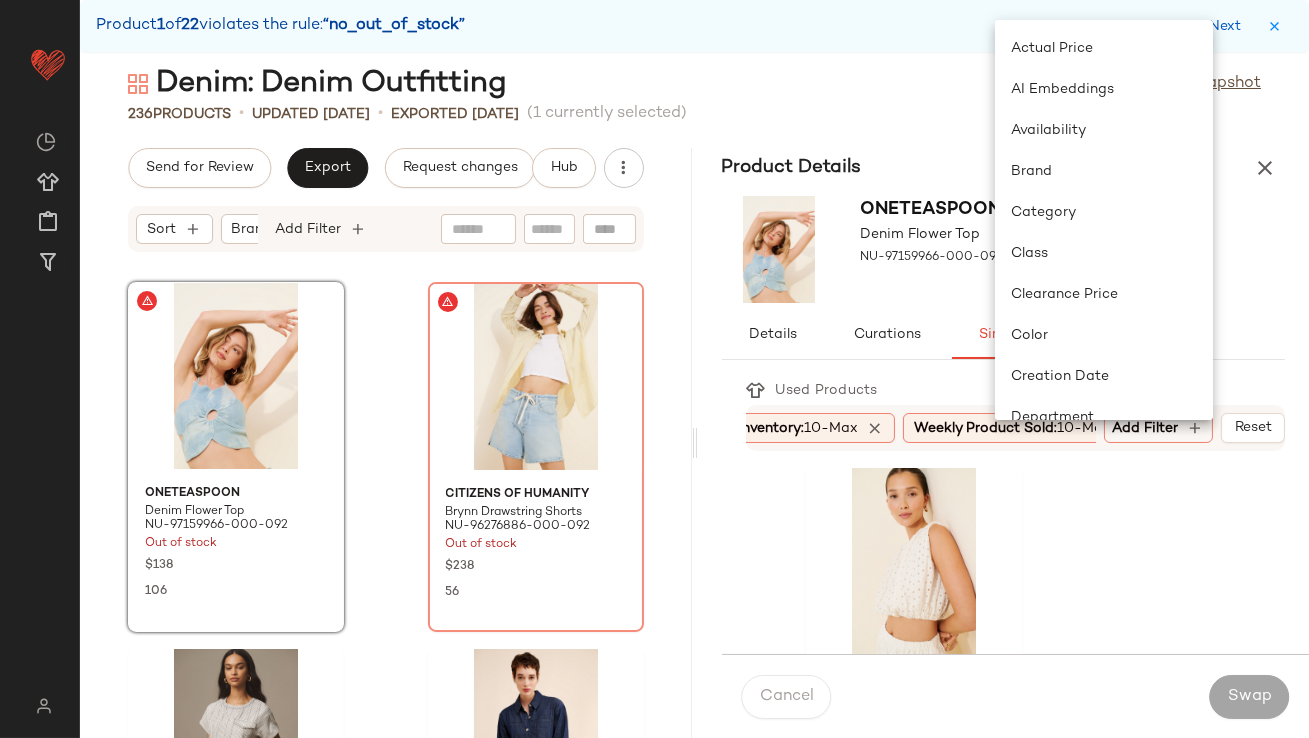 click on "ASTR The Label Nalley Eyelet Crop Top NU-97378509-000-010 88 in stock $88 27 CAARA Cairo Layered Top NU-89211023-000-048 11 in stock $98 13 Anthropologie Ruched Scoop-Neck Tank Top NU-4141089450098-000-040 51 in stock $58 25 WAYF Lace Trim Ruched Cami Top NU-97464689-000-040 21 in stock $59 33 CAARA Cairo Layered Top NU-89211023-000-004 26 in stock $98 57 Nuuly x ASTR Embroidered Full Skirt NU-98941529-000-010 23 in stock $128 22 Hutch Floral Slip Midi Dress NU-91591941-000-053 35 in stock $128 25 WeWoreWhat Cow Print Halter Vest NU-97142889-000-015 44 in stock $129 65 Urban Outfitters Angie Chiffon Asymmetrical Mini Dress NU-84899673-000-049 59 in stock $59 2 Sunday in Brooklyn Bow Front Top NU-89476154-000-010 27 in stock $88 29 Free People Mila Tie Crop Top NU-67165001-000-001 45 in stock $58 5 Significant Other Rey Maxi Dress NU-82243957-000-000 27 in stock $382 4 Lusana Oliver Poplin Top NU-97380612-000-041 11 in stock $119 21 FRENCHMAUVE Kass Tie Blouse NU-98977259-000-010 74 in stock $158 31 Lioness 2" 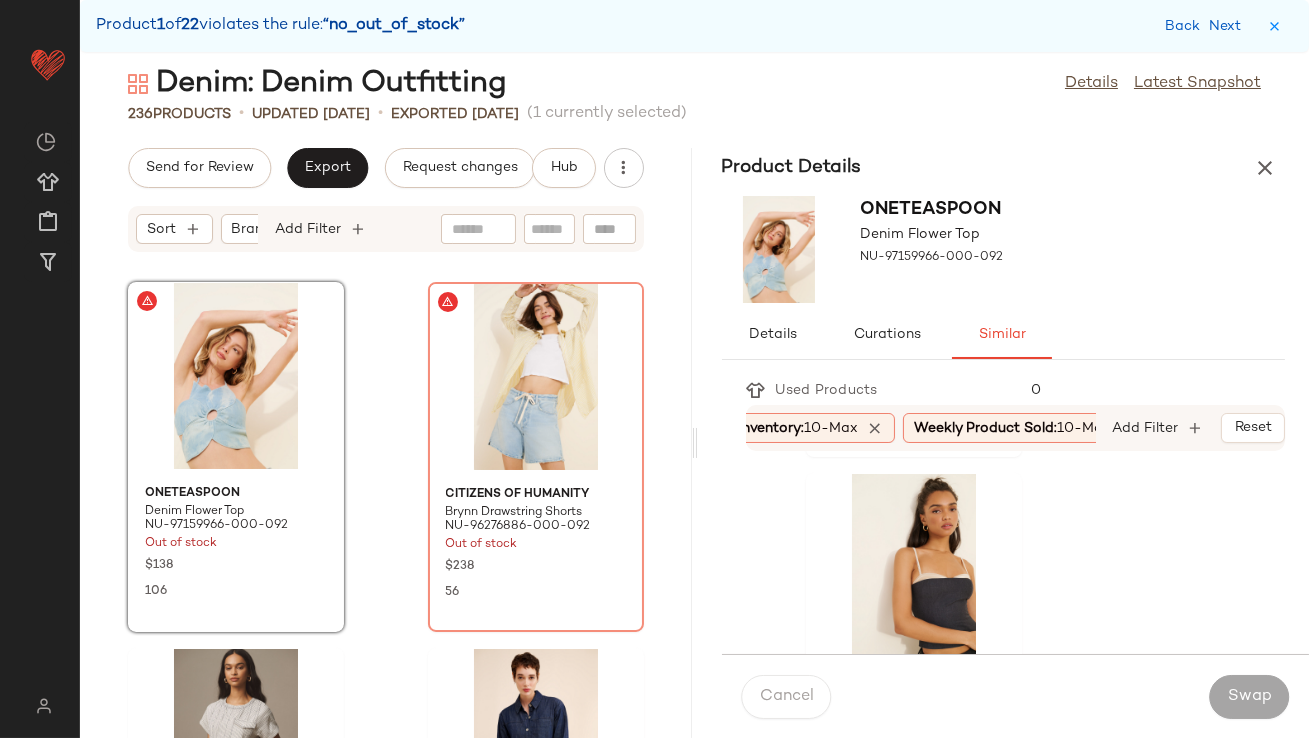 scroll, scrollTop: 1433, scrollLeft: 0, axis: vertical 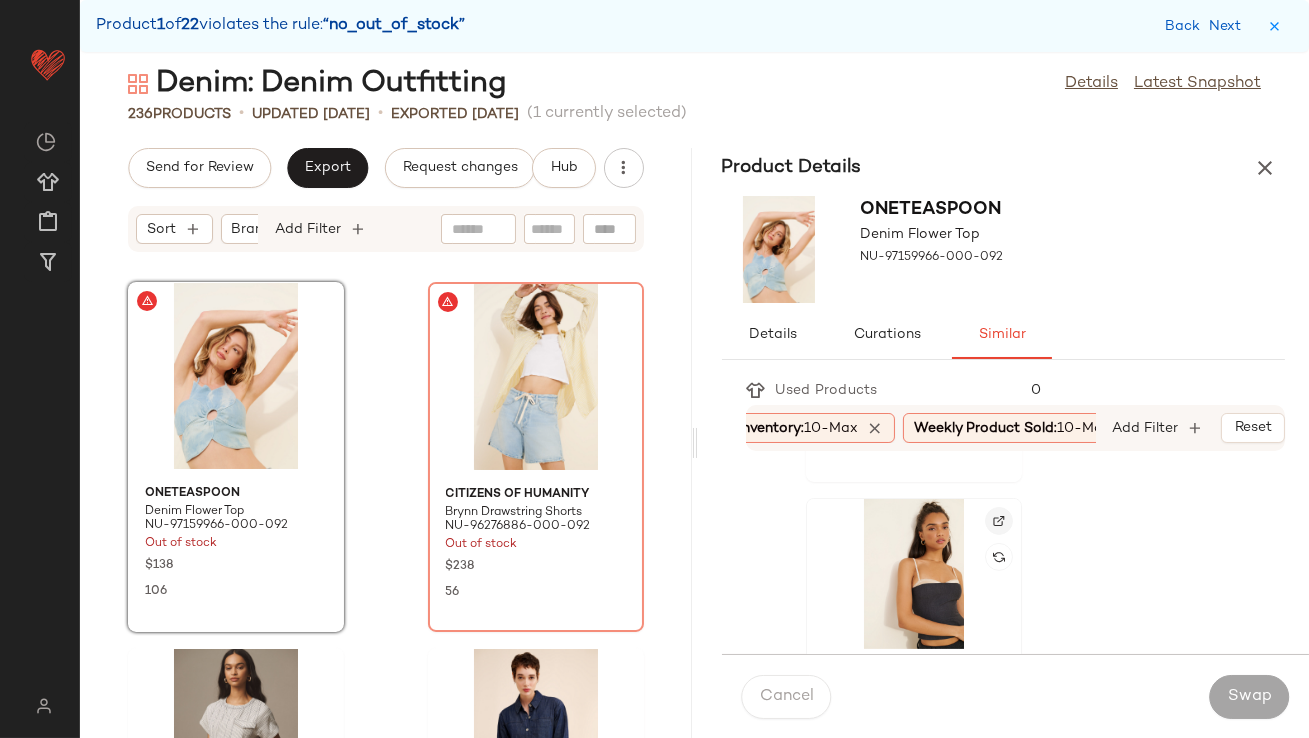 click 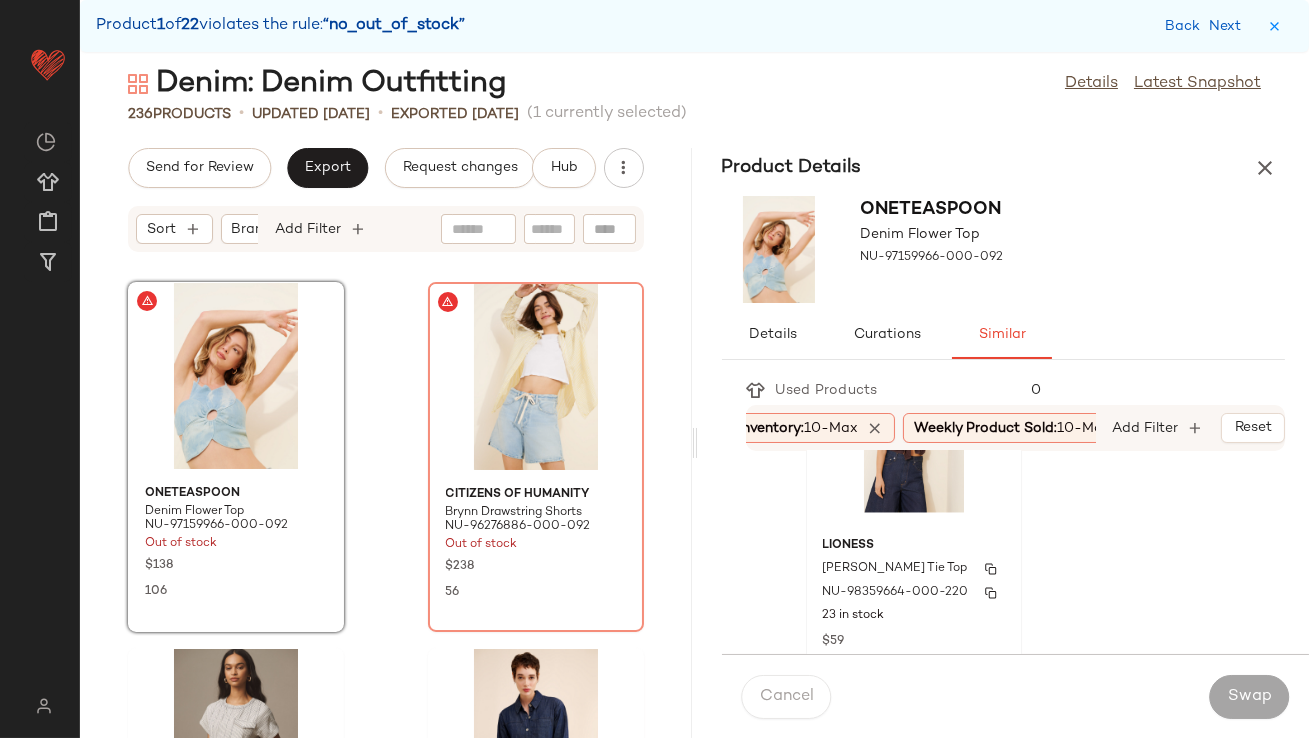 scroll, scrollTop: 5232, scrollLeft: 0, axis: vertical 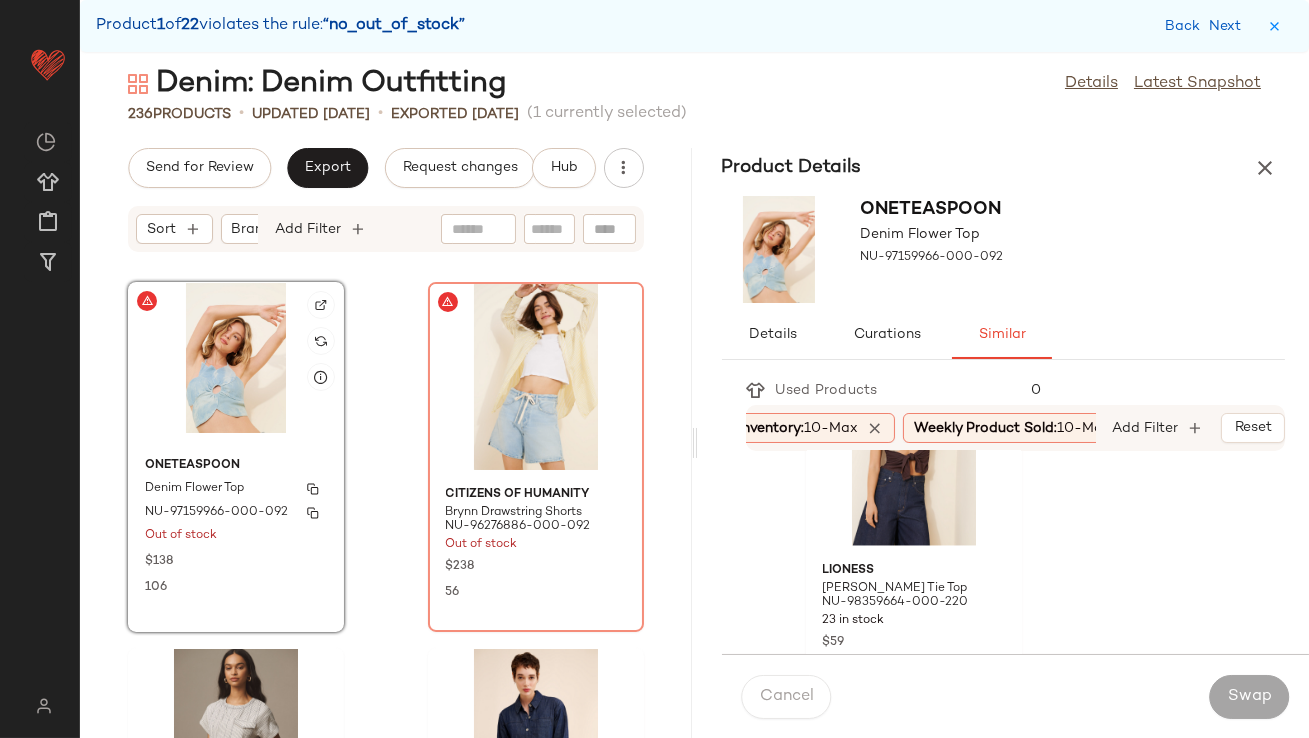 click on "$138" at bounding box center [236, 560] 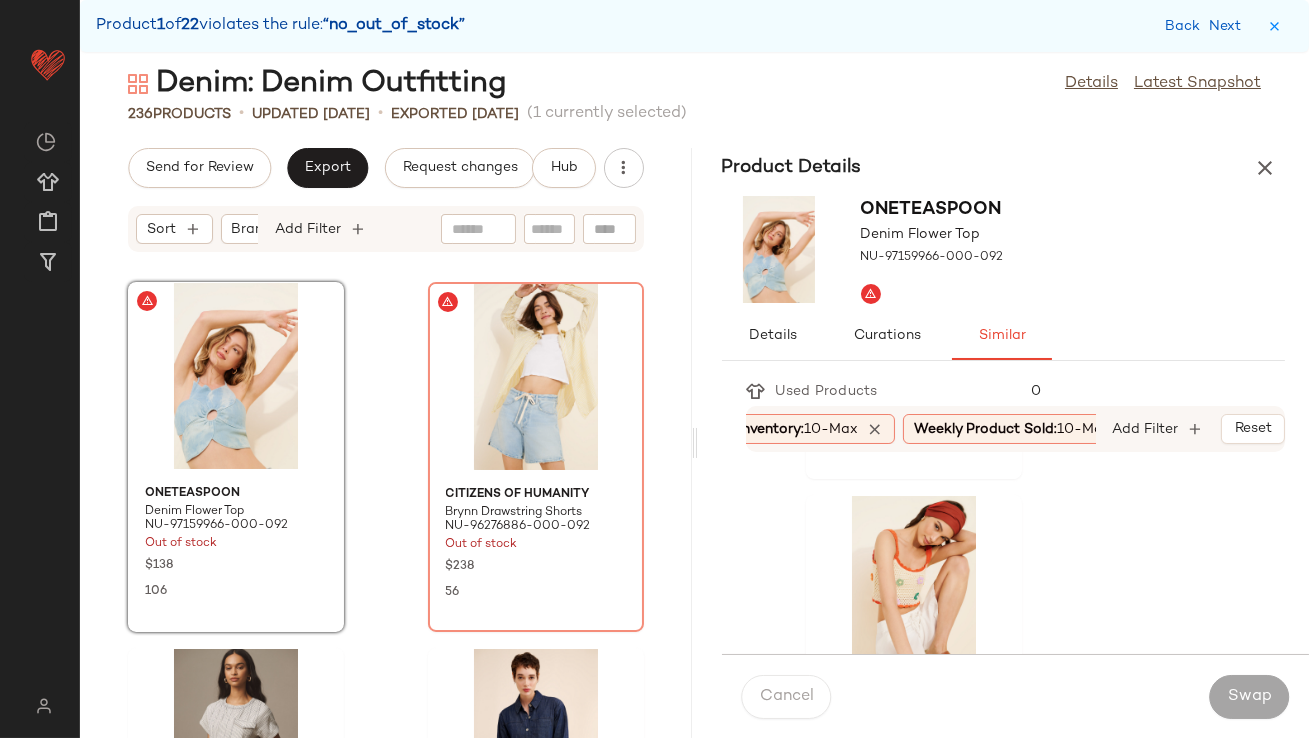 scroll, scrollTop: 6660, scrollLeft: 0, axis: vertical 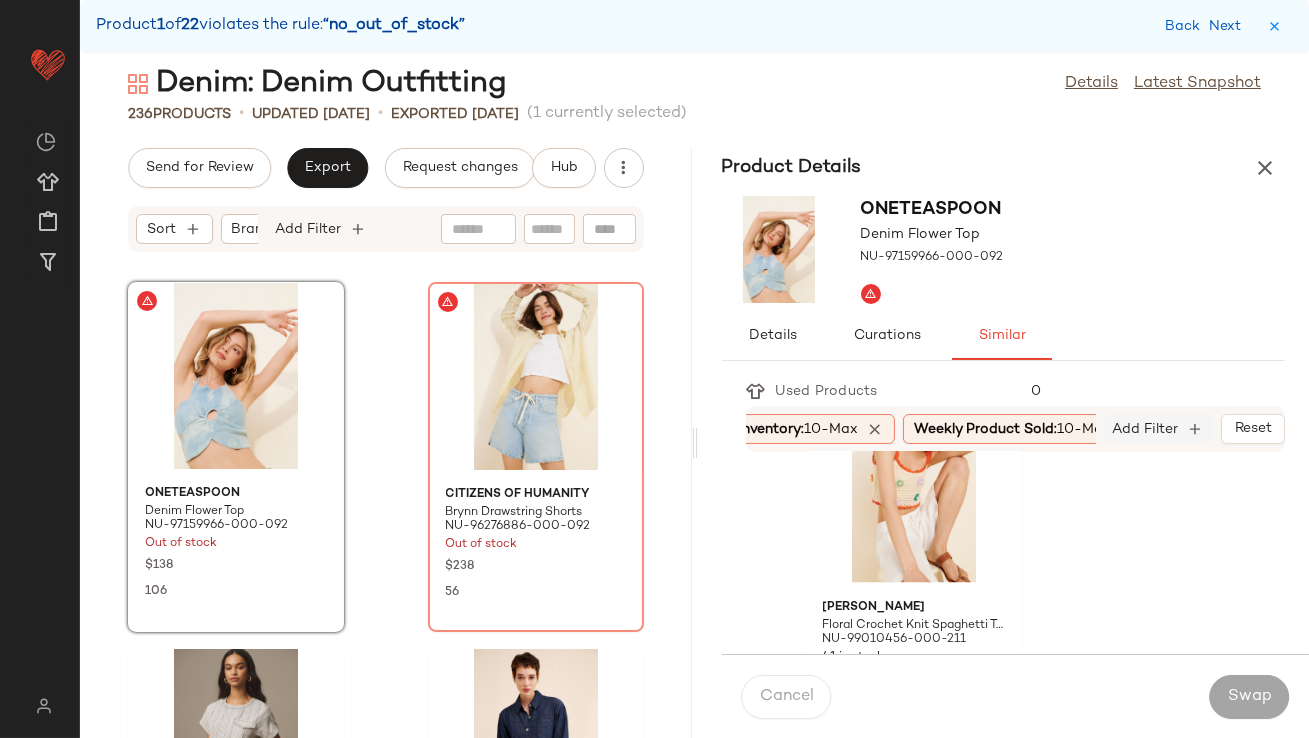 click on "Add Filter" at bounding box center (1146, 429) 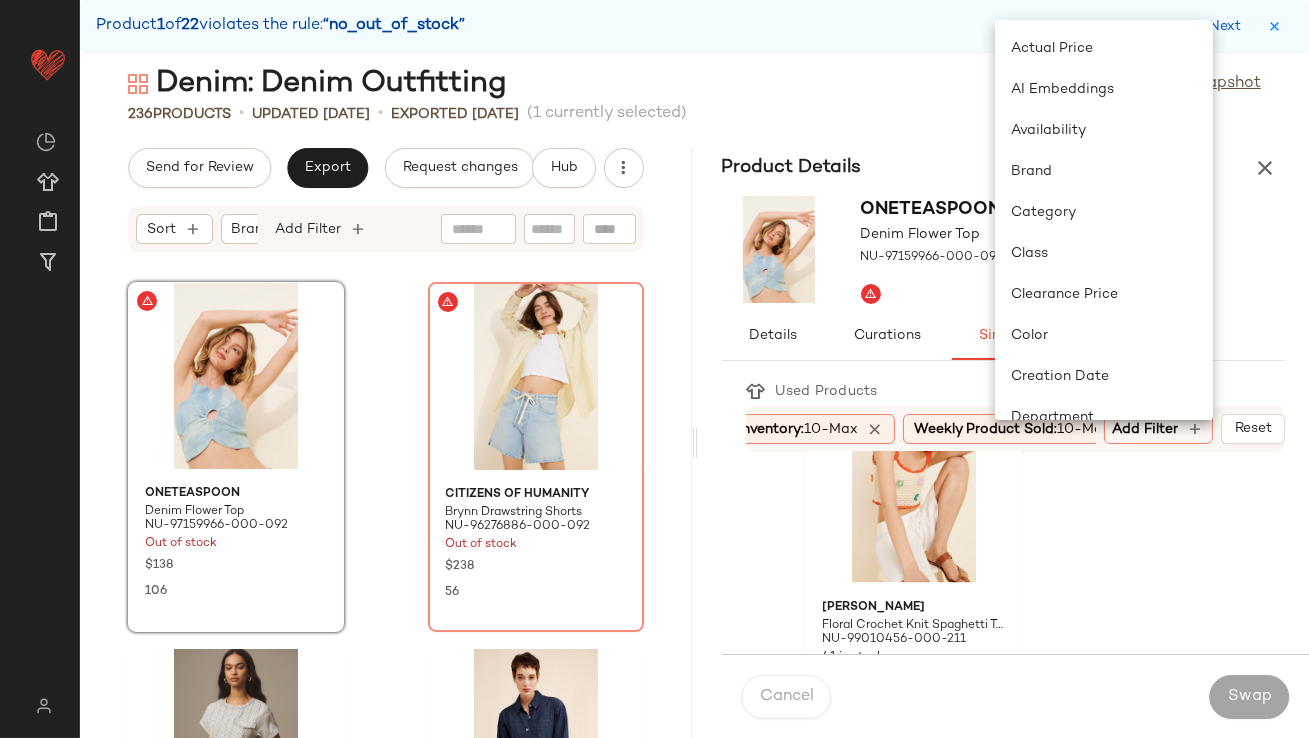 click on "ASTR The Label Nalley Eyelet Crop Top NU-97378509-000-010 88 in stock $88 27 CAARA Cairo Layered Top NU-89211023-000-048 11 in stock $98 13 Anthropologie Ruched Scoop-Neck Tank Top NU-4141089450098-000-040 51 in stock $58 25 WAYF Lace Trim Ruched Cami Top NU-97464689-000-040 21 in stock $59 33 CAARA Cairo Layered Top NU-89211023-000-004 26 in stock $98 57 Nuuly x ASTR Embroidered Full Skirt NU-98941529-000-010 23 in stock $128 22 Hutch Floral Slip Midi Dress NU-91591941-000-053 35 in stock $128 25 WeWoreWhat Cow Print Halter Vest NU-97142889-000-015 44 in stock $129 65 Urban Outfitters Angie Chiffon Asymmetrical Mini Dress NU-84899673-000-049 59 in stock $59 2 Sunday in Brooklyn Bow Front Top NU-89476154-000-010 27 in stock $88 29 Free People Mila Tie Crop Top NU-67165001-000-001 45 in stock $58 5 Significant Other Rey Maxi Dress NU-82243957-000-000 27 in stock $382 4 Lusana Oliver Poplin Top NU-97380612-000-041 11 in stock $119 21 FRENCHMAUVE Kass Tie Blouse NU-98977259-000-010 74 in stock $158 31 Lioness 2" 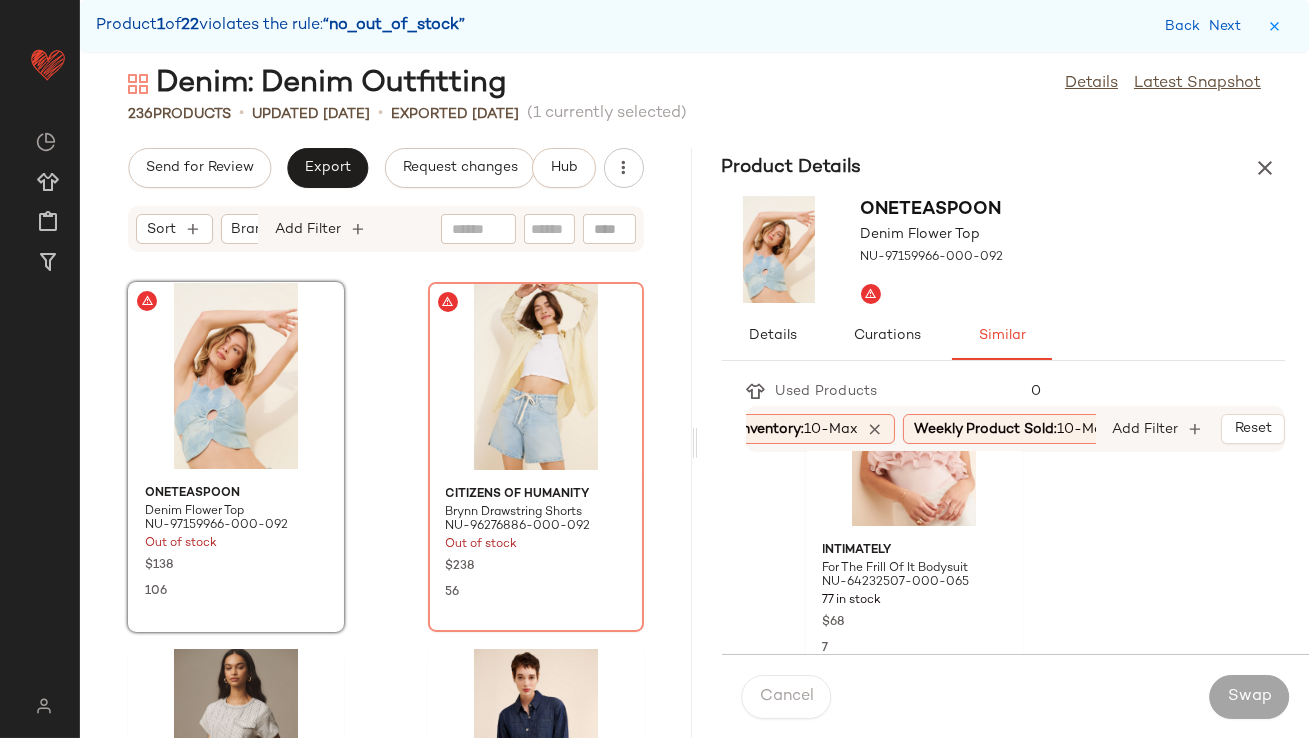 scroll, scrollTop: 8963, scrollLeft: 0, axis: vertical 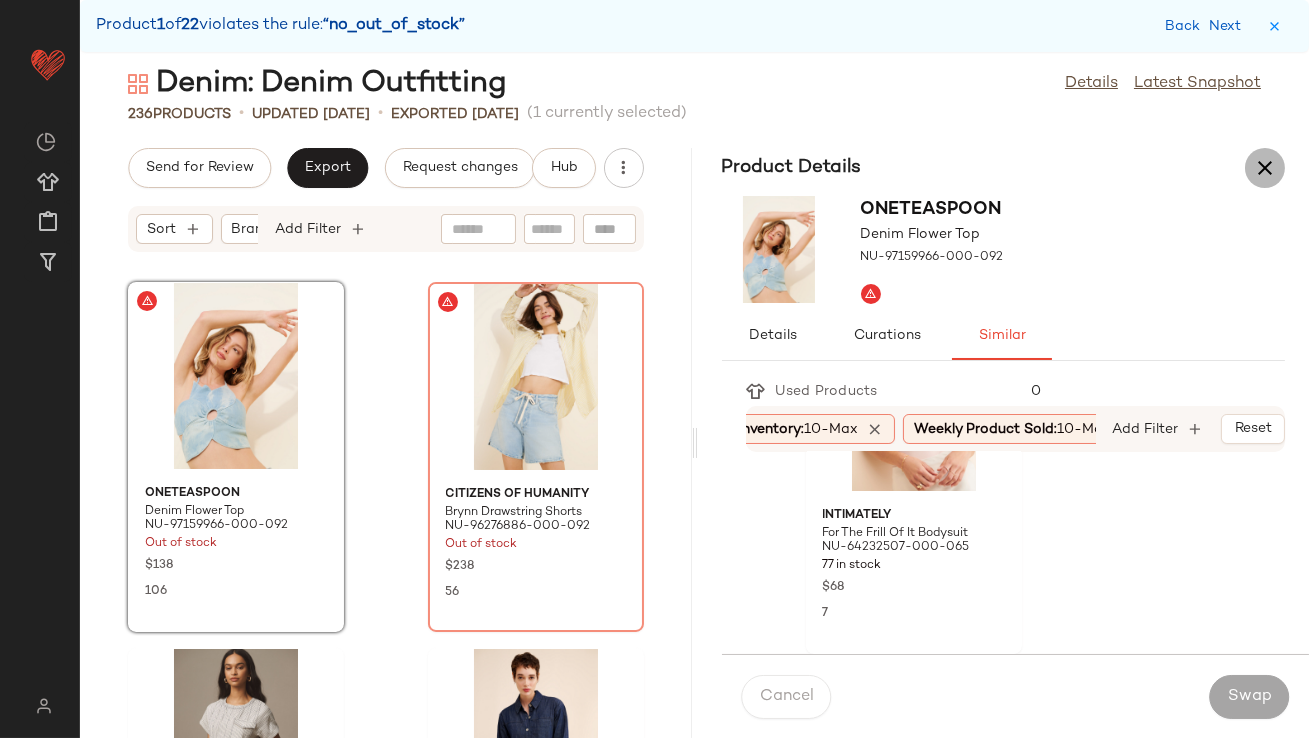 click at bounding box center [1265, 168] 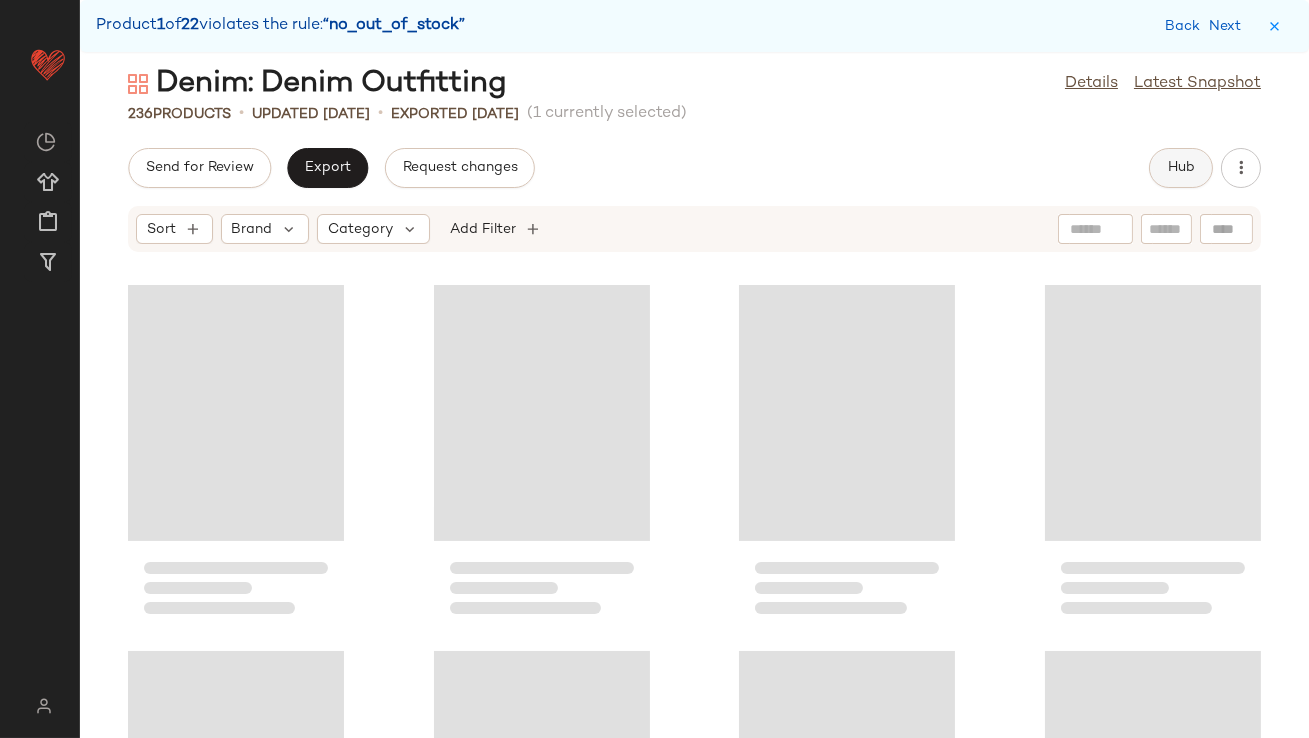 click on "Hub" at bounding box center (1181, 168) 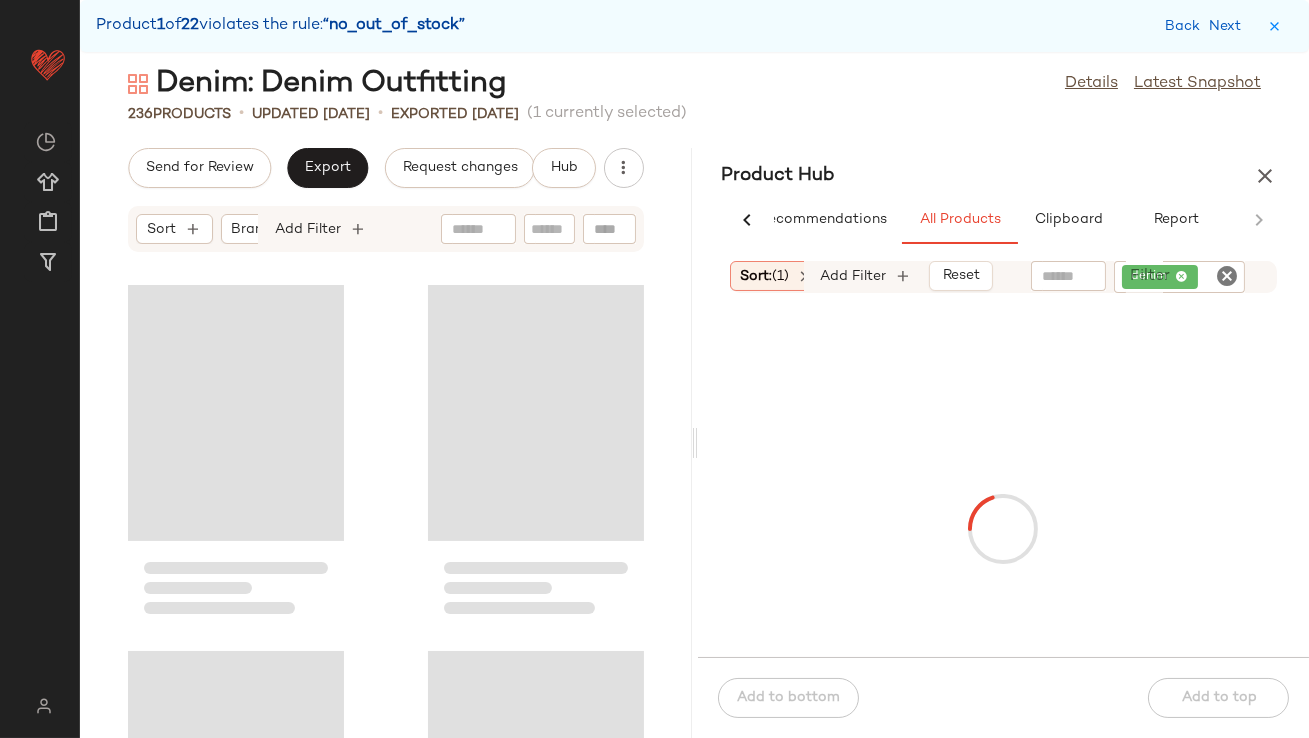 scroll, scrollTop: 0, scrollLeft: 48, axis: horizontal 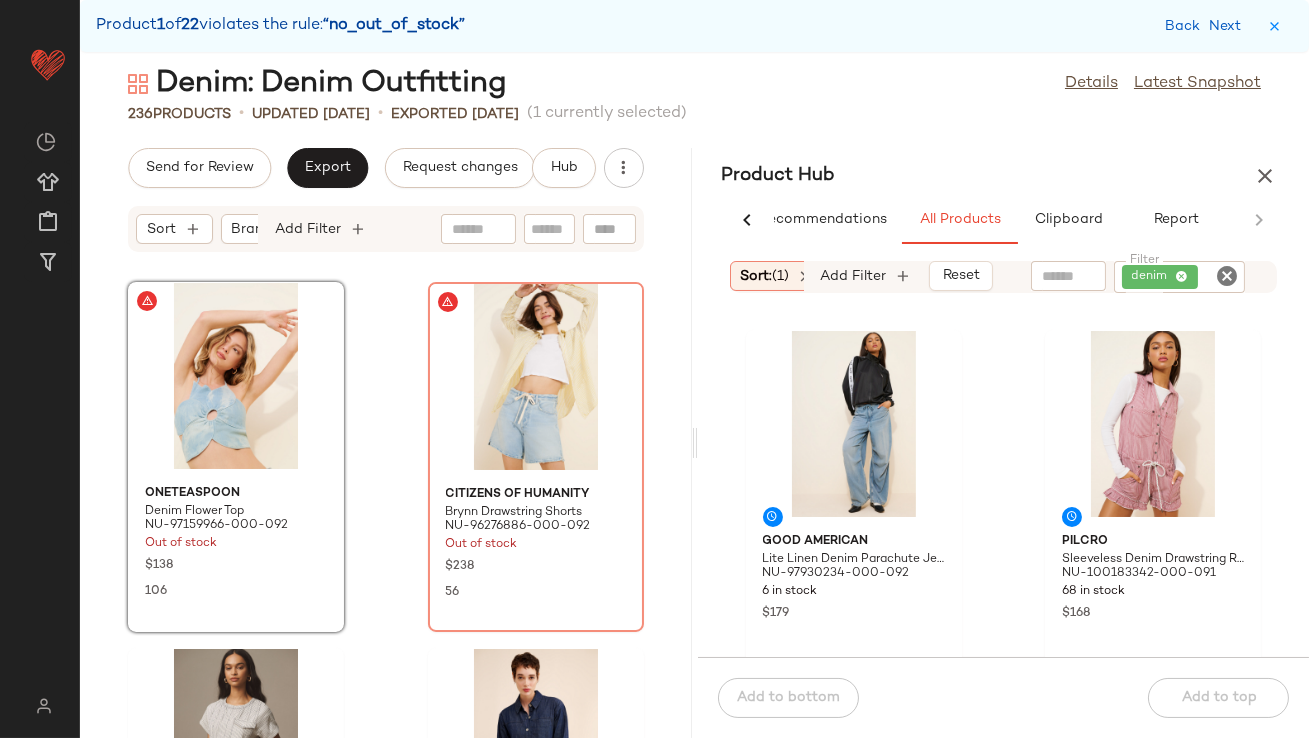 click on "Sort:   (1)" at bounding box center (765, 276) 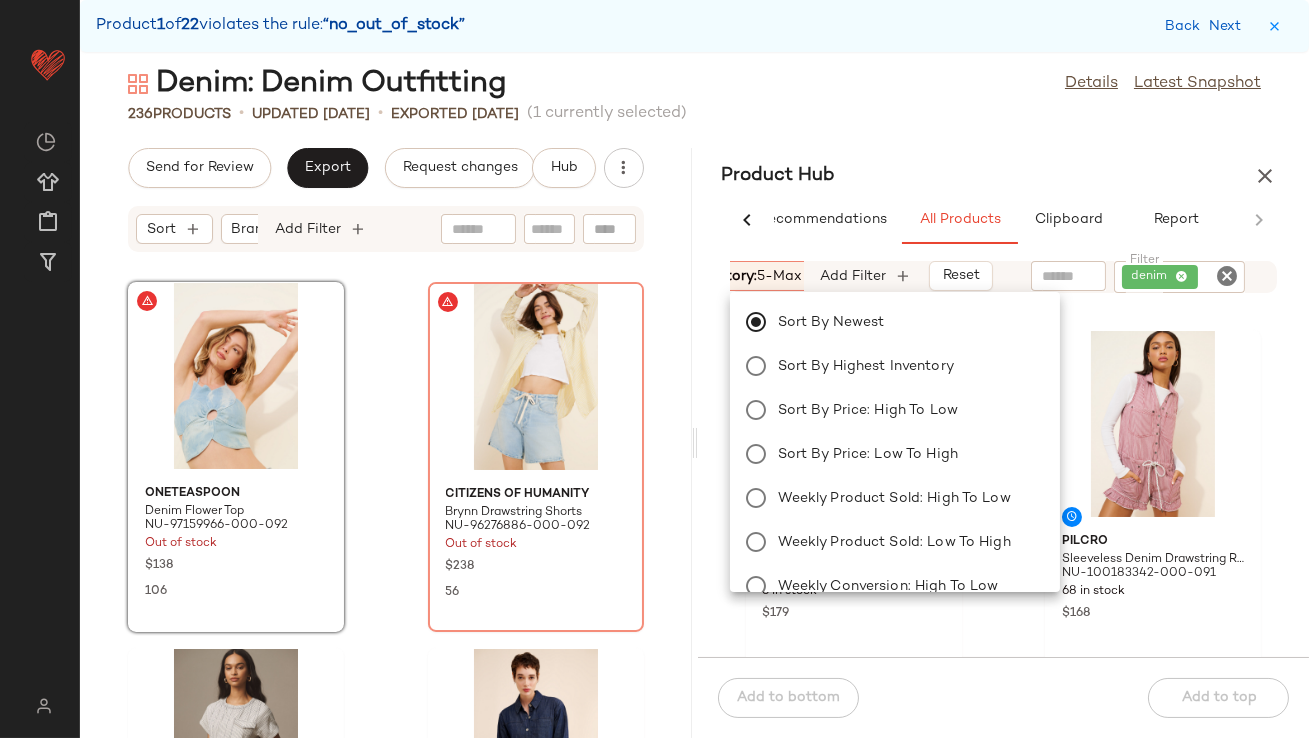 scroll, scrollTop: 0, scrollLeft: 777, axis: horizontal 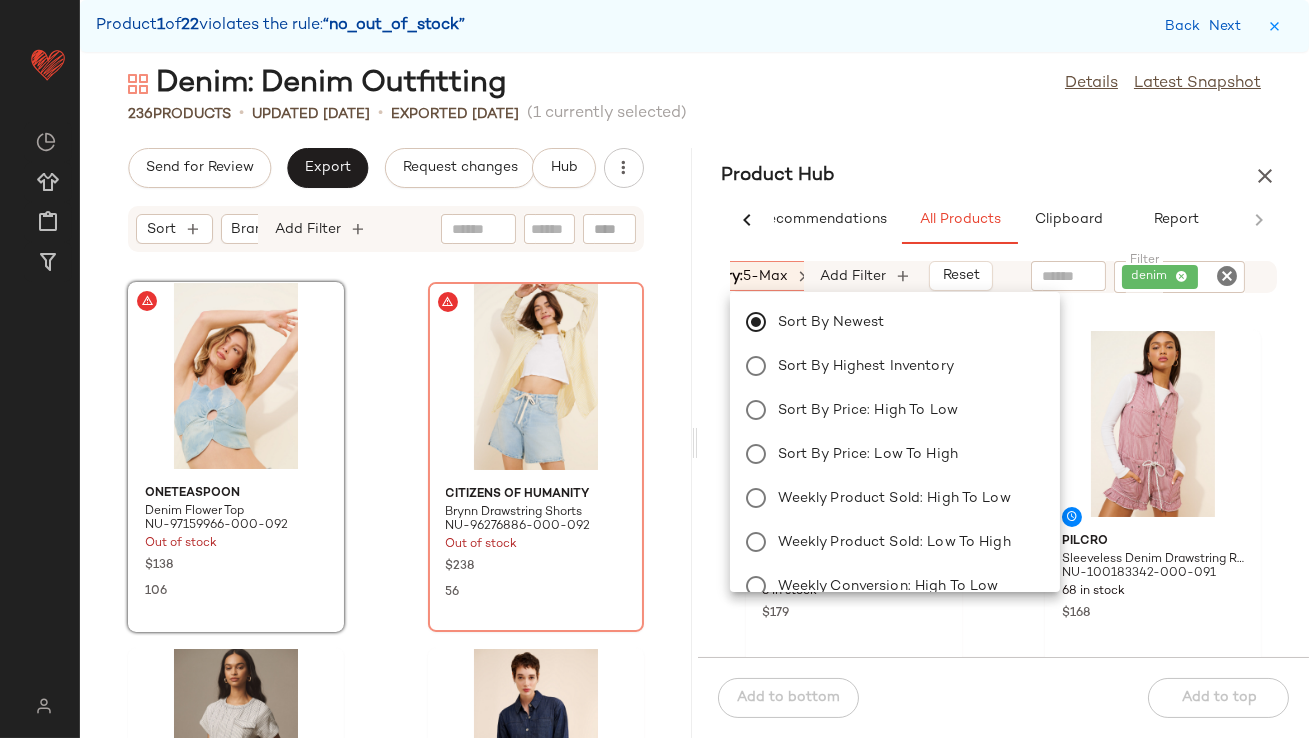click on "5-Max" at bounding box center [765, 276] 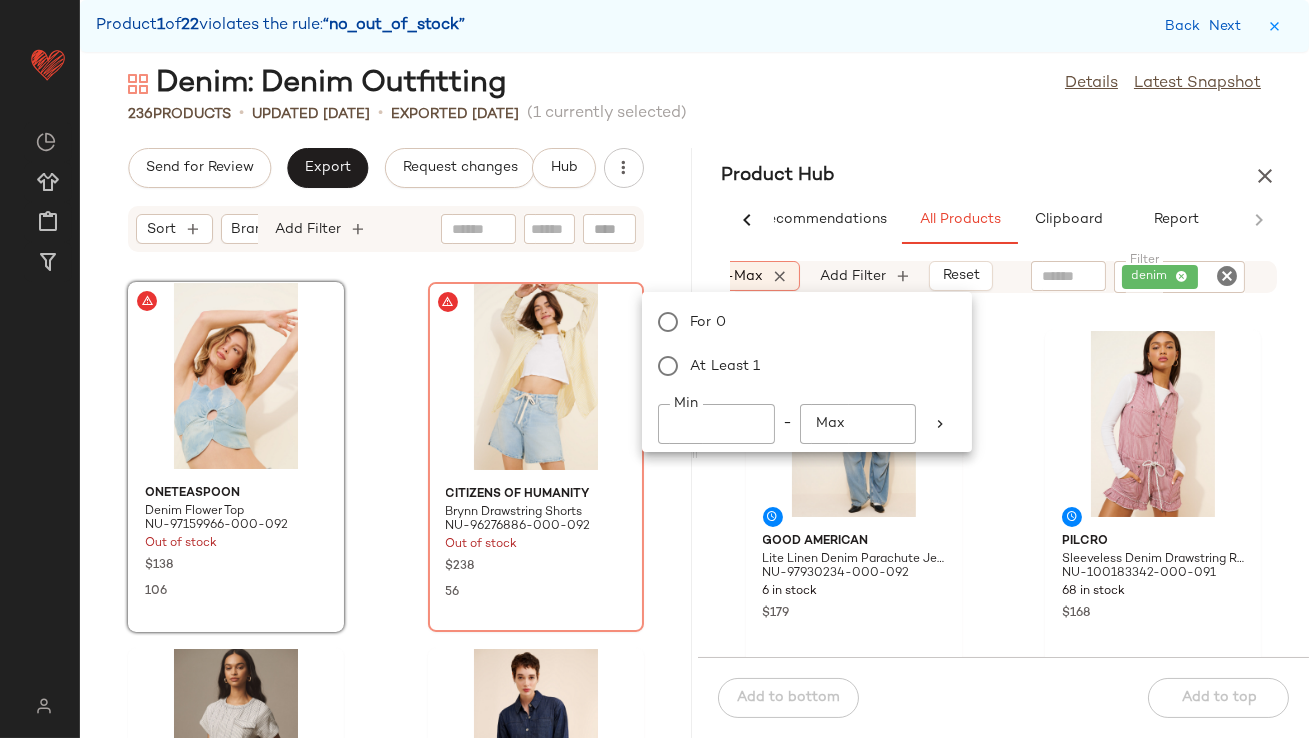 scroll, scrollTop: 0, scrollLeft: 800, axis: horizontal 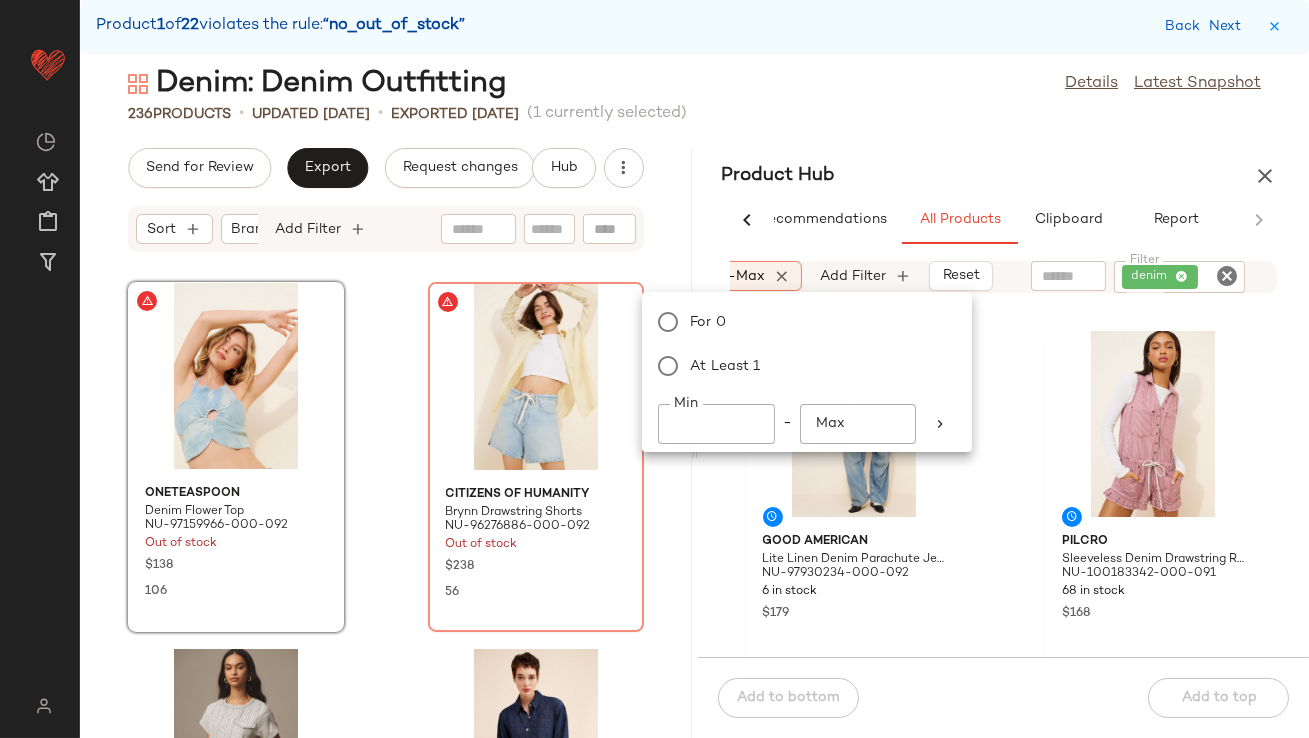 click on "*" 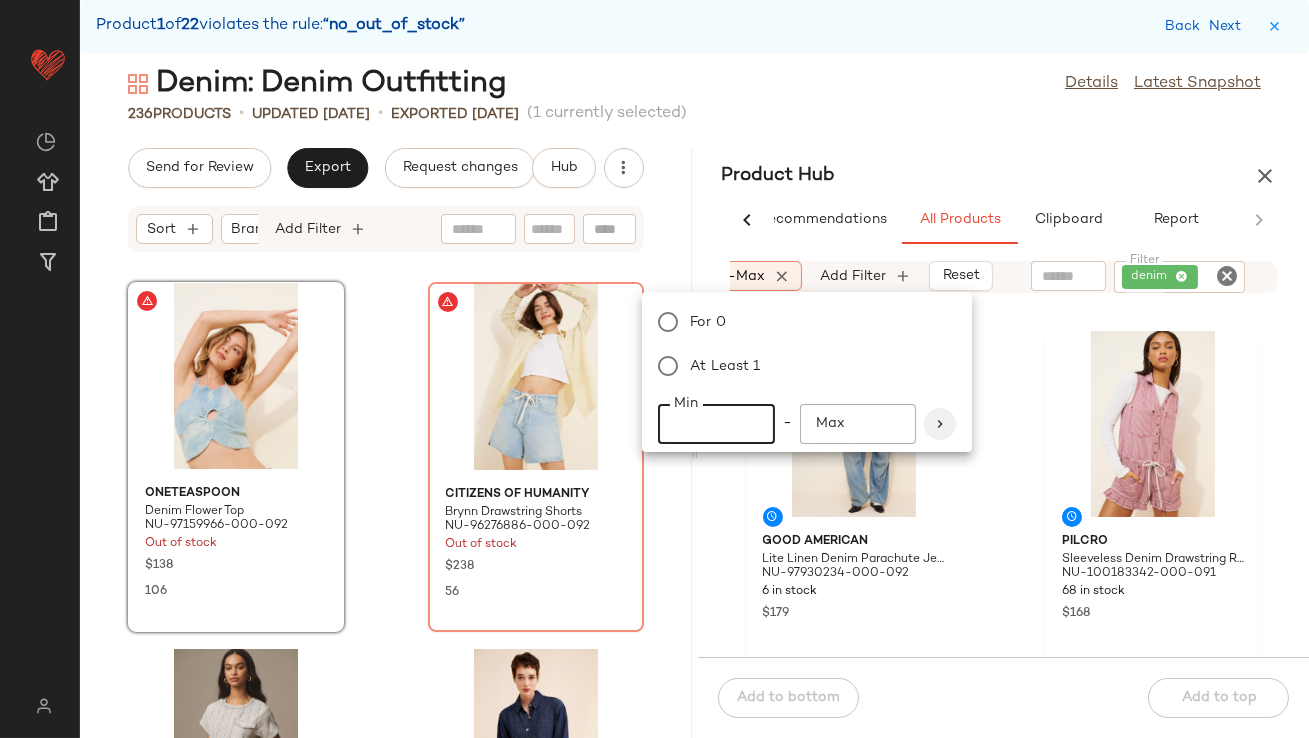 type on "**" 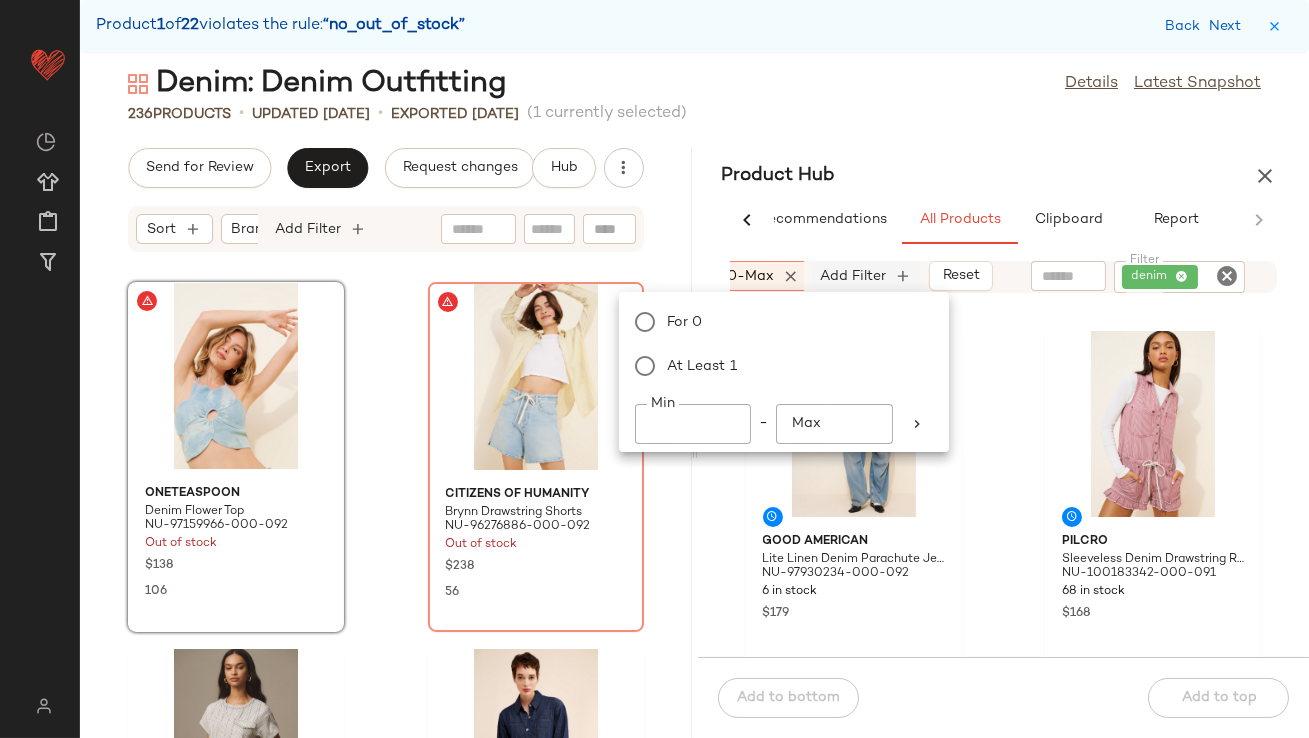 click on "Add Filter" at bounding box center [854, 276] 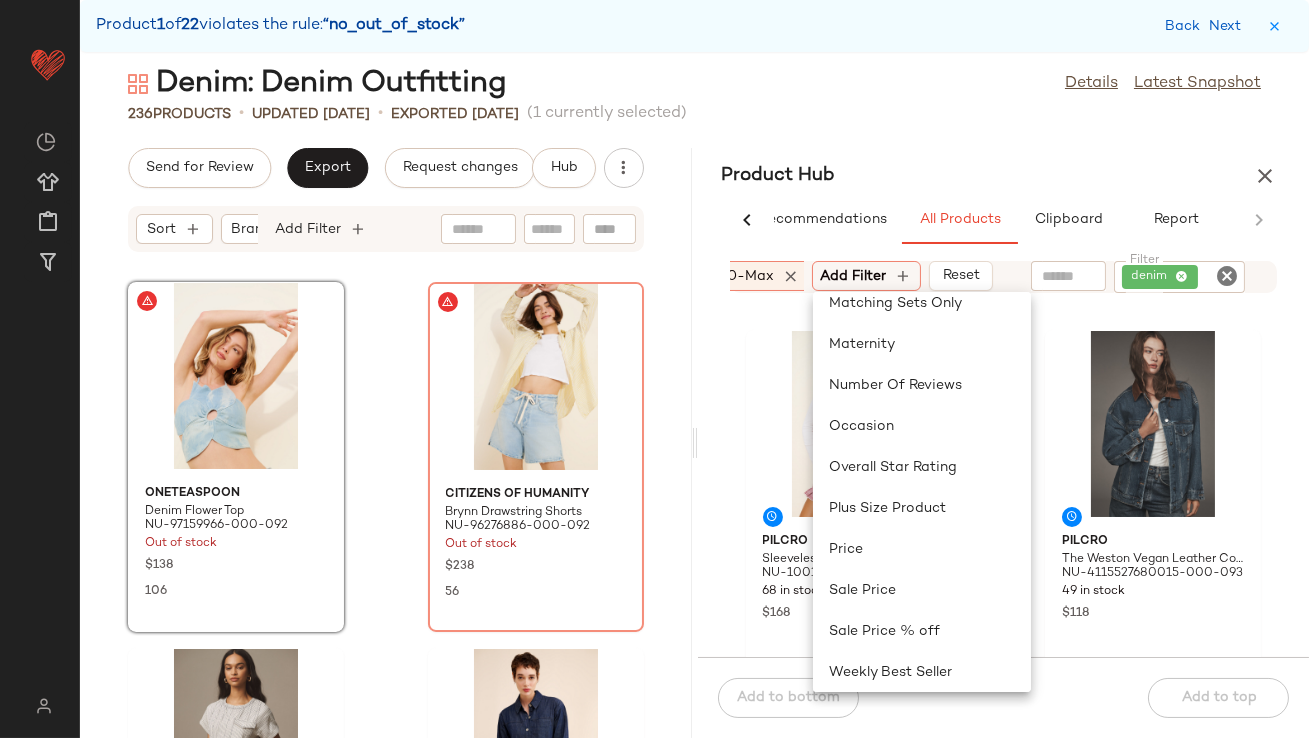 scroll, scrollTop: 600, scrollLeft: 0, axis: vertical 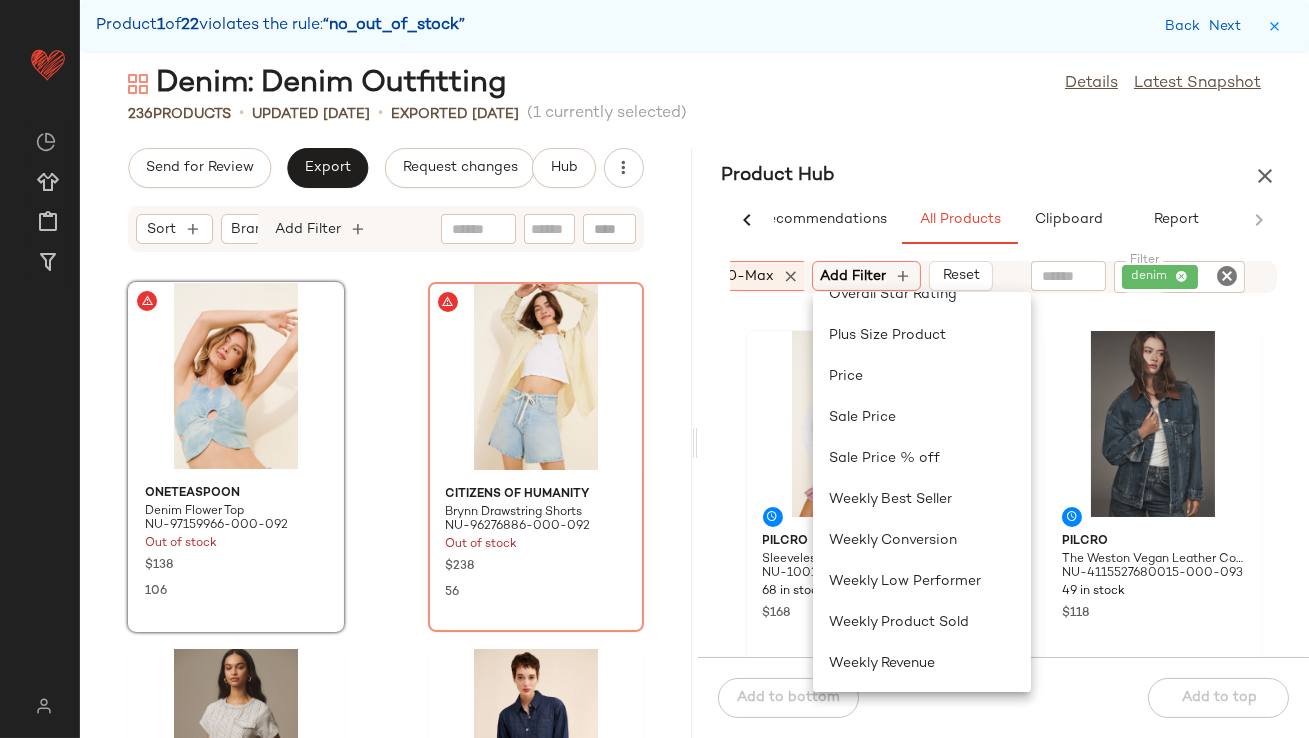 click on "Weekly Product Sold" 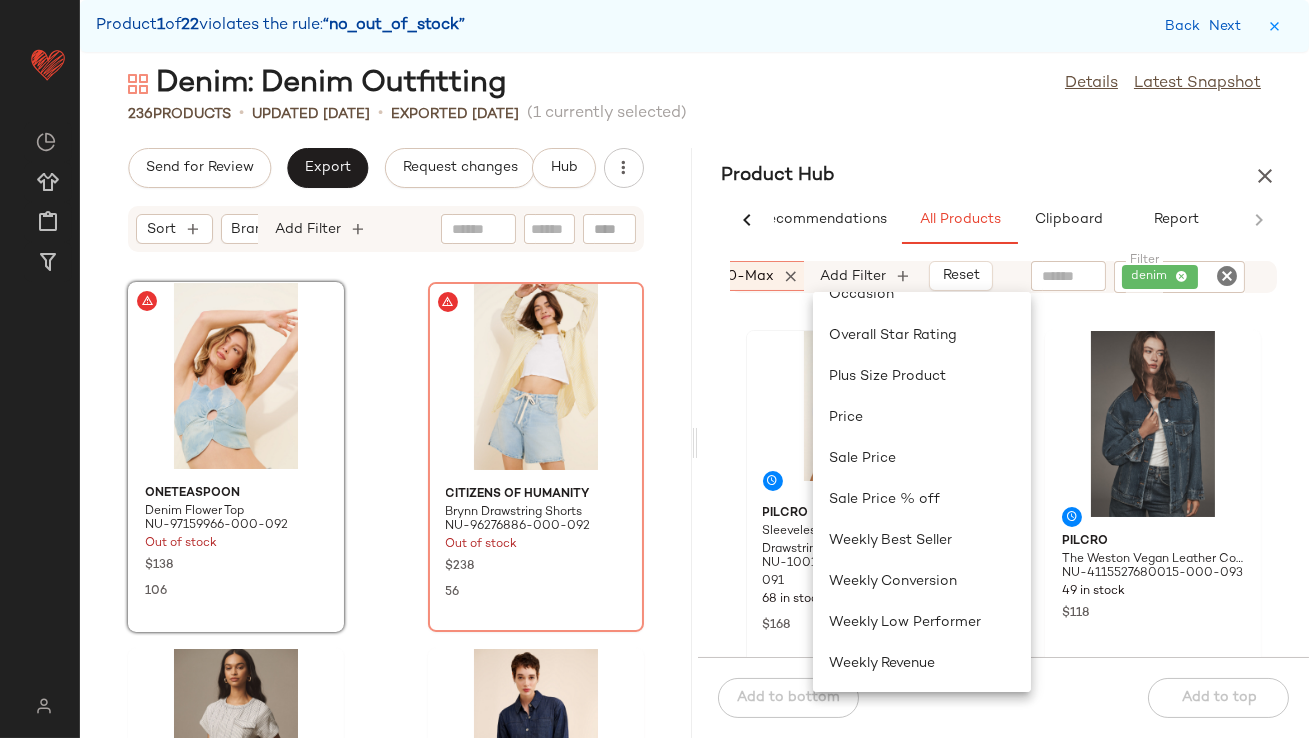 scroll, scrollTop: 559, scrollLeft: 0, axis: vertical 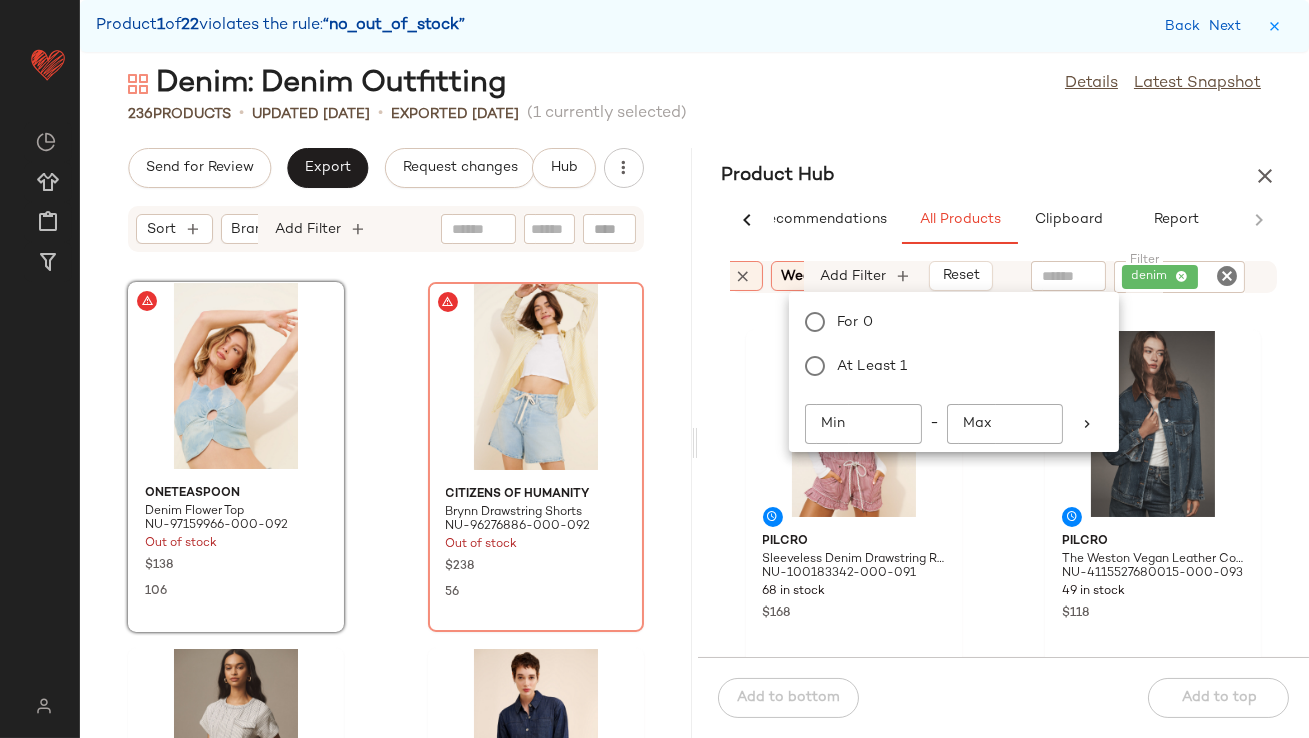 click on "Min" 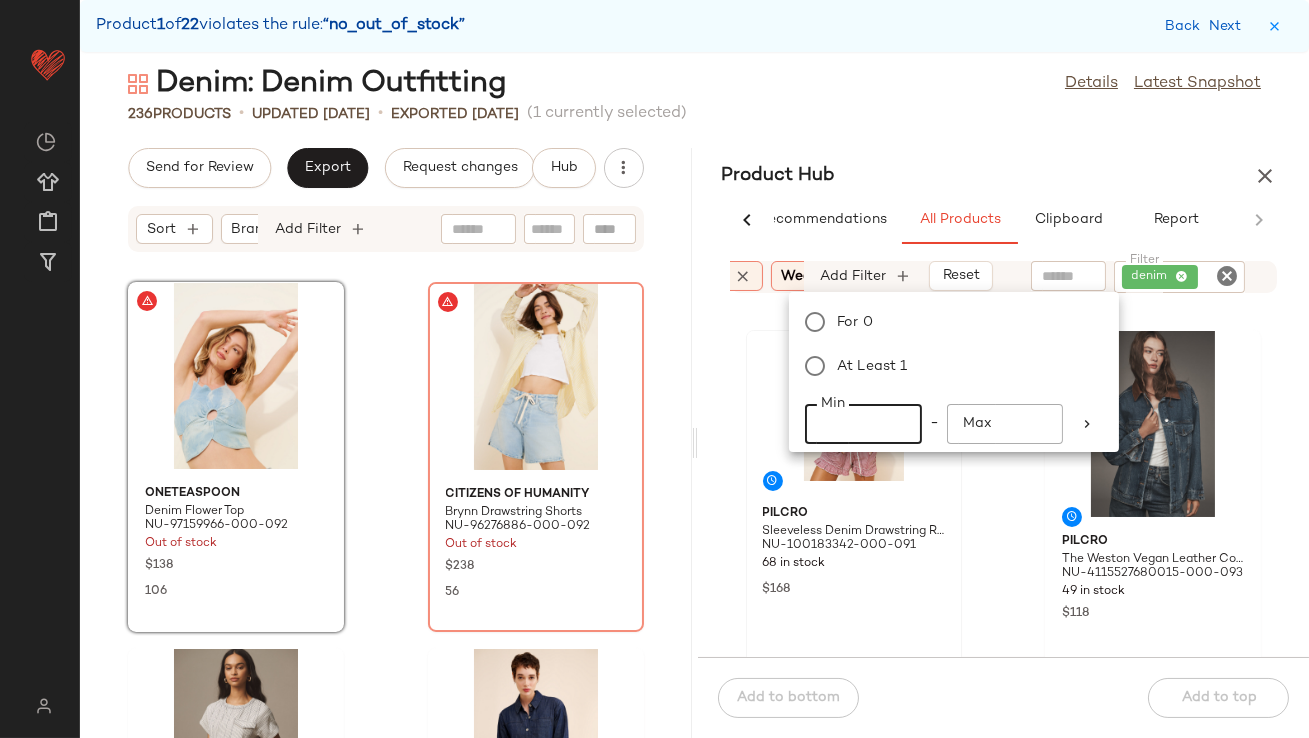type on "*" 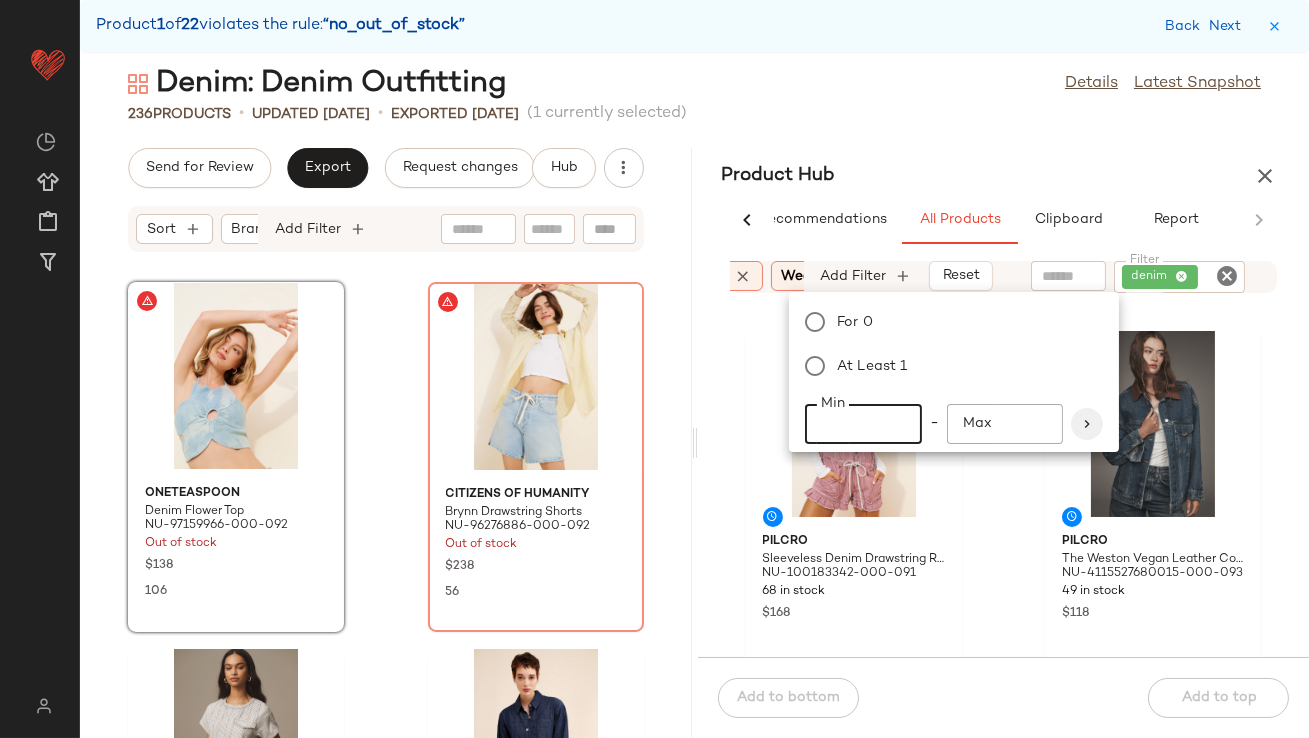 type on "**" 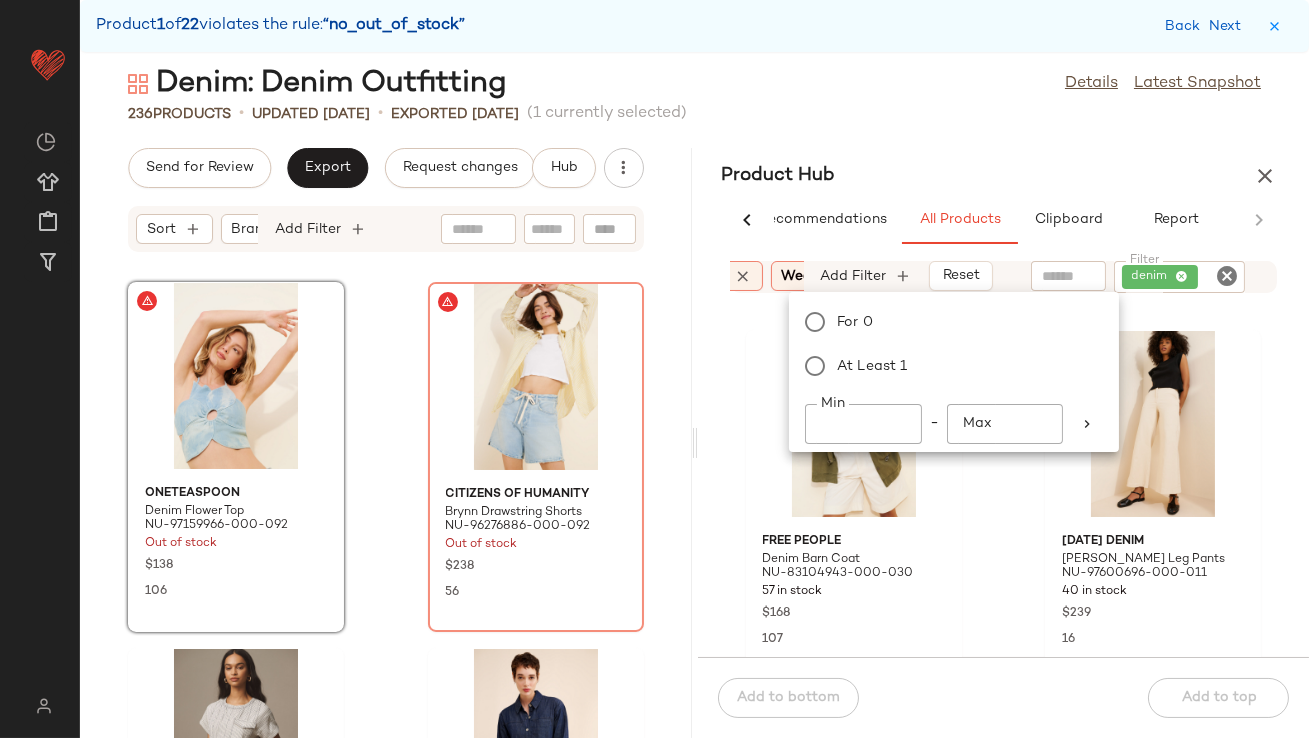 click on "Free People Denim Barn Coat NU-83104943-000-030 57 in stock $168 107 Tomorrow Denim Ellen Wide Leg Pants NU-97600696-000-011 40 in stock $239 16 Pilcro Denim Pull-On Skirty Shorts NU-4125942870009-000-094 22 in stock $118 11 BUMPSUIT Maternity Denim Mini Shirt Dress NU-98406424-000-092 27 in stock $225 6 AGOLDE Parker Cutoff Denim Shorts NU-96546650-000-004 20 in stock $168 2 Pilcro Denim Chore Coat NU-4115971810005-000-093 11 in stock $168 6" 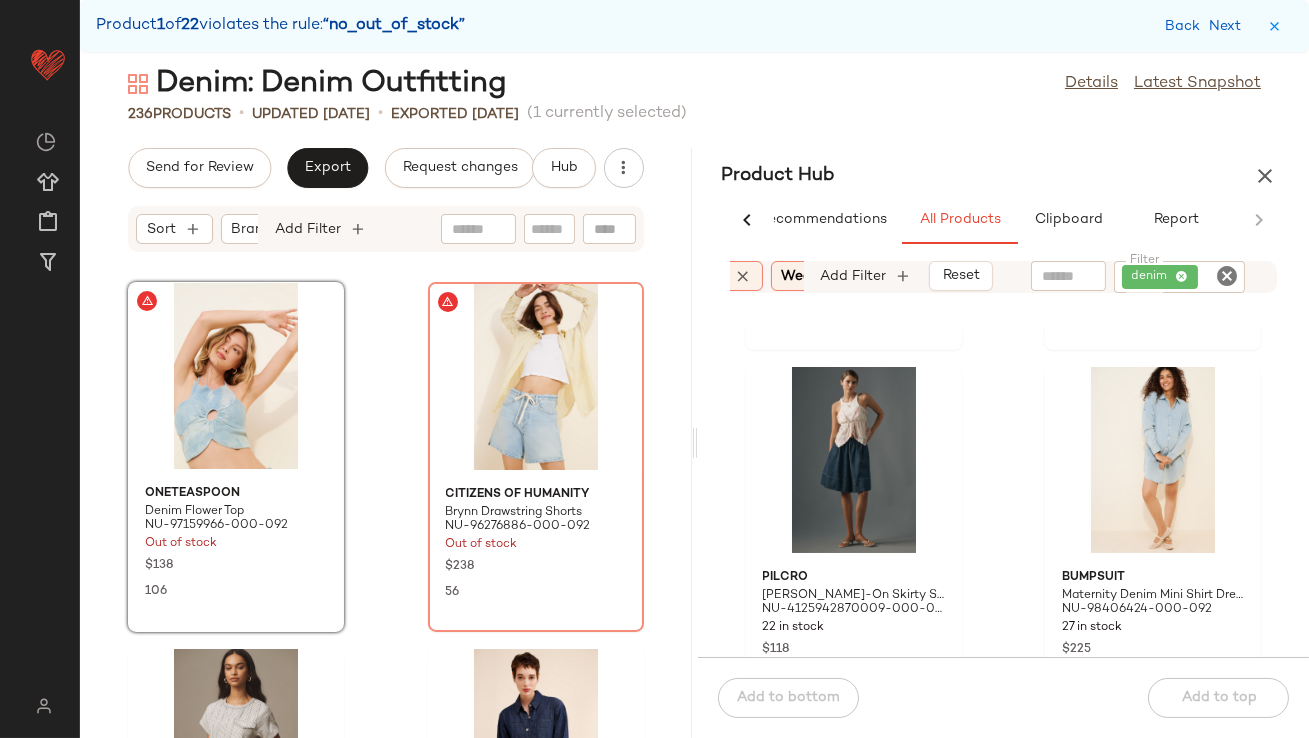 scroll, scrollTop: 331, scrollLeft: 0, axis: vertical 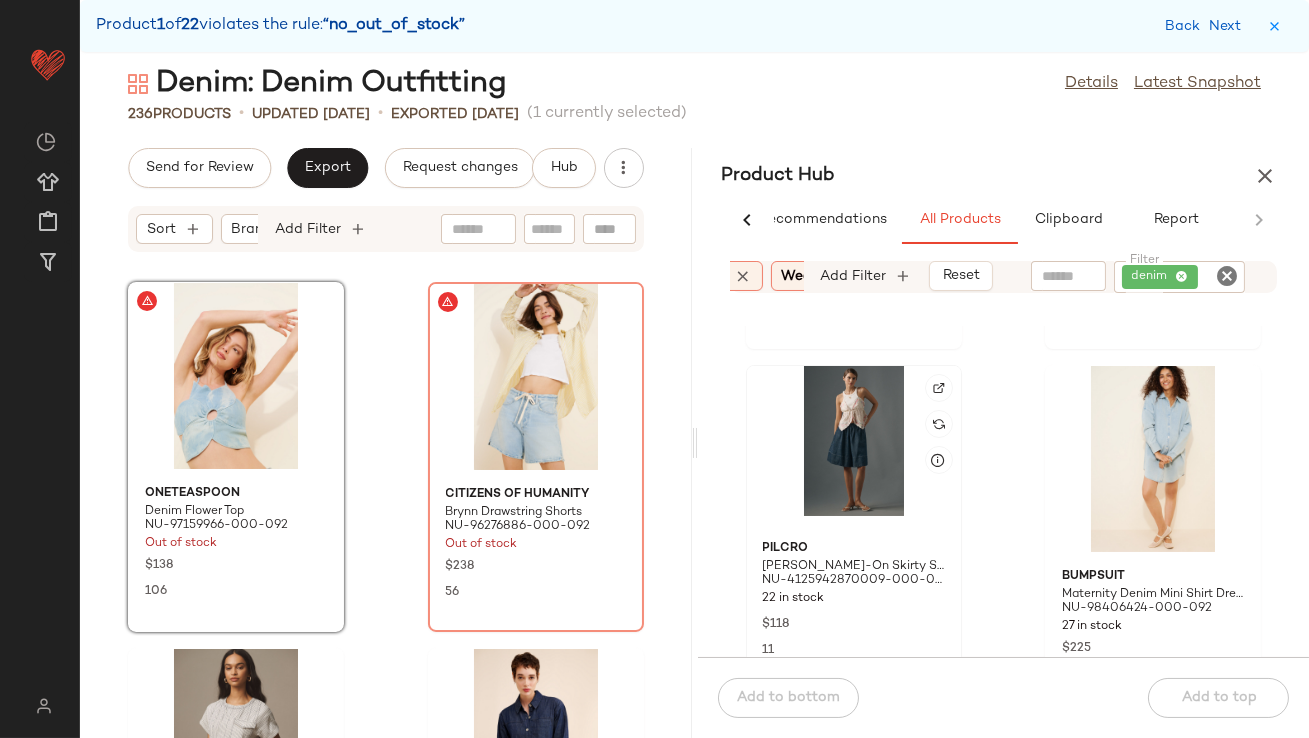 click 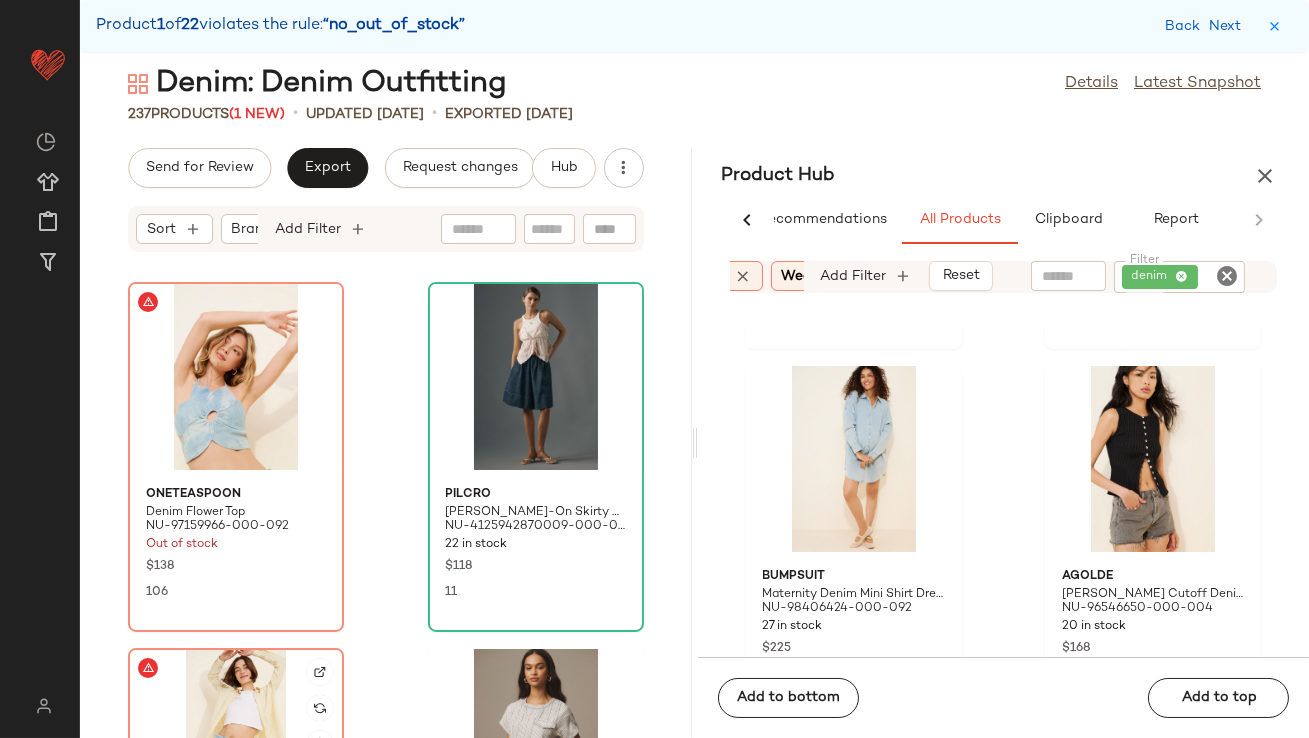 click 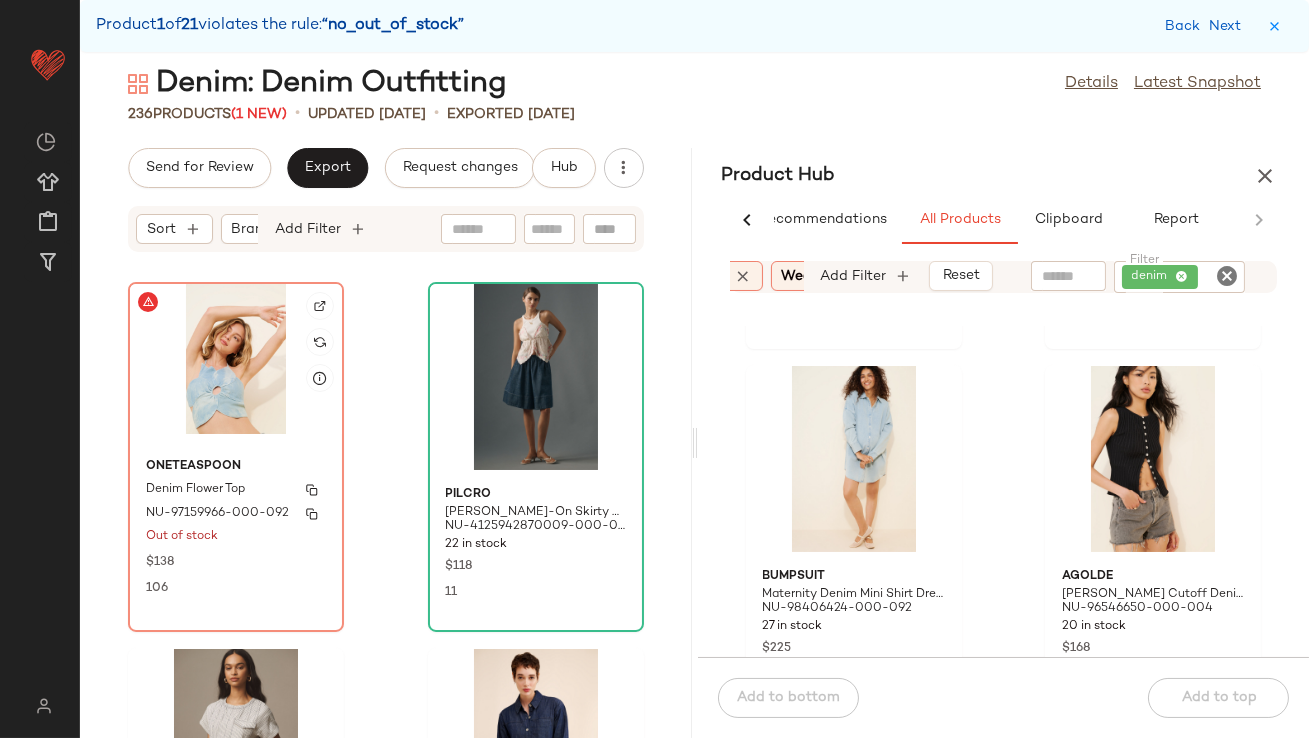 click on "OneTeaspoon Denim Flower Top NU-97159966-000-092 Out of stock $138 106" 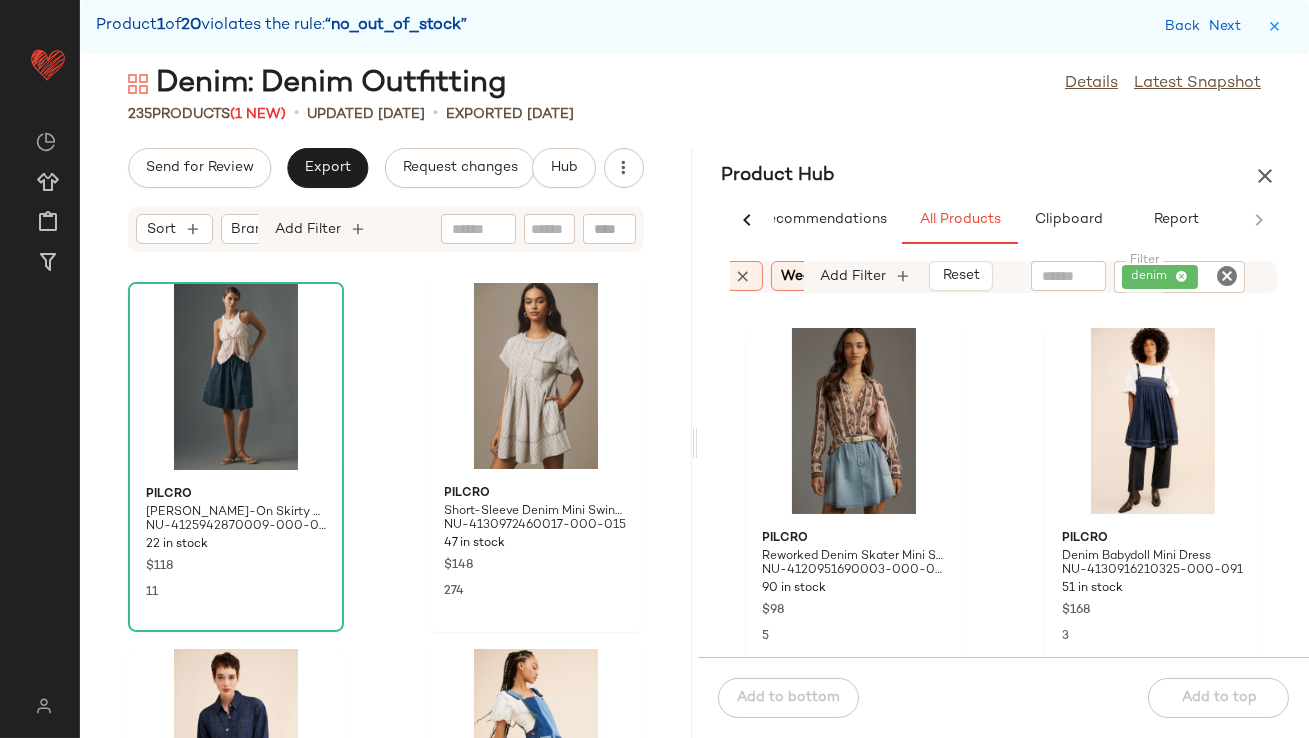 scroll, scrollTop: 3677, scrollLeft: 0, axis: vertical 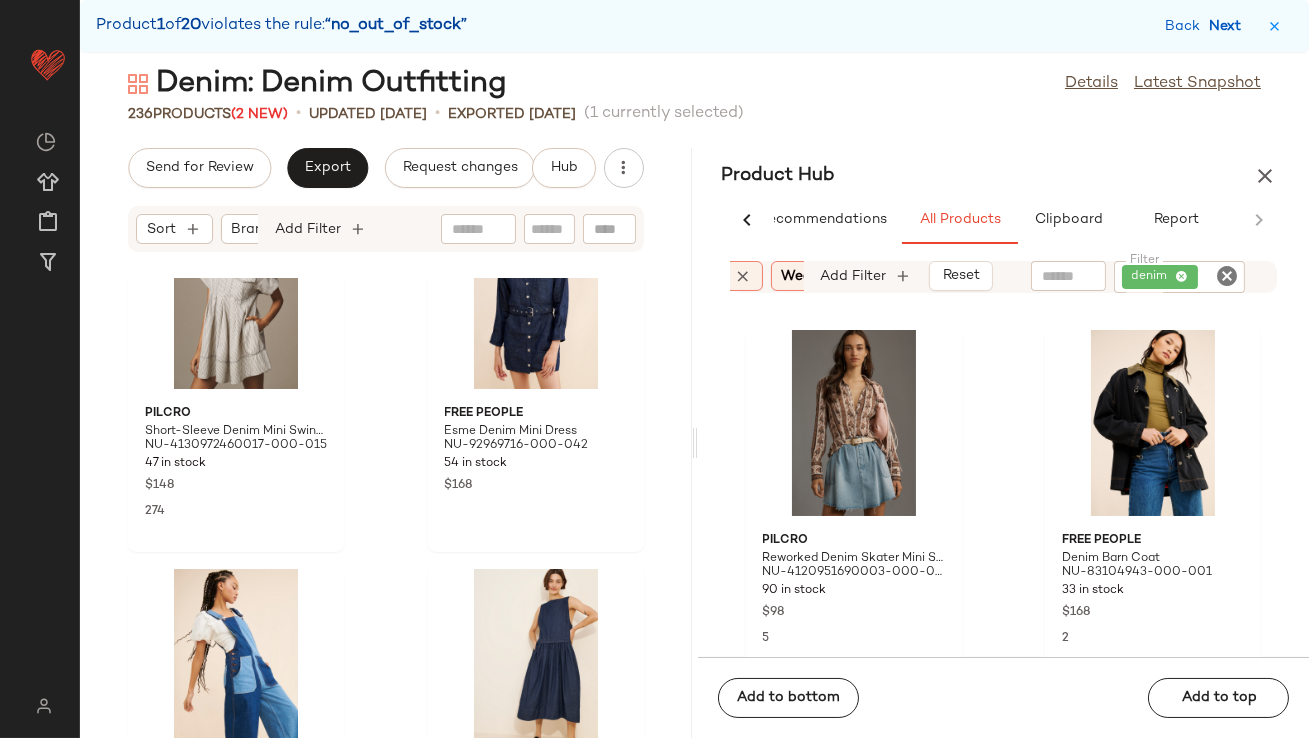 click on "Next" at bounding box center (1229, 26) 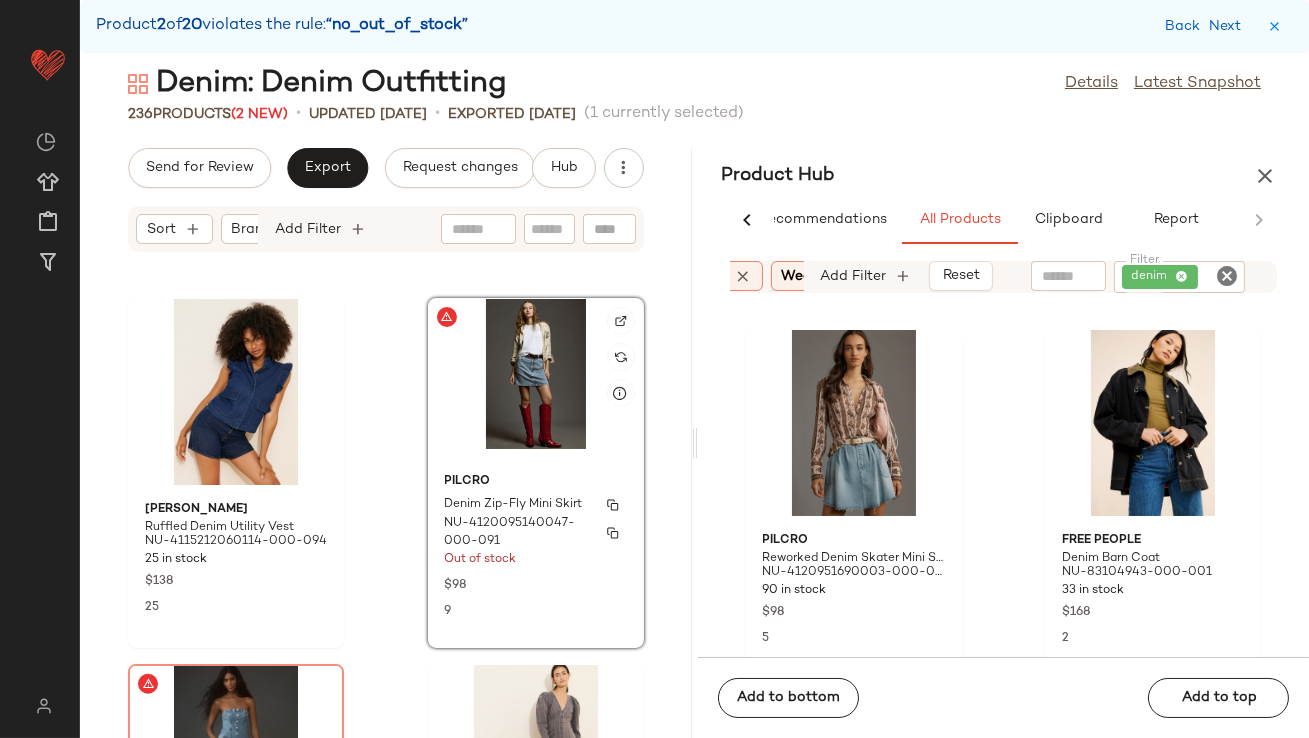 click on "Pilcro Denim Zip-Fly Mini Skirt NU-4120095140047-000-091 Out of stock $98 9" 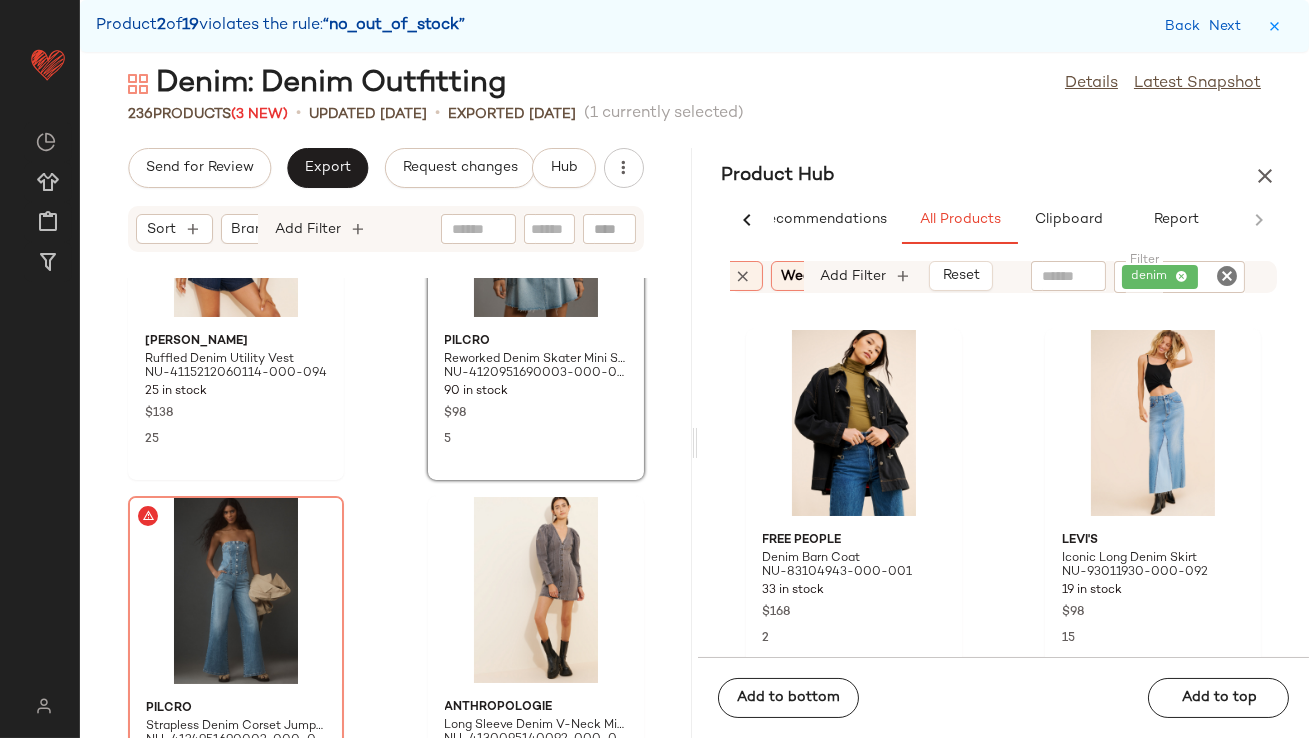 scroll, scrollTop: 3958, scrollLeft: 0, axis: vertical 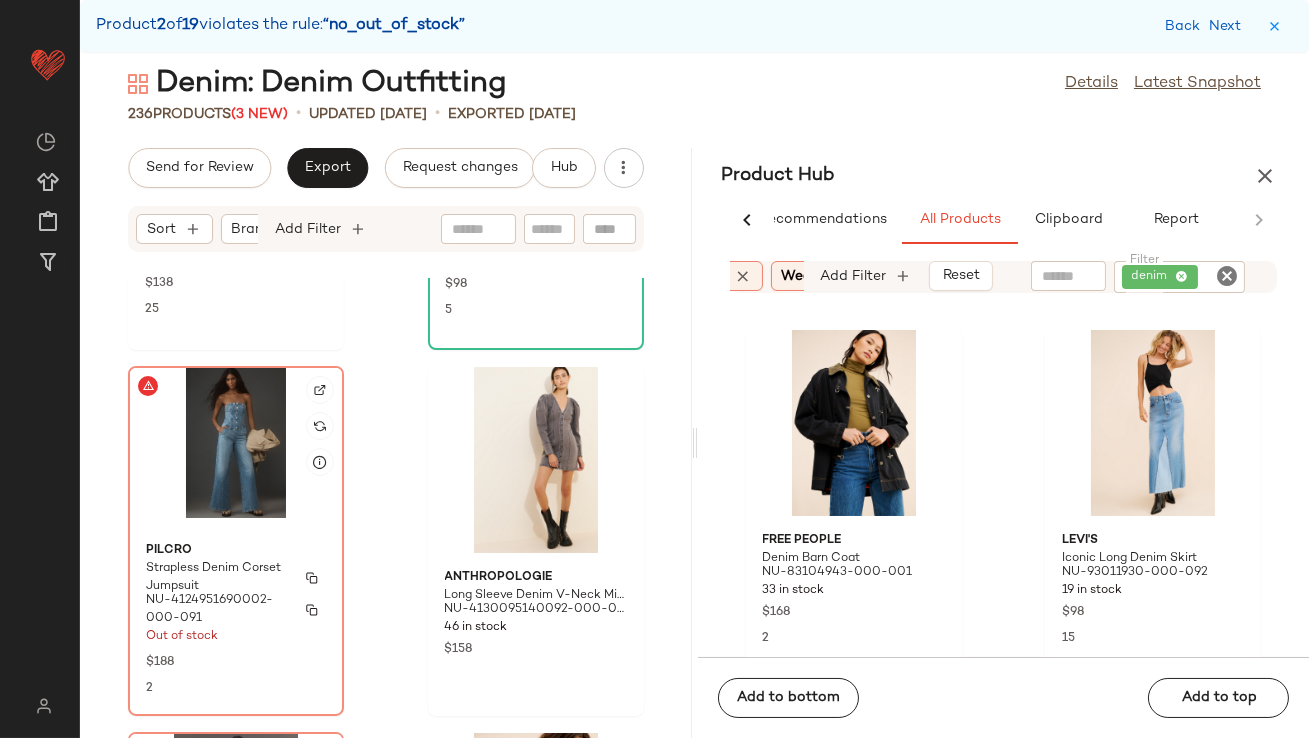 click on "Pilcro Strapless Denim Corset Jumpsuit NU-4124951690002-000-091 Out of stock $188 2" 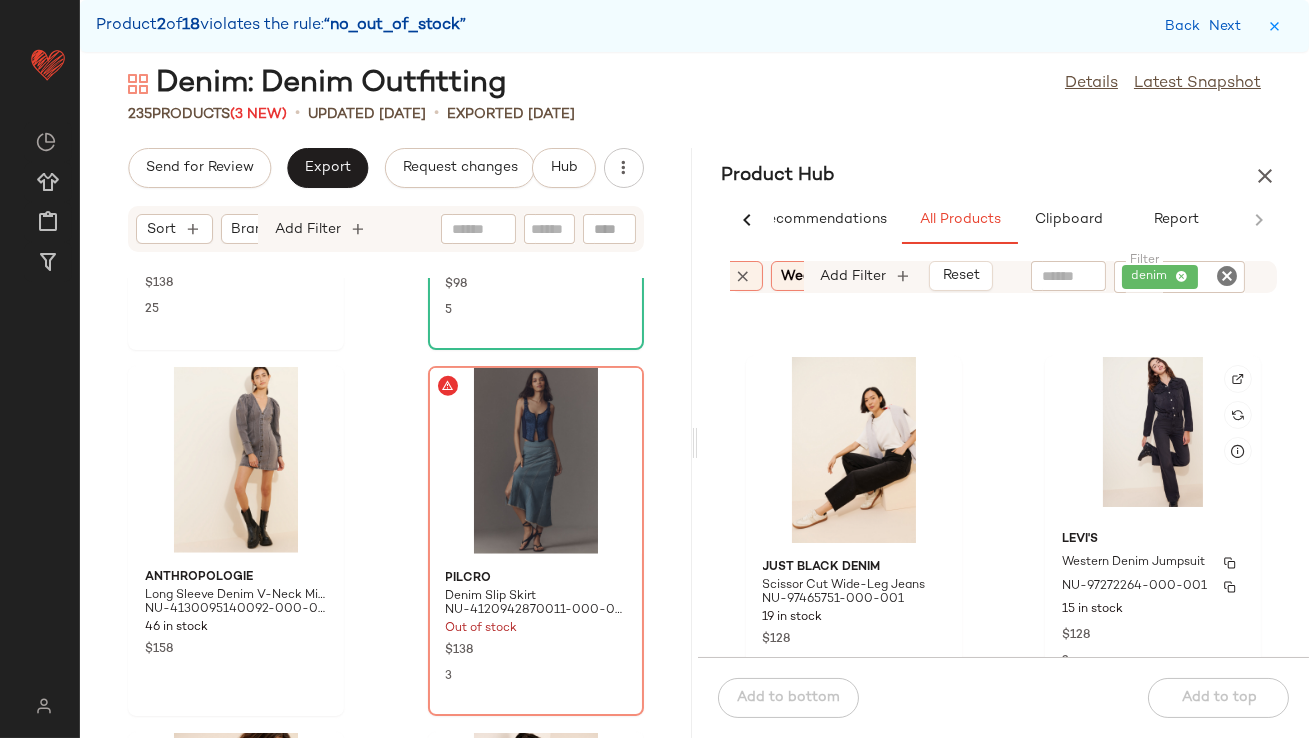 scroll, scrollTop: 2916, scrollLeft: 0, axis: vertical 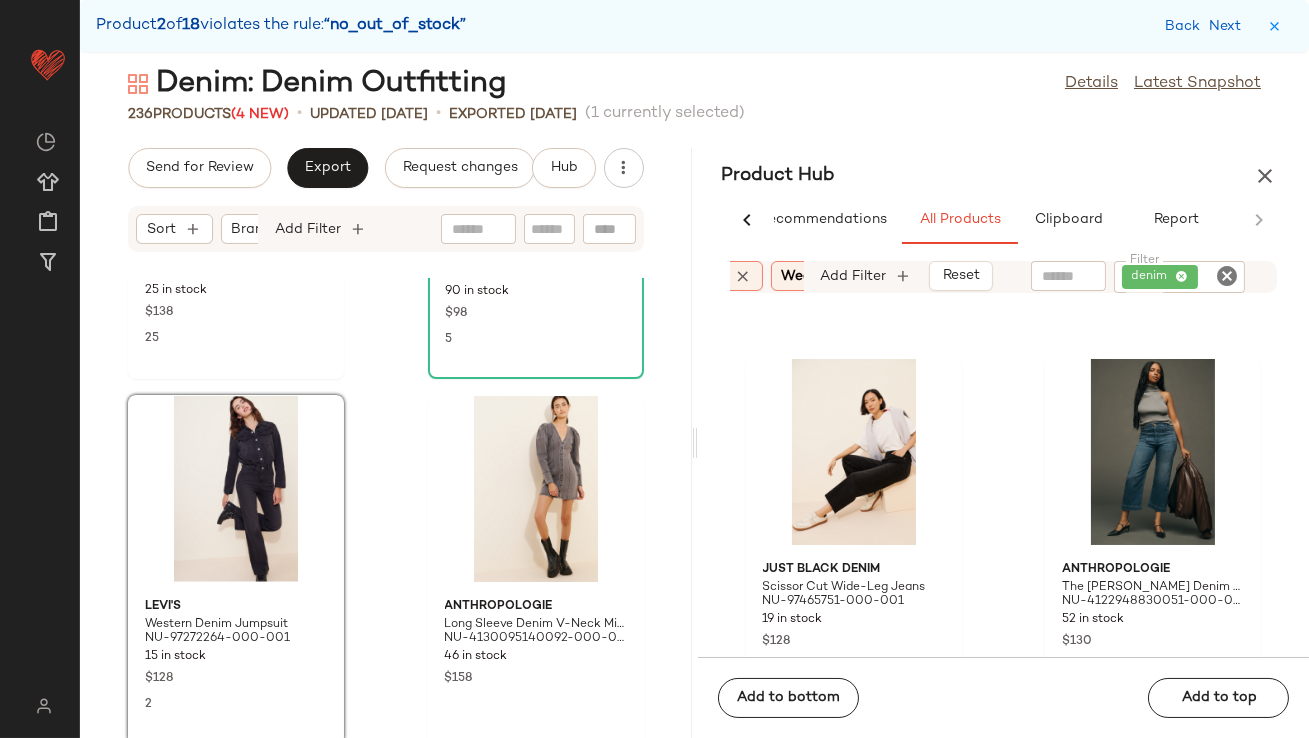 click on "Back Next" at bounding box center (1207, 26) 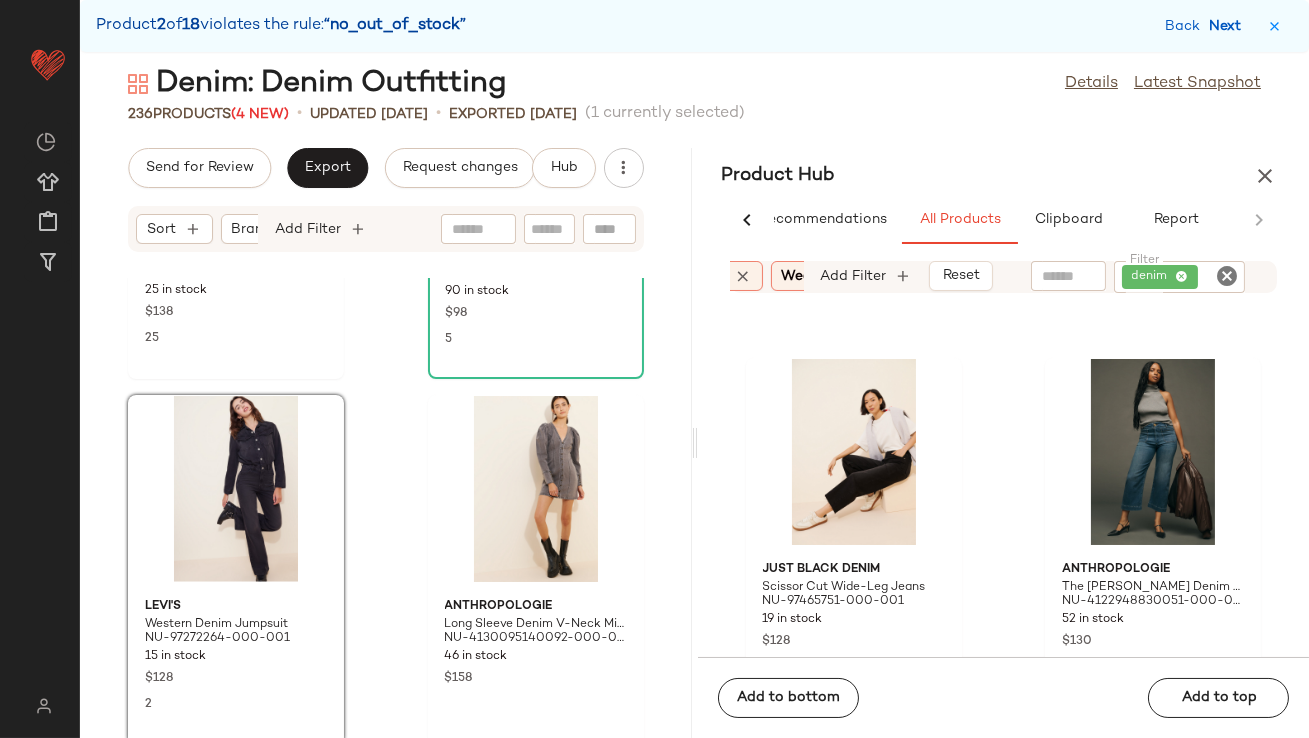 click on "Next" at bounding box center [1229, 26] 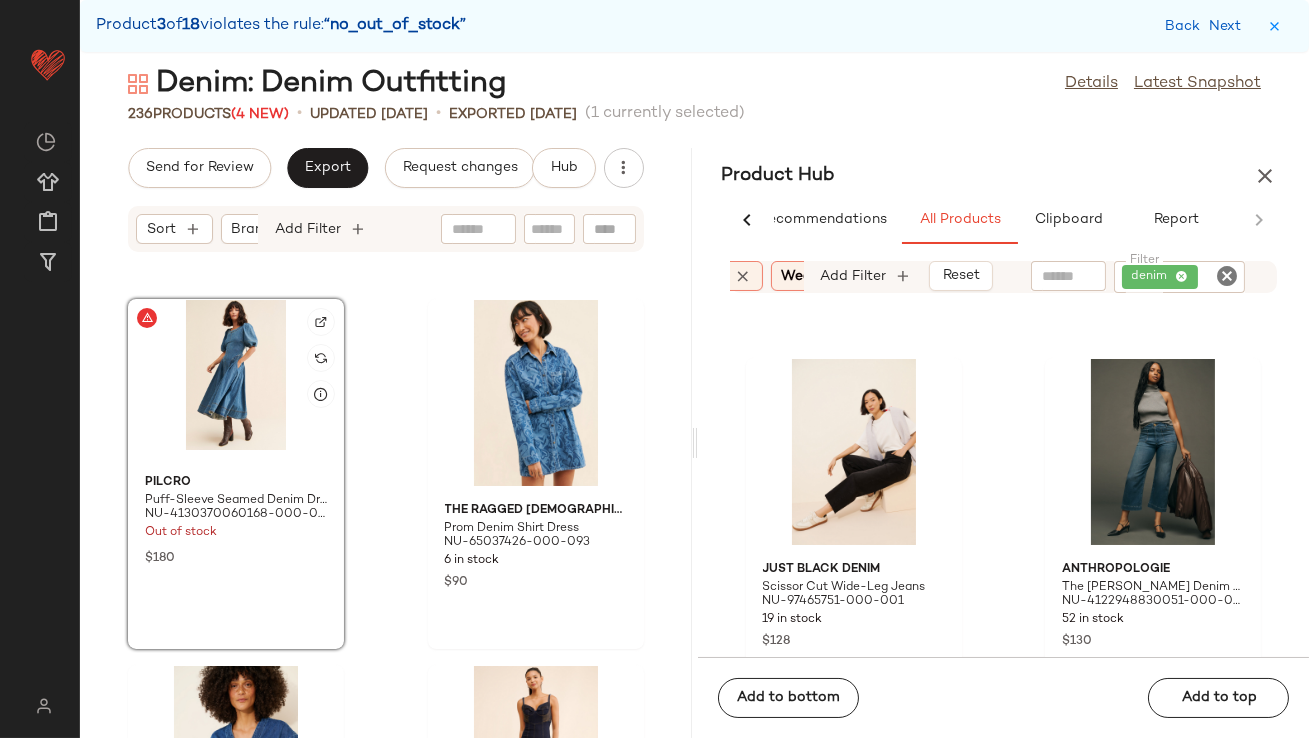 click 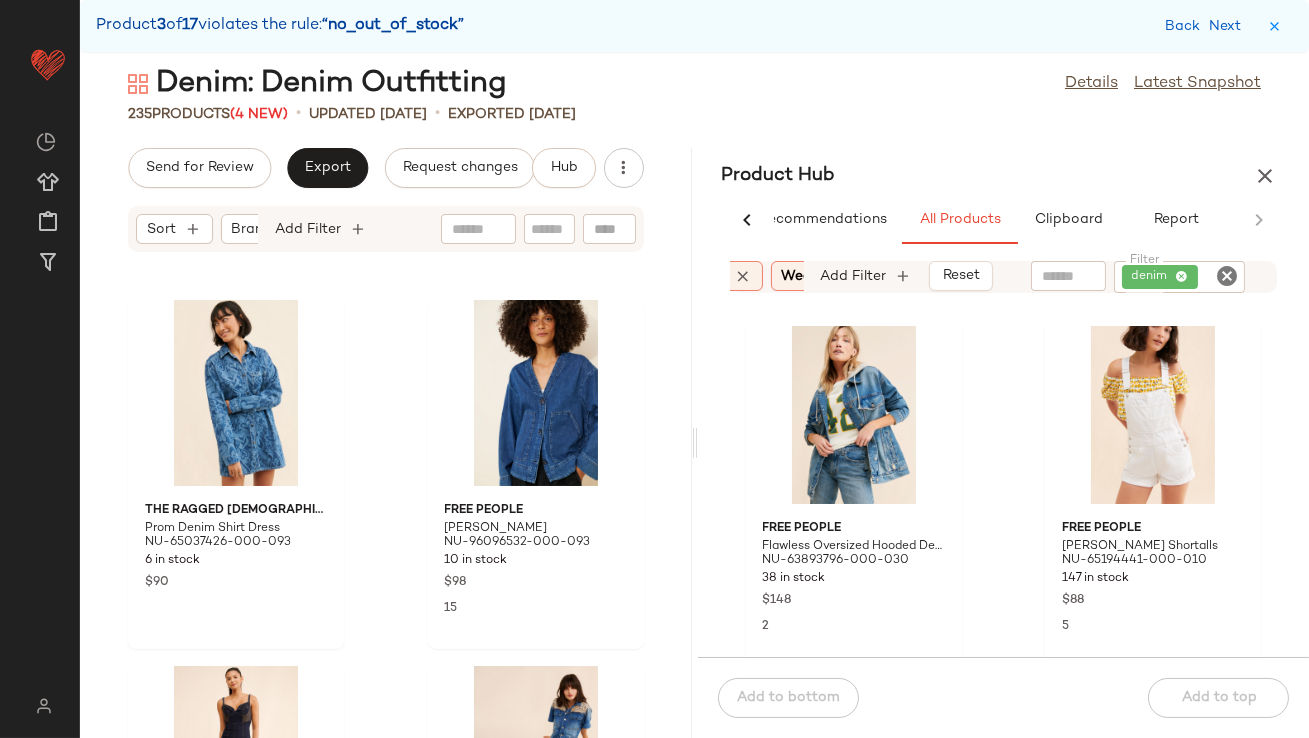 scroll, scrollTop: 5546, scrollLeft: 0, axis: vertical 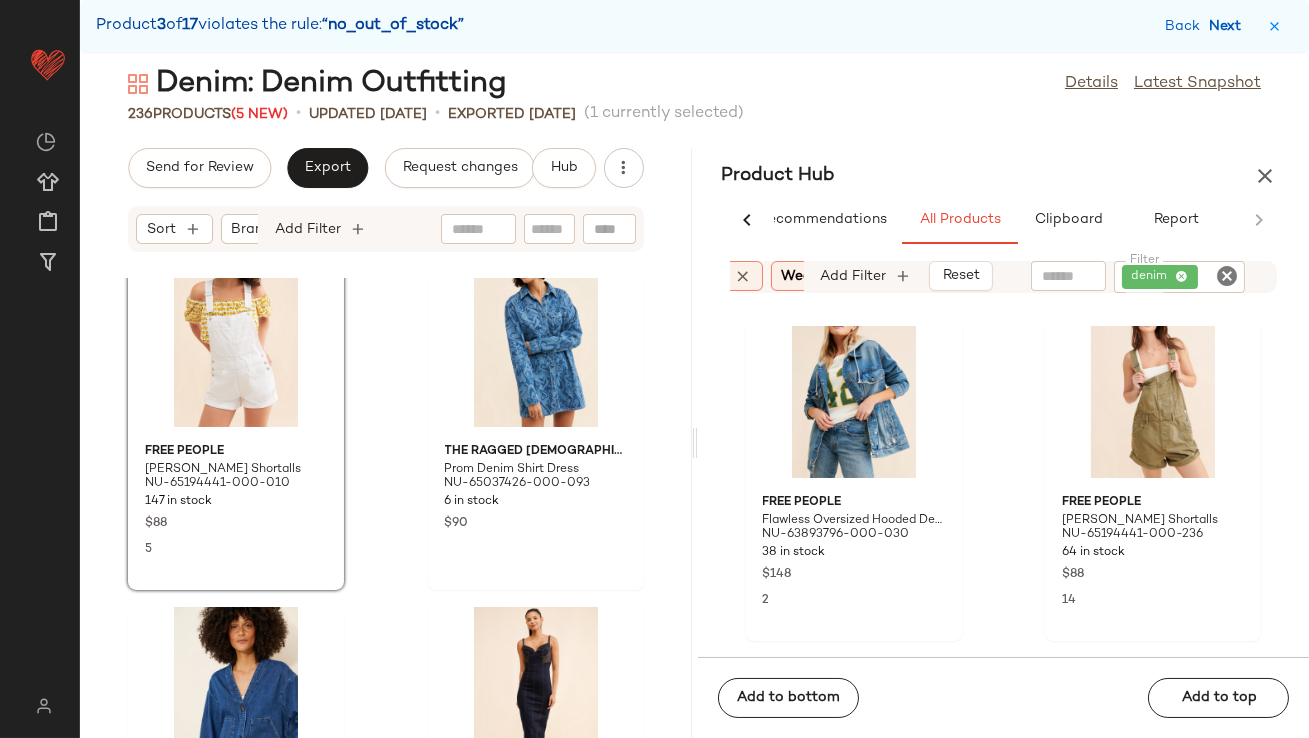 click on "Next" at bounding box center [1229, 26] 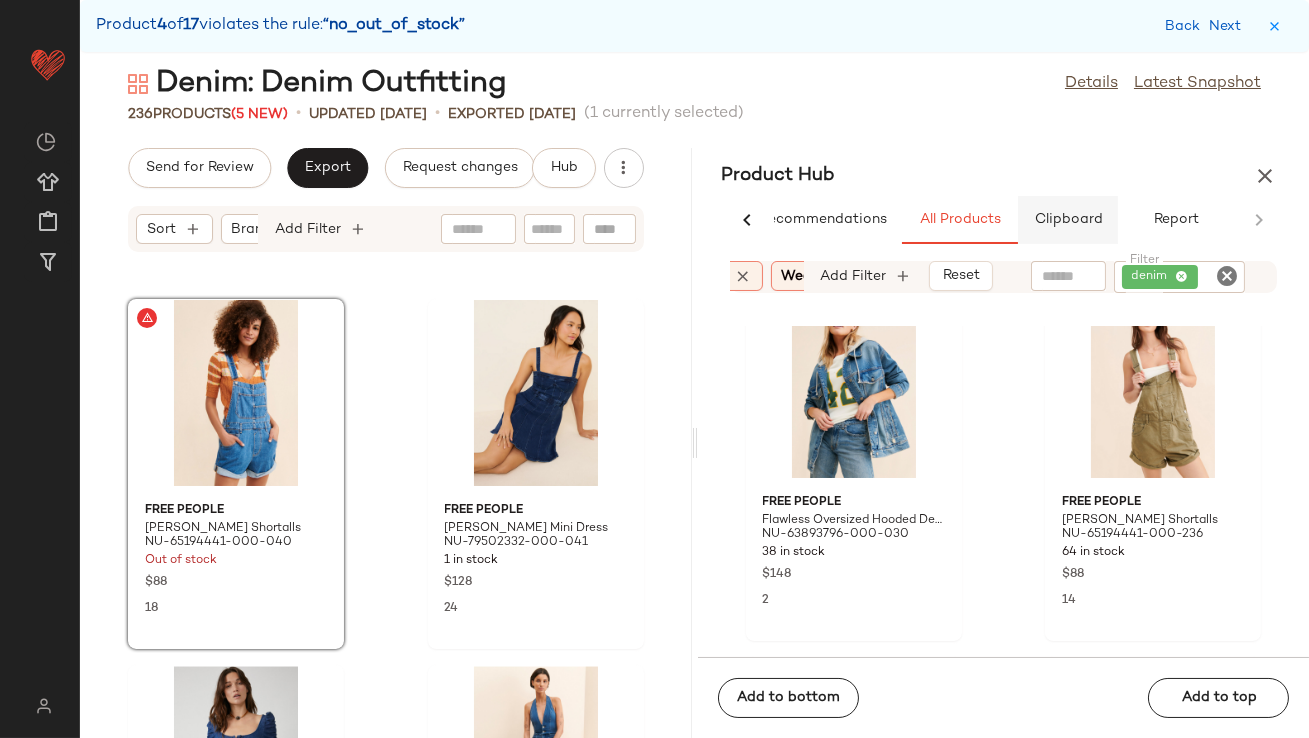 click on "Clipboard" 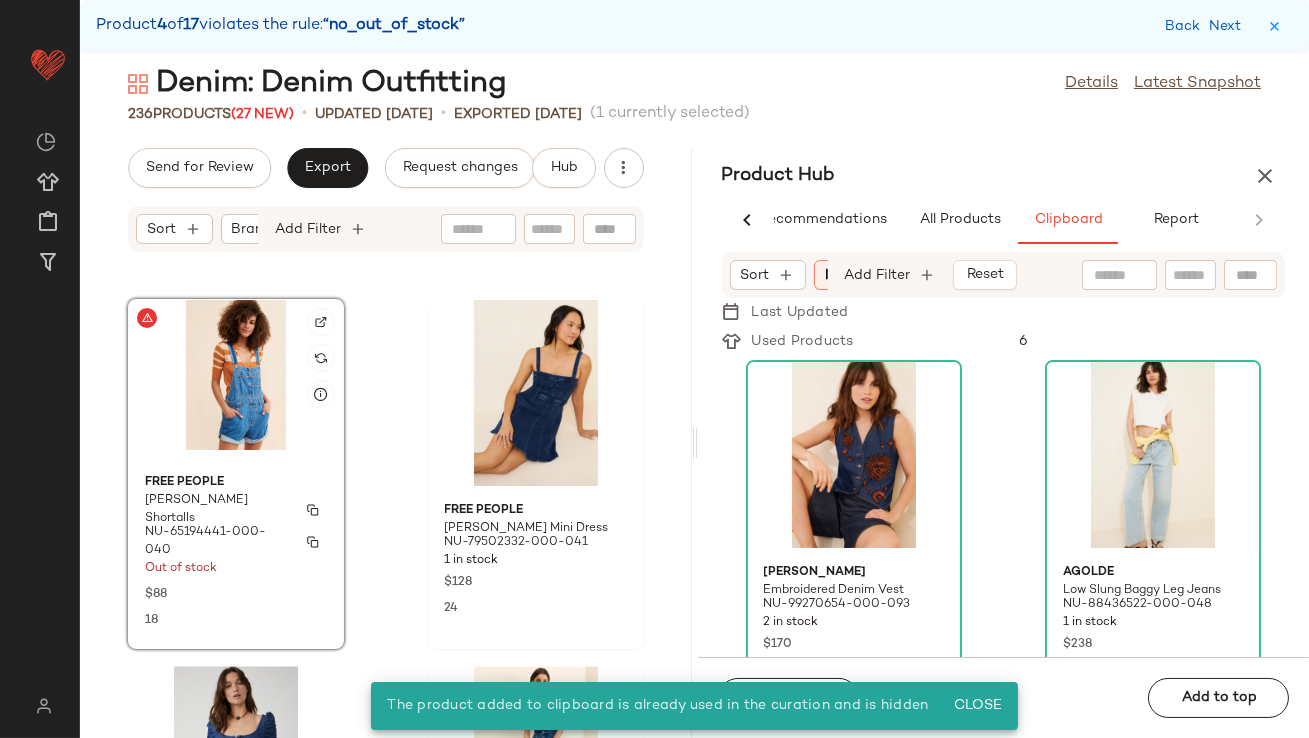 click 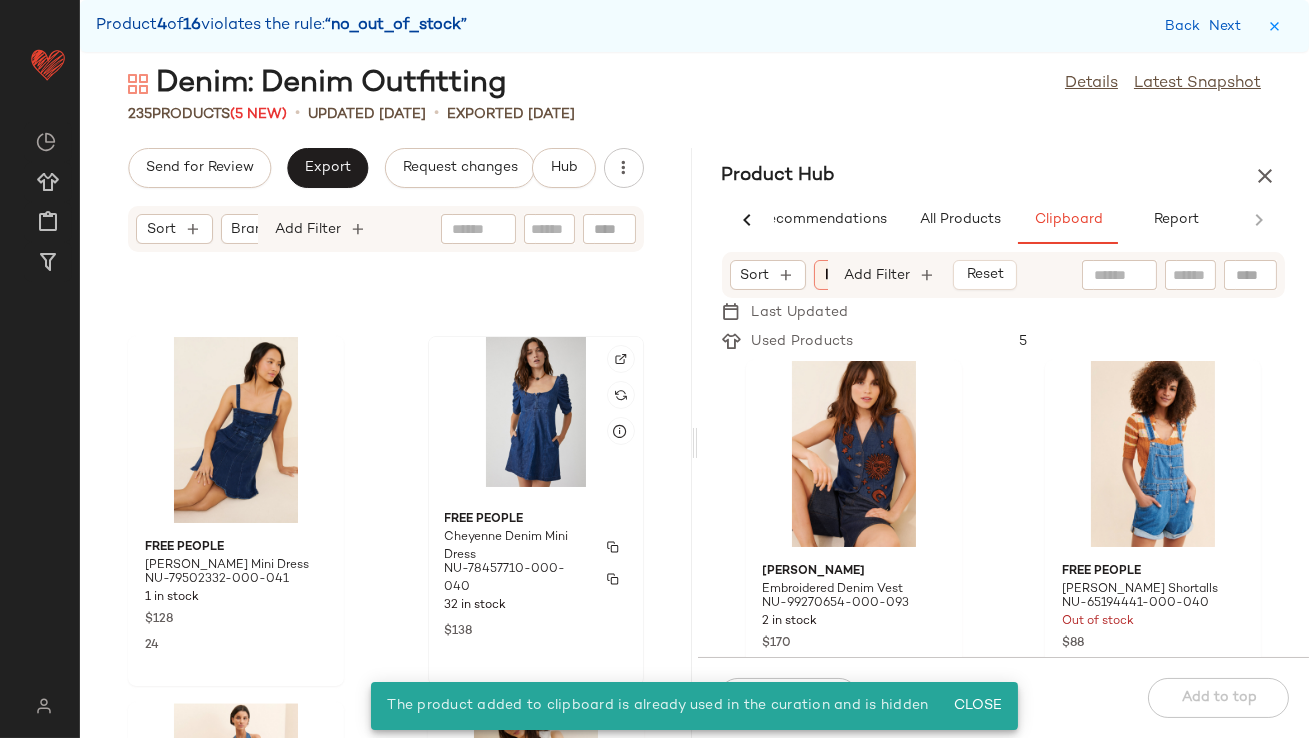 scroll, scrollTop: 11672, scrollLeft: 0, axis: vertical 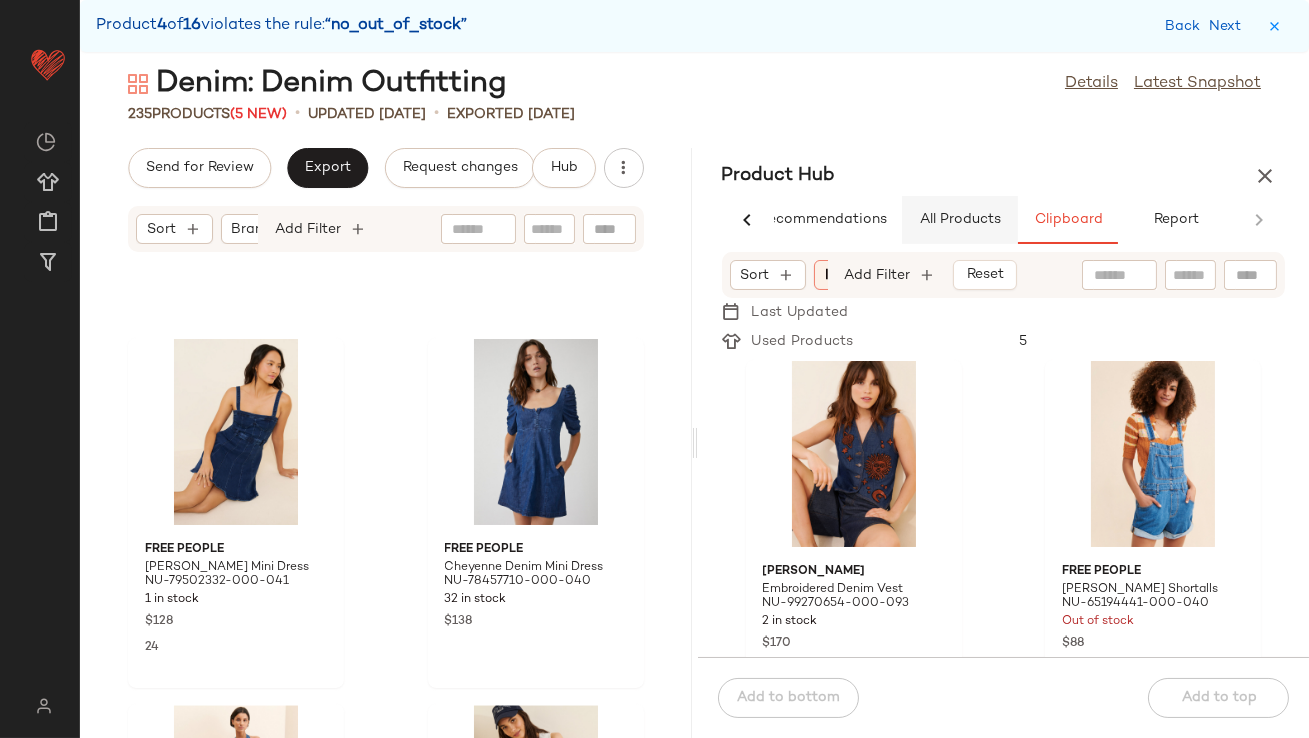 click on "All Products" 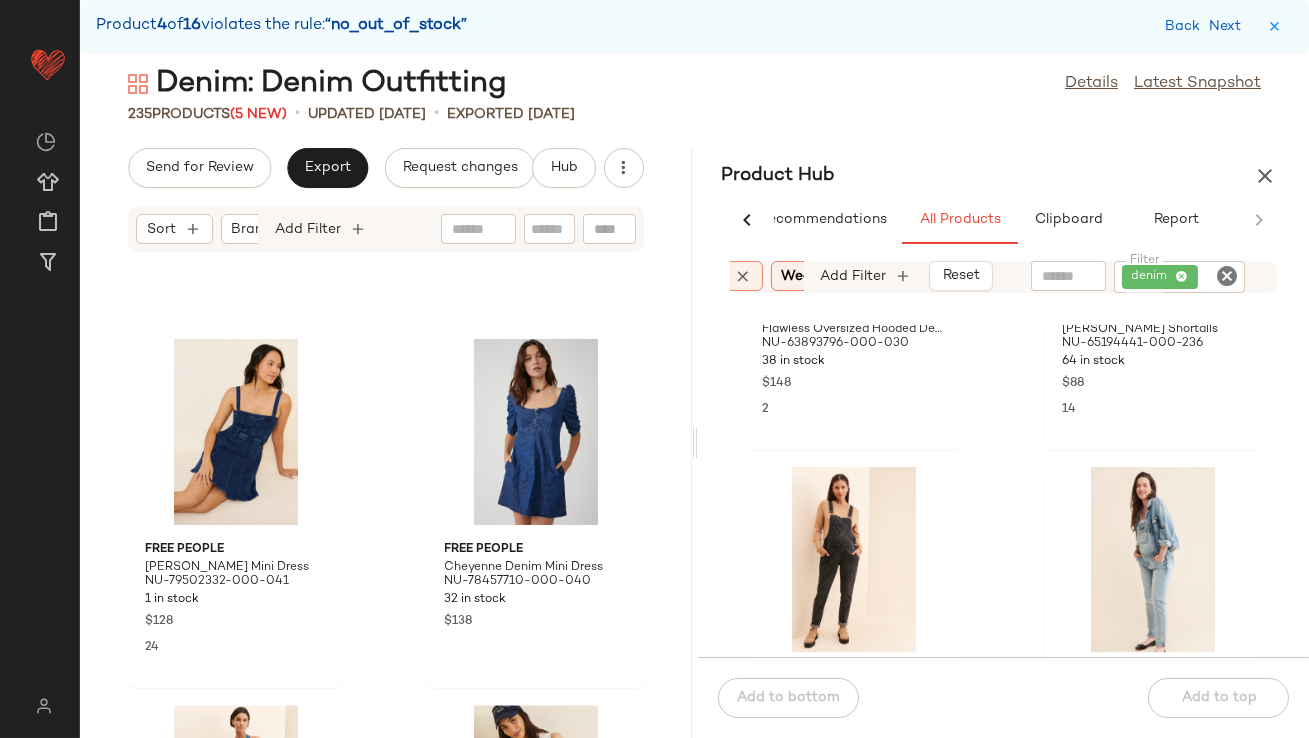 scroll, scrollTop: 5561, scrollLeft: 0, axis: vertical 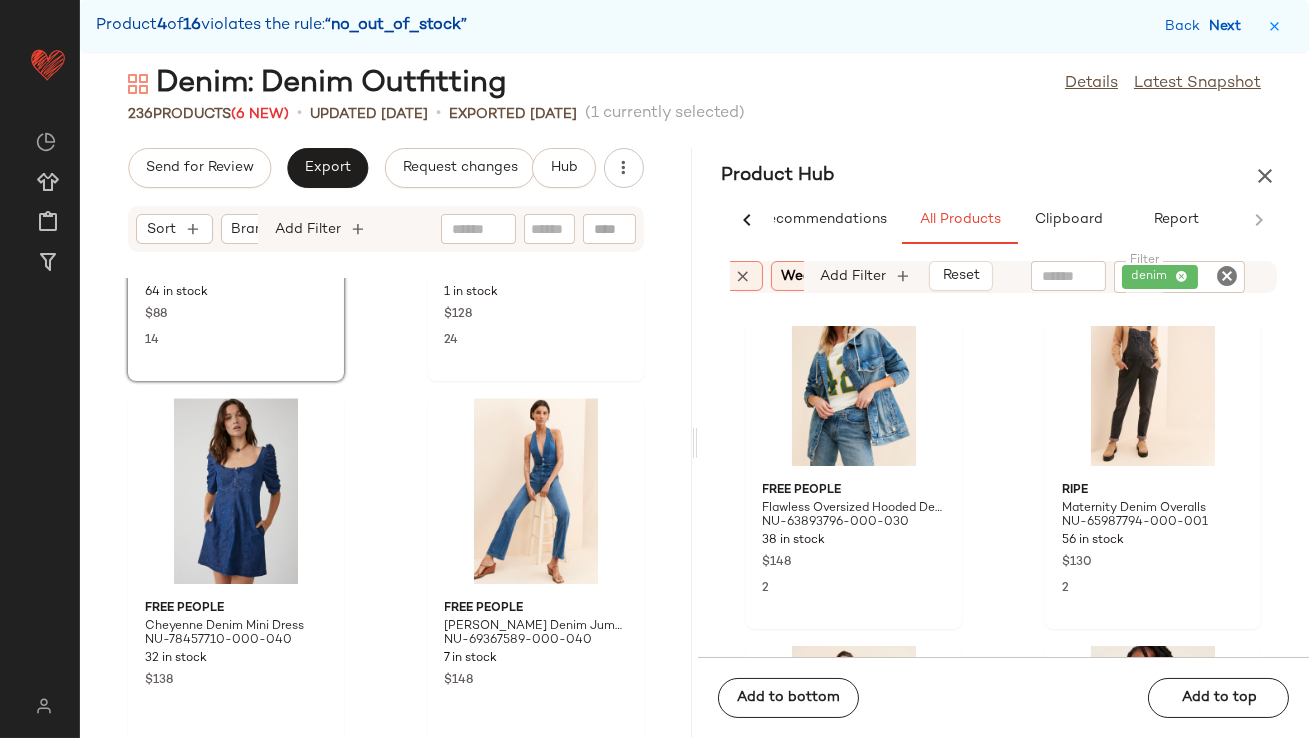 click on "Next" at bounding box center (1229, 26) 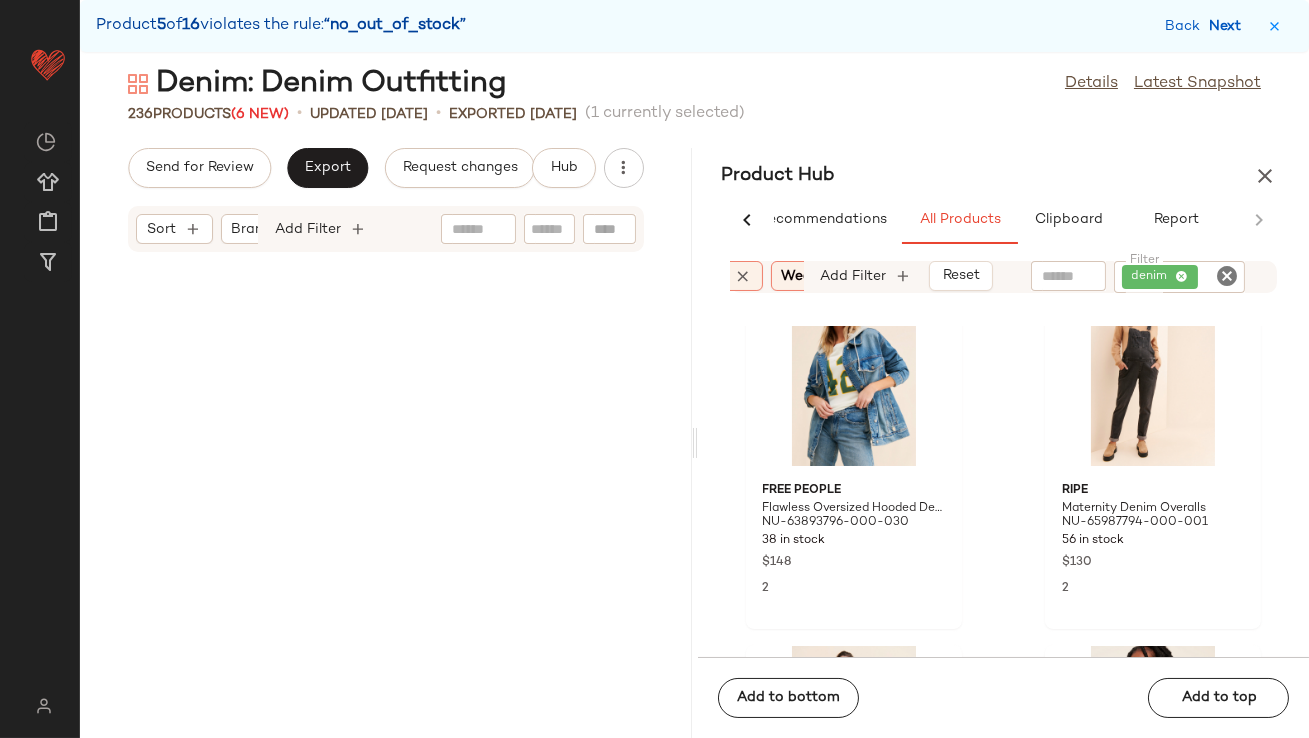 scroll, scrollTop: 13541, scrollLeft: 0, axis: vertical 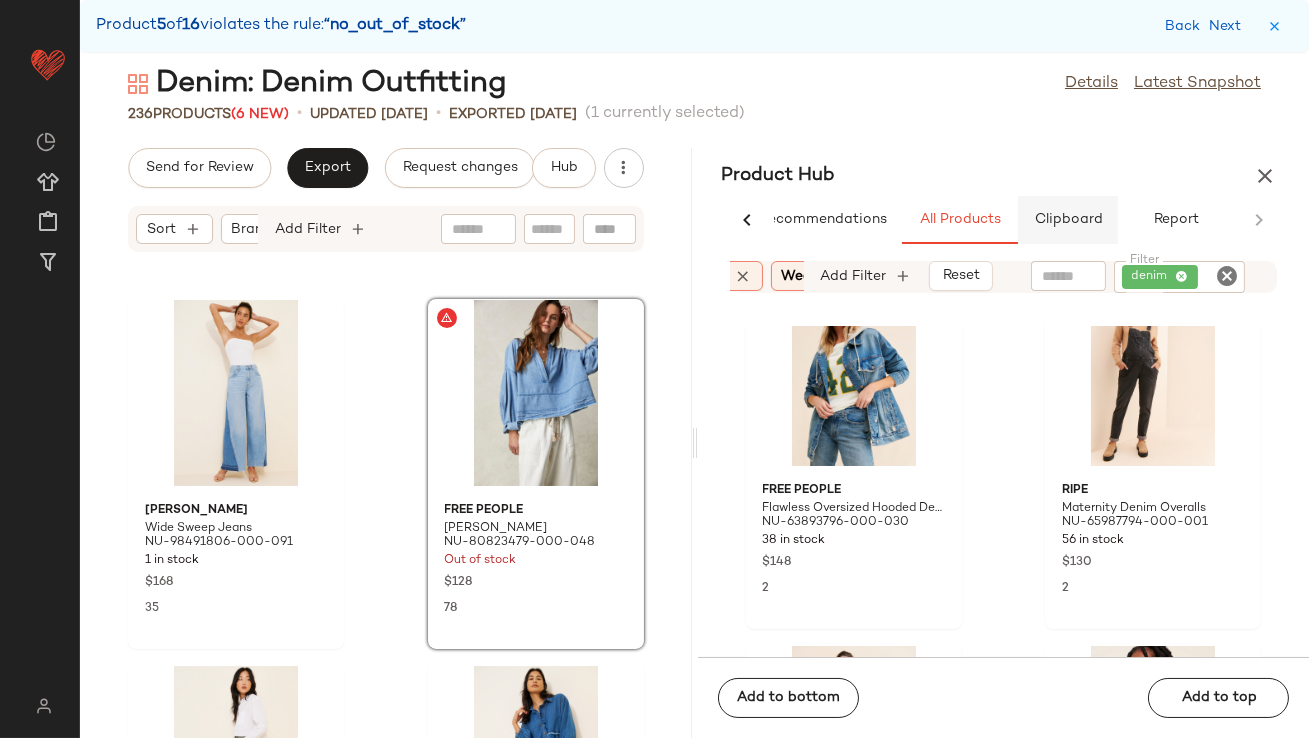 click on "Clipboard" 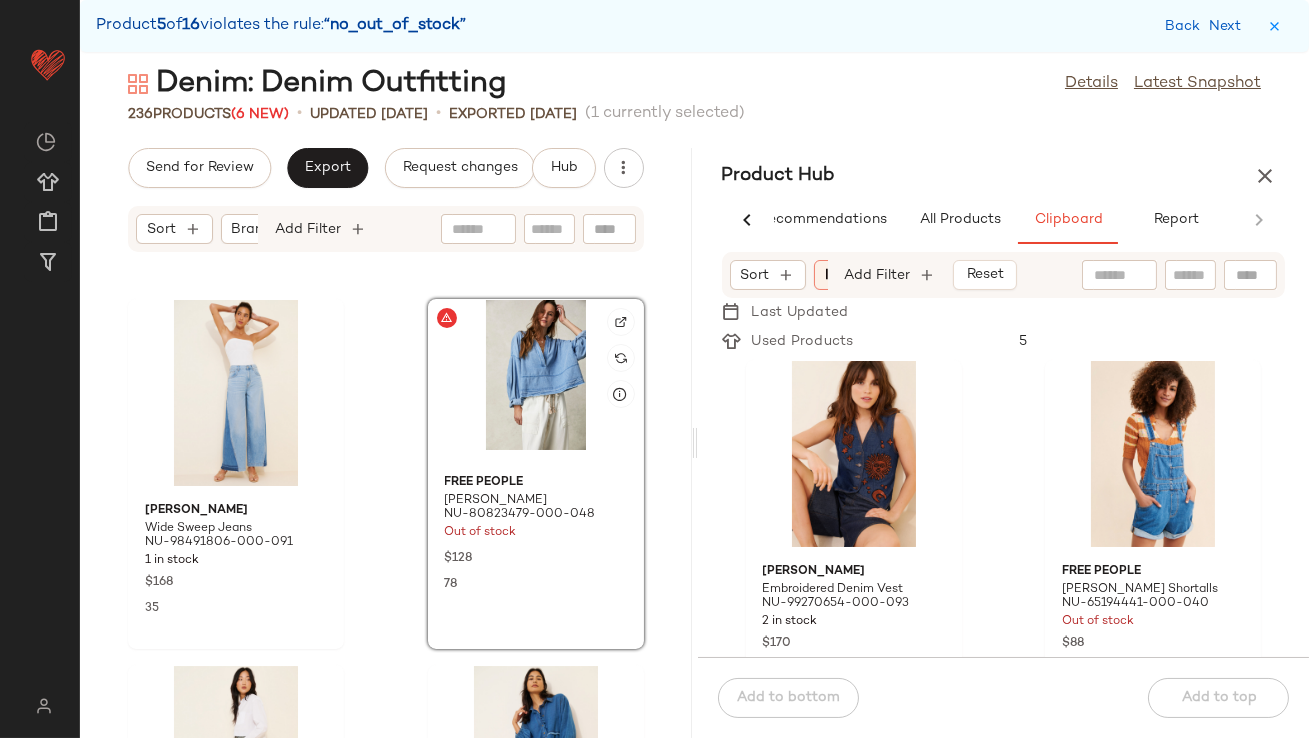scroll, scrollTop: 13540, scrollLeft: 0, axis: vertical 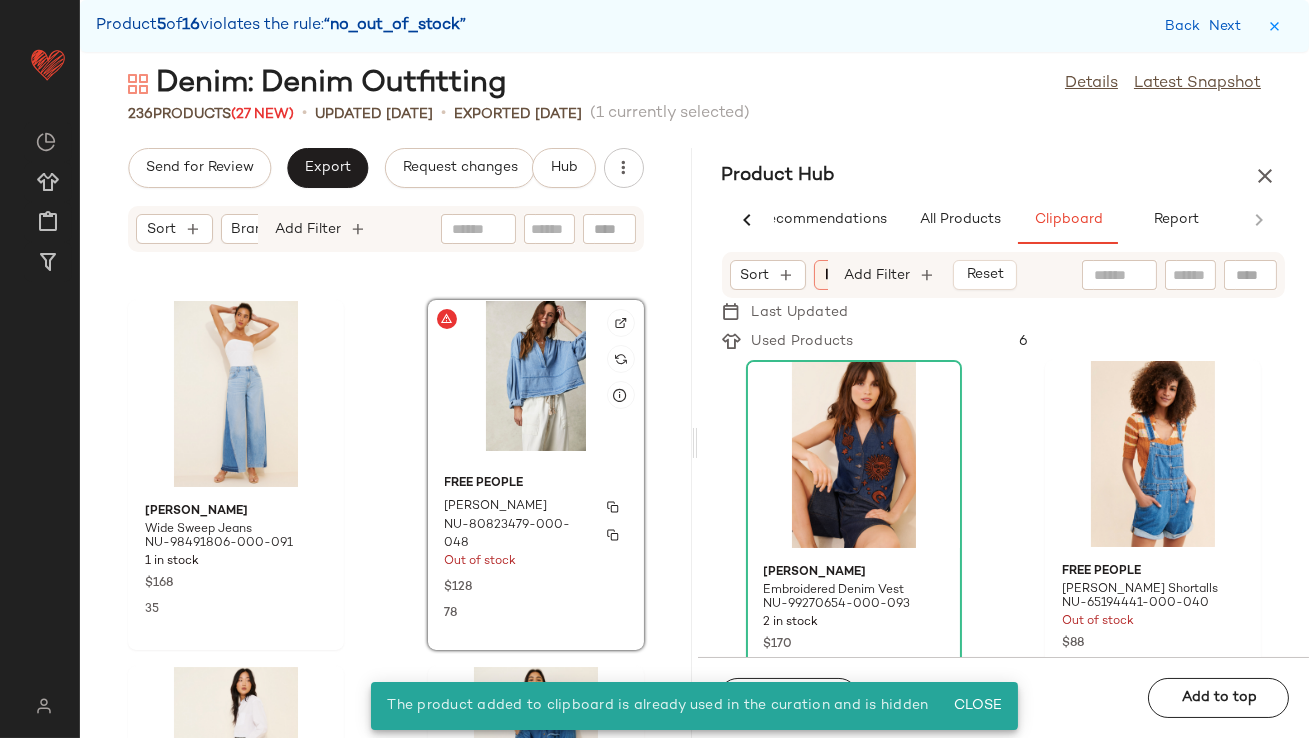 click 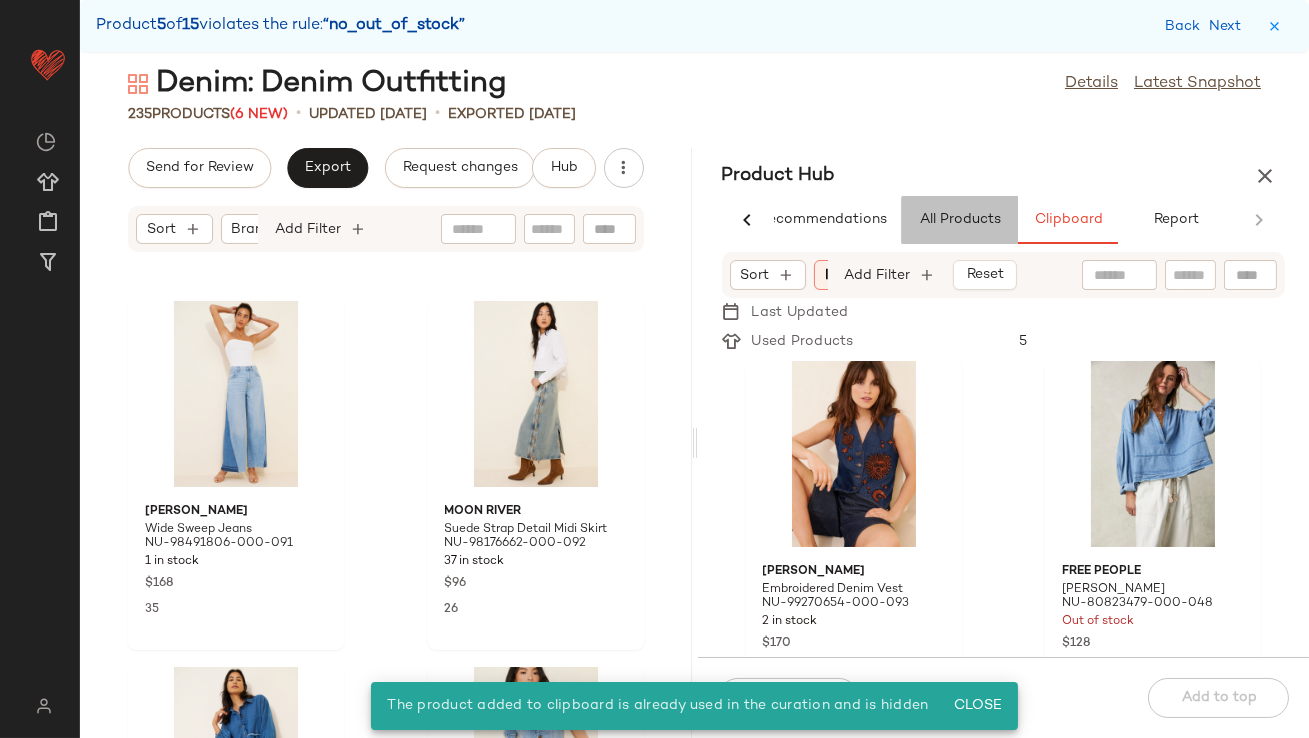 click on "All Products" 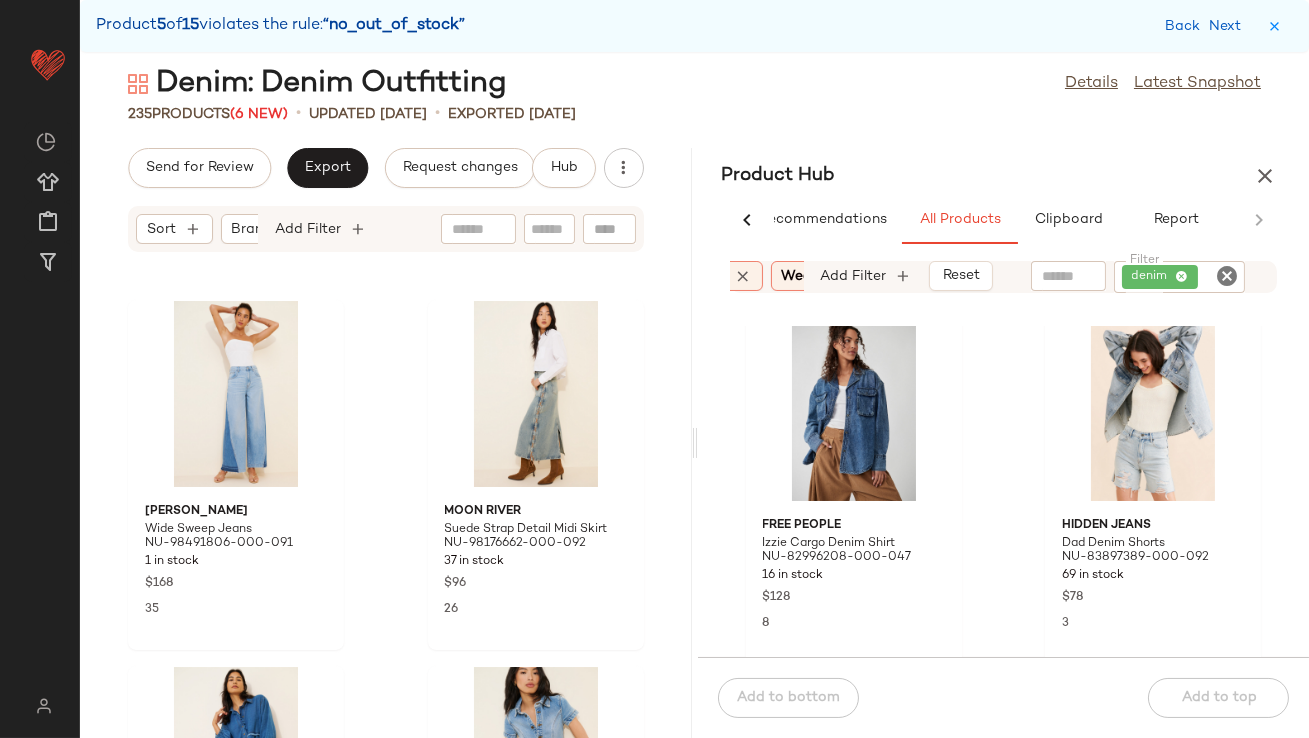 scroll, scrollTop: 6983, scrollLeft: 0, axis: vertical 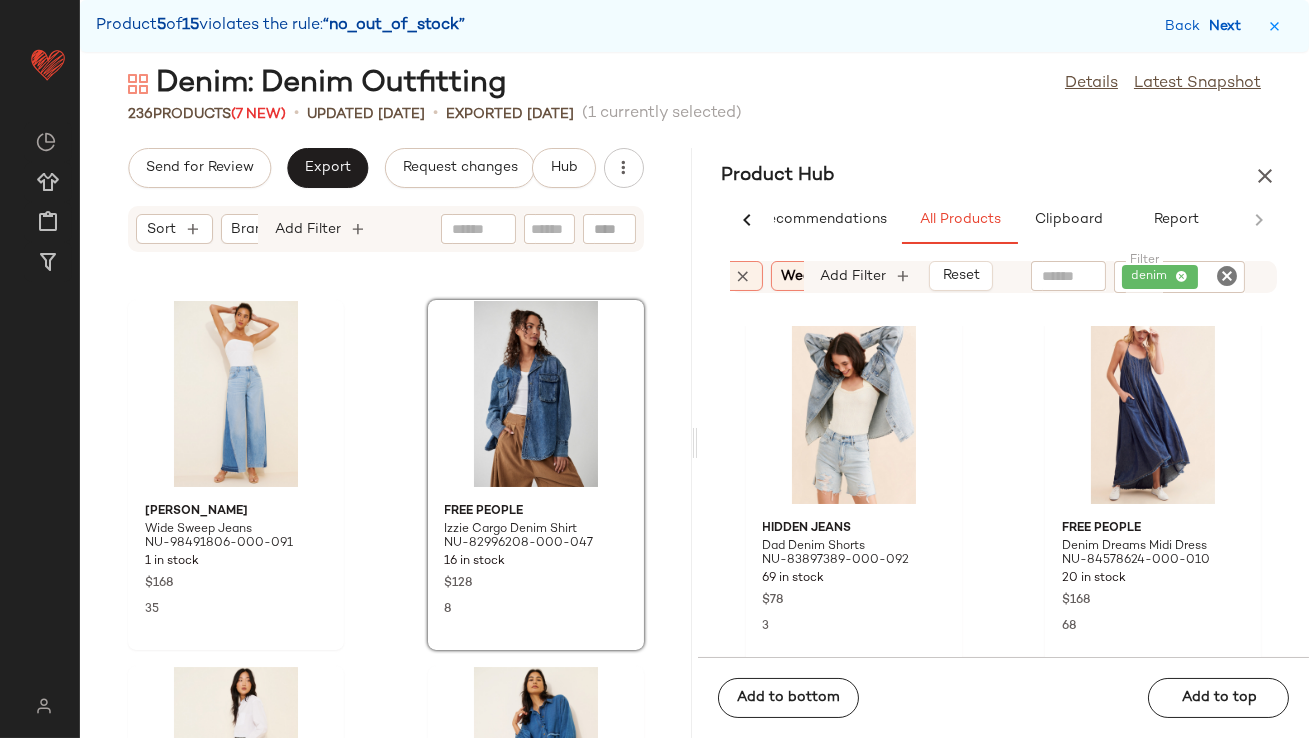 click on "Next" at bounding box center (1229, 26) 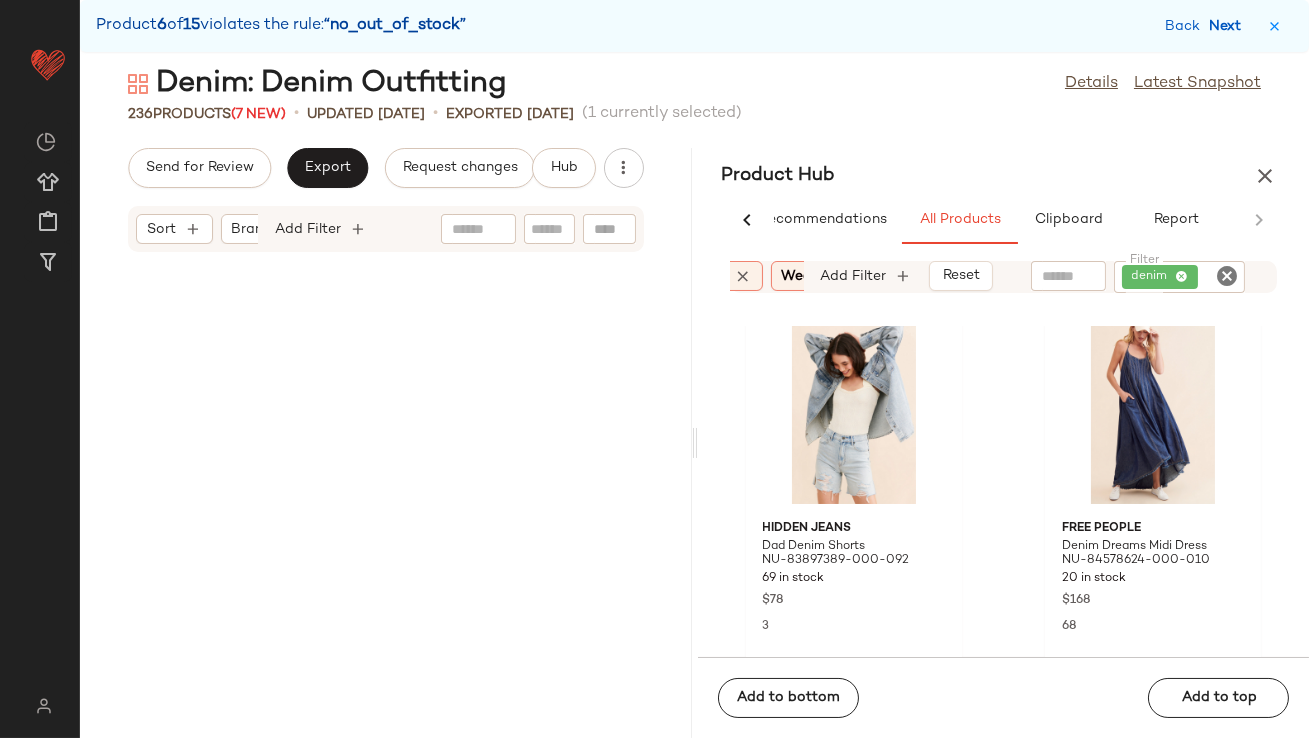 scroll, scrollTop: 19398, scrollLeft: 0, axis: vertical 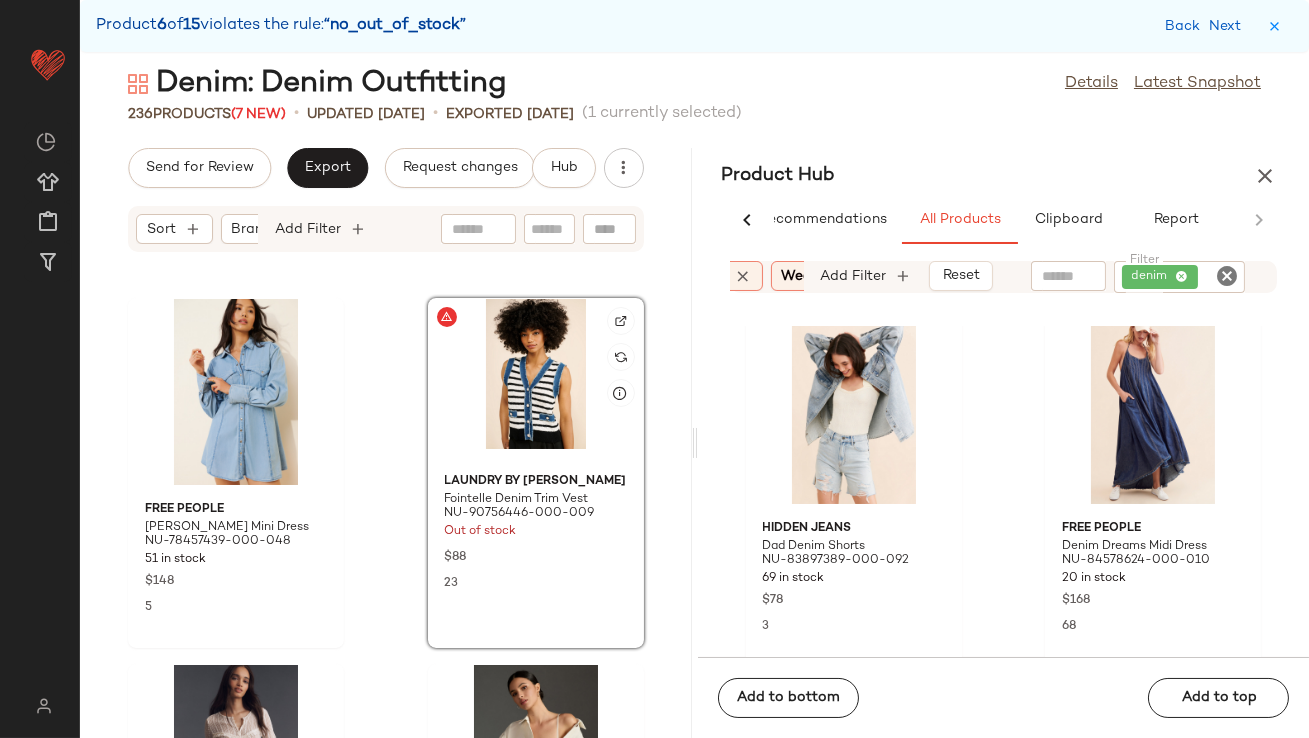 click 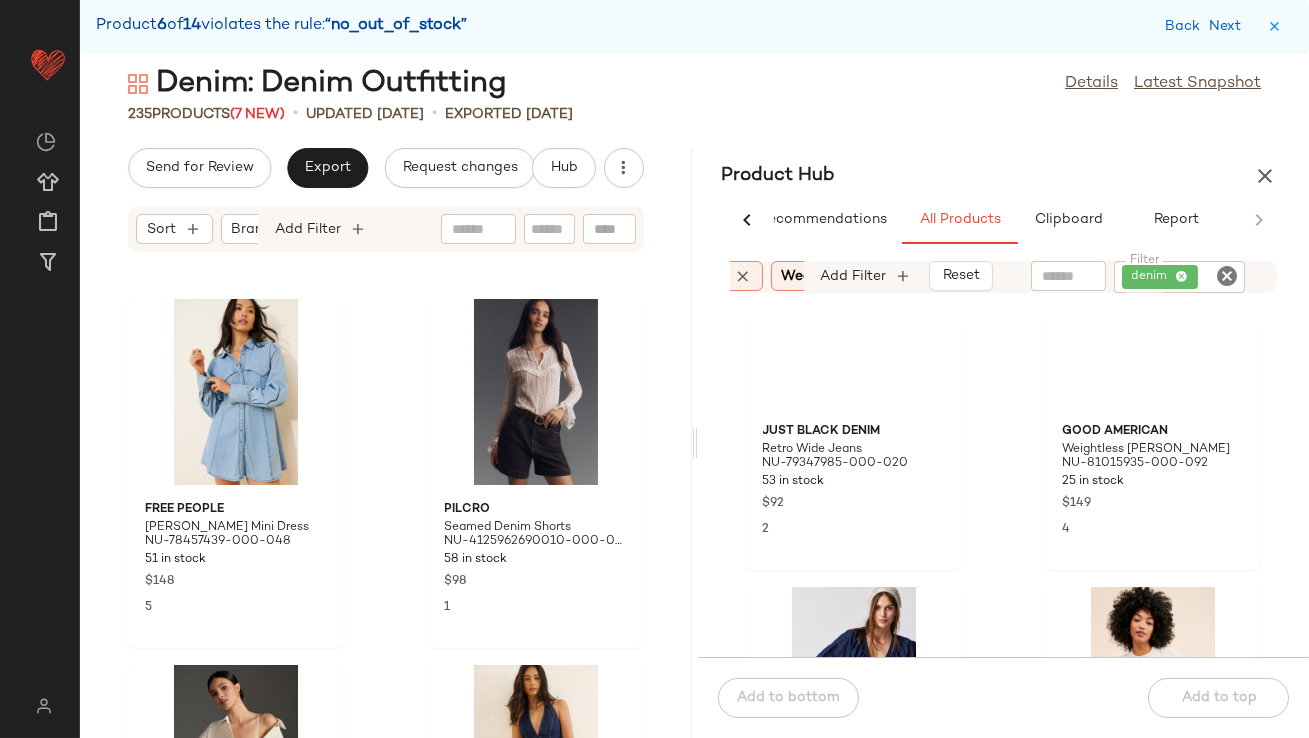 scroll, scrollTop: 6111, scrollLeft: 0, axis: vertical 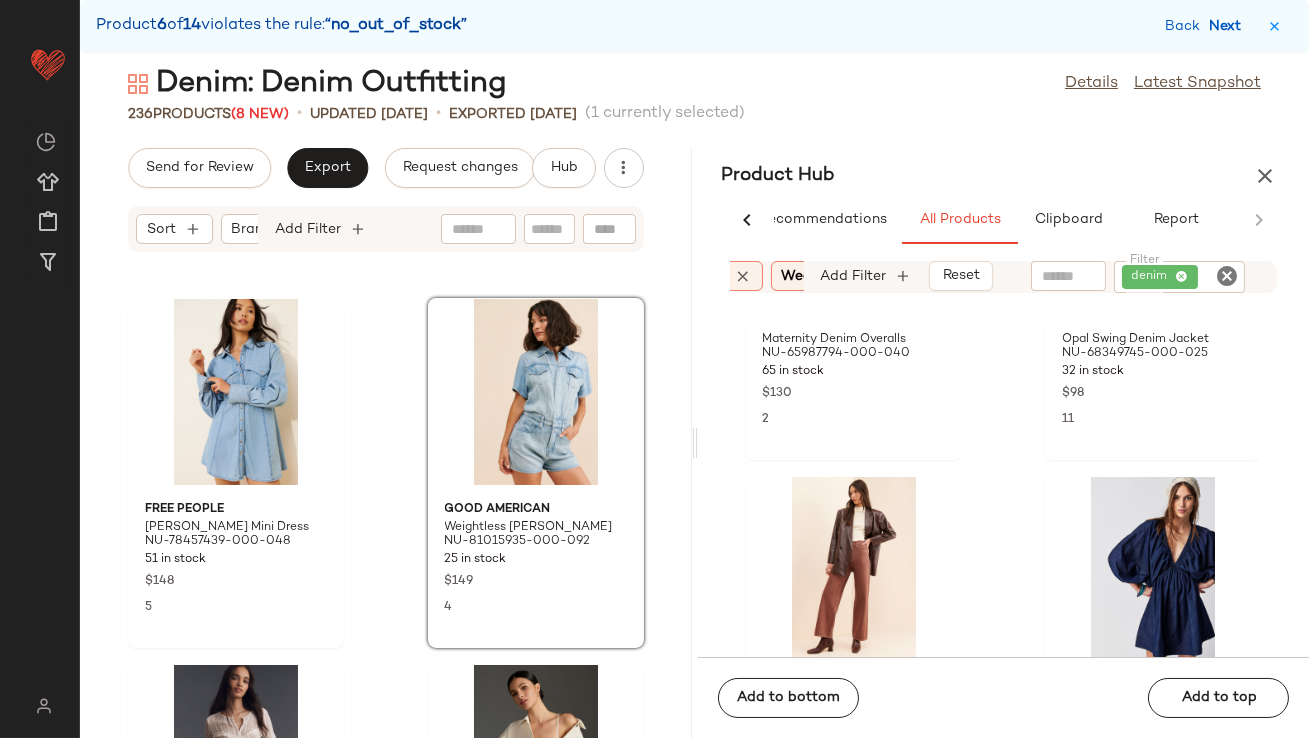 click on "Next" at bounding box center [1229, 26] 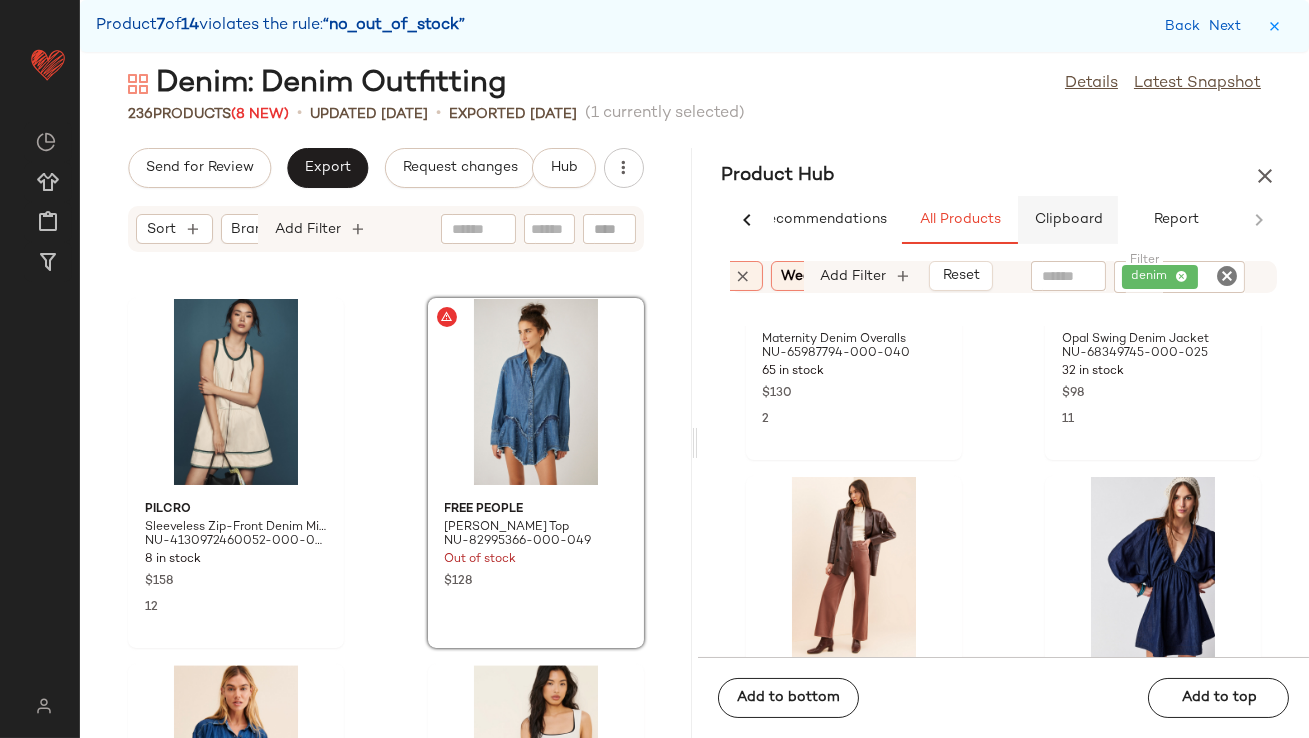 click on "Clipboard" 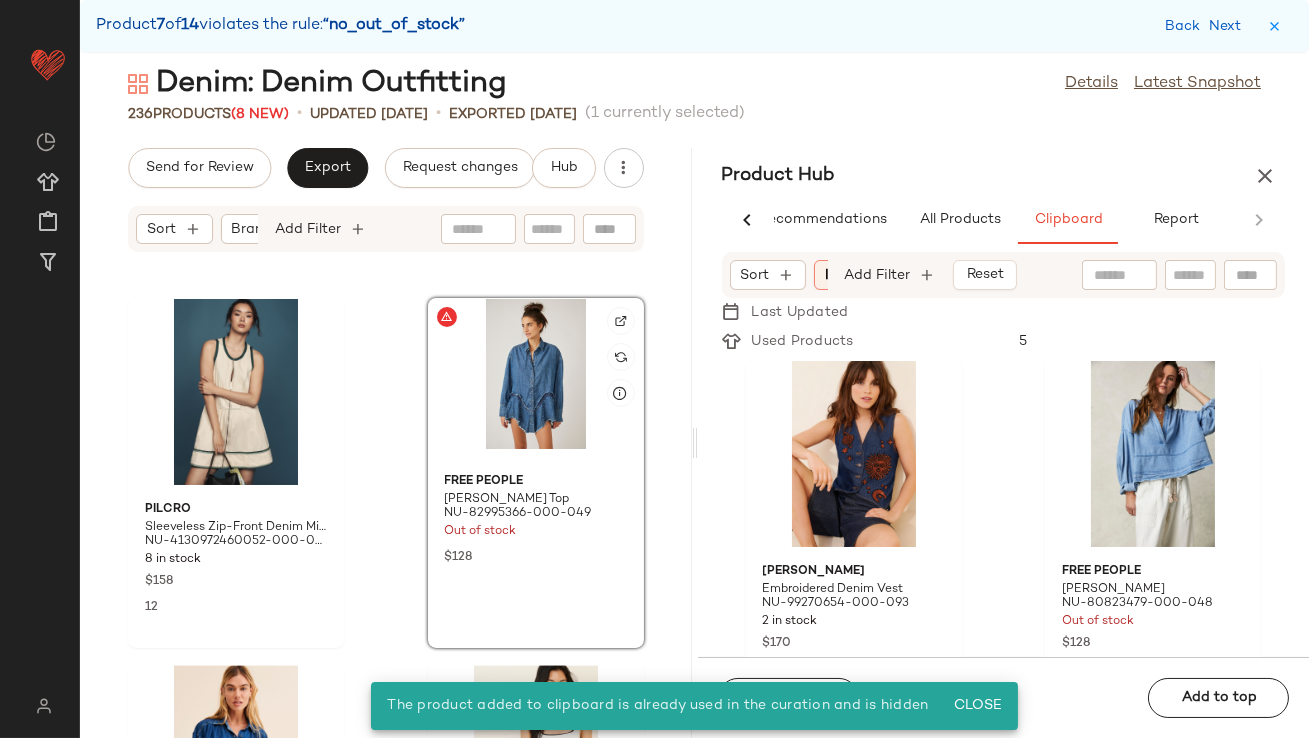 click 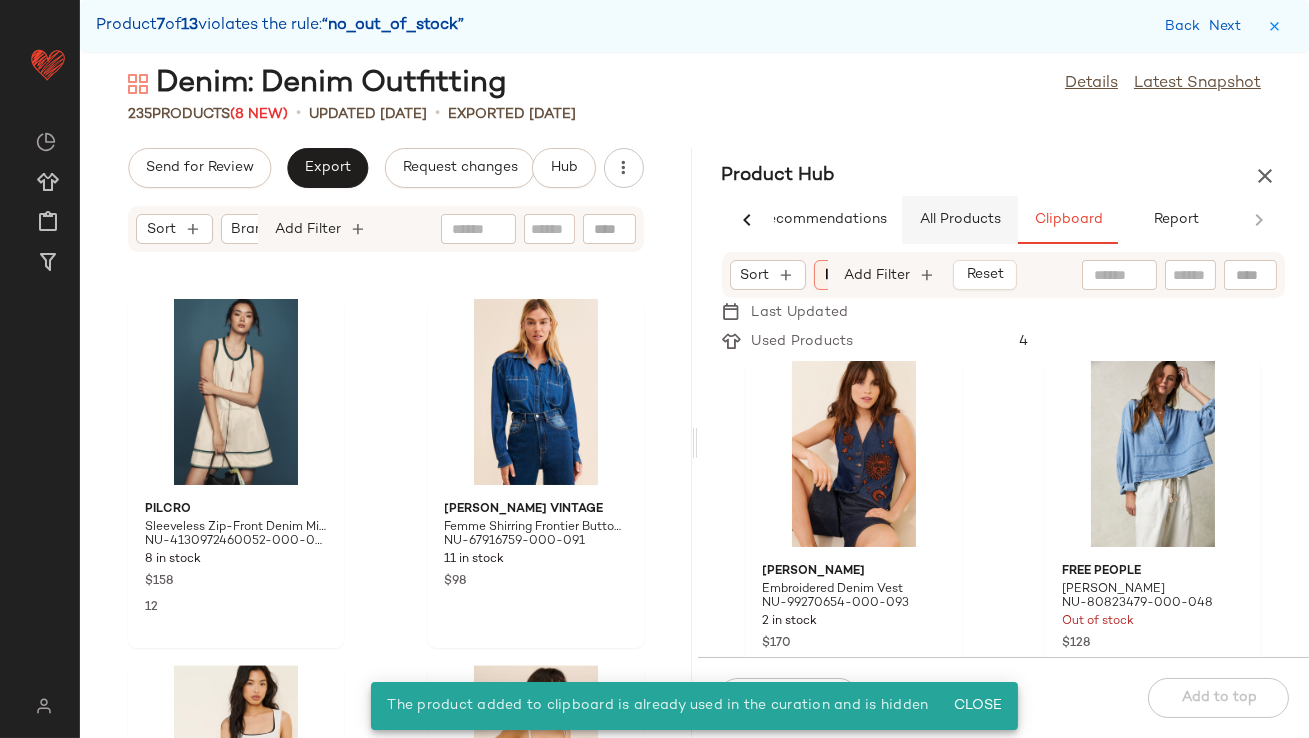 click on "All Products" 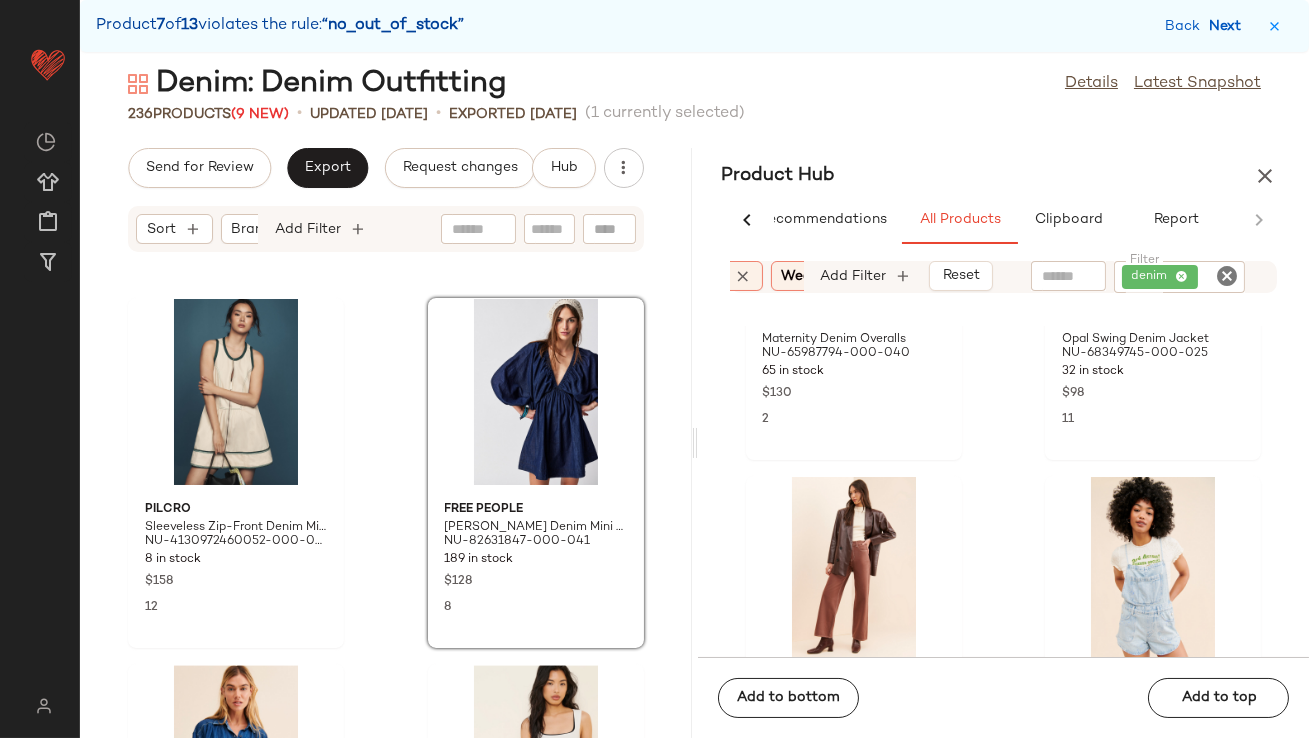 click on "Next" at bounding box center [1229, 26] 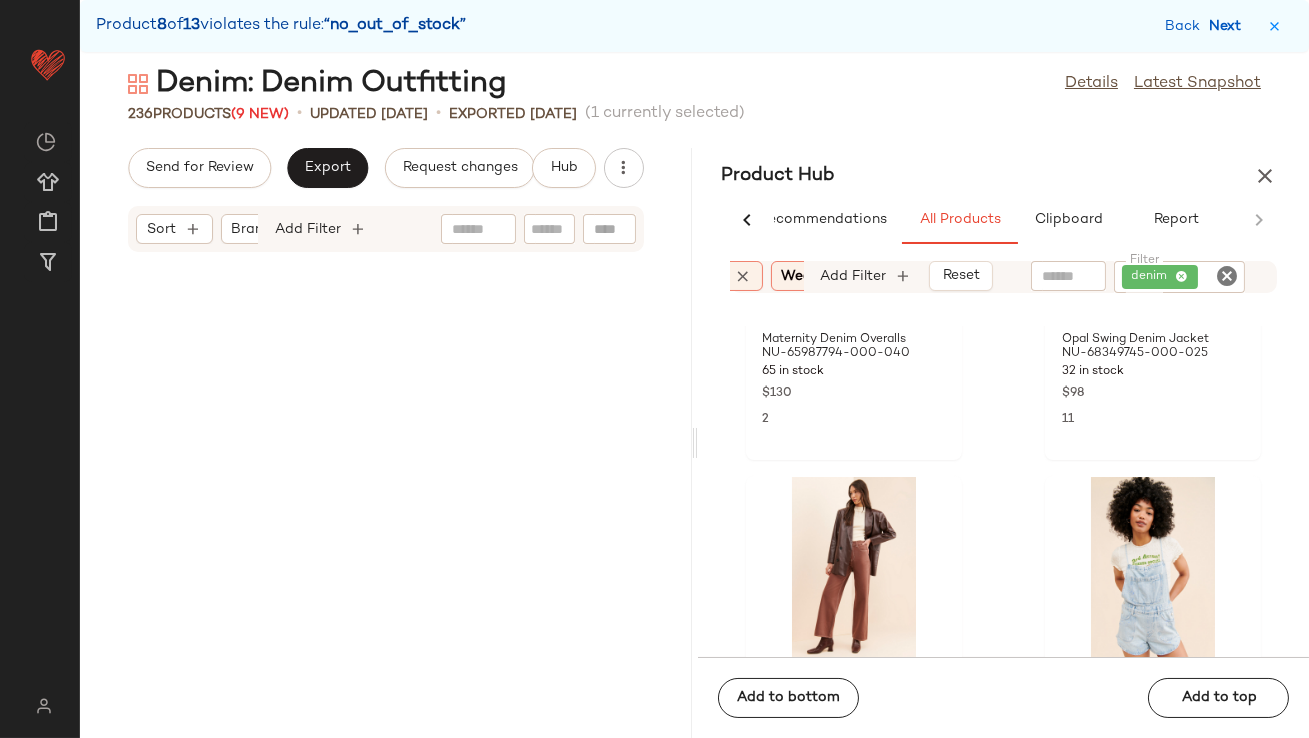 scroll, scrollTop: 32208, scrollLeft: 0, axis: vertical 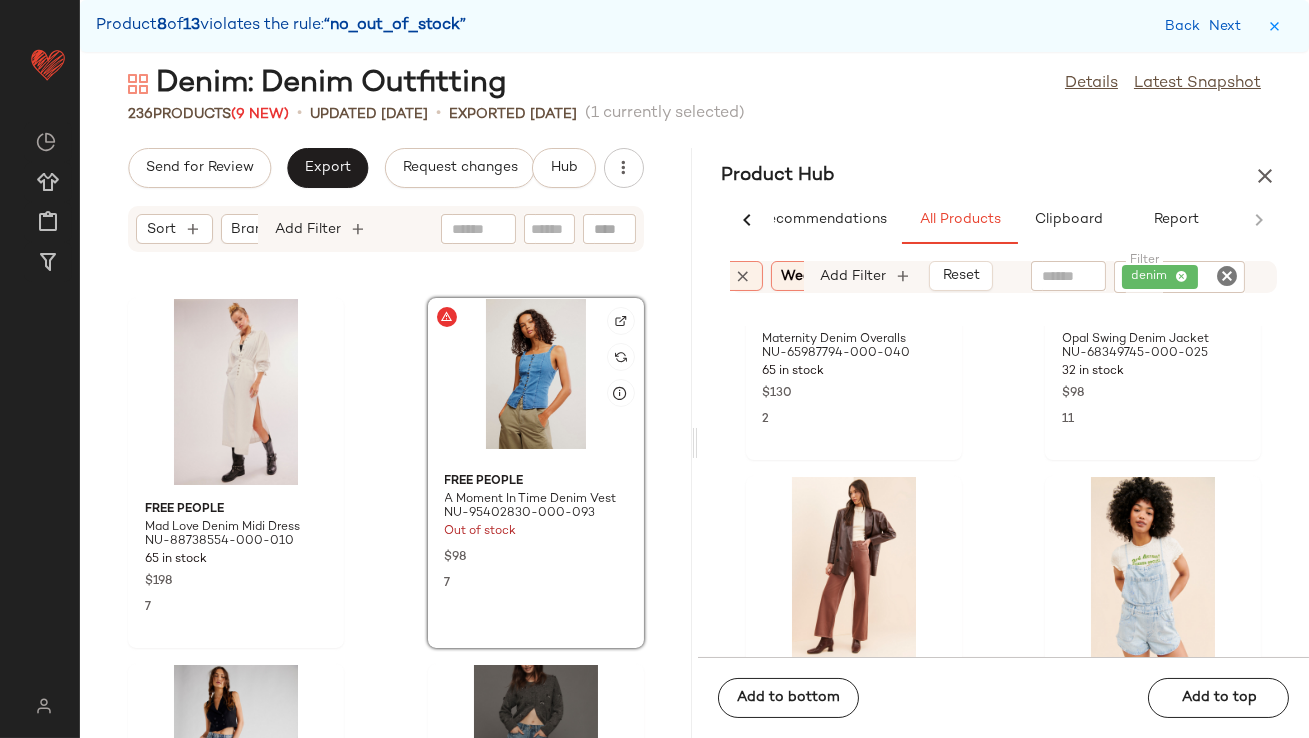 click 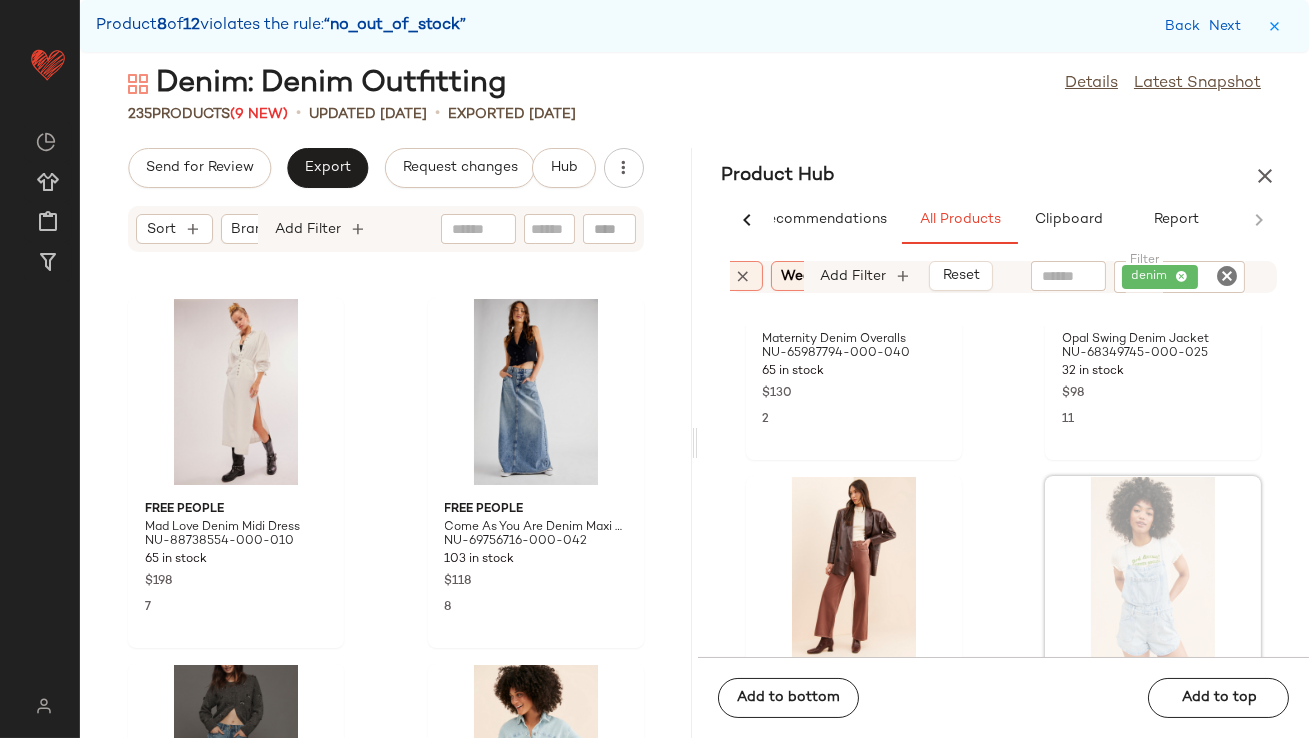 scroll, scrollTop: 6097, scrollLeft: 0, axis: vertical 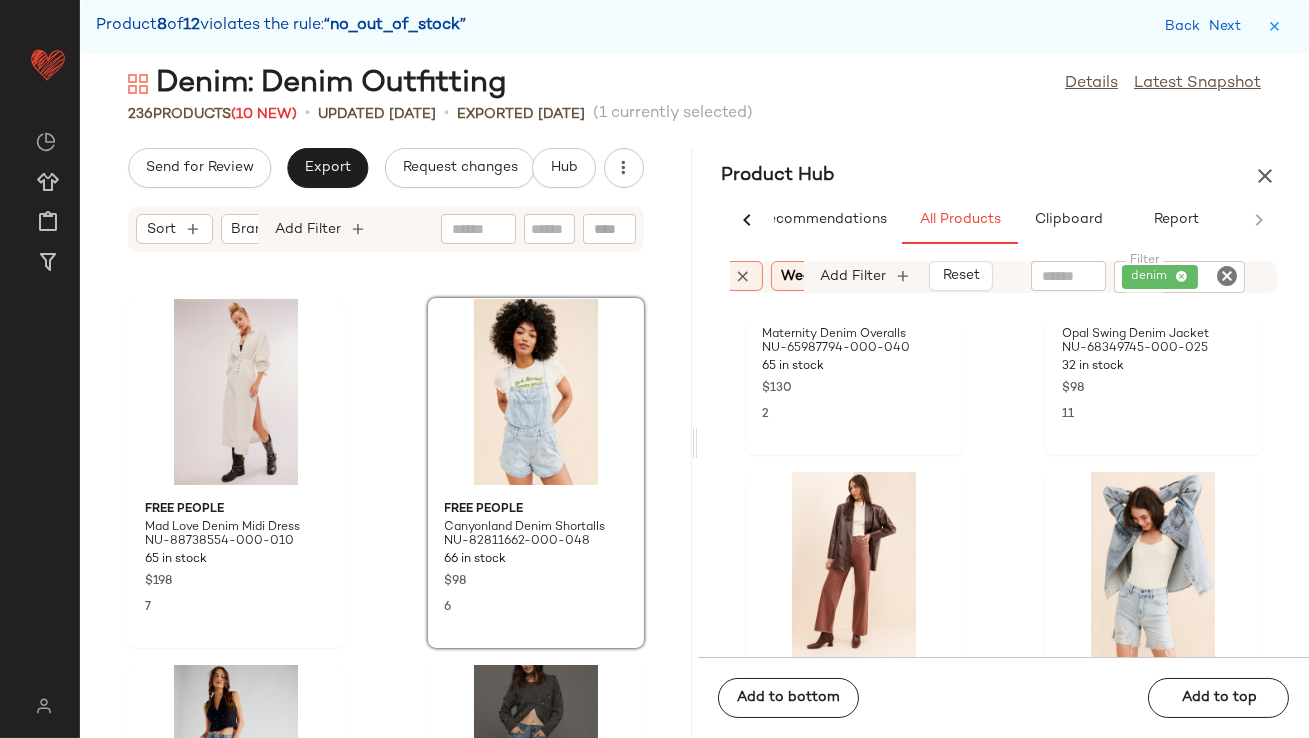click on "Back Next" at bounding box center [1207, 26] 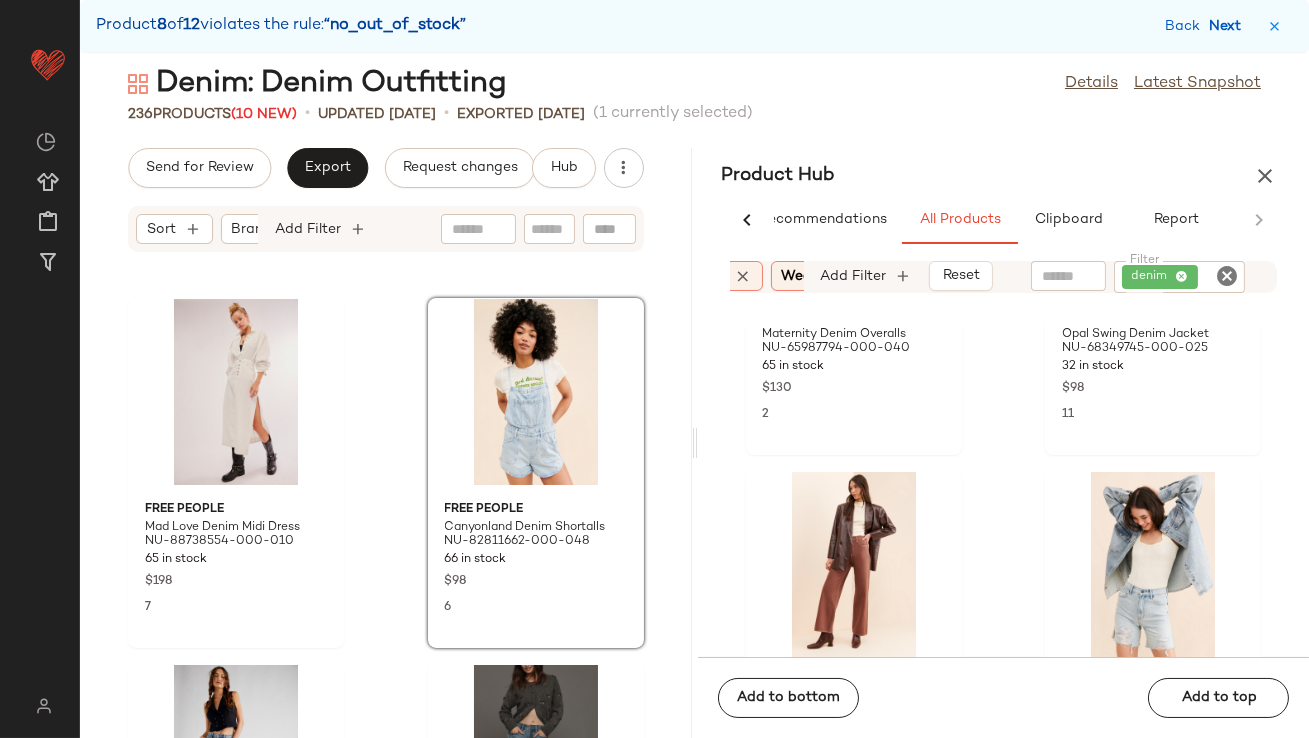 click on "Next" at bounding box center [1229, 26] 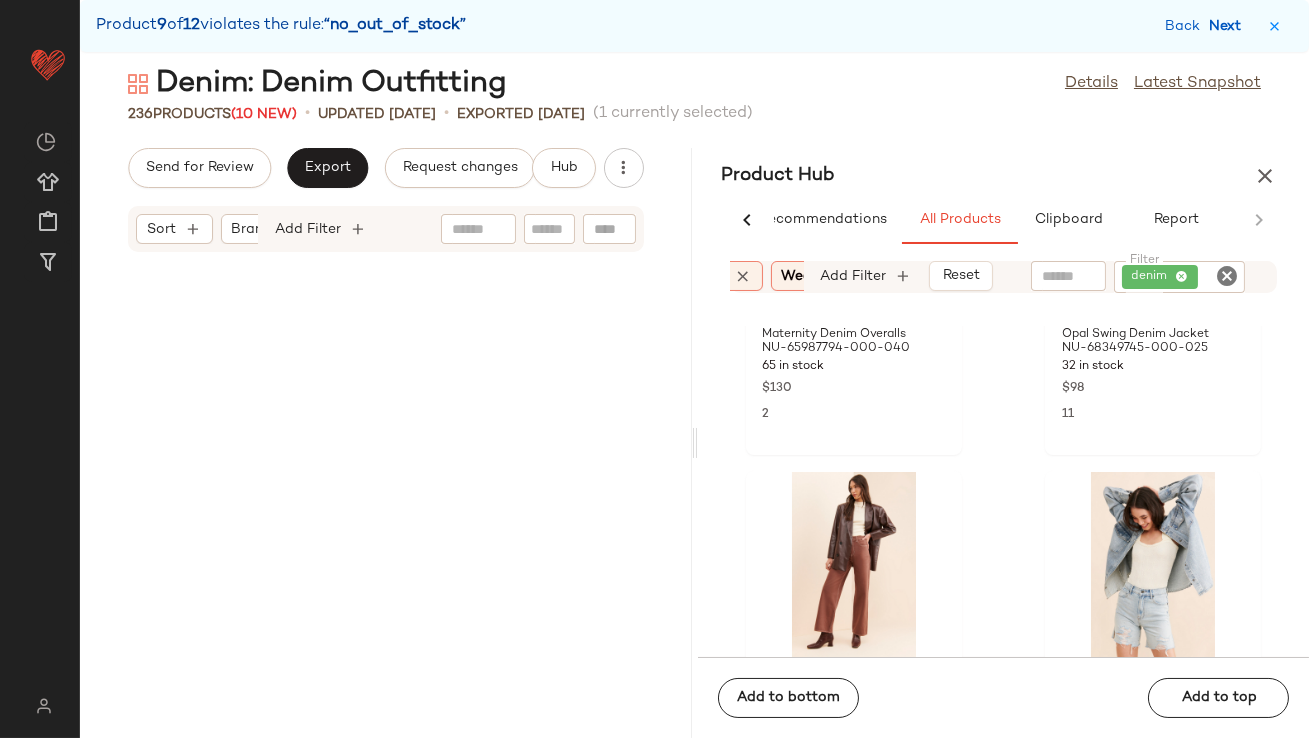 scroll, scrollTop: 35501, scrollLeft: 0, axis: vertical 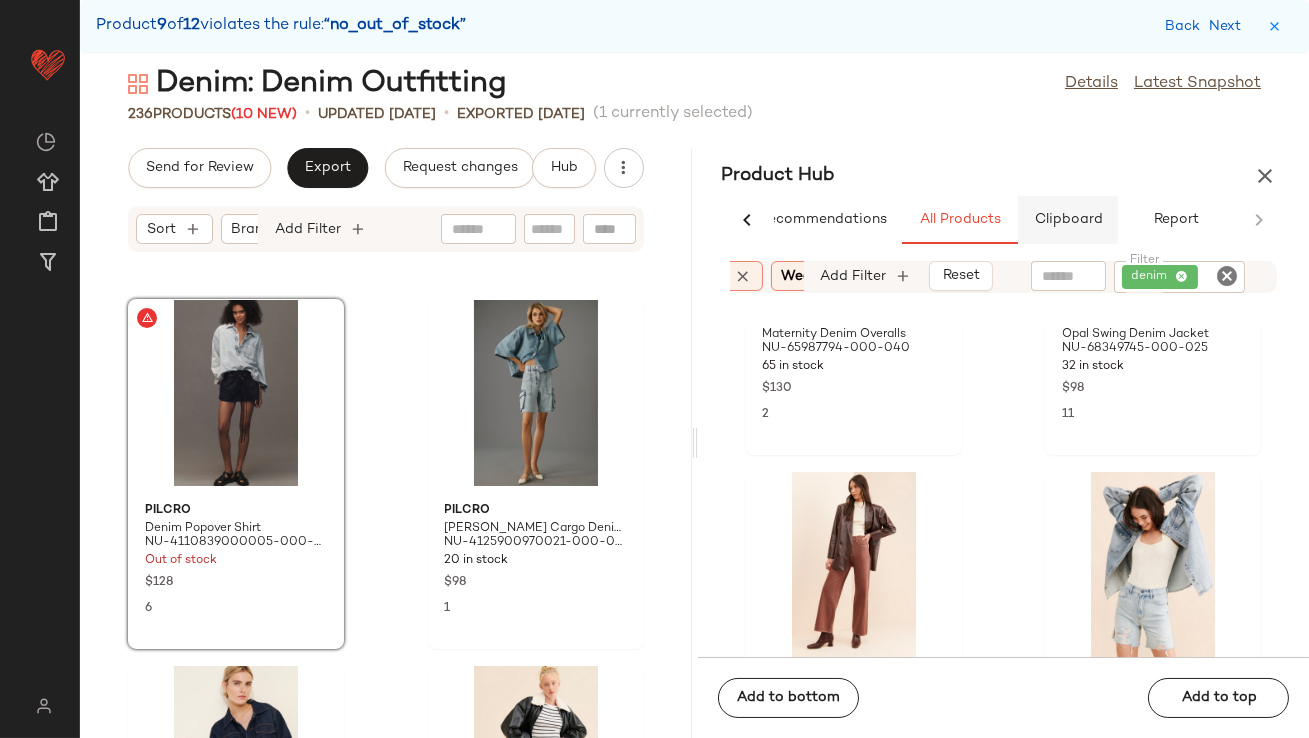 click on "Clipboard" 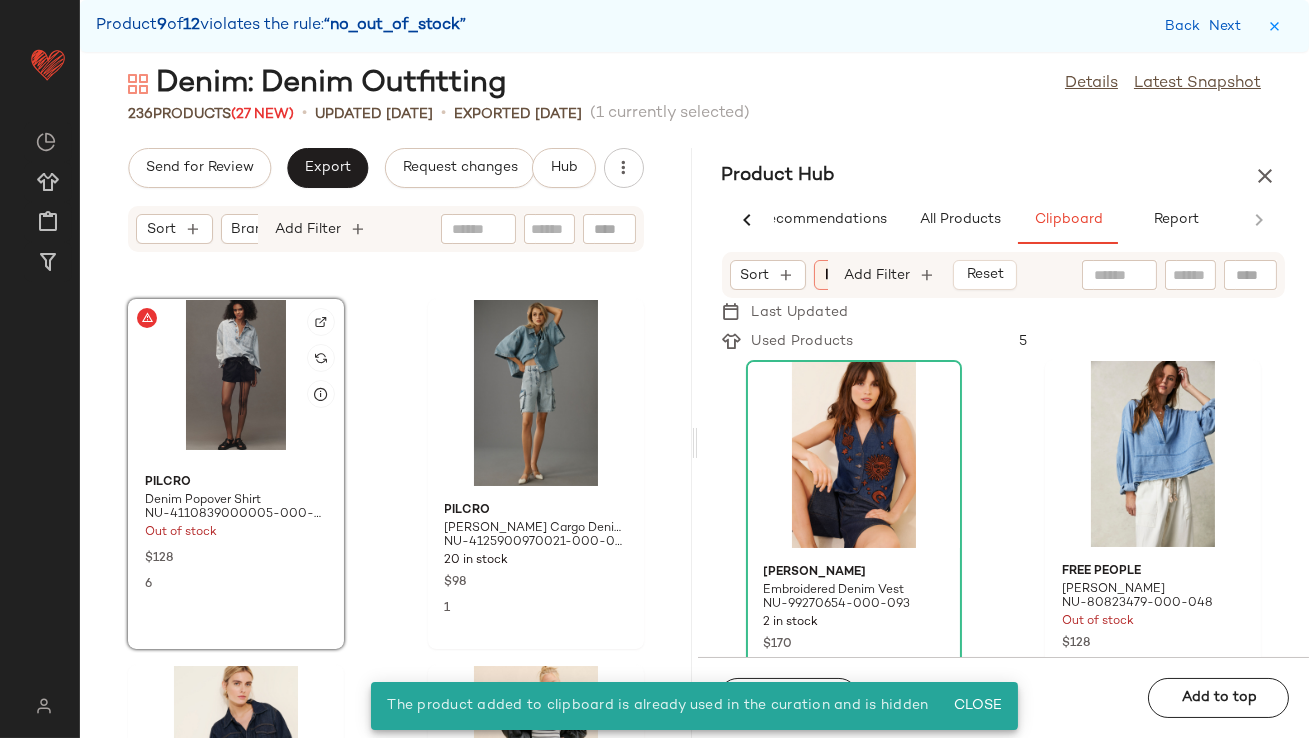 click 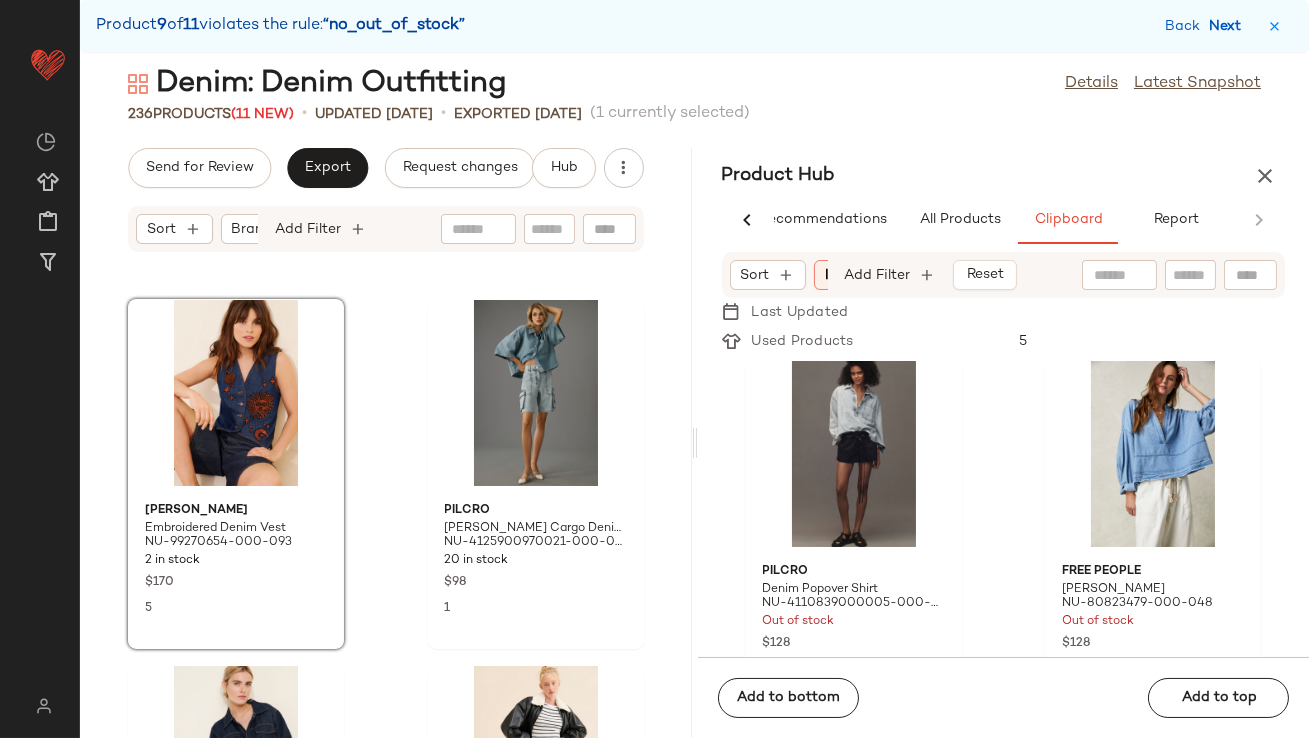 click on "Next" at bounding box center (1229, 26) 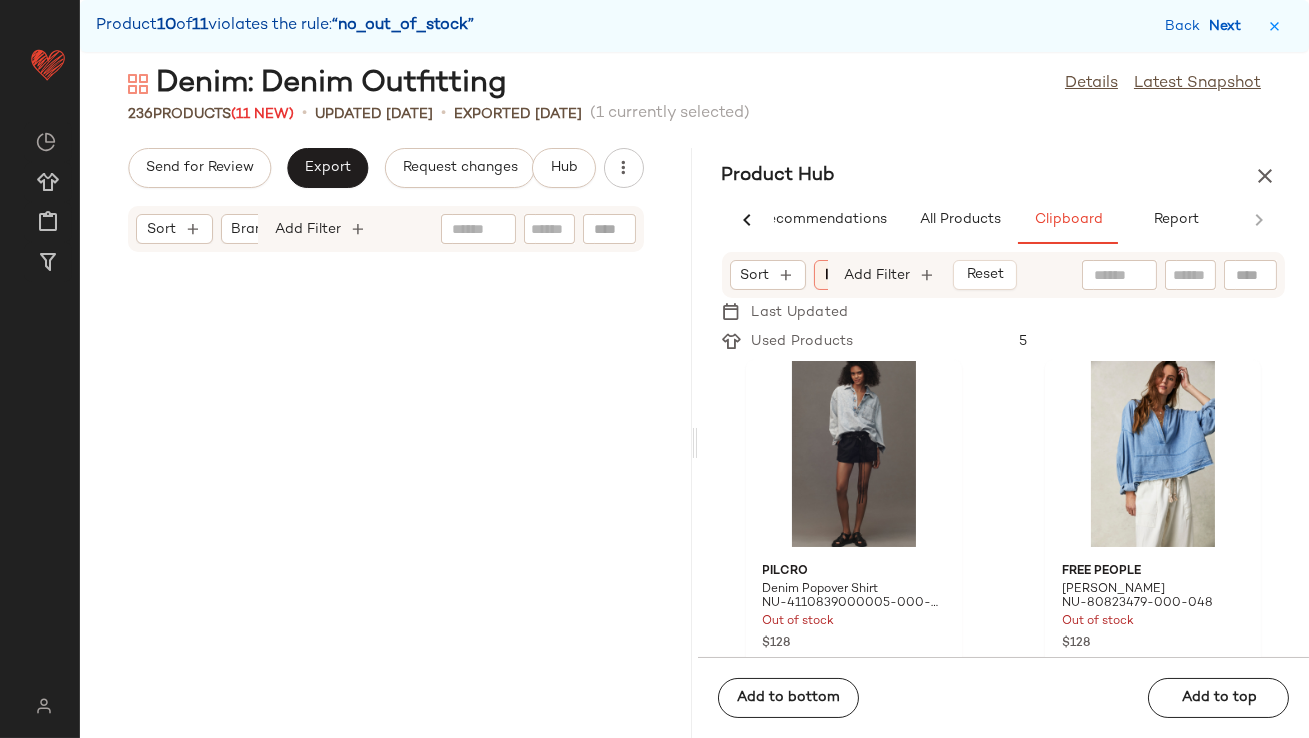 scroll, scrollTop: 38064, scrollLeft: 0, axis: vertical 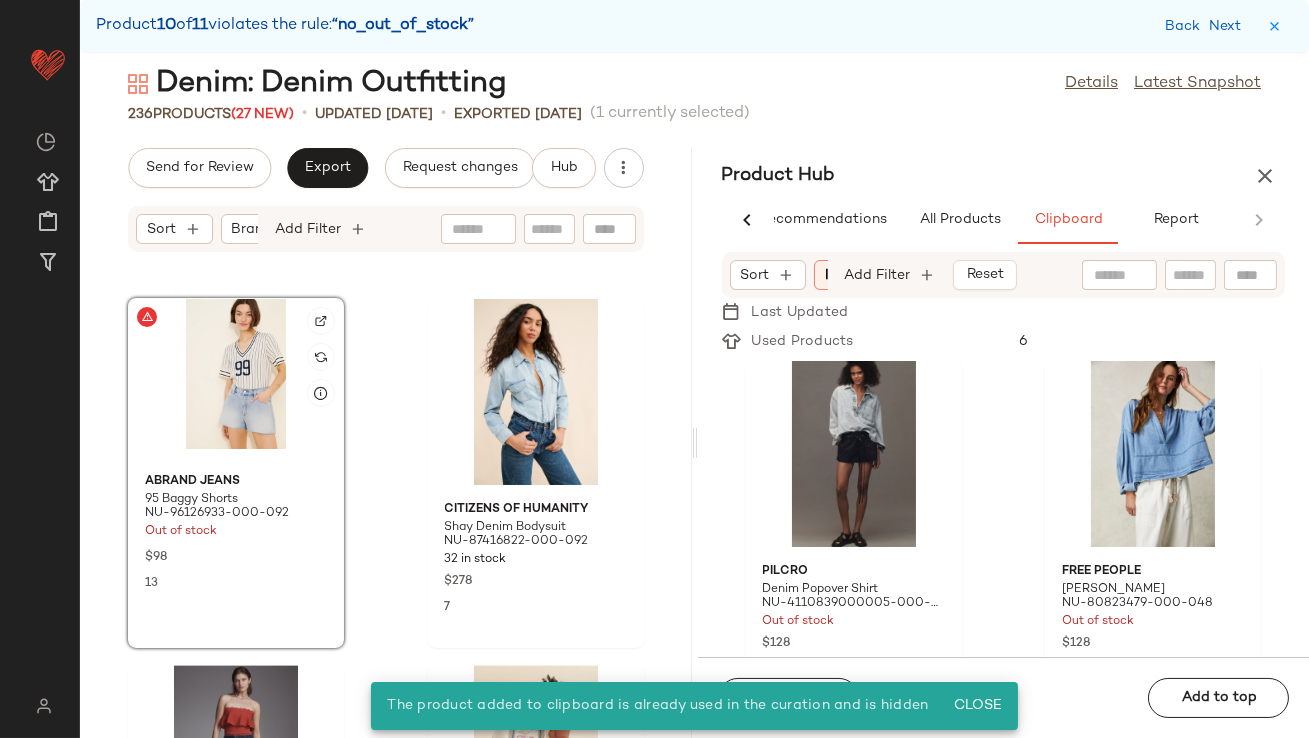 click 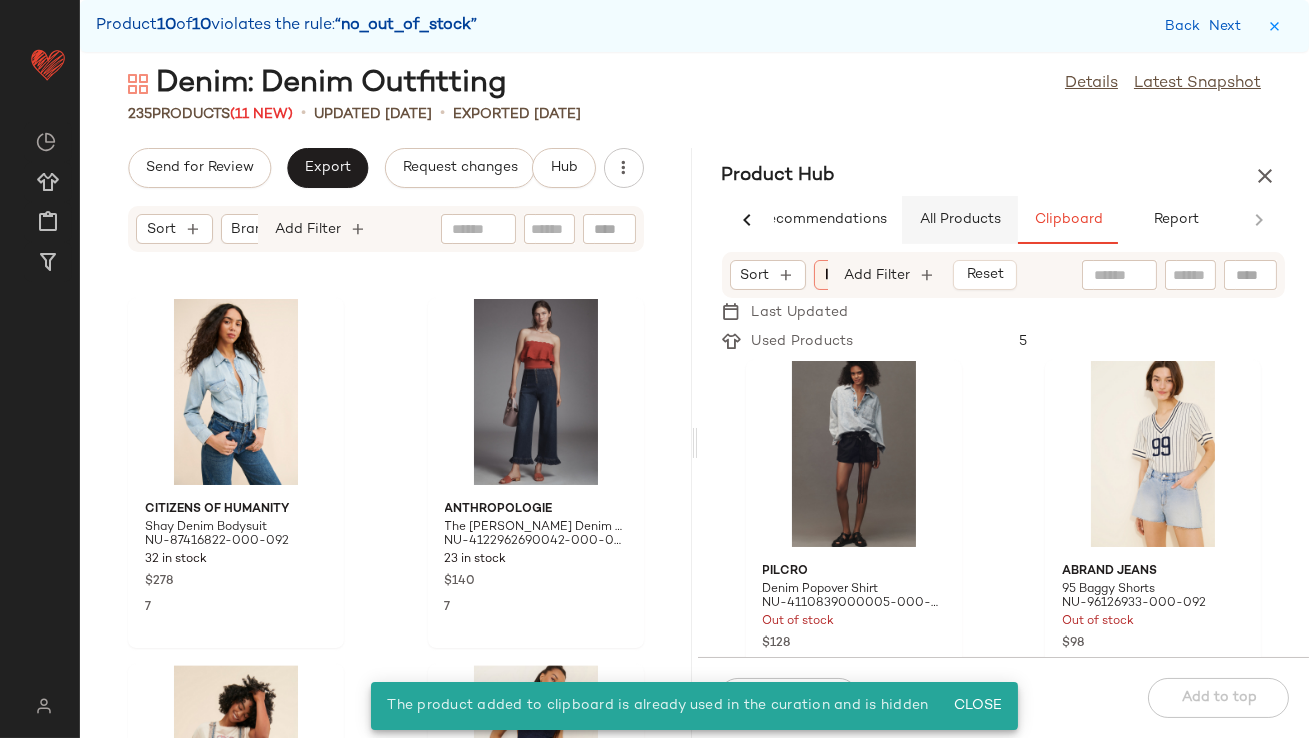 click on "All Products" 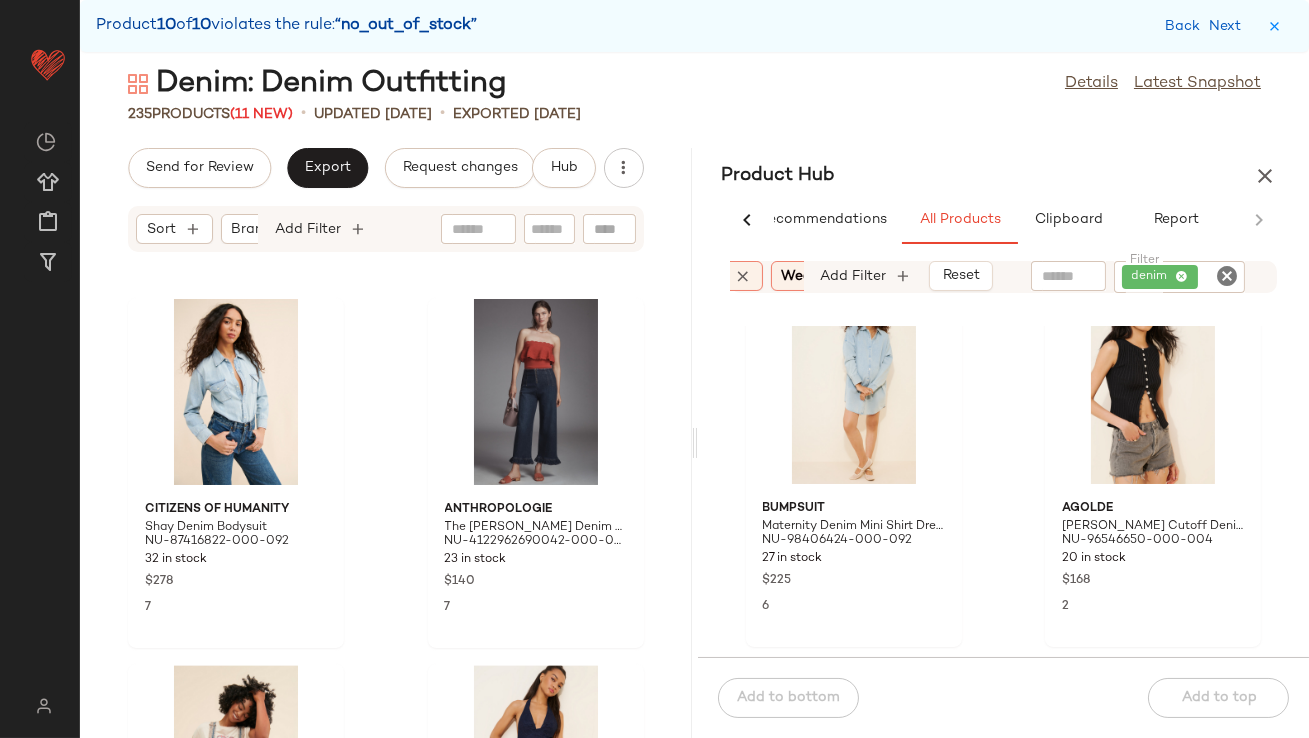 scroll, scrollTop: 411, scrollLeft: 0, axis: vertical 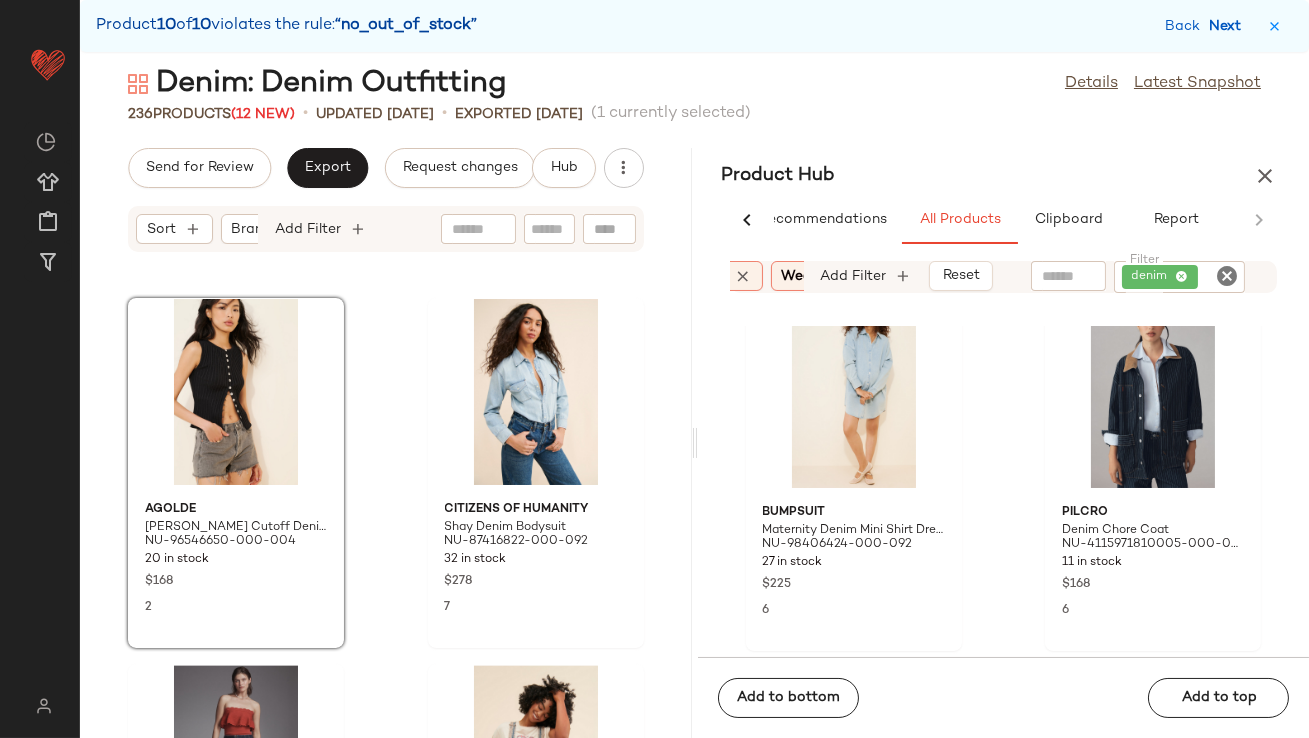 click on "Next" at bounding box center [1229, 26] 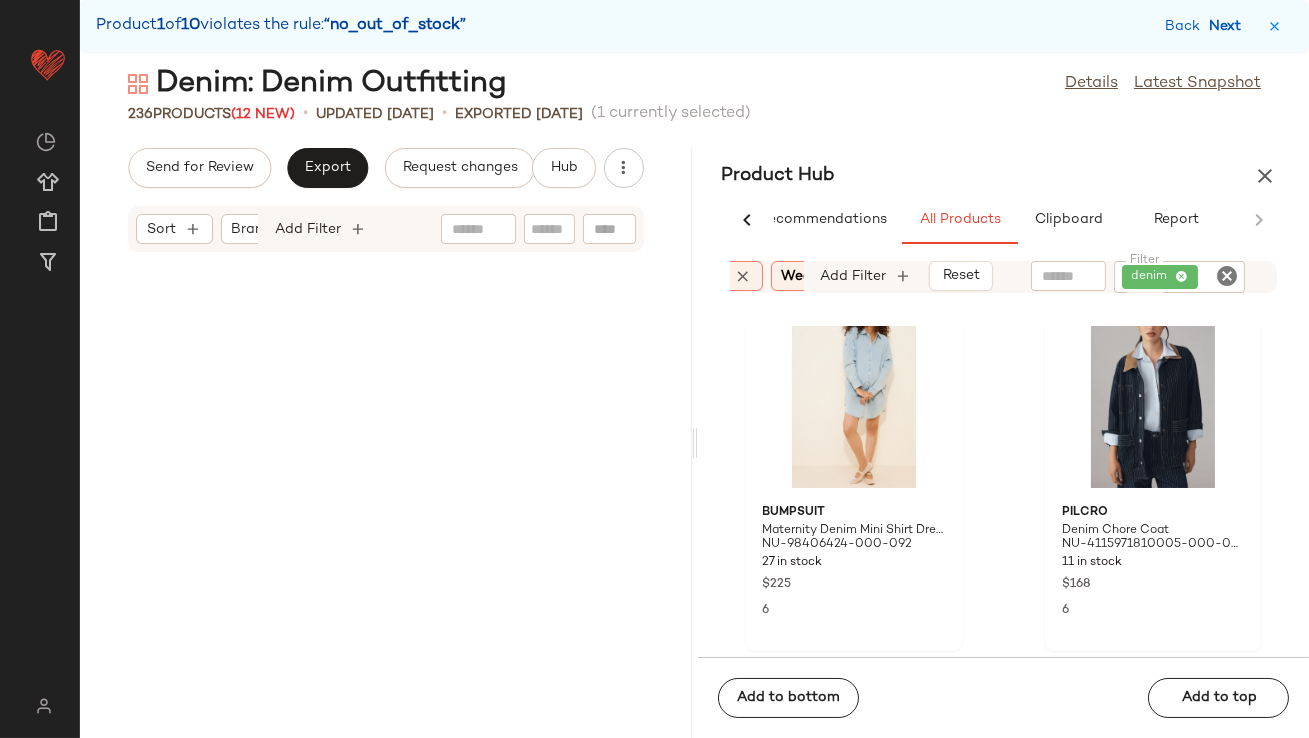 scroll, scrollTop: 1098, scrollLeft: 0, axis: vertical 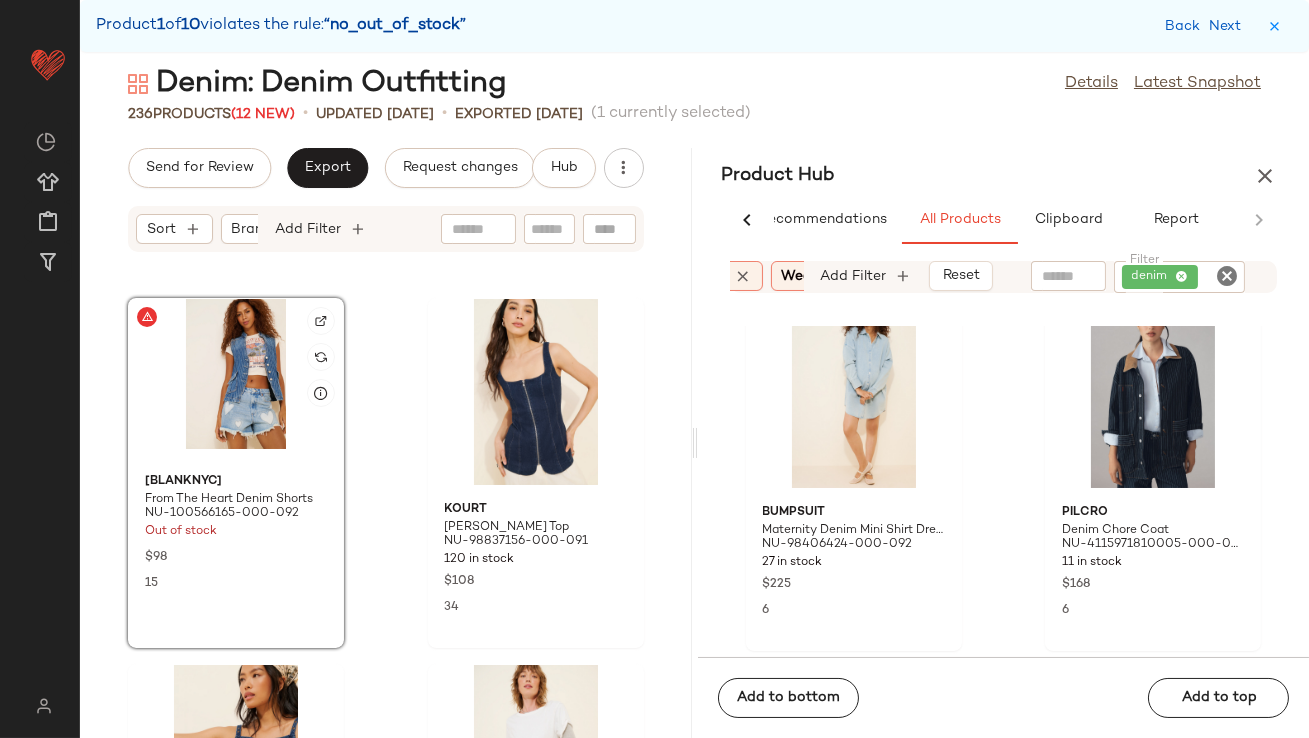 click 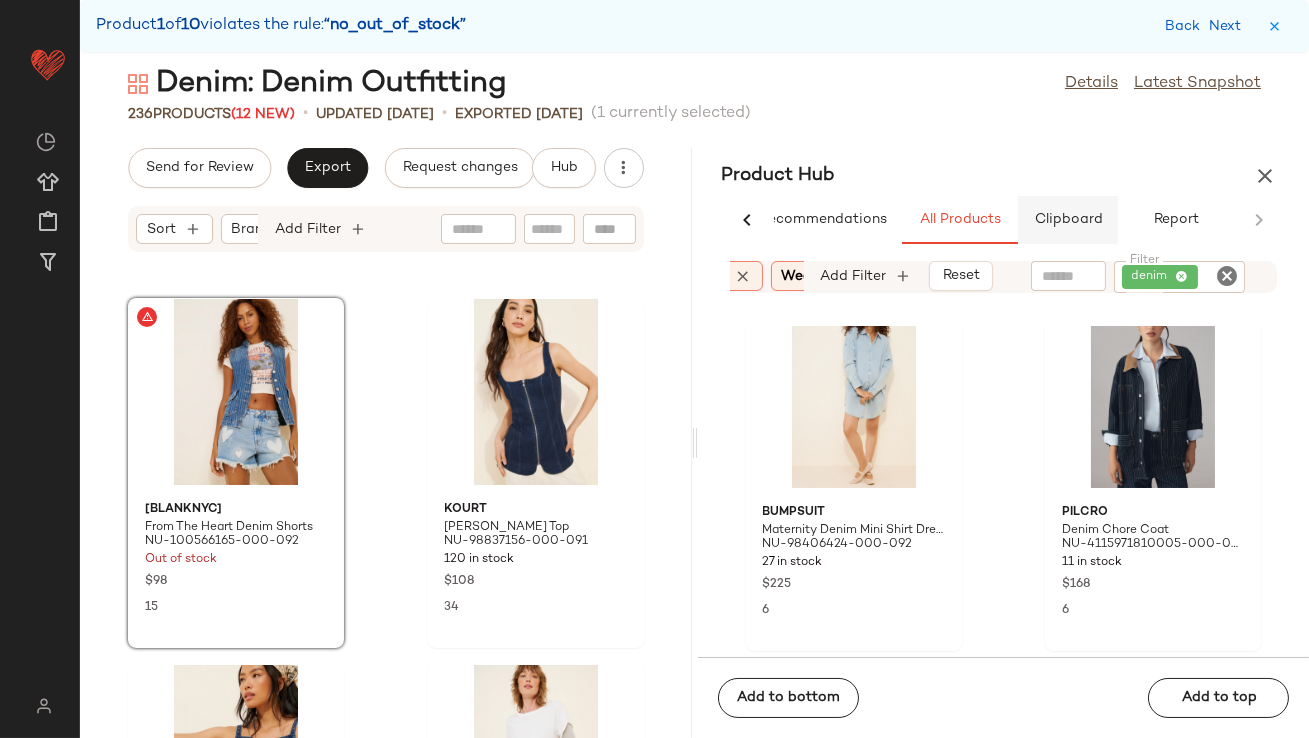 click on "Clipboard" 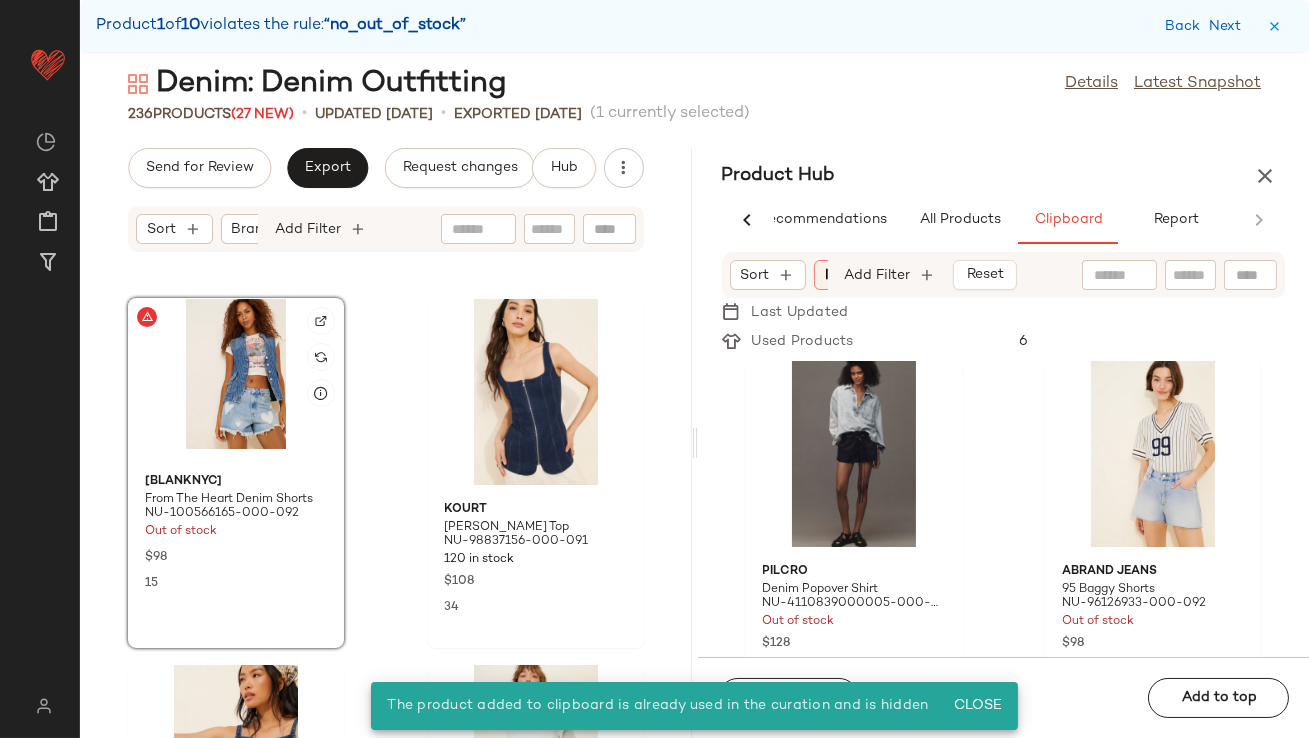 click 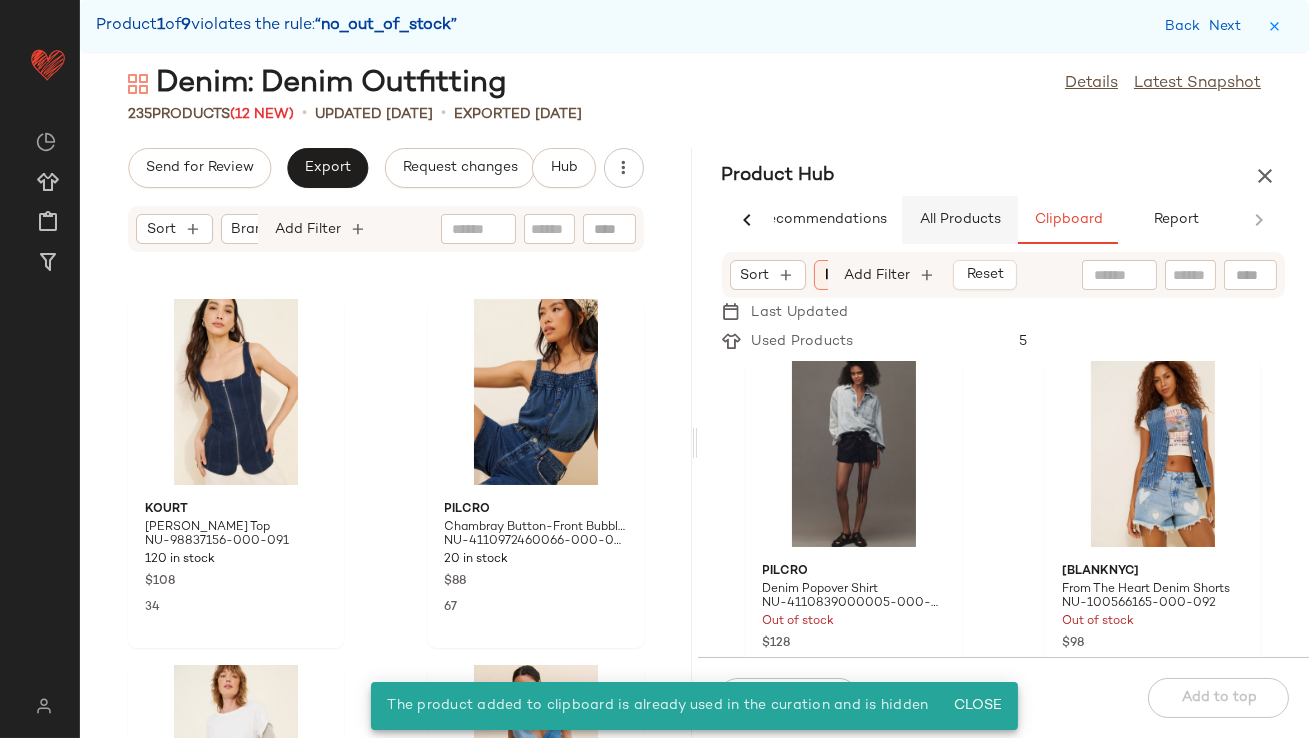 click on "All Products" 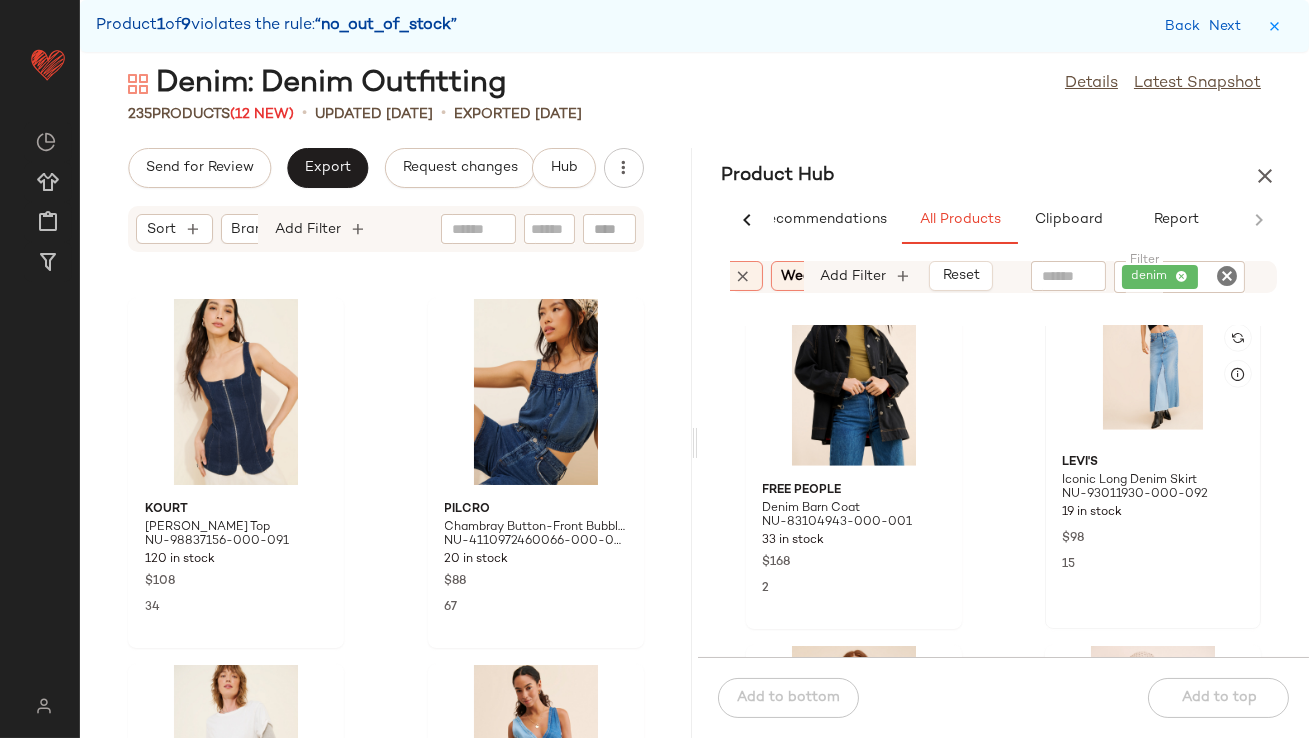 scroll, scrollTop: 3358, scrollLeft: 0, axis: vertical 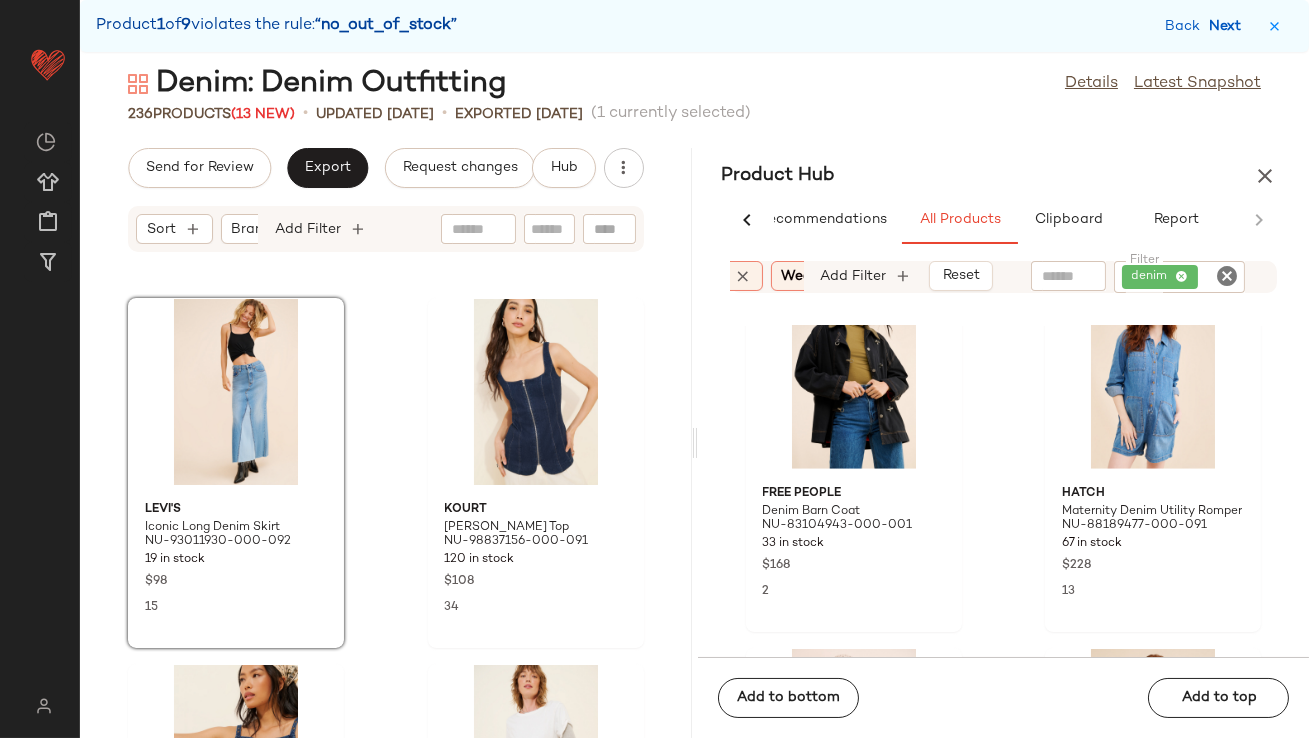 click on "Next" at bounding box center (1229, 26) 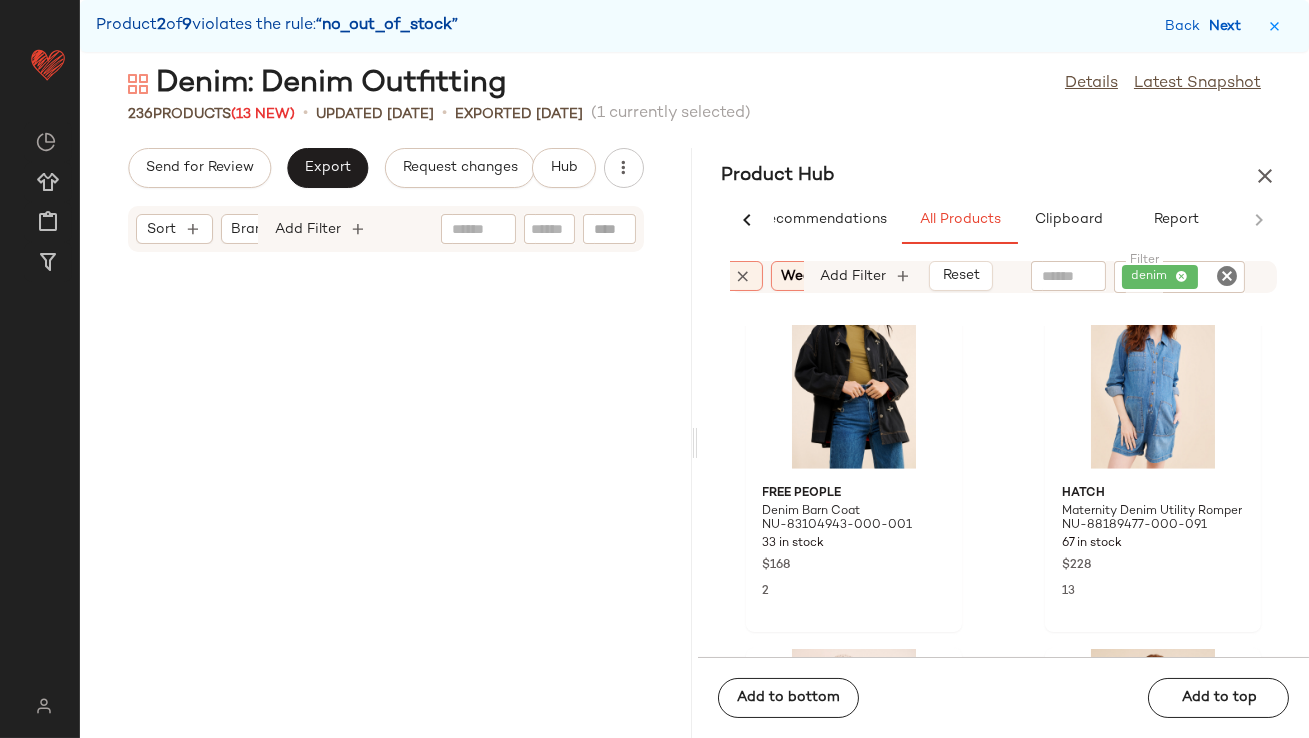 scroll, scrollTop: 8051, scrollLeft: 0, axis: vertical 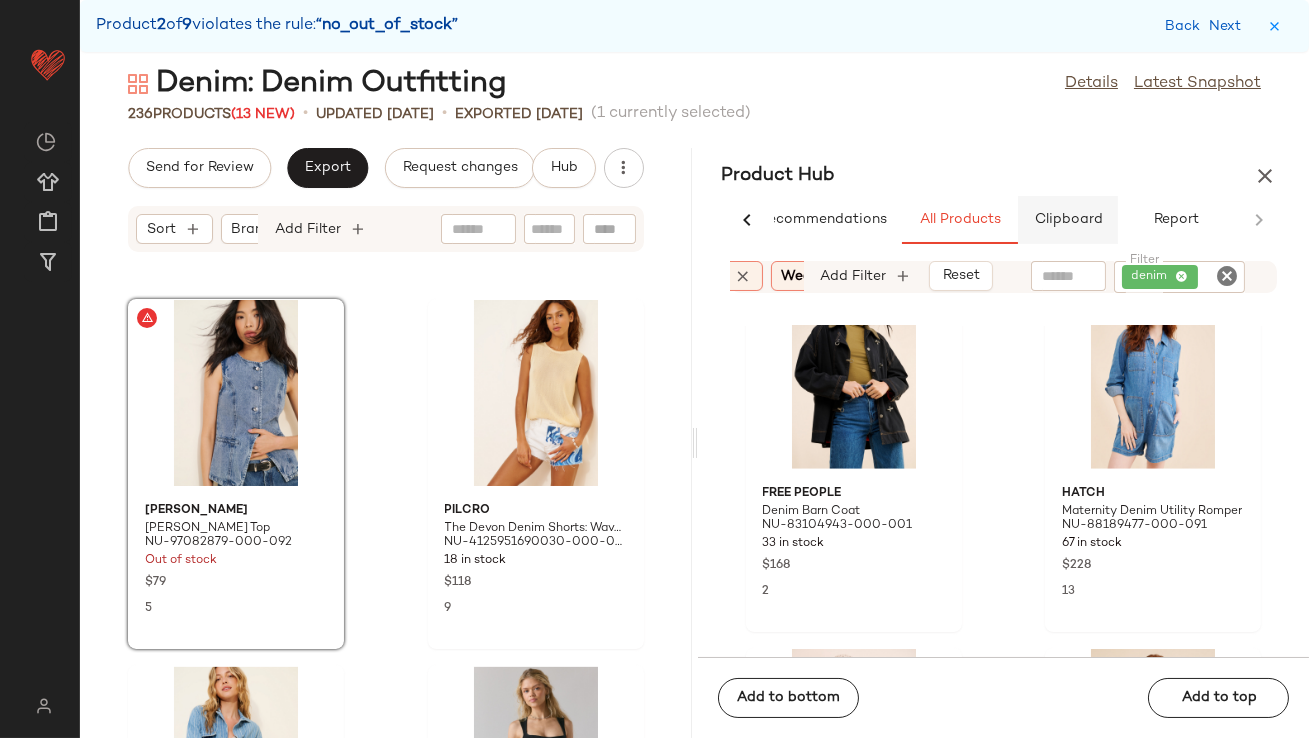 click on "Clipboard" at bounding box center [1068, 220] 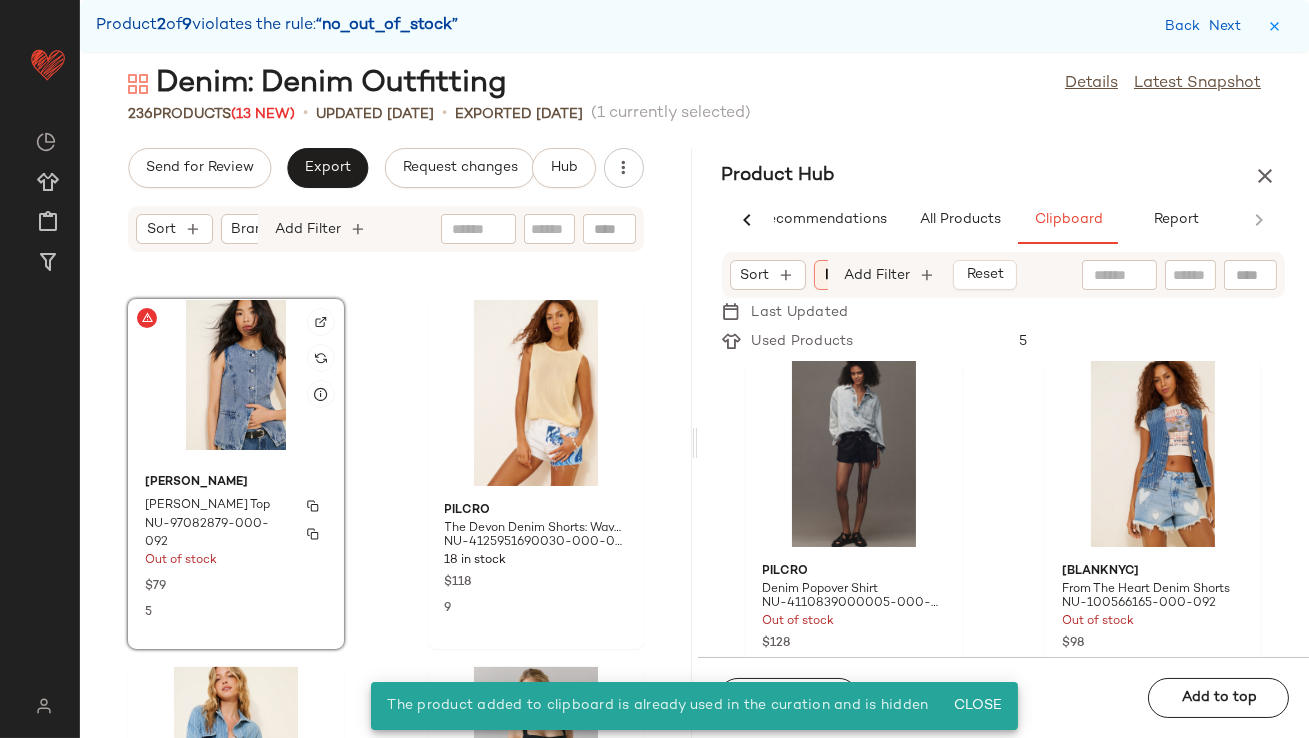 click on "Steve Madden Wesley Denim Top NU-97082879-000-092 Out of stock $79 5" 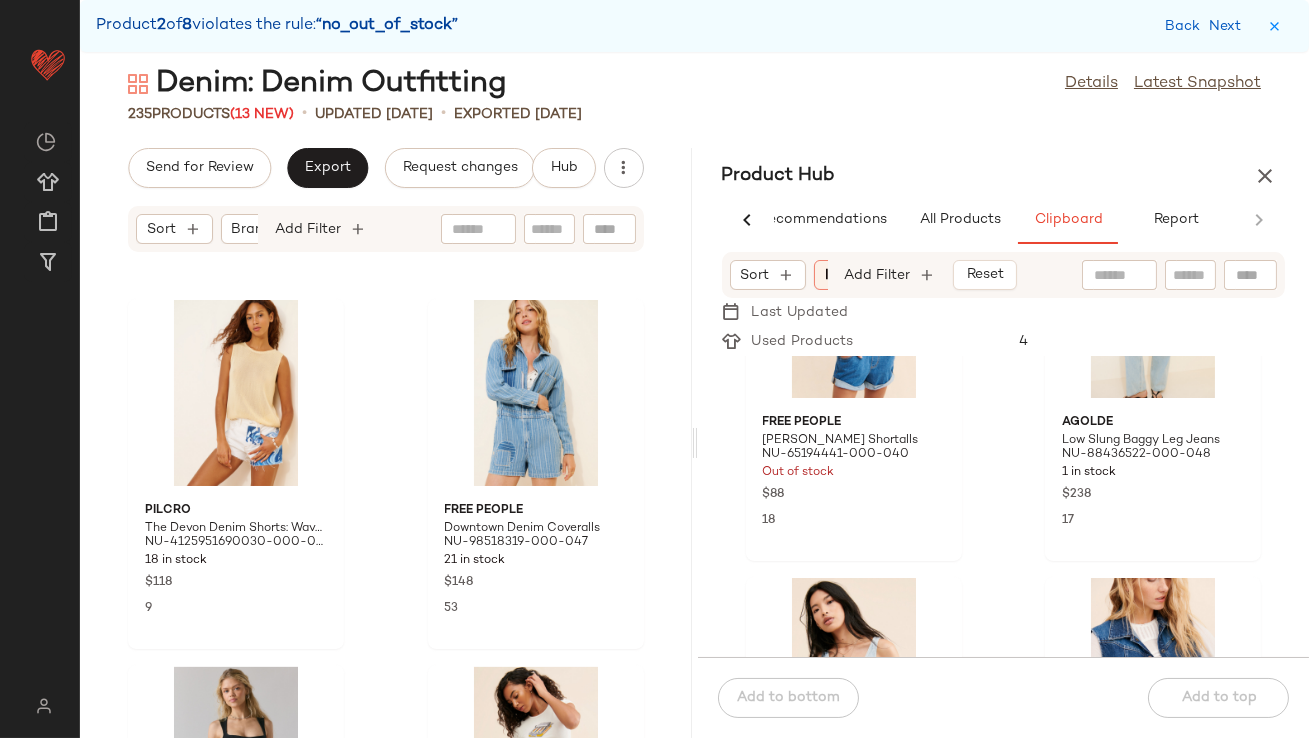 scroll, scrollTop: 913, scrollLeft: 0, axis: vertical 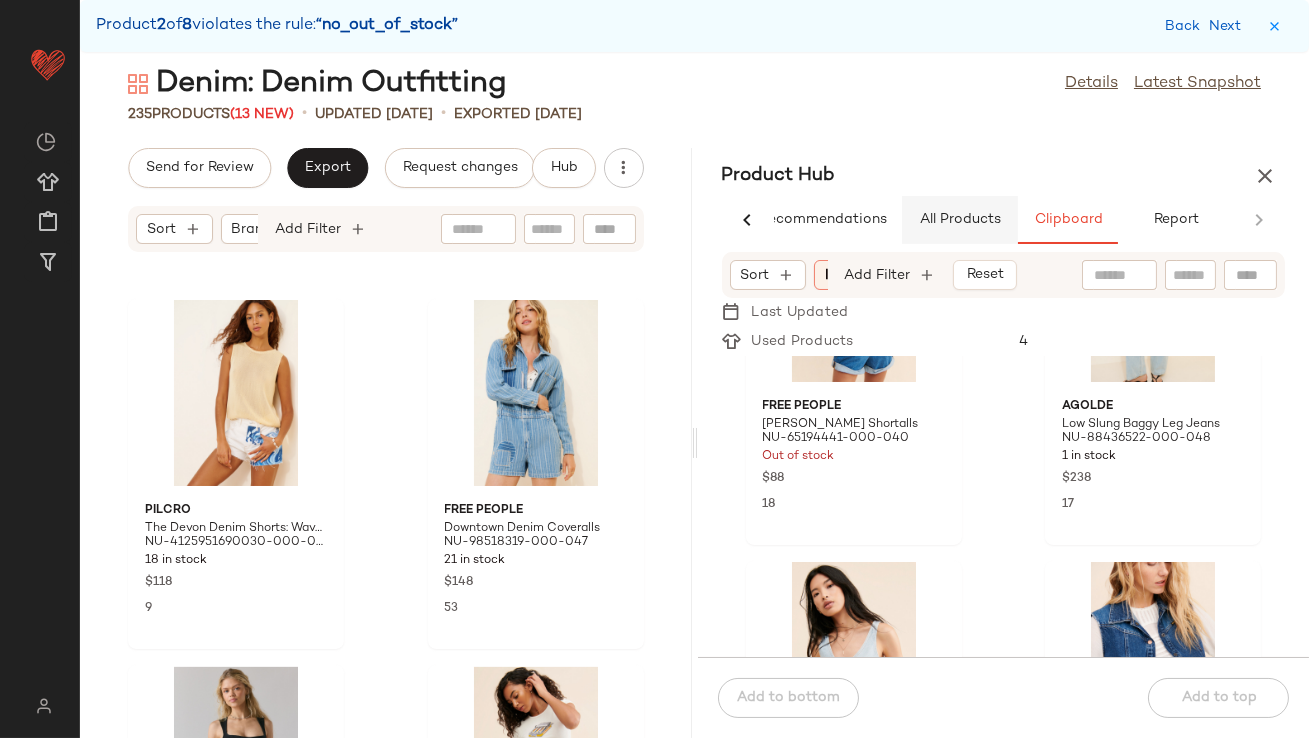 click on "All Products" 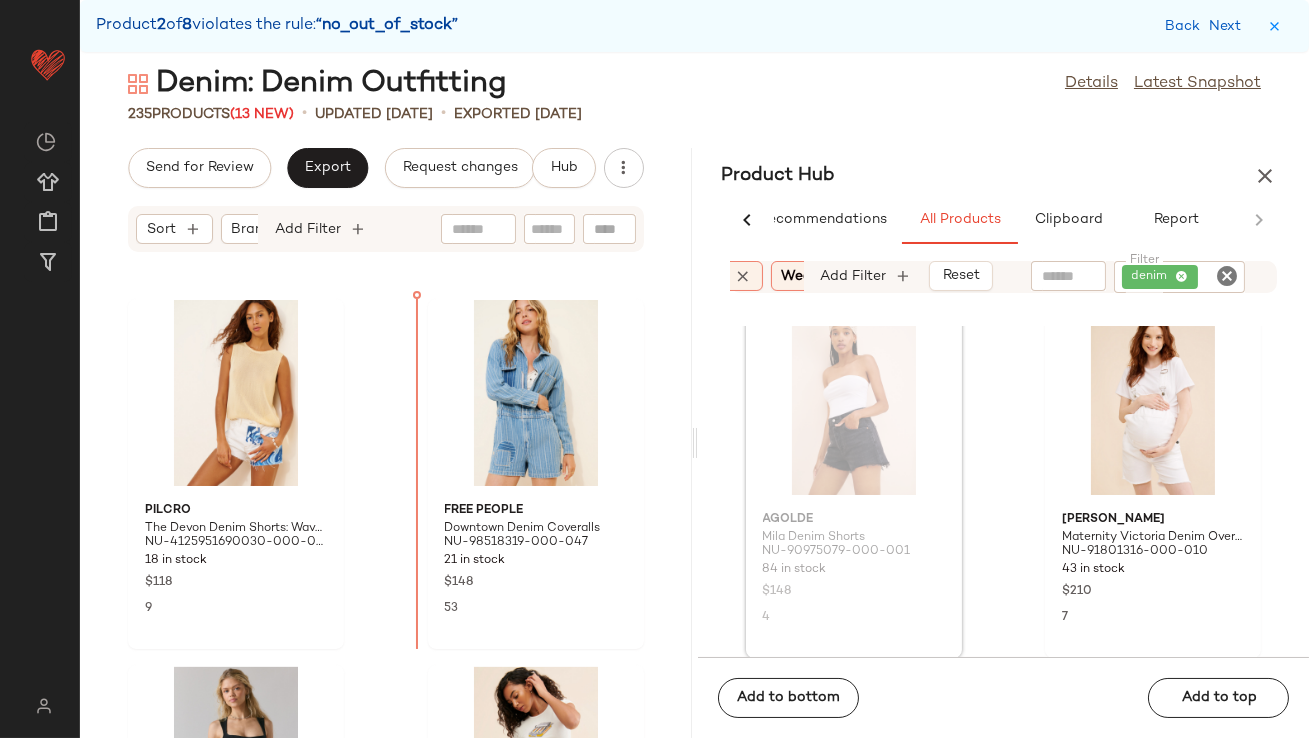 scroll, scrollTop: 3697, scrollLeft: 0, axis: vertical 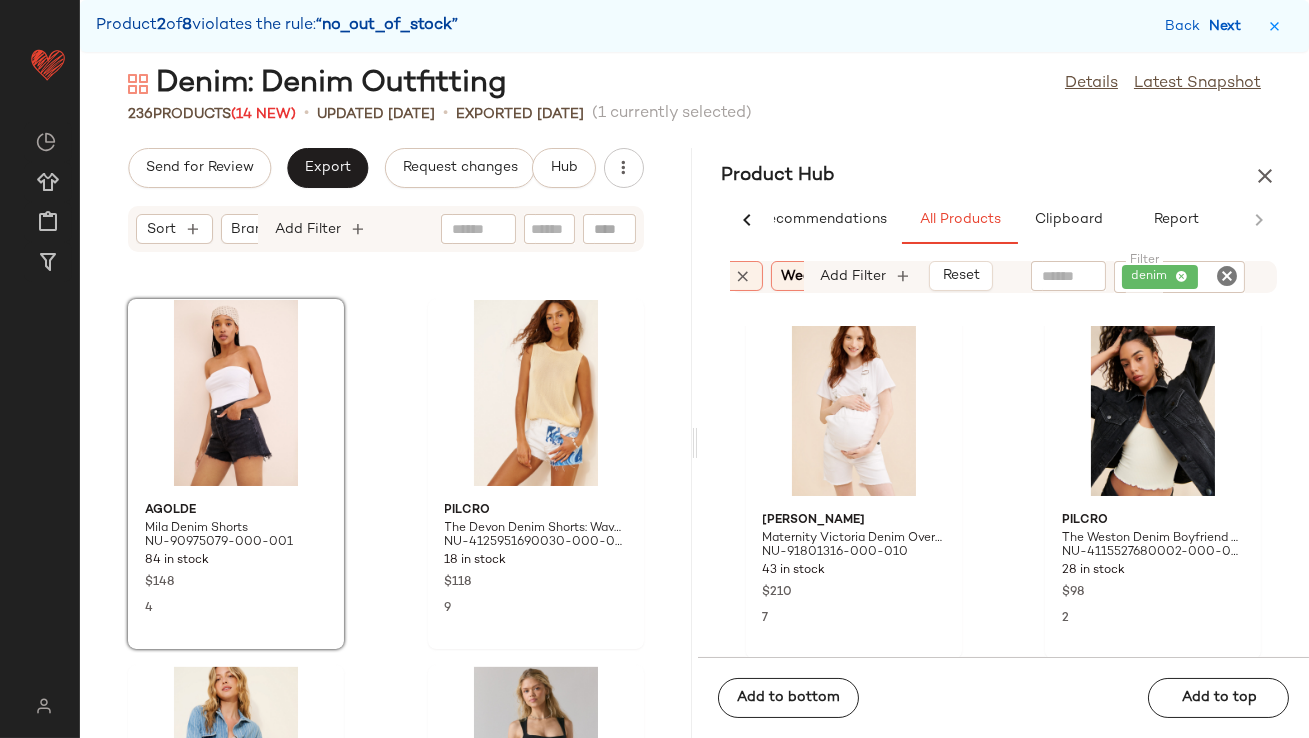 click on "Next" at bounding box center (1229, 26) 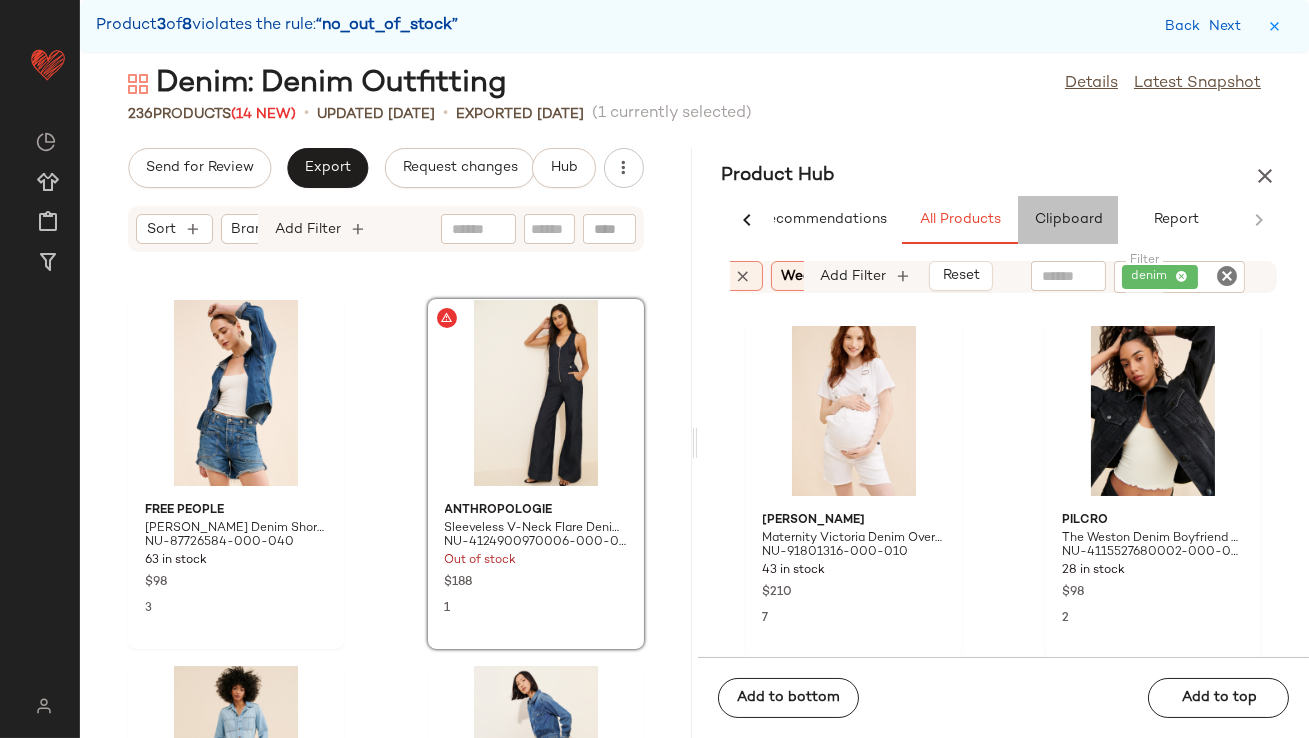 click on "Clipboard" 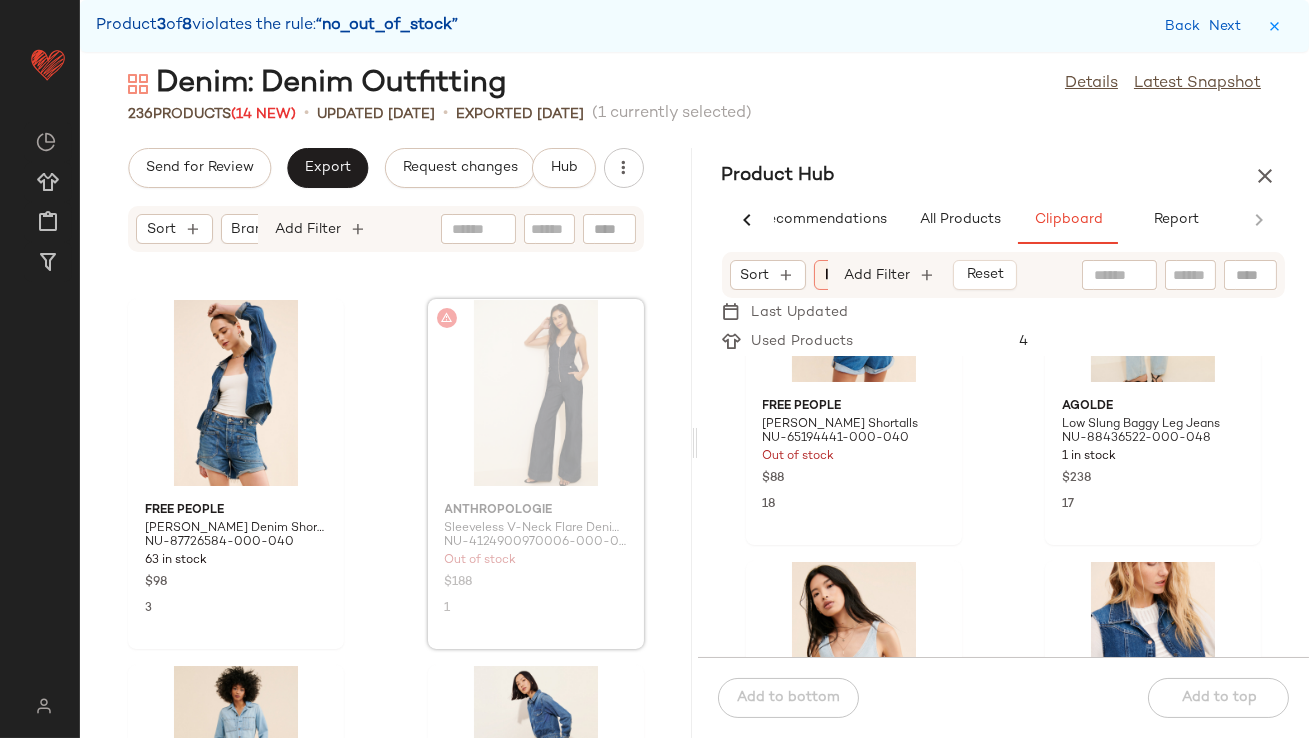 scroll, scrollTop: 17200, scrollLeft: 0, axis: vertical 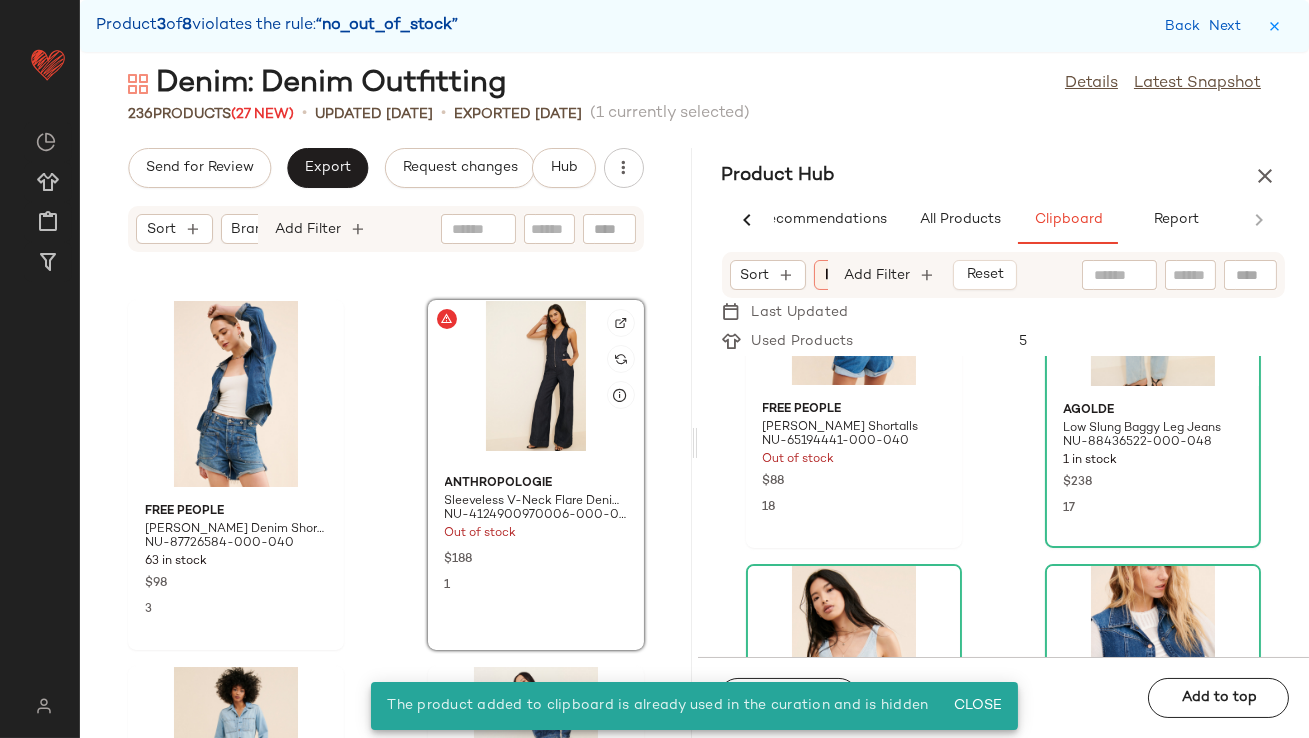 click 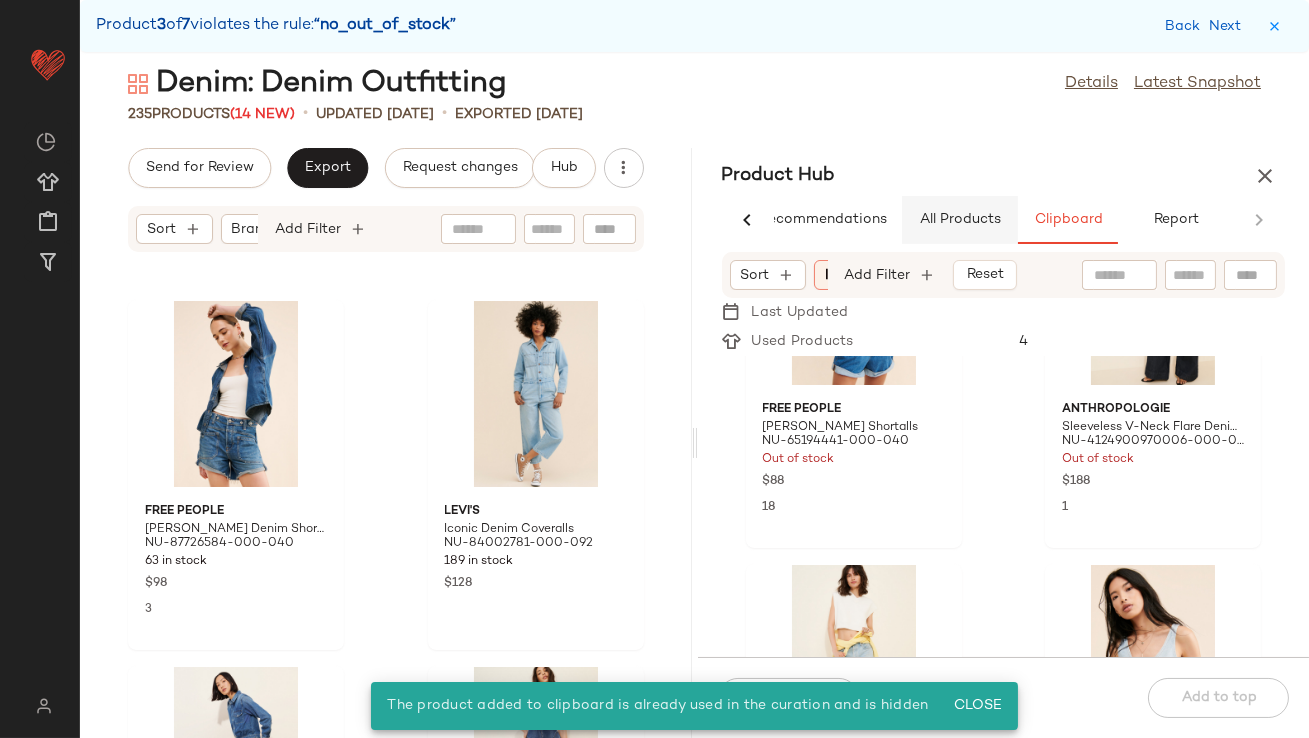 click on "All Products" 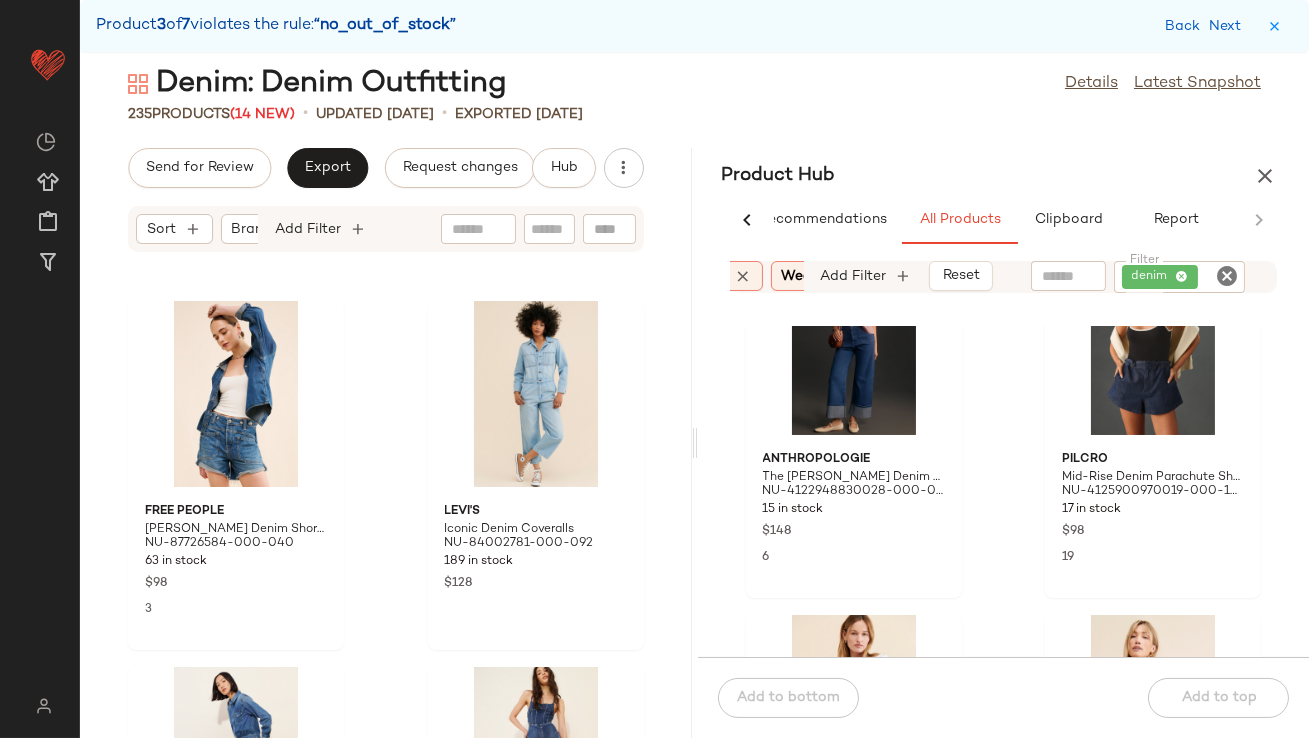 scroll, scrollTop: 4509, scrollLeft: 0, axis: vertical 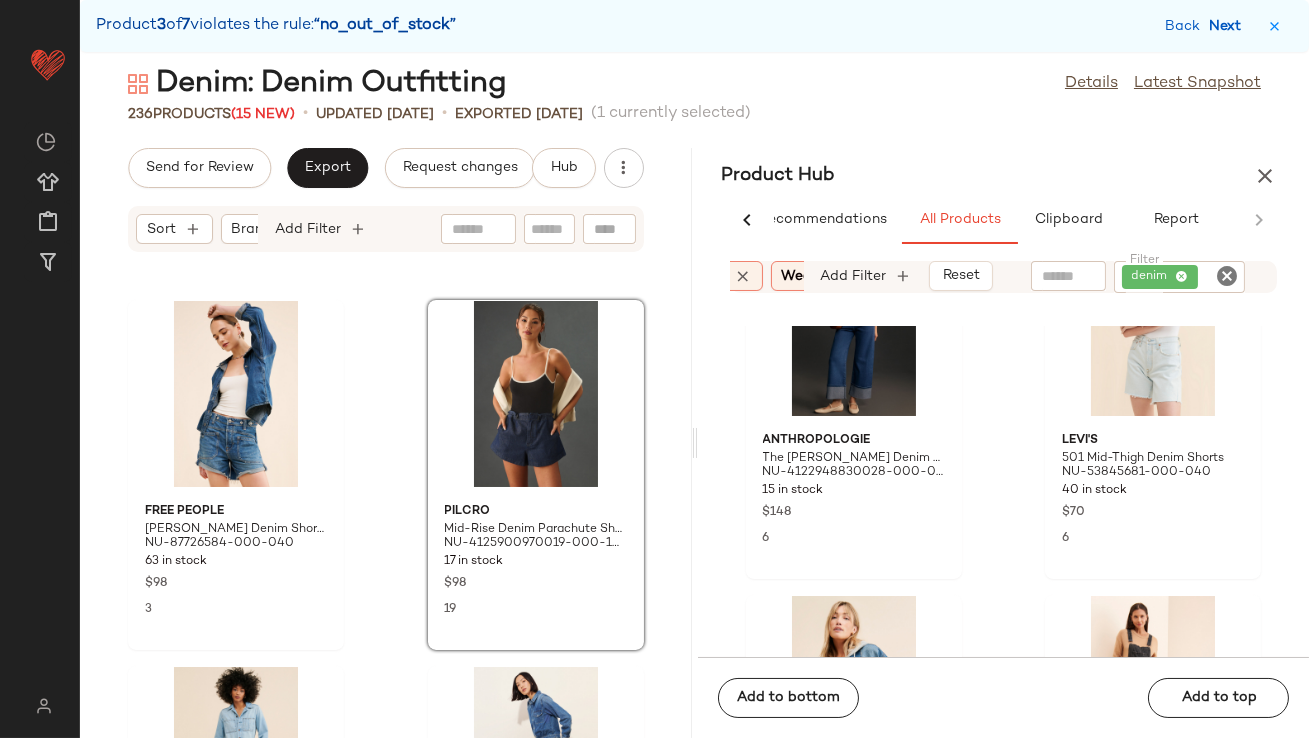 click on "Next" at bounding box center [1229, 26] 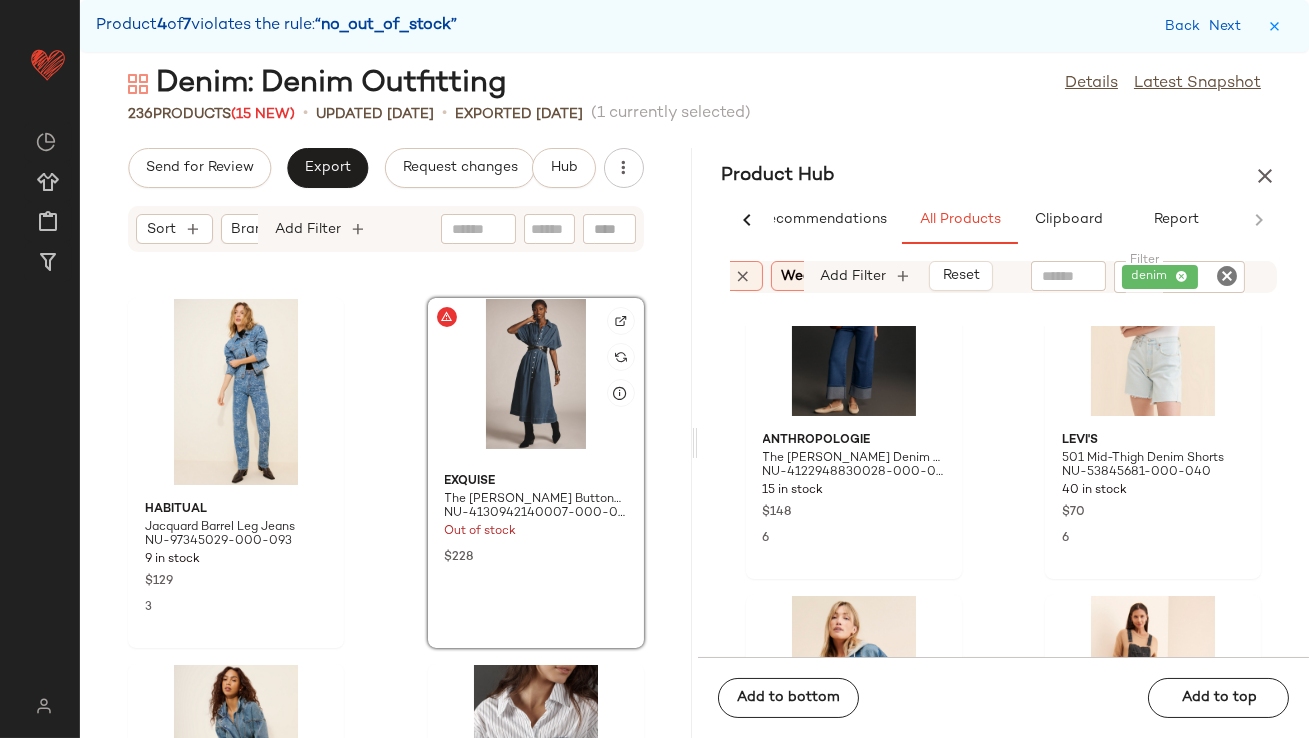 click 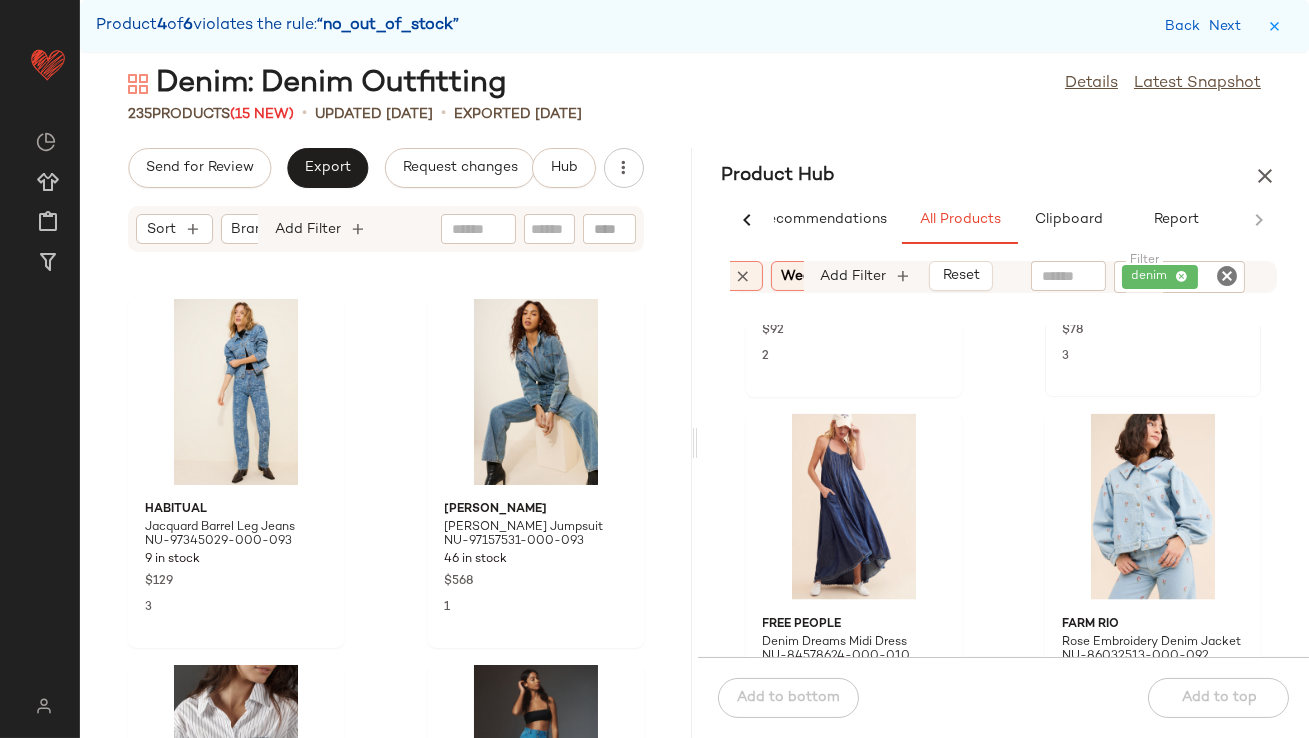 scroll, scrollTop: 5824, scrollLeft: 0, axis: vertical 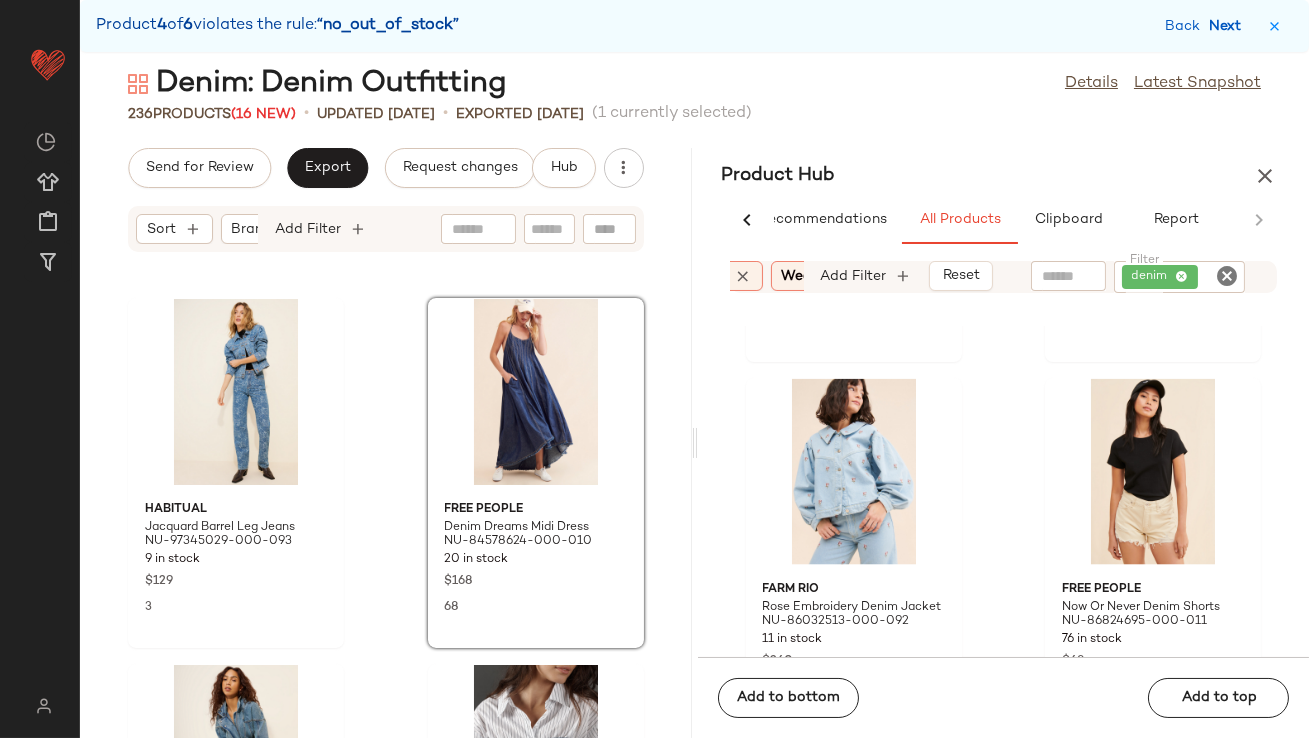 click on "Next" at bounding box center [1229, 26] 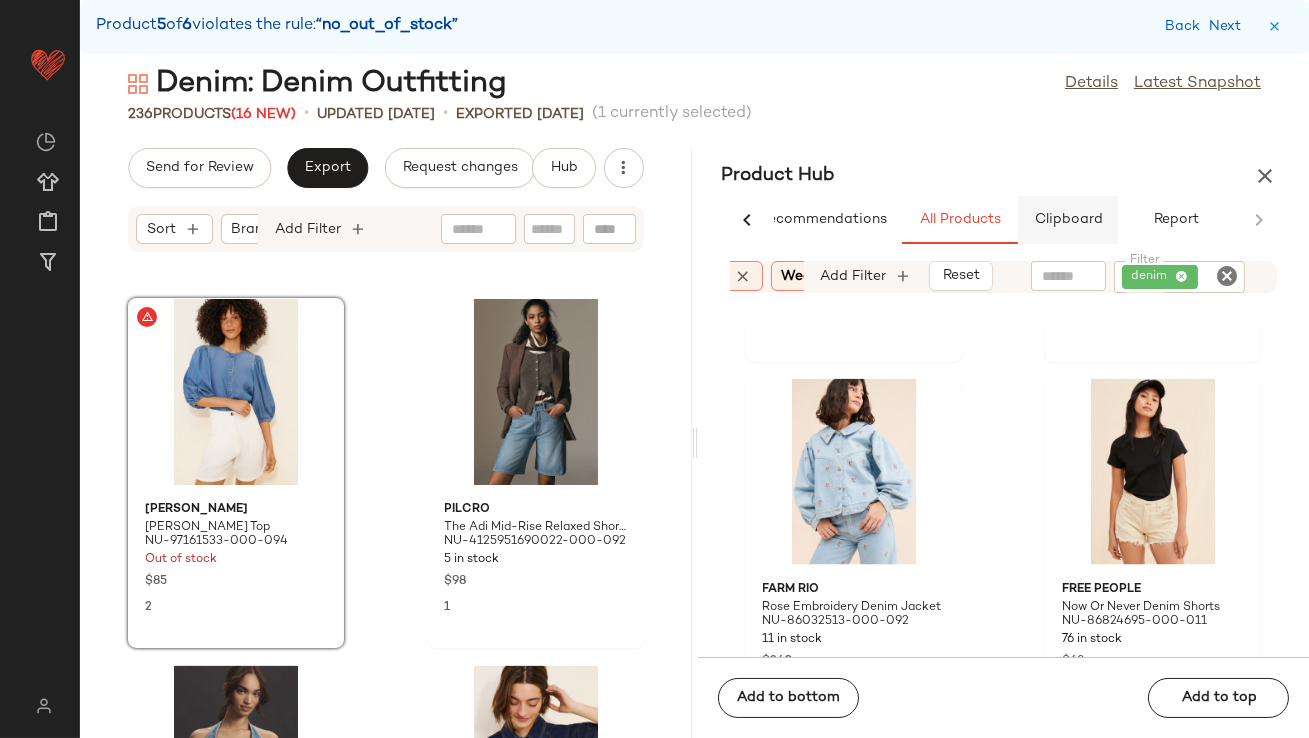 click on "Clipboard" 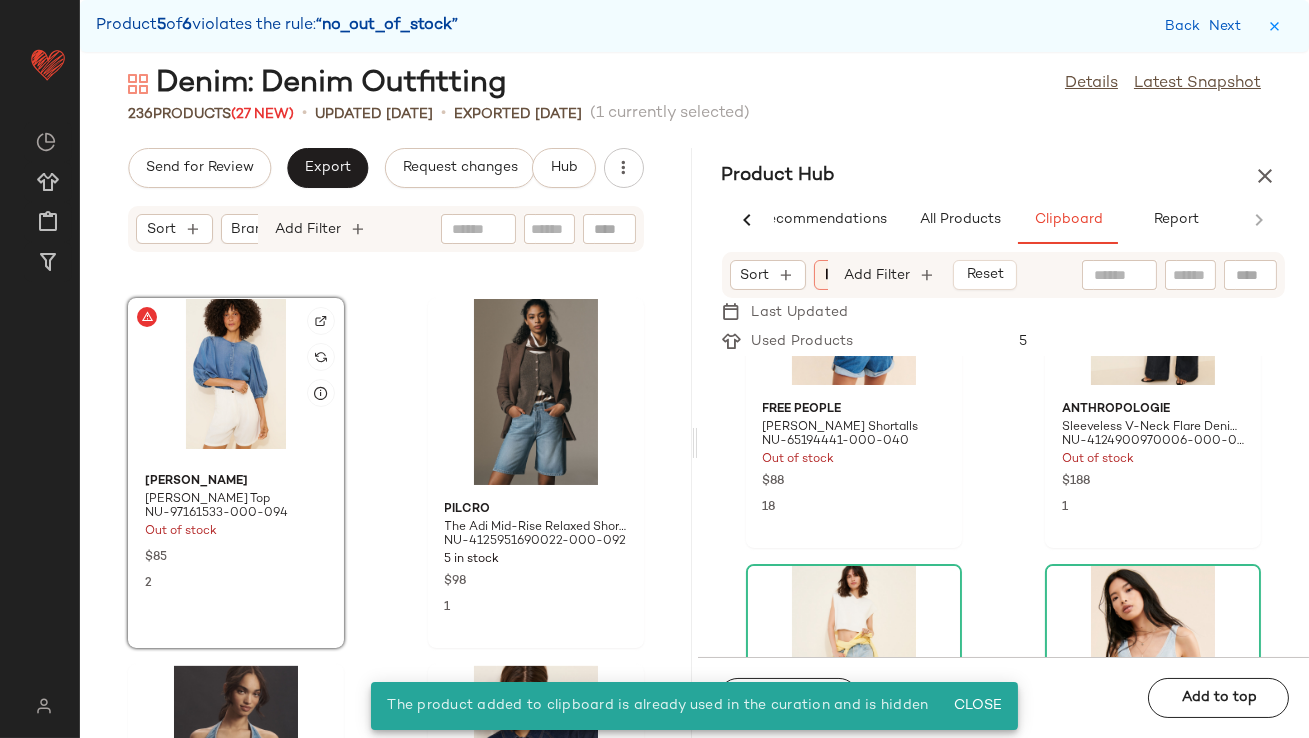 click 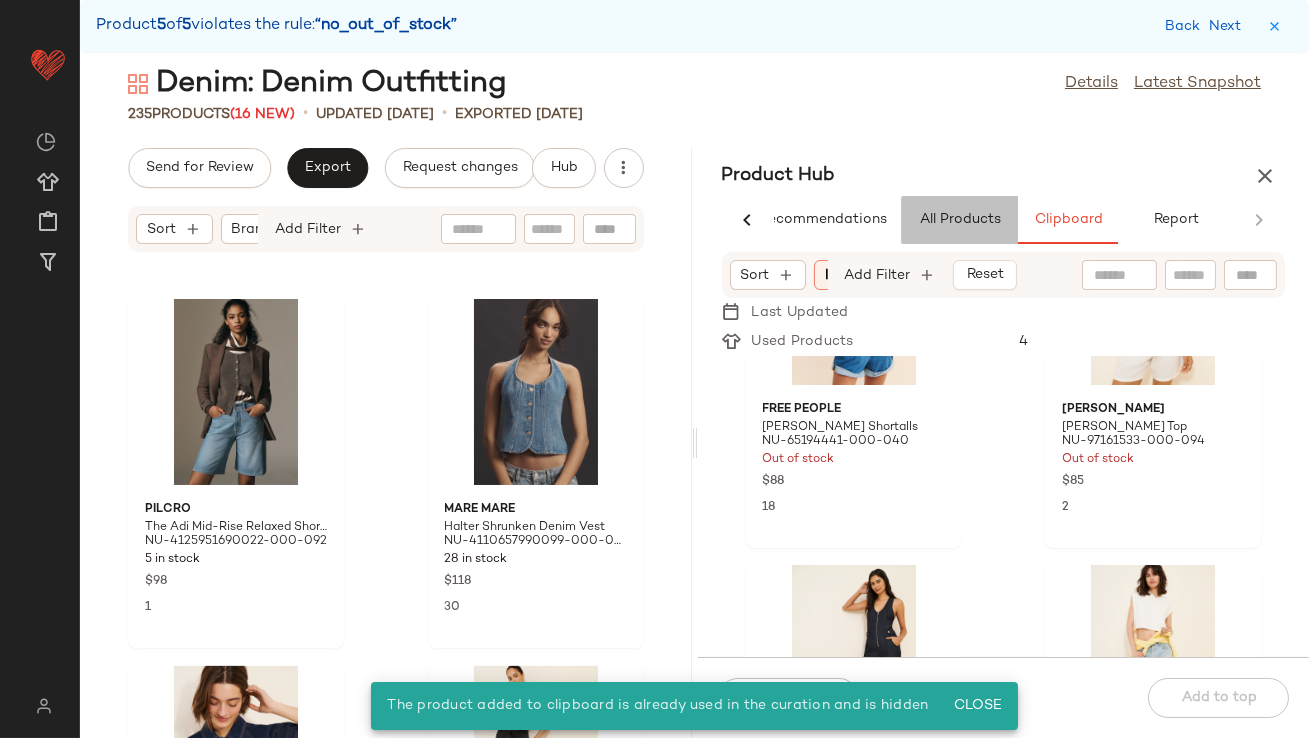 click on "All Products" 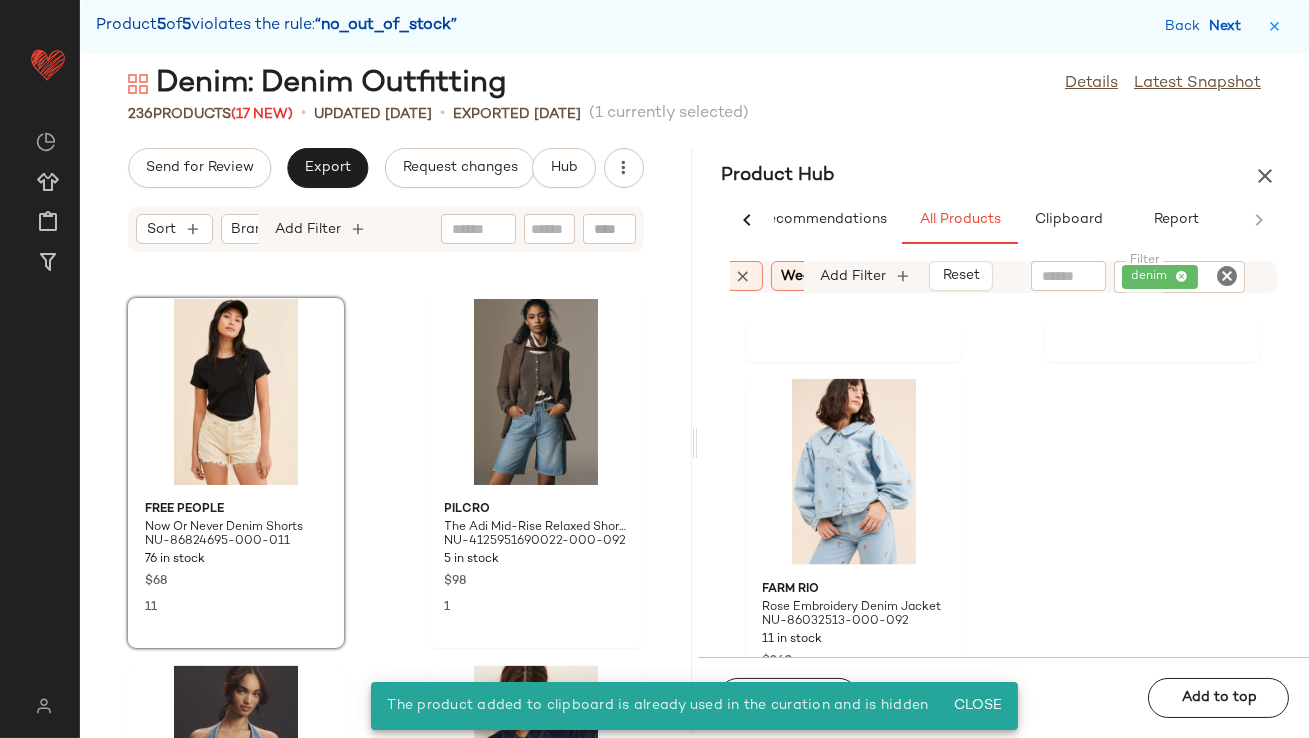 click on "Next" at bounding box center [1229, 26] 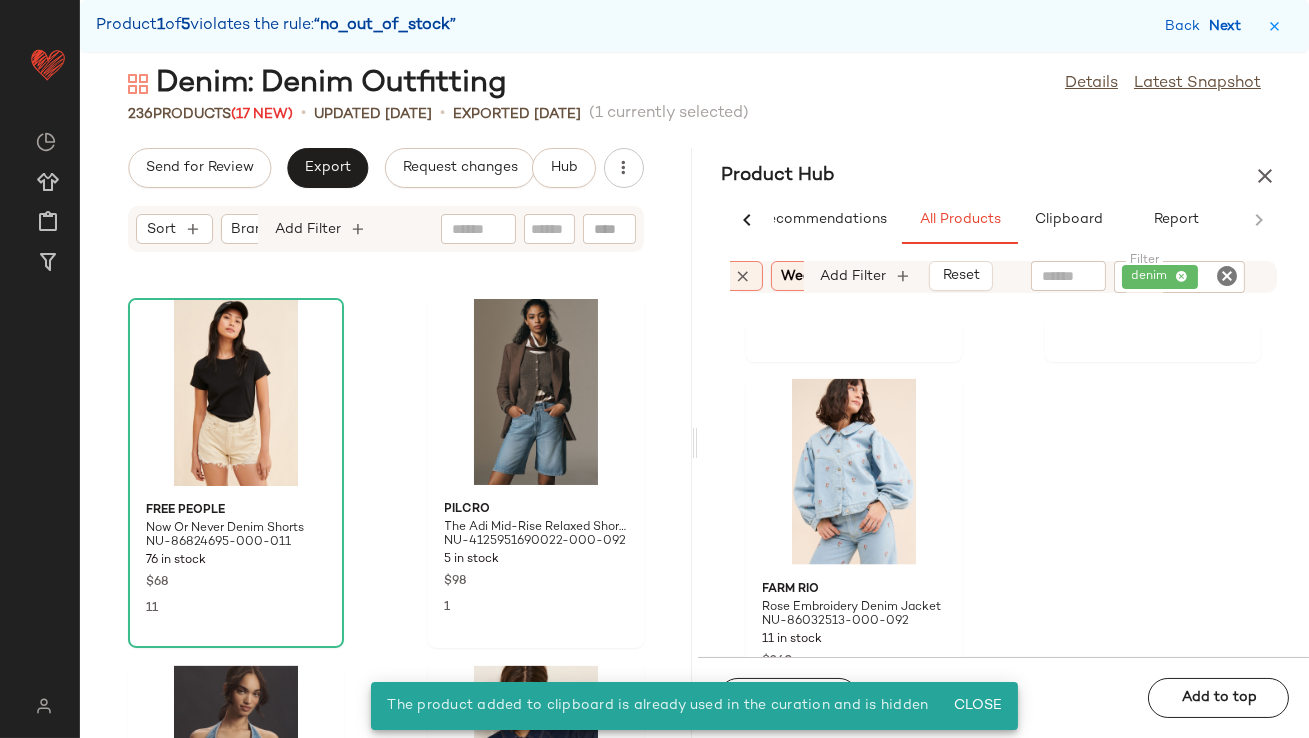 scroll, scrollTop: 4391, scrollLeft: 0, axis: vertical 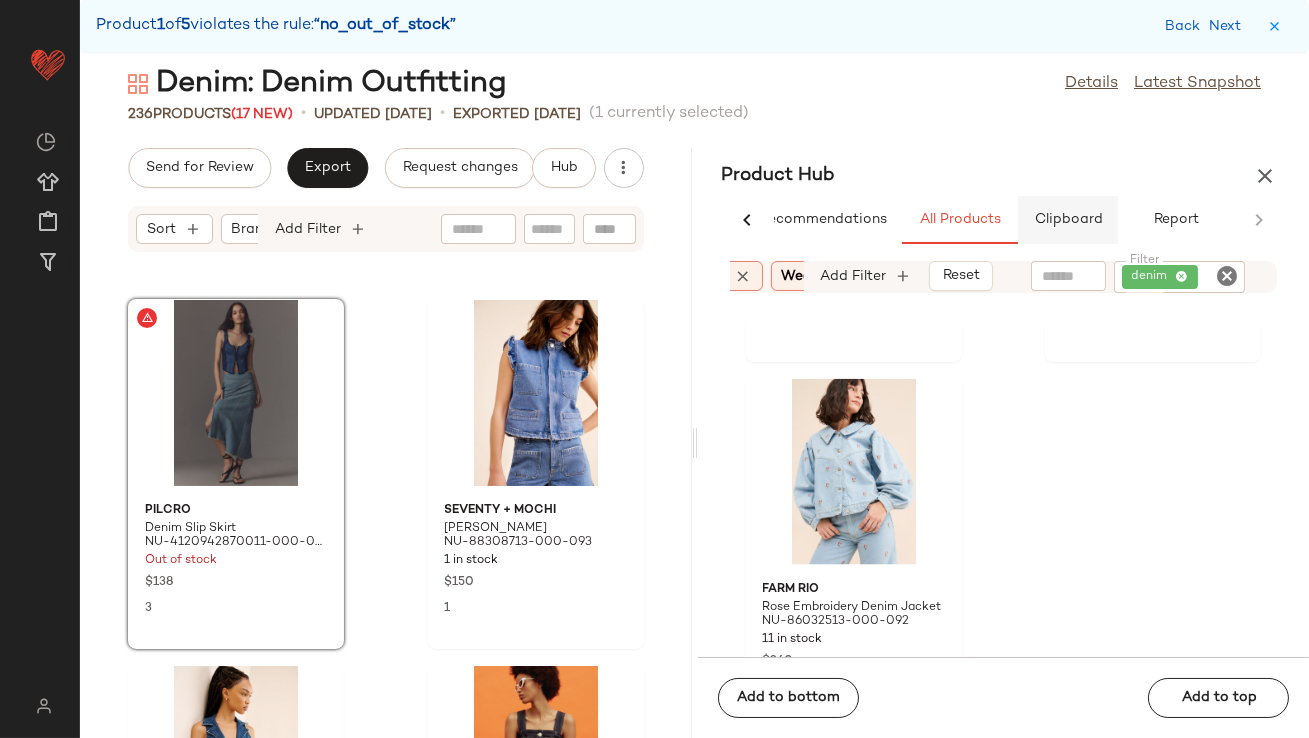 click on "Clipboard" 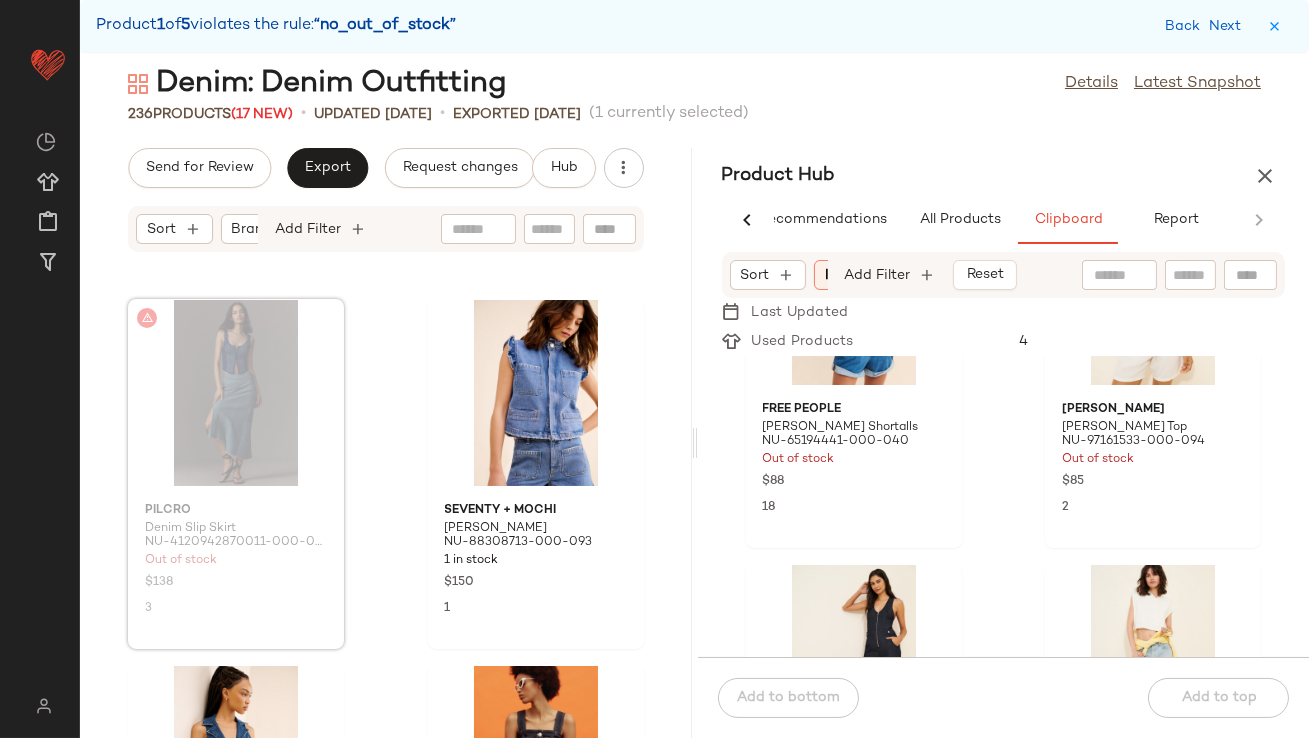 scroll, scrollTop: 4385, scrollLeft: 0, axis: vertical 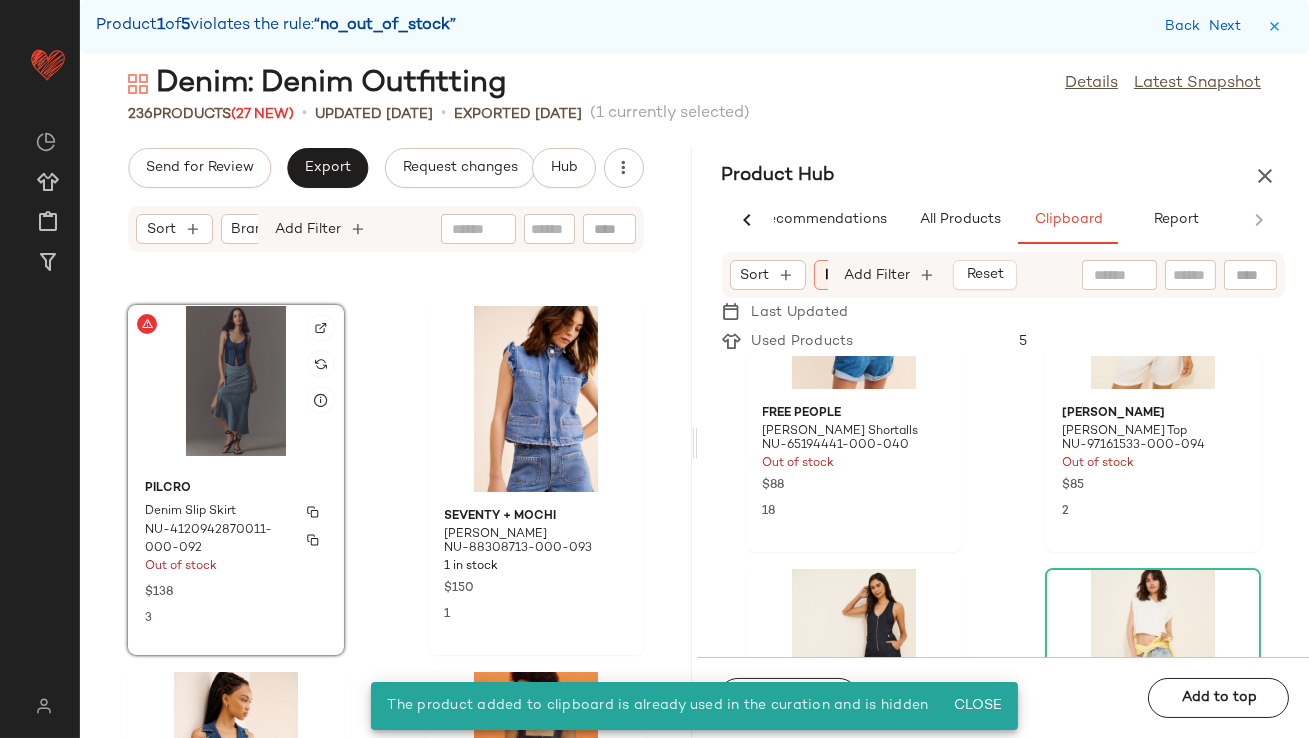 click on "Pilcro Denim Slip Skirt NU-4120942870011-000-092 Out of stock $138 3" 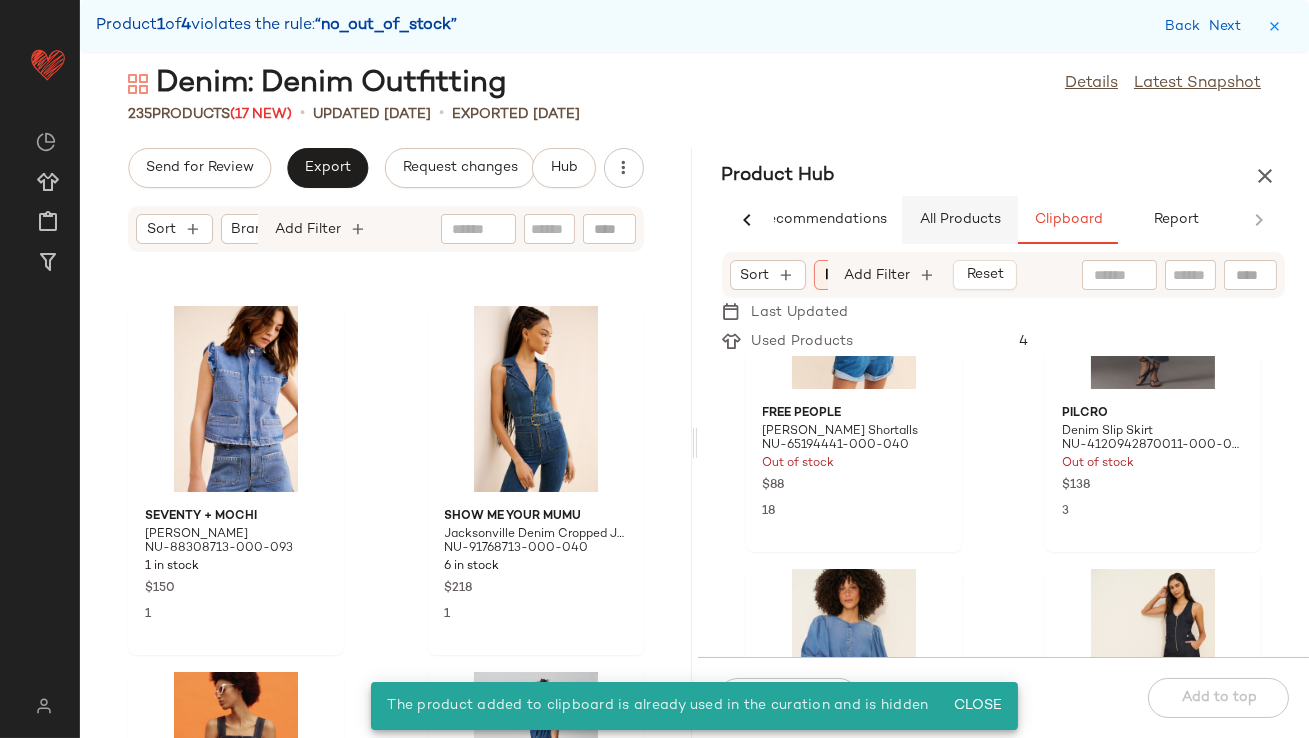 click on "All Products" 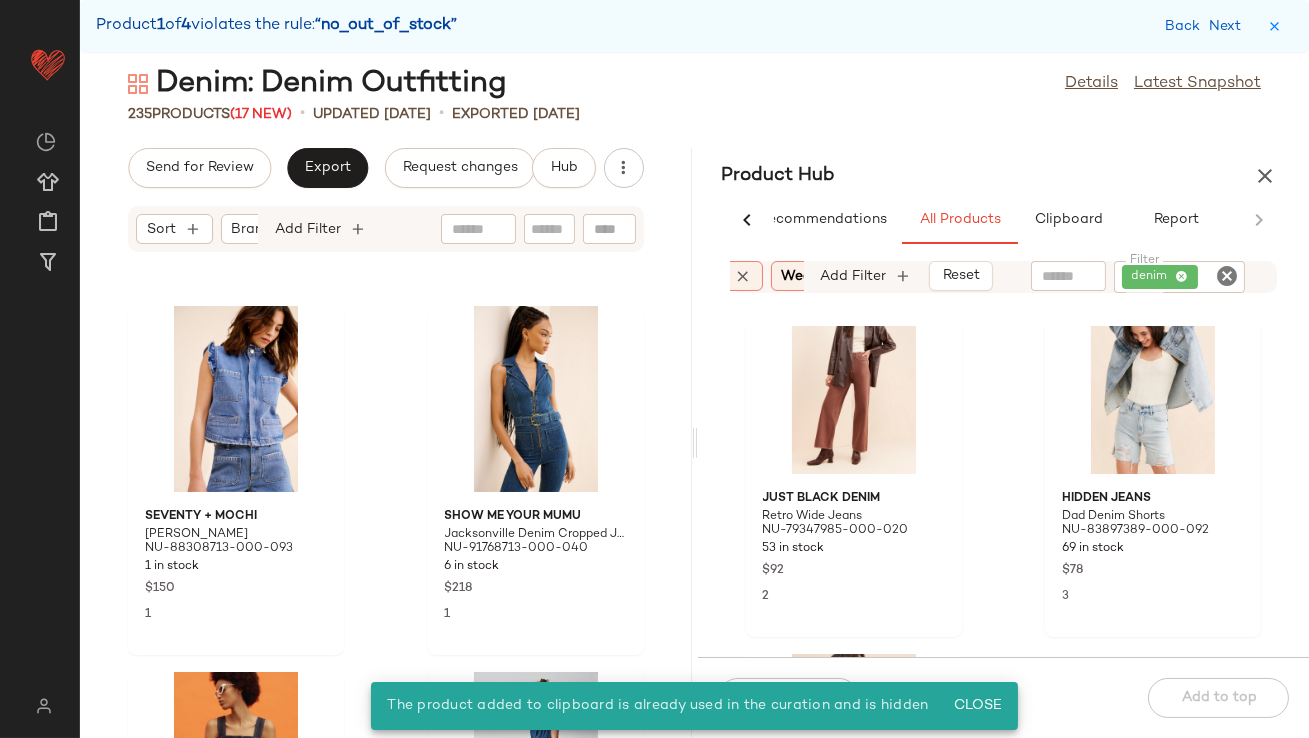 scroll, scrollTop: 5512, scrollLeft: 0, axis: vertical 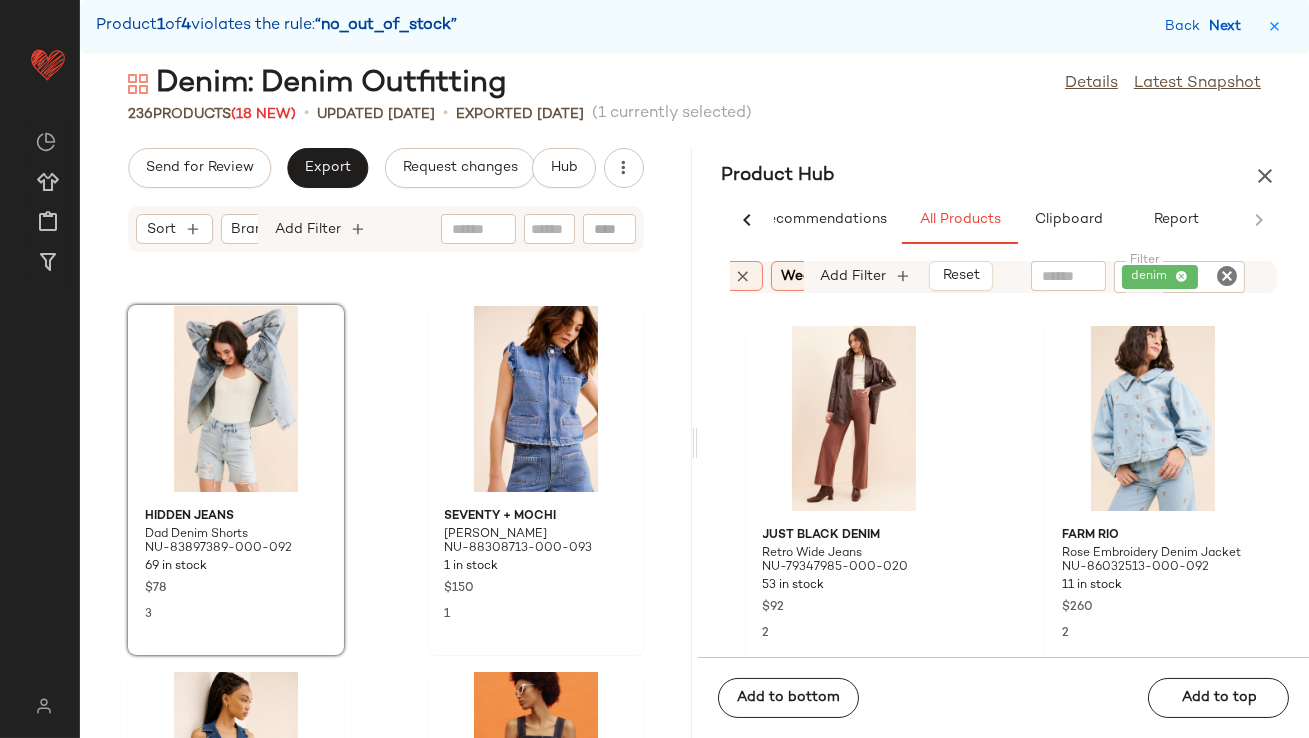 click on "Next" at bounding box center (1229, 26) 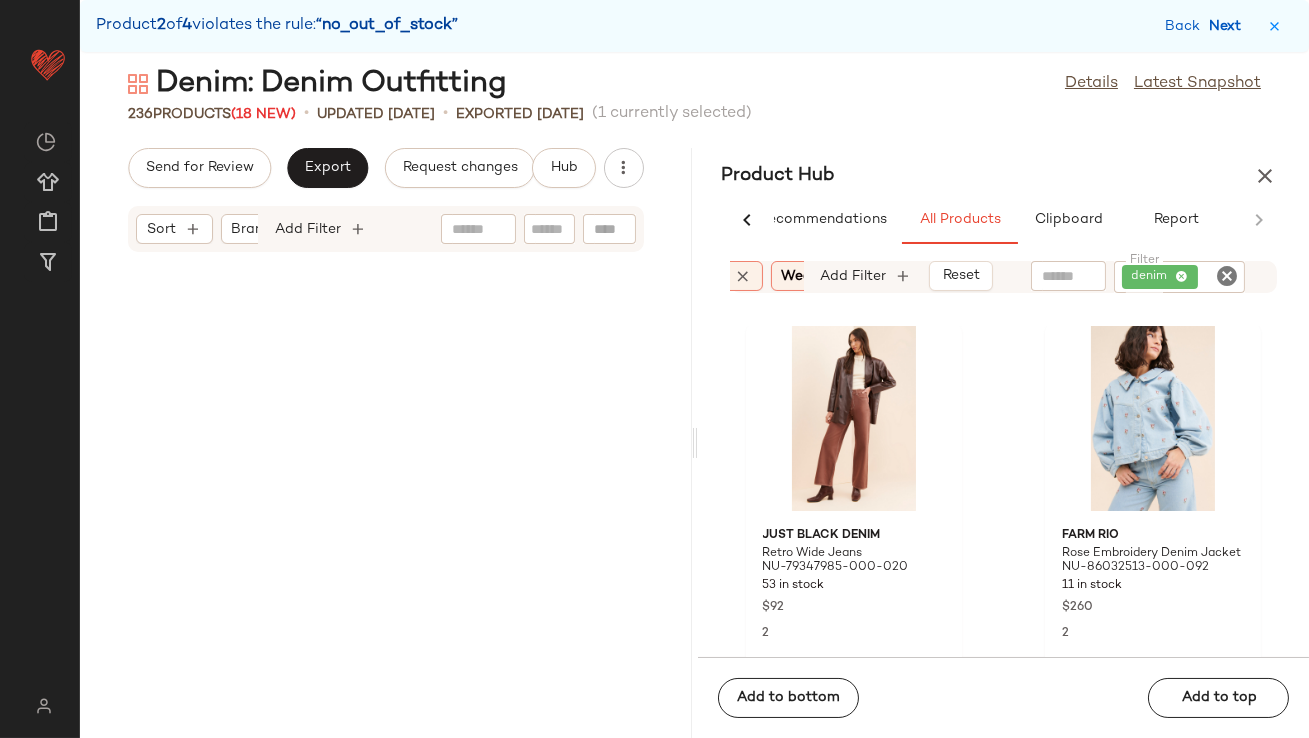 scroll, scrollTop: 22325, scrollLeft: 0, axis: vertical 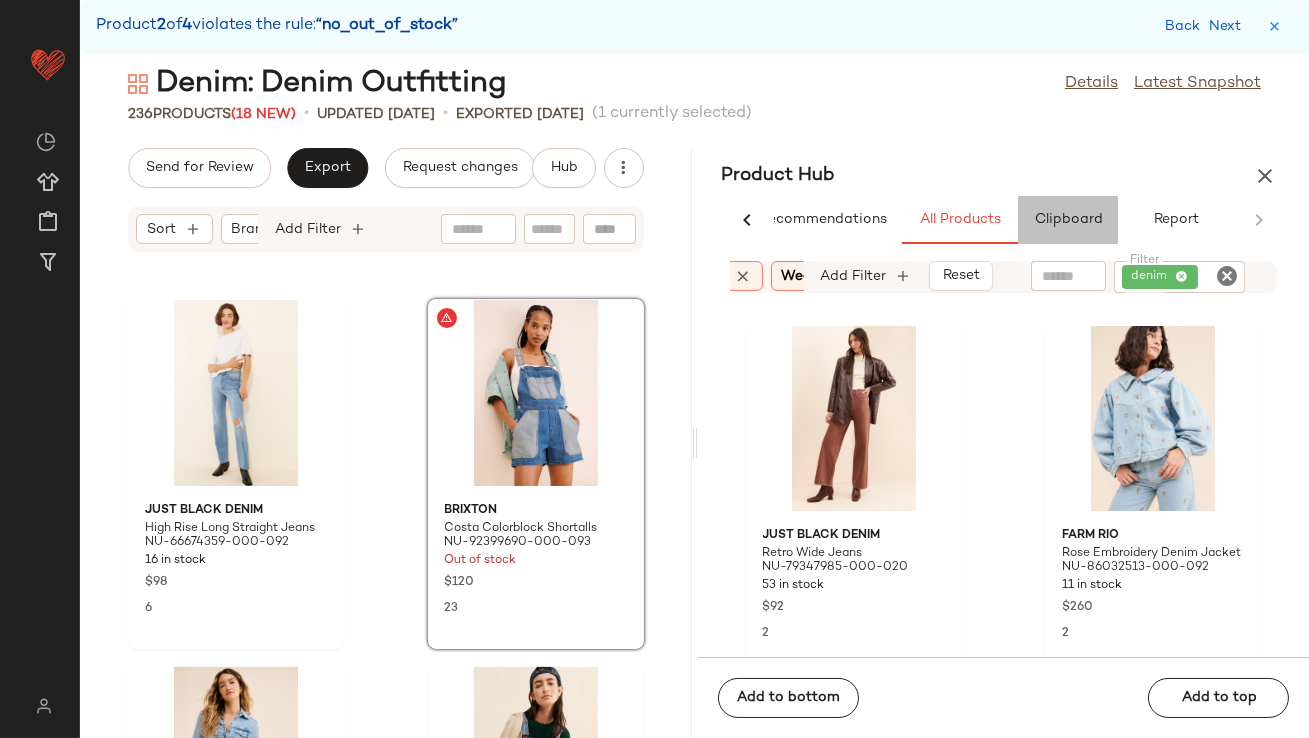 click on "Clipboard" at bounding box center [1068, 220] 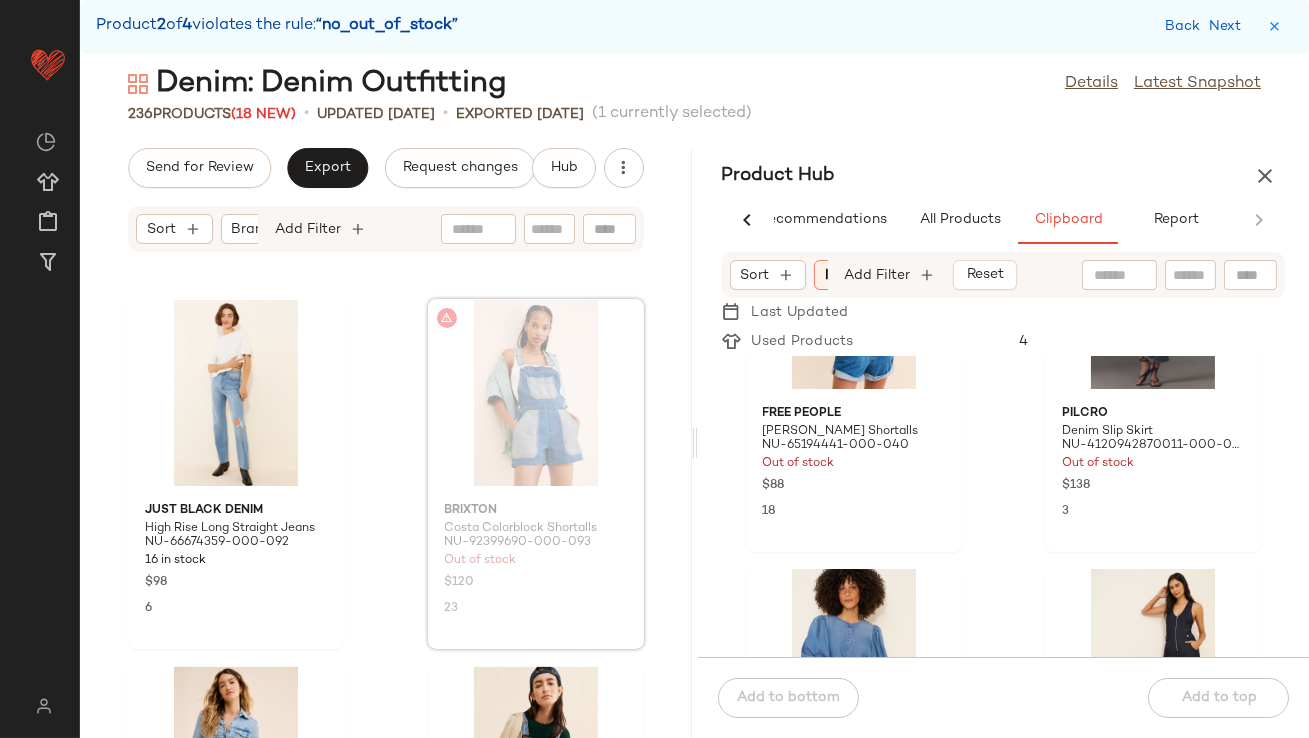 scroll, scrollTop: 903, scrollLeft: 0, axis: vertical 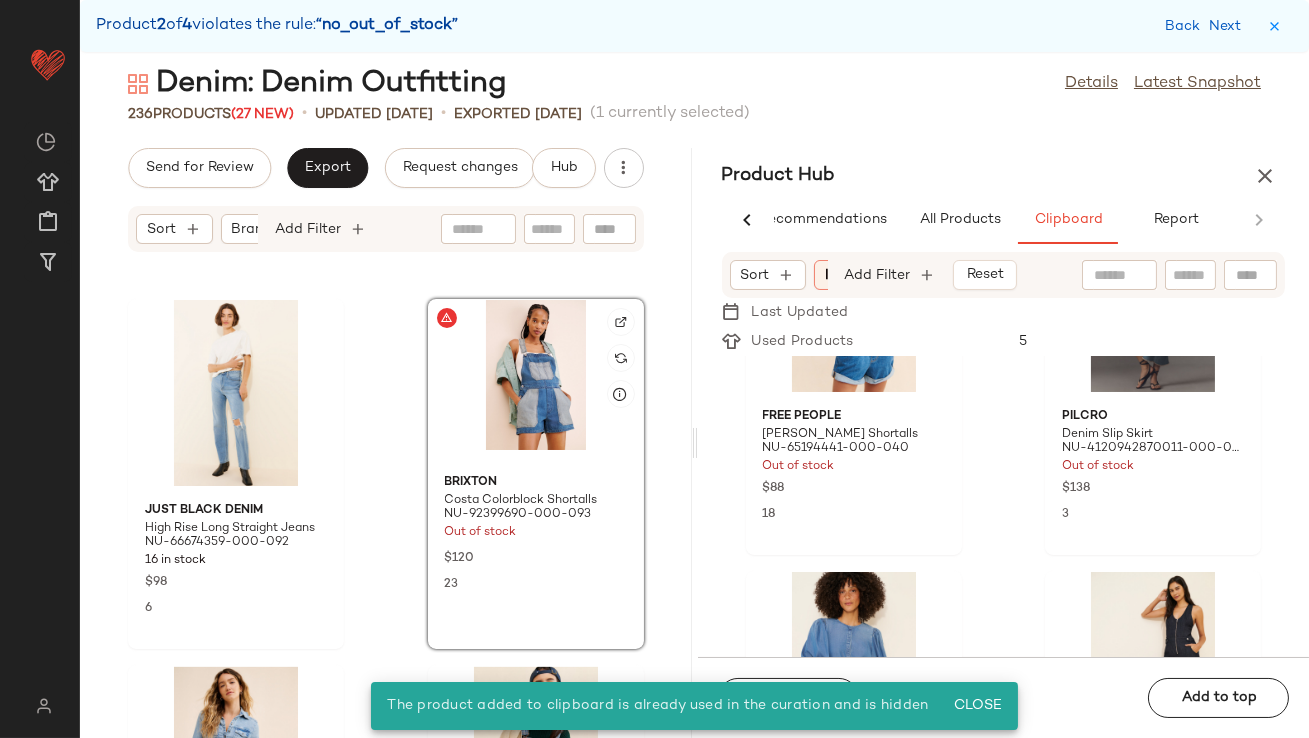 click 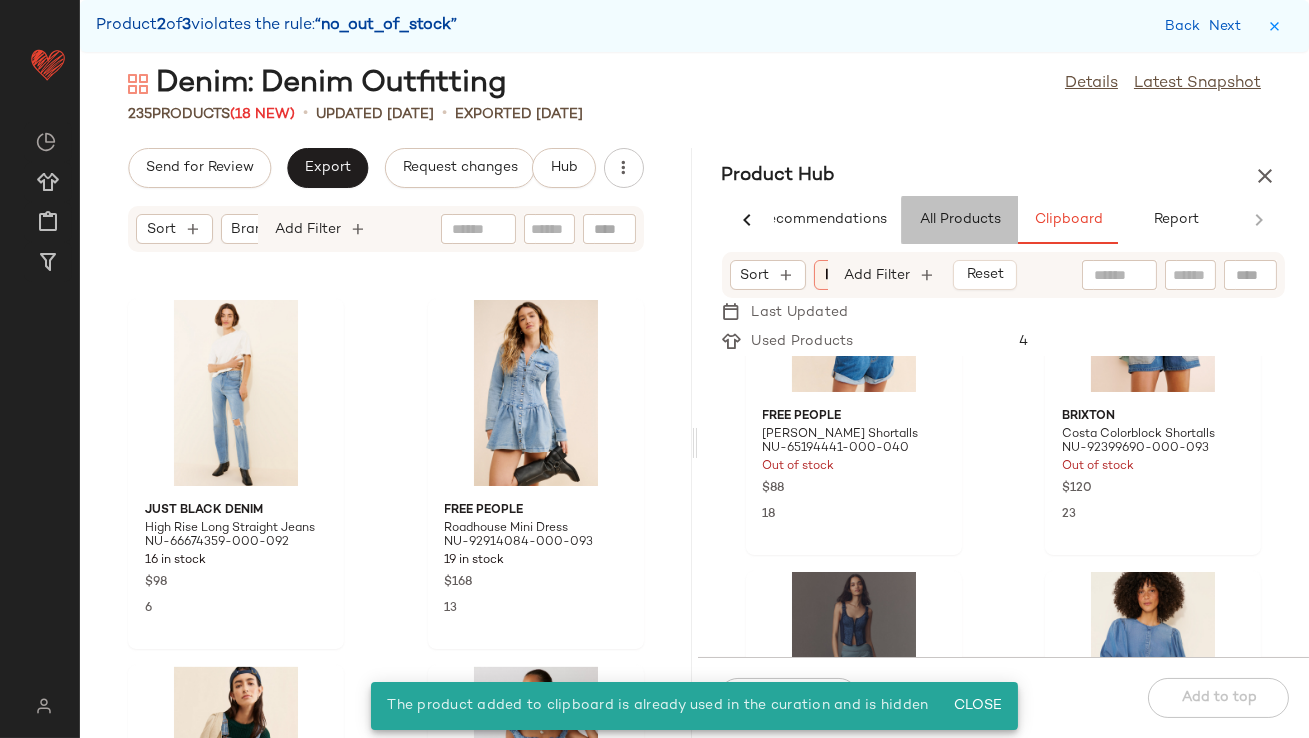 click on "All Products" 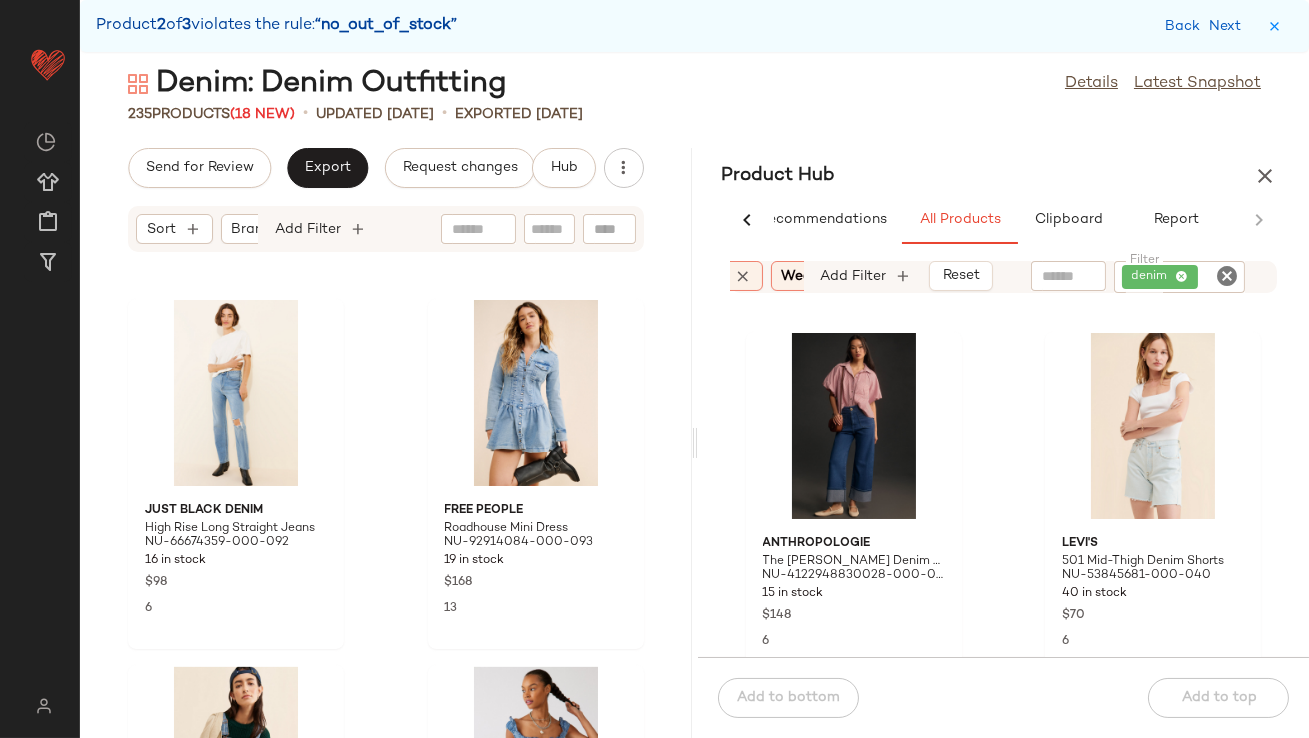 scroll, scrollTop: 4390, scrollLeft: 0, axis: vertical 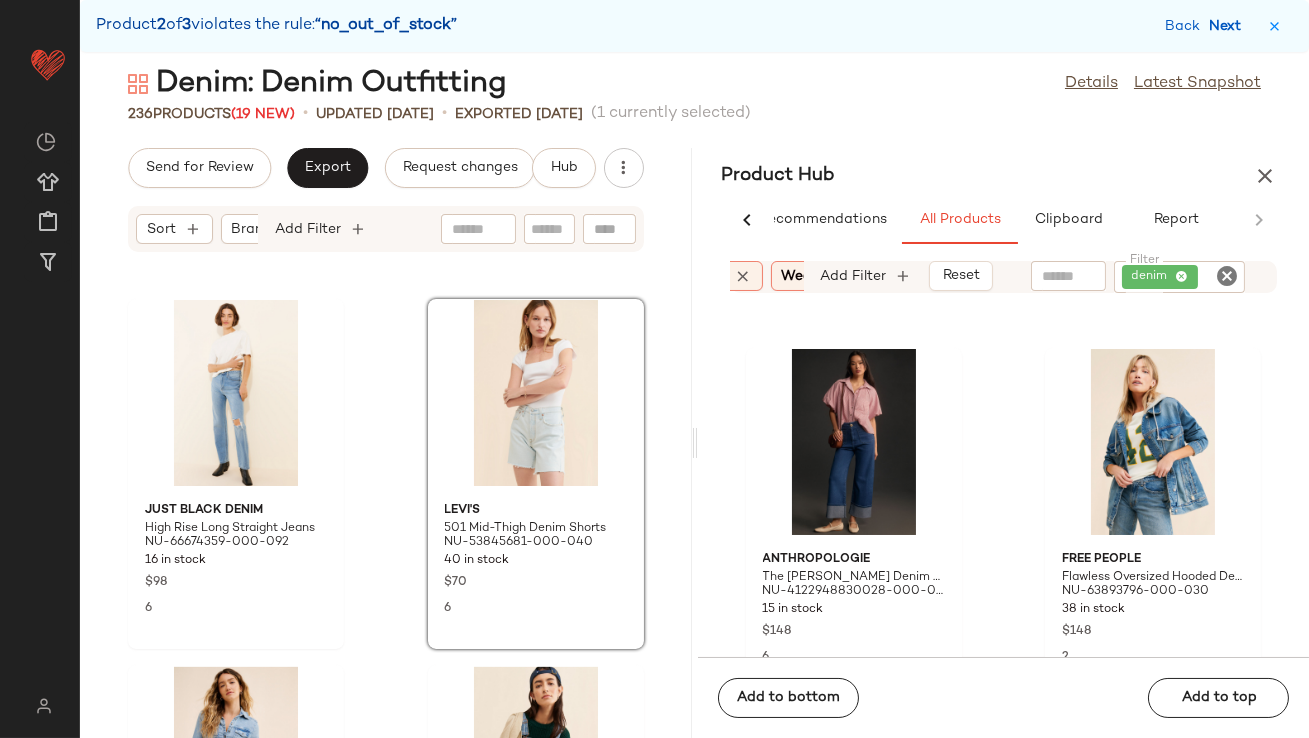 click on "Next" at bounding box center [1229, 26] 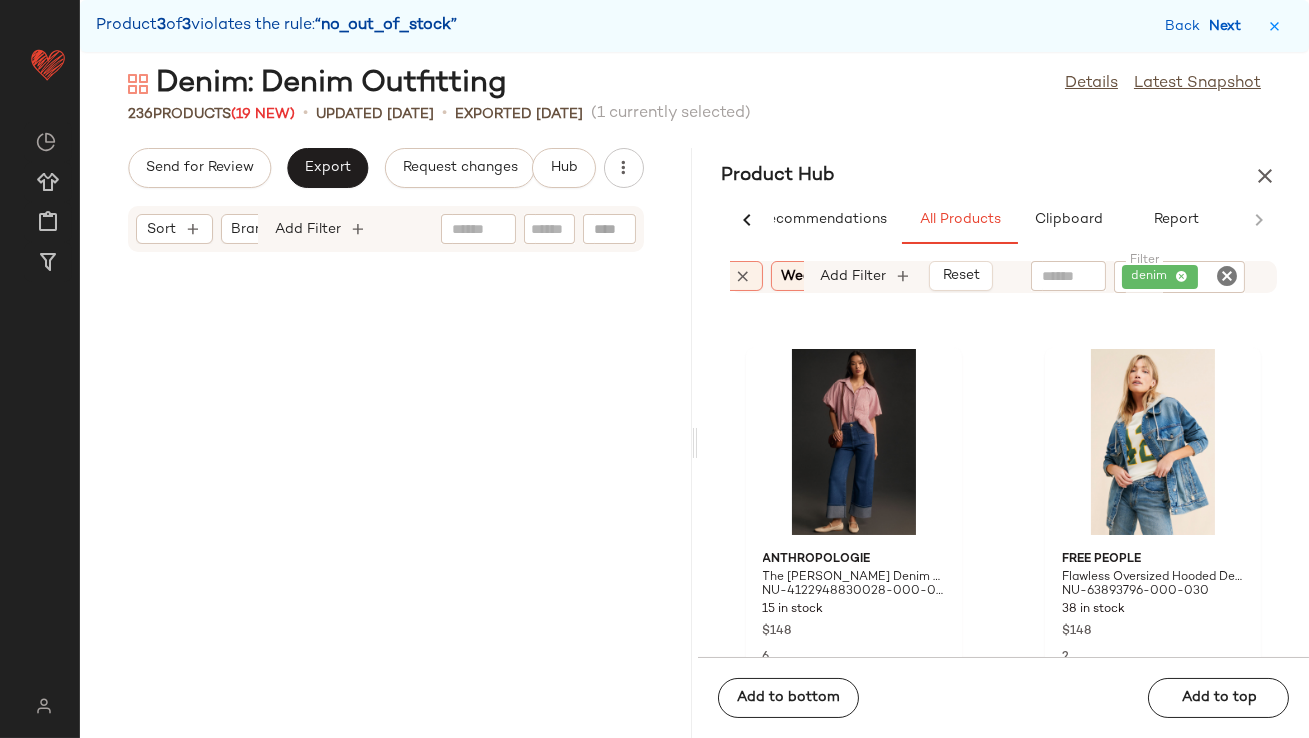 scroll, scrollTop: 41724, scrollLeft: 0, axis: vertical 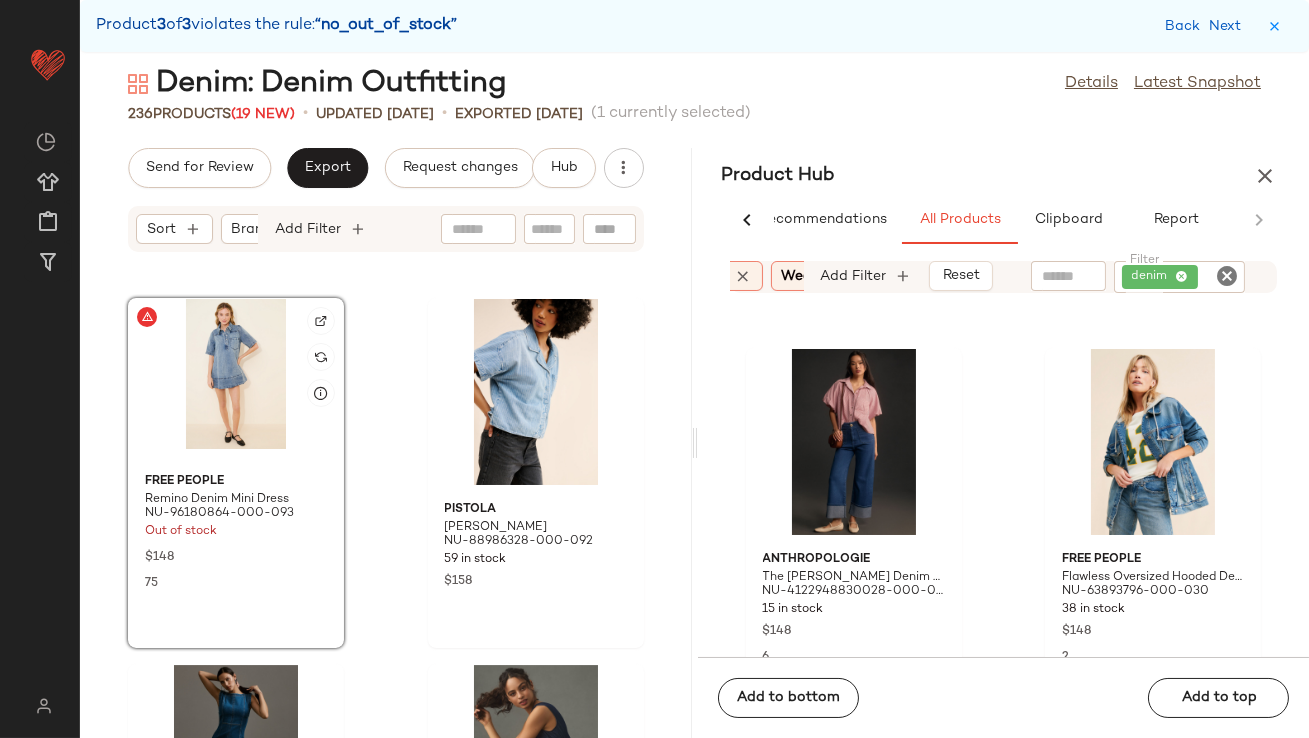 click 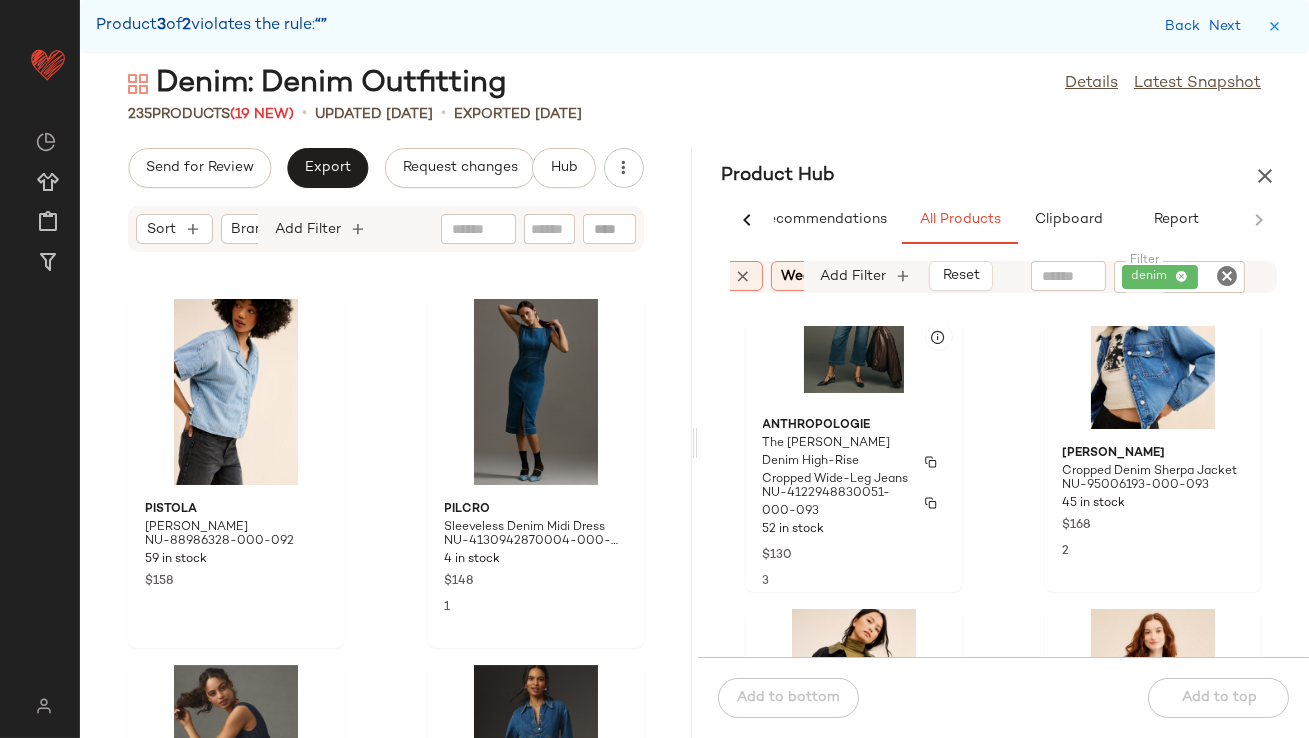 scroll, scrollTop: 2920, scrollLeft: 0, axis: vertical 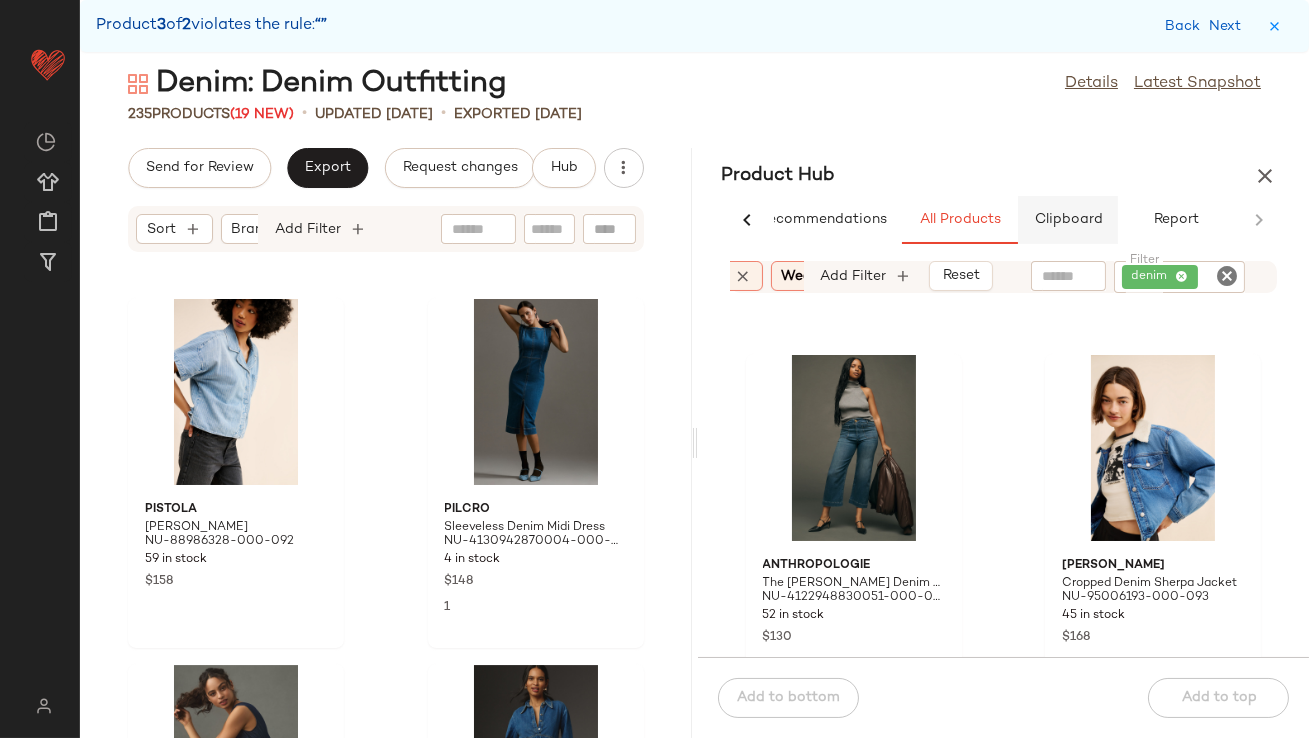 click on "Clipboard" 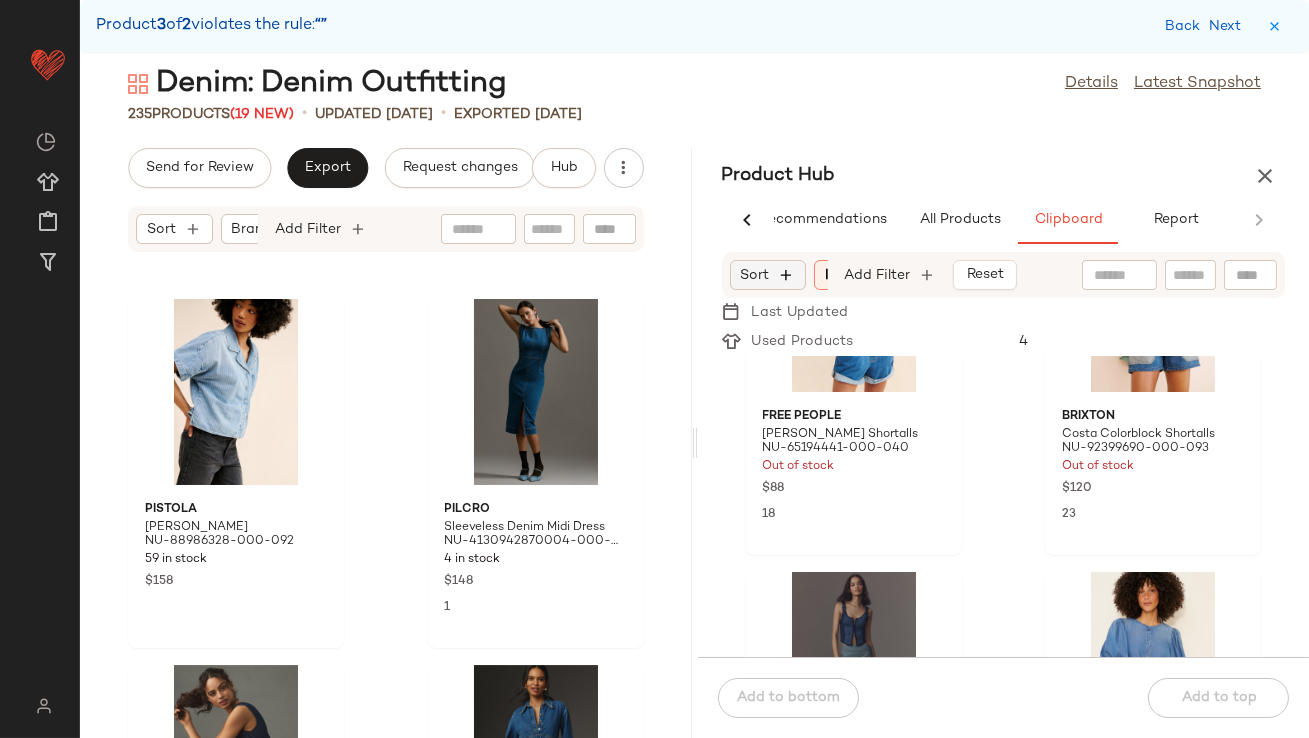 click at bounding box center (787, 275) 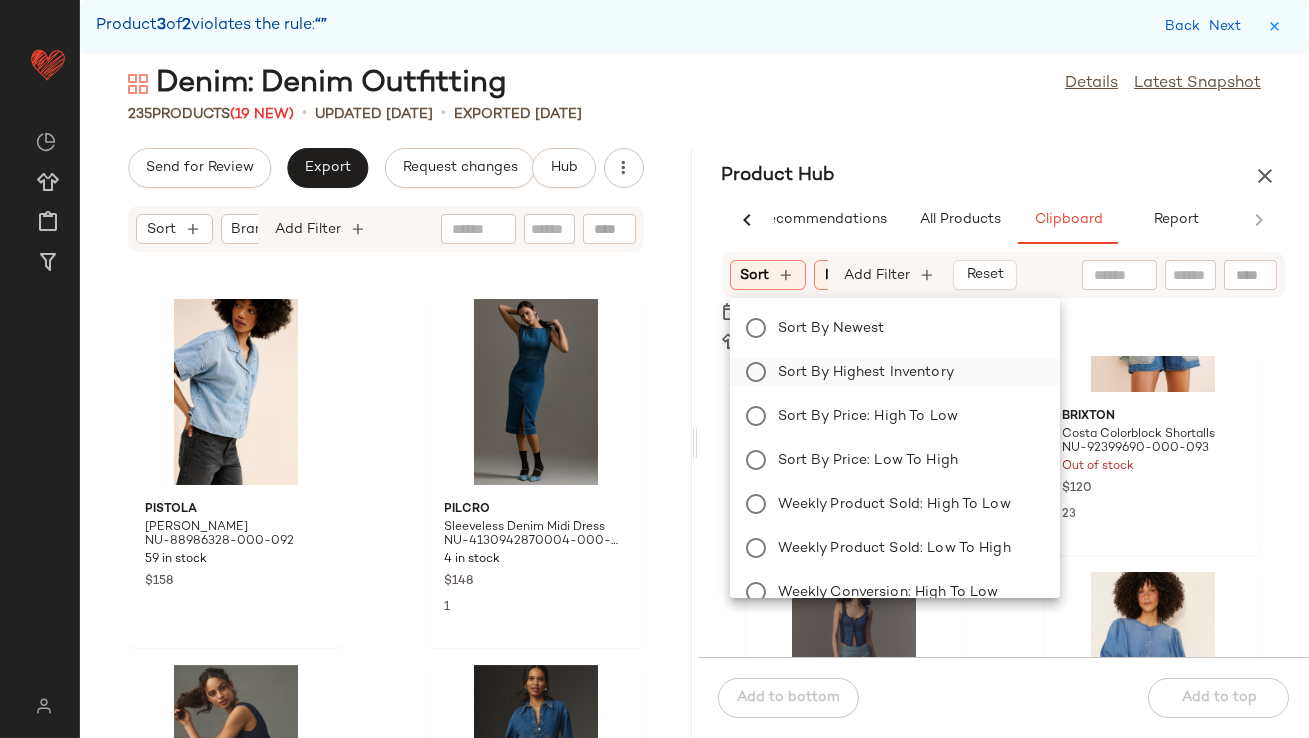 click on "Sort by Highest Inventory" 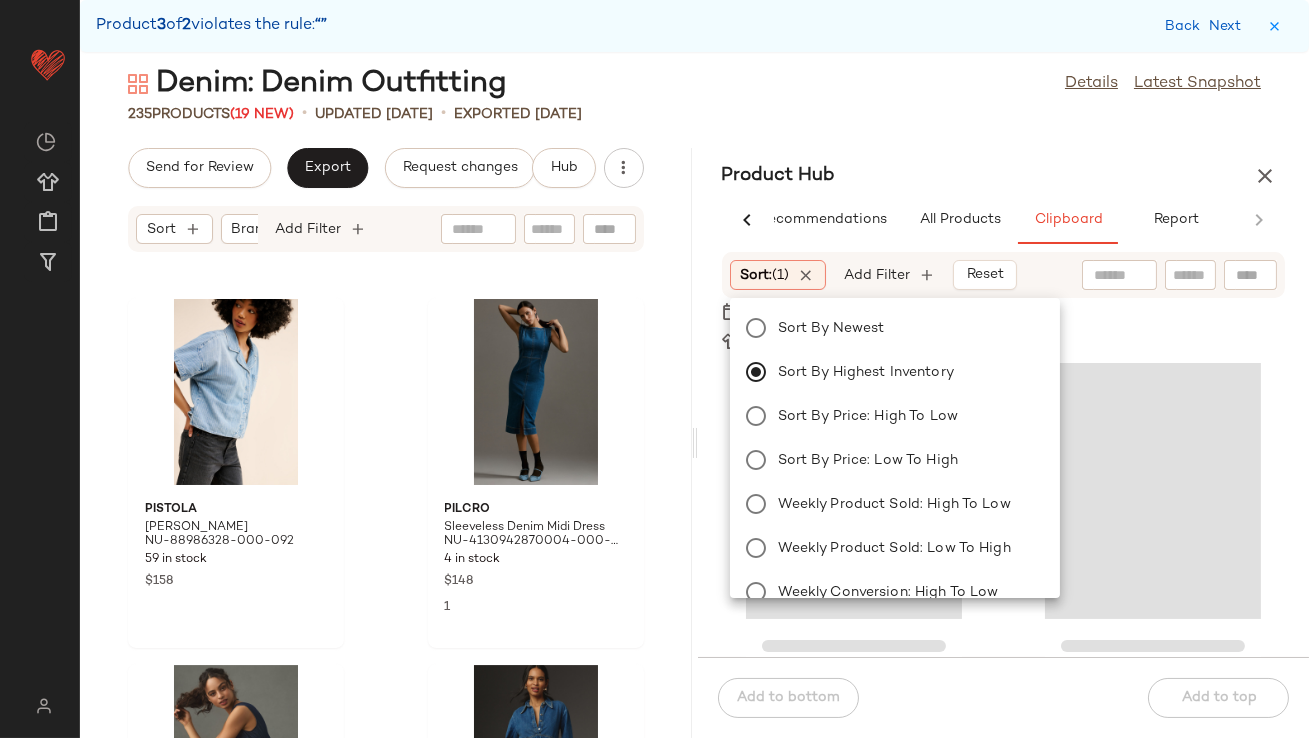 click on "Product Hub" at bounding box center (1004, 176) 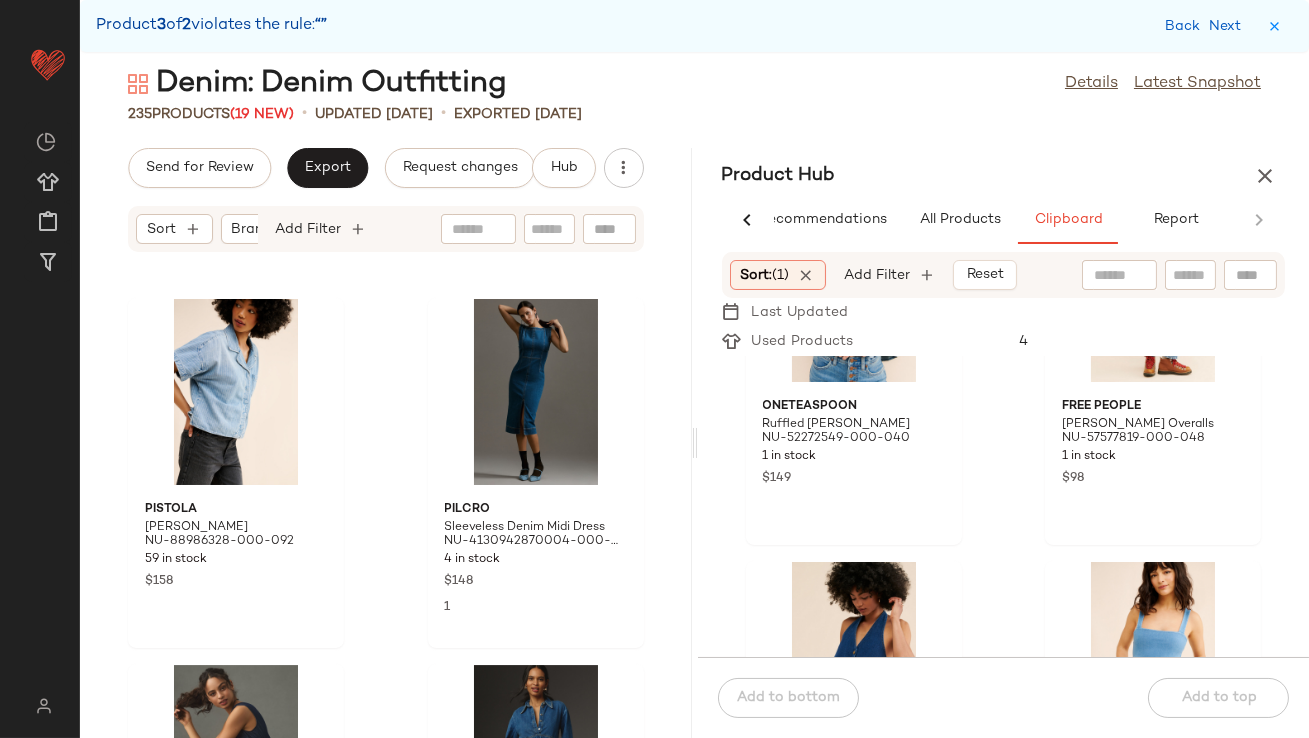 scroll, scrollTop: 0, scrollLeft: 0, axis: both 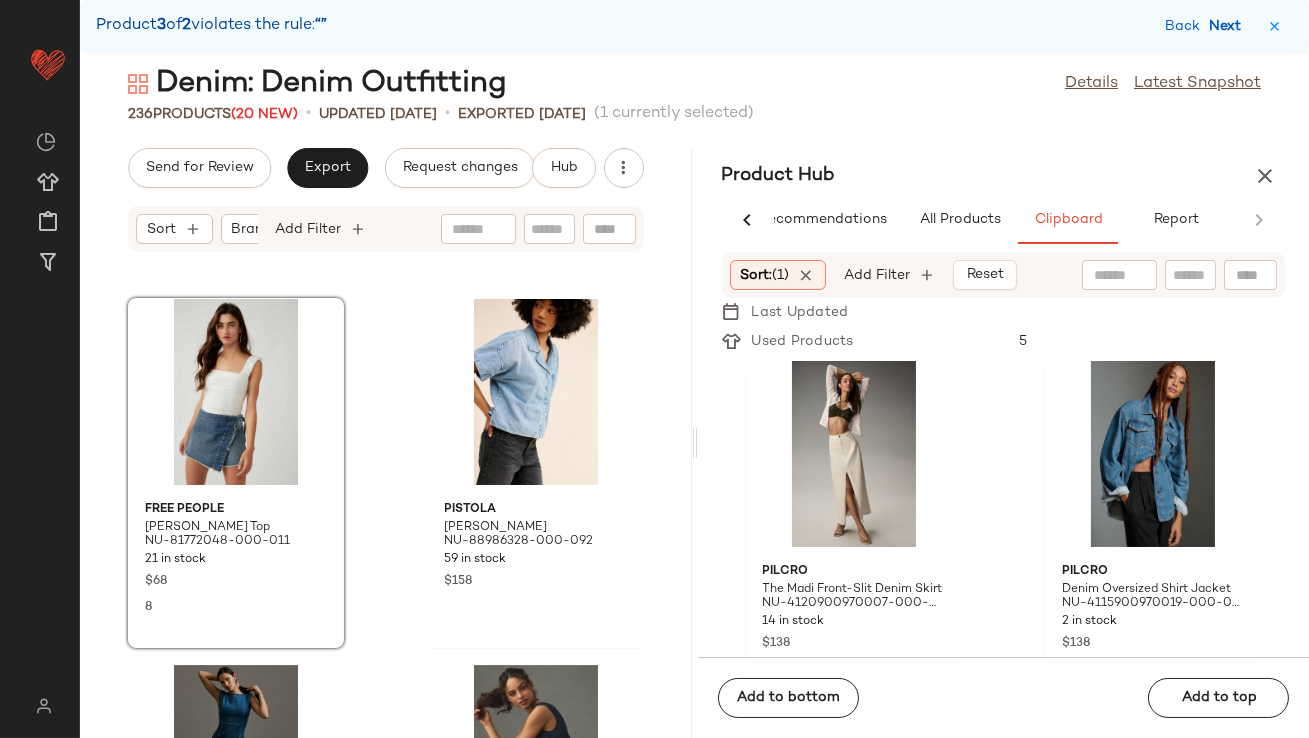 click on "Next" at bounding box center [1229, 26] 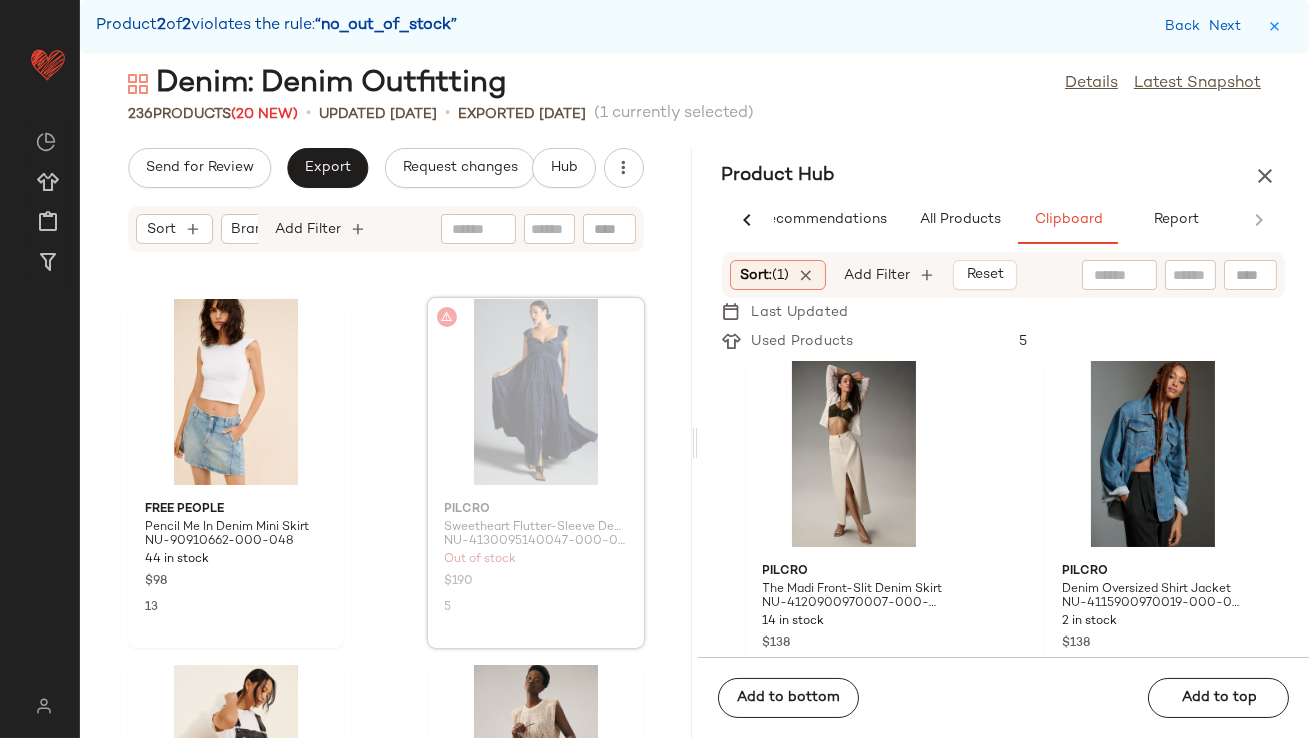 scroll, scrollTop: 34036, scrollLeft: 0, axis: vertical 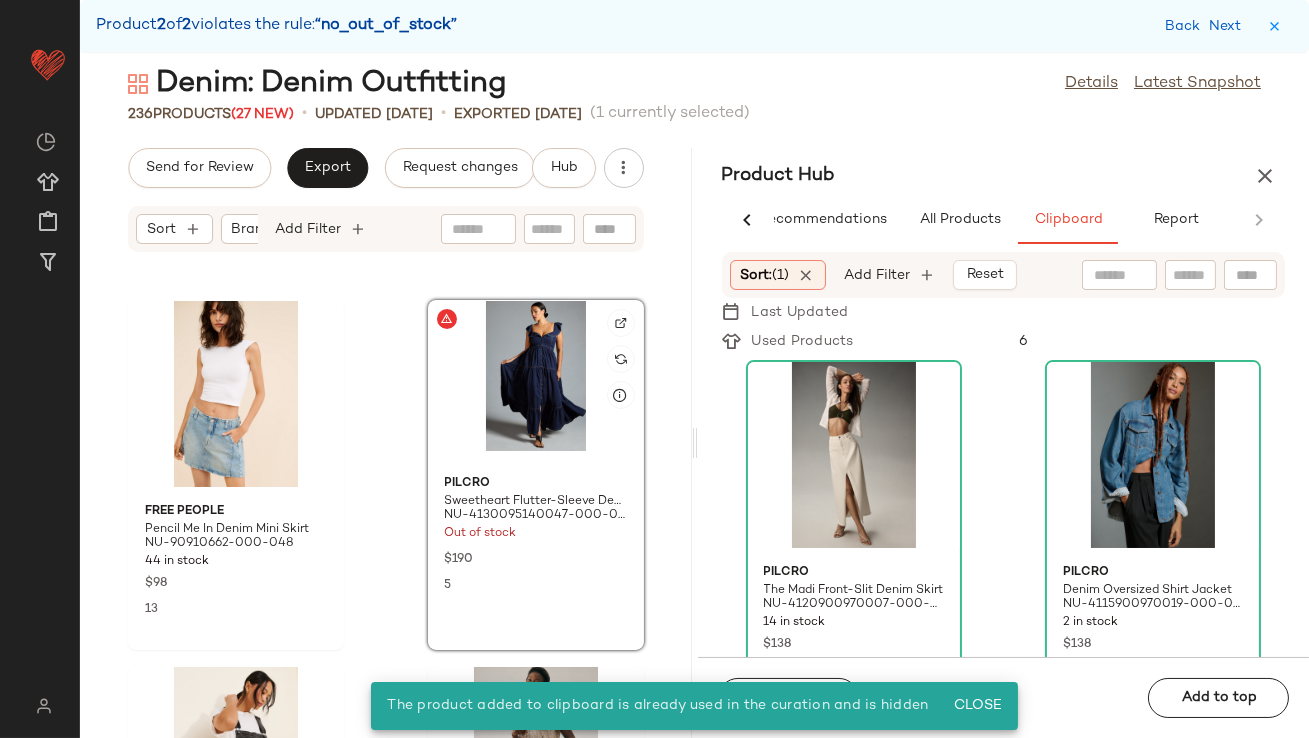 click 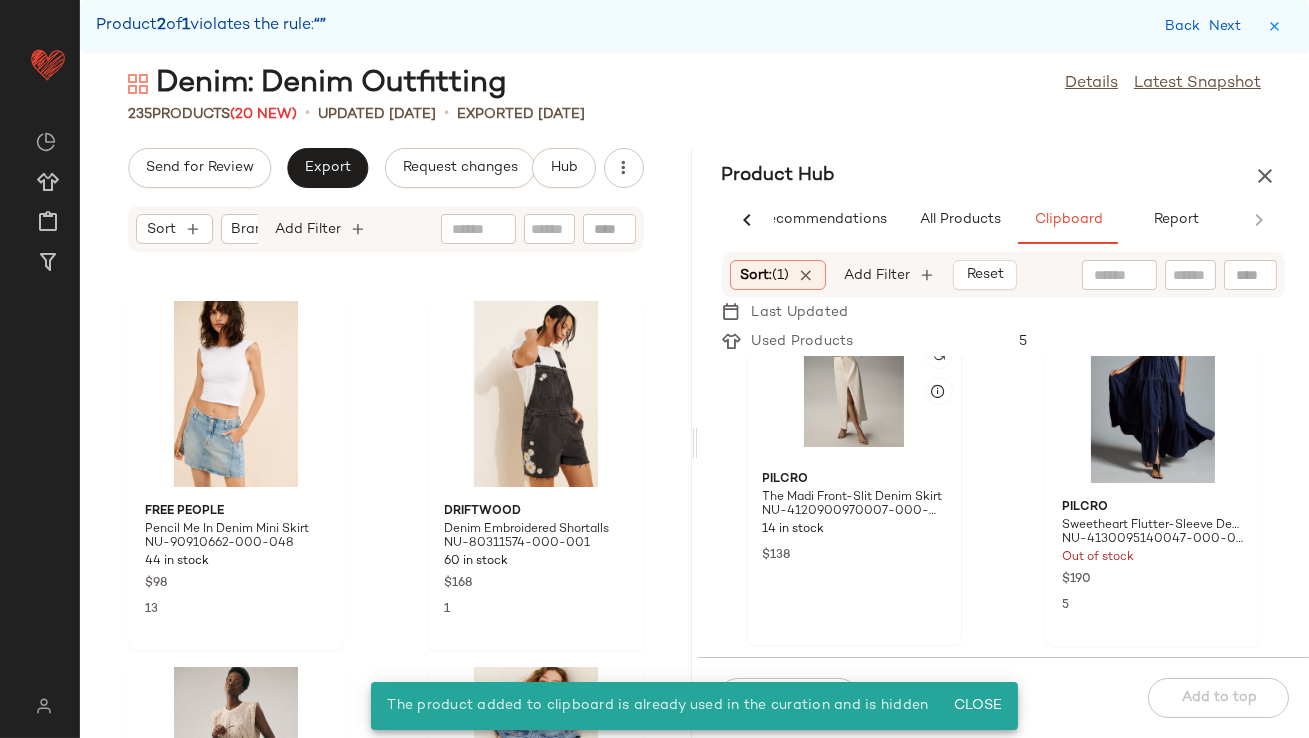 scroll, scrollTop: 62, scrollLeft: 0, axis: vertical 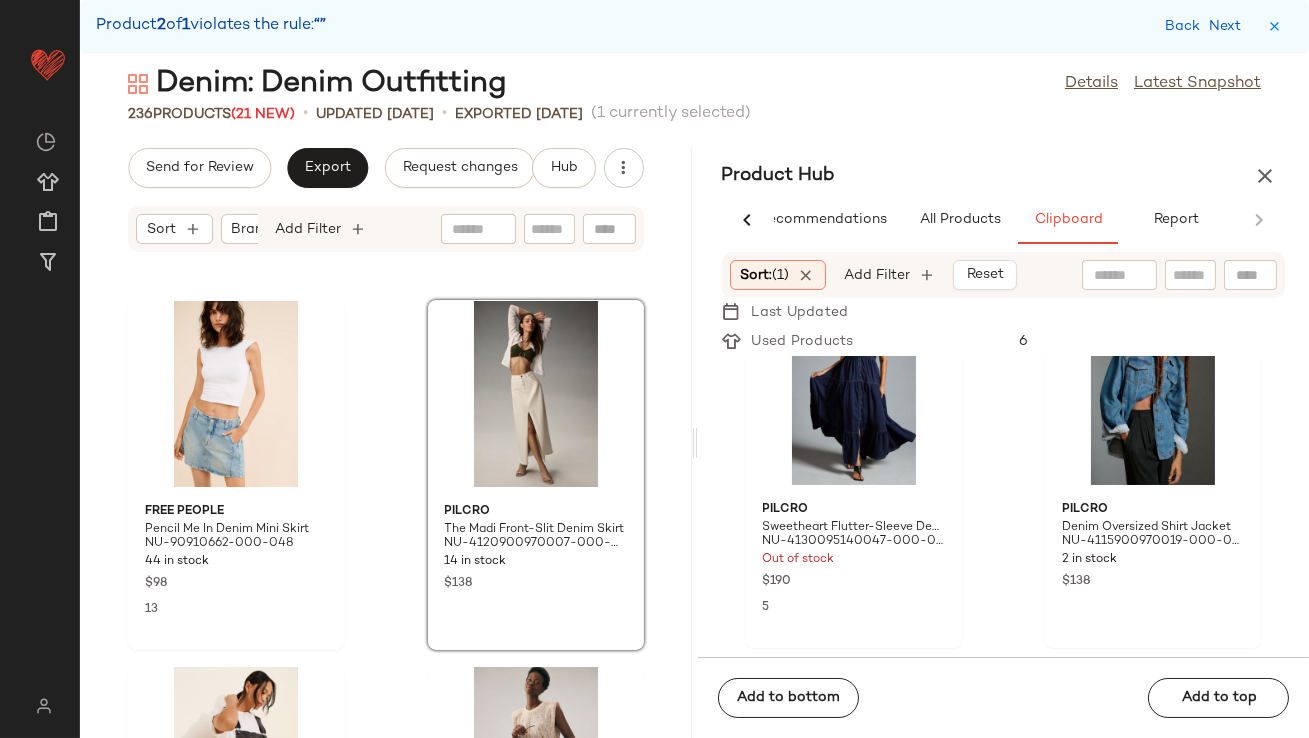 click on "Back Next" at bounding box center [1207, 26] 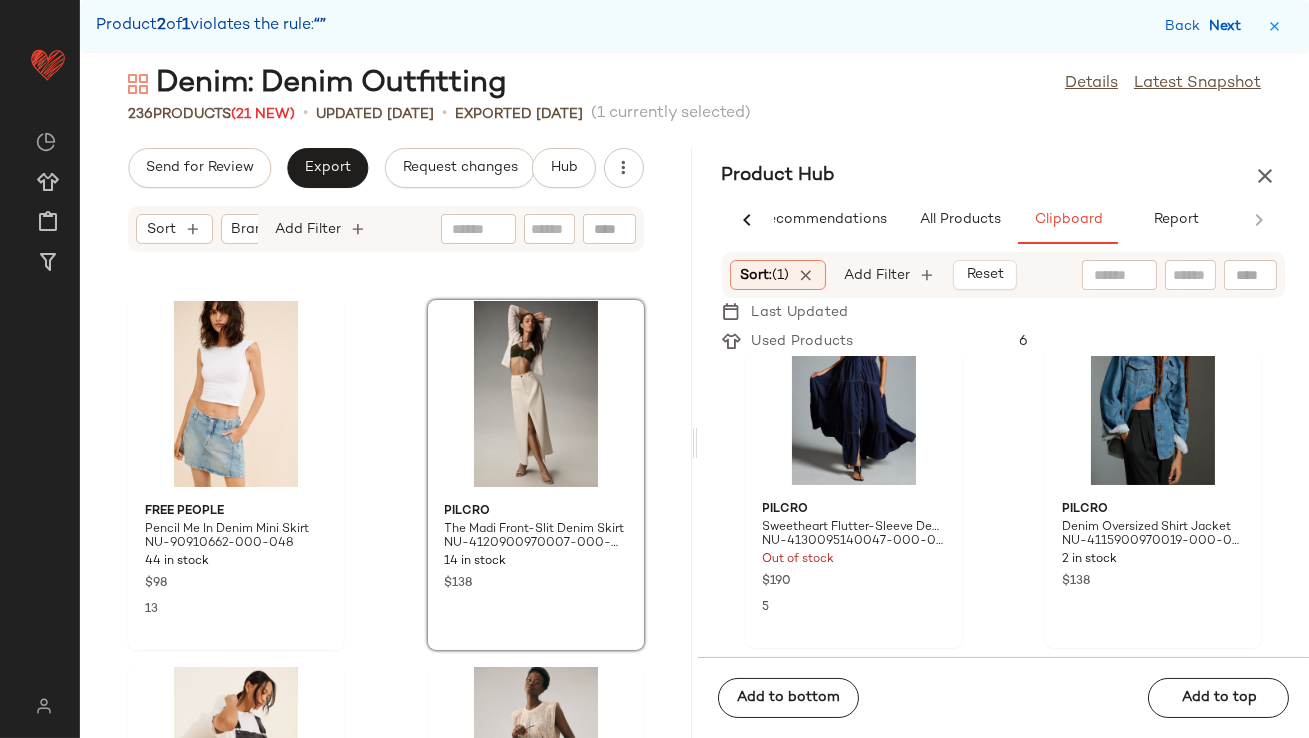 click on "Next" at bounding box center (1229, 26) 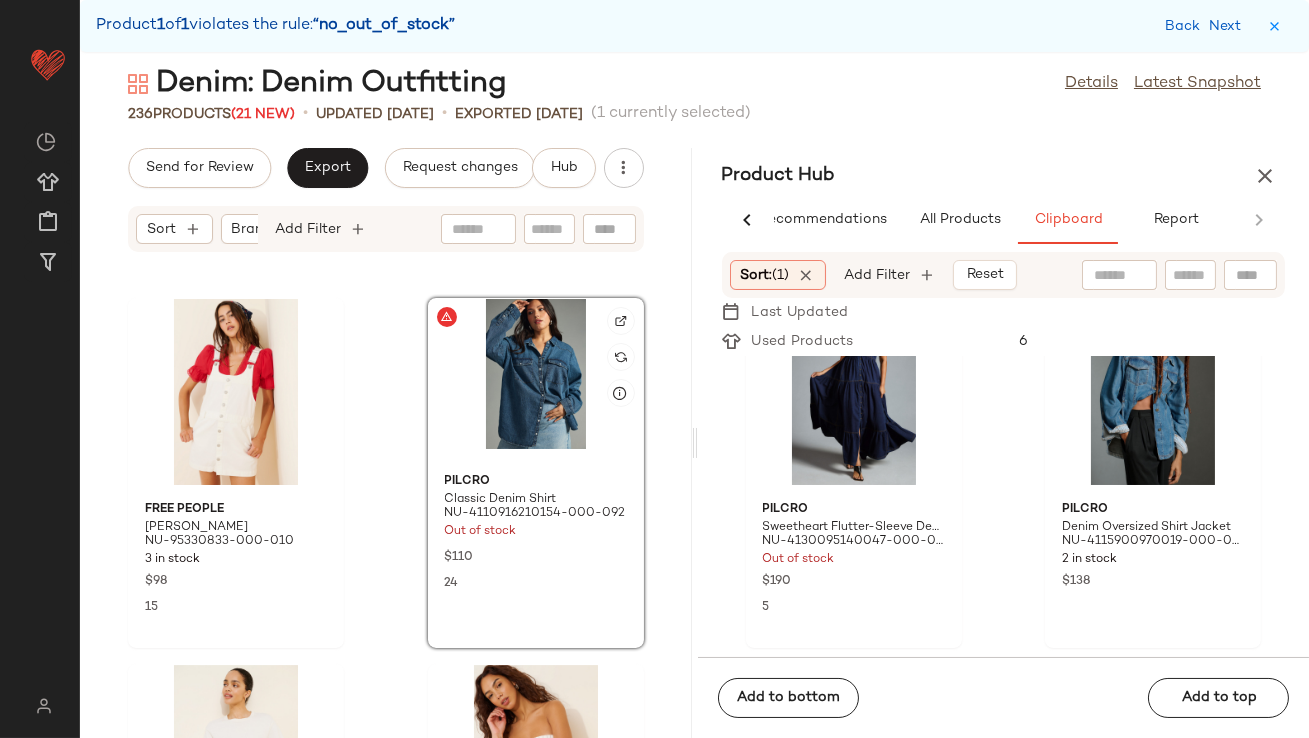 click 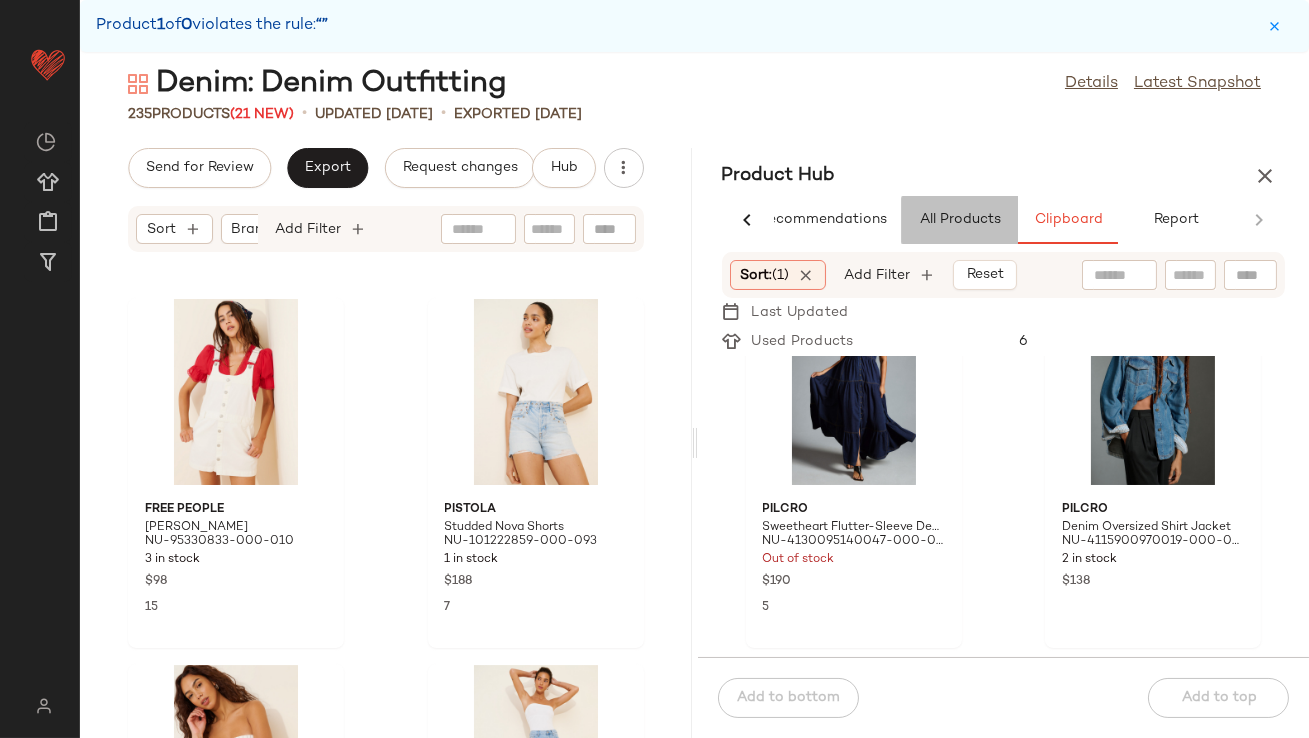click on "All Products" 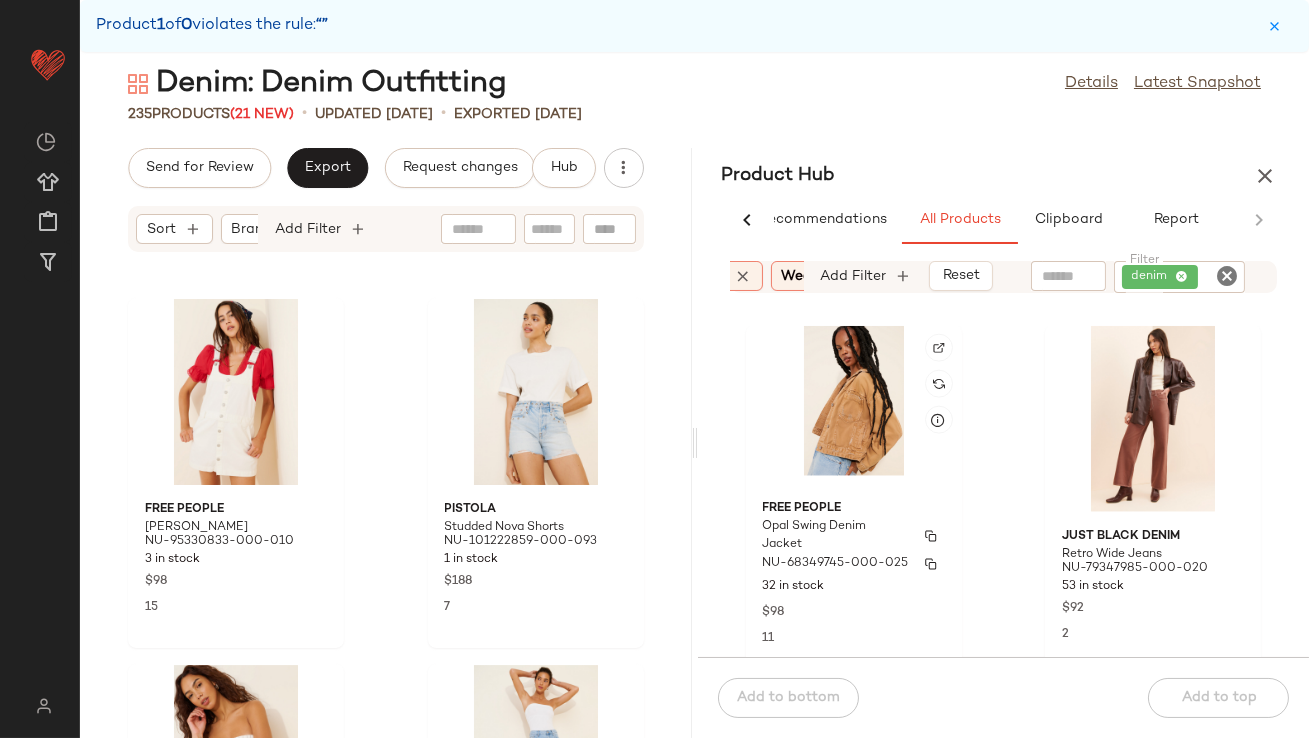 scroll, scrollTop: 5528, scrollLeft: 0, axis: vertical 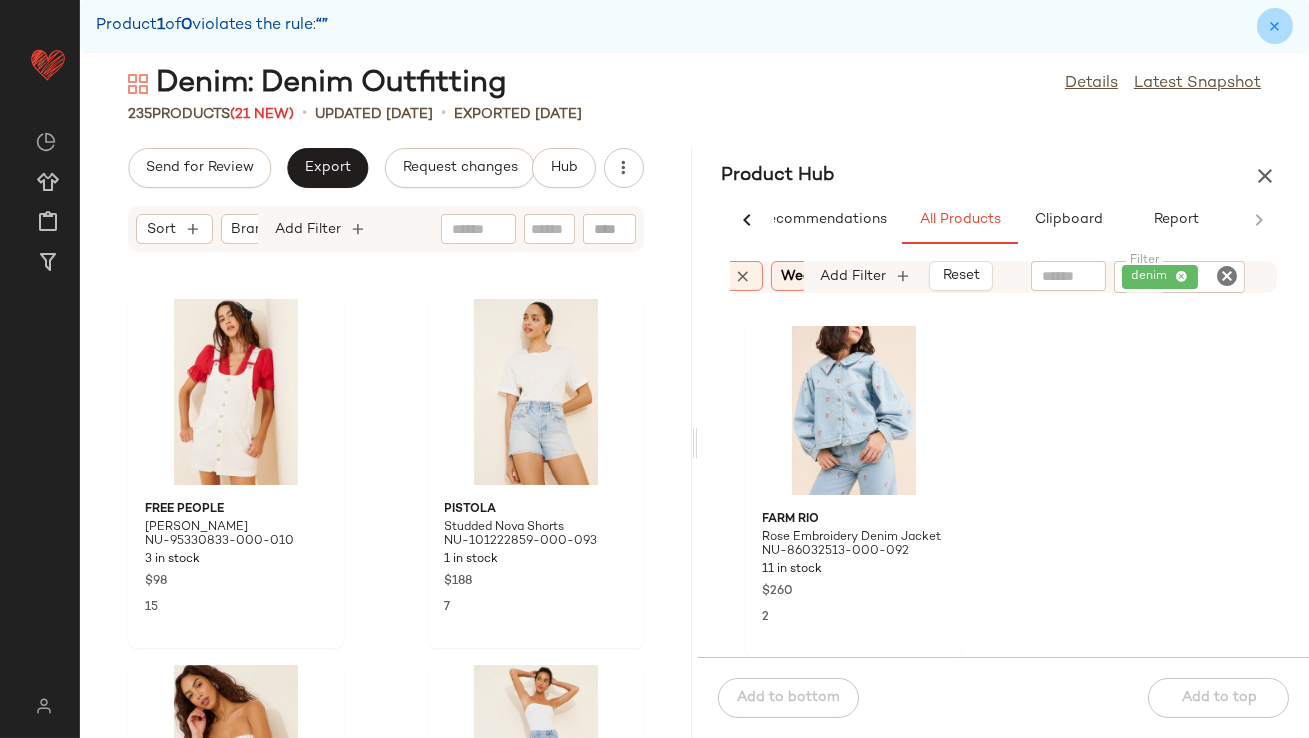 click at bounding box center [1275, 26] 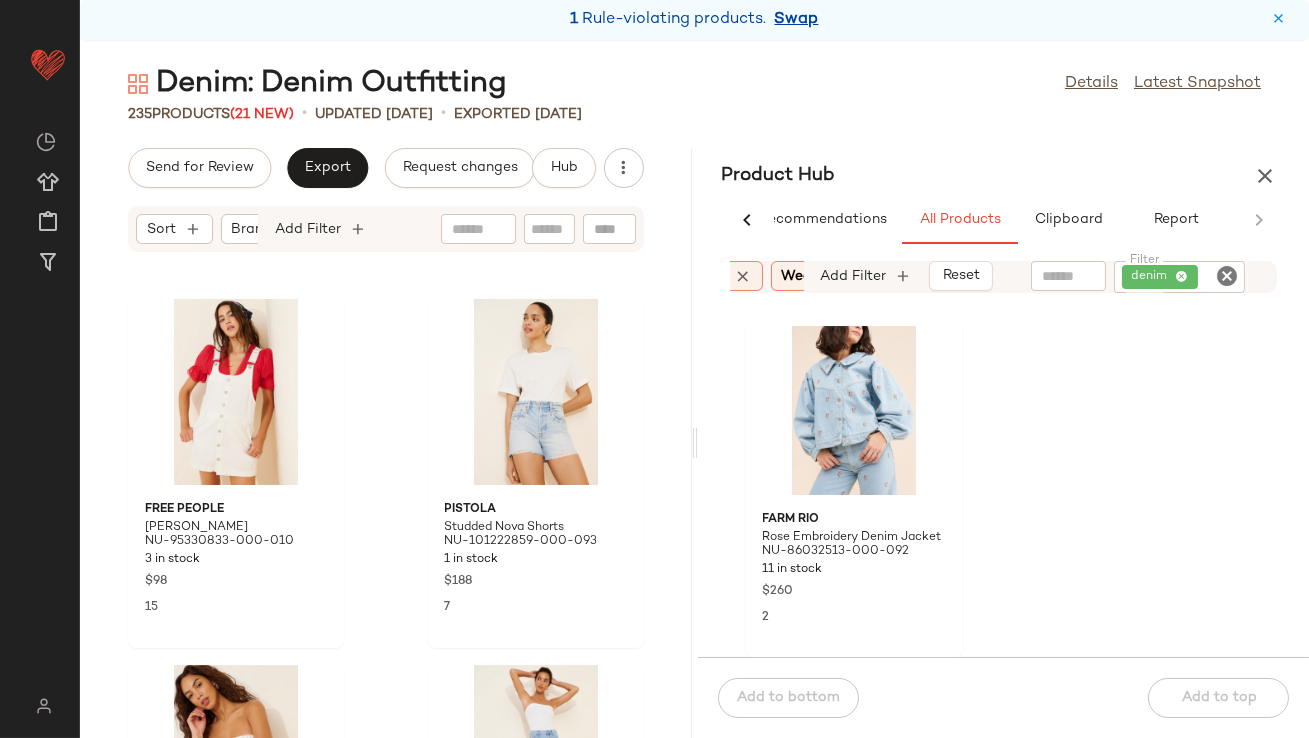 click on "Swap" at bounding box center (797, 20) 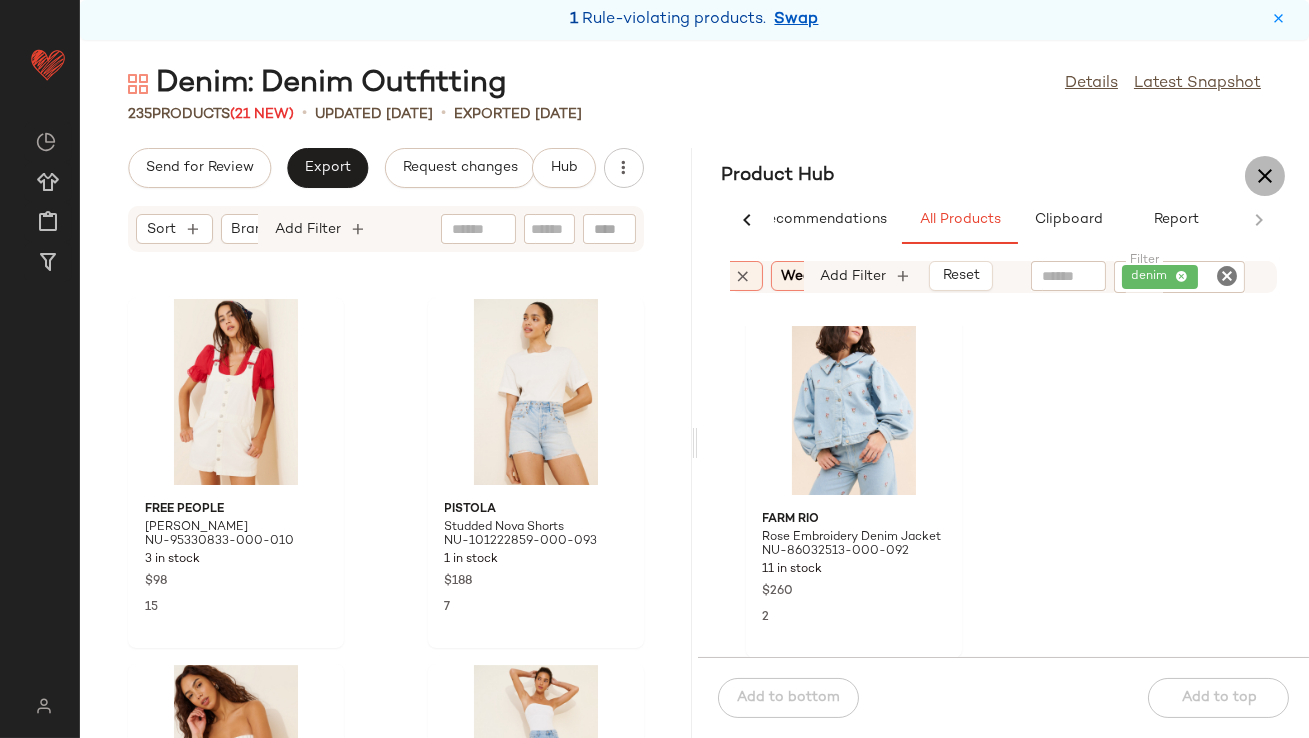 click at bounding box center (1265, 176) 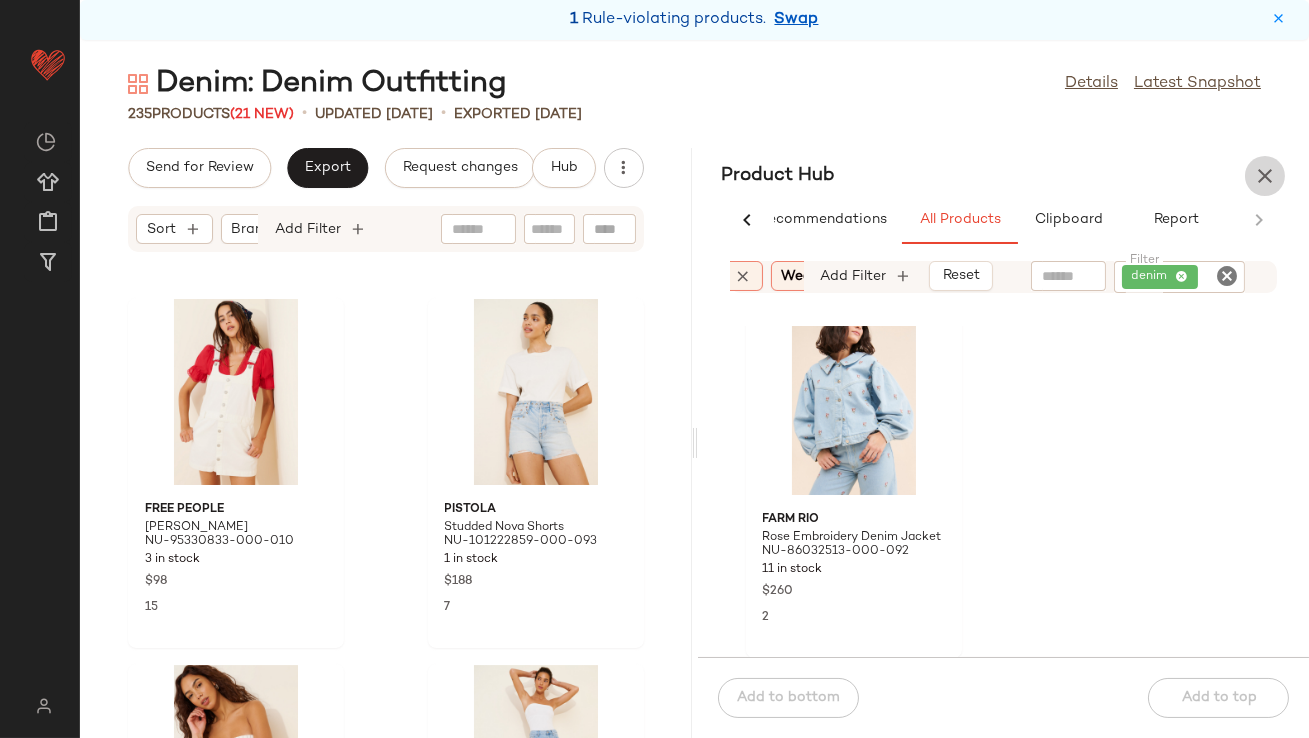 scroll, scrollTop: 12443, scrollLeft: 0, axis: vertical 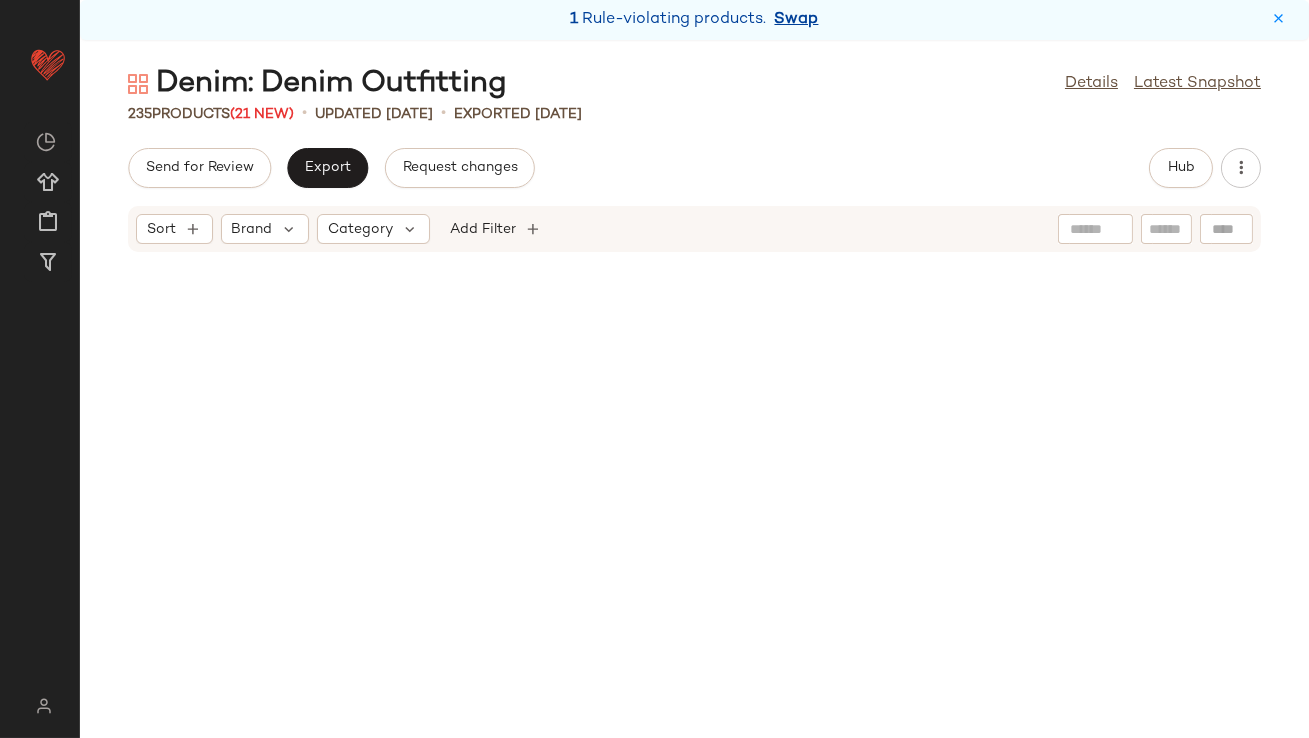 click on "Swap" at bounding box center [797, 20] 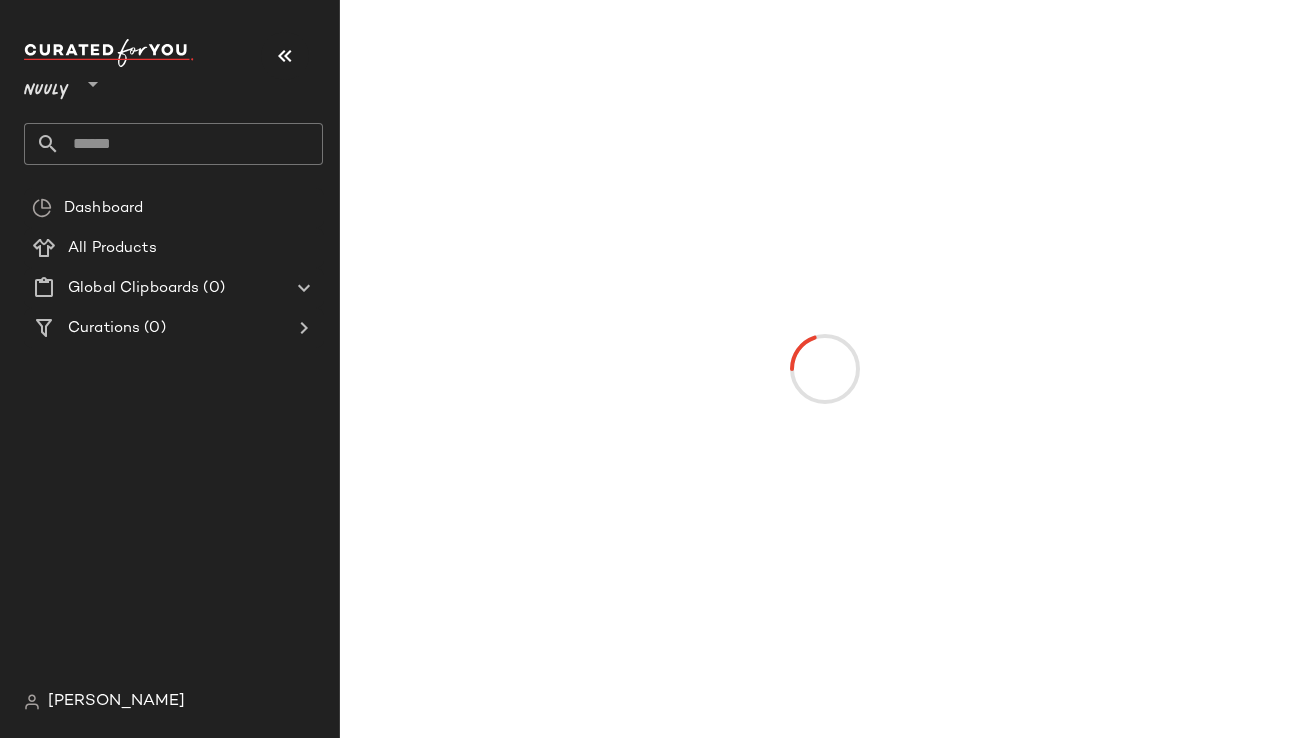 scroll, scrollTop: 0, scrollLeft: 0, axis: both 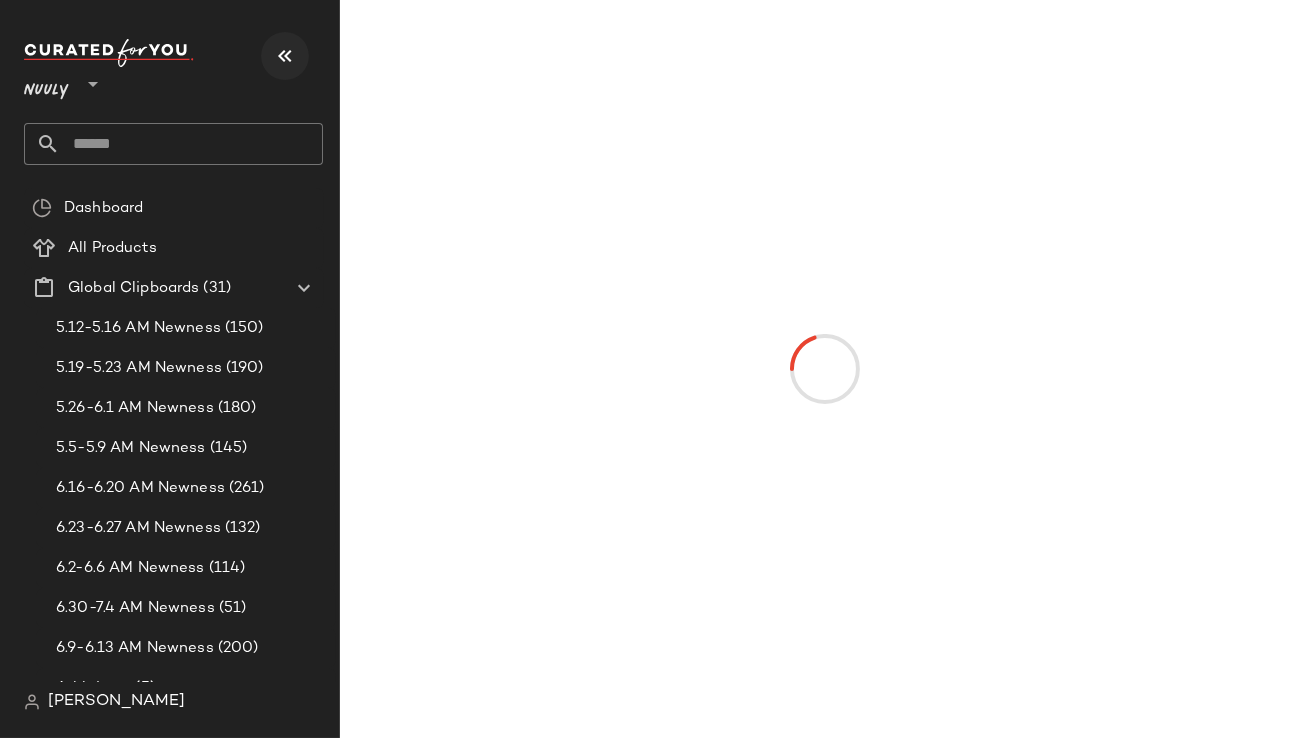 click at bounding box center [285, 56] 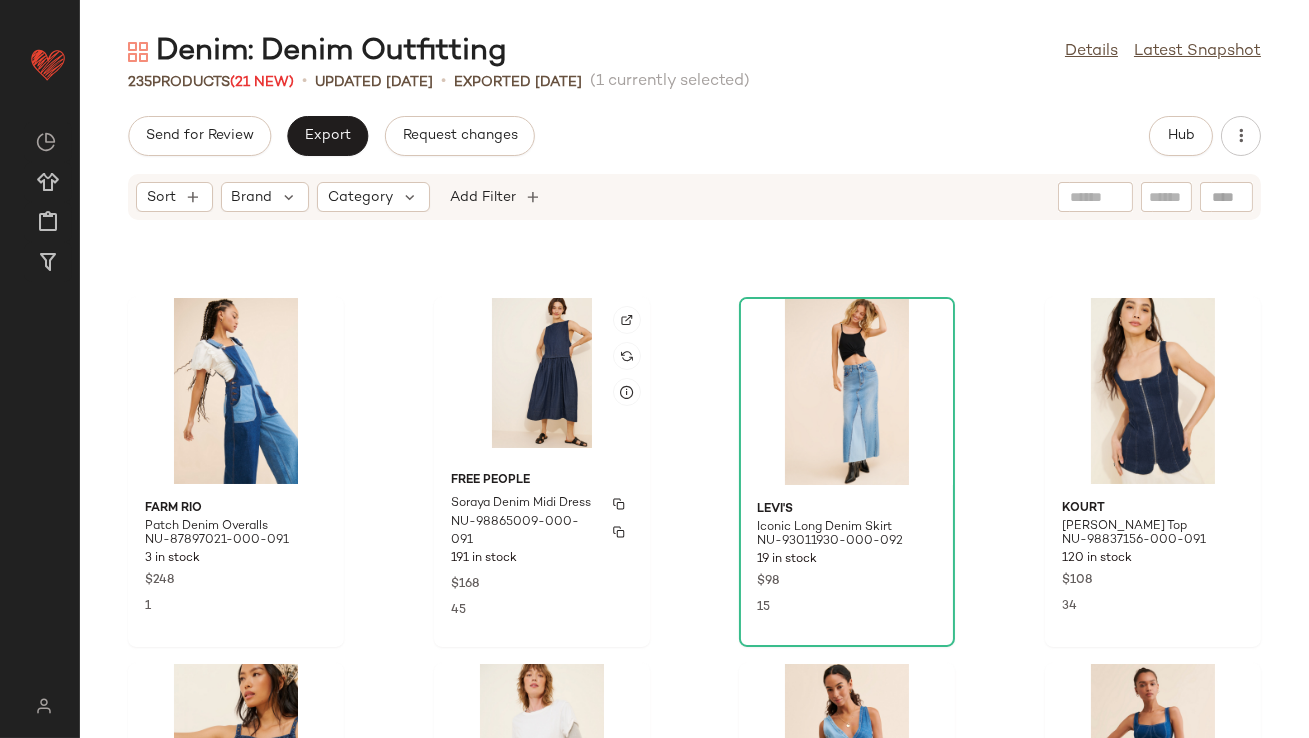 scroll, scrollTop: 255, scrollLeft: 0, axis: vertical 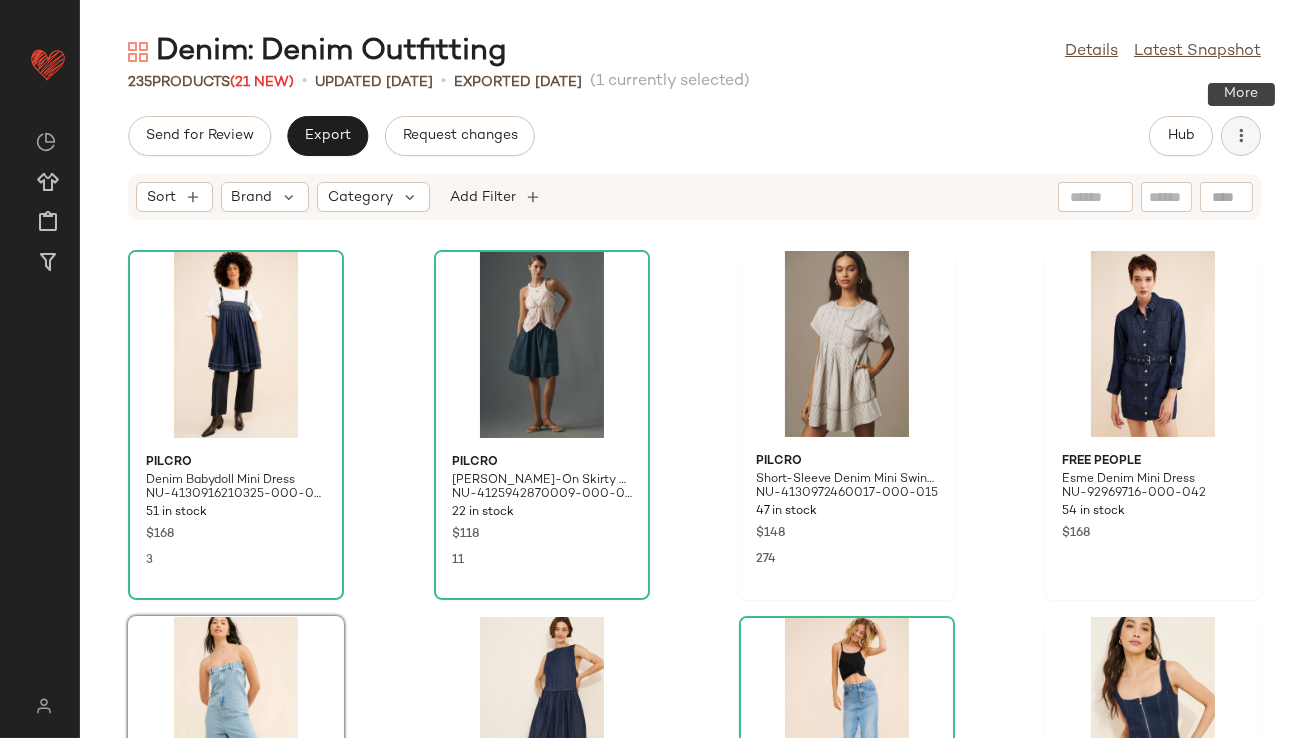 click 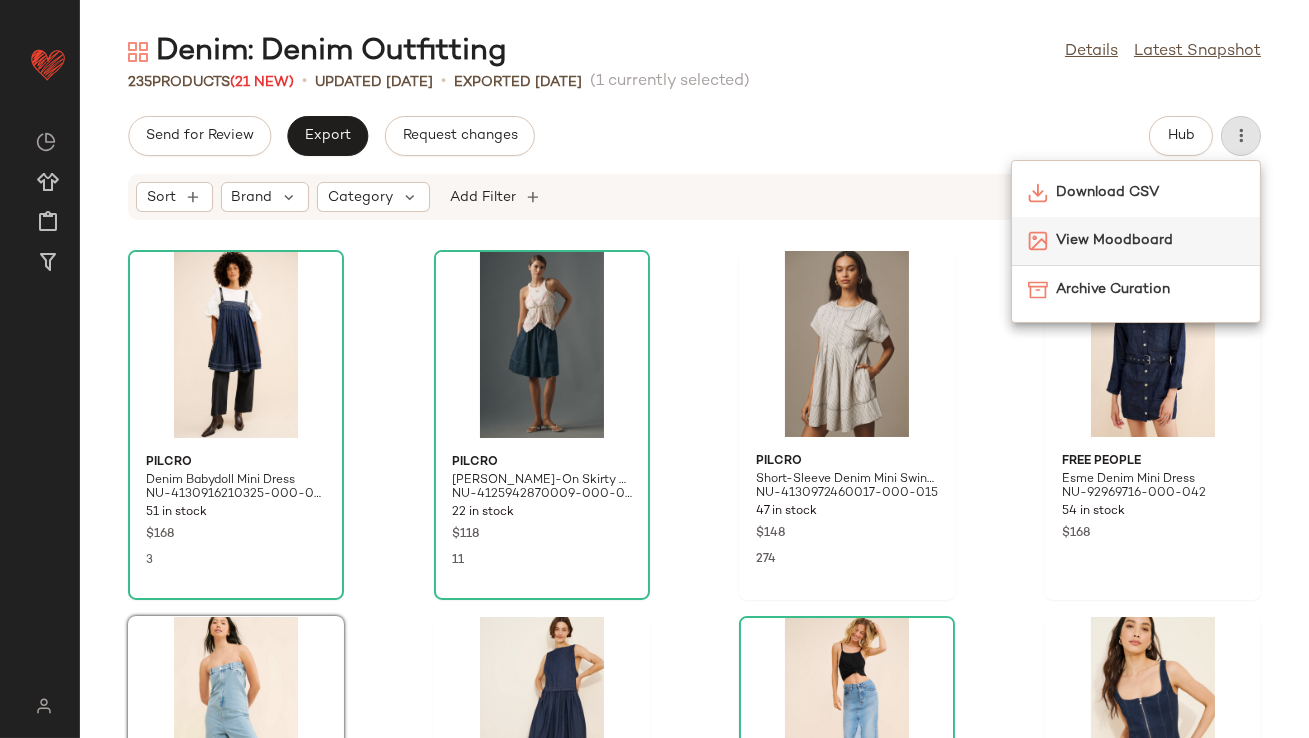click on "View Moodboard" at bounding box center [1150, 240] 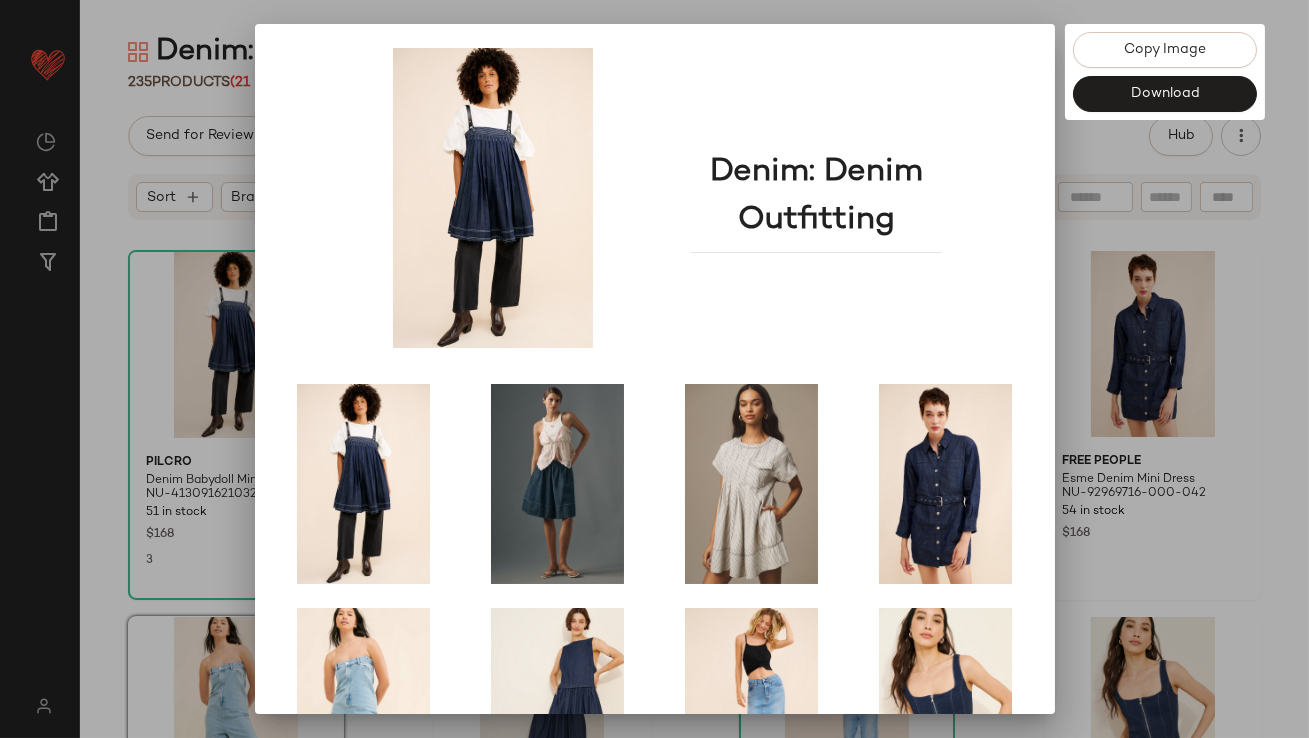 scroll, scrollTop: 341, scrollLeft: 0, axis: vertical 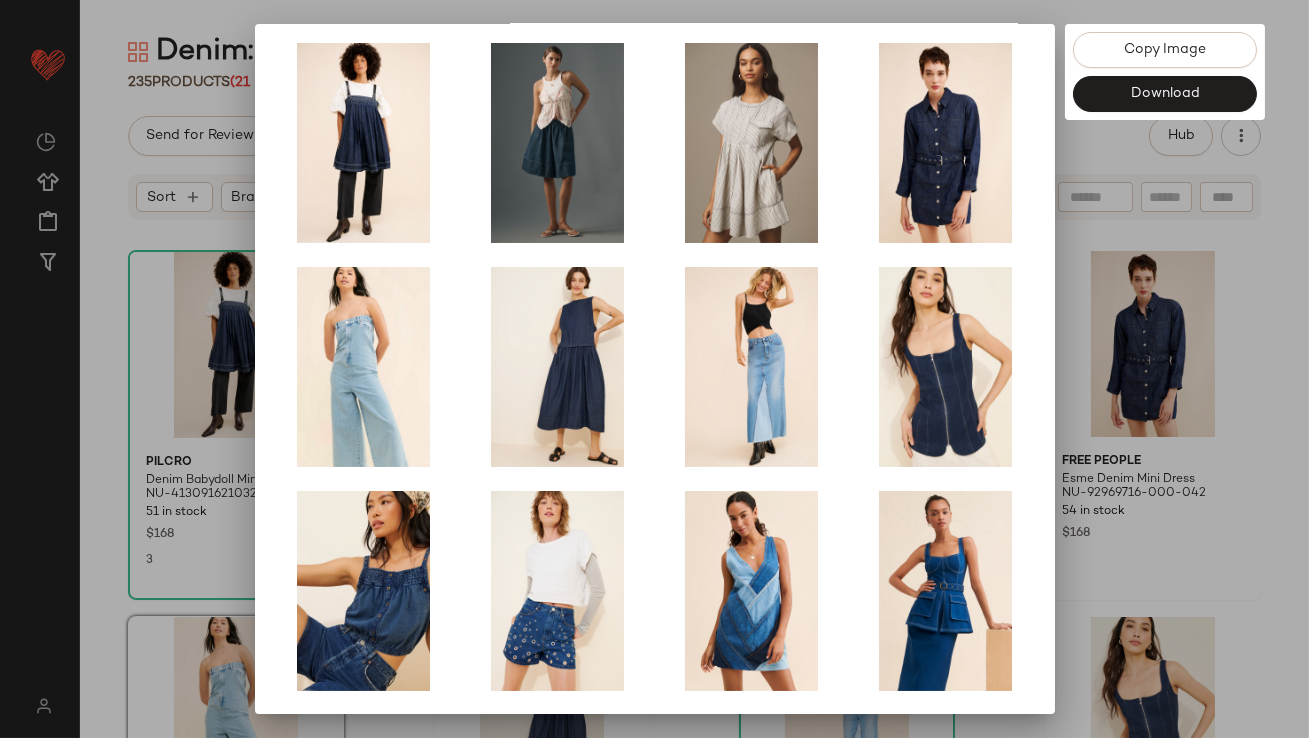click at bounding box center (654, 369) 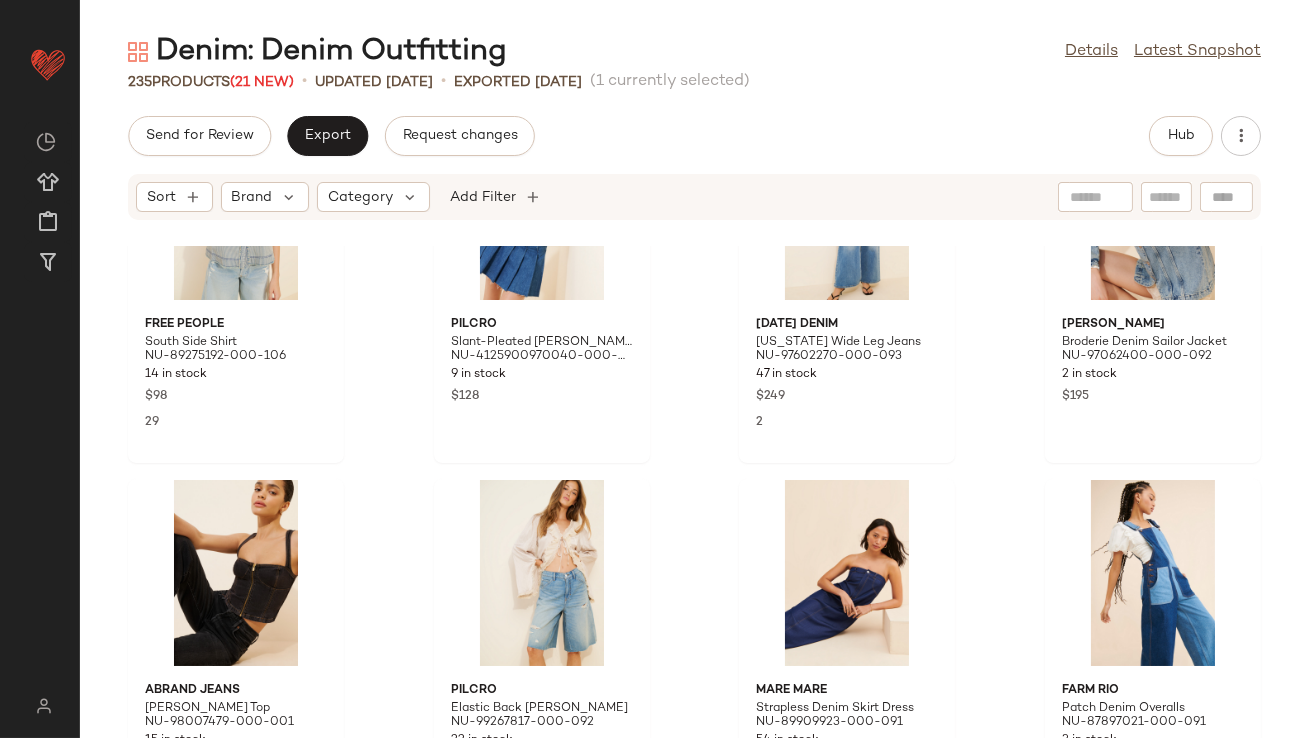 scroll, scrollTop: 1380, scrollLeft: 0, axis: vertical 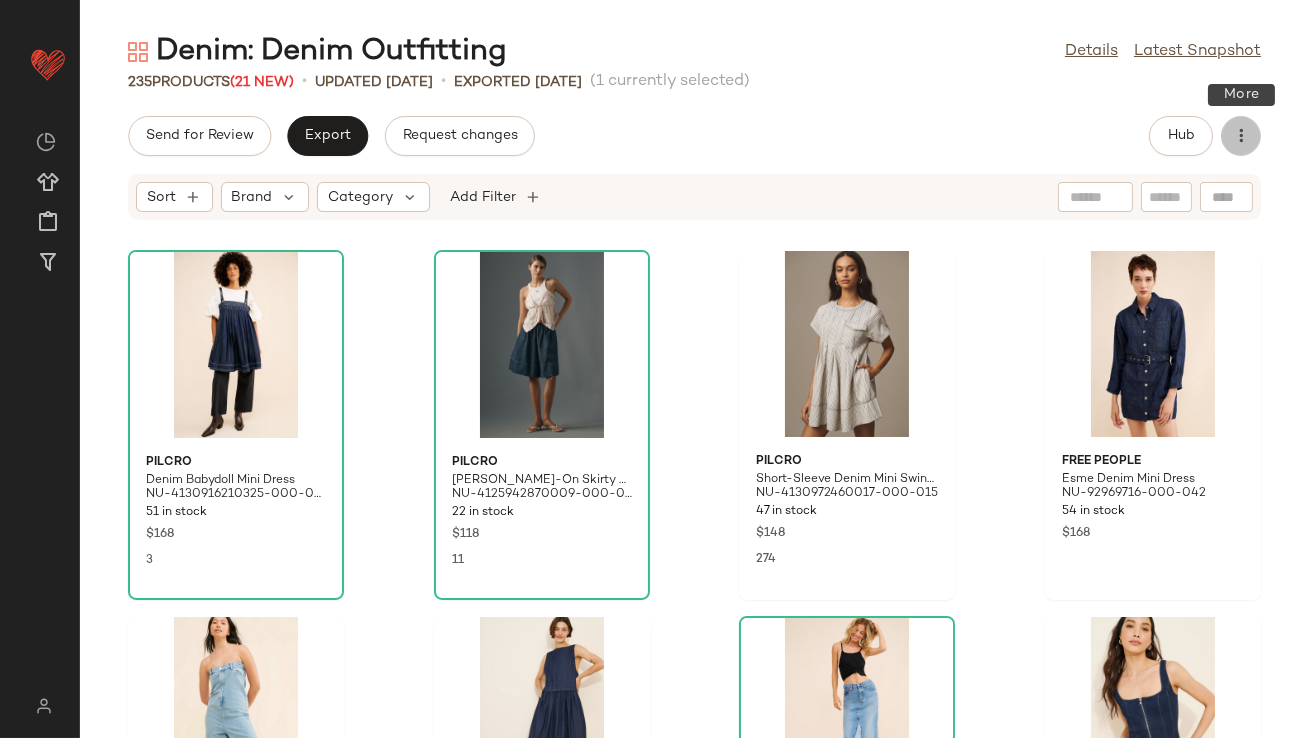 click 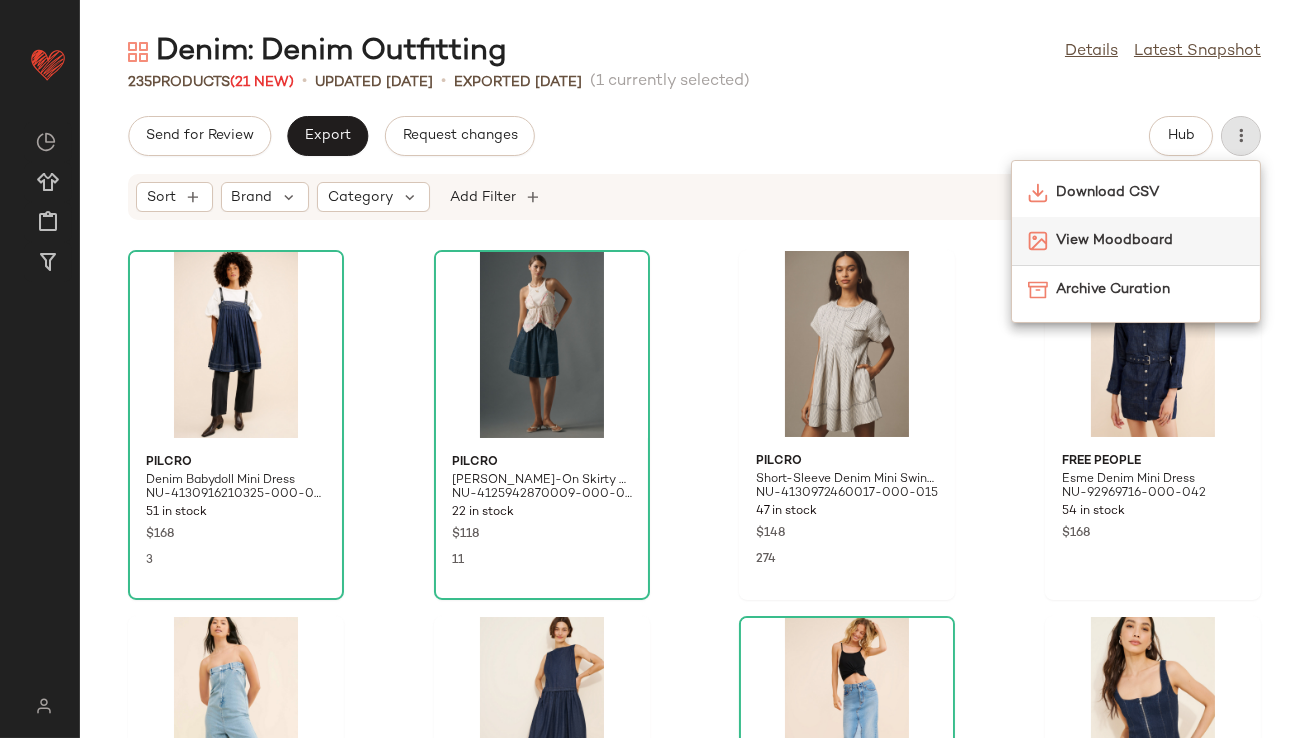 click on "View Moodboard" at bounding box center (1150, 240) 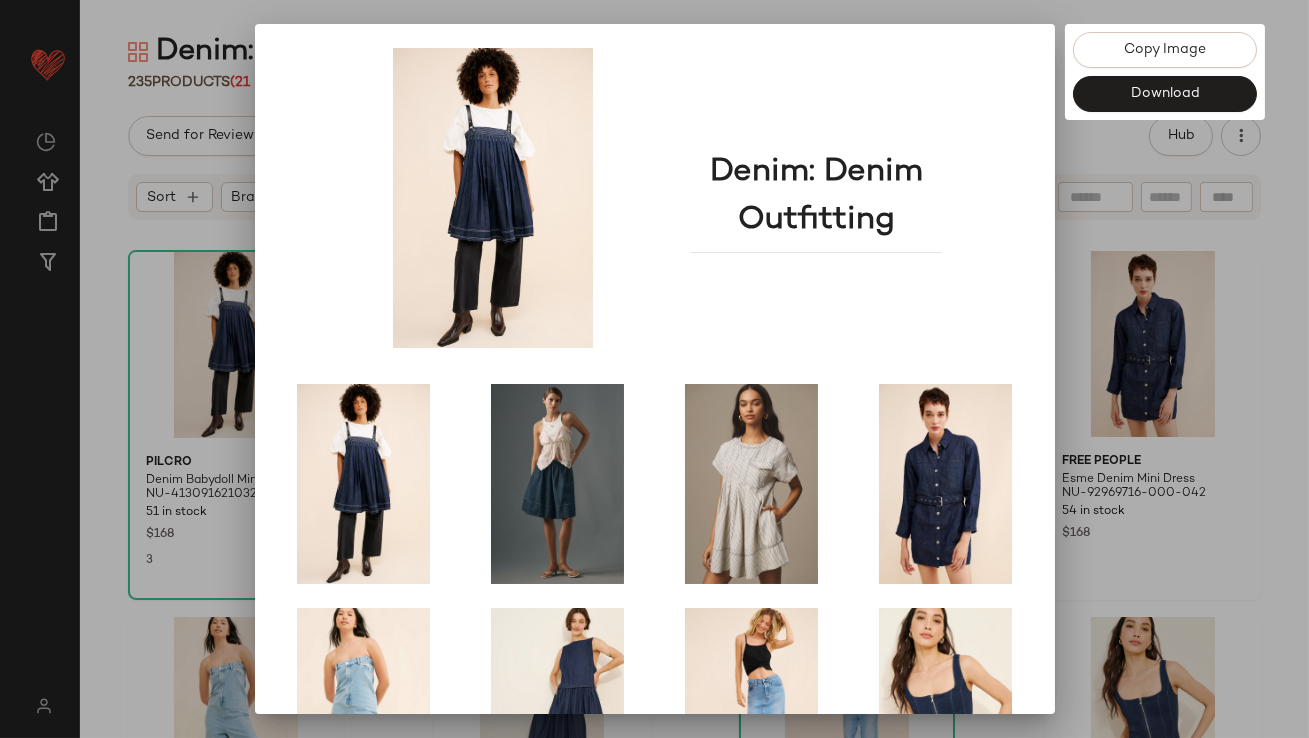scroll, scrollTop: 341, scrollLeft: 0, axis: vertical 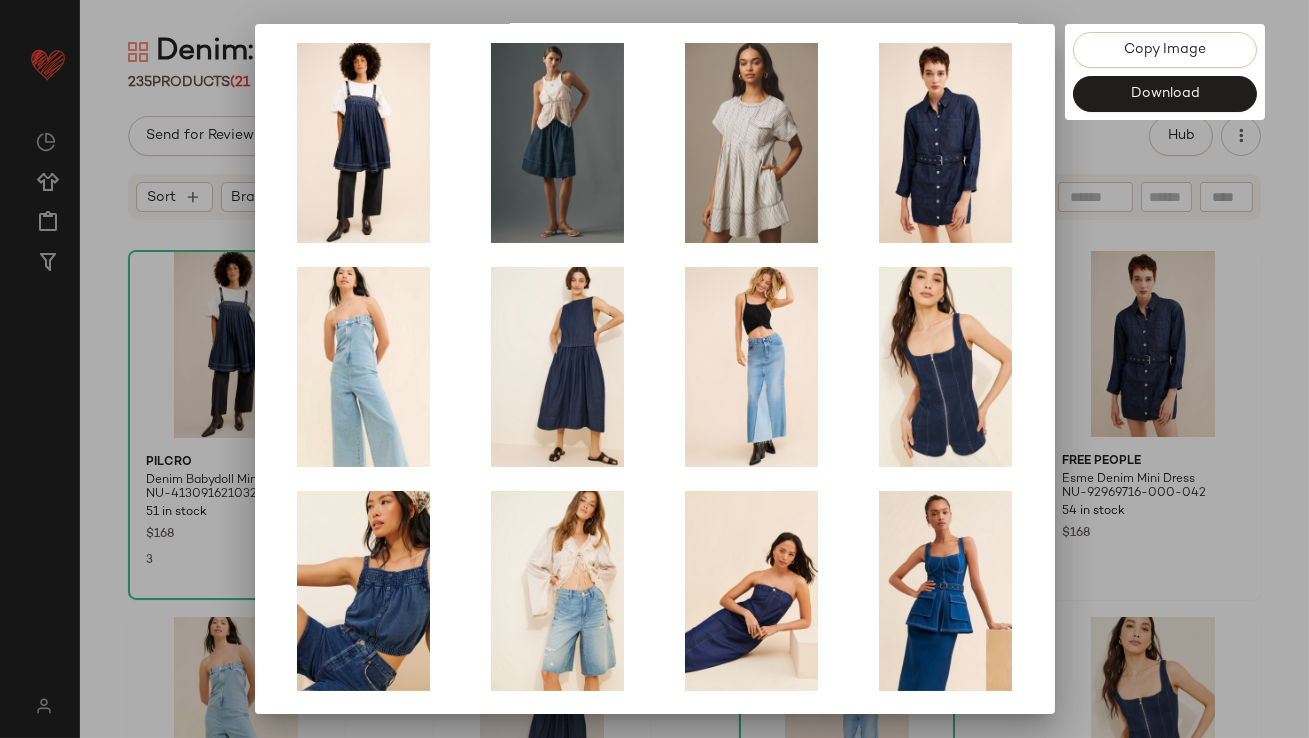 click at bounding box center (654, 369) 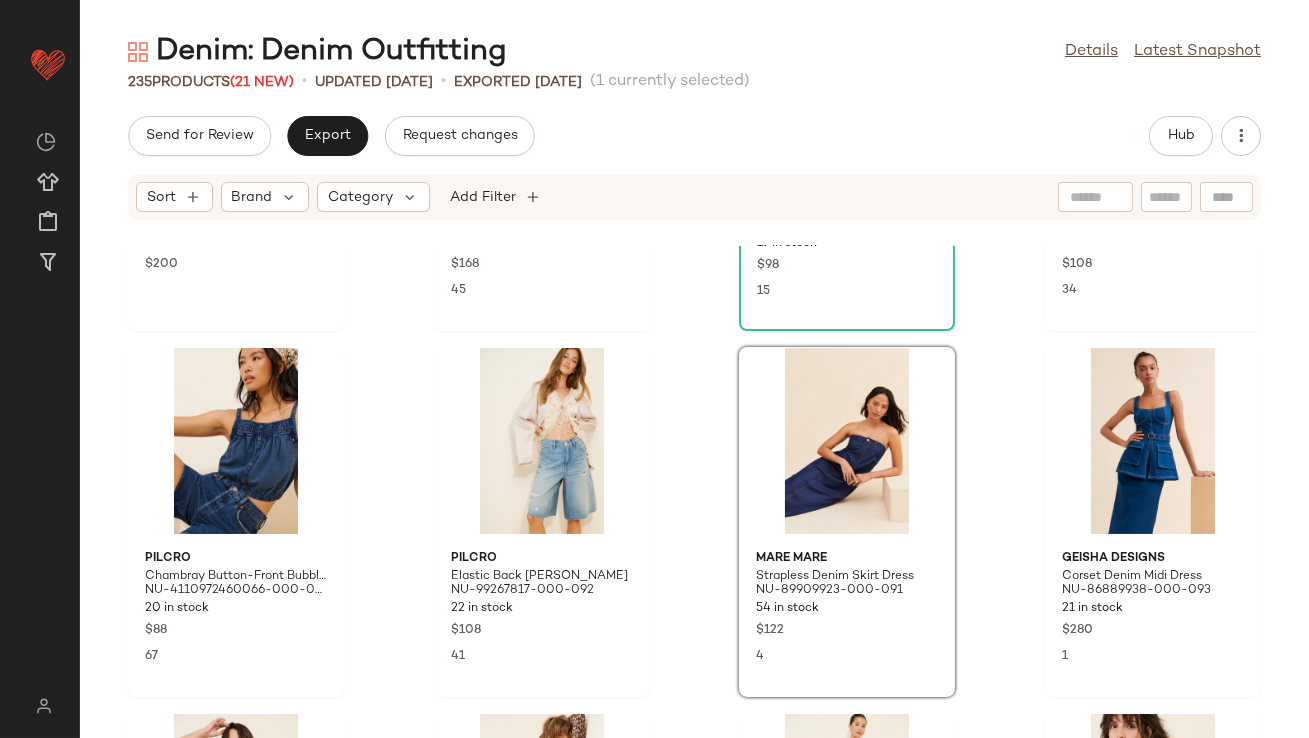 scroll, scrollTop: 0, scrollLeft: 0, axis: both 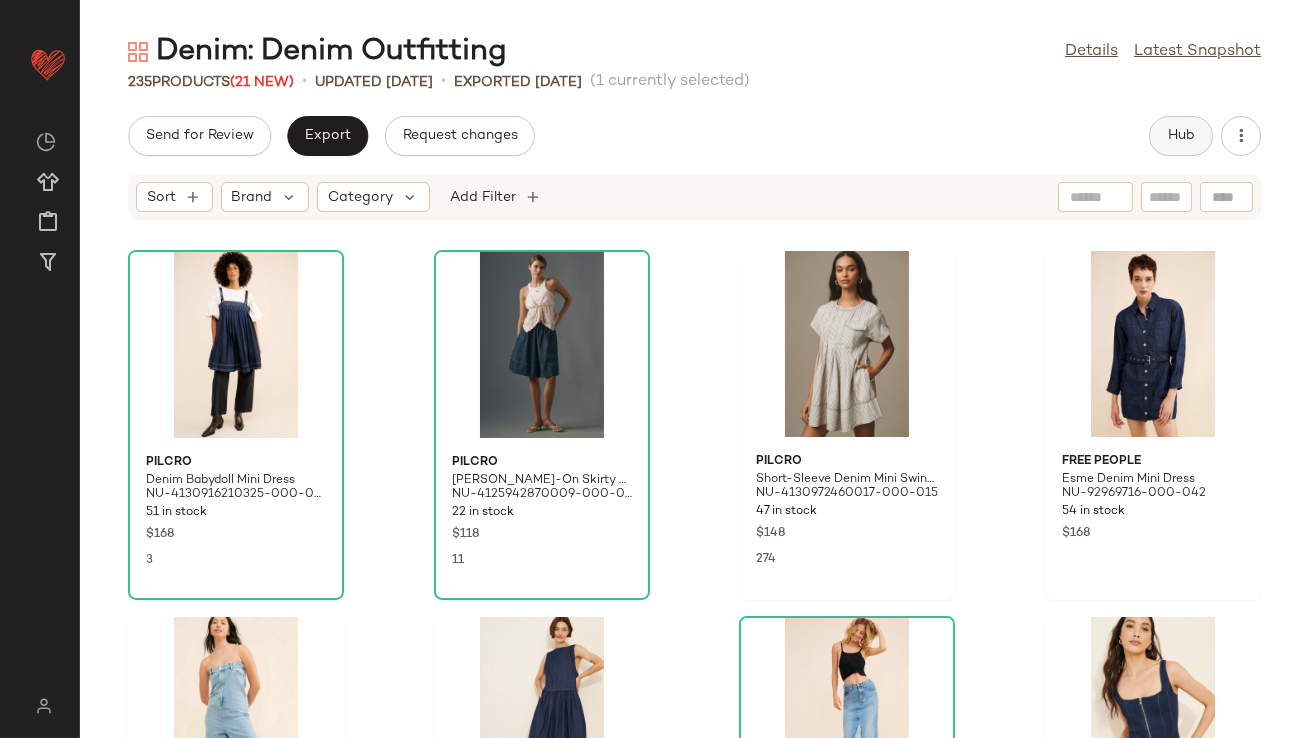 click on "Hub" 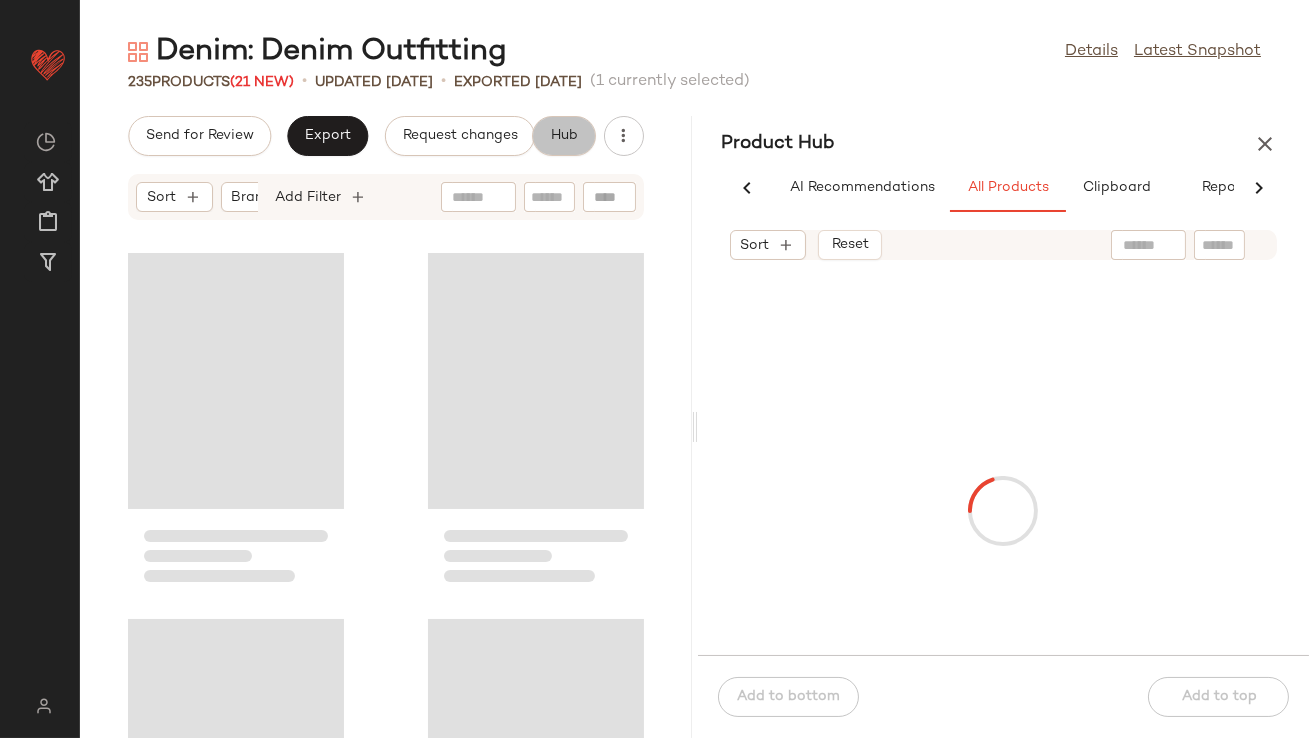 scroll, scrollTop: 0, scrollLeft: 48, axis: horizontal 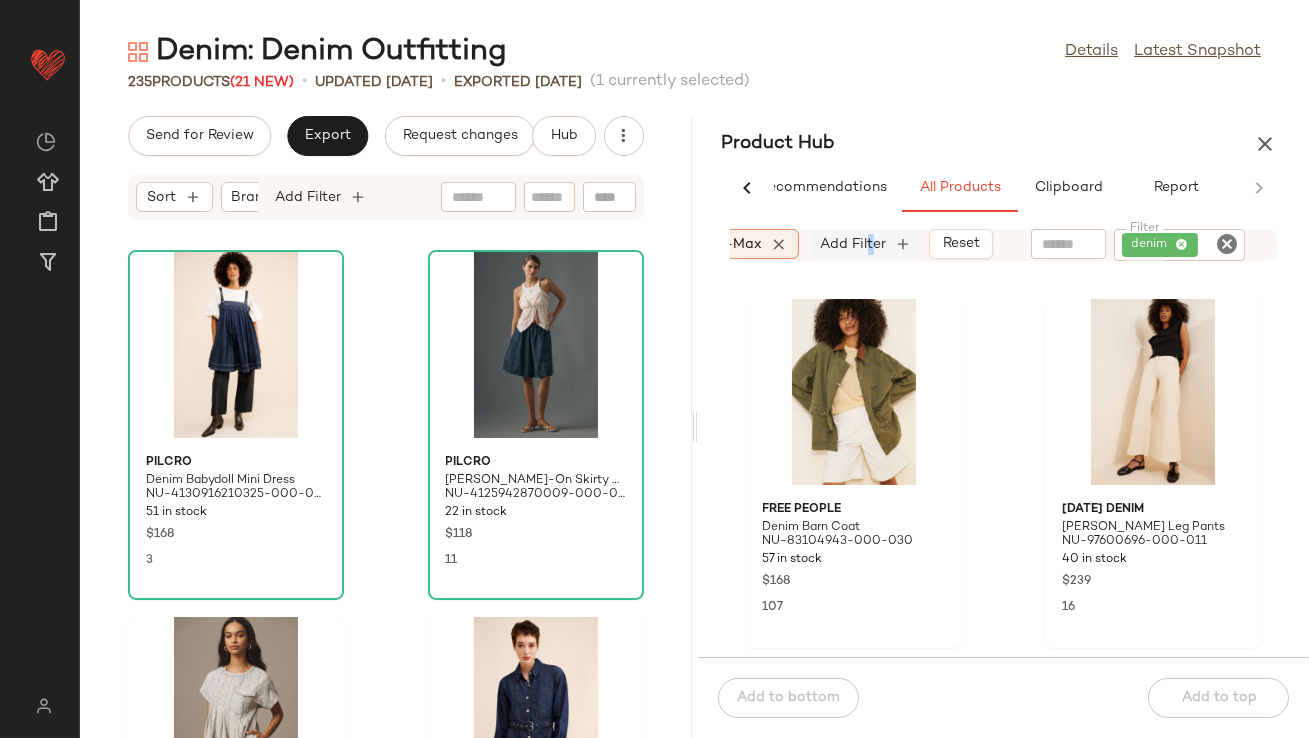 click on "Add Filter" at bounding box center (854, 244) 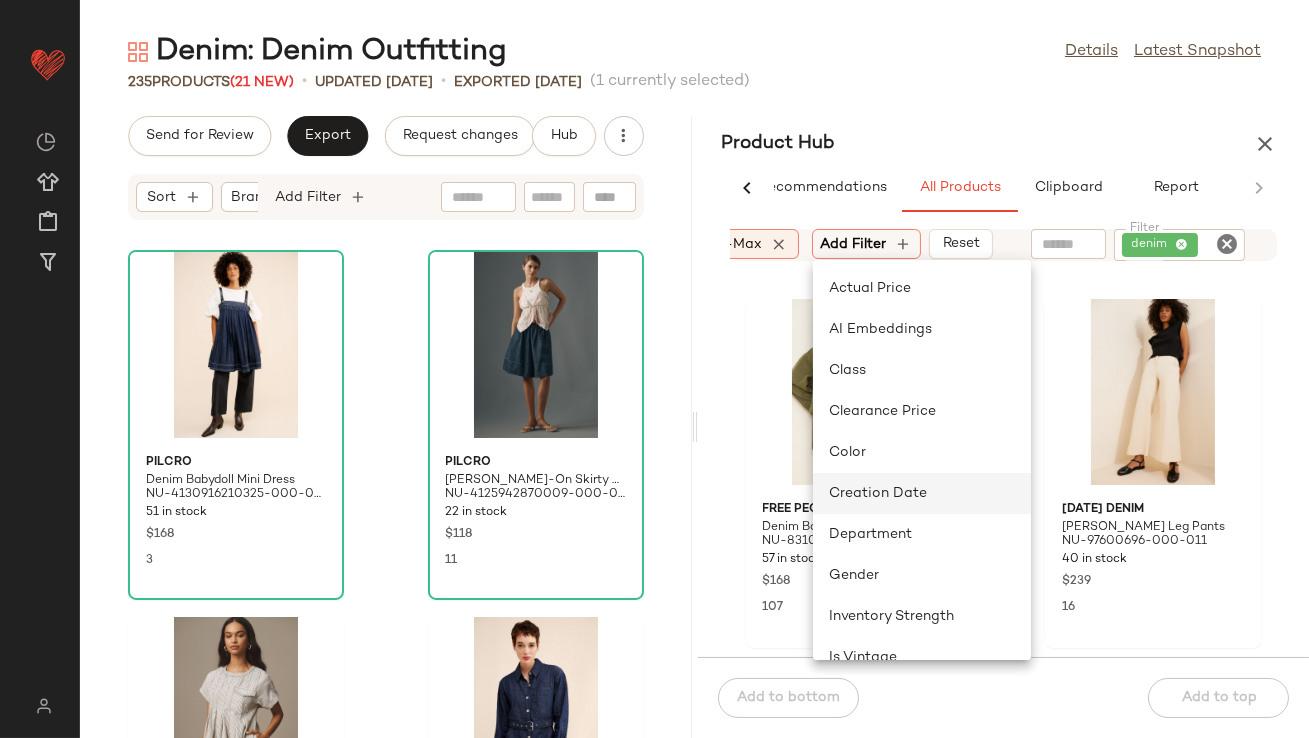 click on "Creation Date" 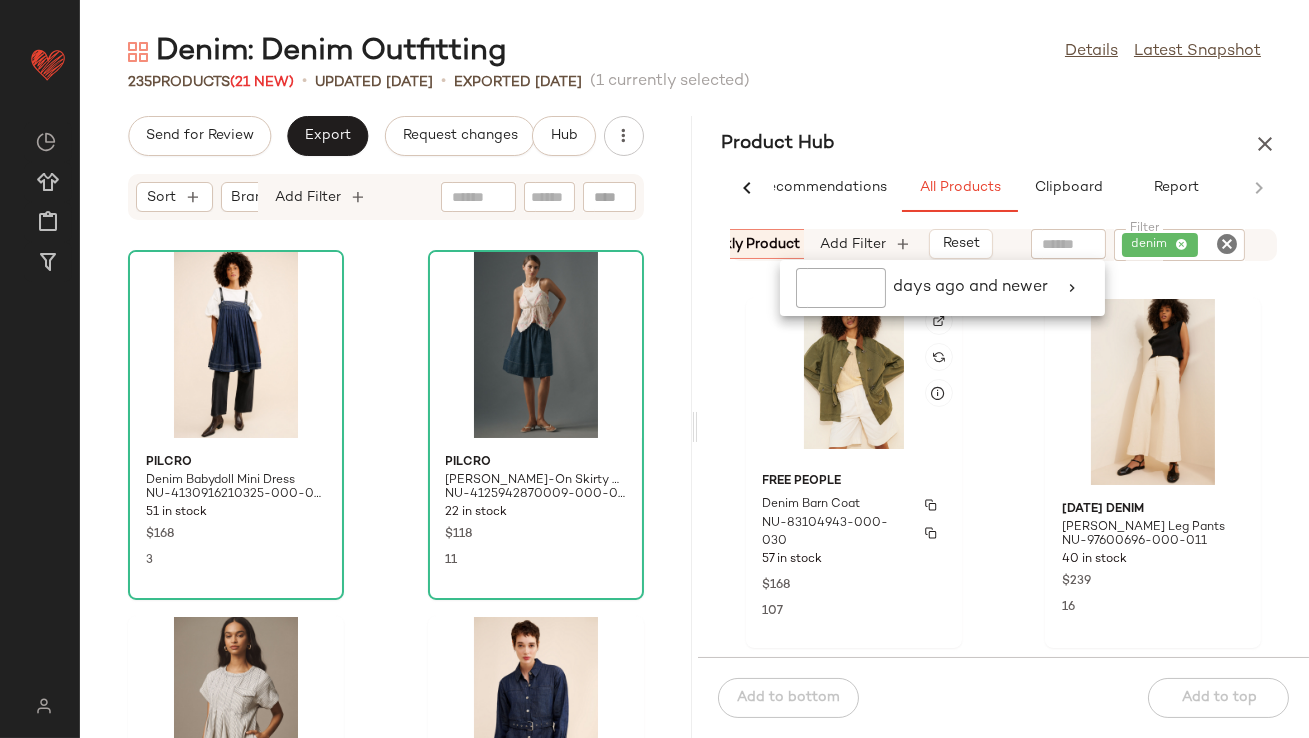 scroll, scrollTop: 0, scrollLeft: 640, axis: horizontal 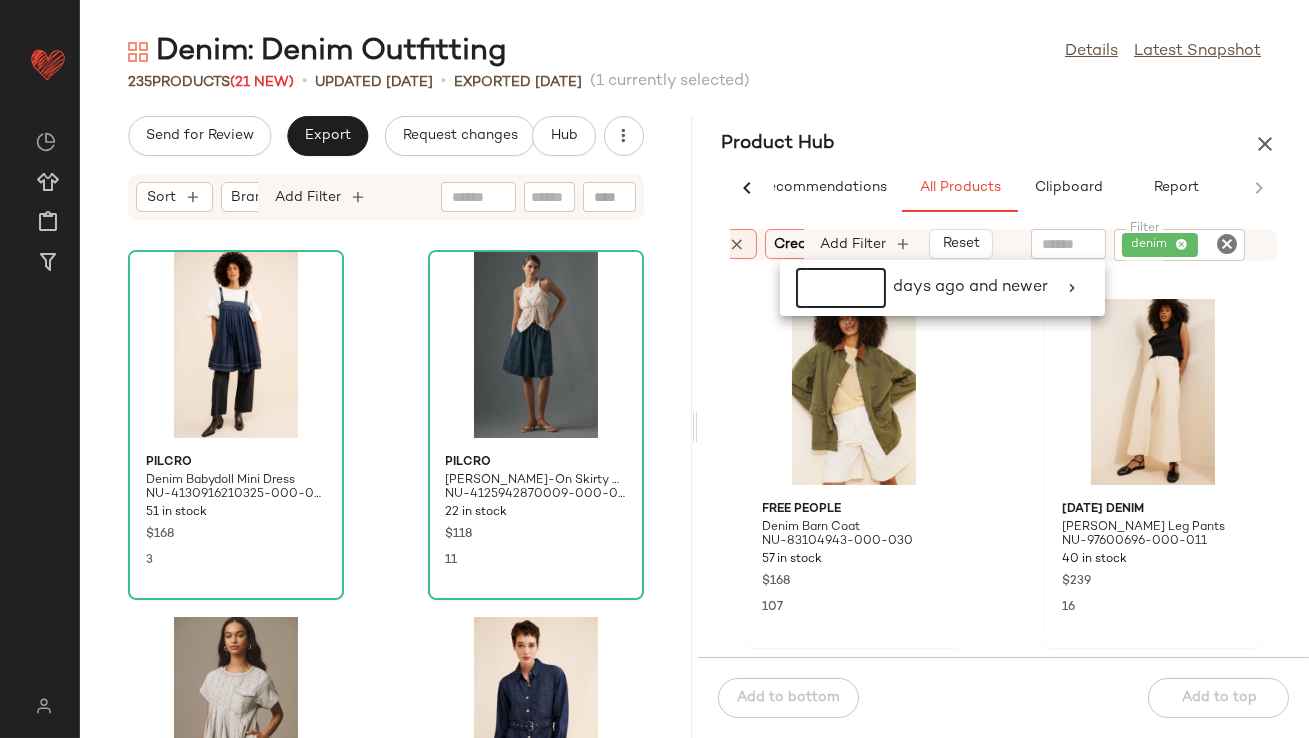 click 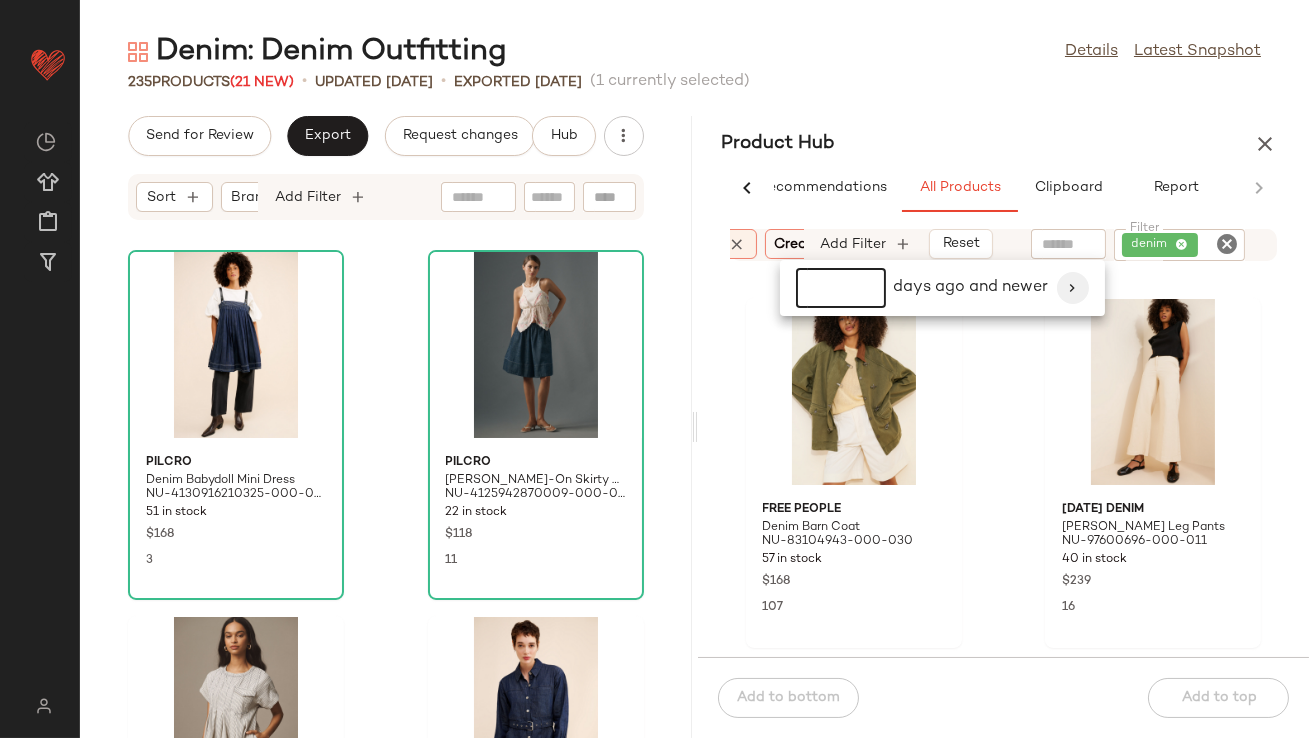 type on "*" 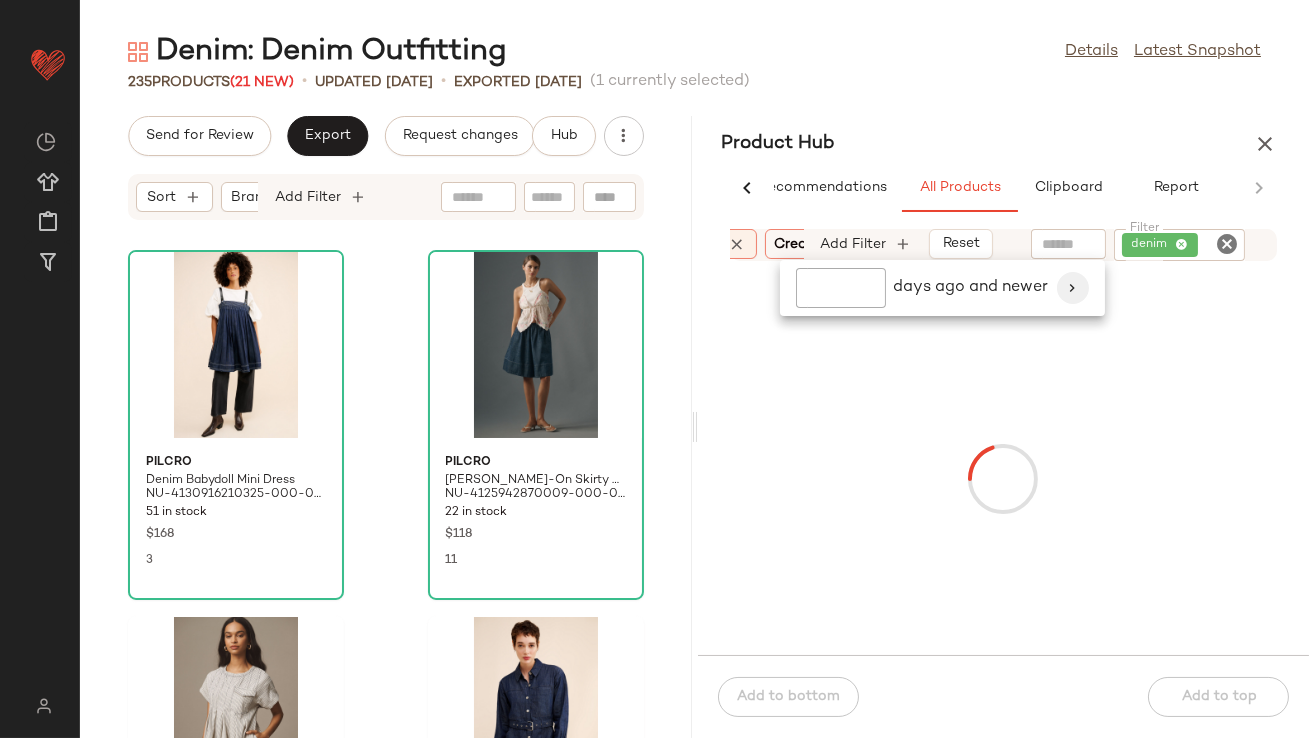 click at bounding box center [1073, 288] 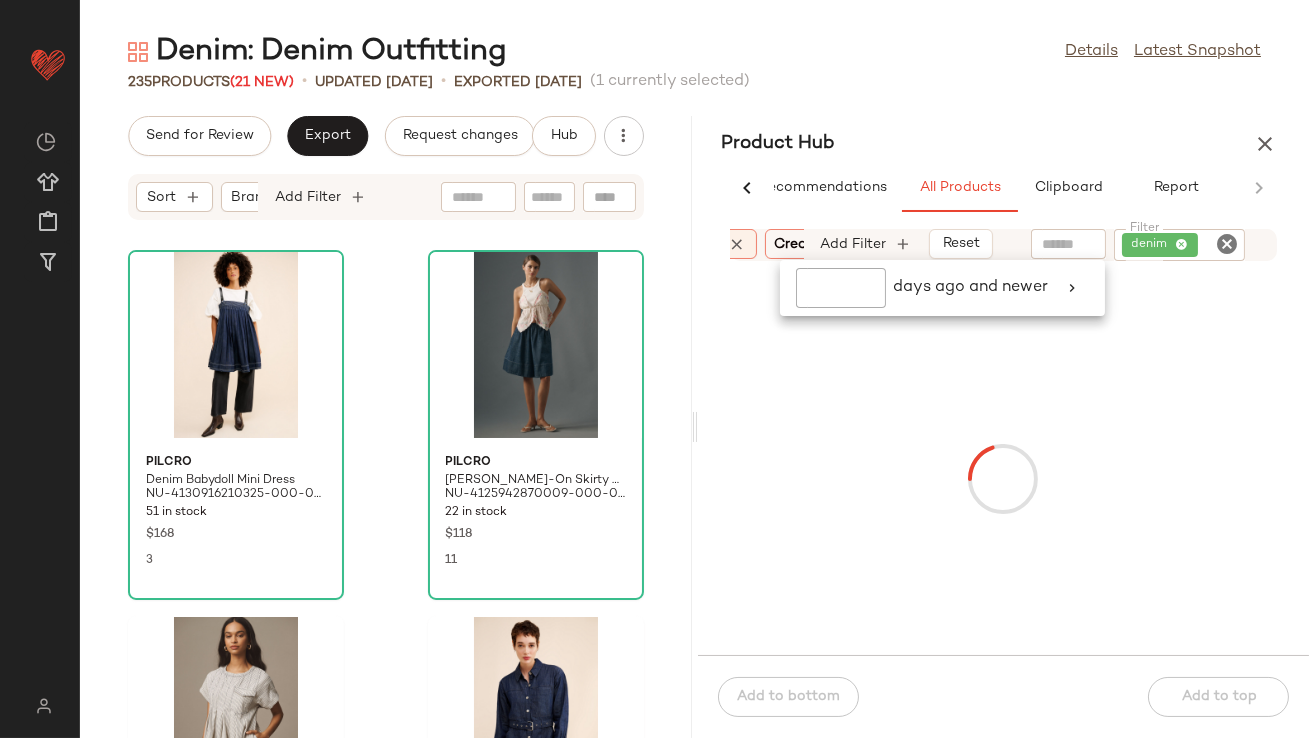 click on "Product Hub" at bounding box center [1004, 144] 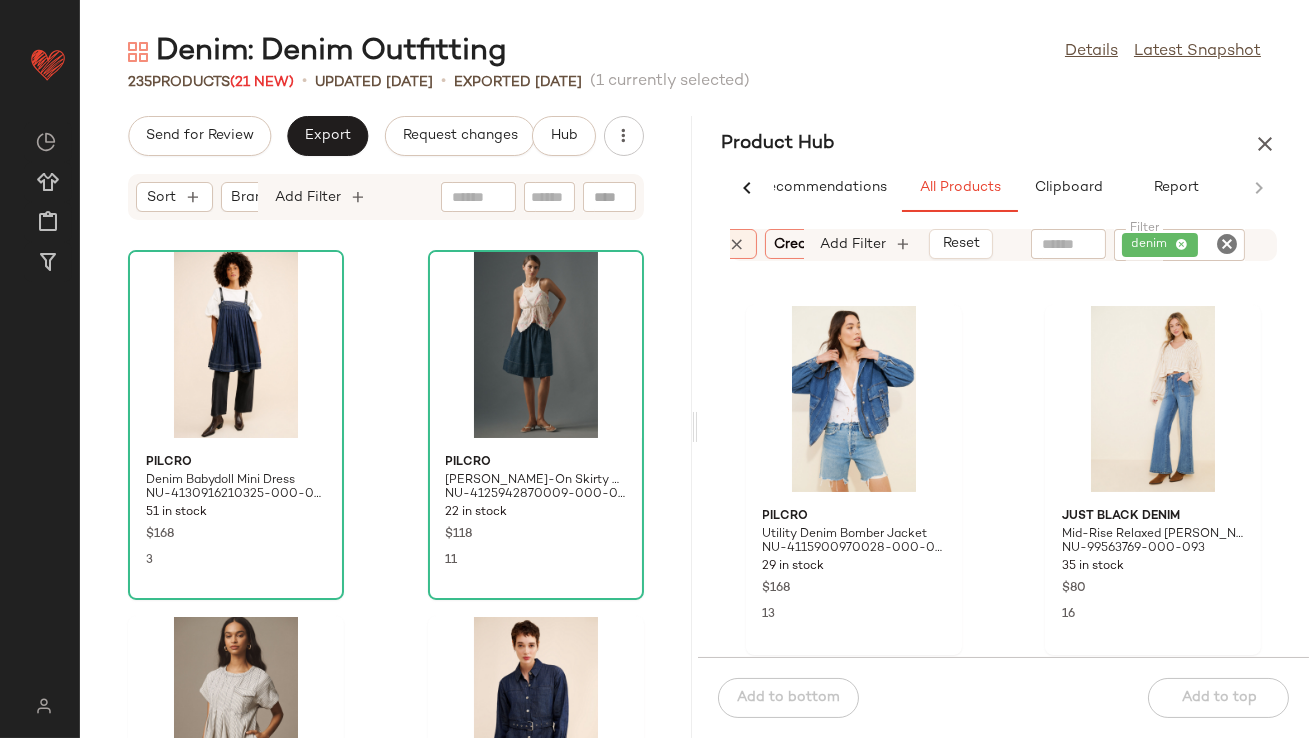 scroll, scrollTop: 740, scrollLeft: 0, axis: vertical 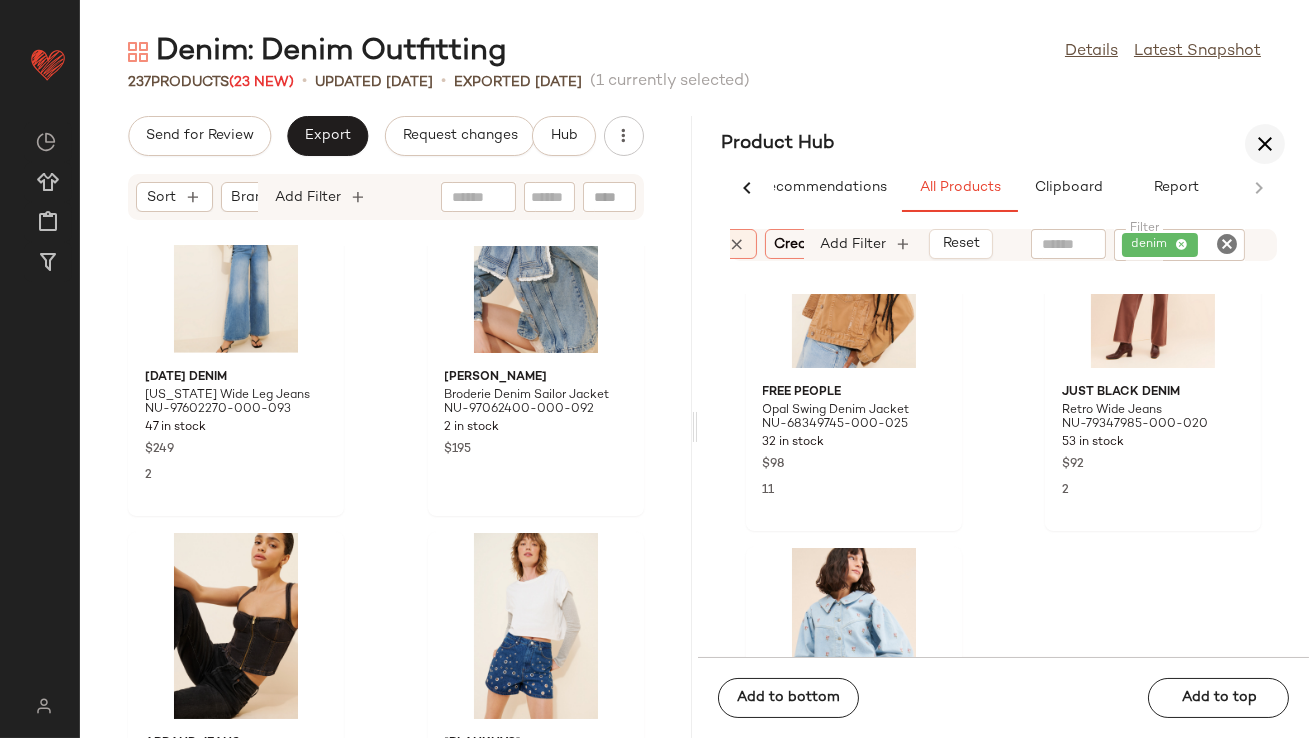 click 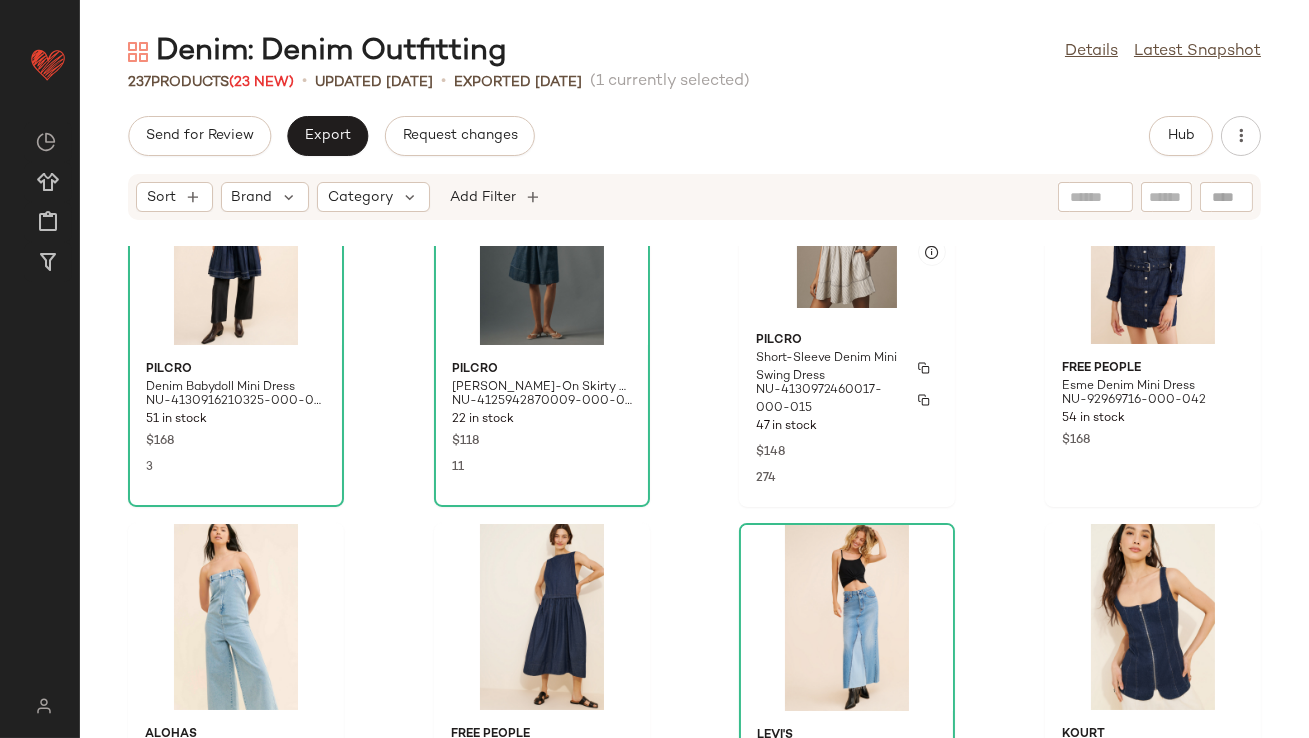 scroll, scrollTop: 0, scrollLeft: 0, axis: both 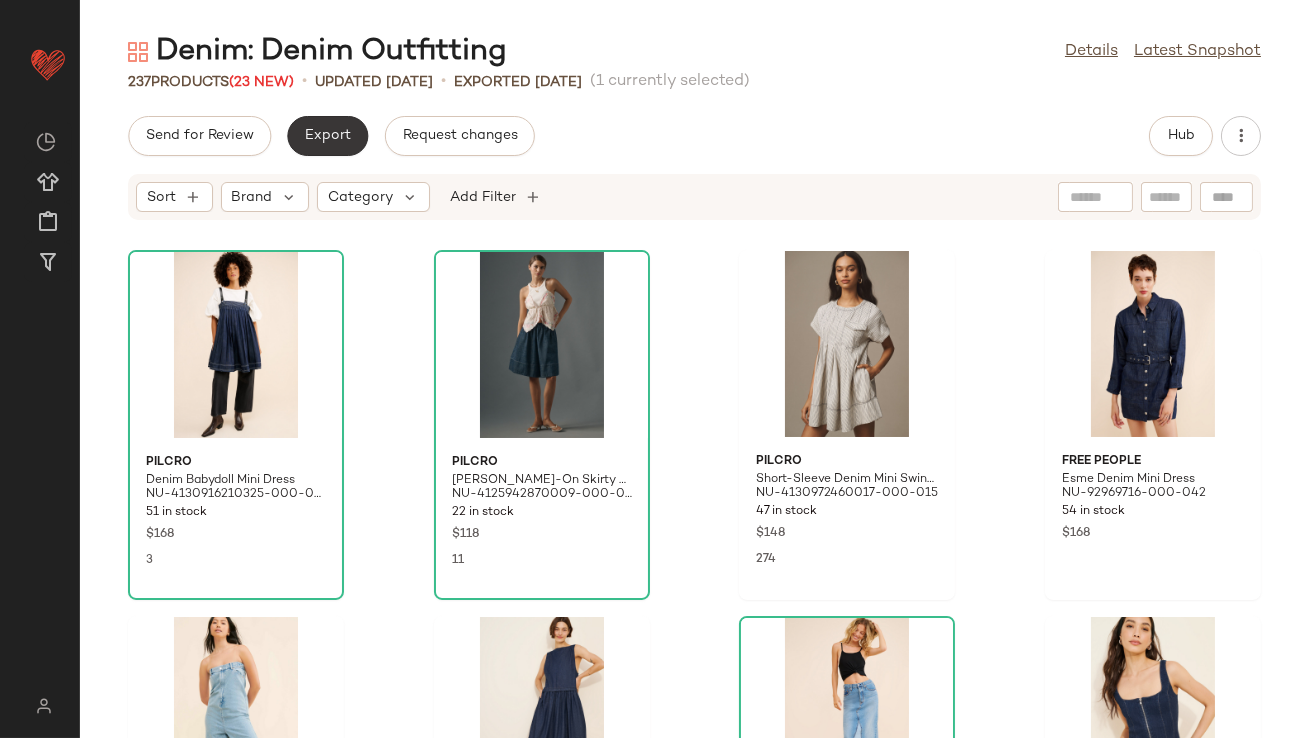 click on "Export" 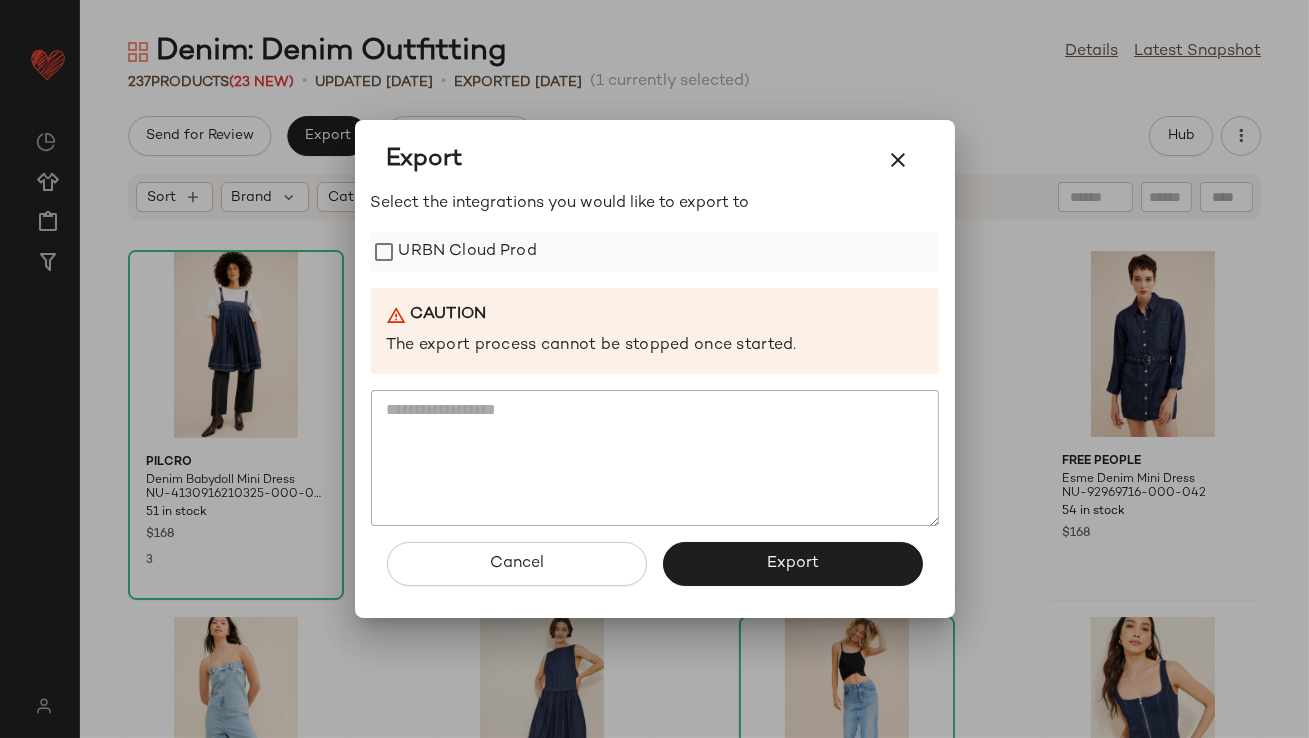 click on "URBN Cloud Prod" 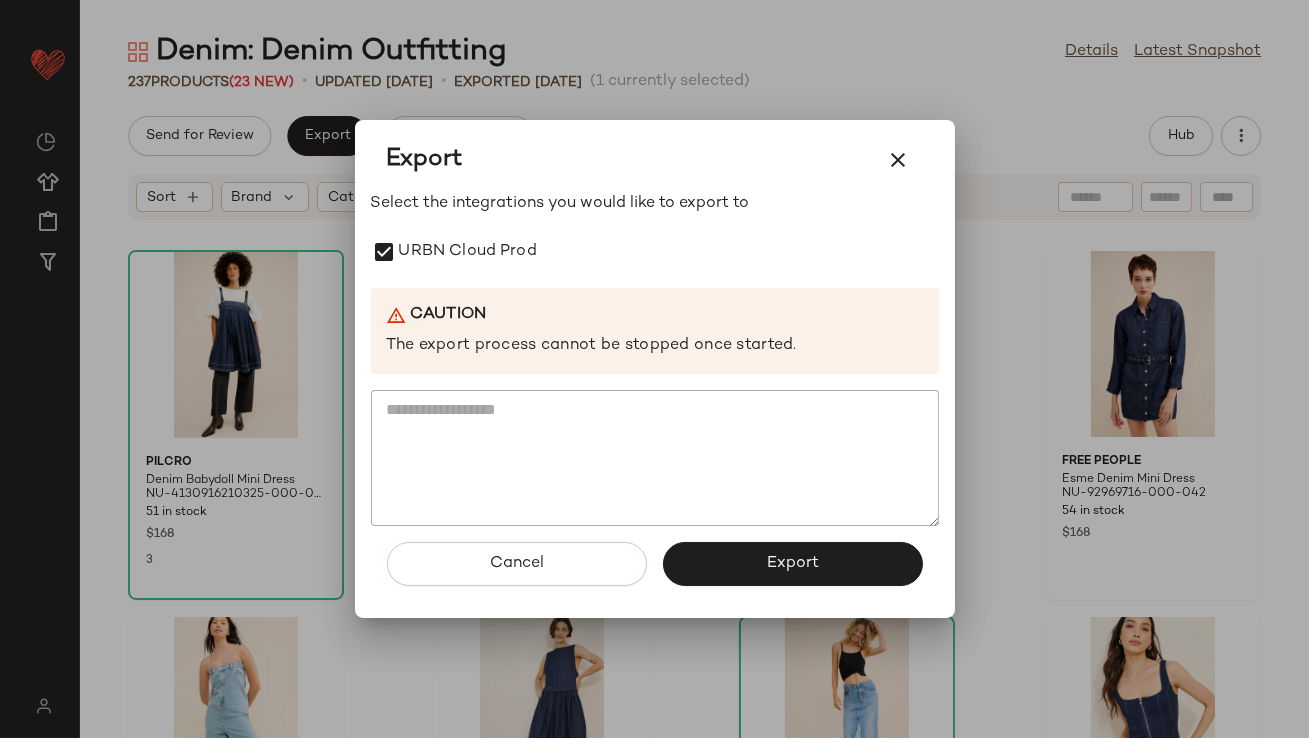 click on "Cancel   Export" 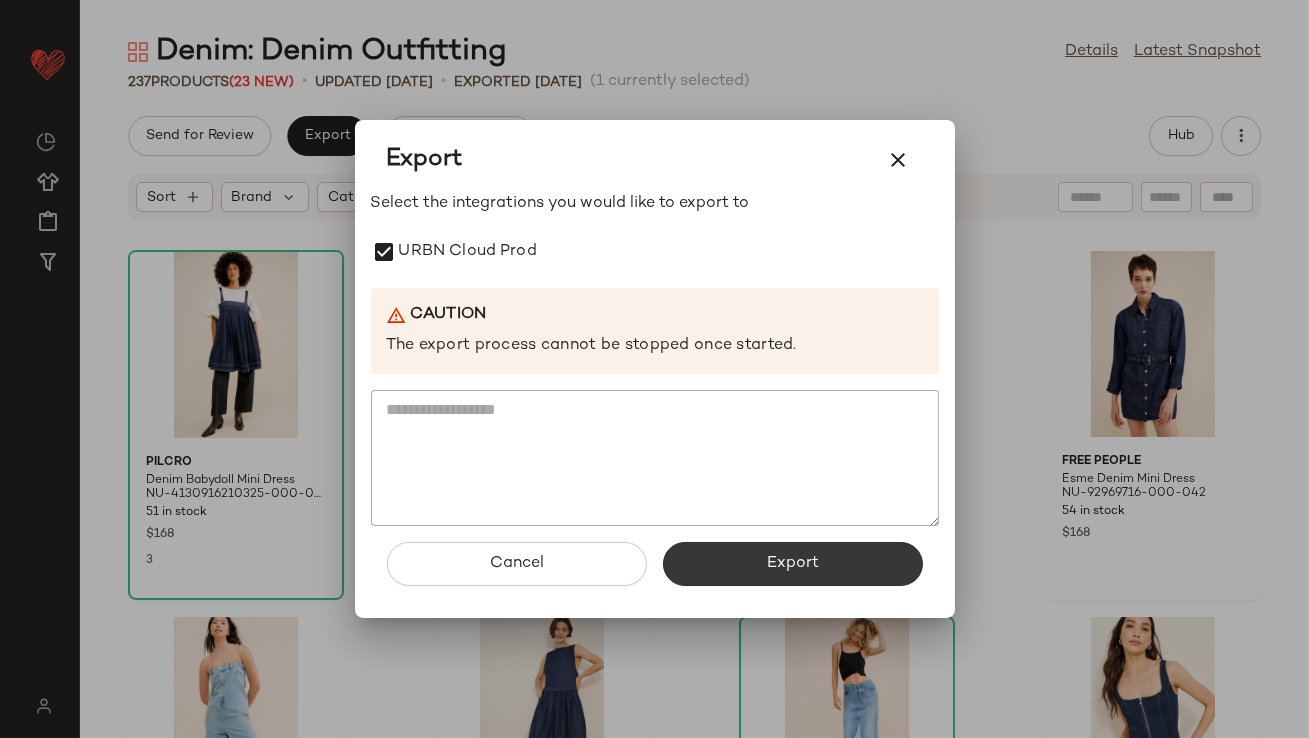 click on "Export" 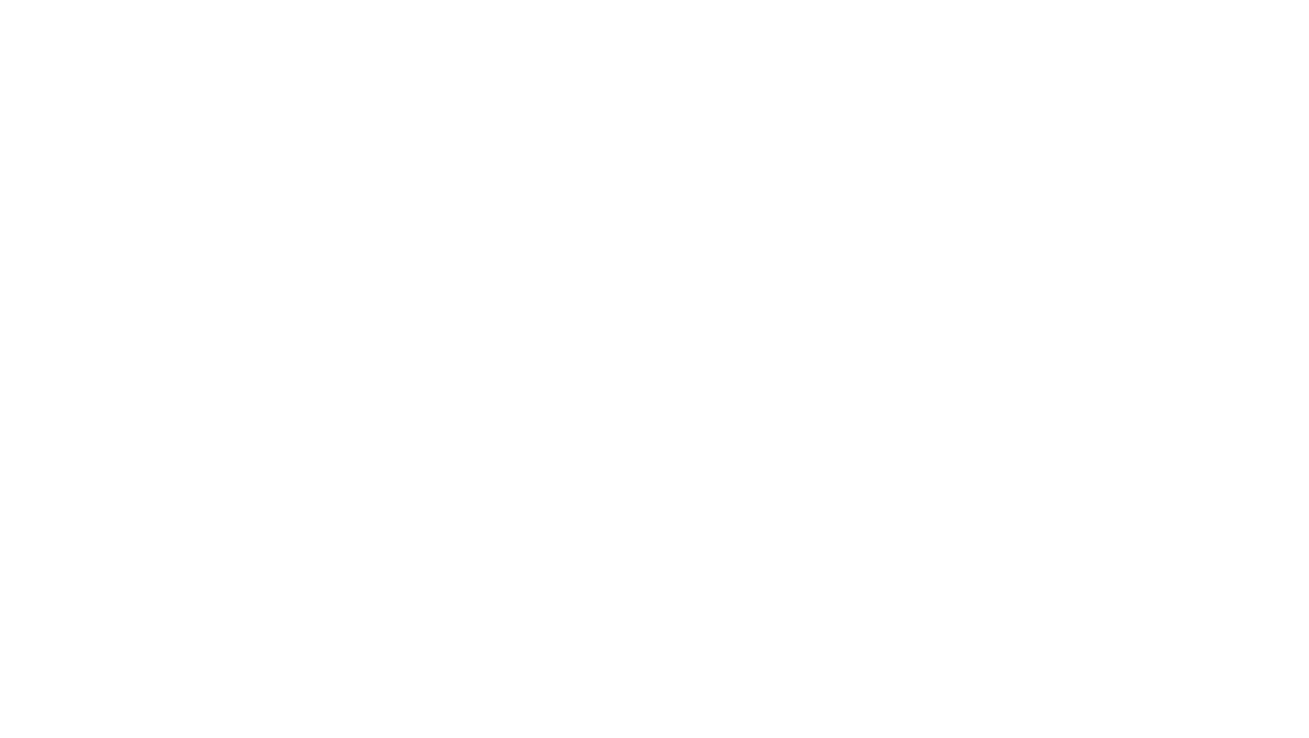 scroll, scrollTop: 0, scrollLeft: 0, axis: both 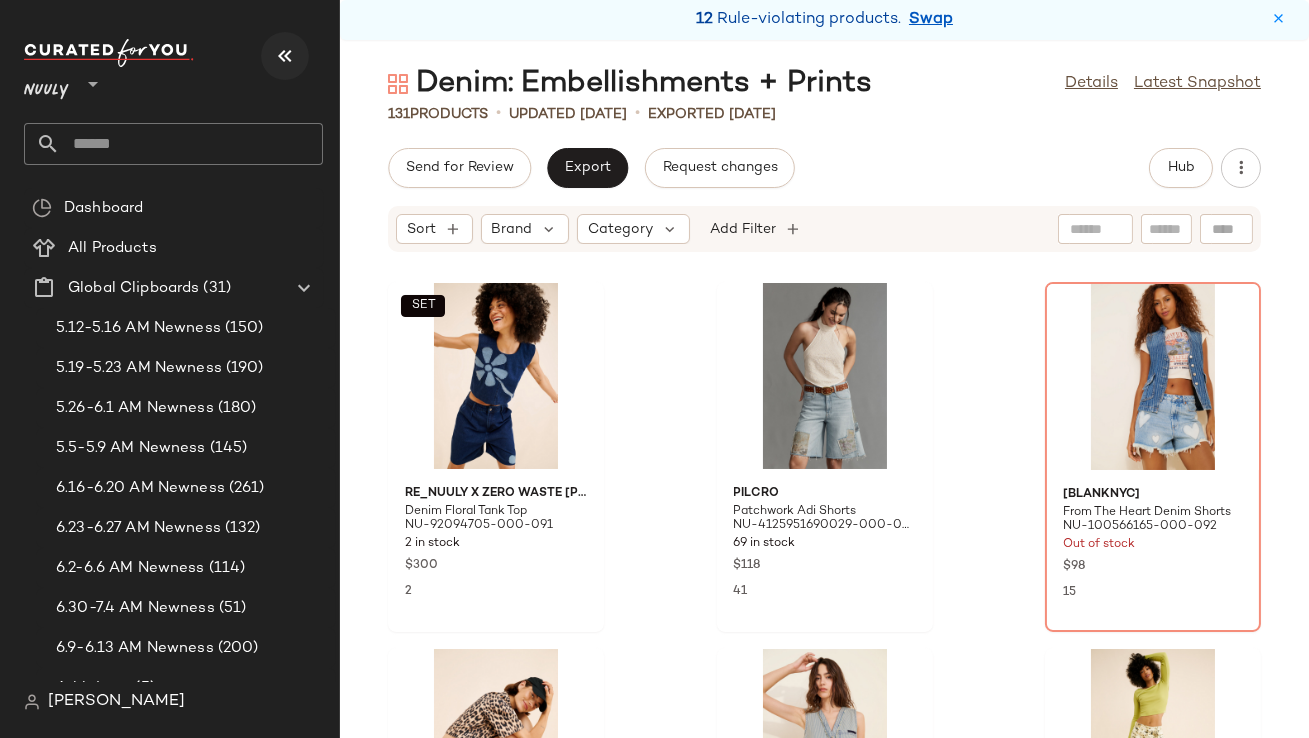 click at bounding box center (285, 56) 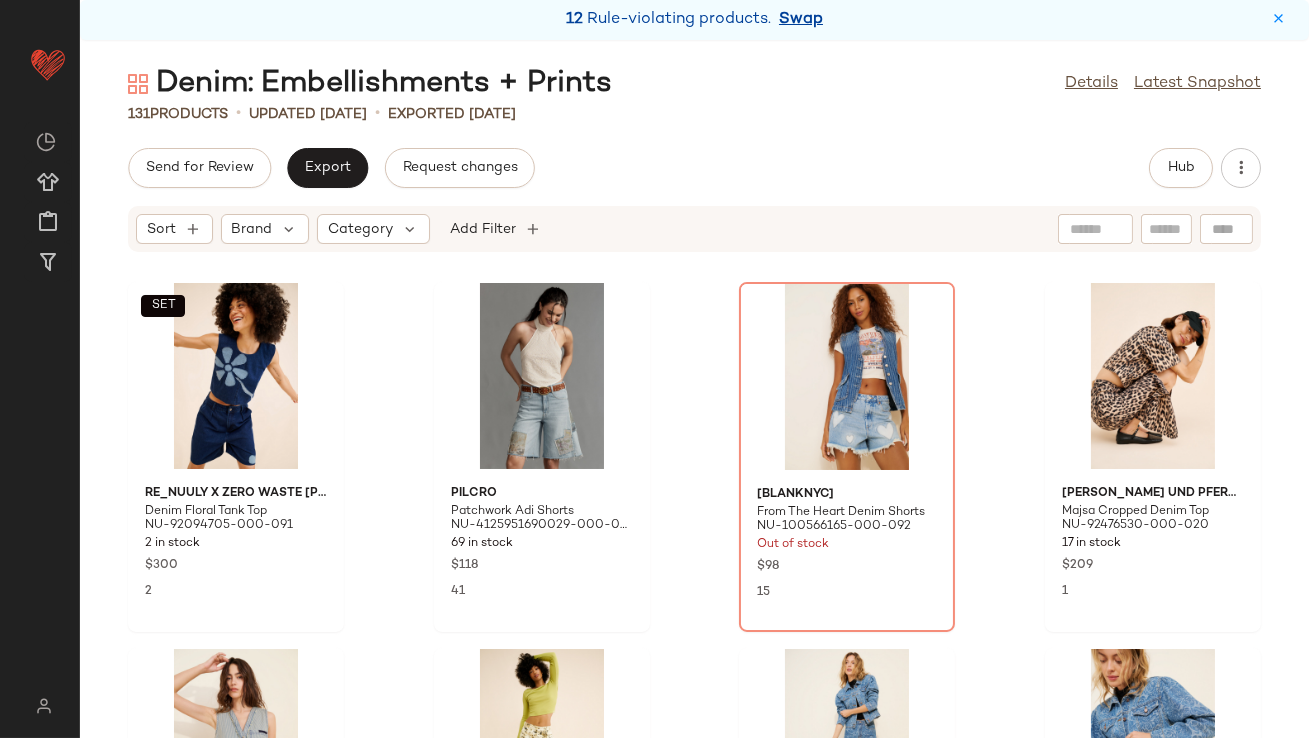 click on "Swap" at bounding box center (801, 20) 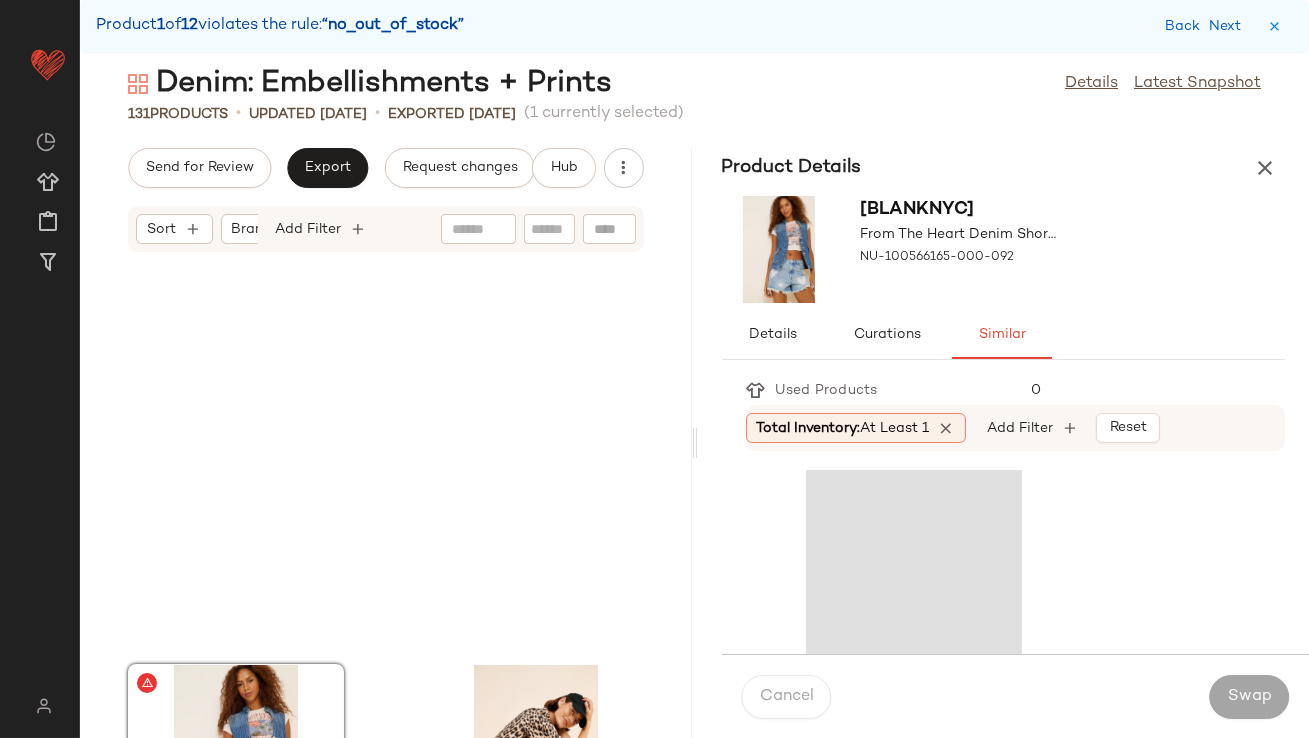 scroll, scrollTop: 381, scrollLeft: 0, axis: vertical 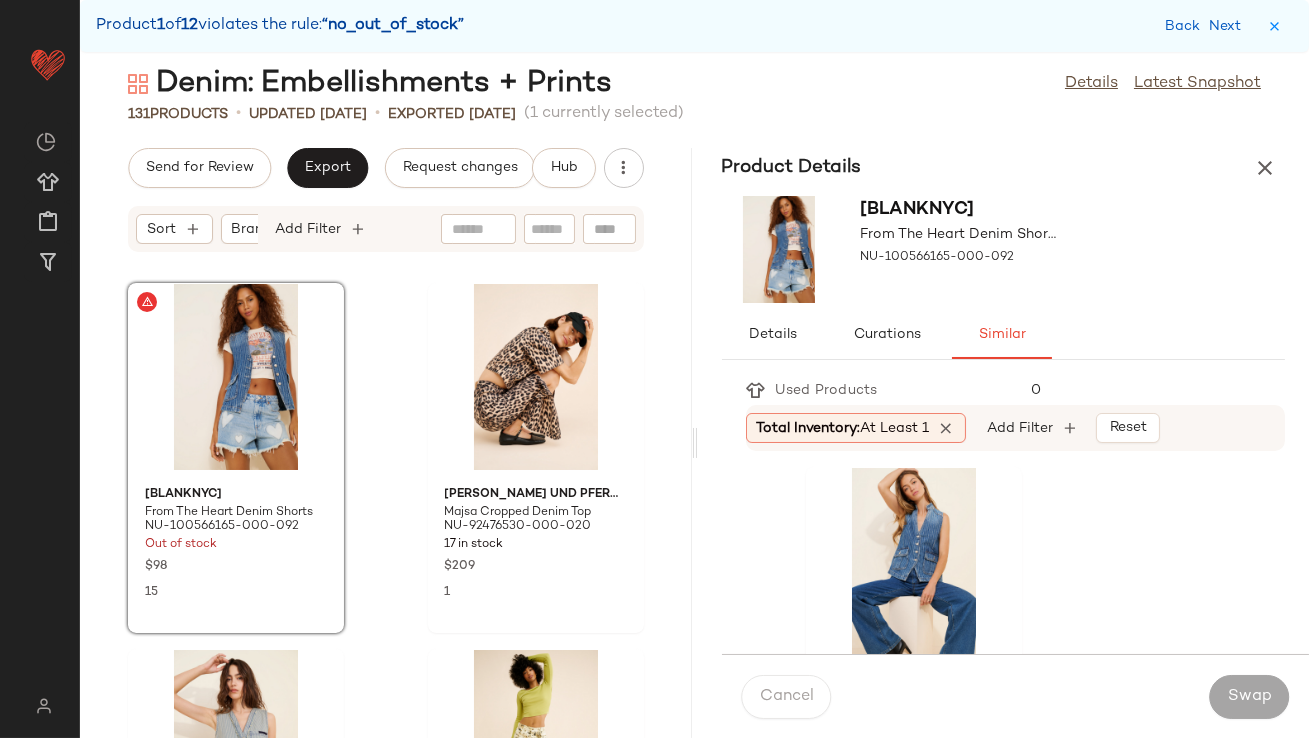 click on "At least 1" at bounding box center (895, 428) 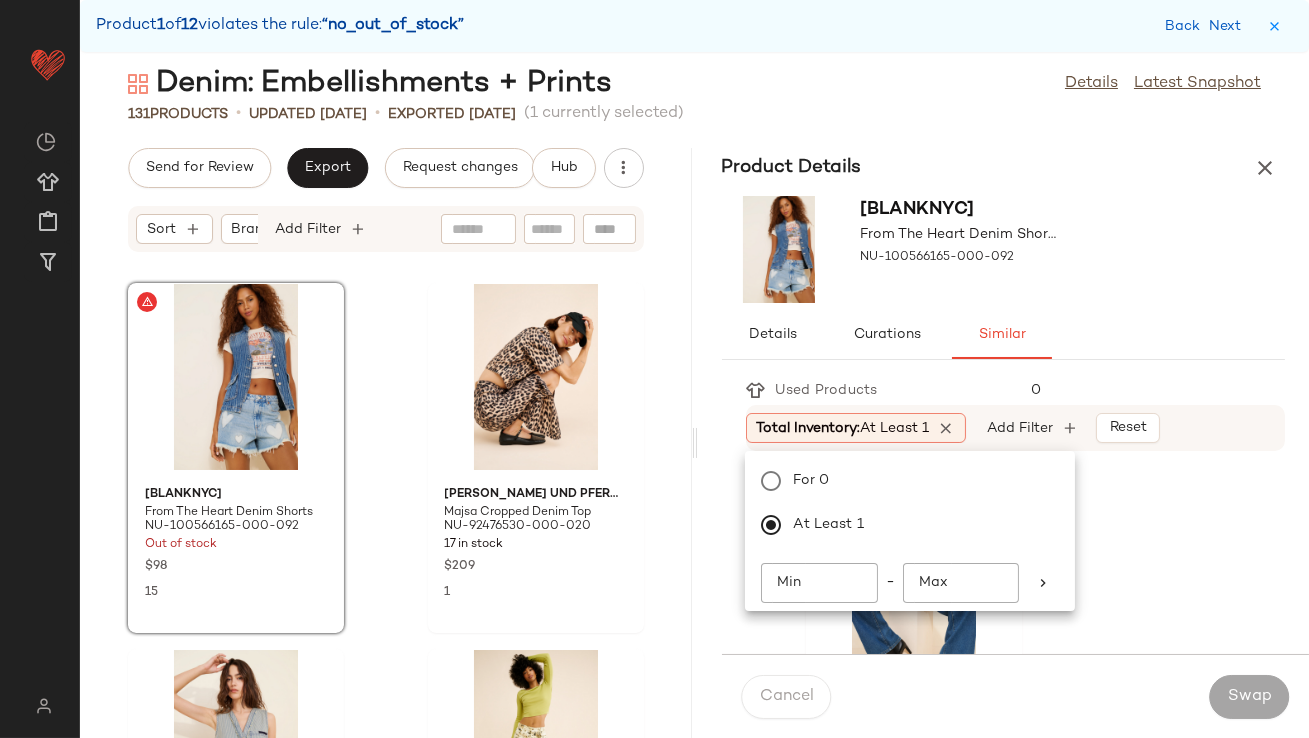 click on "Min" 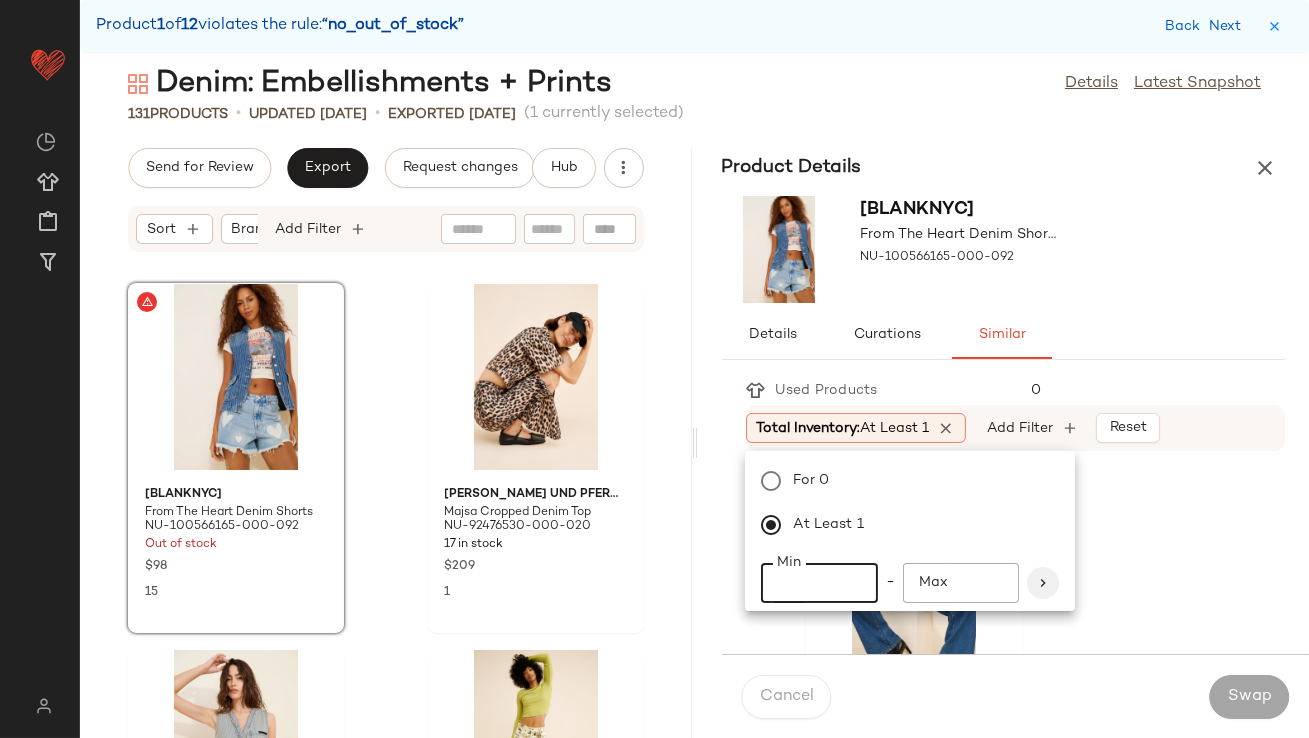 type on "**" 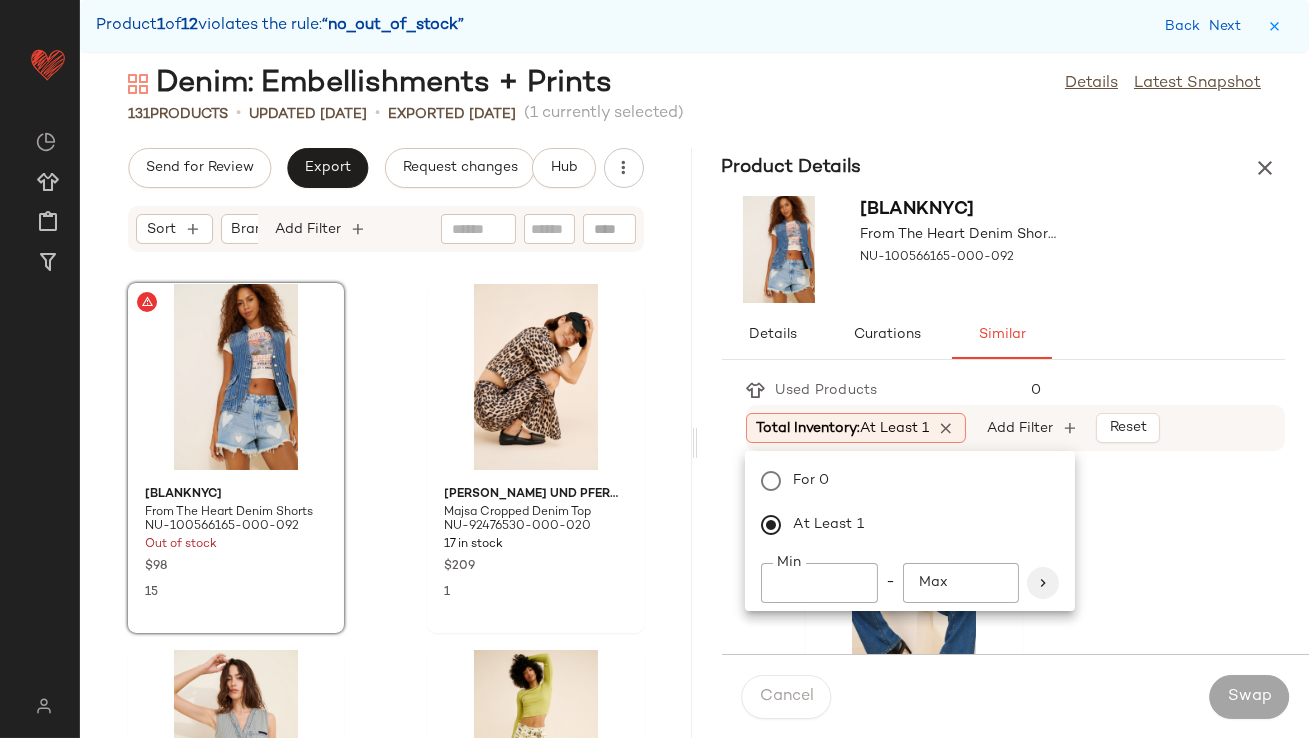 click at bounding box center (1043, 583) 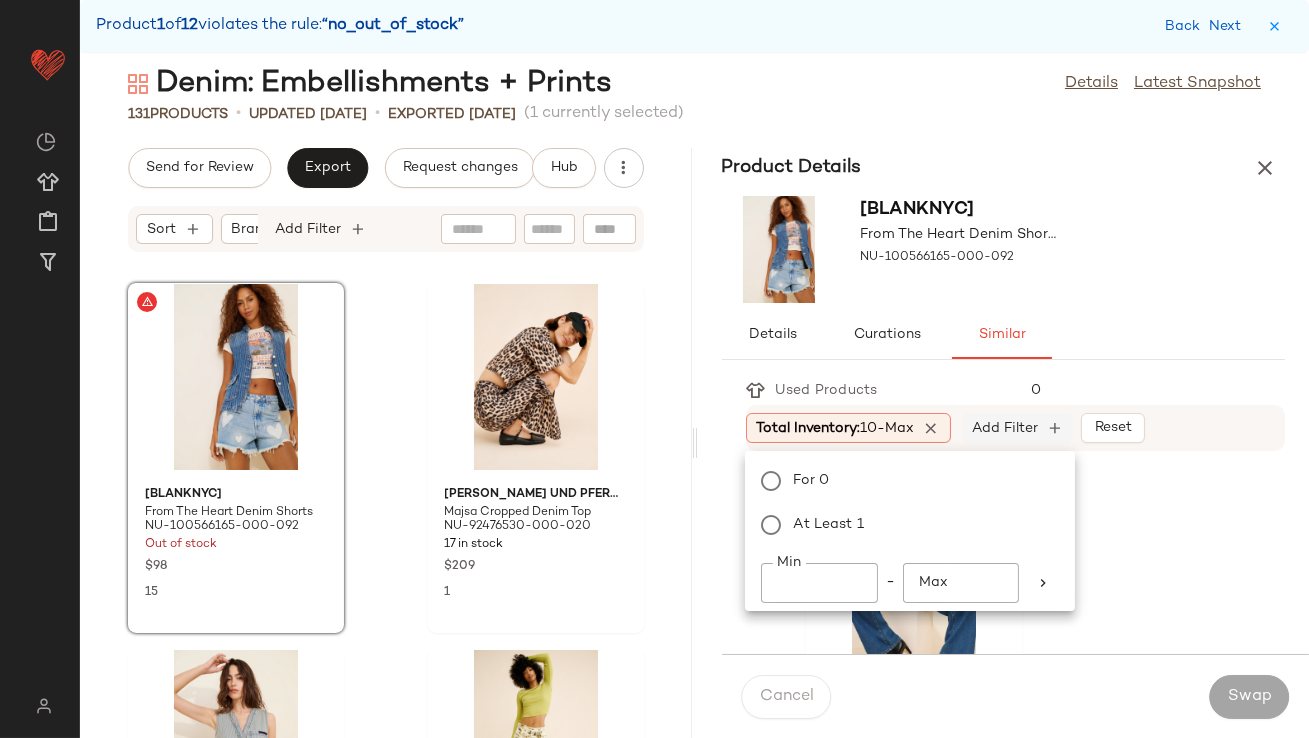 click on "Add Filter" at bounding box center [1005, 428] 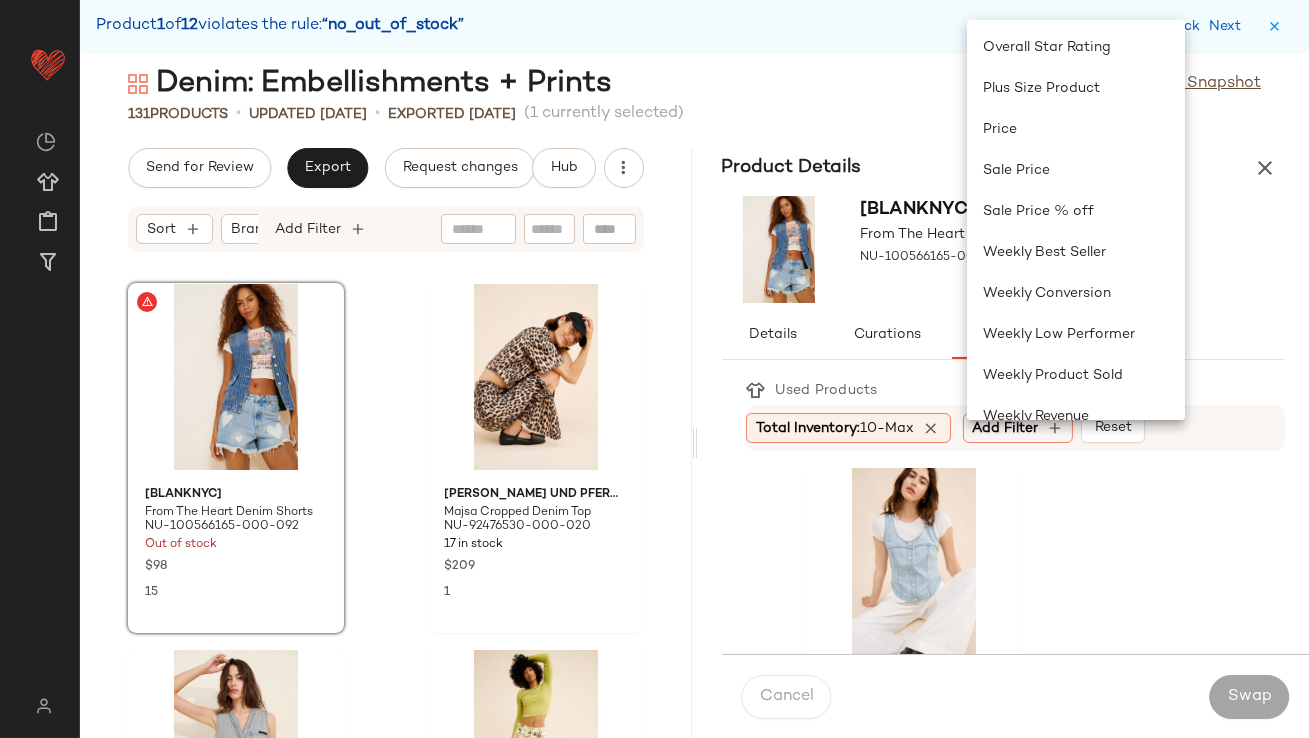 scroll, scrollTop: 763, scrollLeft: 0, axis: vertical 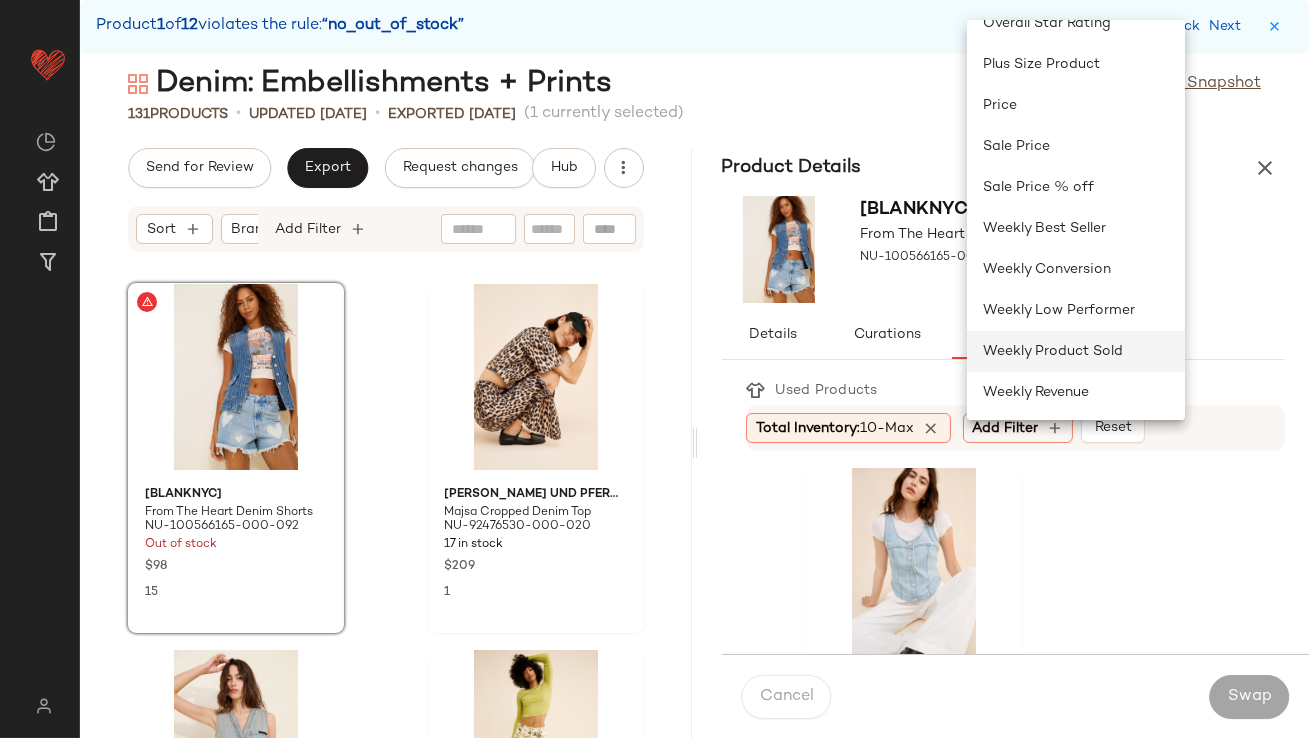 click on "Weekly Product Sold" 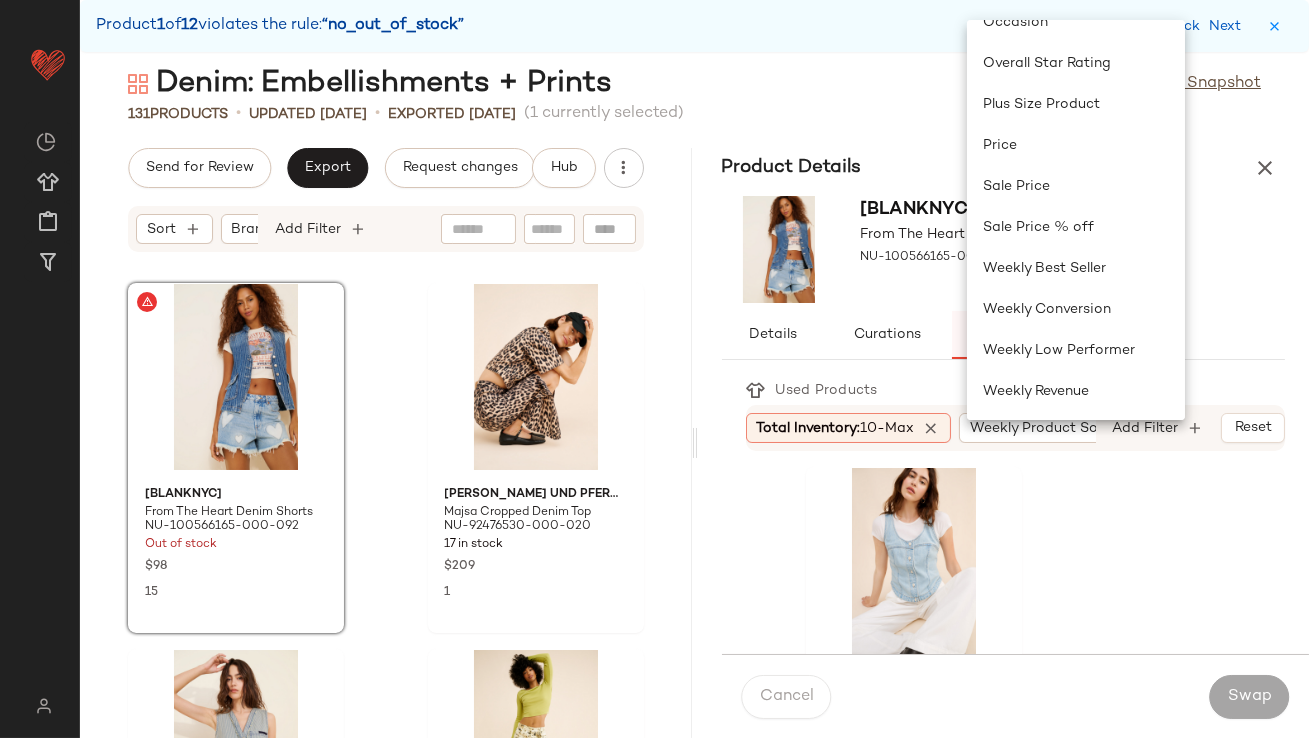 scroll, scrollTop: 723, scrollLeft: 0, axis: vertical 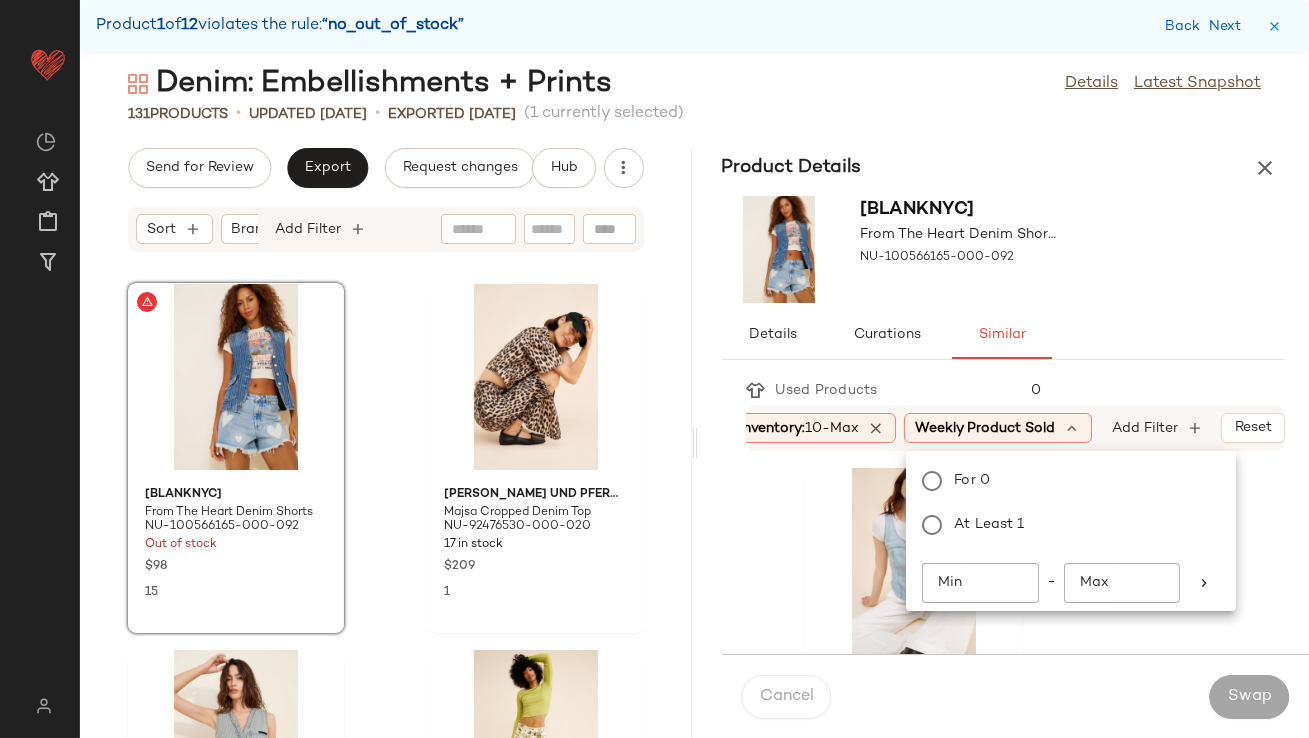 click on "Min" 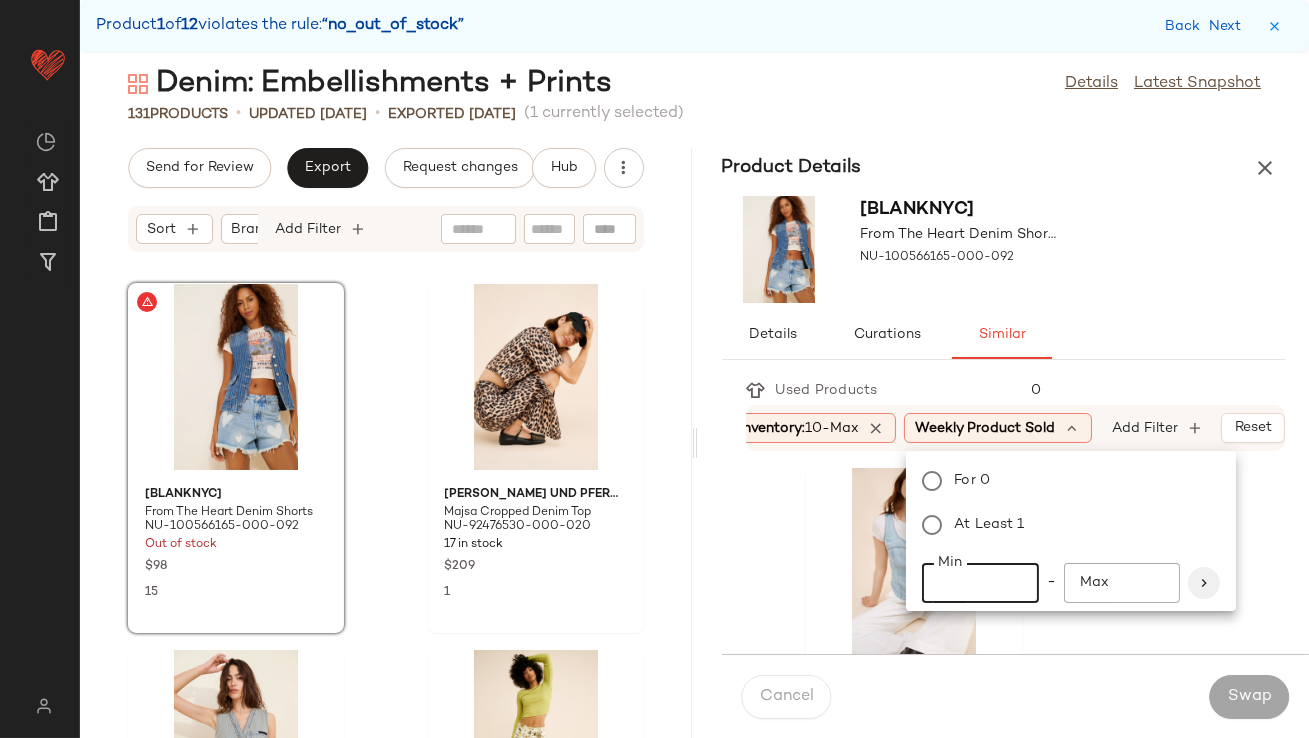 type on "**" 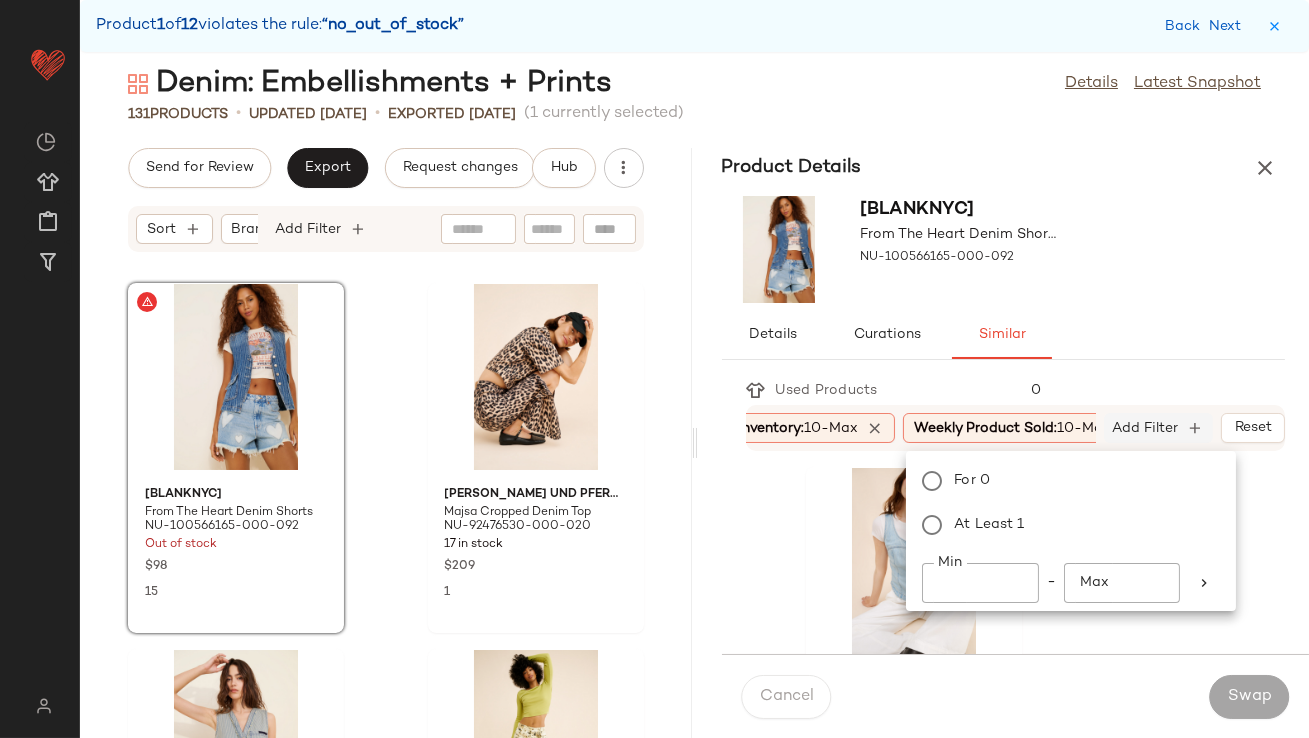 click on "Add Filter" at bounding box center [1146, 428] 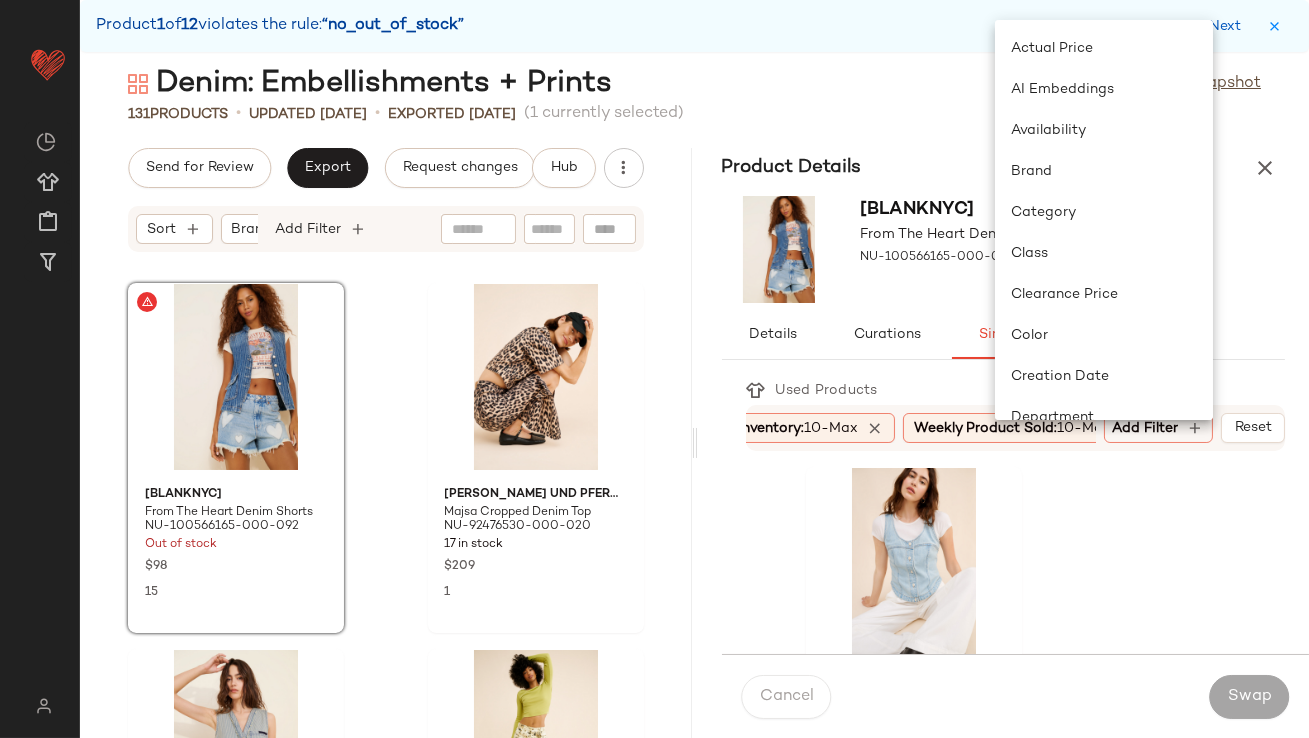 drag, startPoint x: 1265, startPoint y: 319, endPoint x: 1253, endPoint y: 316, distance: 12.369317 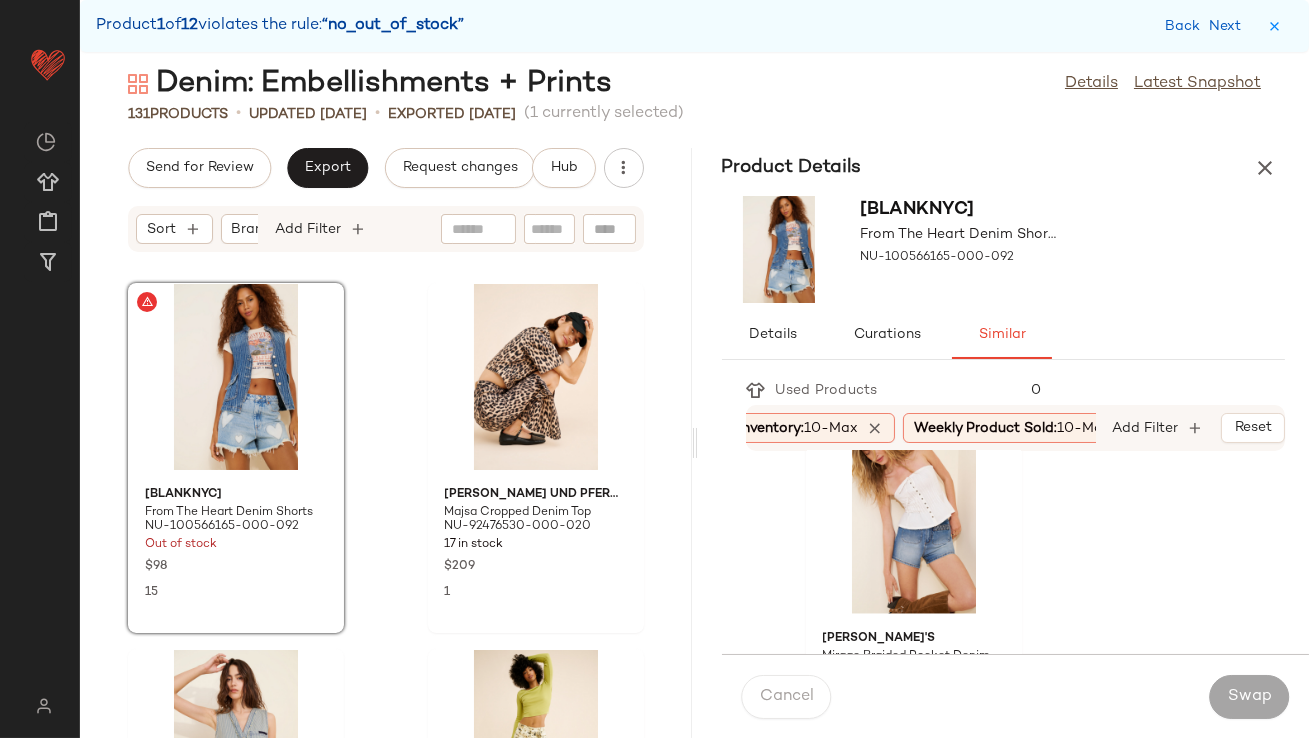 scroll, scrollTop: 5162, scrollLeft: 0, axis: vertical 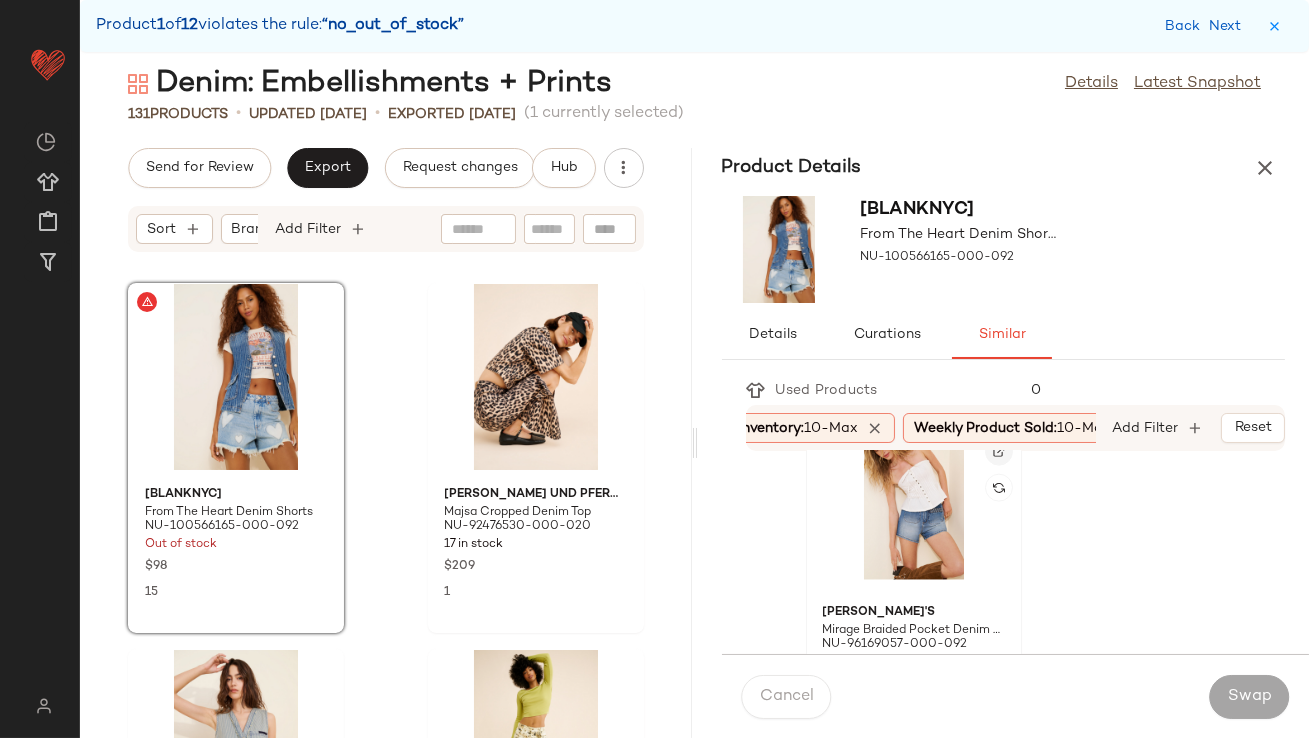 click 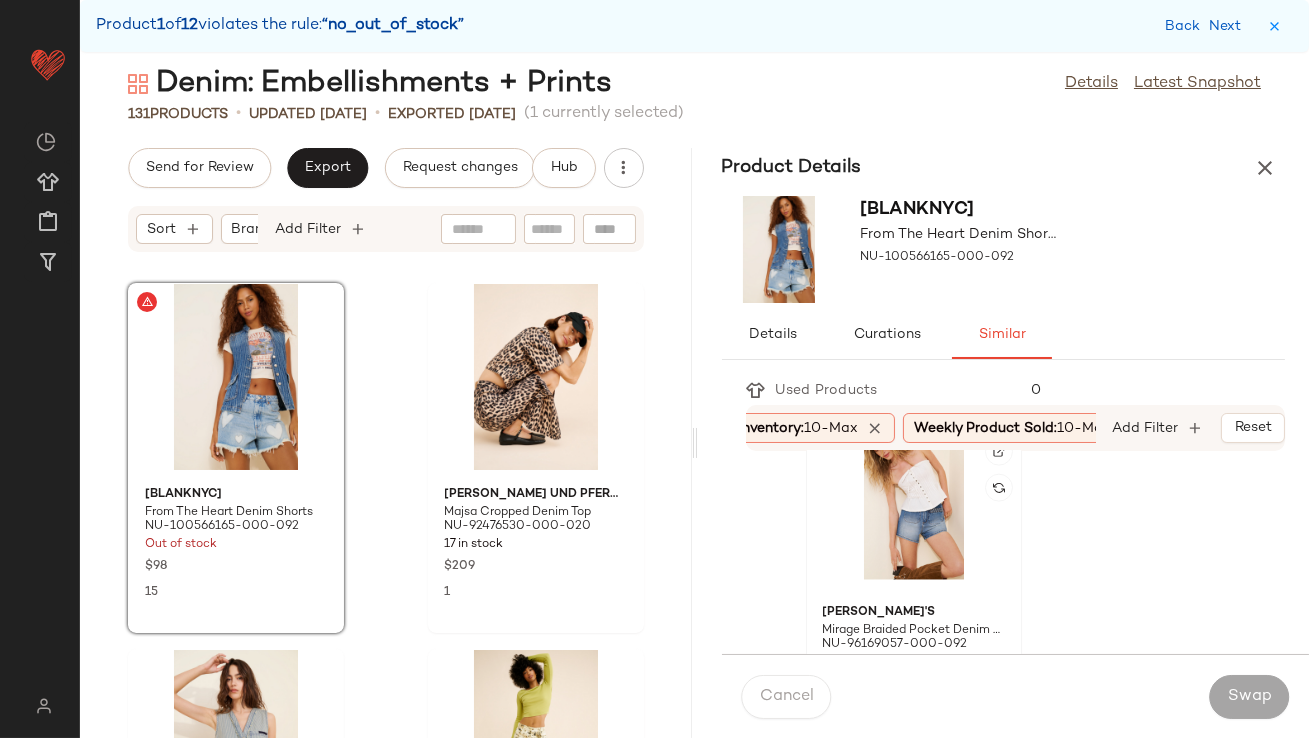 click 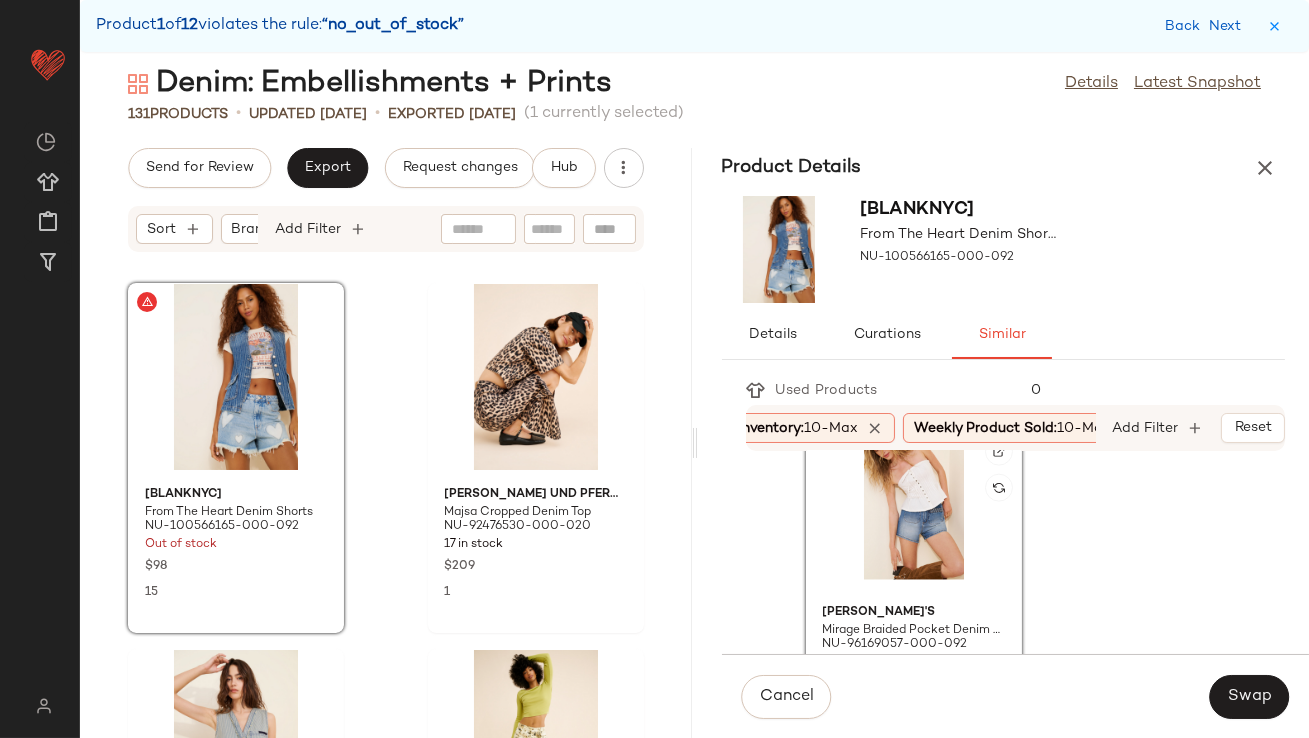 scroll, scrollTop: 5260, scrollLeft: 0, axis: vertical 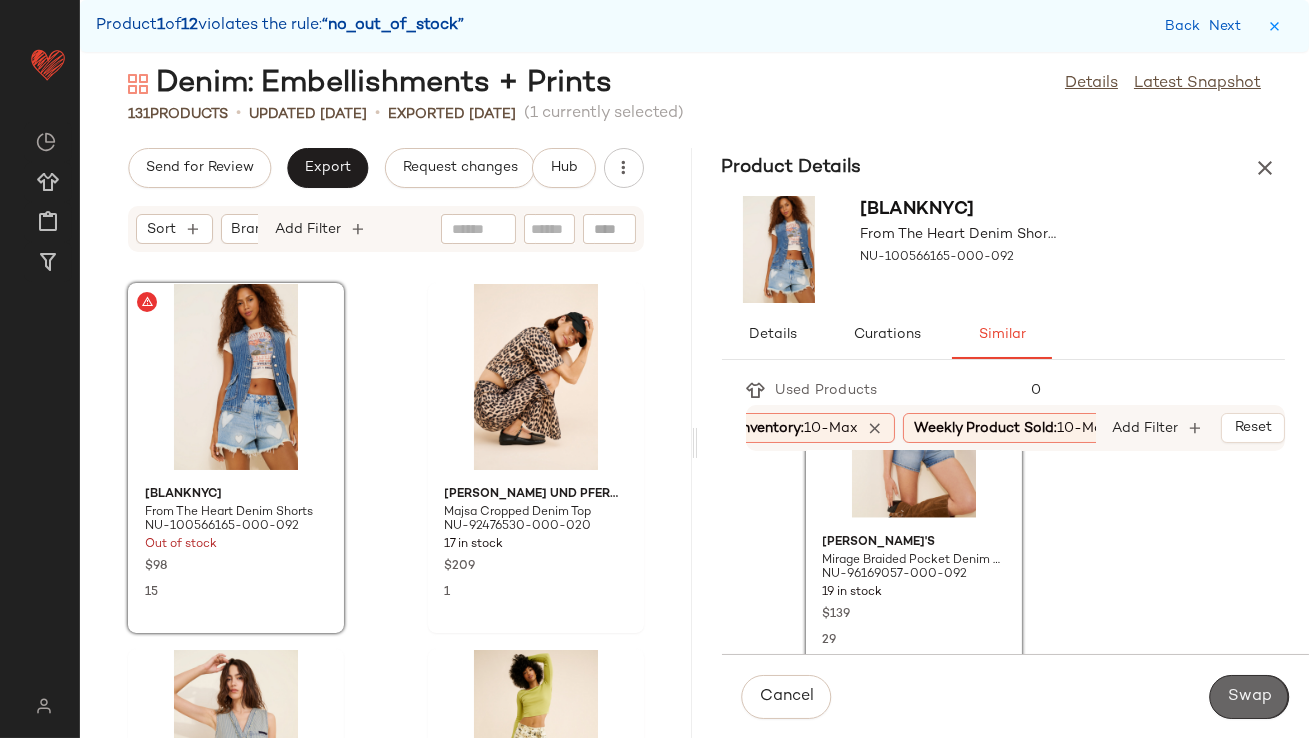 click on "Swap" 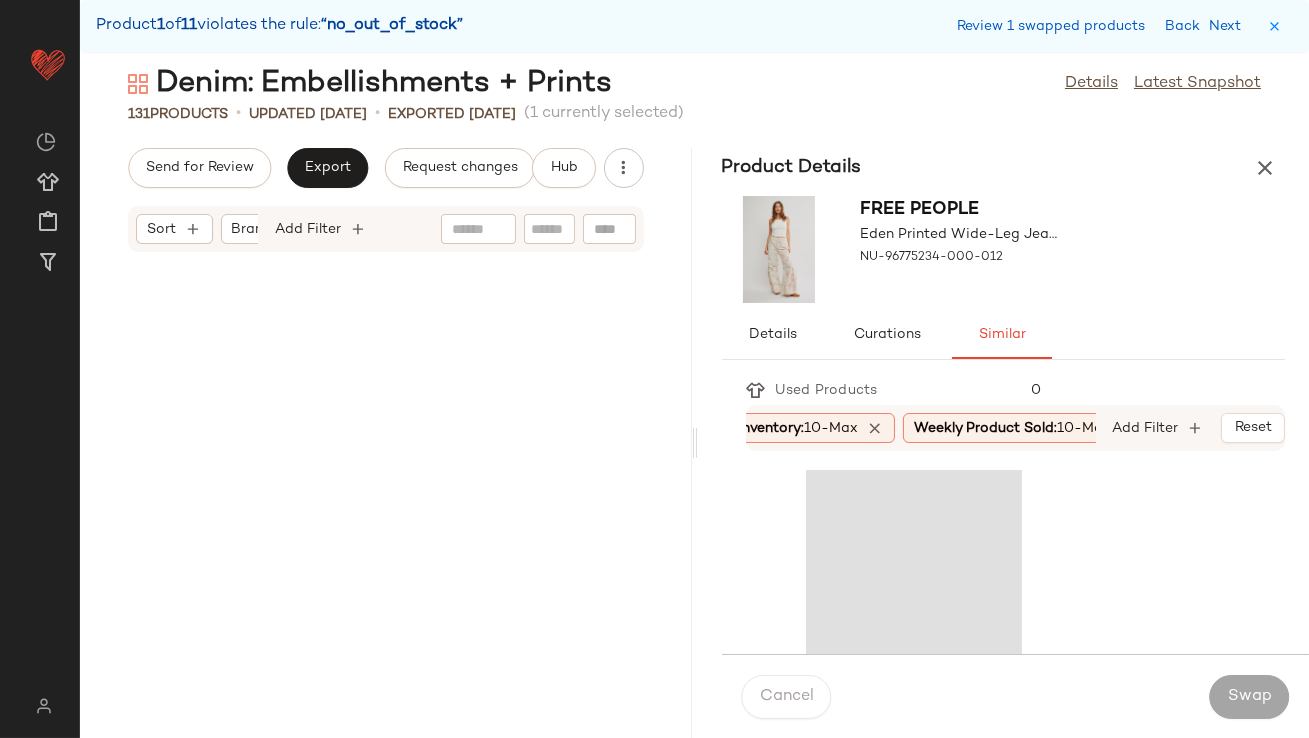 scroll, scrollTop: 2195, scrollLeft: 0, axis: vertical 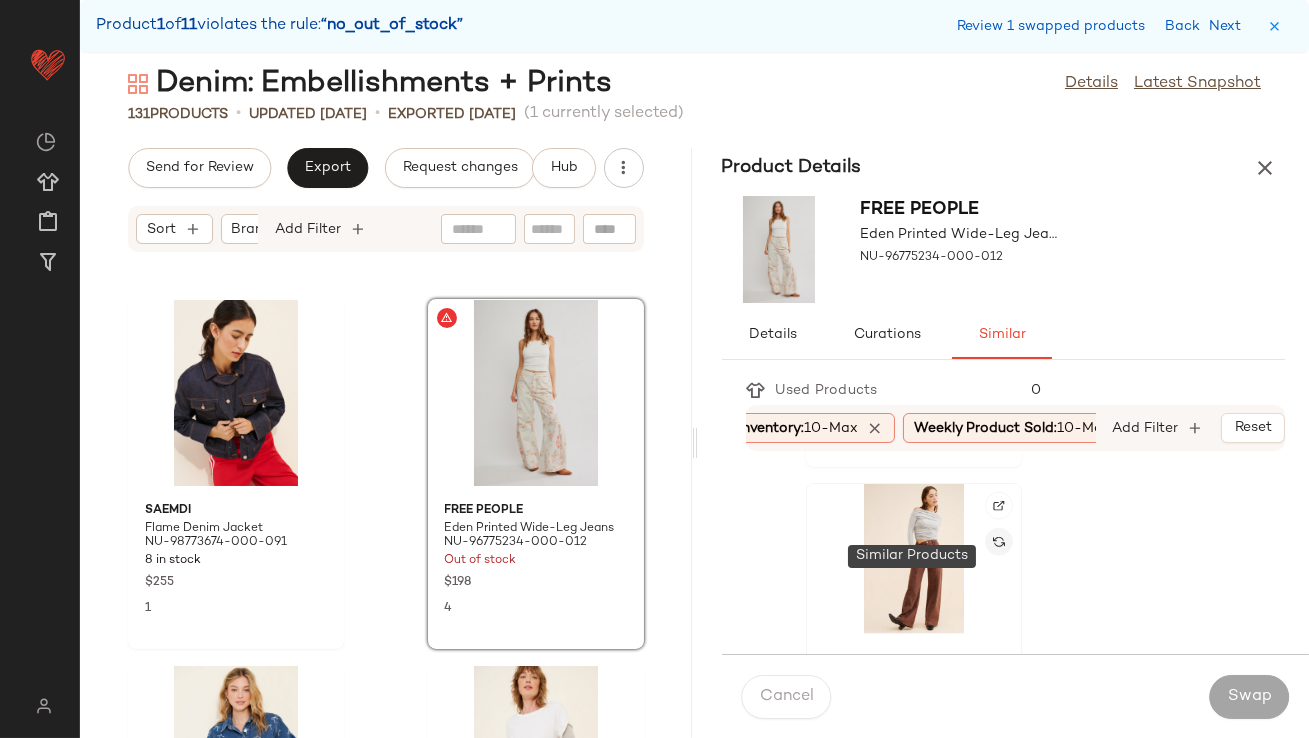 click 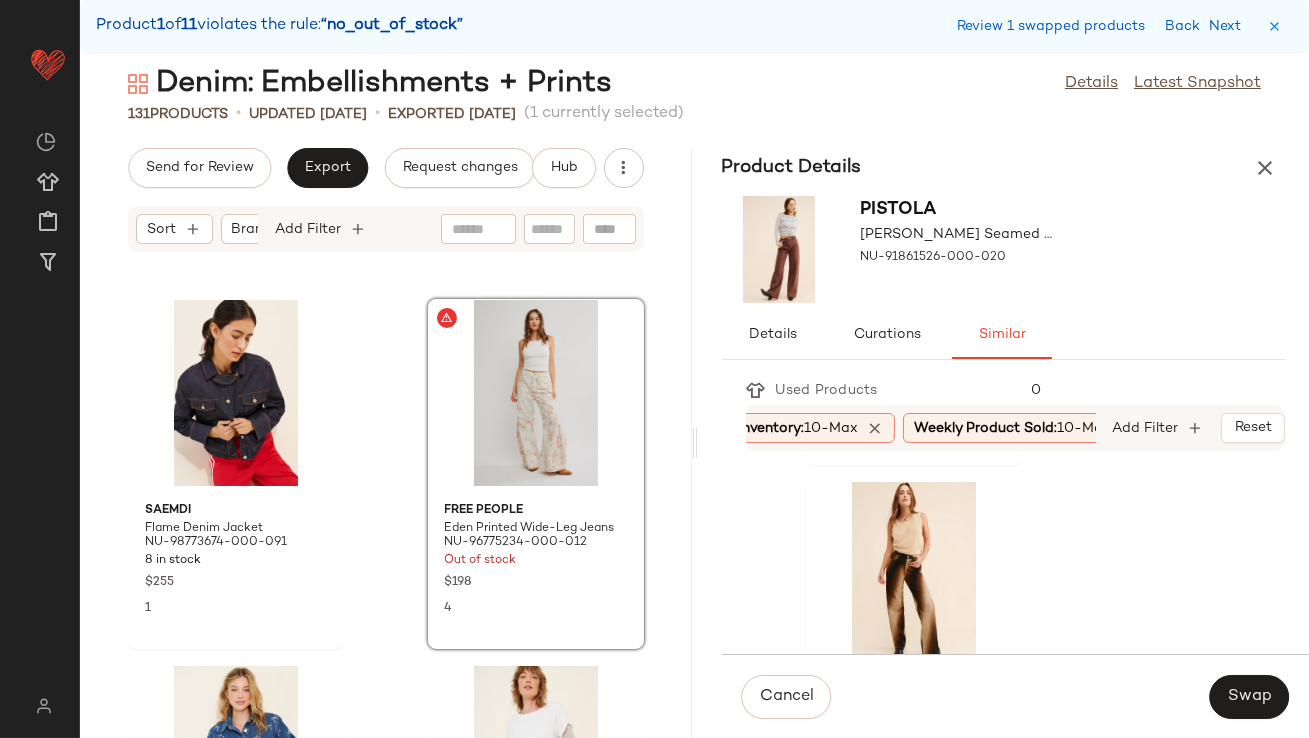 scroll, scrollTop: 4730, scrollLeft: 0, axis: vertical 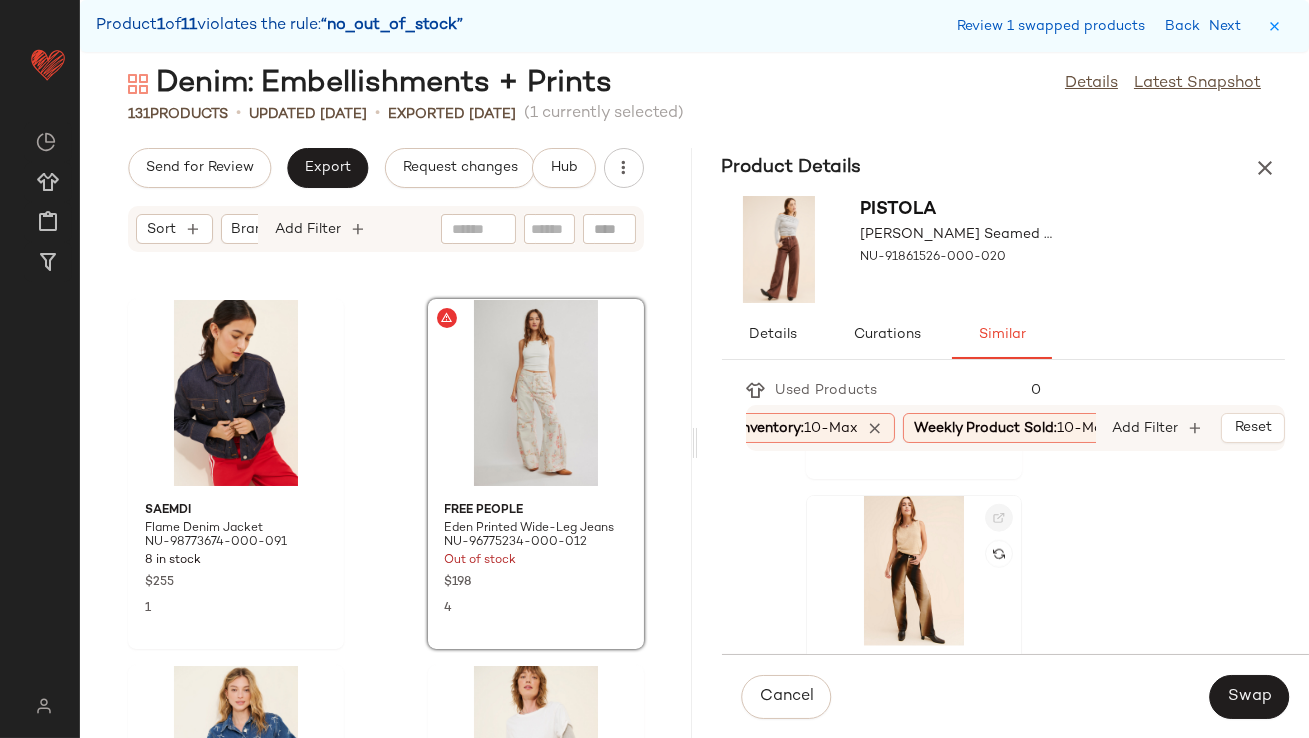 click 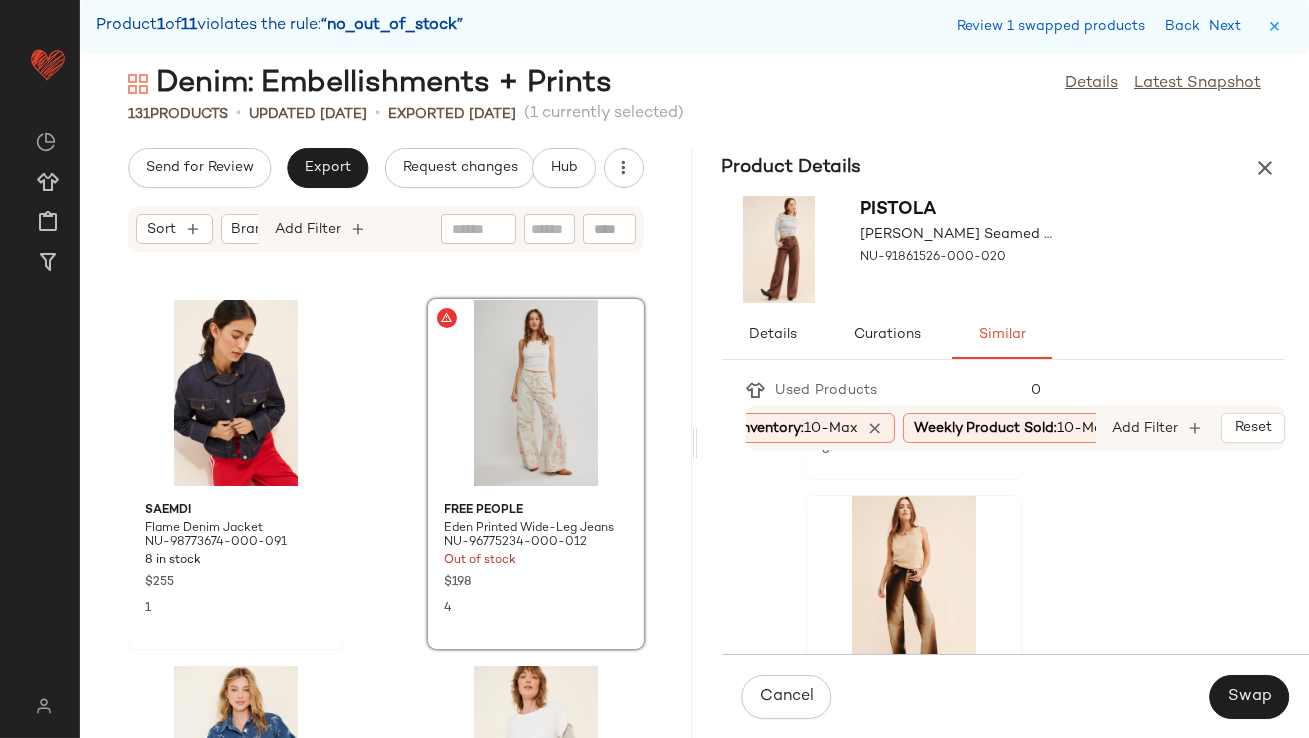 scroll, scrollTop: 4702, scrollLeft: 0, axis: vertical 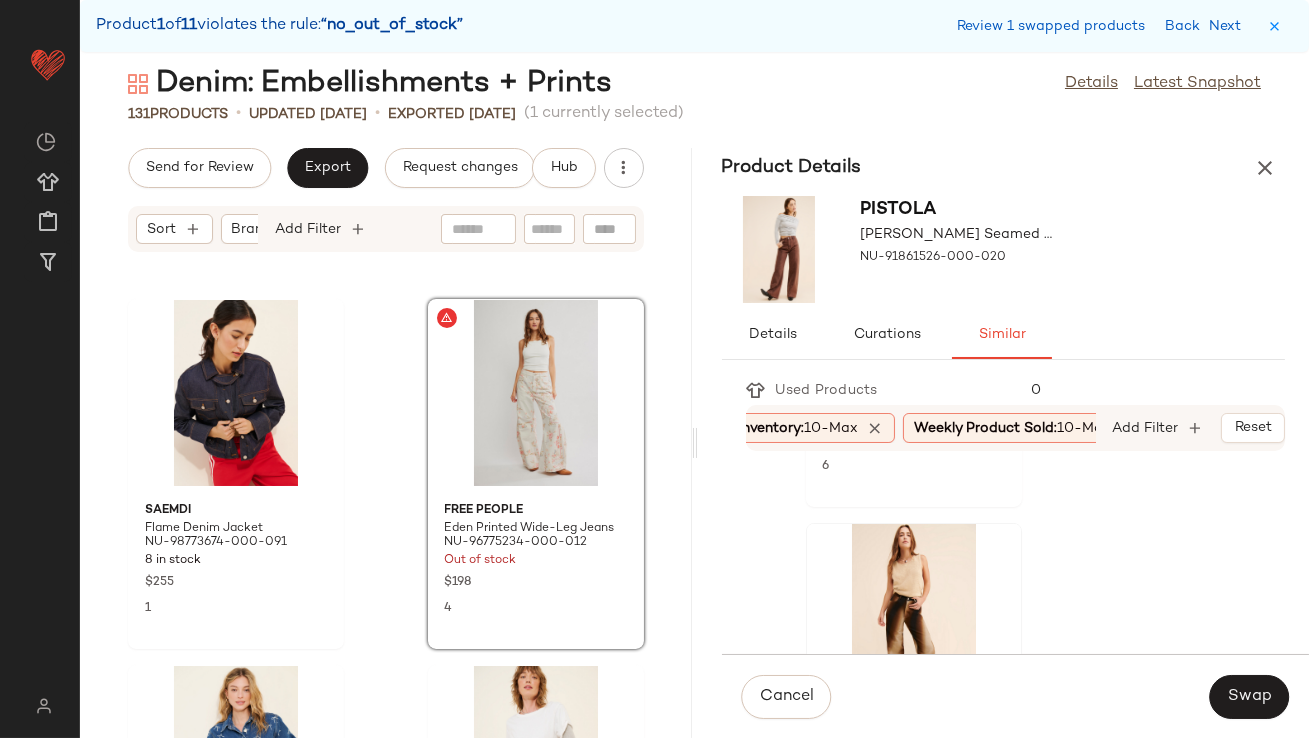 click on "Denimist Teri Wide Leg Jeans NU-86032562-000-020 25 in stock $295 2 Favorite Daughter The Fancy Mischa Wide Leg Jeans NU-90034232-000-094 23 in stock $278 2 DL1961 The Hepburn High-Rise Wide Leg Jeans NU-92556562-000-230 58 in stock $229 2 Just Black Denim Retro Wide Jeans NU-79347985-000-020 53 in stock $92 2 Levi's Ribcage Wide-Leg Jeans NU-84240944-000-060 31 in stock $98 5 Free People Eden High Slouchy Jeans NU-93579019-000-020 62 in stock $148 2 Pistola Ruby High Rise Palazzo Flare Jeans NU-84162197-000-001 24 in stock $168 5 Pistola Penny Crop High Rise Wide Leg Jeans NU-89124721-000-020 22 in stock $158 2 Abrand Jeans 95 Baggy Jeans NU-94183860-000-001 21 in stock $118 4 DL1961 Hepburn Extra Wide Leg Jeans NU-89596829-000-071 16 in stock $219 2 MINKPINK Dylan Wide Leg Pants NU-80974421-000-067 55 in stock $139 2 DL1961 Hepburn Relaxed Wide-Leg High-Rise Jeans NU-96490040-000-003 82 in stock $229 21 Lioness Miami Vice Relaxed Jeans NU-65975302-000-030 10 in stock $99 6 Hosbjerg Darling Alexa Pants $193" 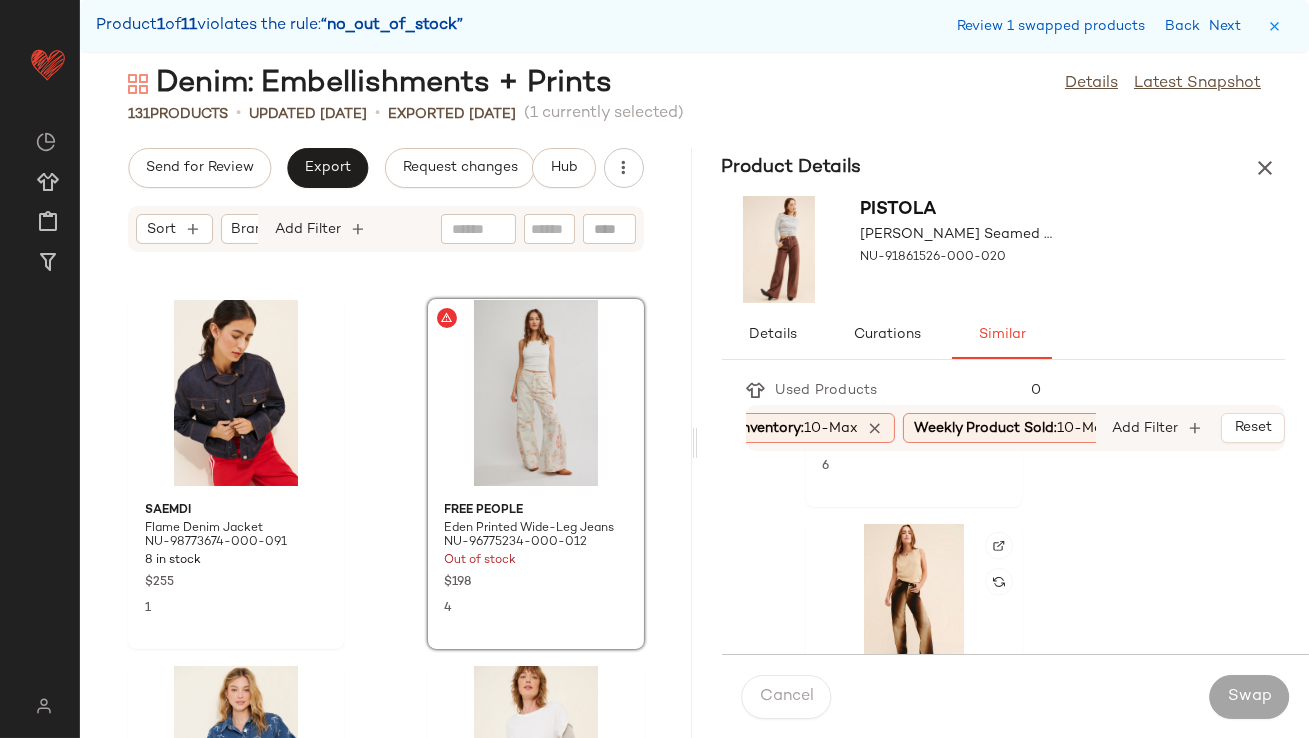click 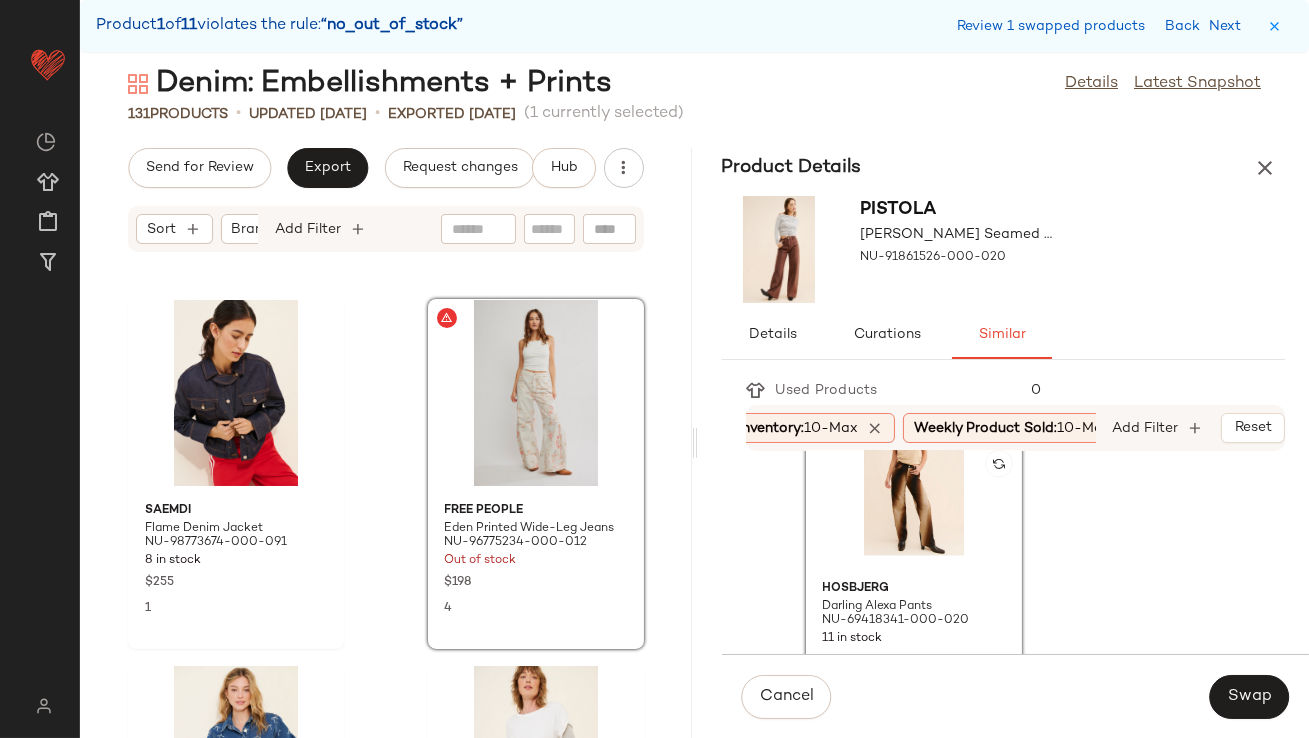 scroll, scrollTop: 4930, scrollLeft: 0, axis: vertical 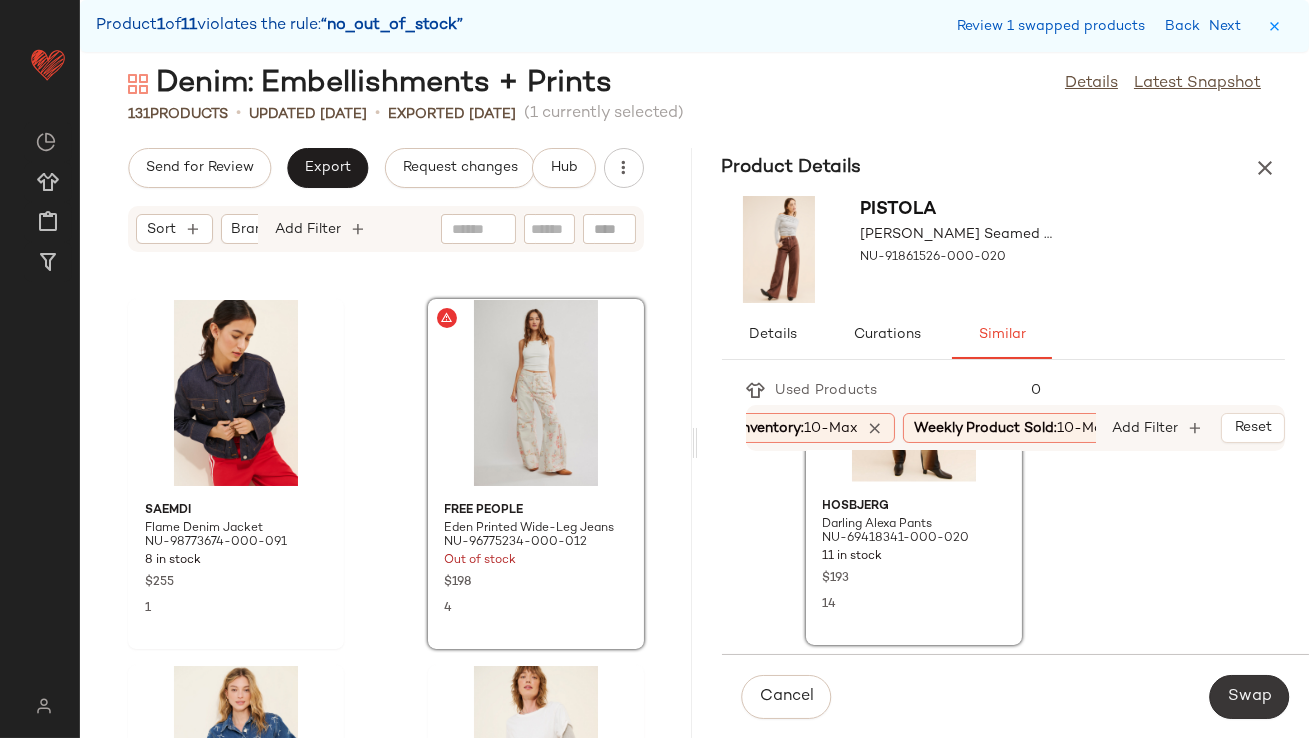 click on "Swap" 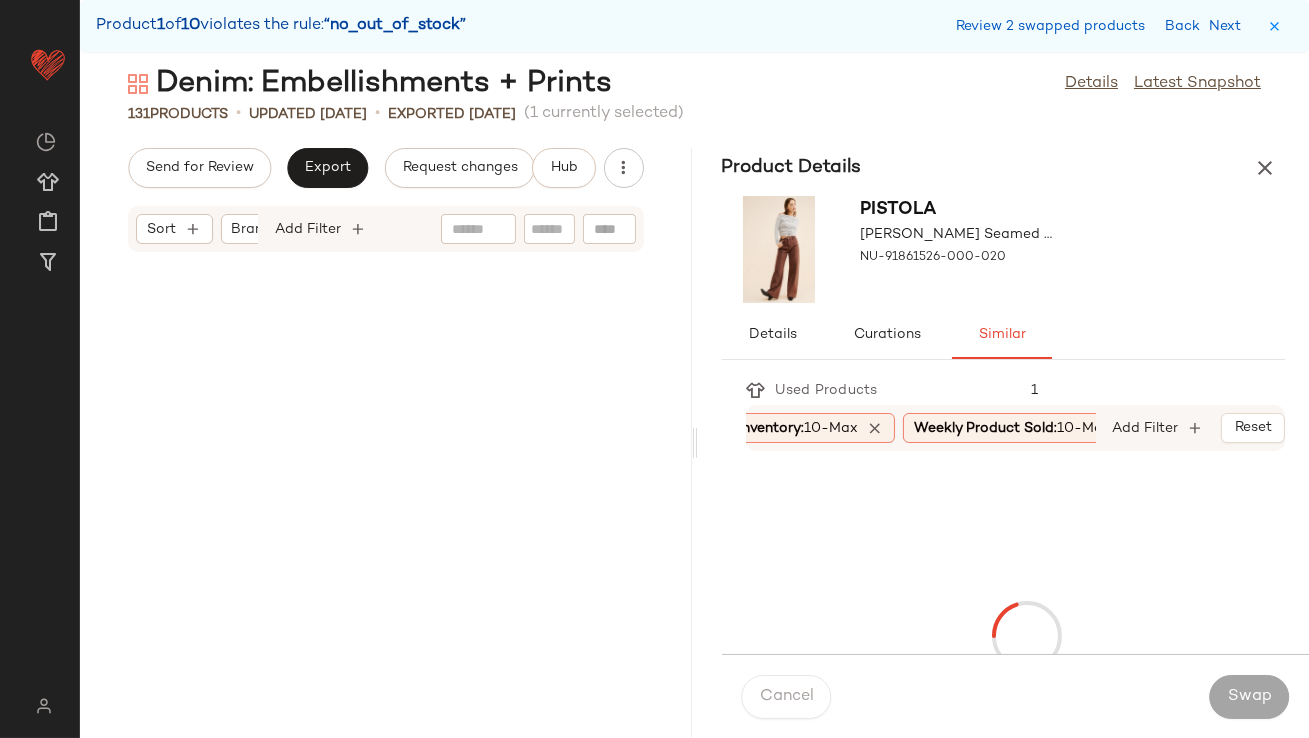 scroll, scrollTop: 4025, scrollLeft: 0, axis: vertical 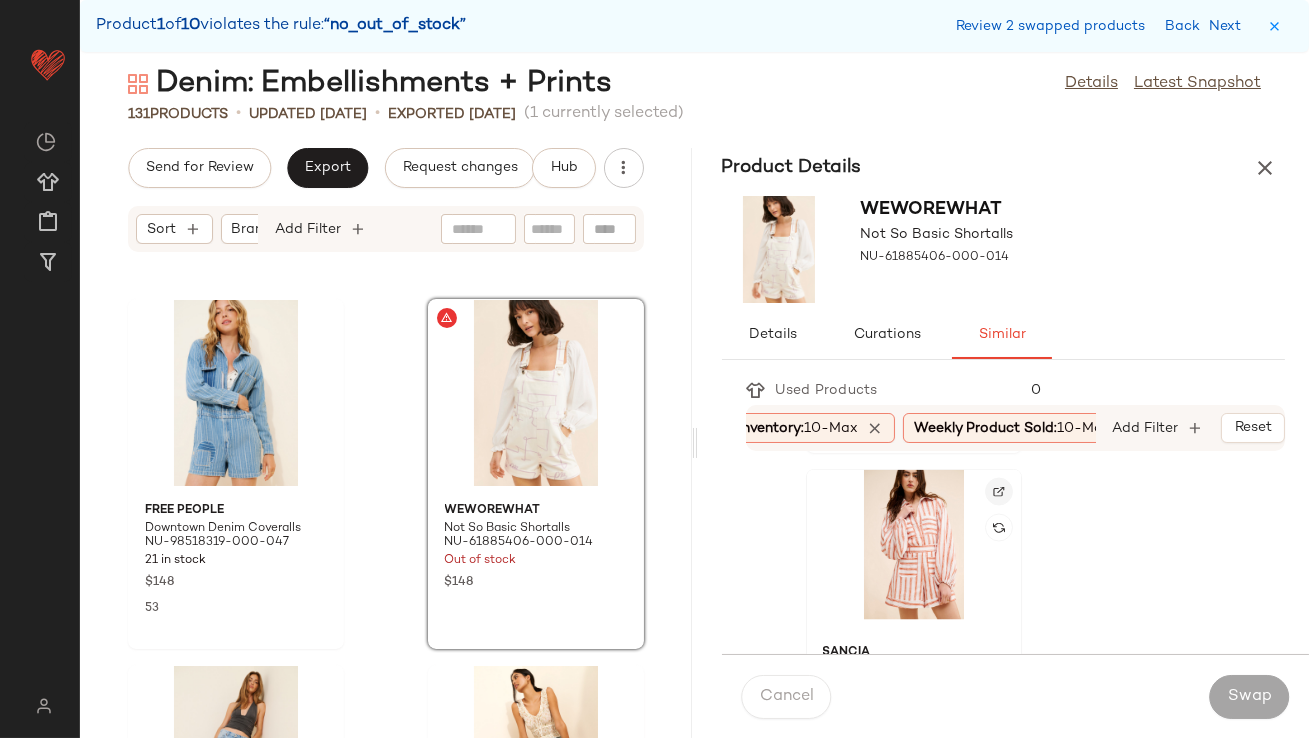 click at bounding box center (999, 492) 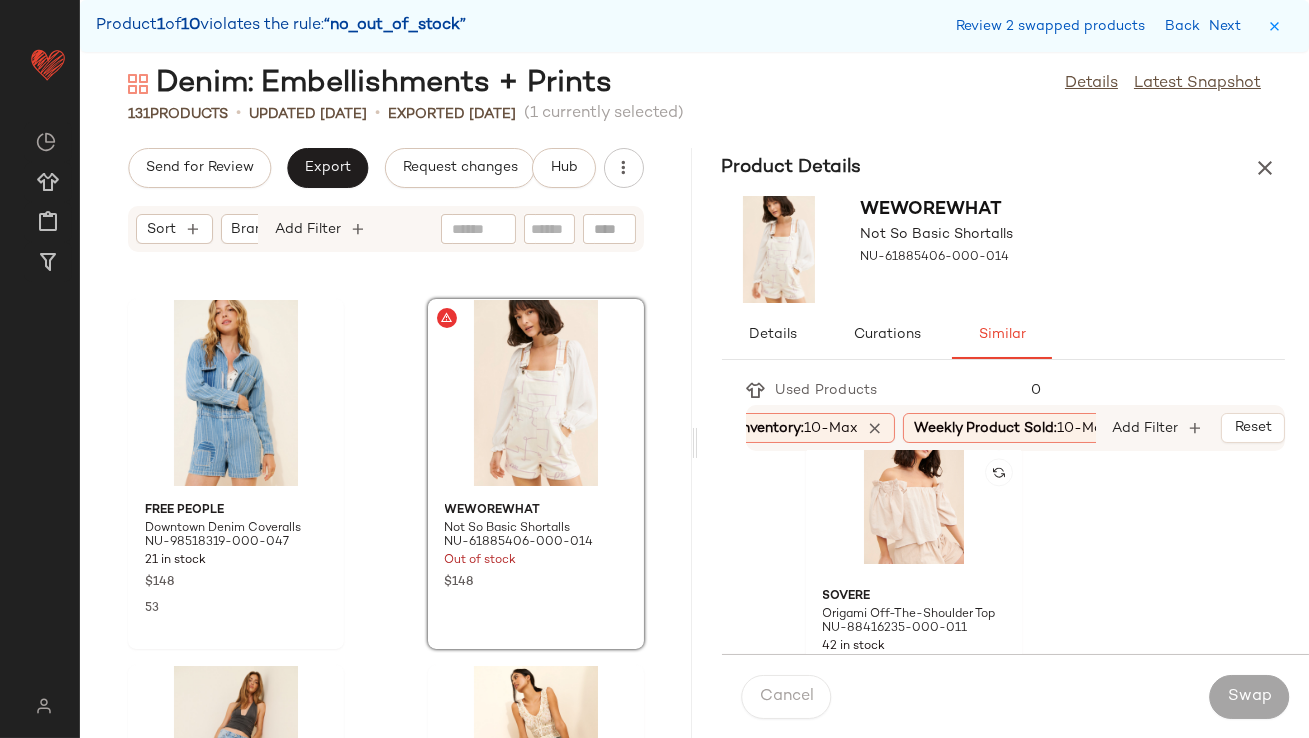 scroll, scrollTop: 8962, scrollLeft: 0, axis: vertical 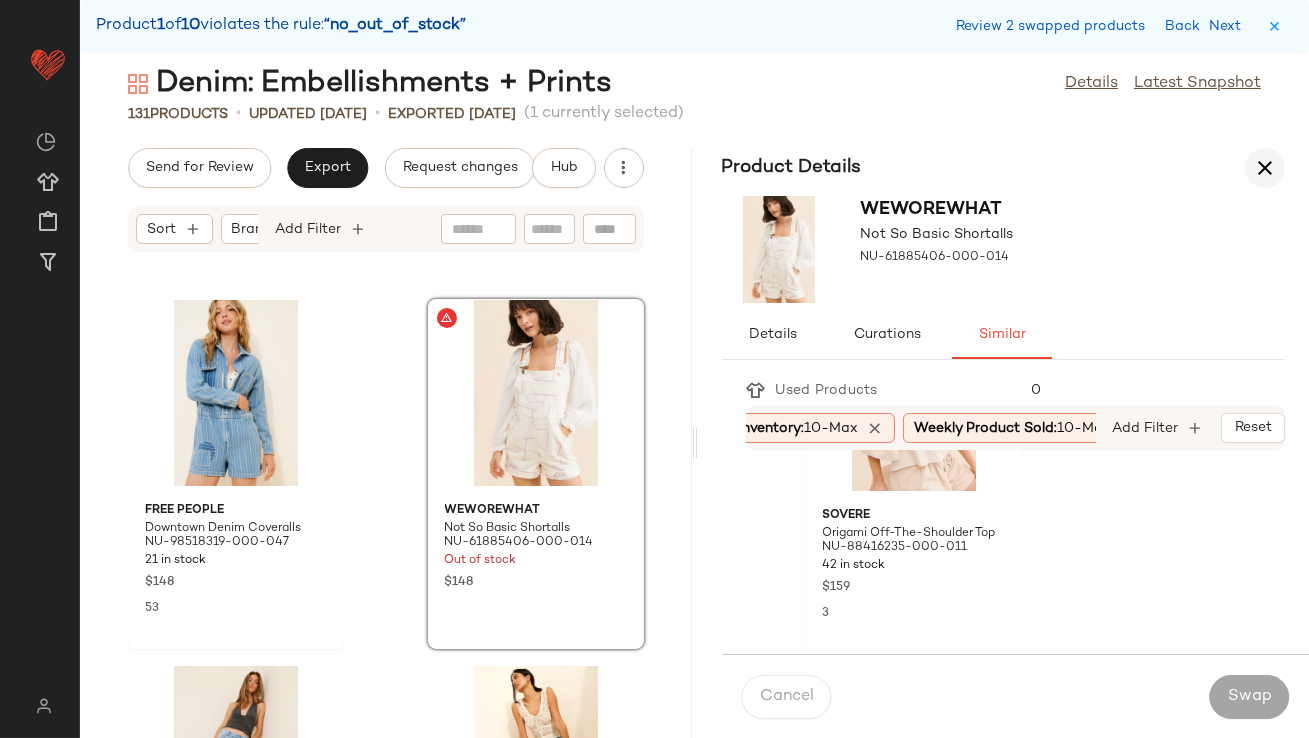 click at bounding box center (1265, 168) 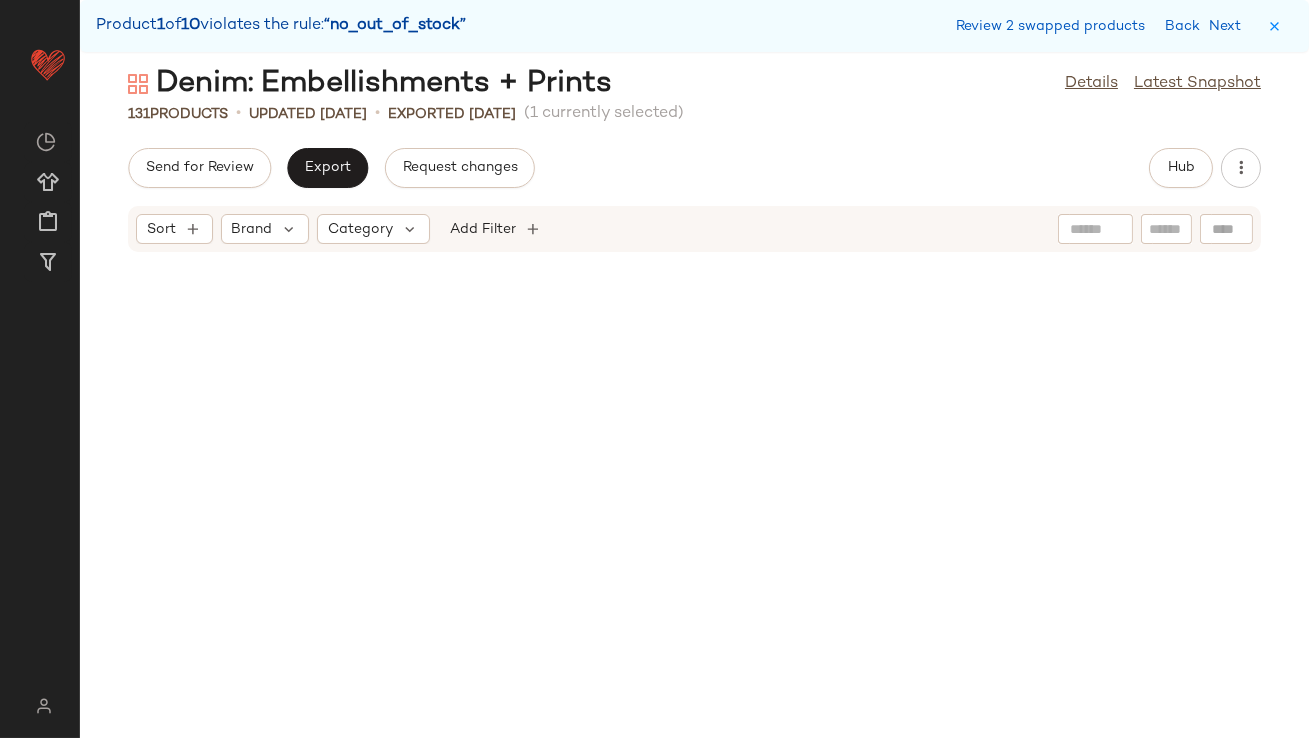 scroll, scrollTop: 1830, scrollLeft: 0, axis: vertical 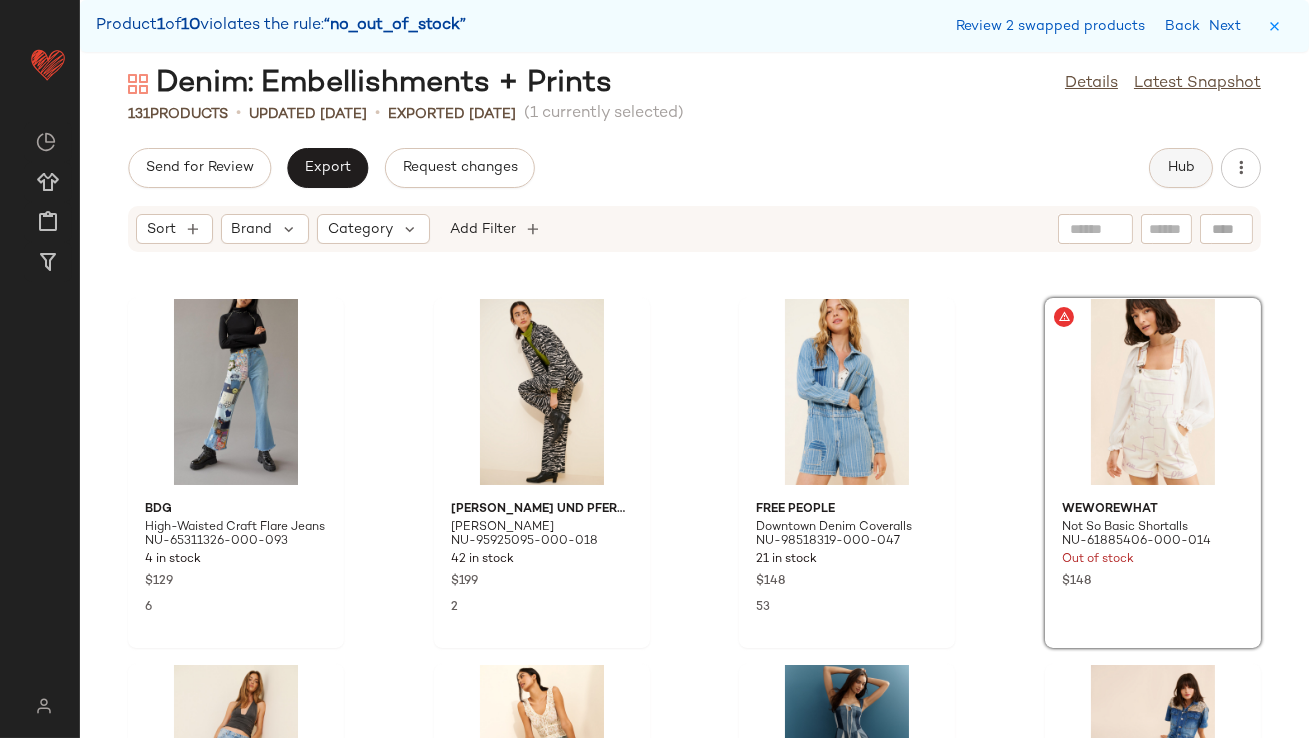 click on "Hub" 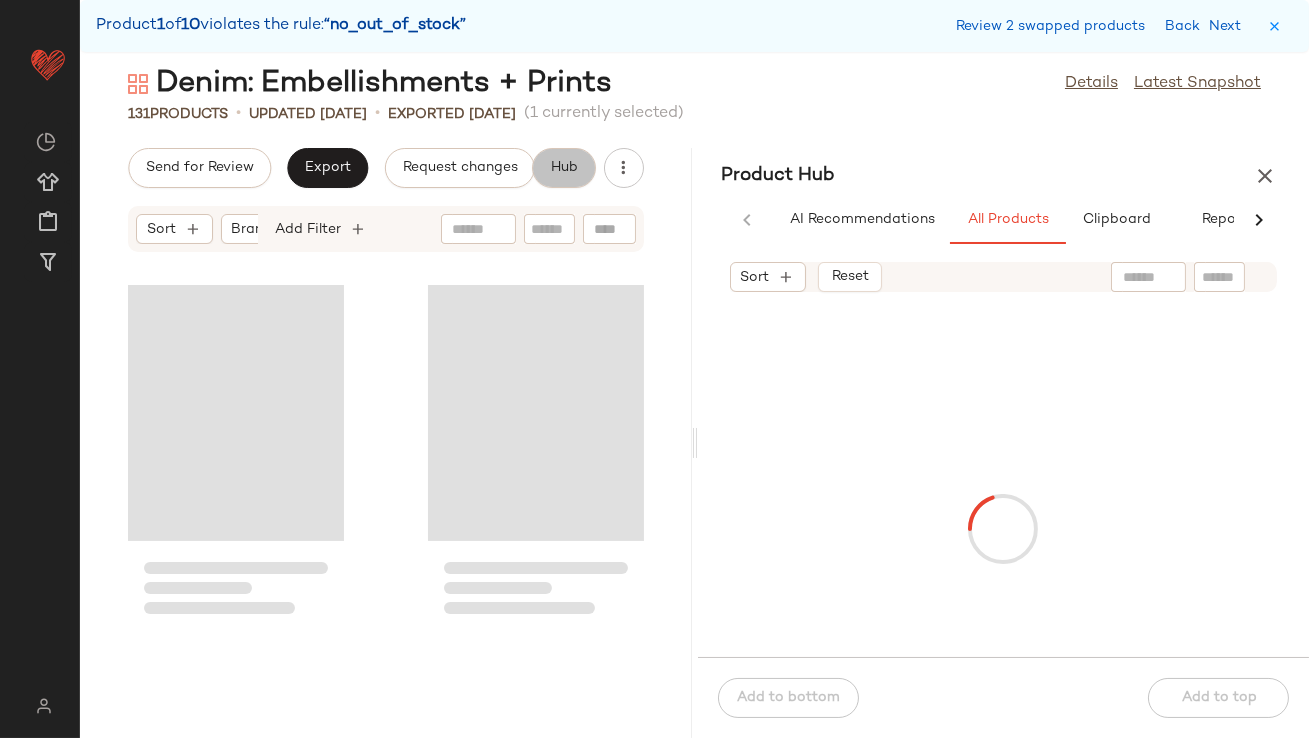 scroll, scrollTop: 0, scrollLeft: 56, axis: horizontal 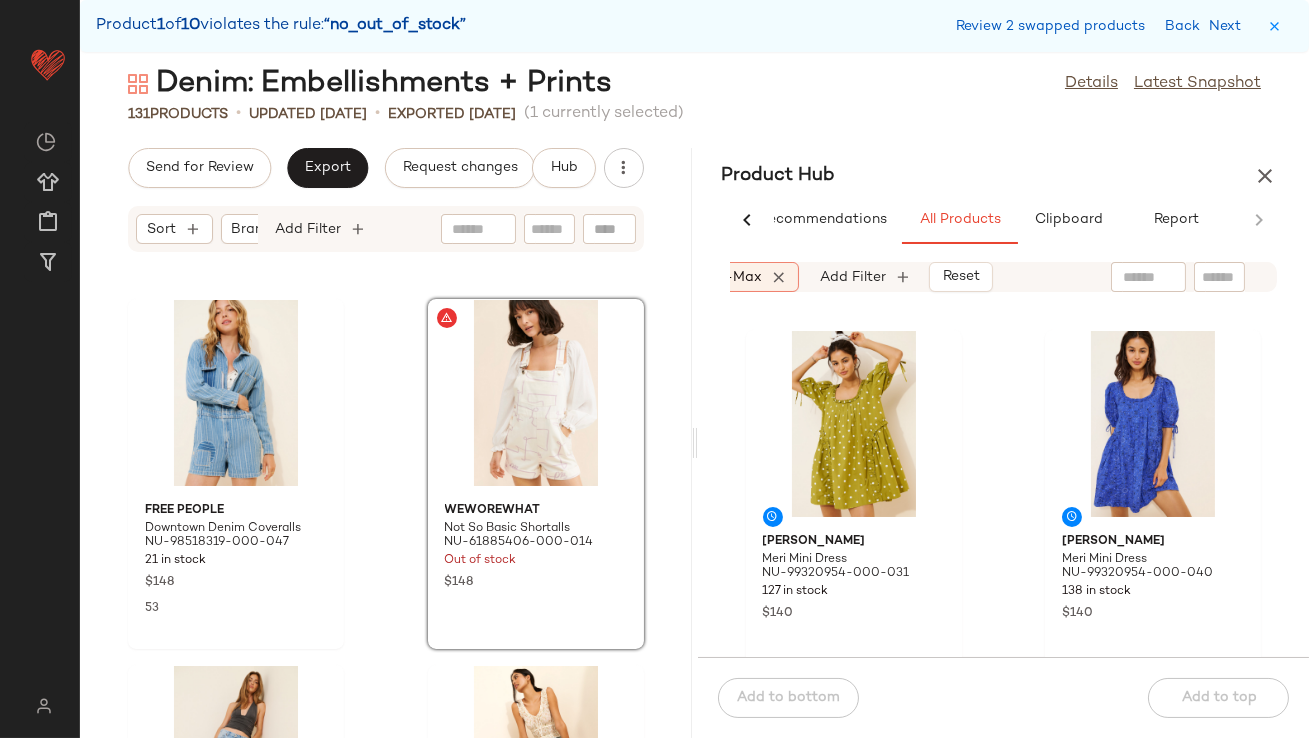 click on "5-Max" at bounding box center [740, 277] 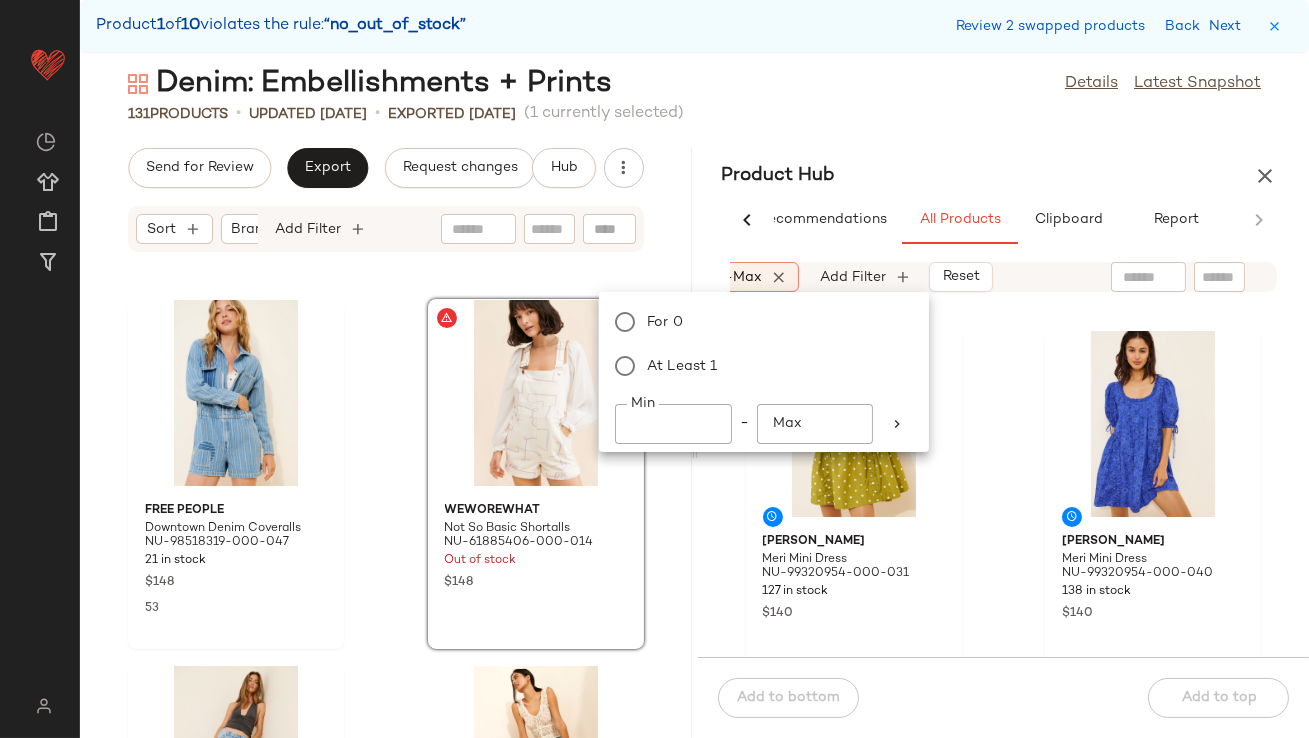 click on "*" 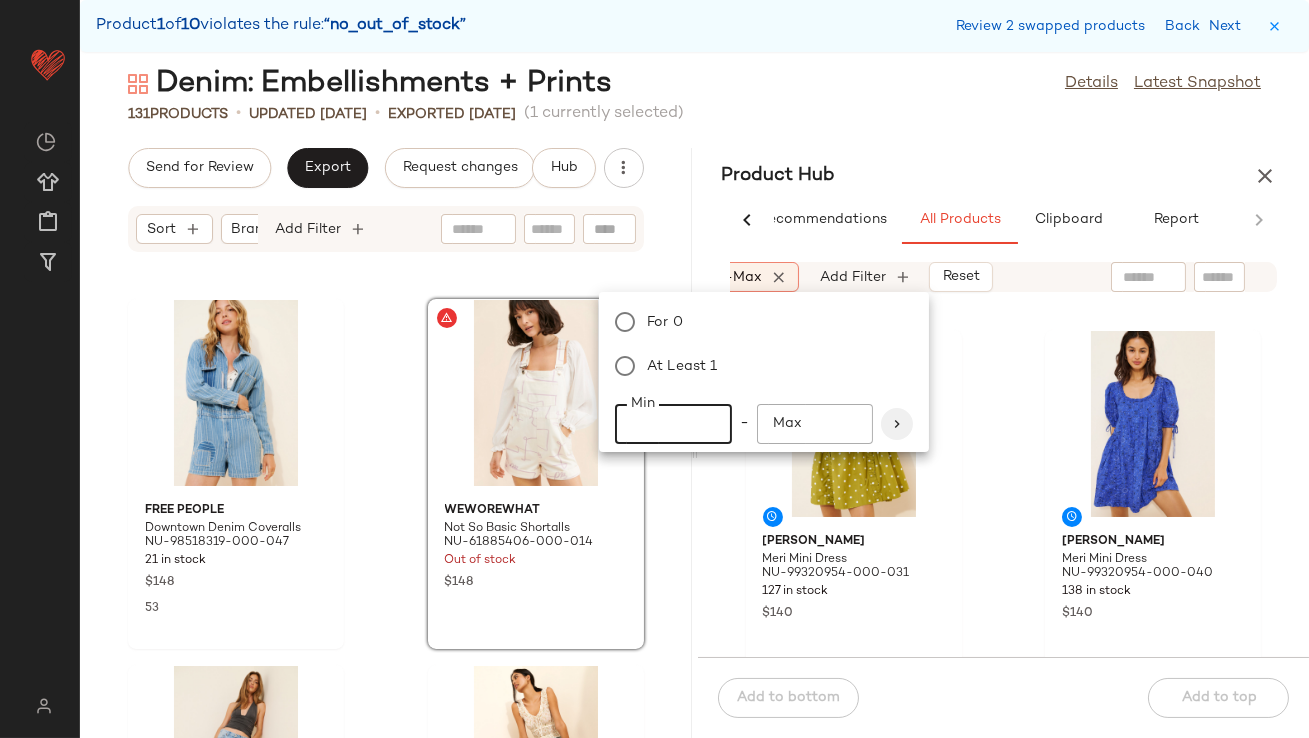 type on "**" 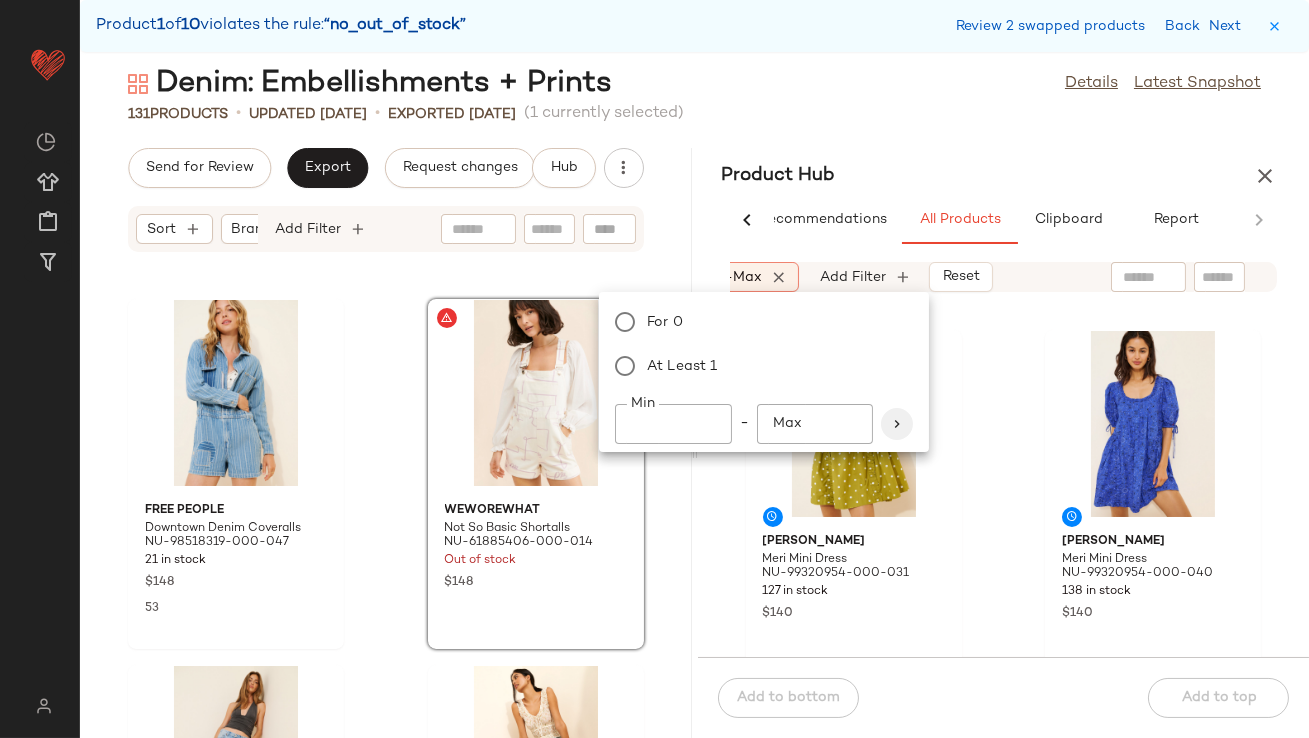 click at bounding box center [897, 424] 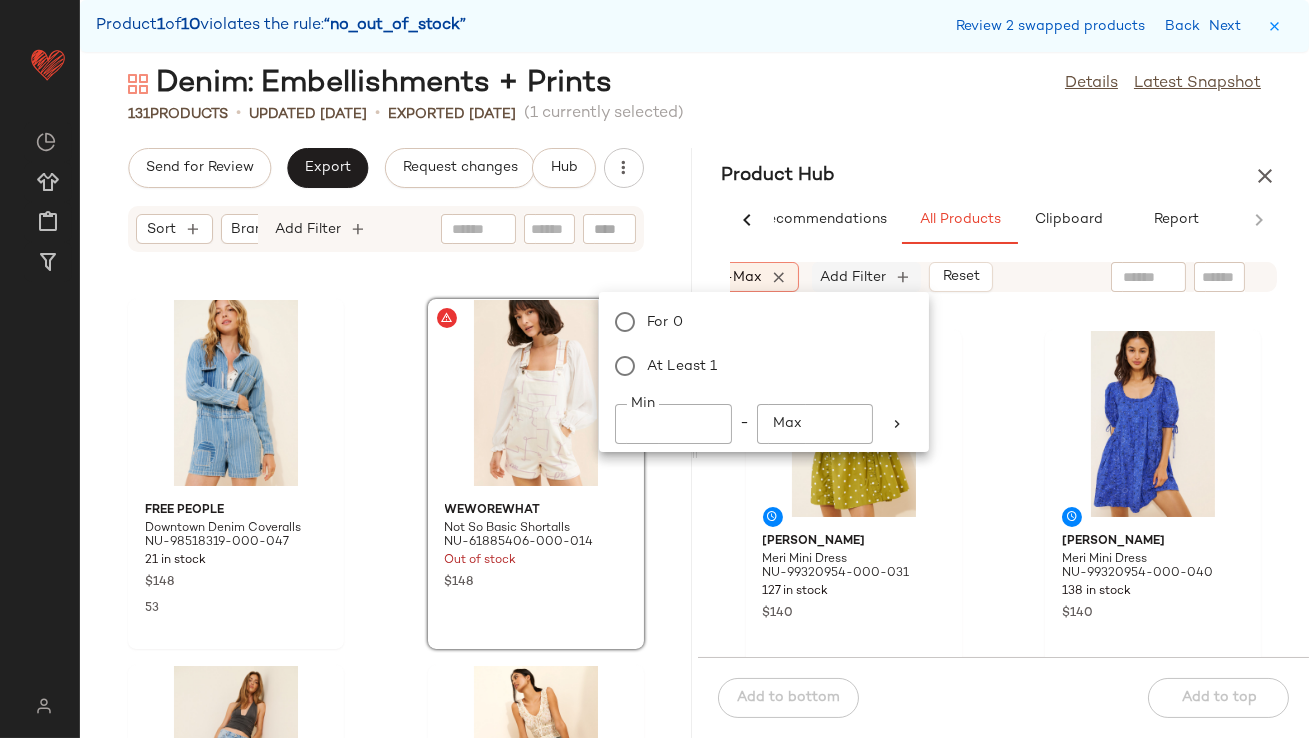 click on "Add Filter" at bounding box center (854, 277) 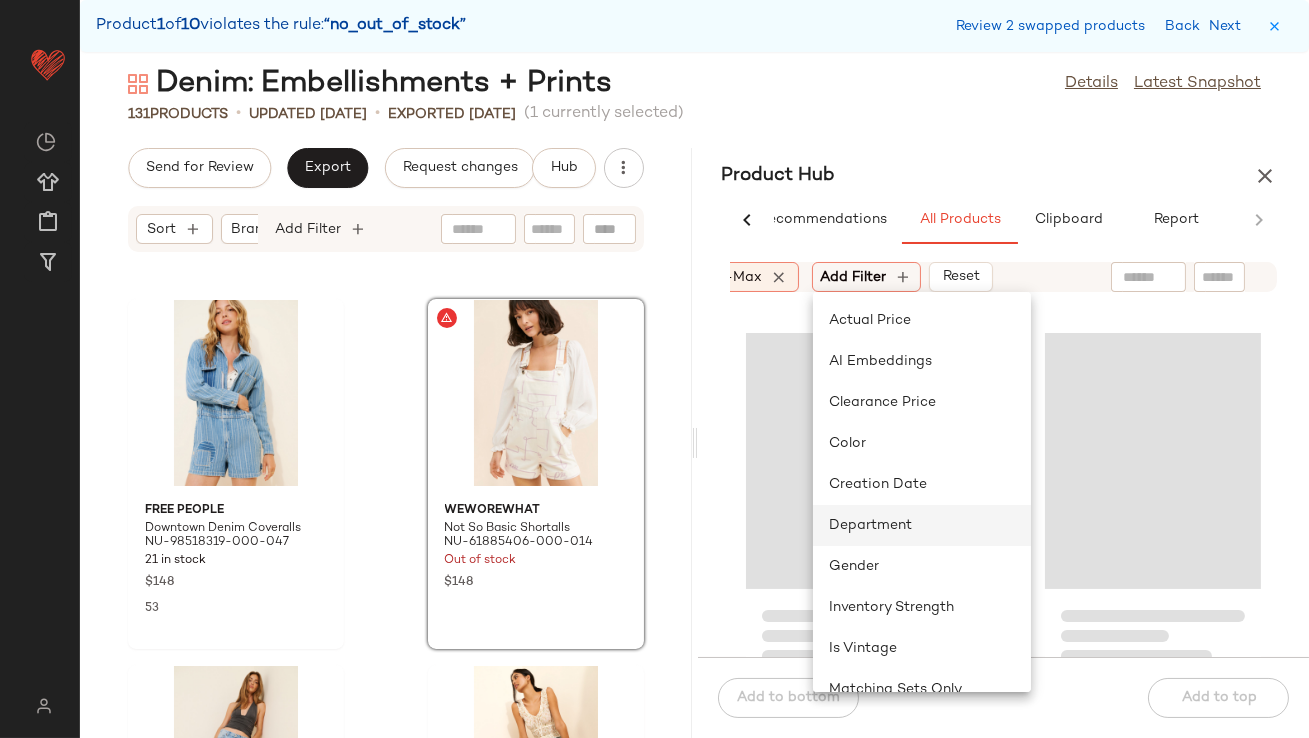 scroll, scrollTop: 558, scrollLeft: 0, axis: vertical 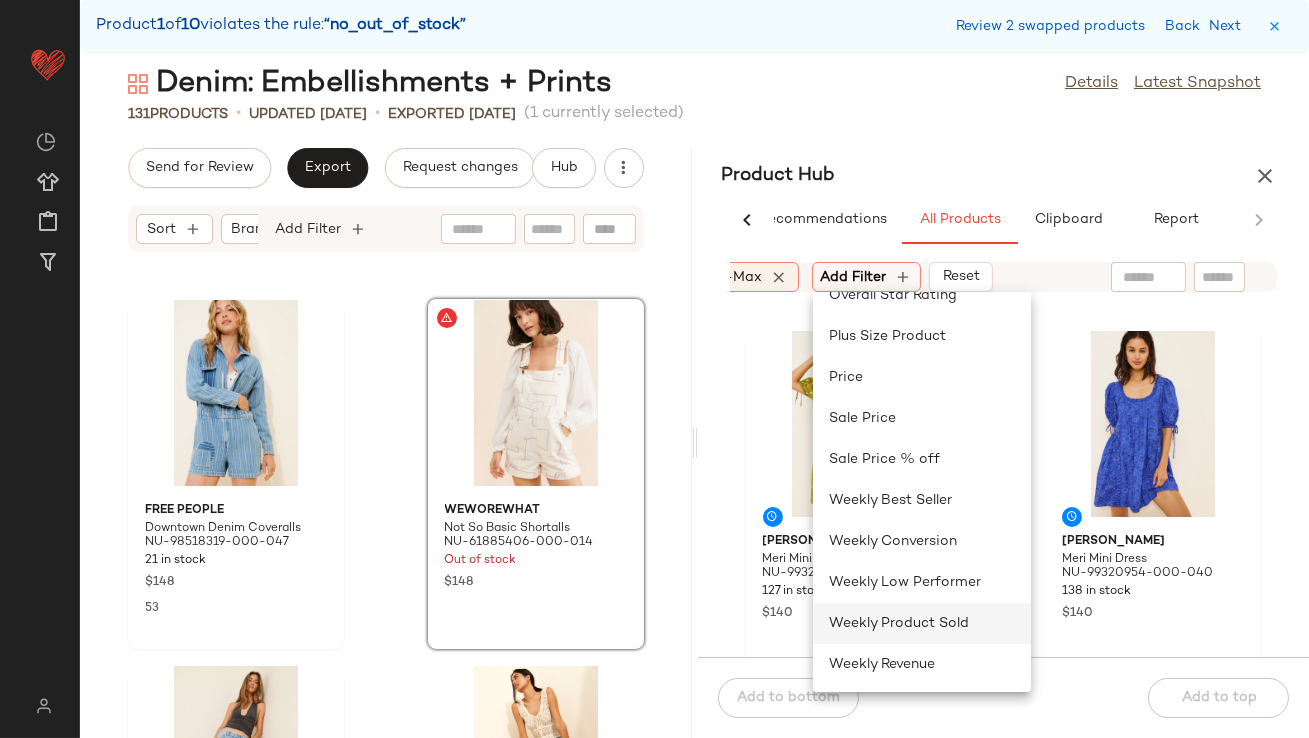click on "Weekly Product Sold" 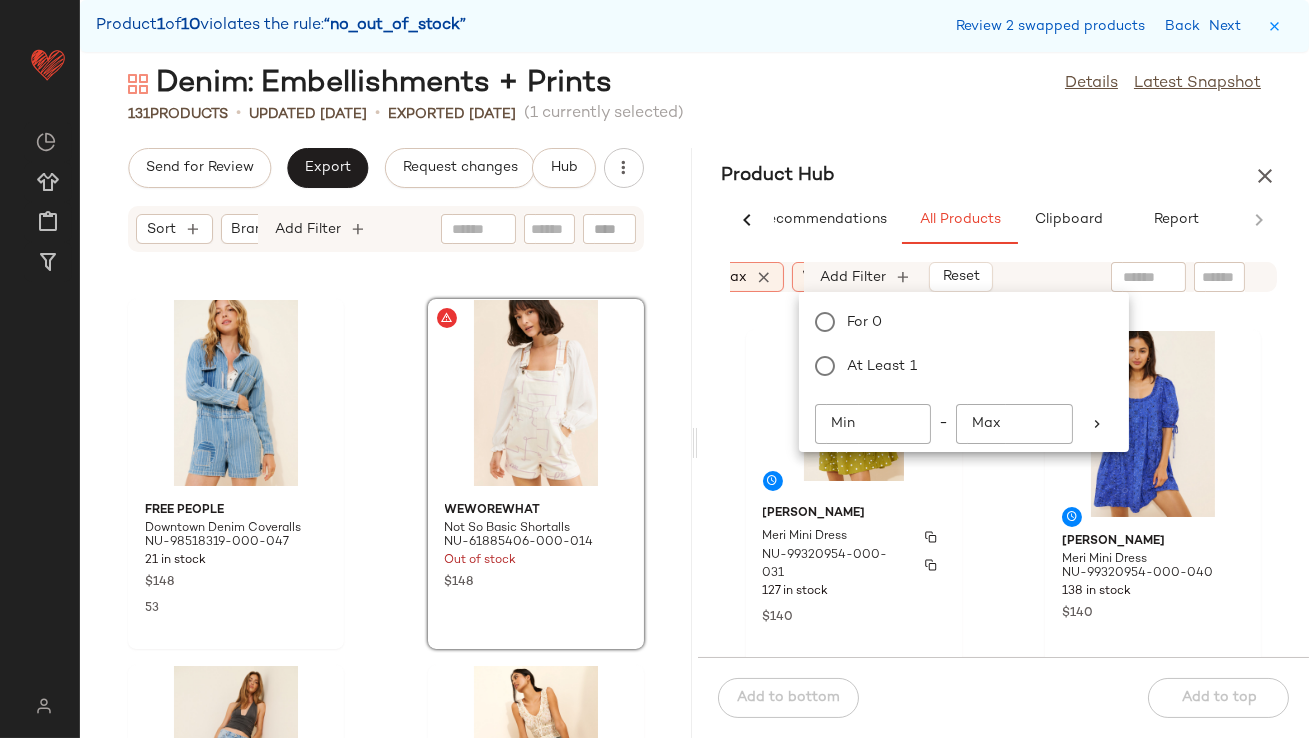 scroll, scrollTop: 0, scrollLeft: 959, axis: horizontal 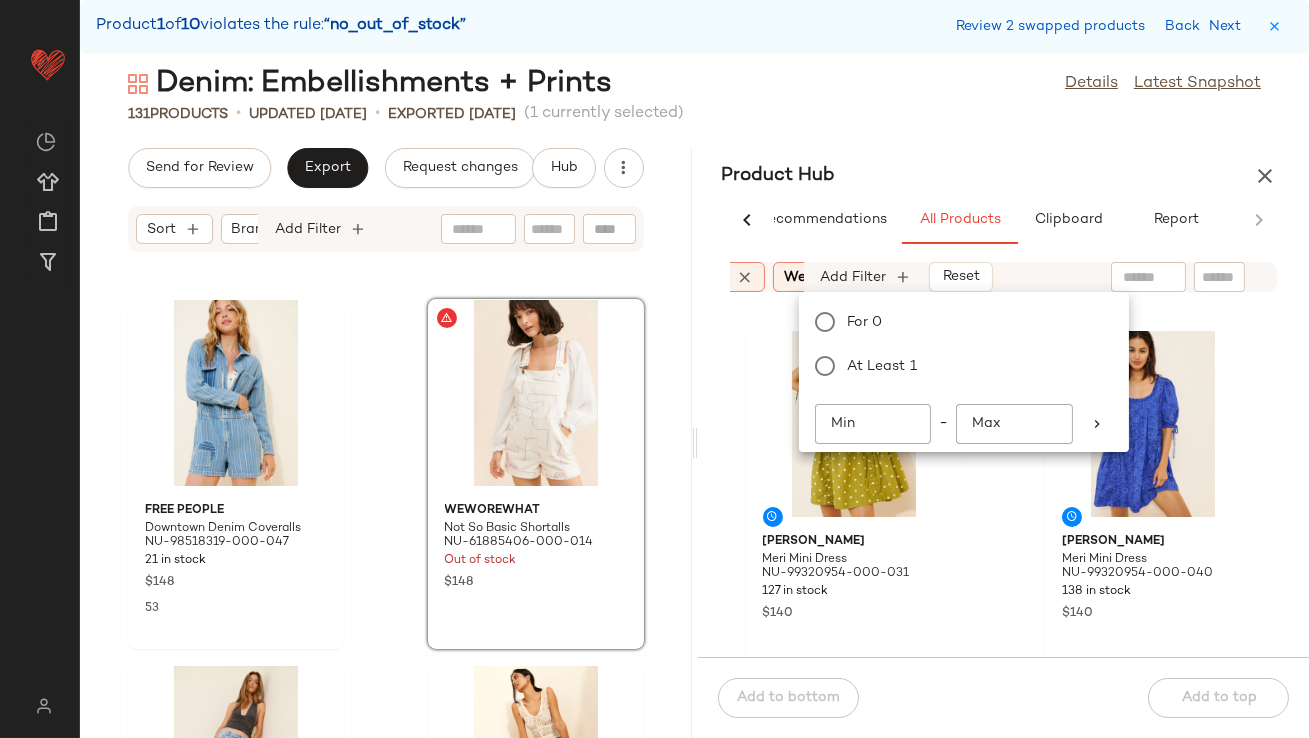 click on "Min" 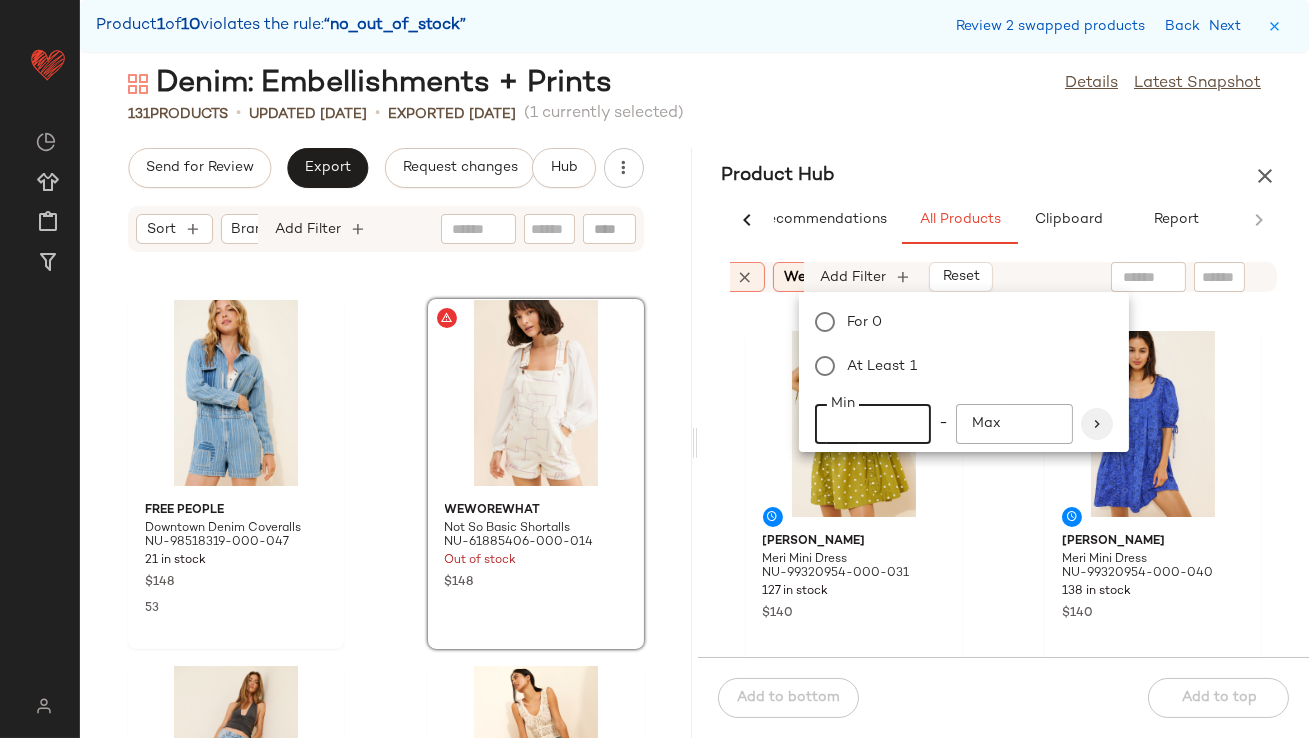 type on "**" 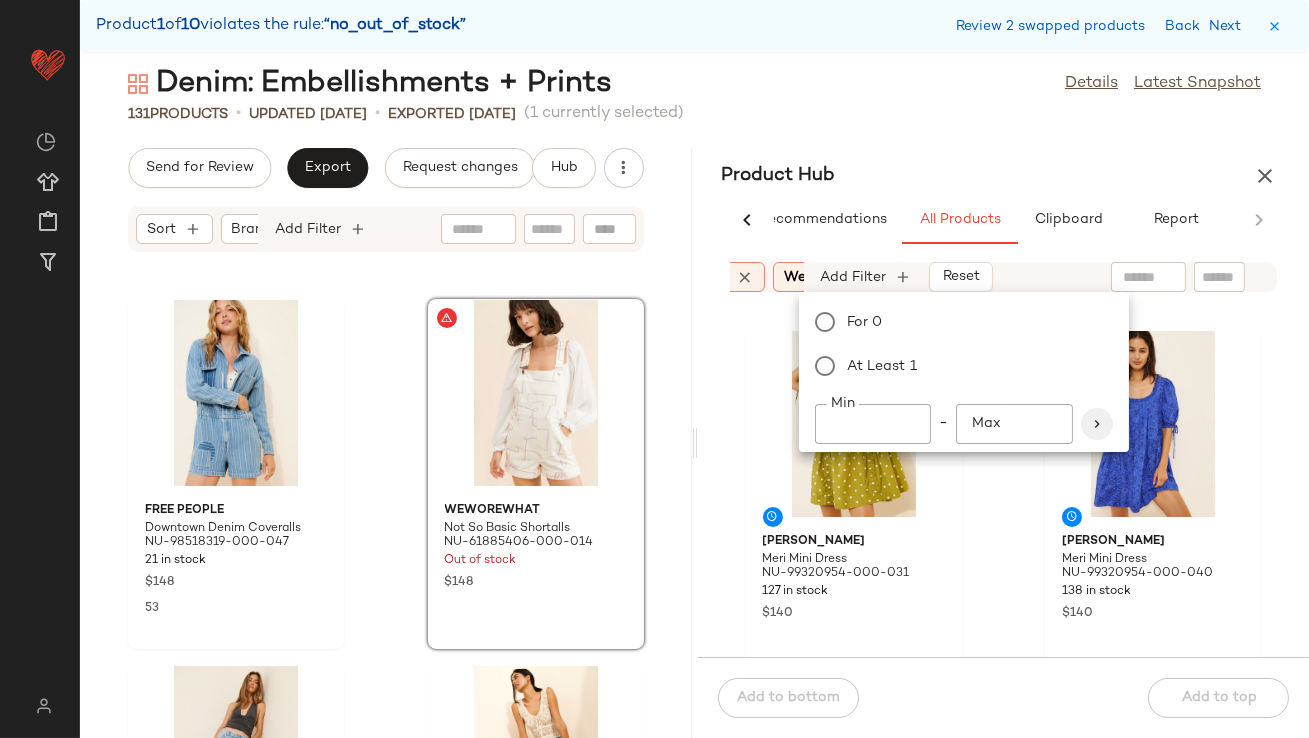 click at bounding box center (1097, 424) 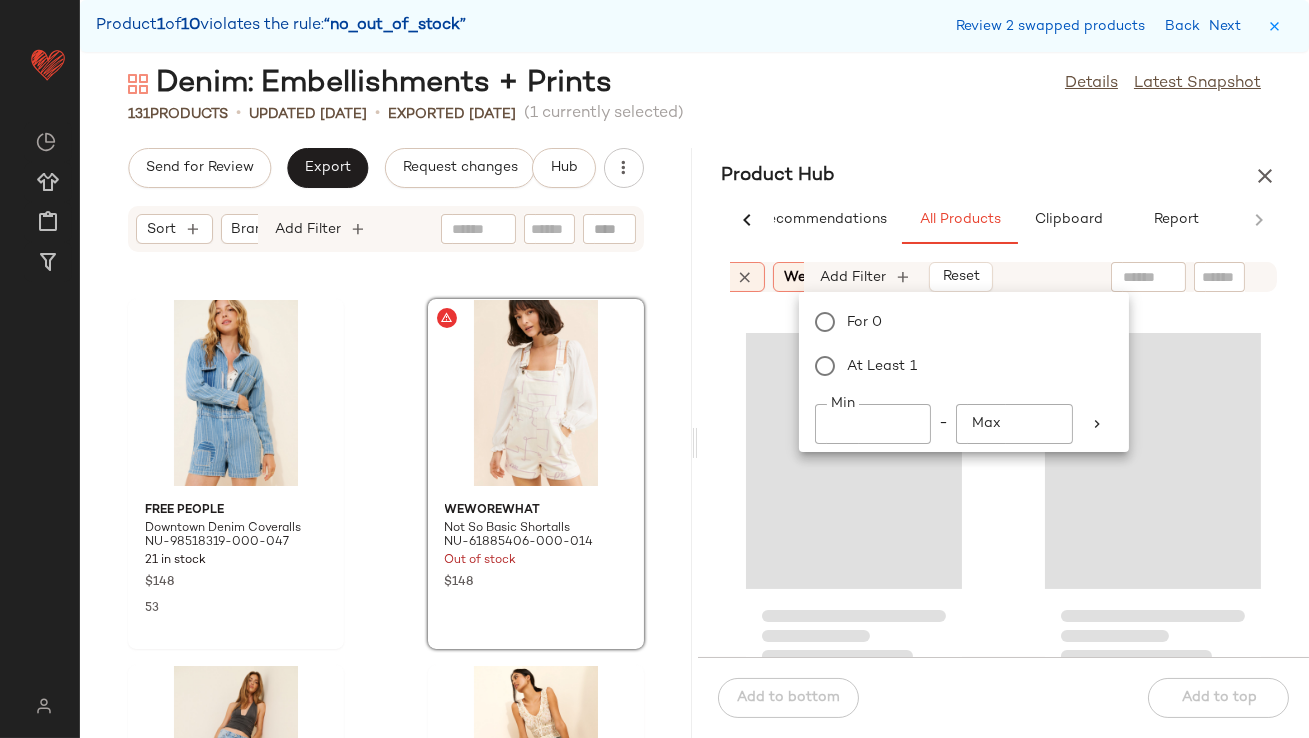 click 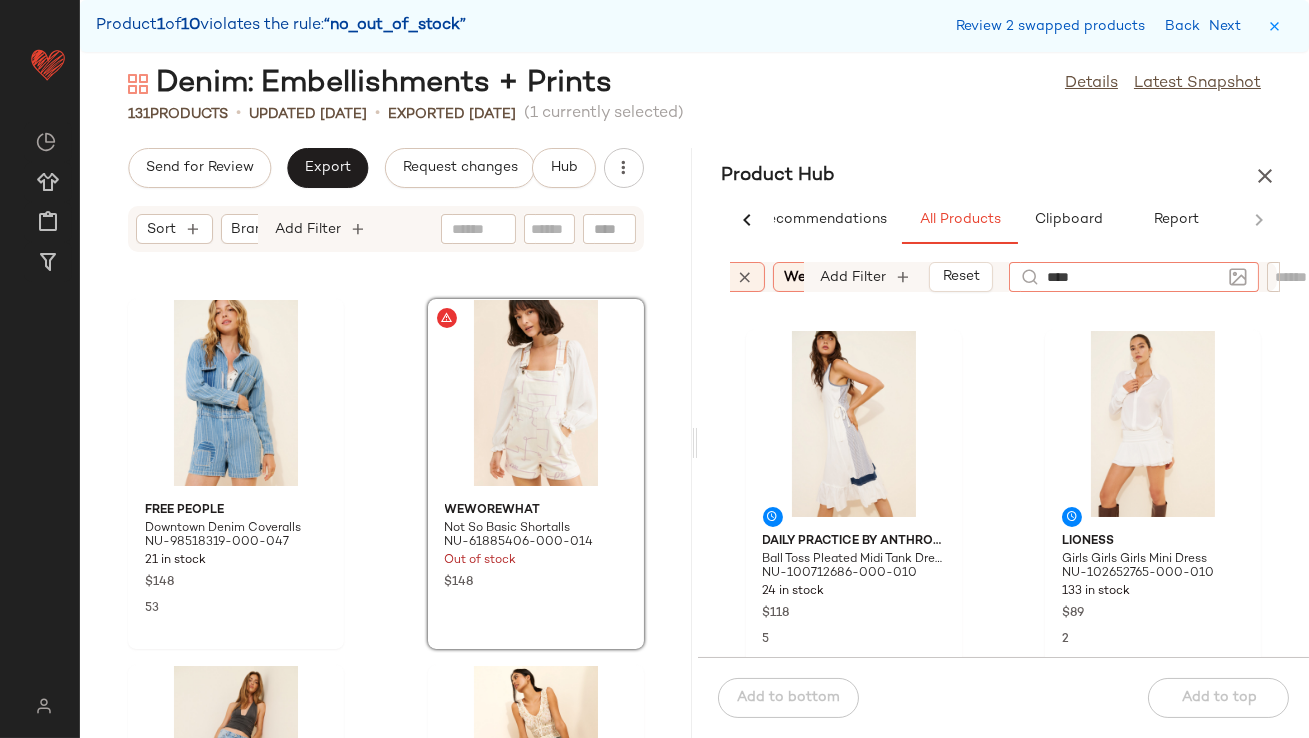 type on "*****" 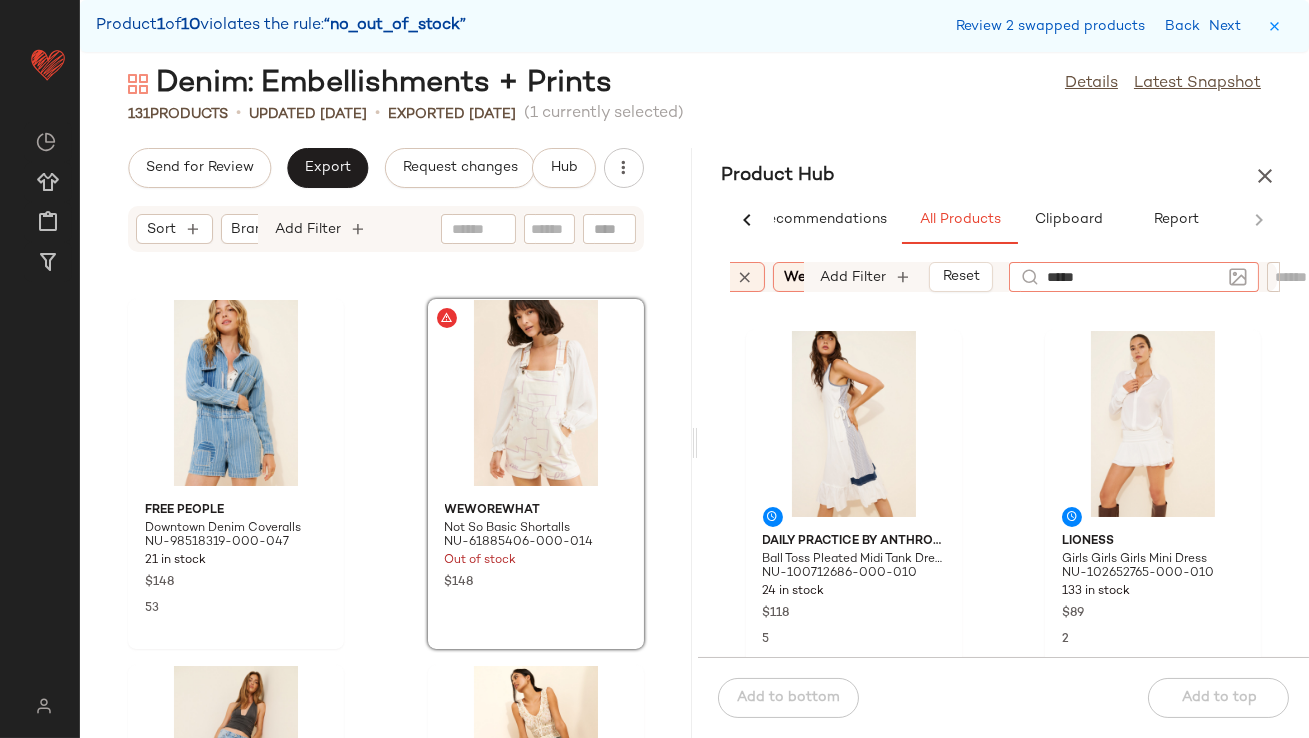 type 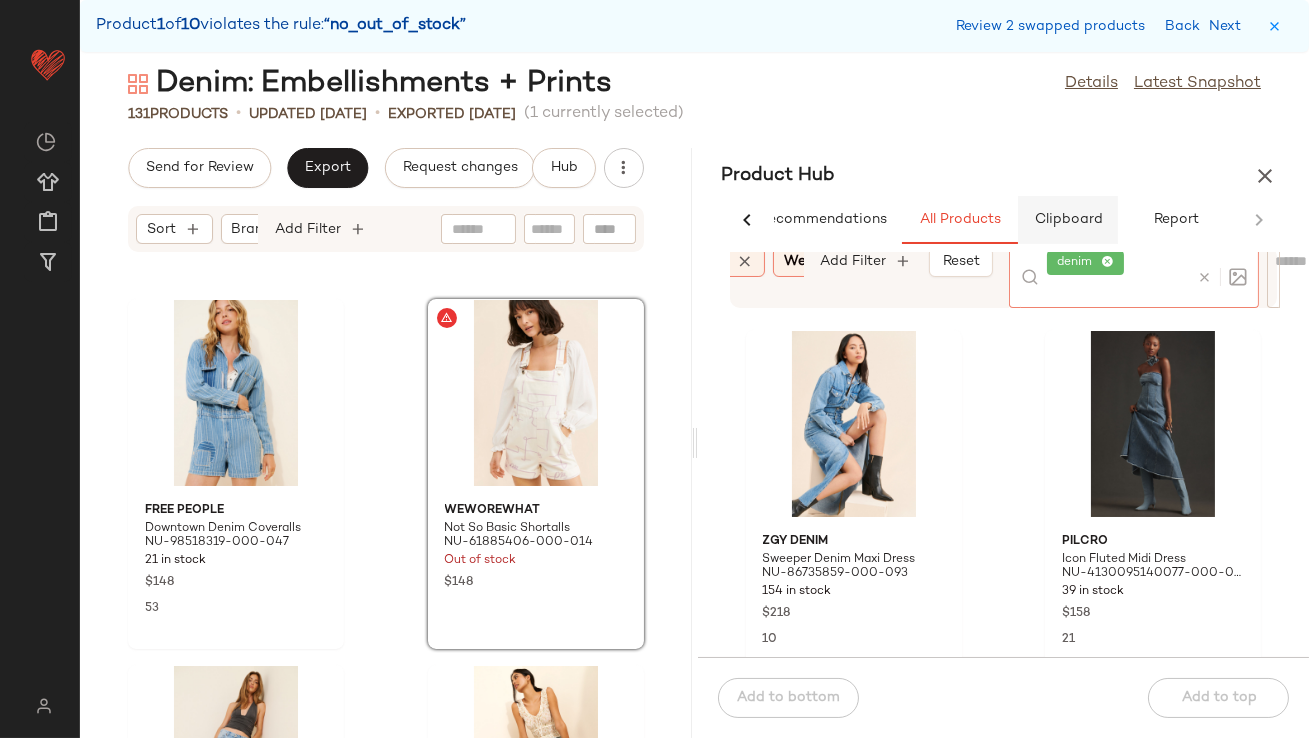 click on "Clipboard" at bounding box center (1068, 220) 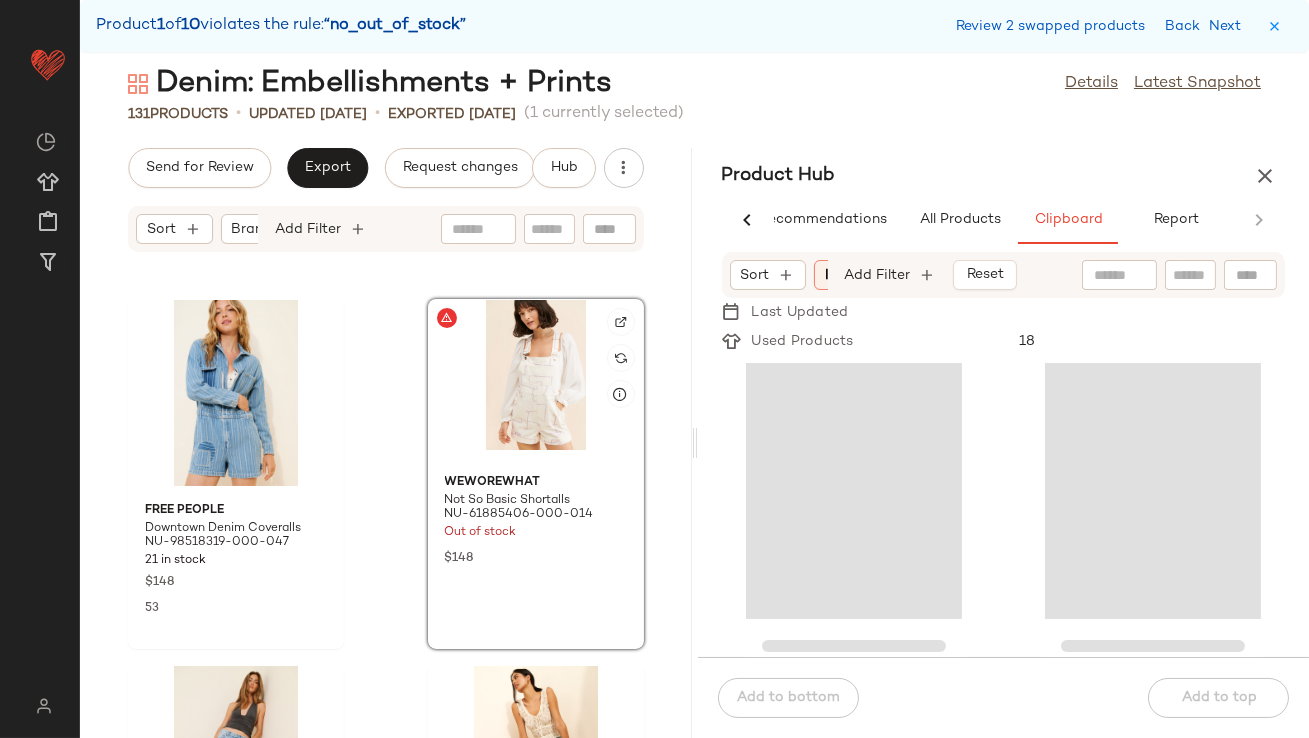 scroll, scrollTop: 4024, scrollLeft: 0, axis: vertical 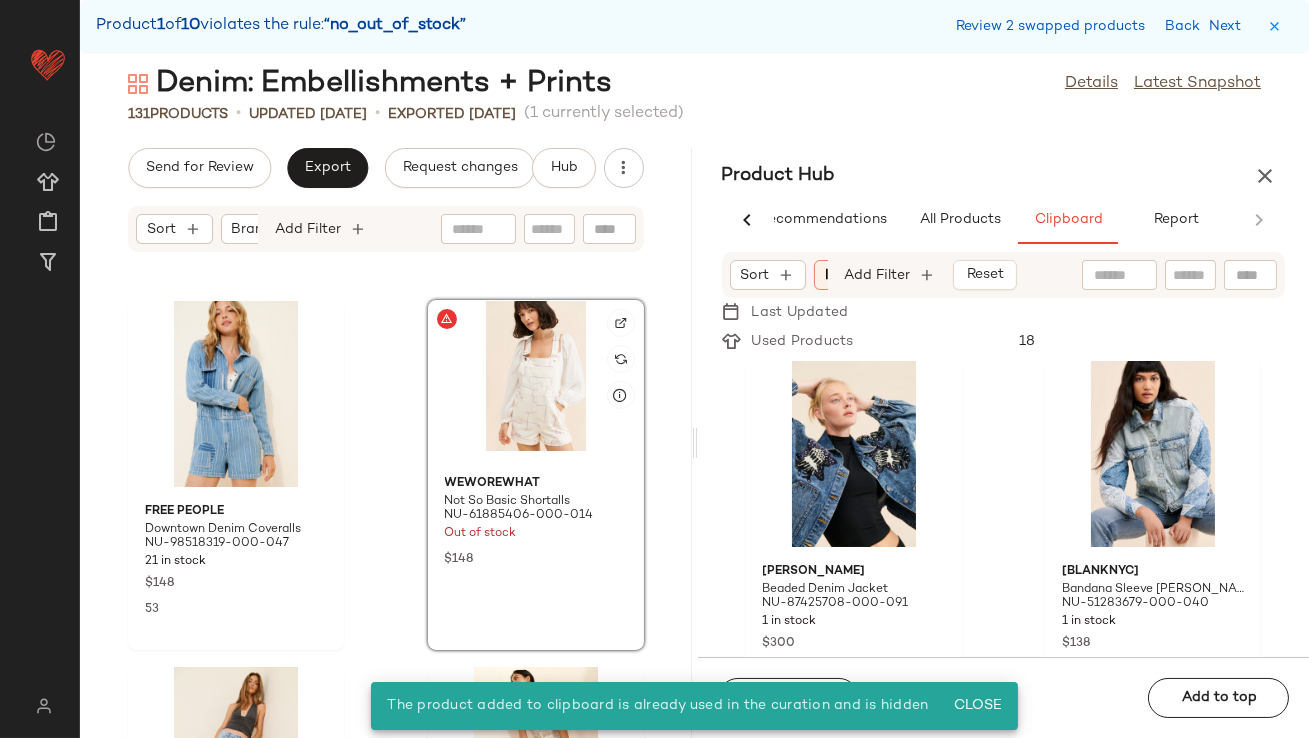 click 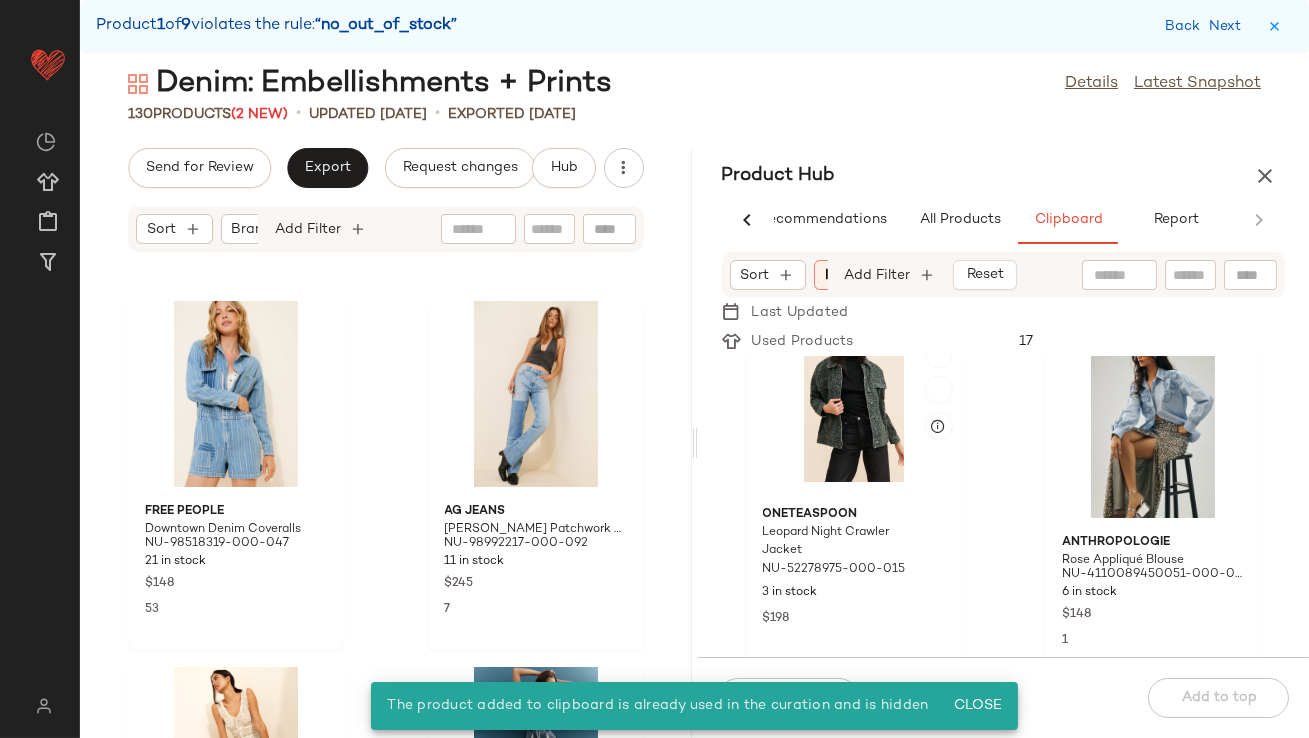 scroll, scrollTop: 504, scrollLeft: 0, axis: vertical 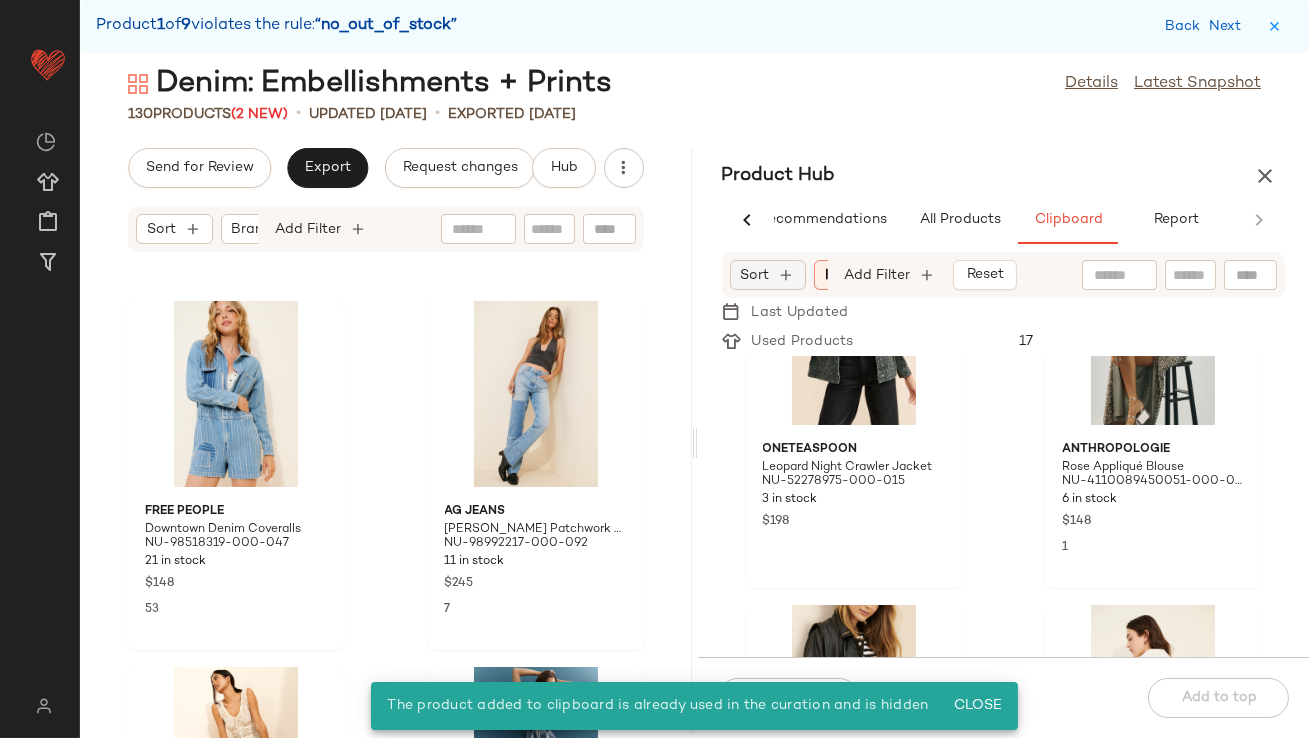click on "Sort" at bounding box center [755, 275] 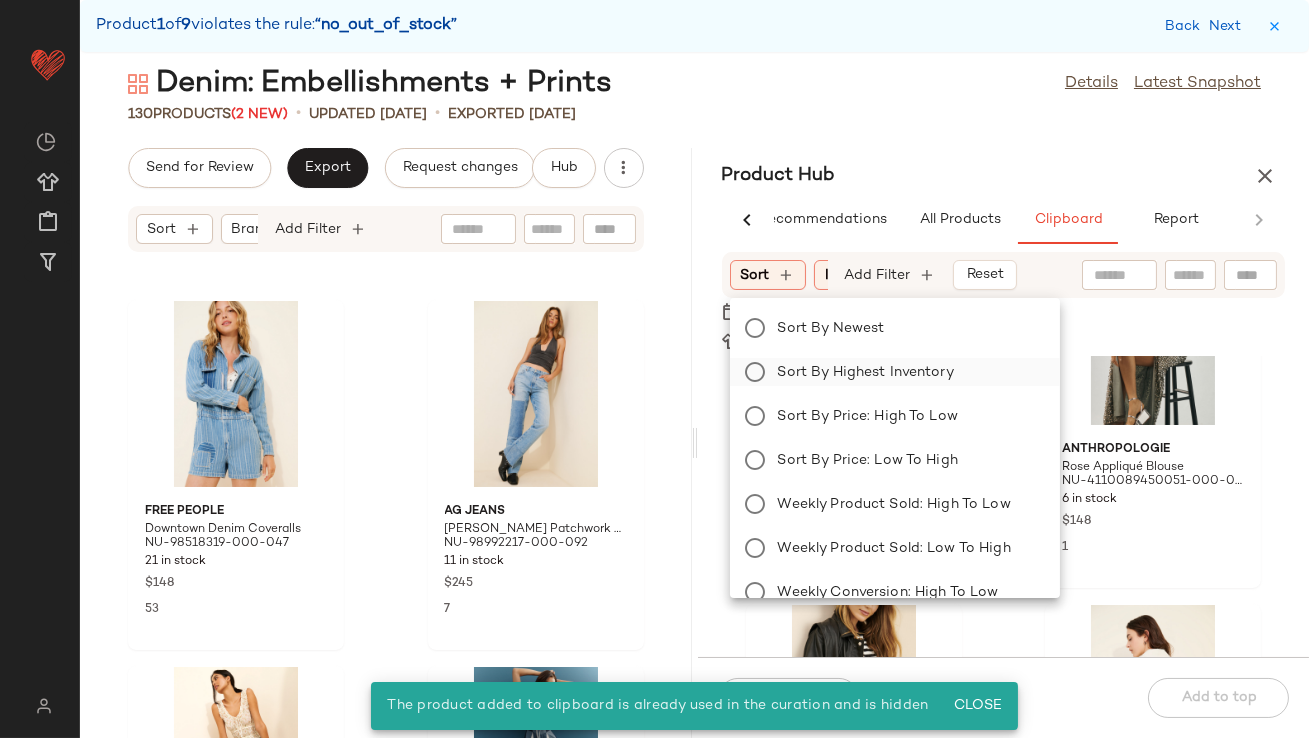 click on "Sort by Highest Inventory" at bounding box center (907, 372) 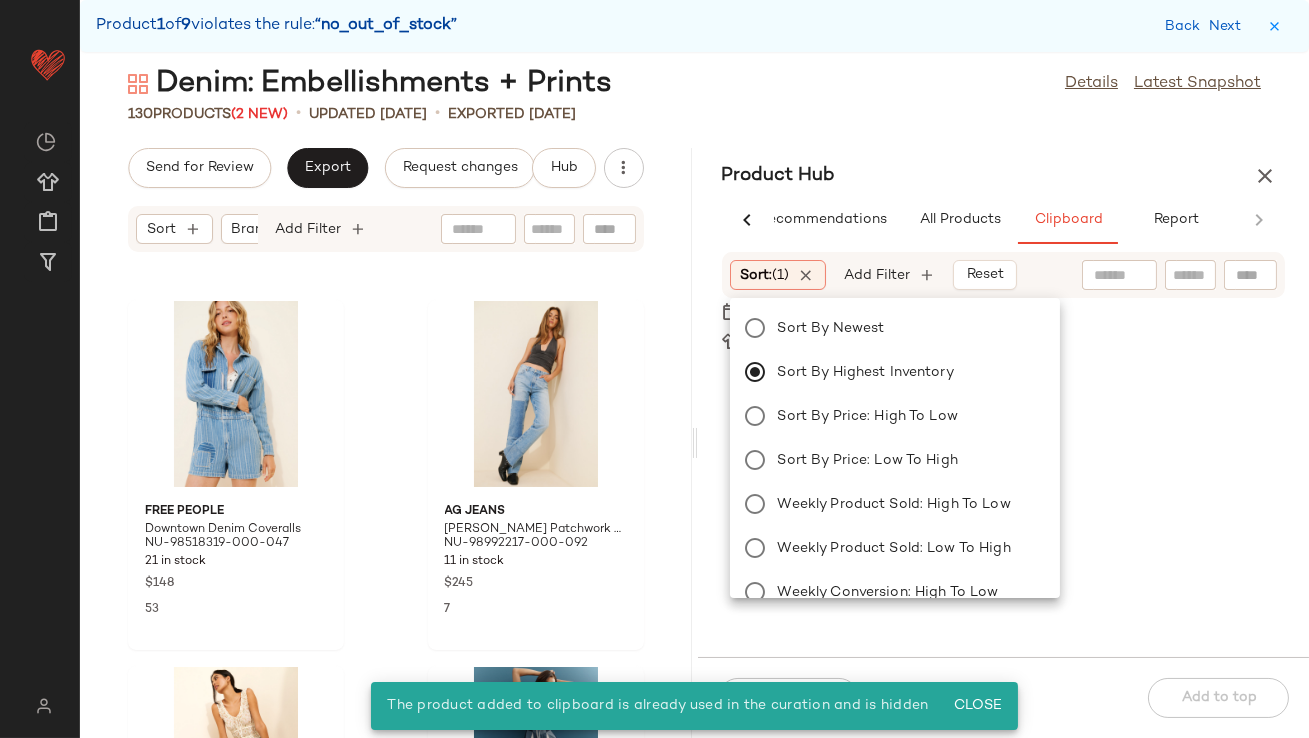 scroll, scrollTop: 10980, scrollLeft: 0, axis: vertical 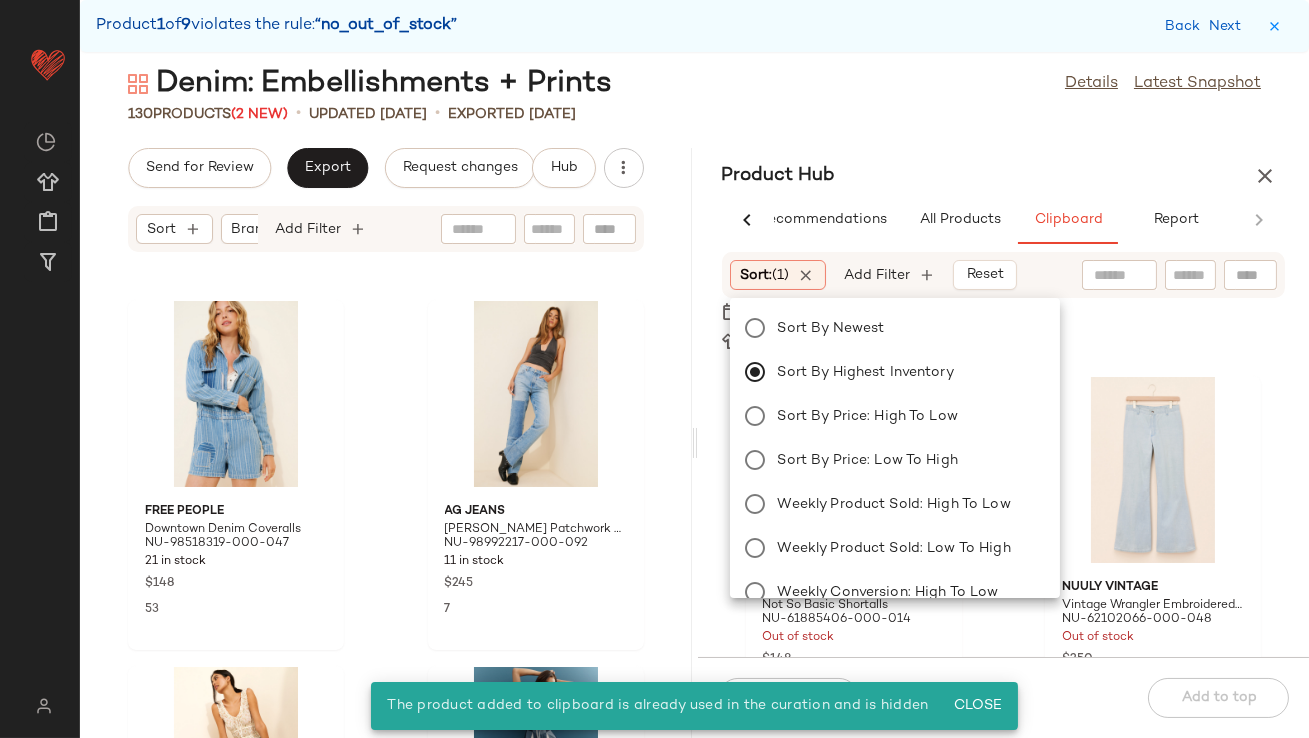 click on "Used Products  17" at bounding box center [1004, 341] 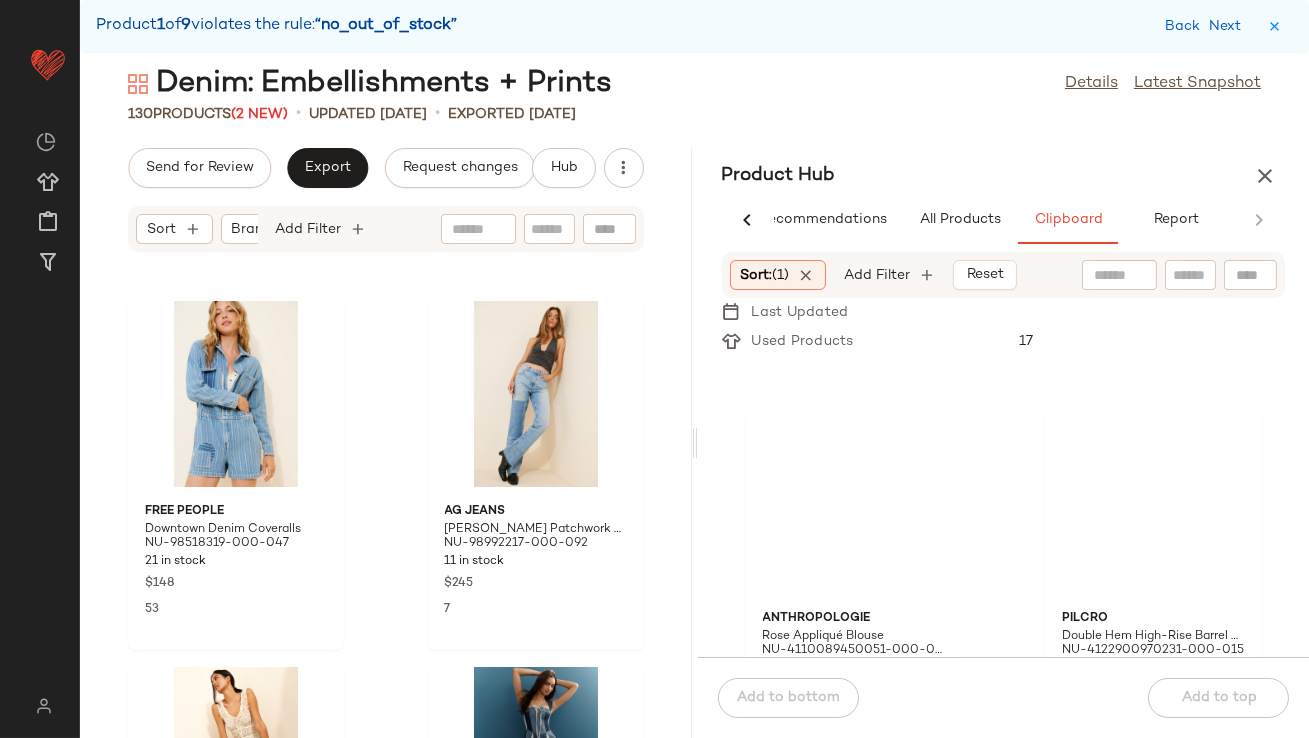 scroll, scrollTop: 0, scrollLeft: 0, axis: both 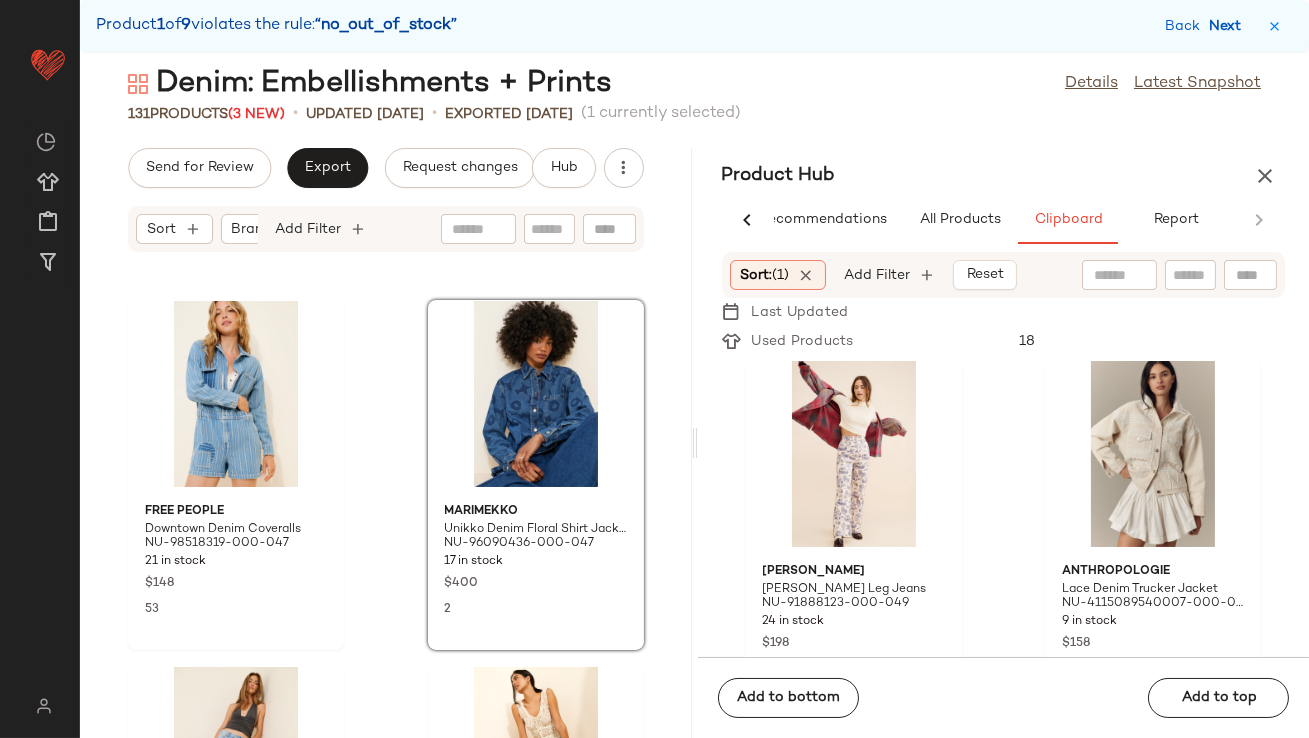 click on "Next" at bounding box center (1229, 26) 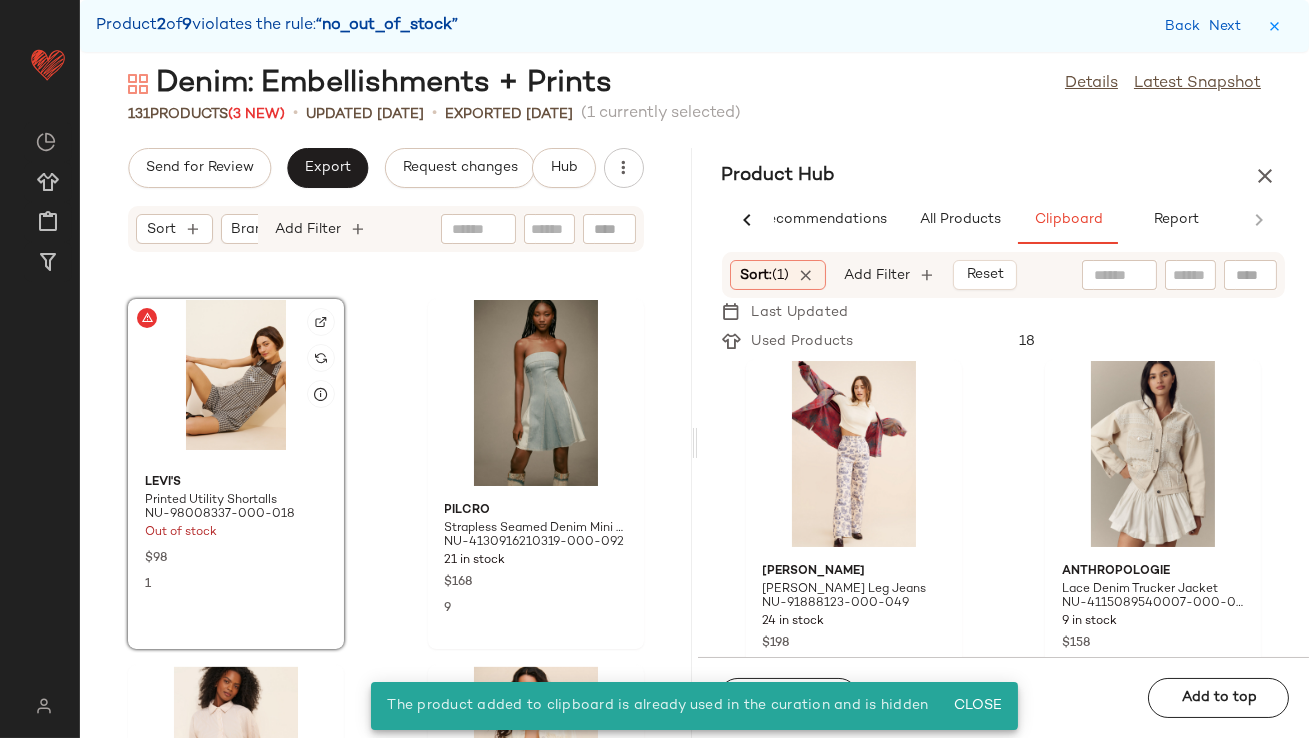 click 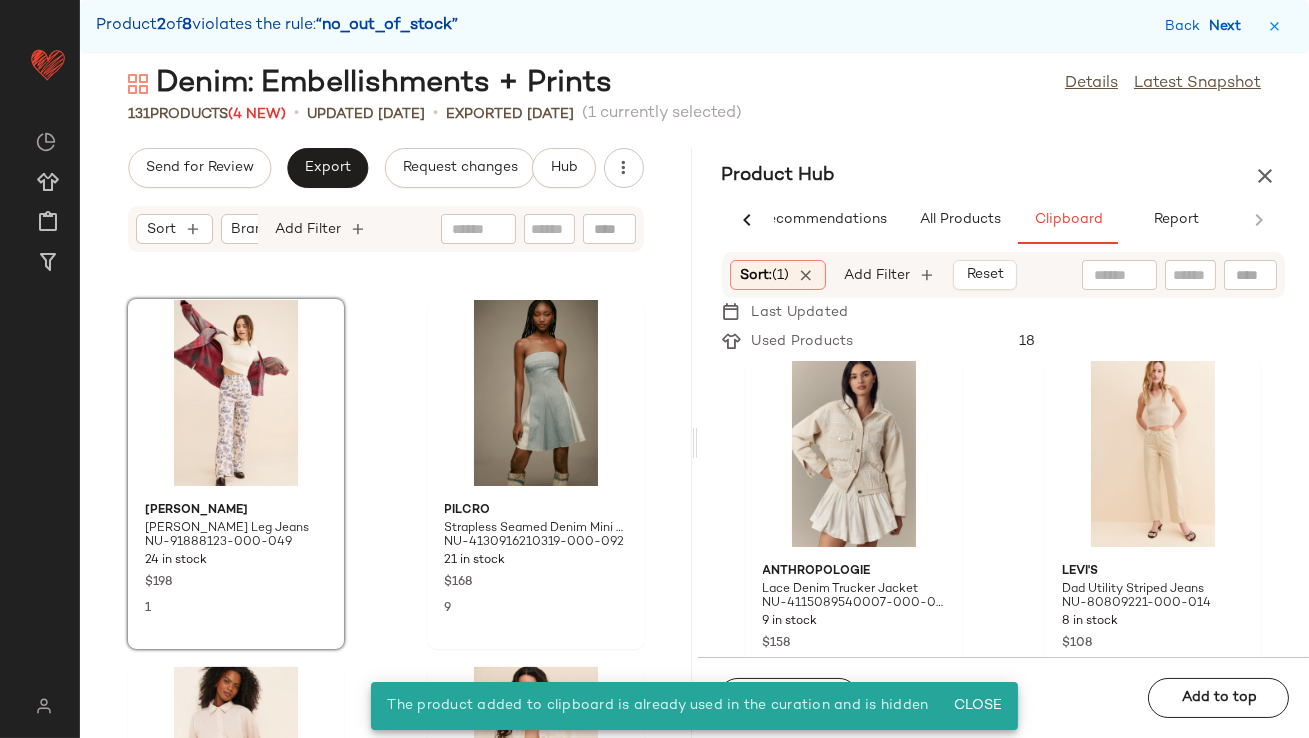 click on "Next" at bounding box center (1229, 26) 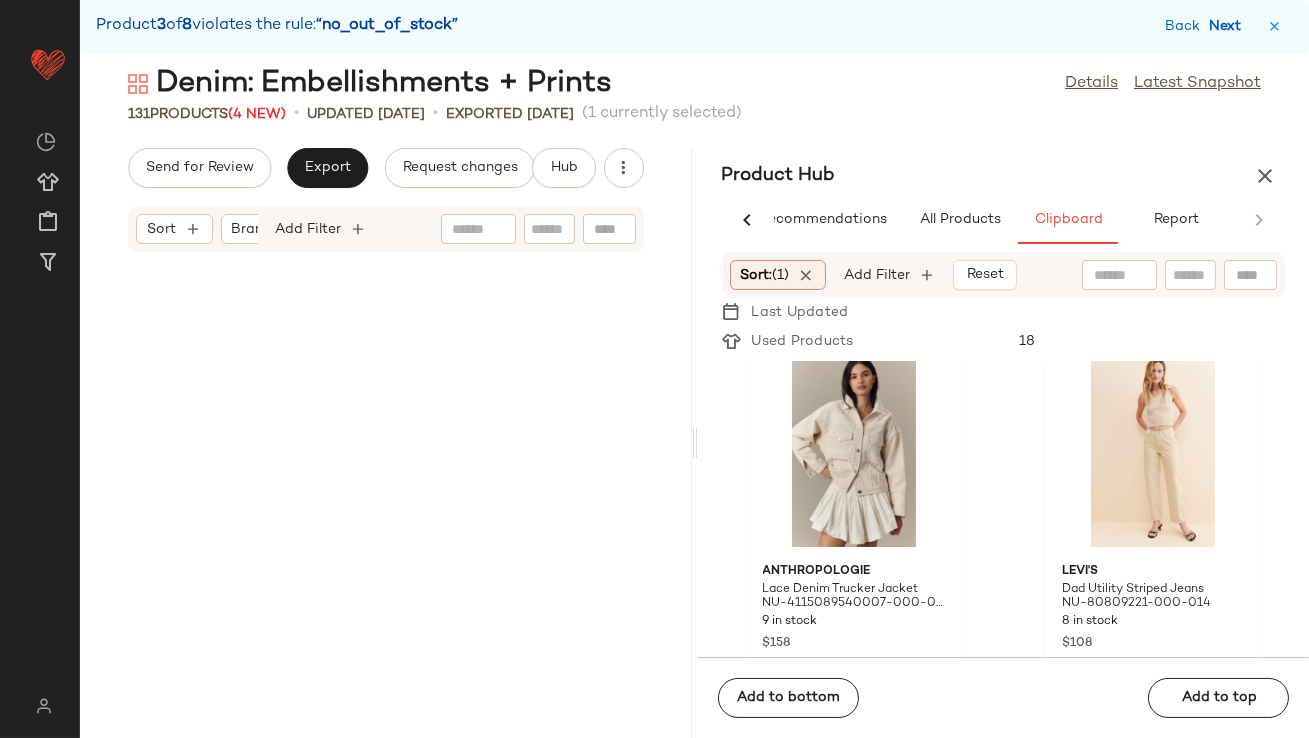 scroll, scrollTop: 9515, scrollLeft: 0, axis: vertical 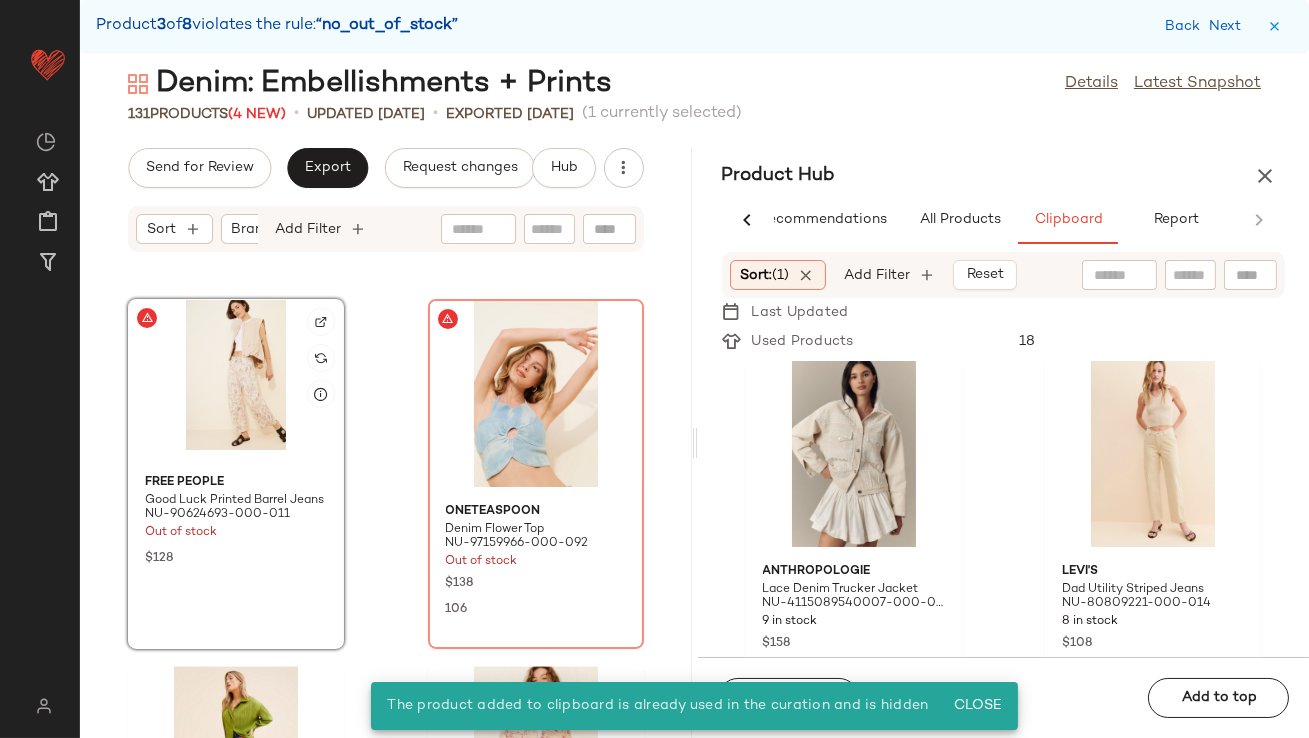 click 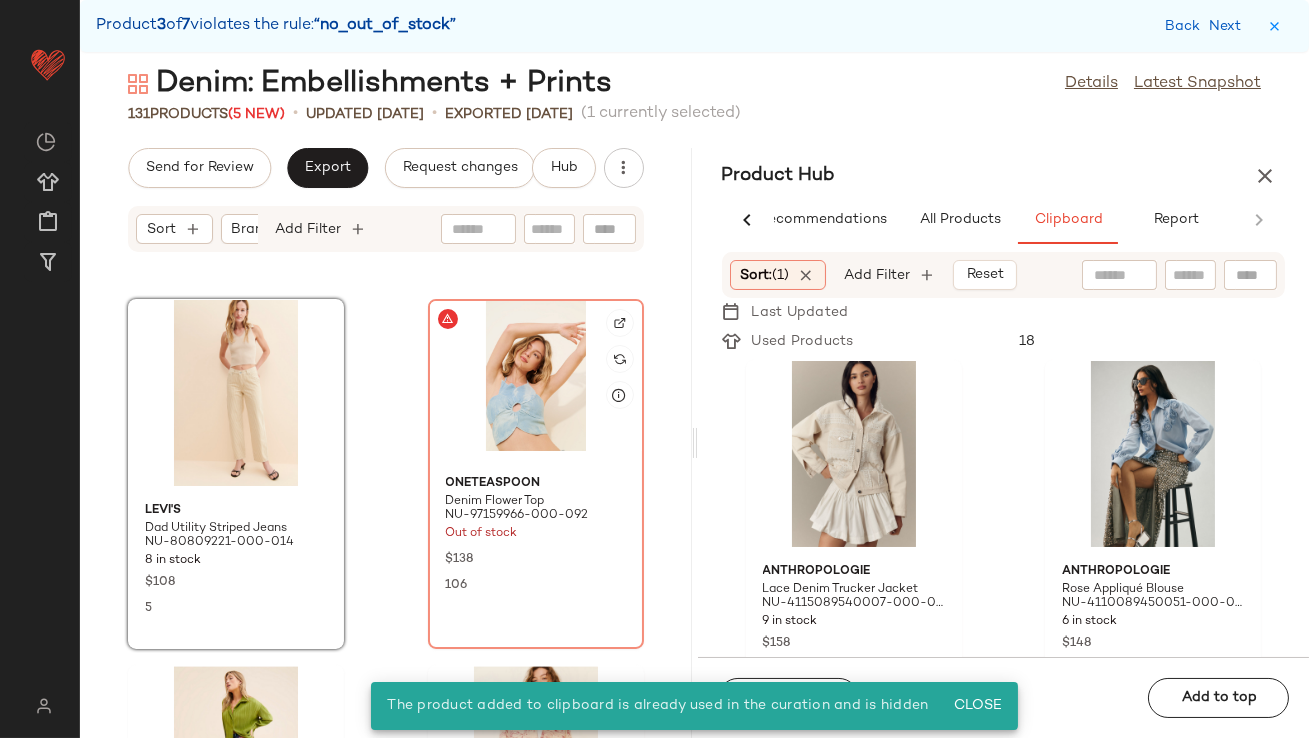 click 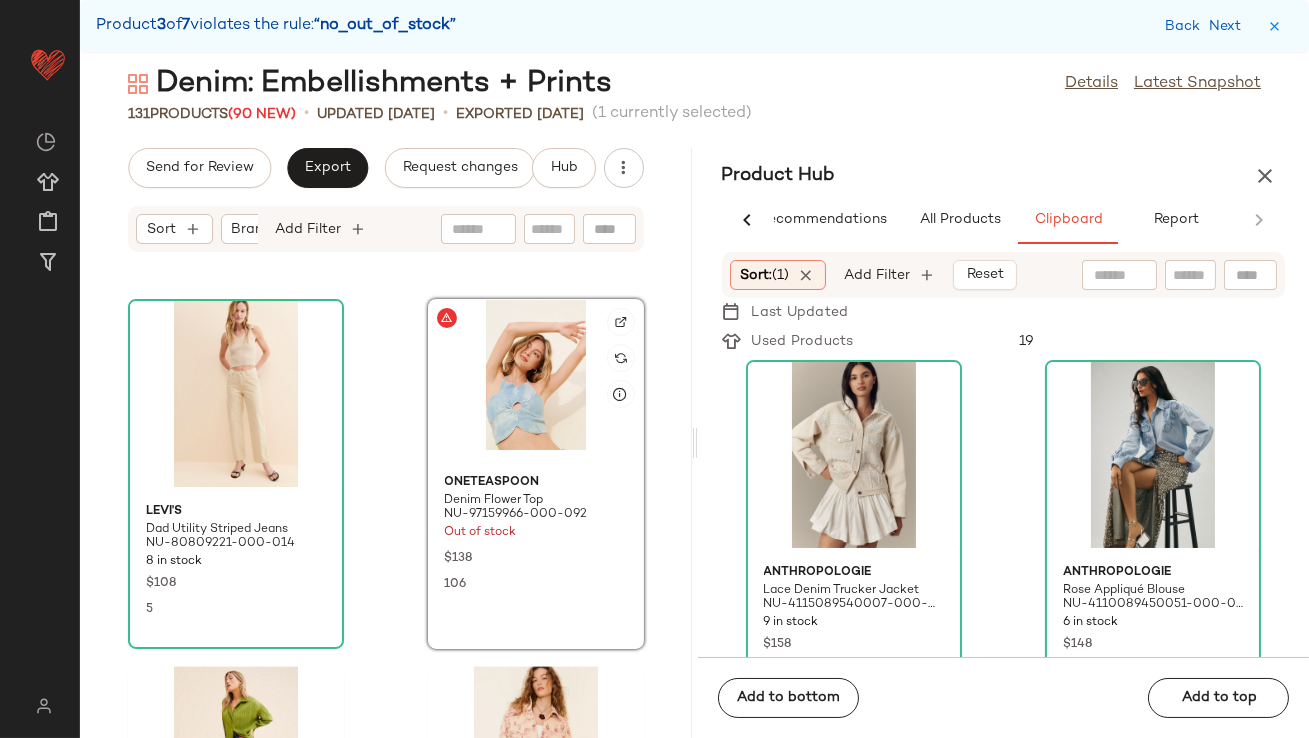 click 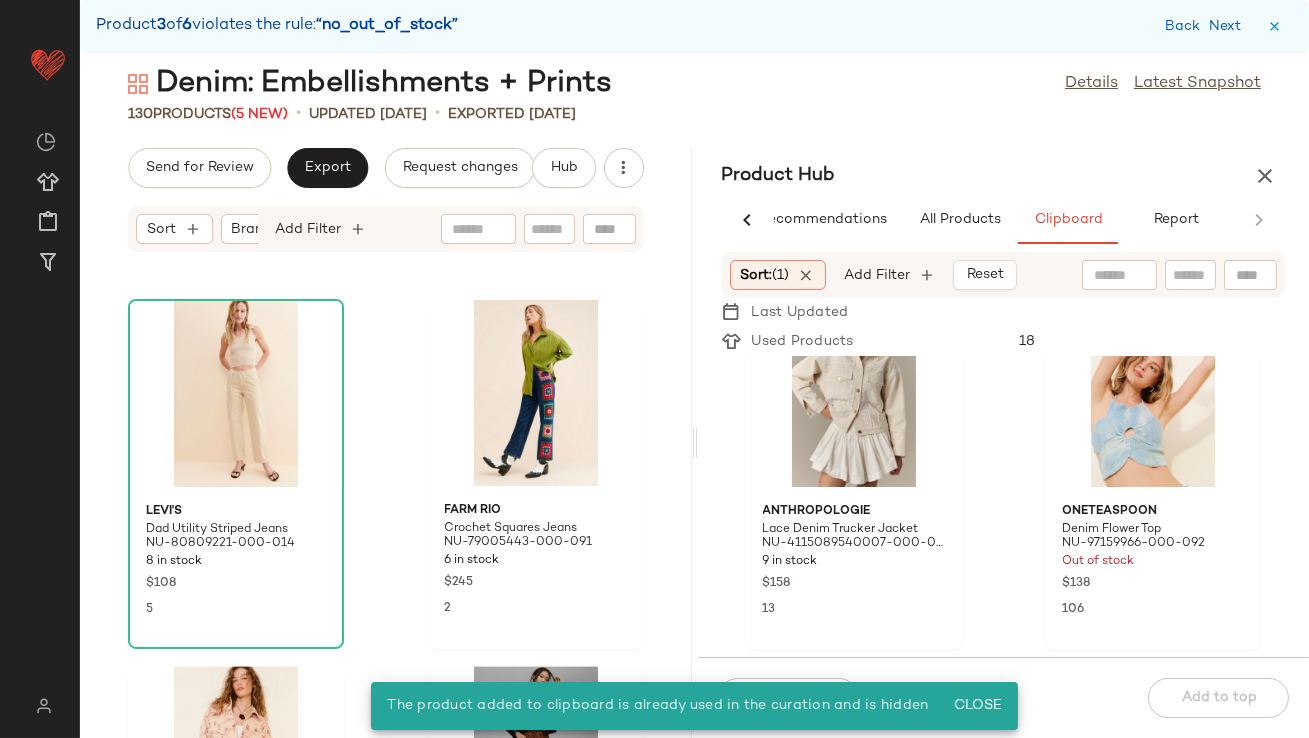 scroll, scrollTop: 0, scrollLeft: 0, axis: both 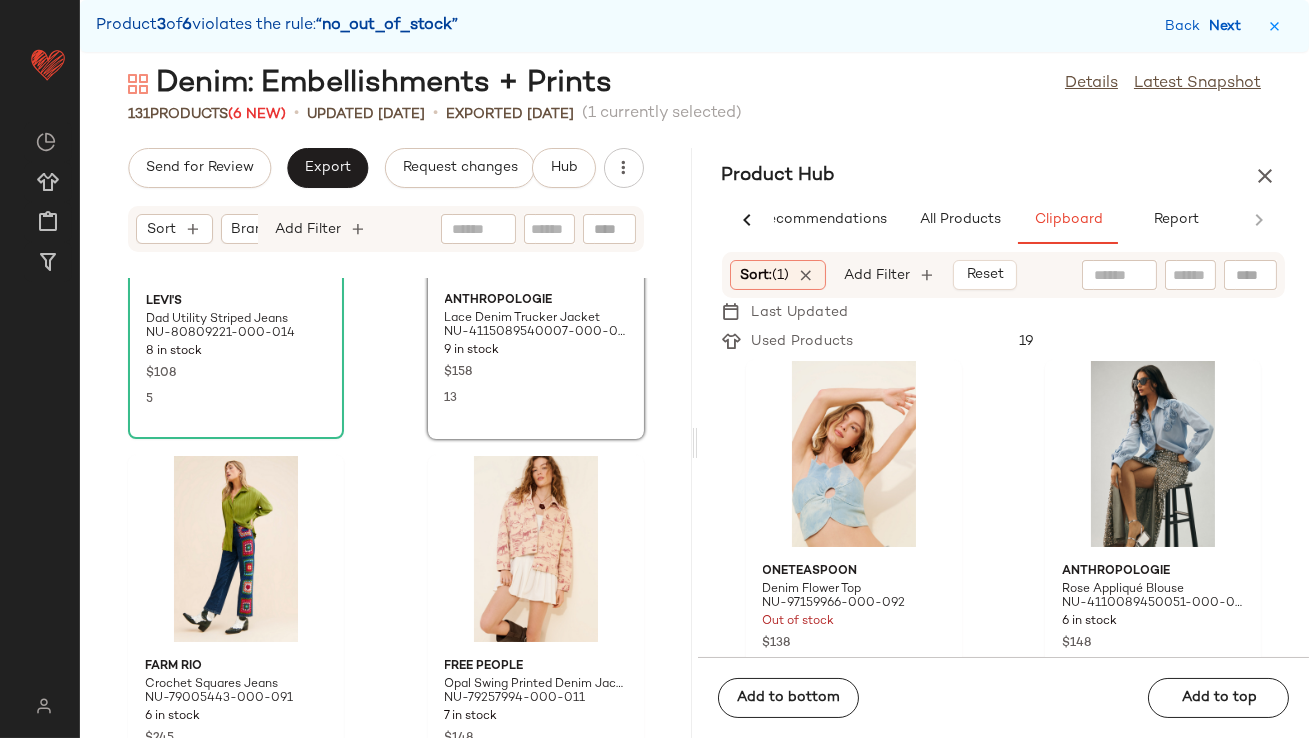 click on "Next" at bounding box center (1229, 26) 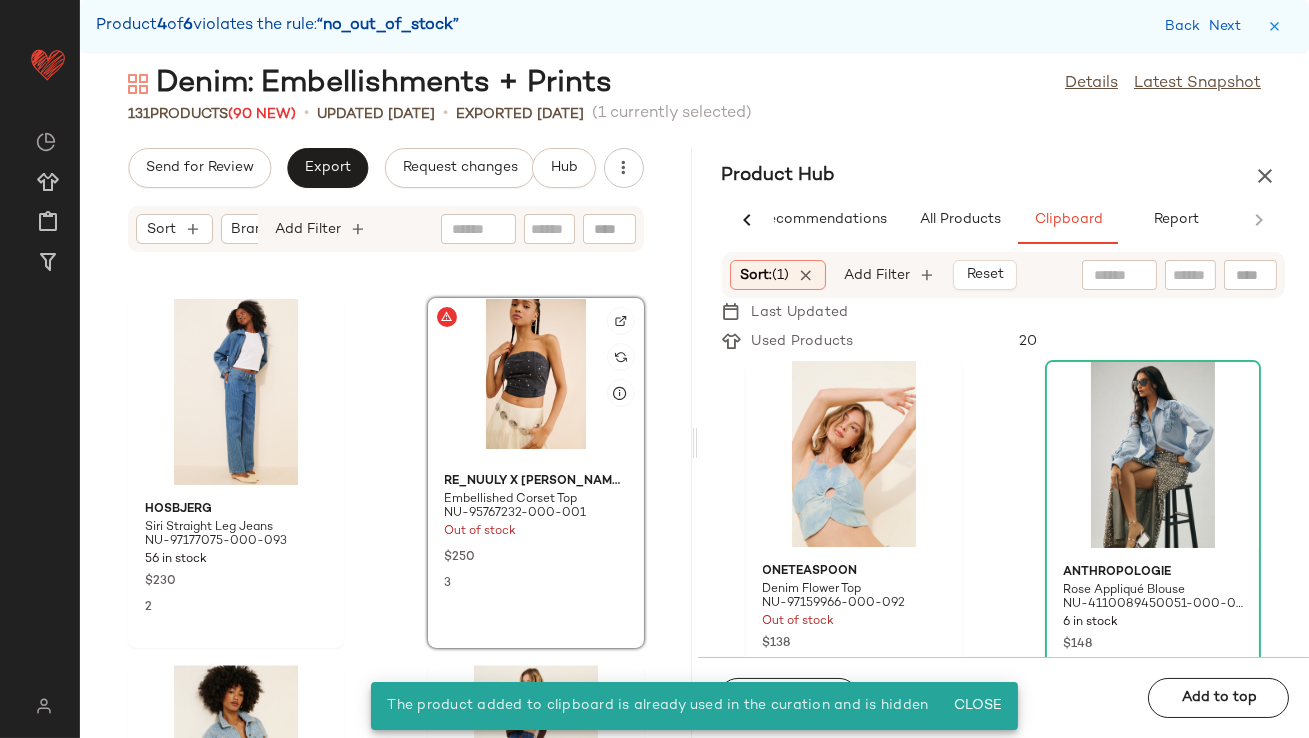 click 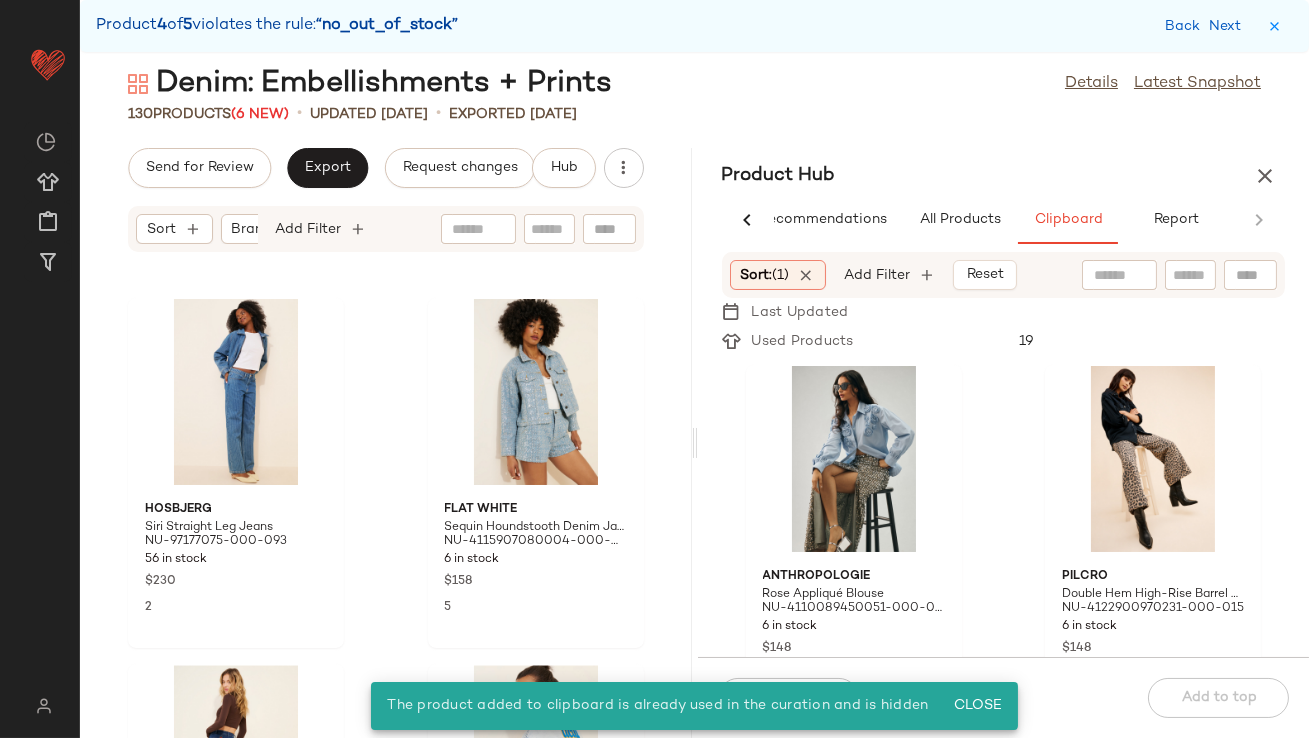 scroll, scrollTop: 412, scrollLeft: 0, axis: vertical 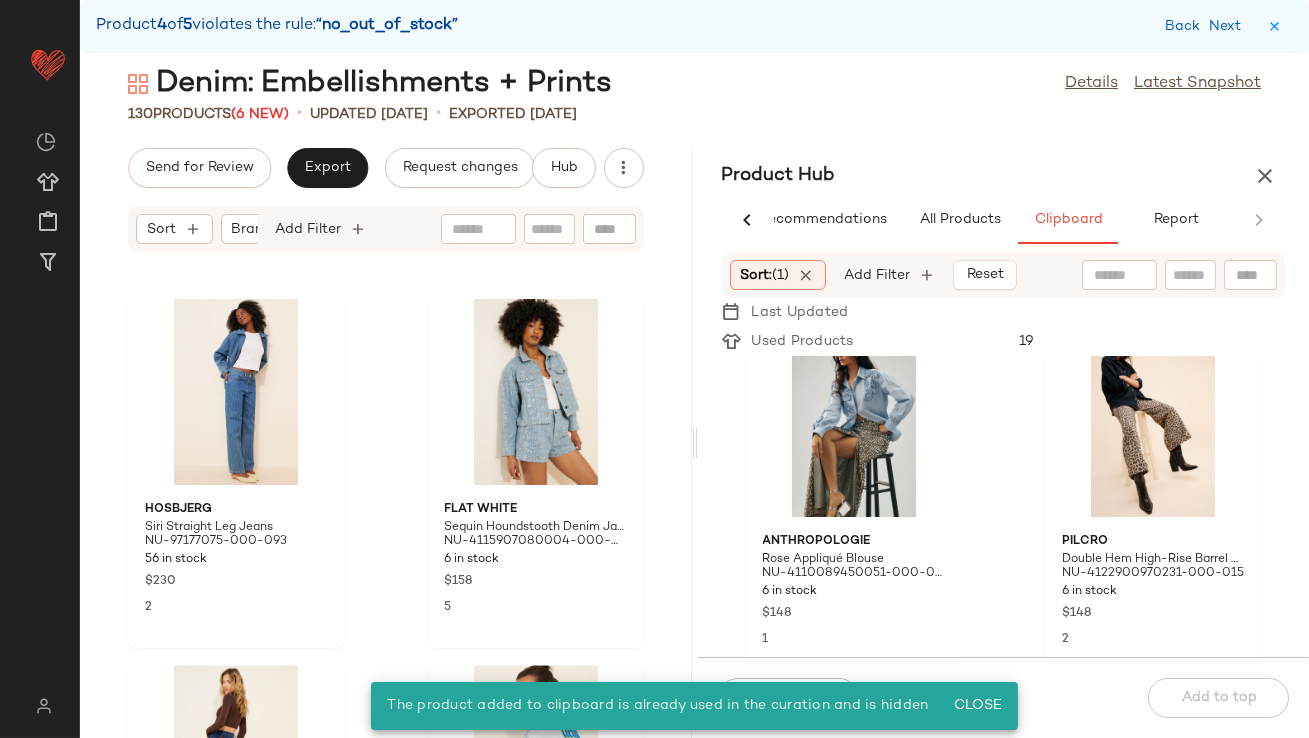 click on "Sort:   (1)" at bounding box center (765, 275) 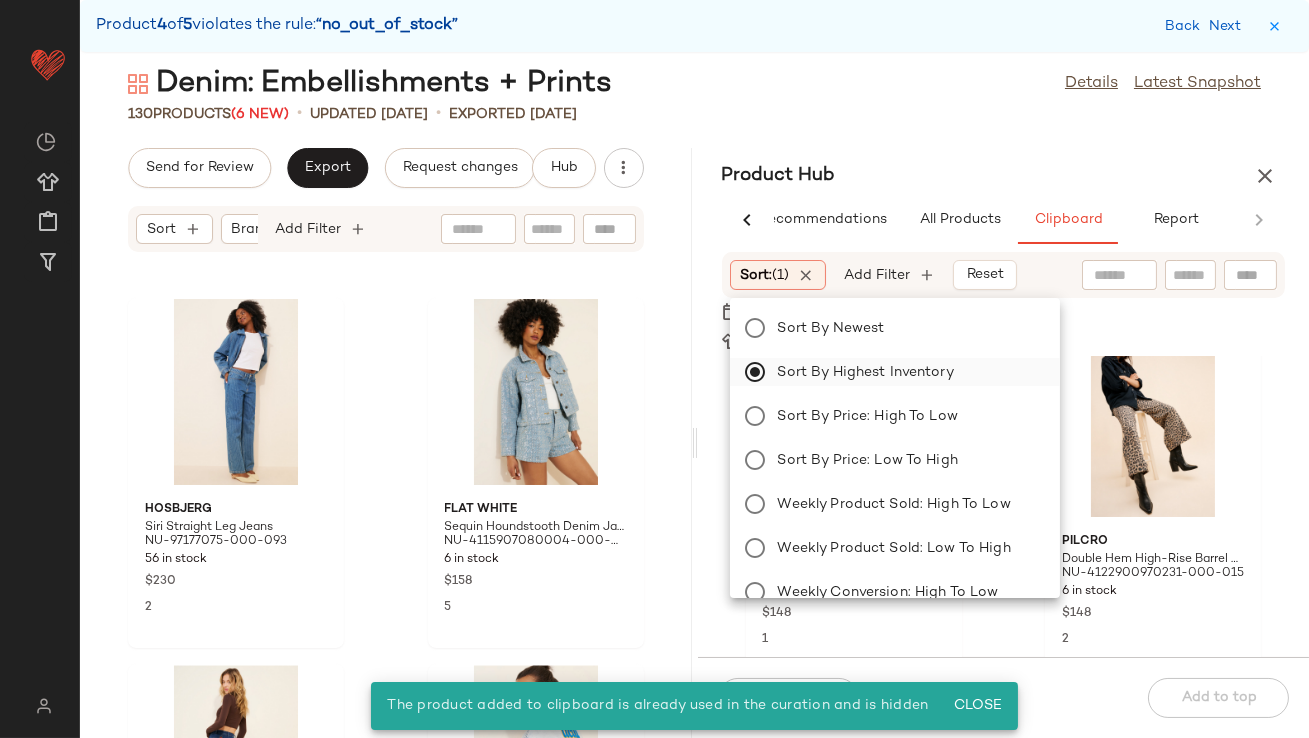 click on "Sort by Highest Inventory" 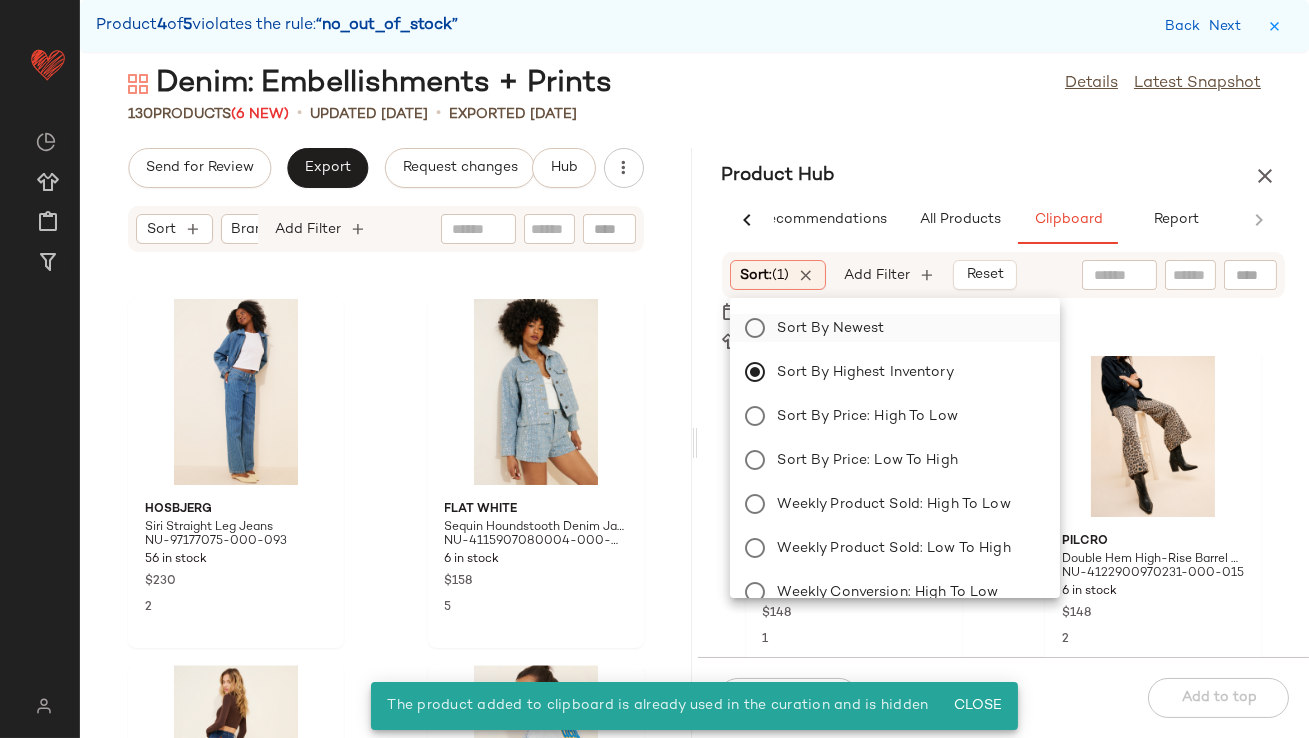 click on "Sort by Newest" 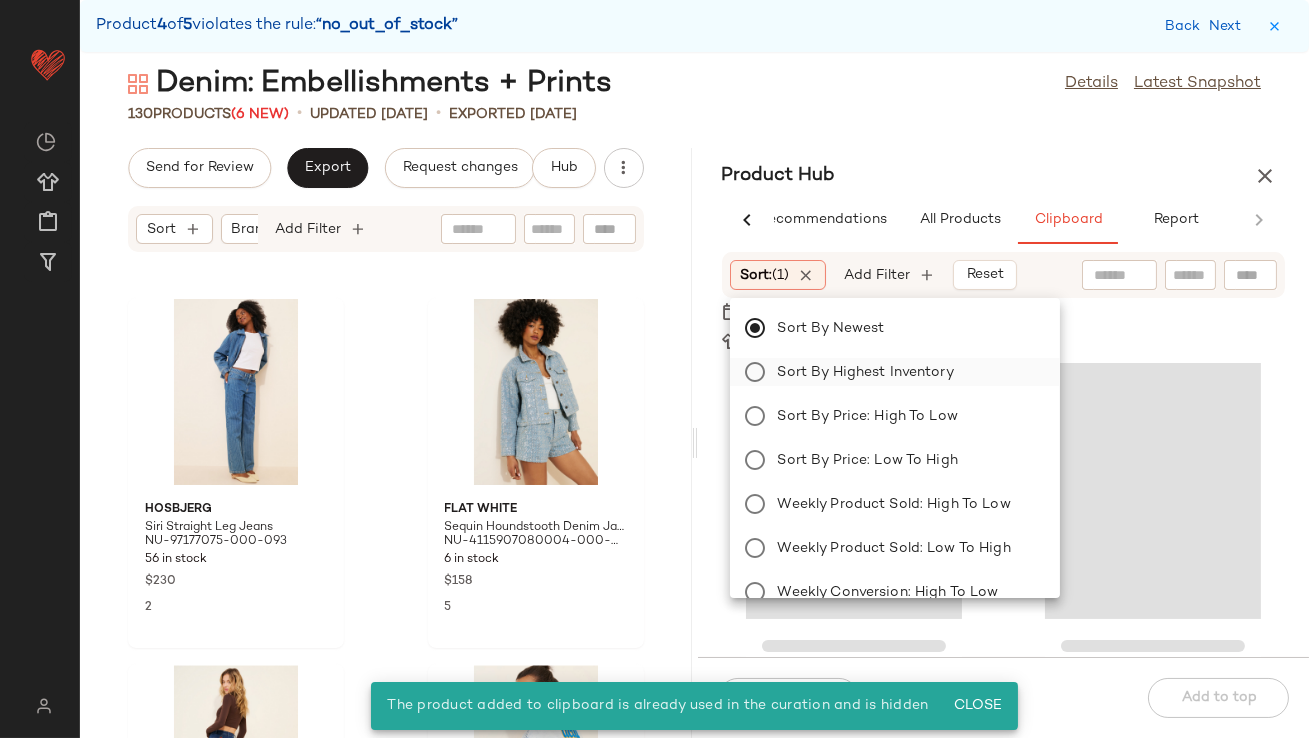scroll, scrollTop: 2928, scrollLeft: 0, axis: vertical 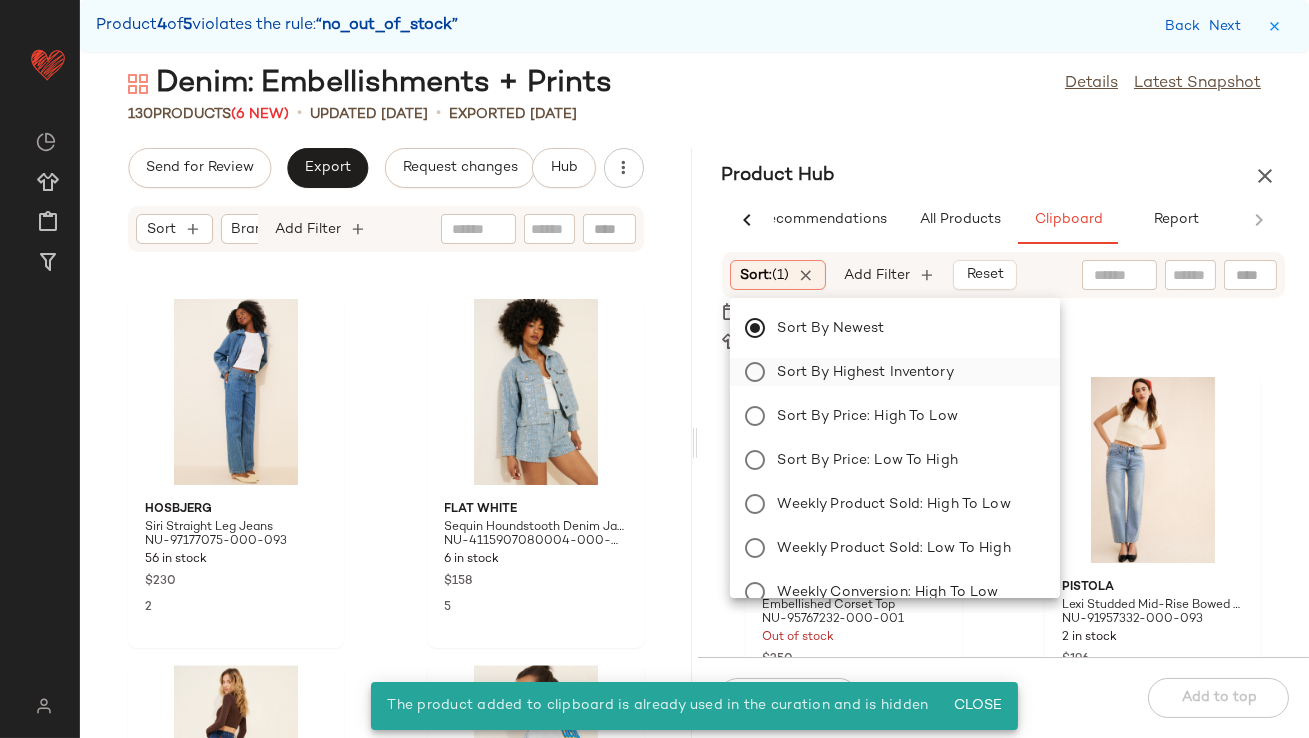 click on "Sort by Highest Inventory" 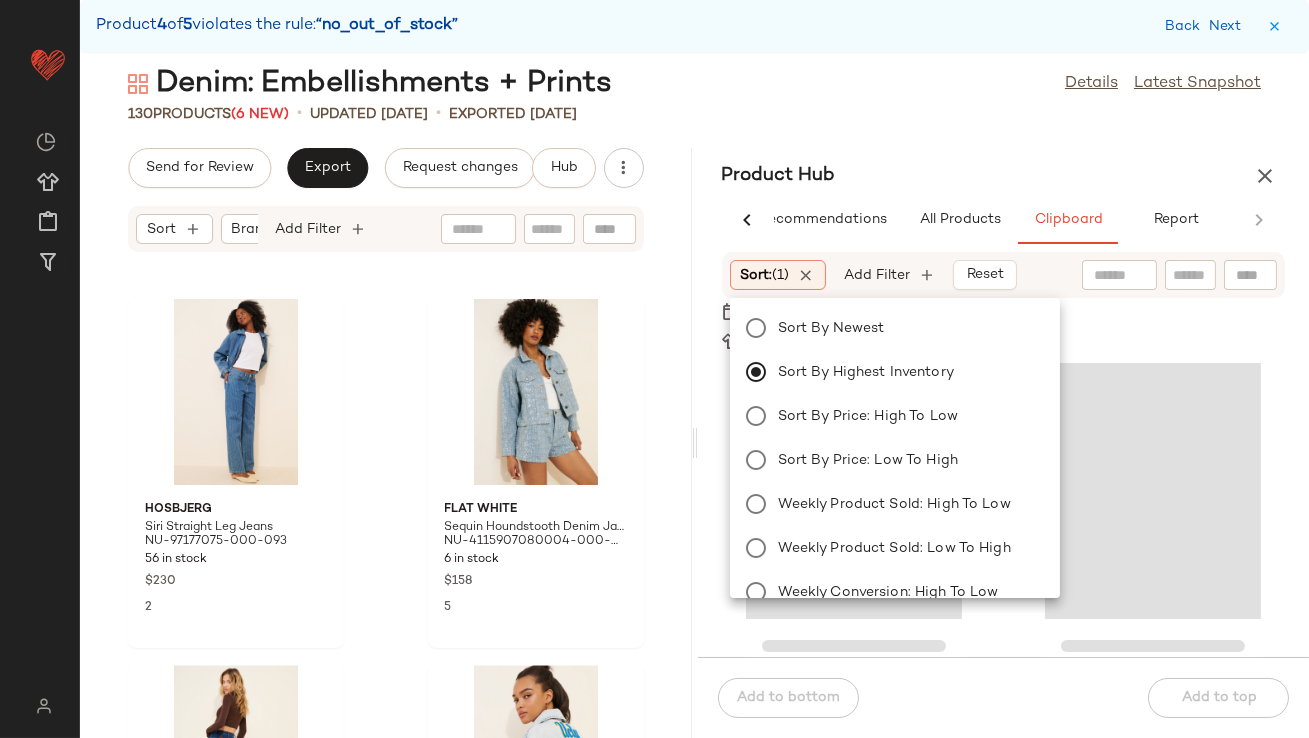 click at bounding box center [1144, 312] 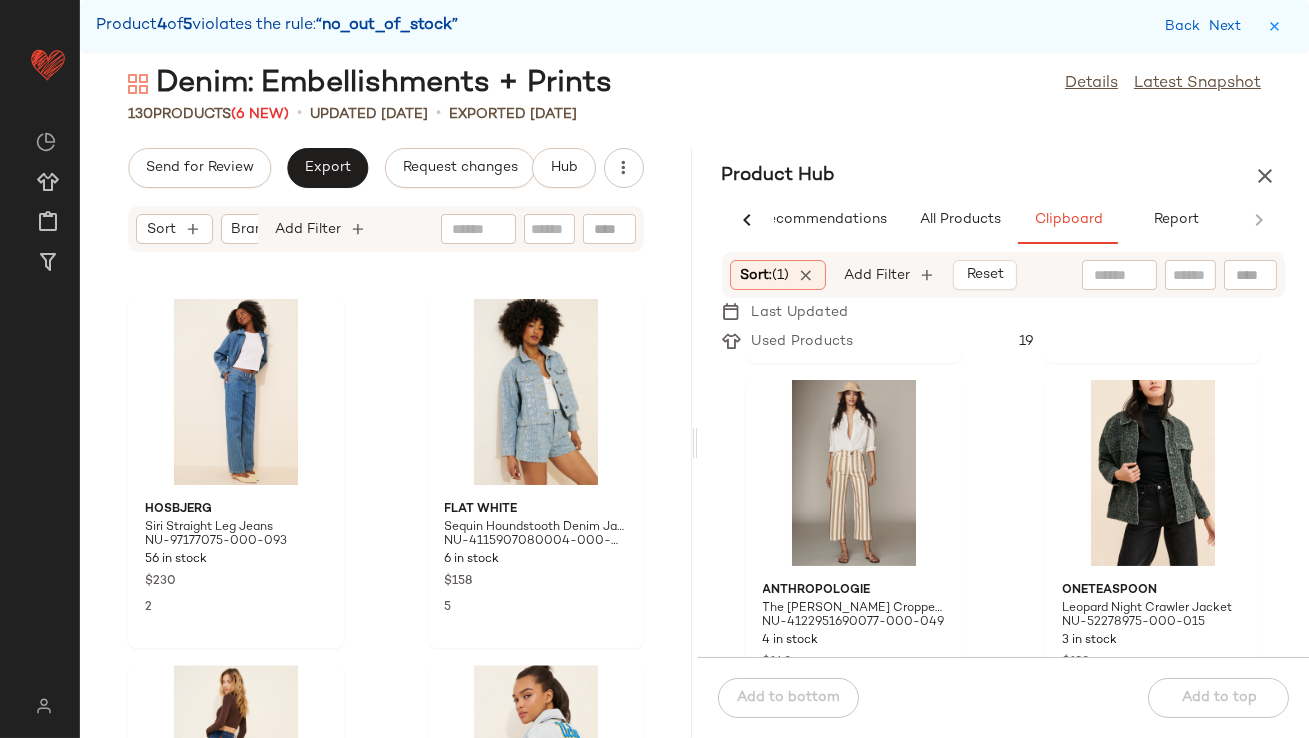 scroll, scrollTop: 1097, scrollLeft: 0, axis: vertical 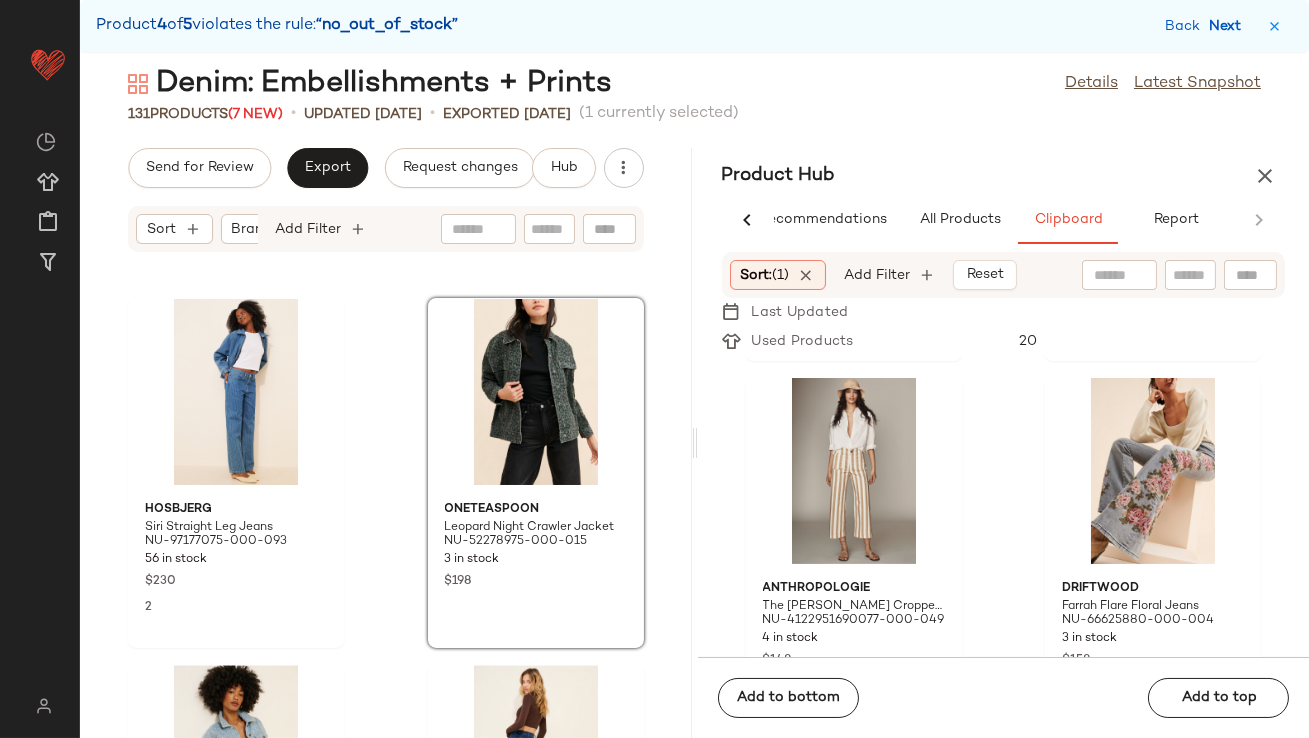 click on "Next" at bounding box center [1229, 26] 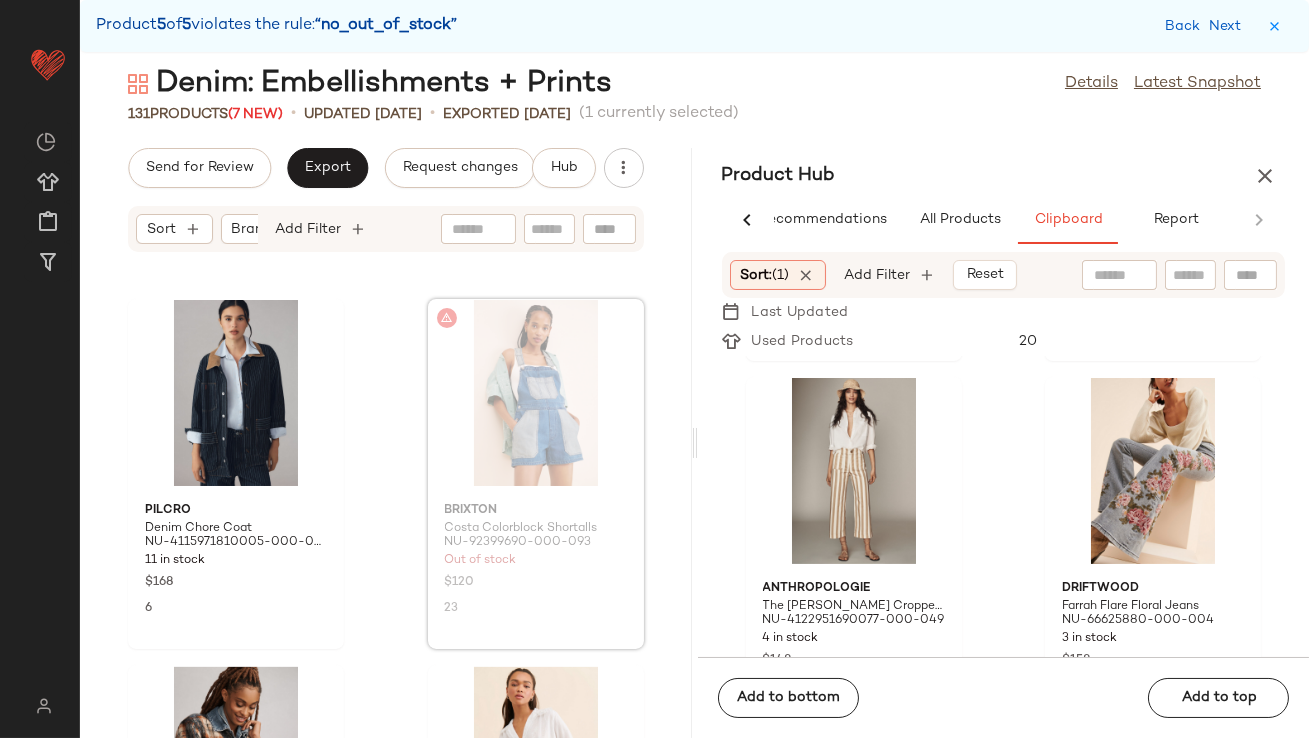 scroll, scrollTop: 1095, scrollLeft: 0, axis: vertical 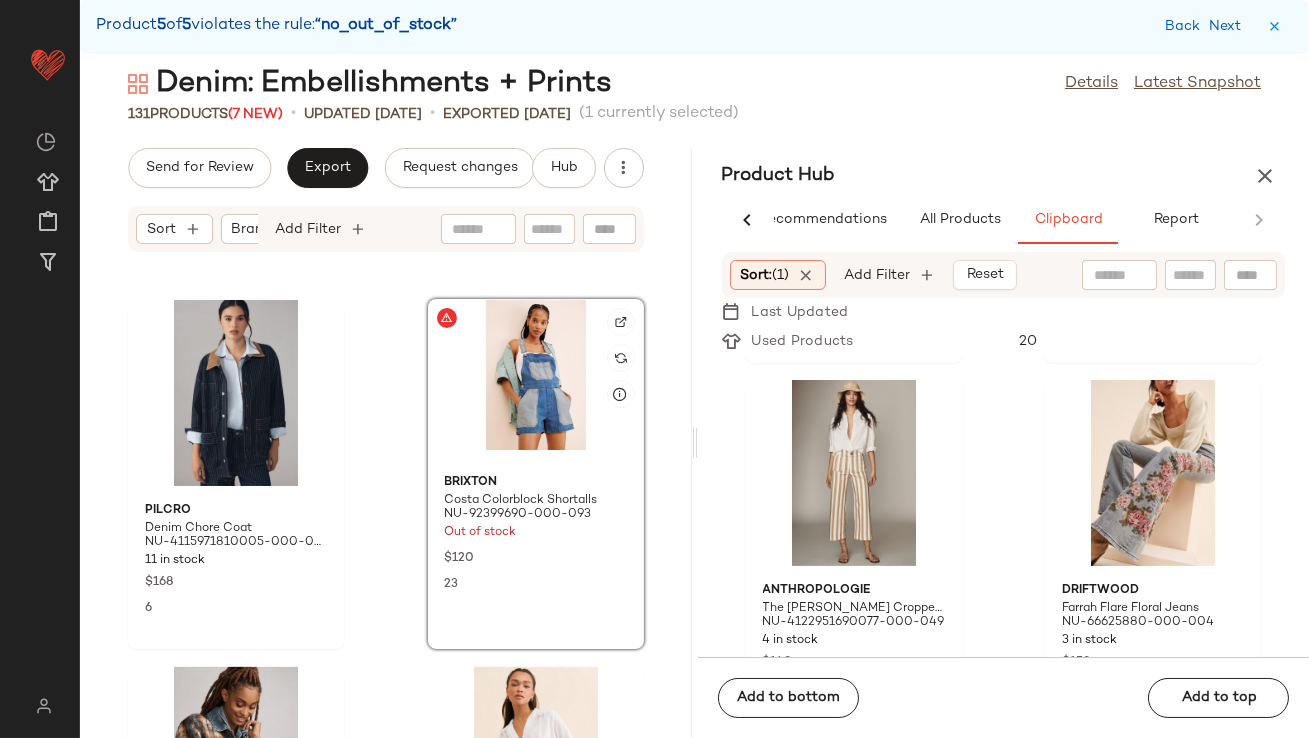 click 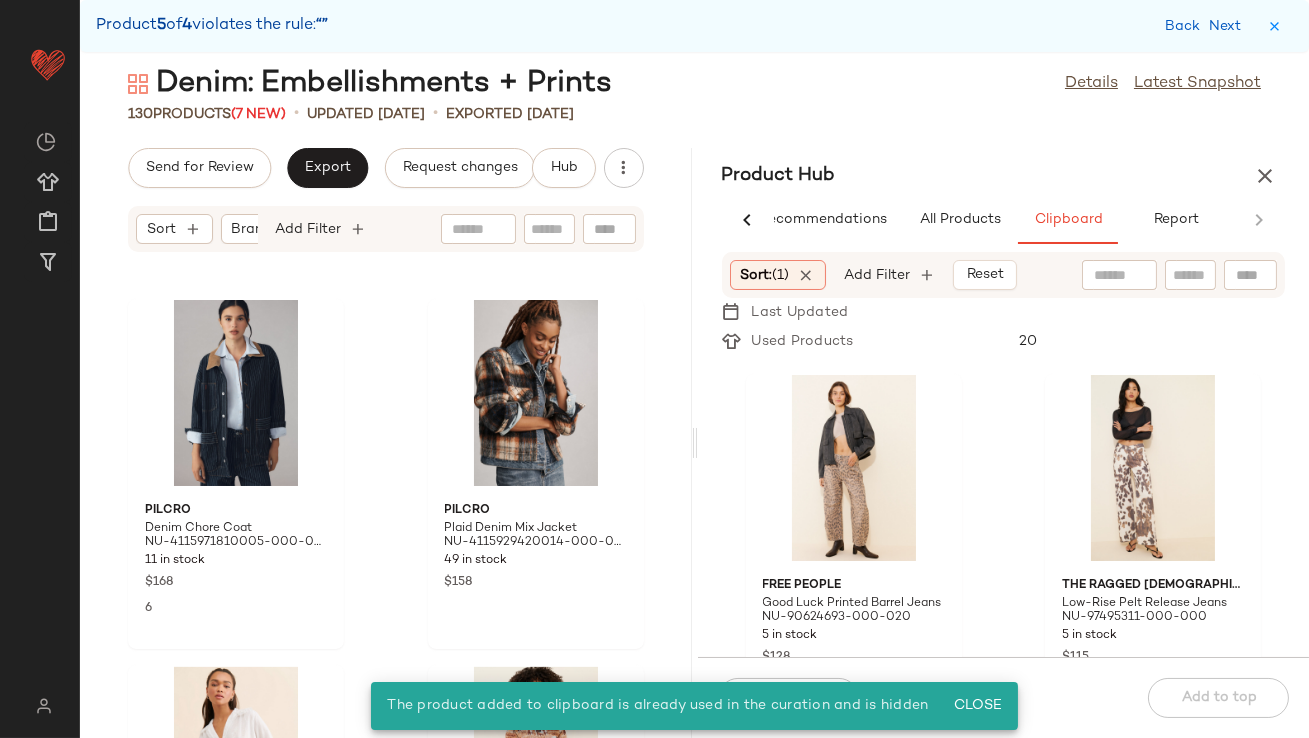 scroll, scrollTop: 745, scrollLeft: 0, axis: vertical 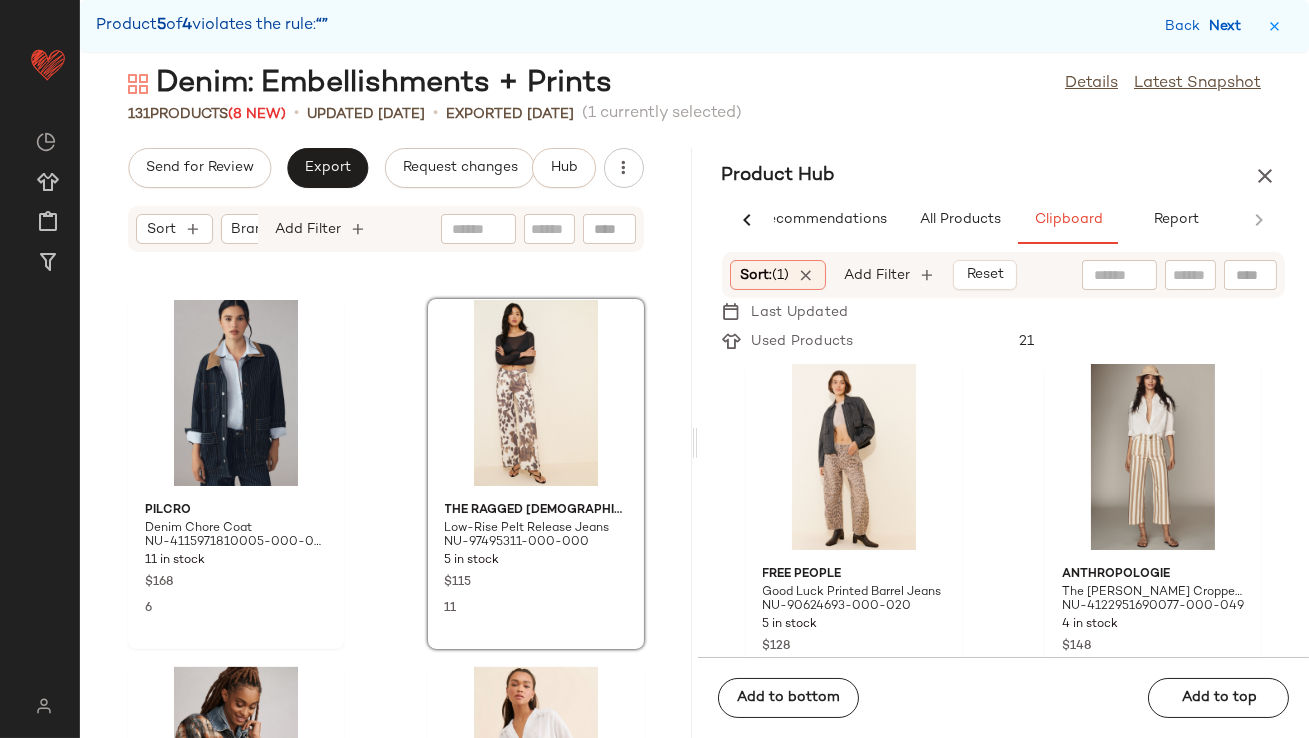 click on "Next" at bounding box center [1229, 26] 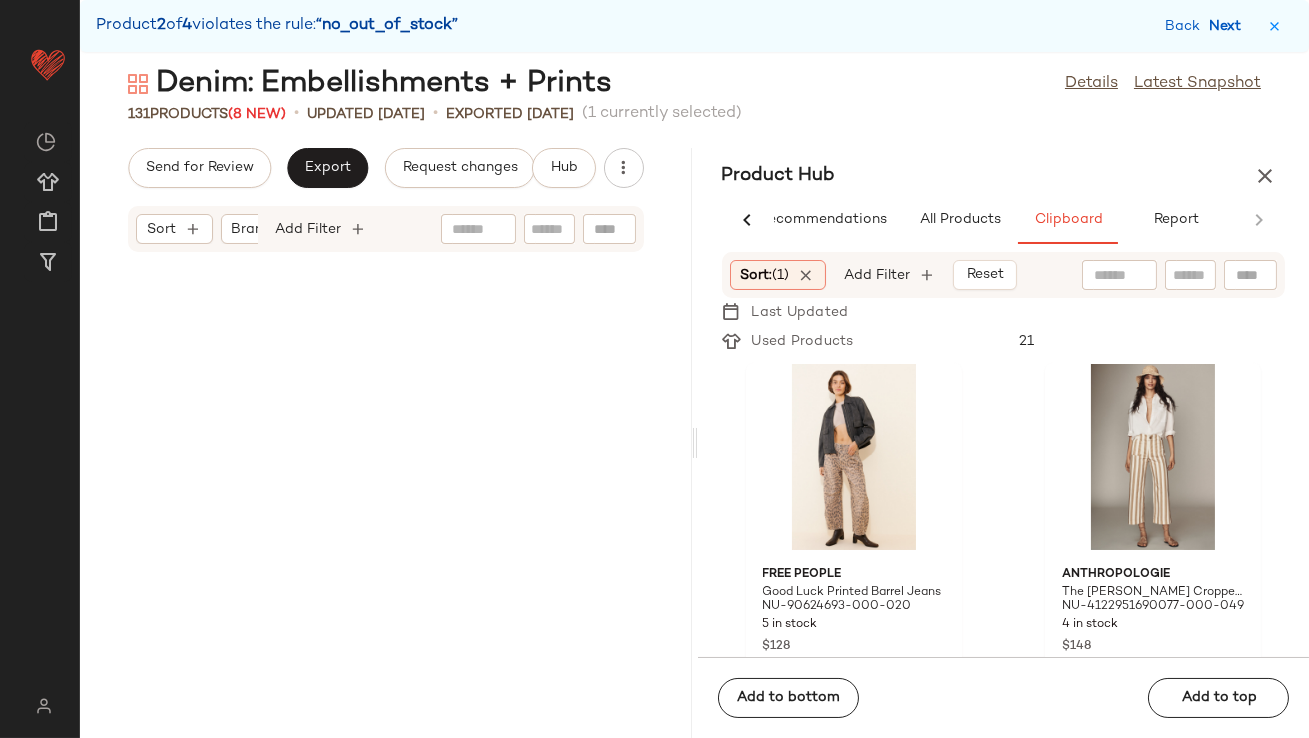 scroll, scrollTop: 10614, scrollLeft: 0, axis: vertical 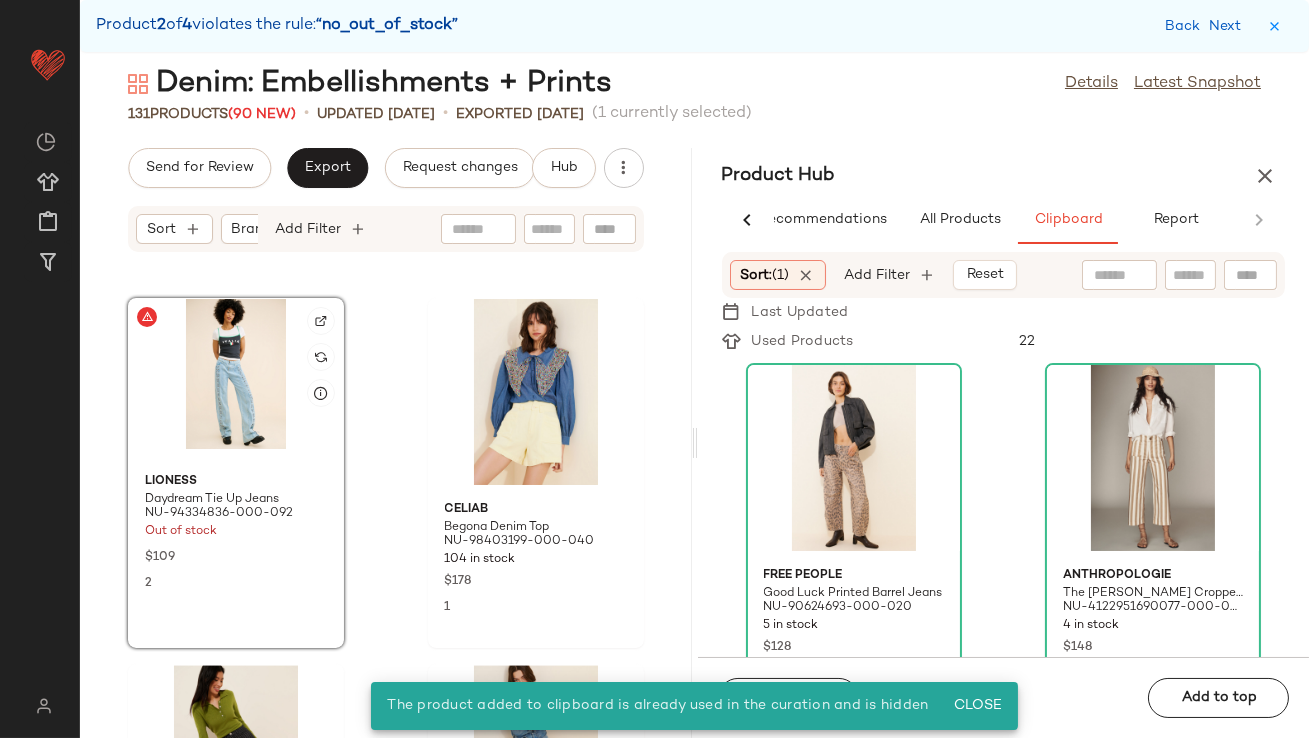 click 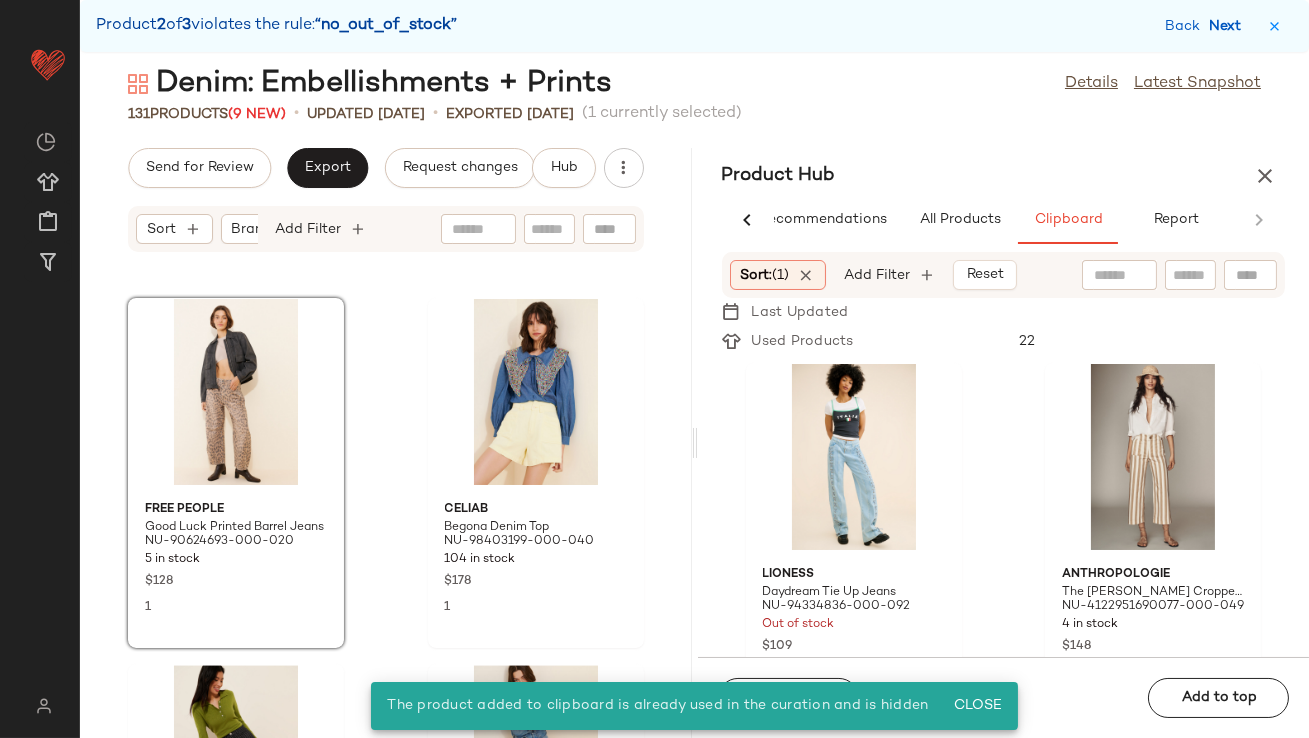 click on "Next" at bounding box center (1229, 26) 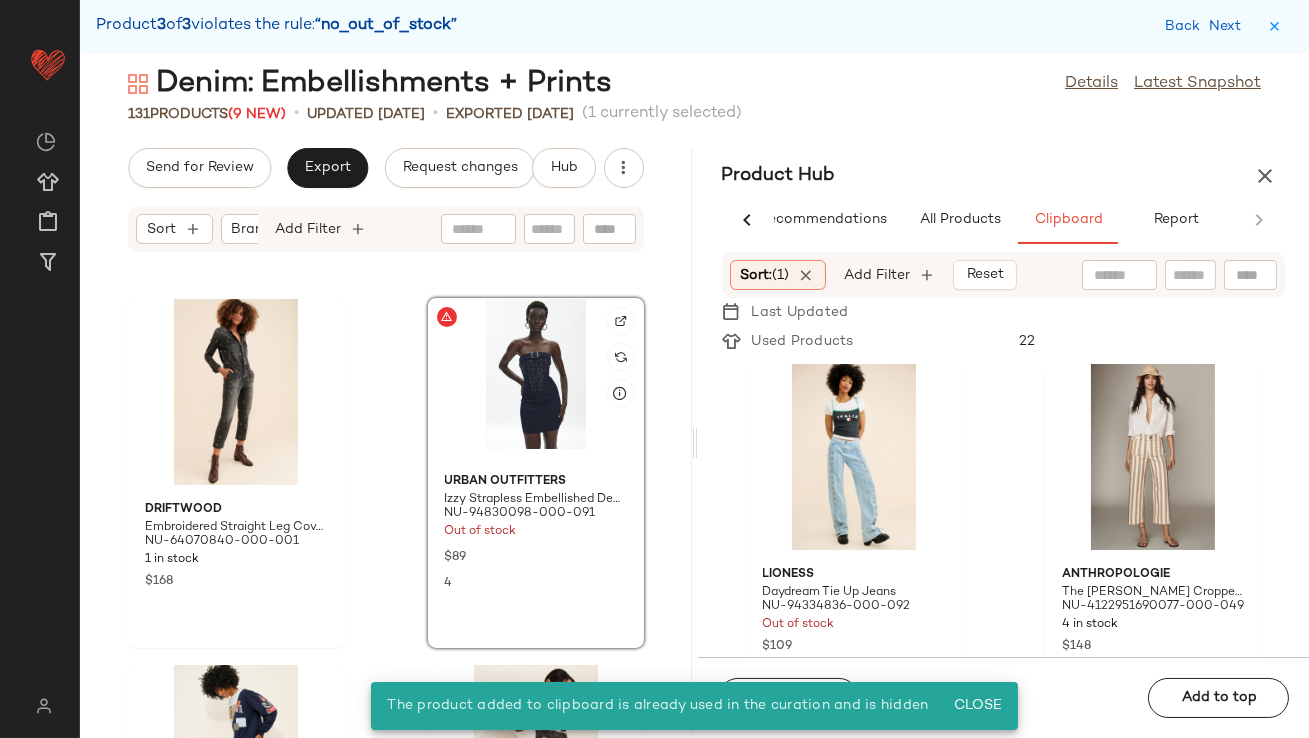 scroll, scrollTop: 20128, scrollLeft: 0, axis: vertical 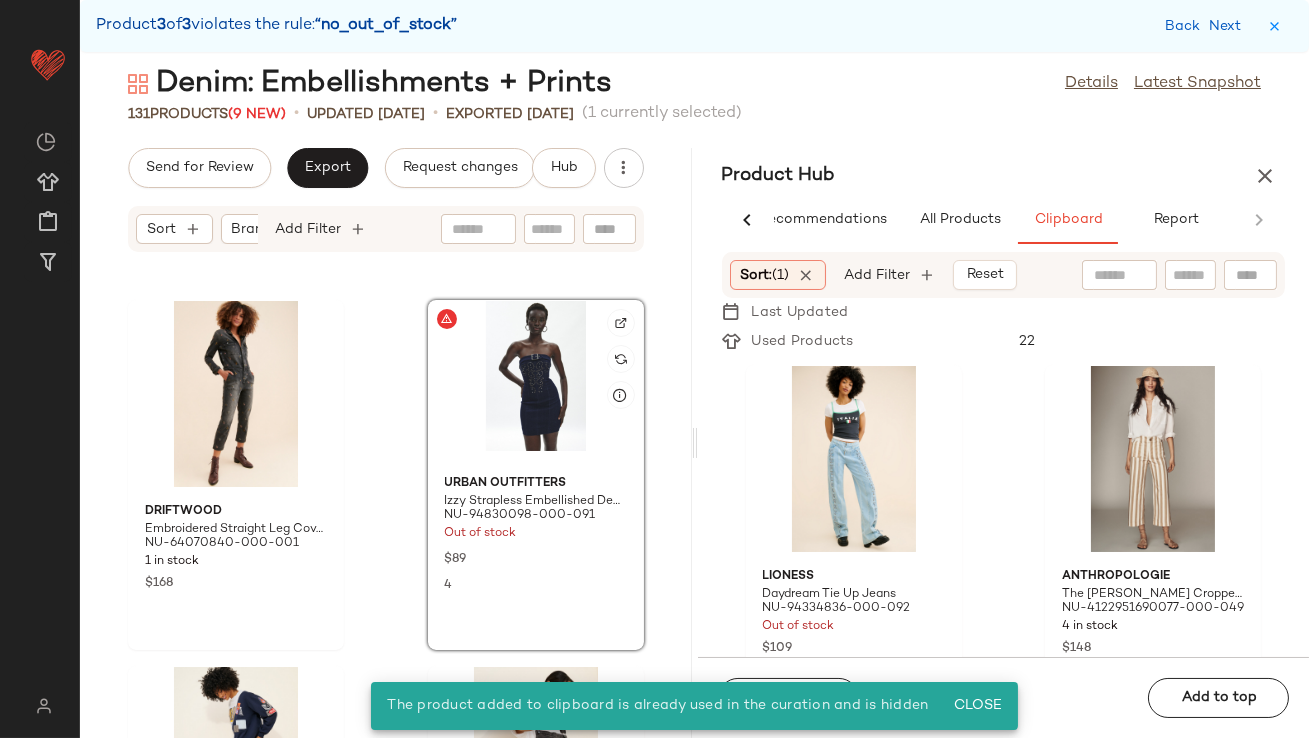 click 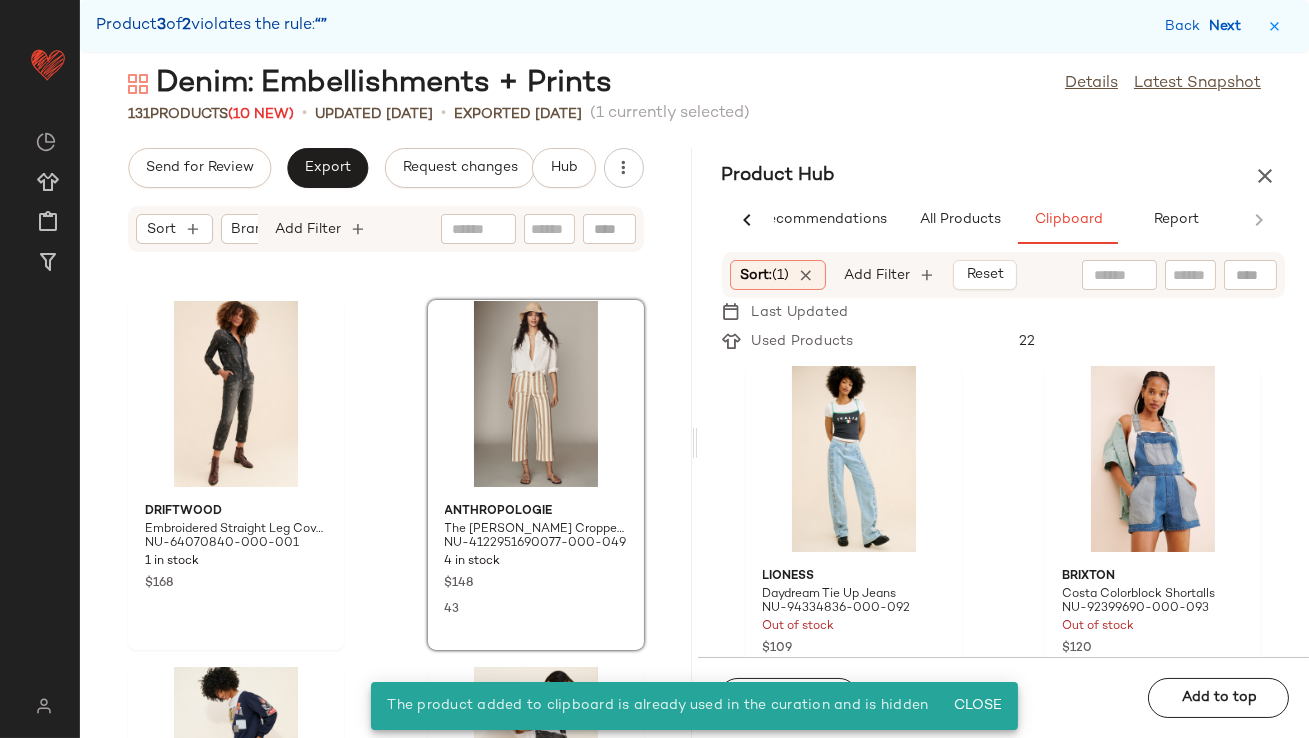 click on "Next" at bounding box center [1229, 26] 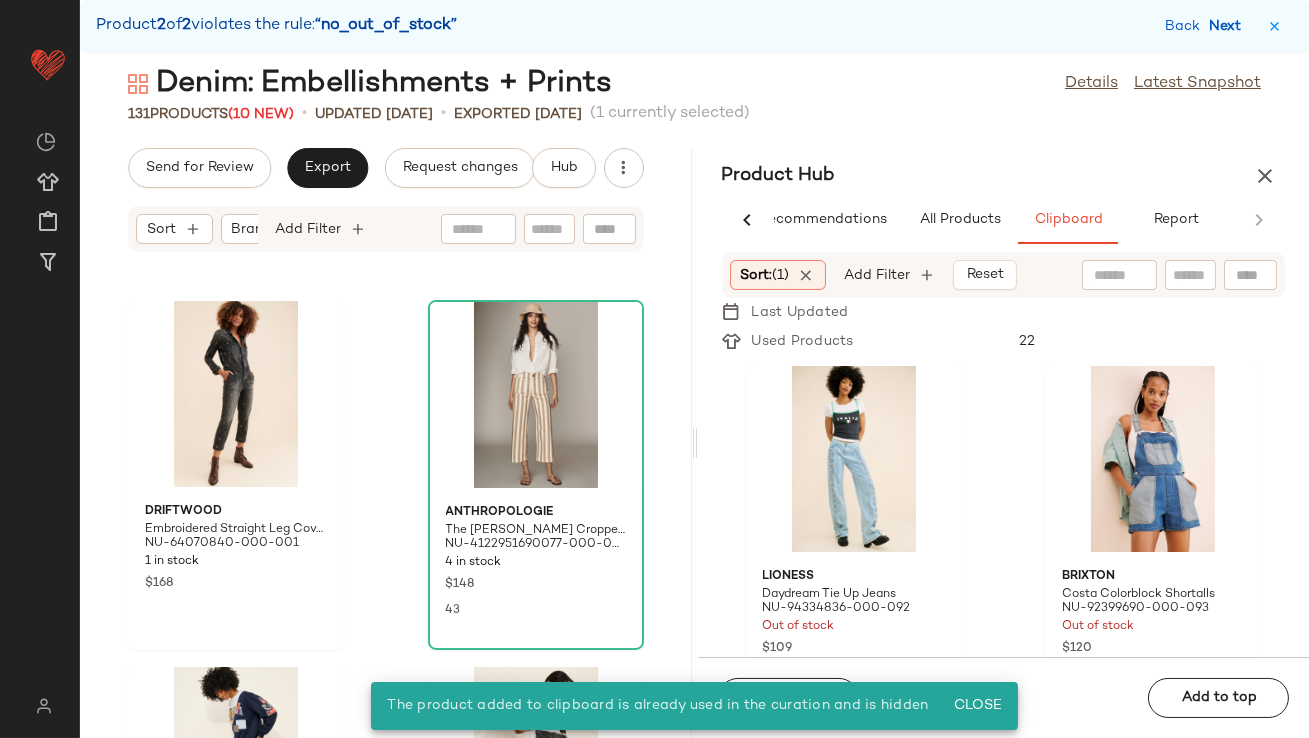 scroll, scrollTop: 11711, scrollLeft: 0, axis: vertical 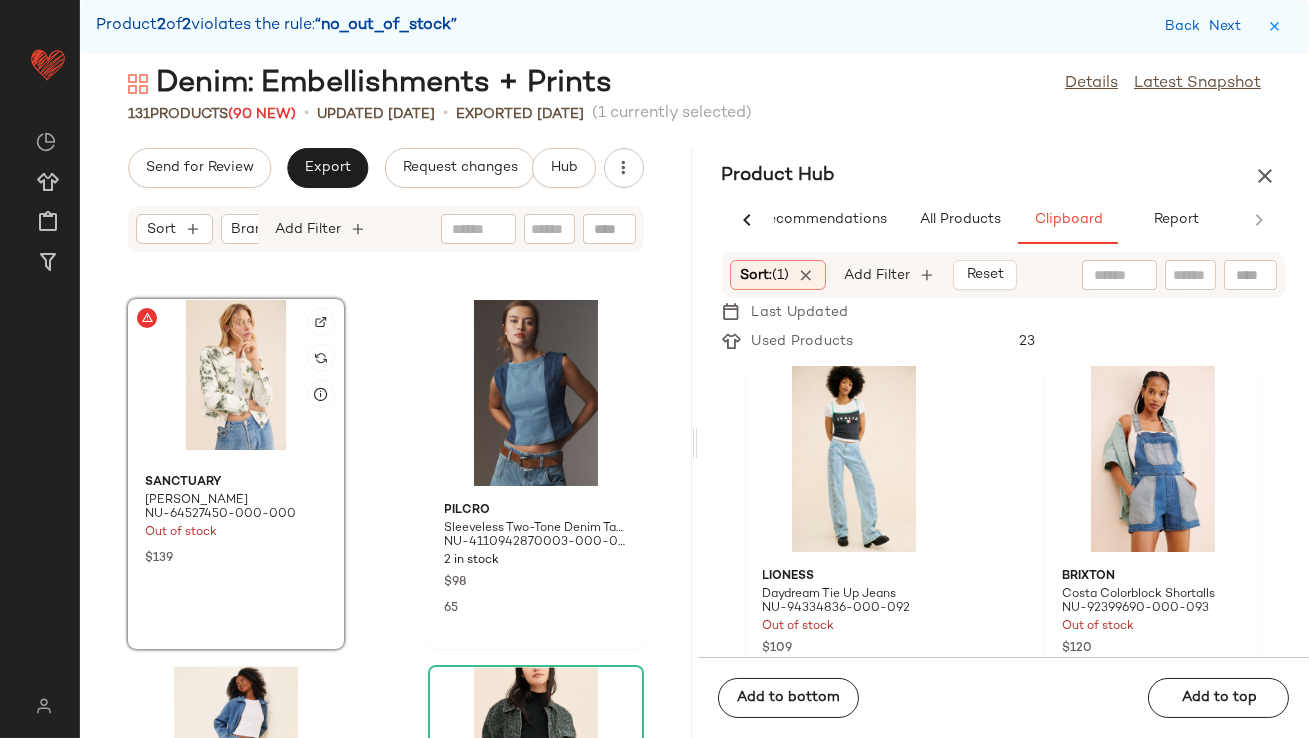 click 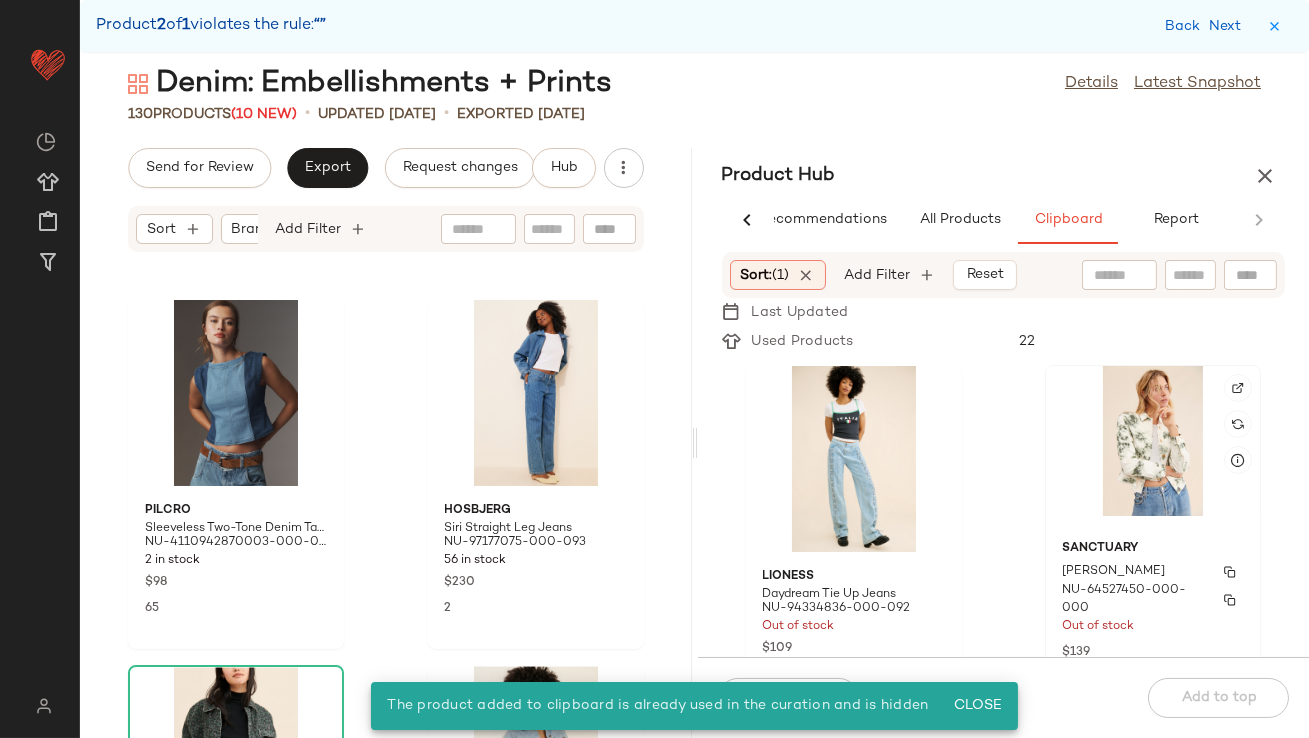 scroll, scrollTop: 0, scrollLeft: 0, axis: both 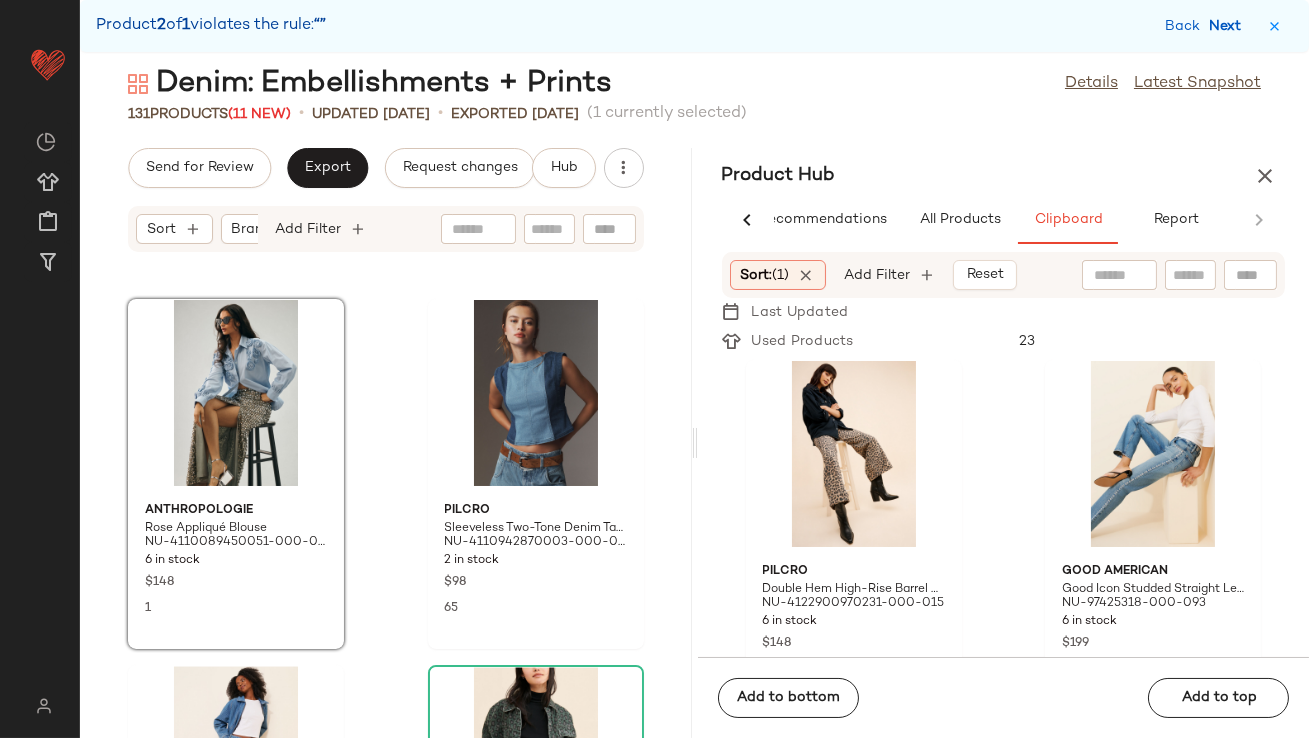 click on "Next" at bounding box center (1229, 26) 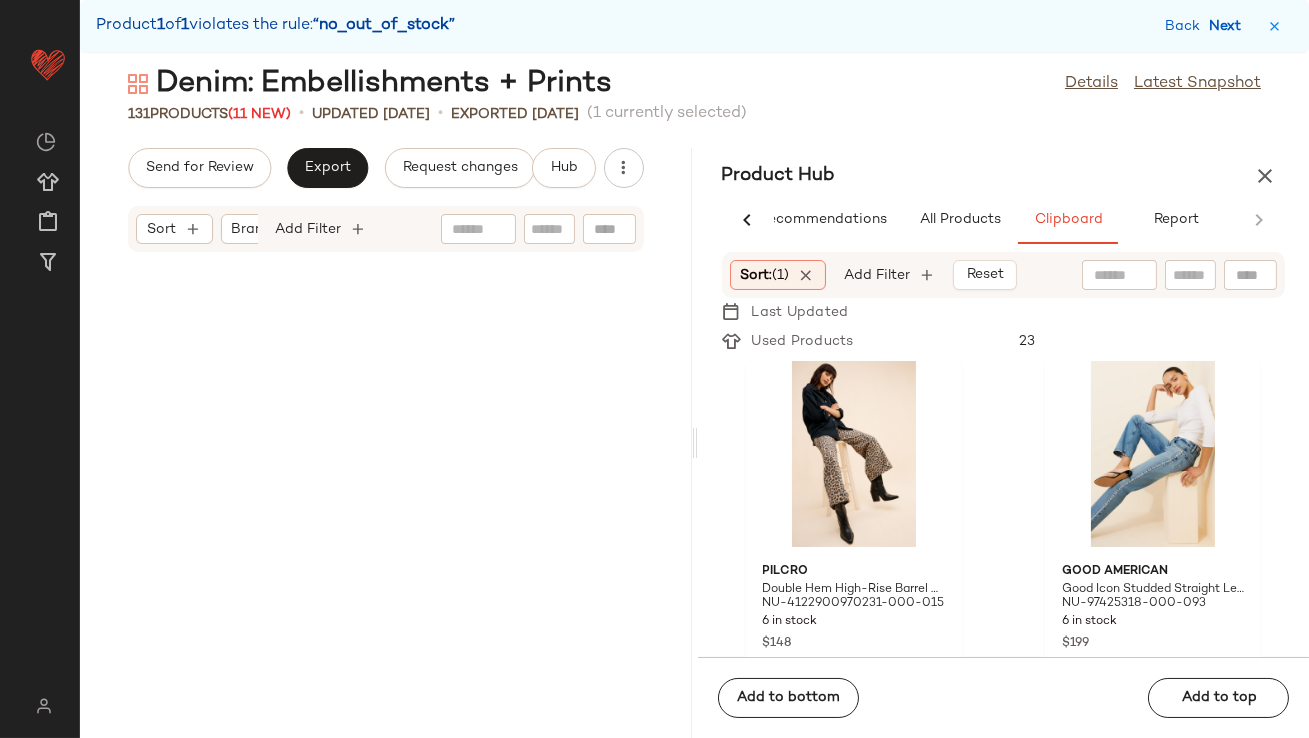 scroll, scrollTop: 5490, scrollLeft: 0, axis: vertical 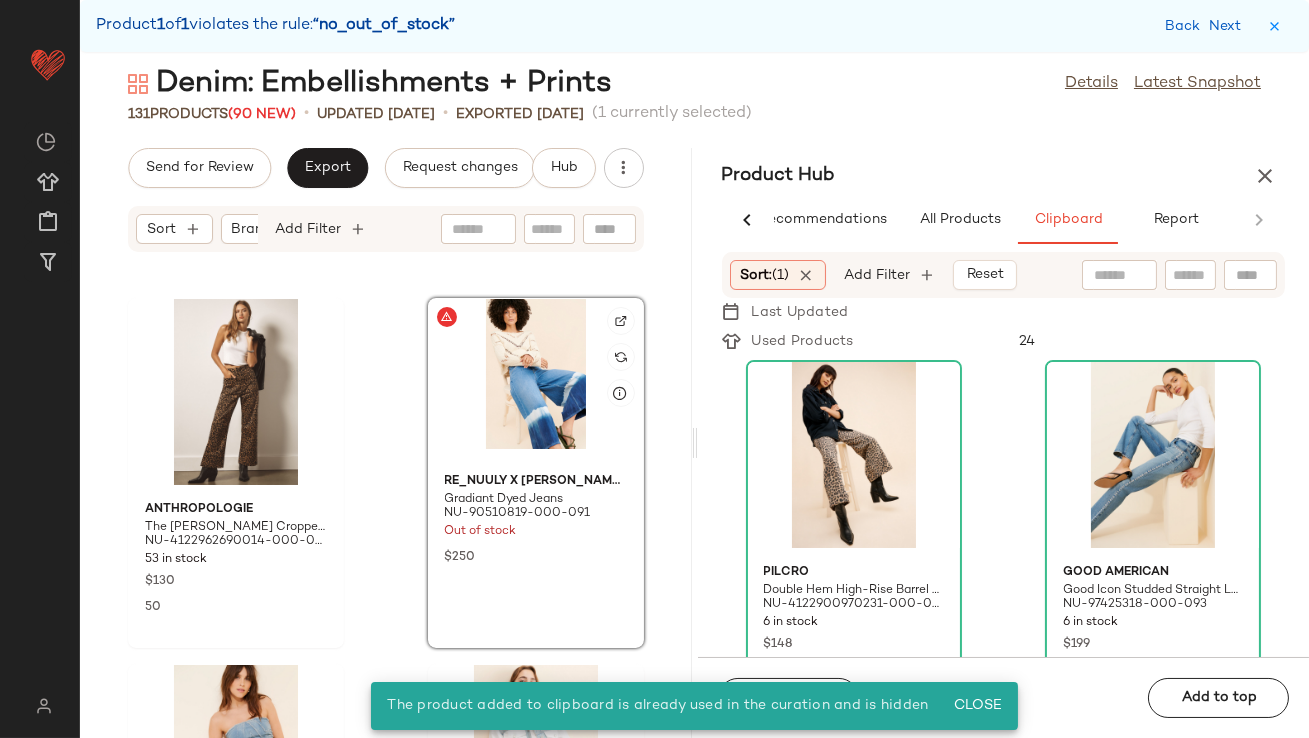 click 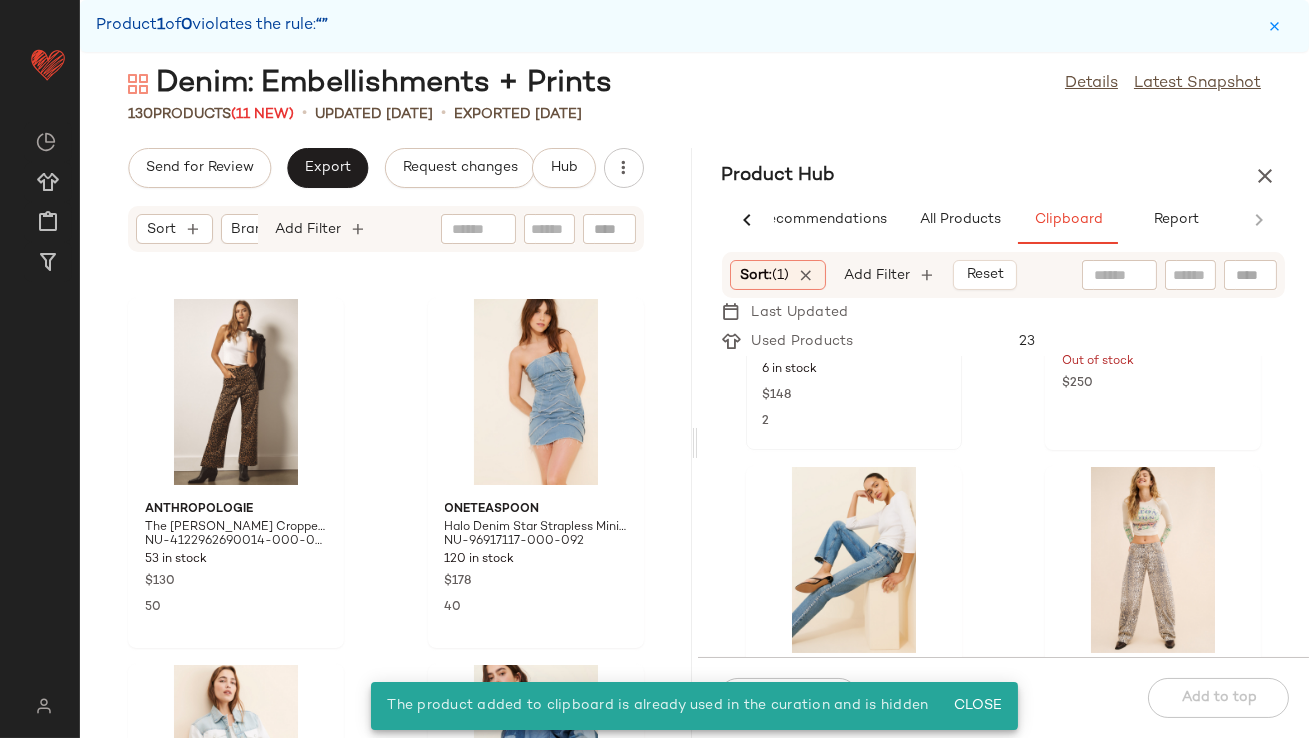 scroll, scrollTop: 348, scrollLeft: 0, axis: vertical 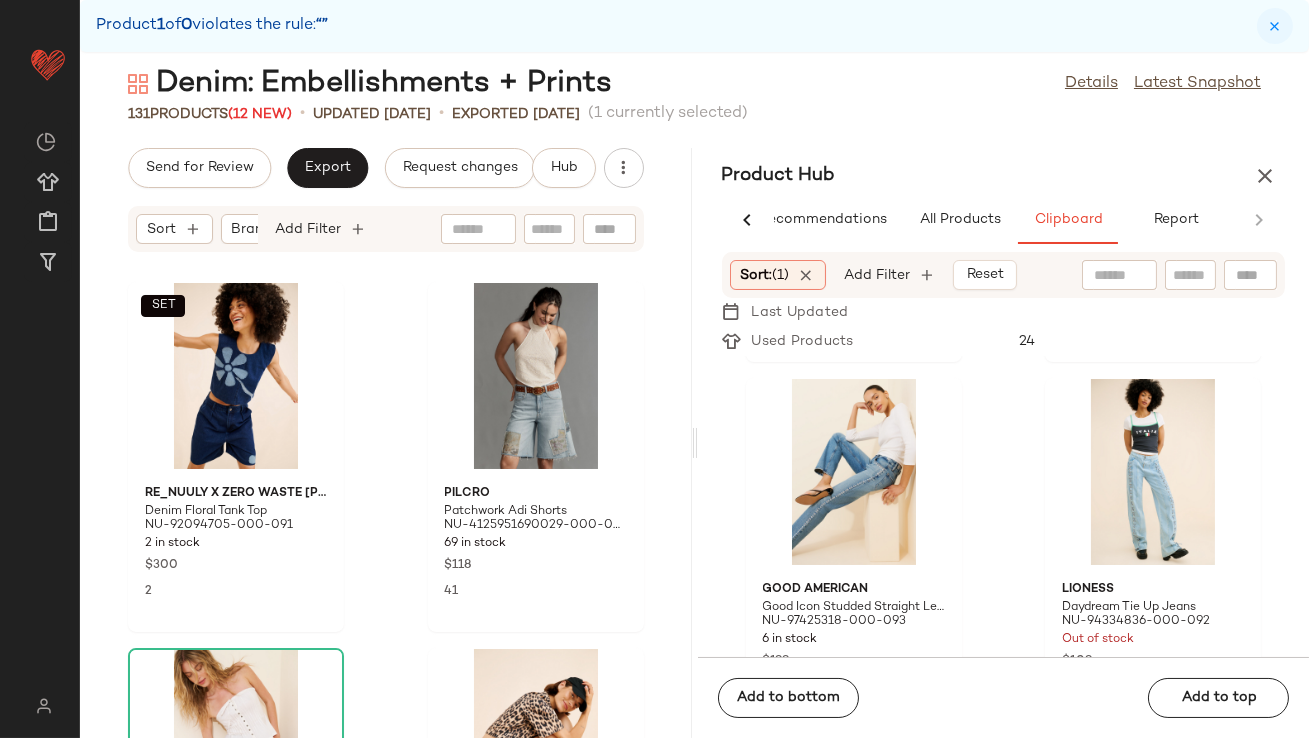 click at bounding box center (1275, 26) 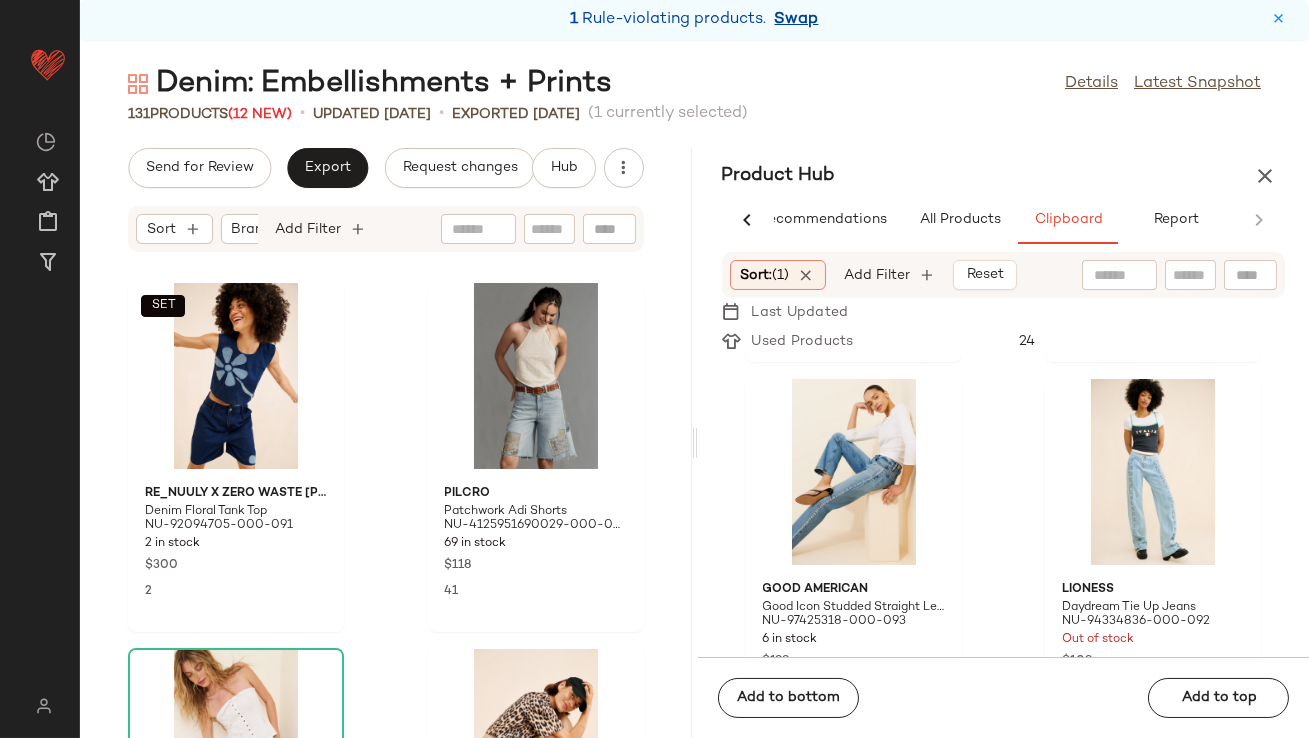 click on "Swap" at bounding box center [797, 20] 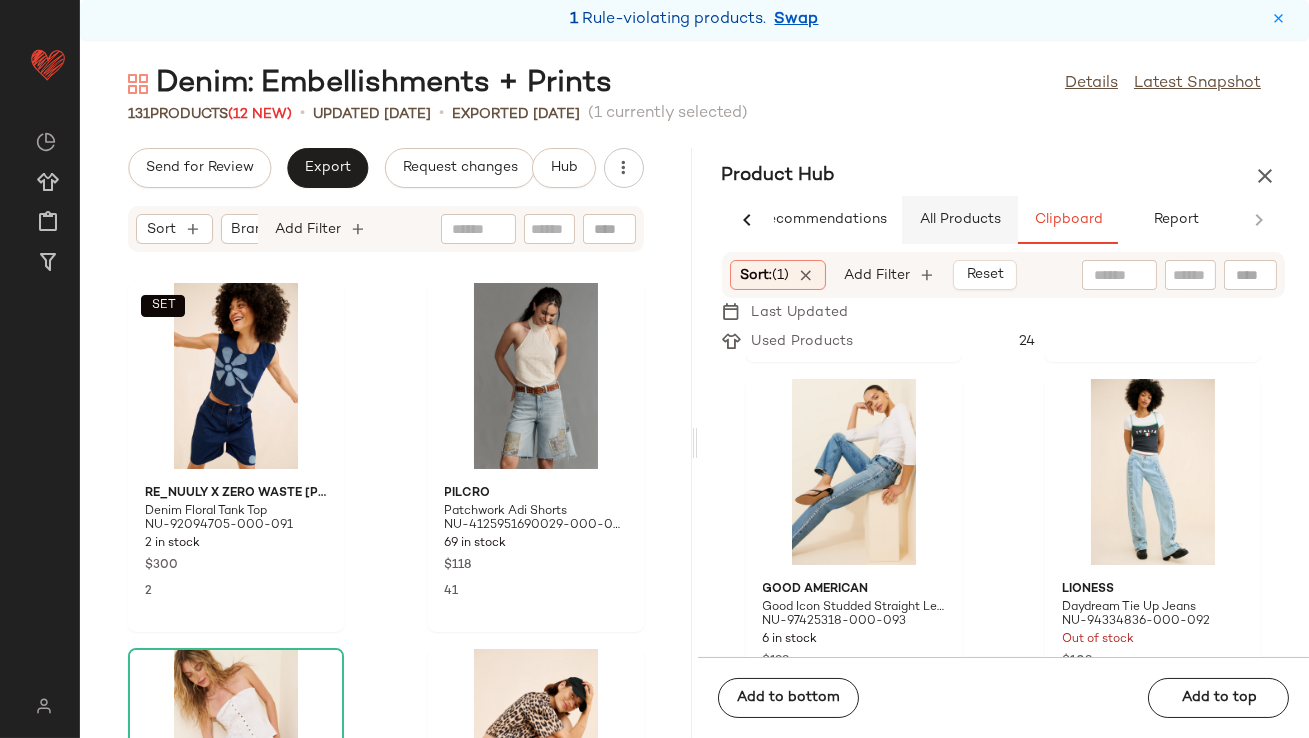 click on "All Products" 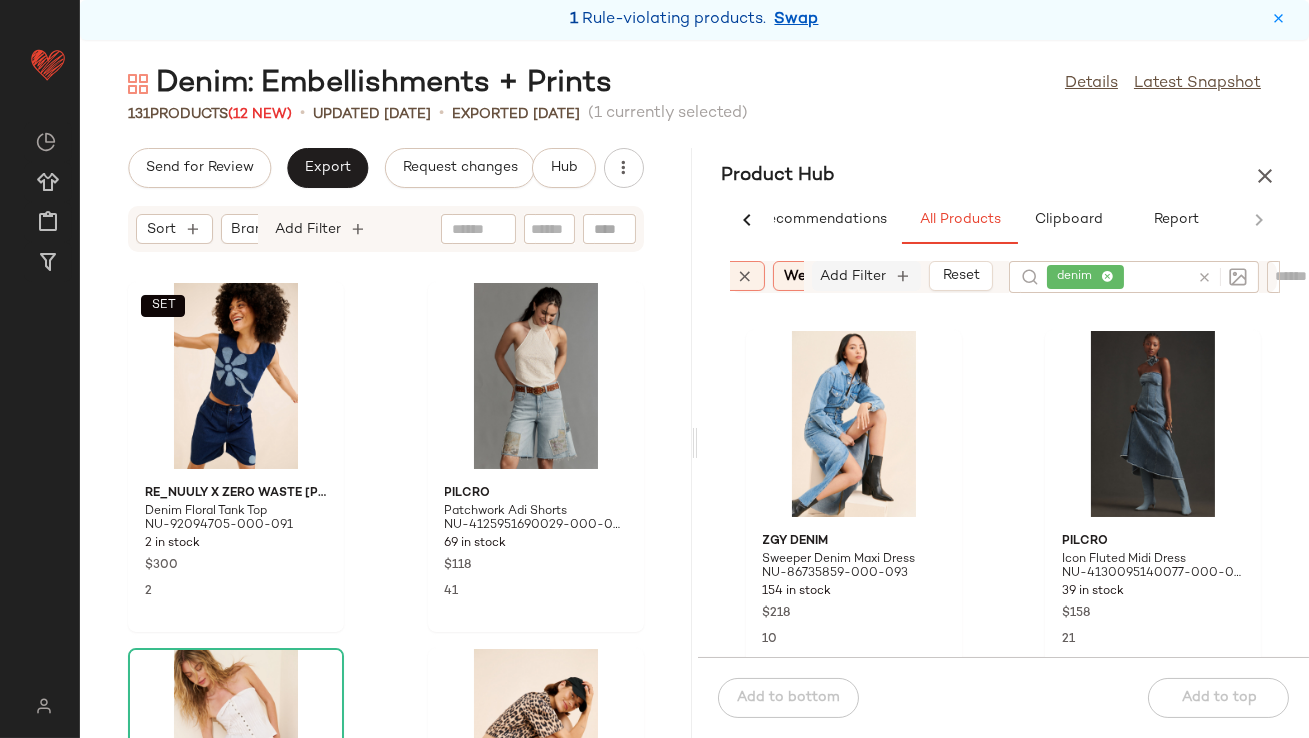 click on "Add Filter" at bounding box center (854, 276) 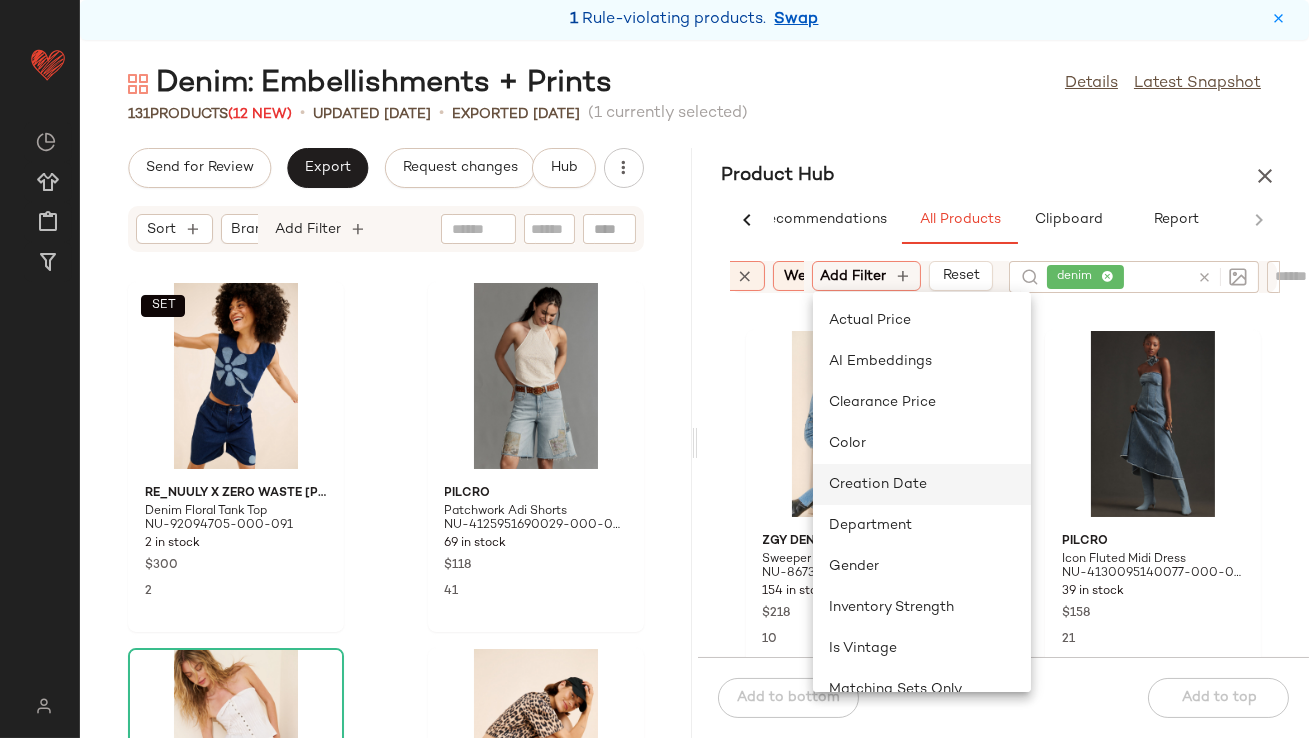 click on "Creation Date" 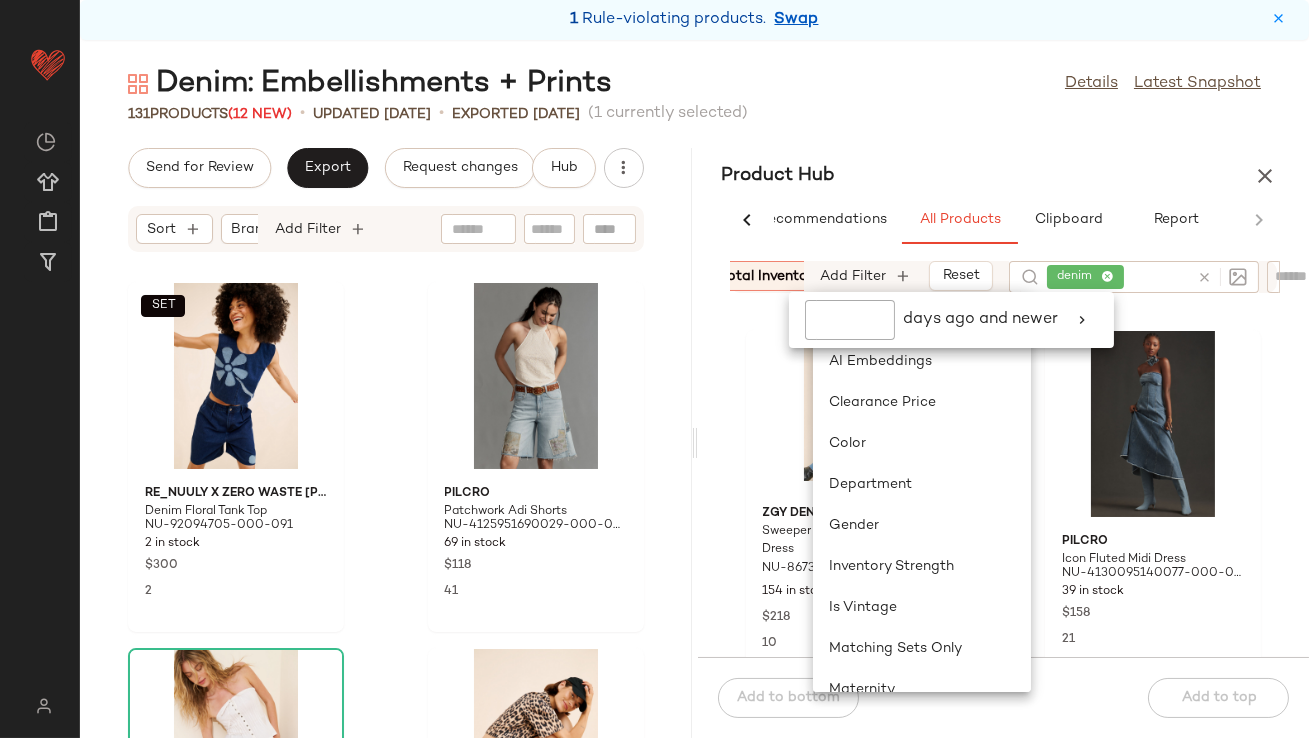 scroll, scrollTop: 0, scrollLeft: 750, axis: horizontal 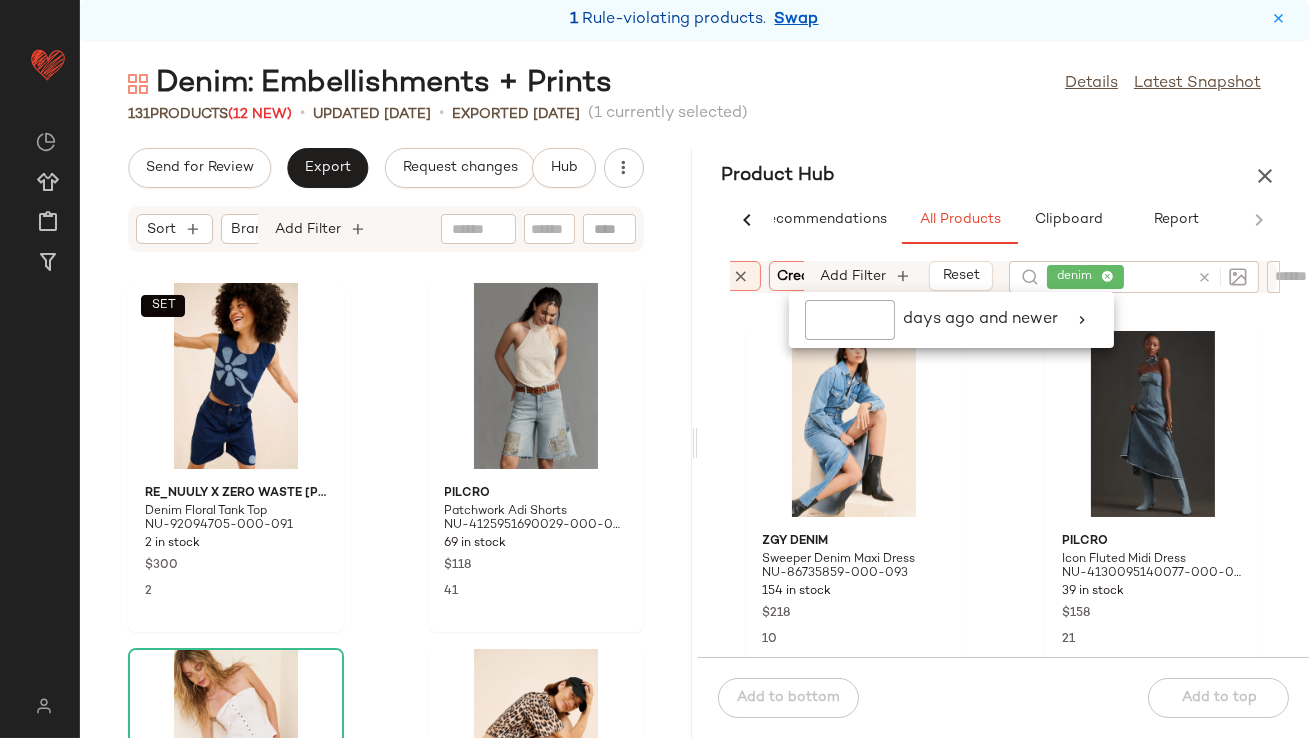 click 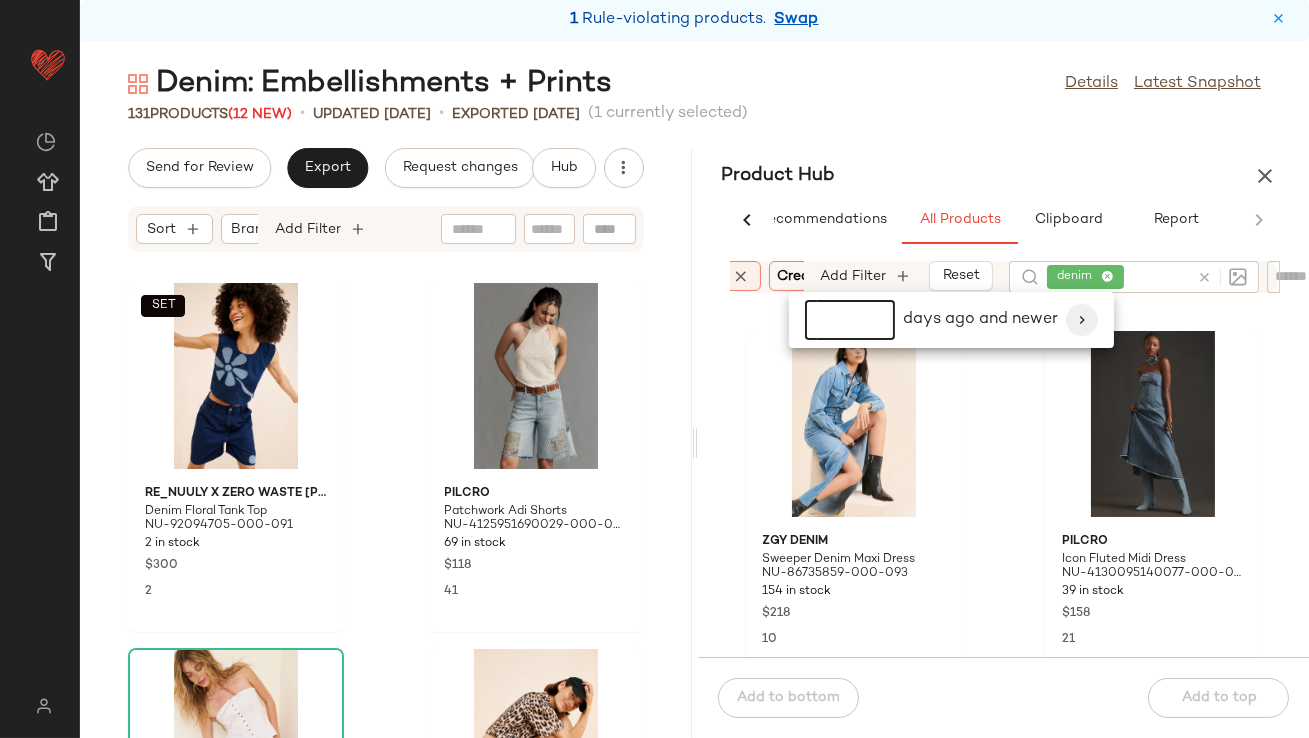 type on "*" 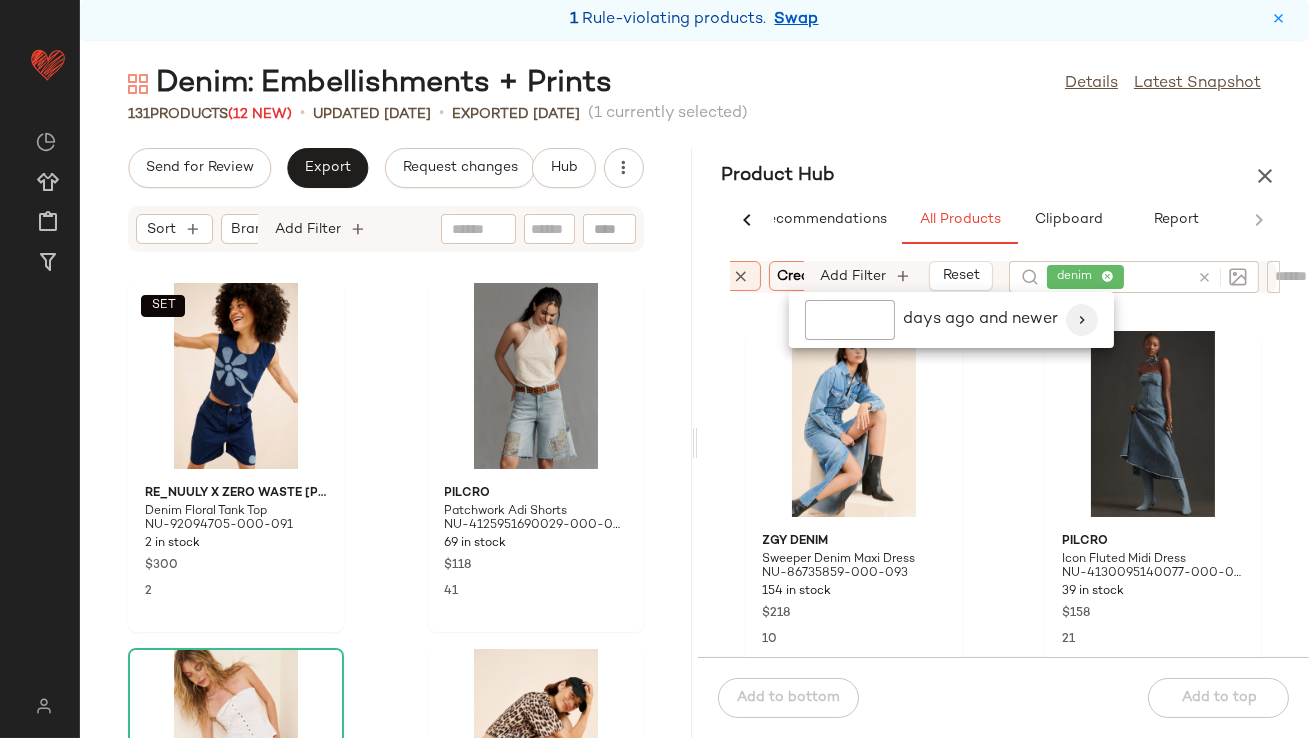 click at bounding box center [1082, 320] 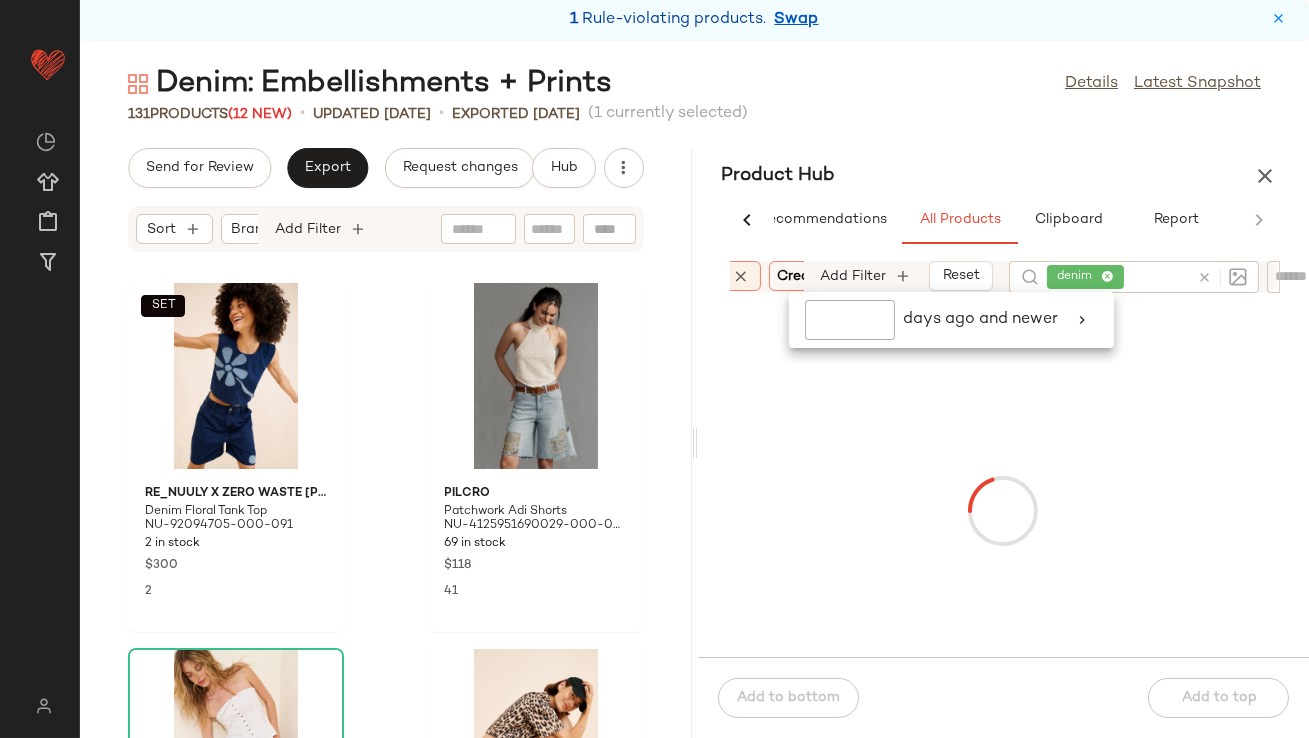 click on "Product Hub" at bounding box center [1004, 176] 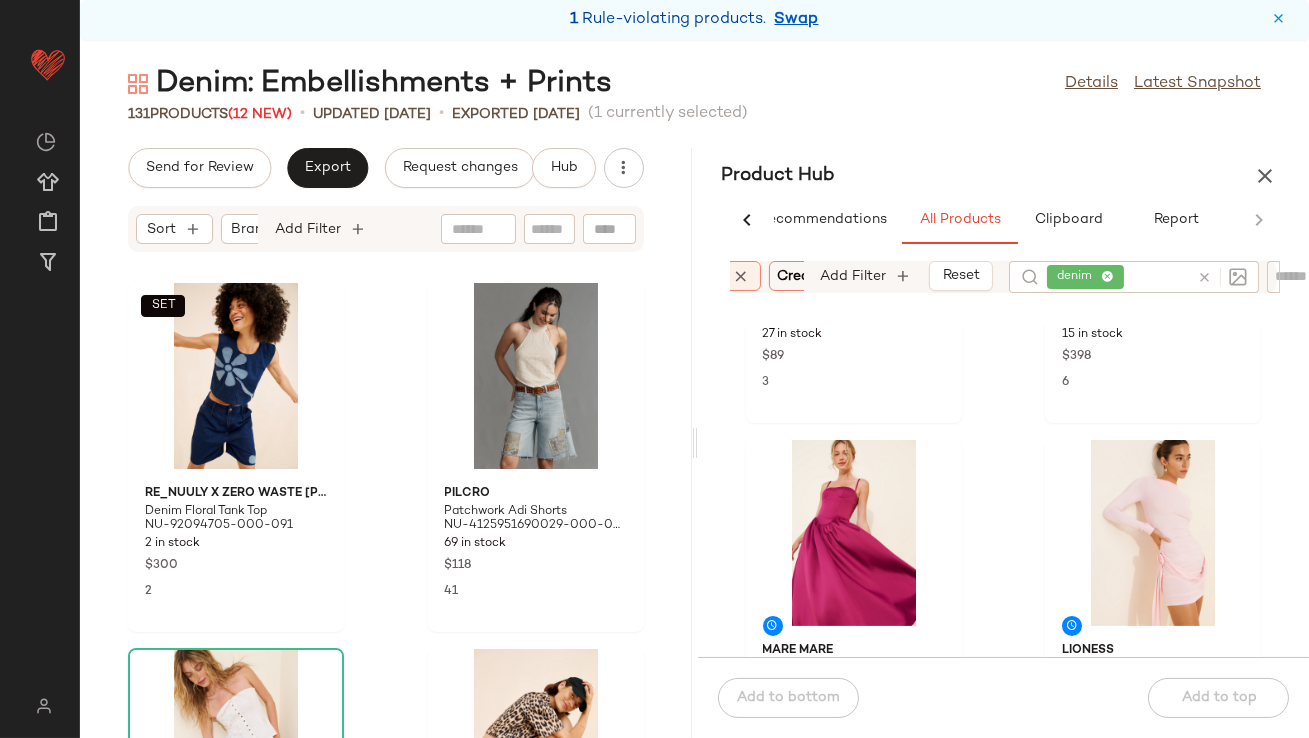 scroll, scrollTop: 1432, scrollLeft: 0, axis: vertical 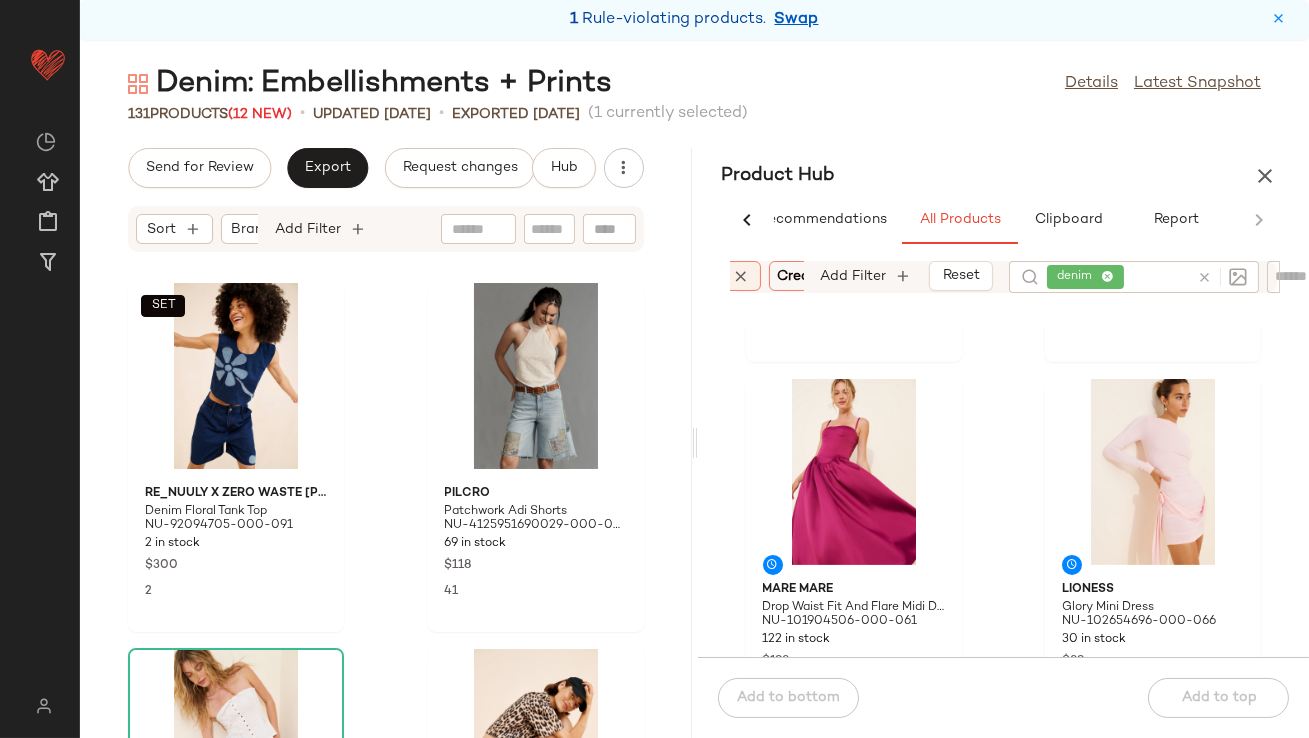 click on "denim" 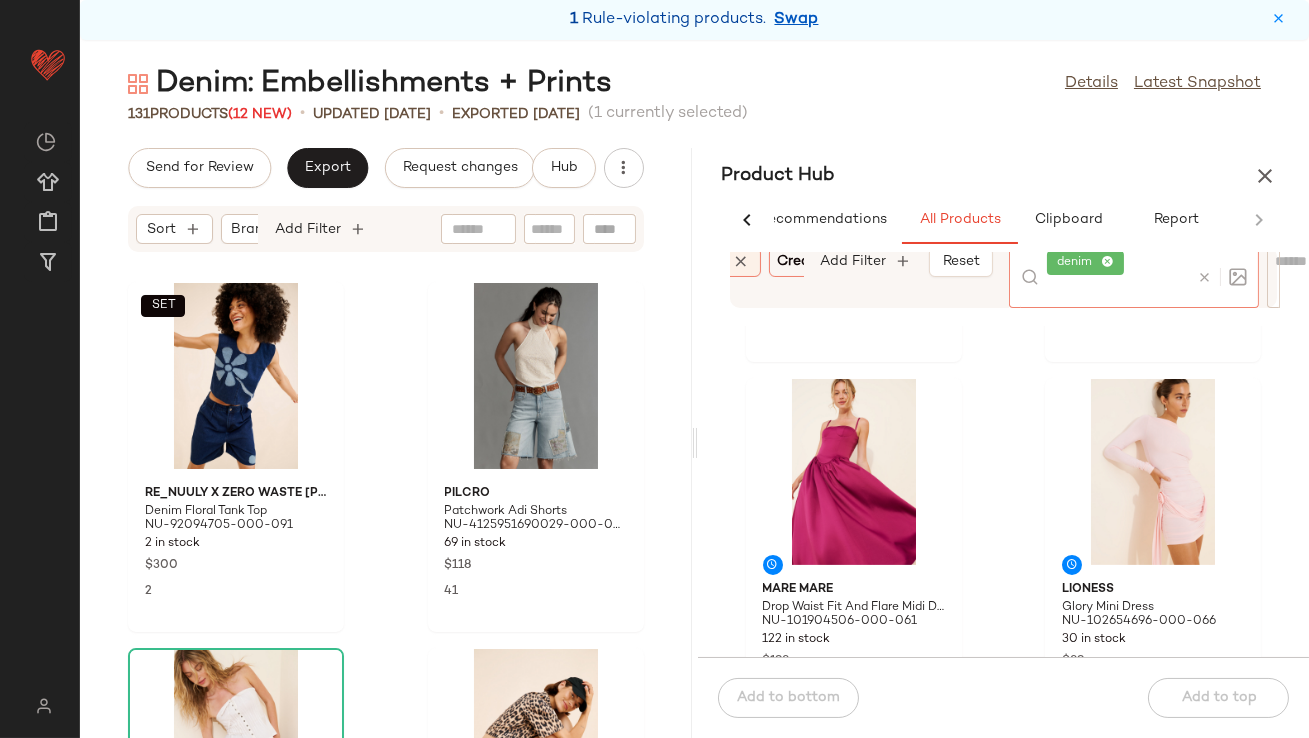 click 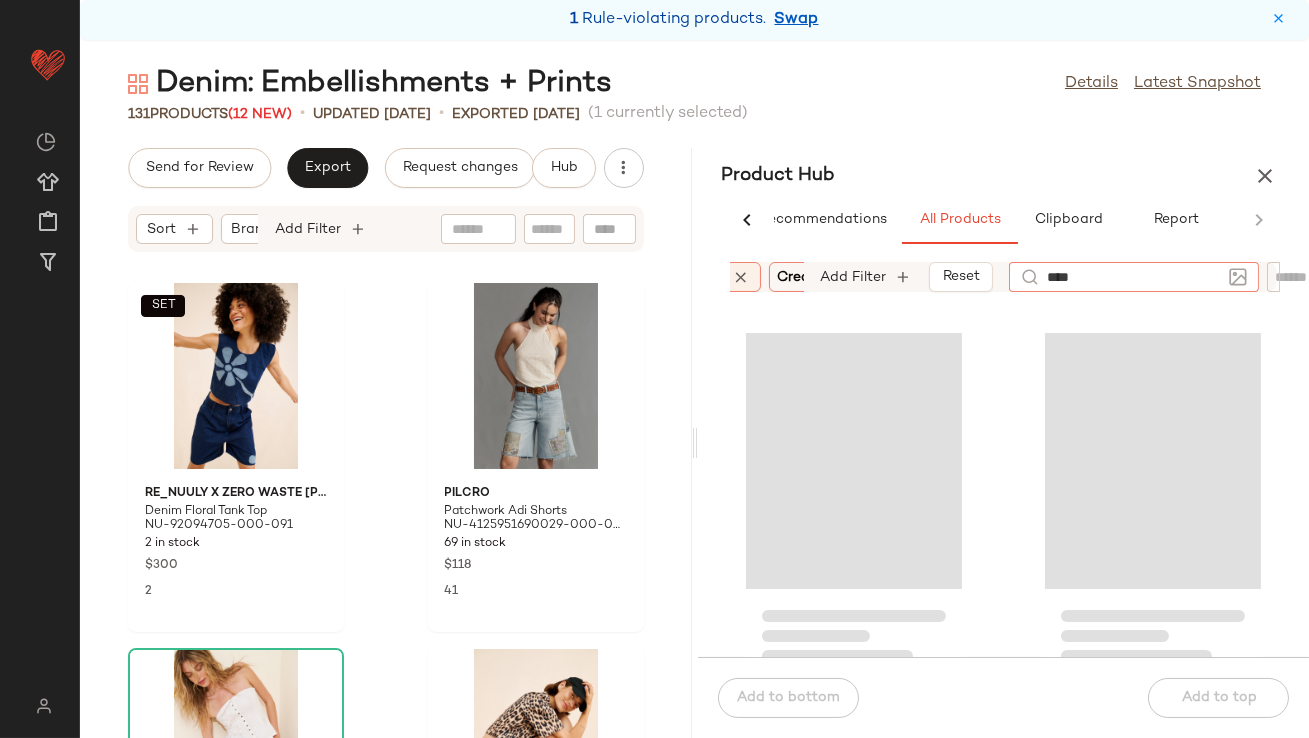 type on "*****" 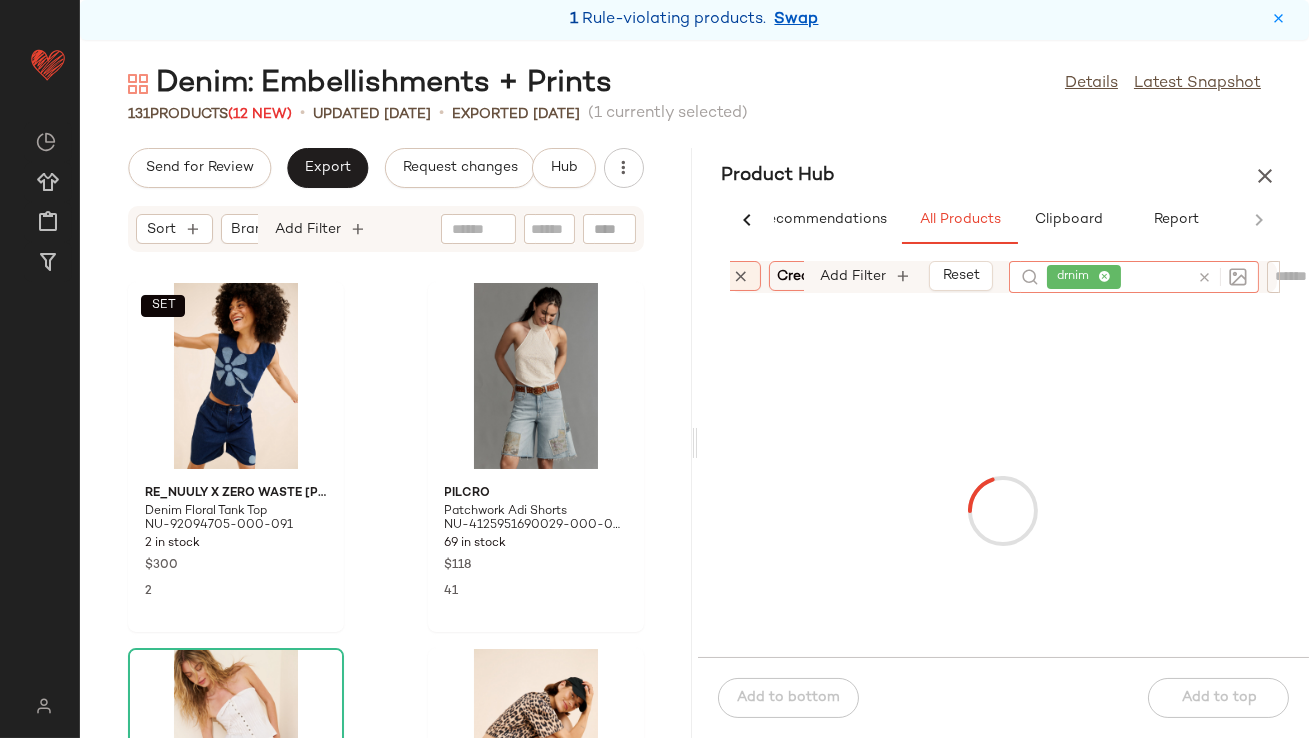 click 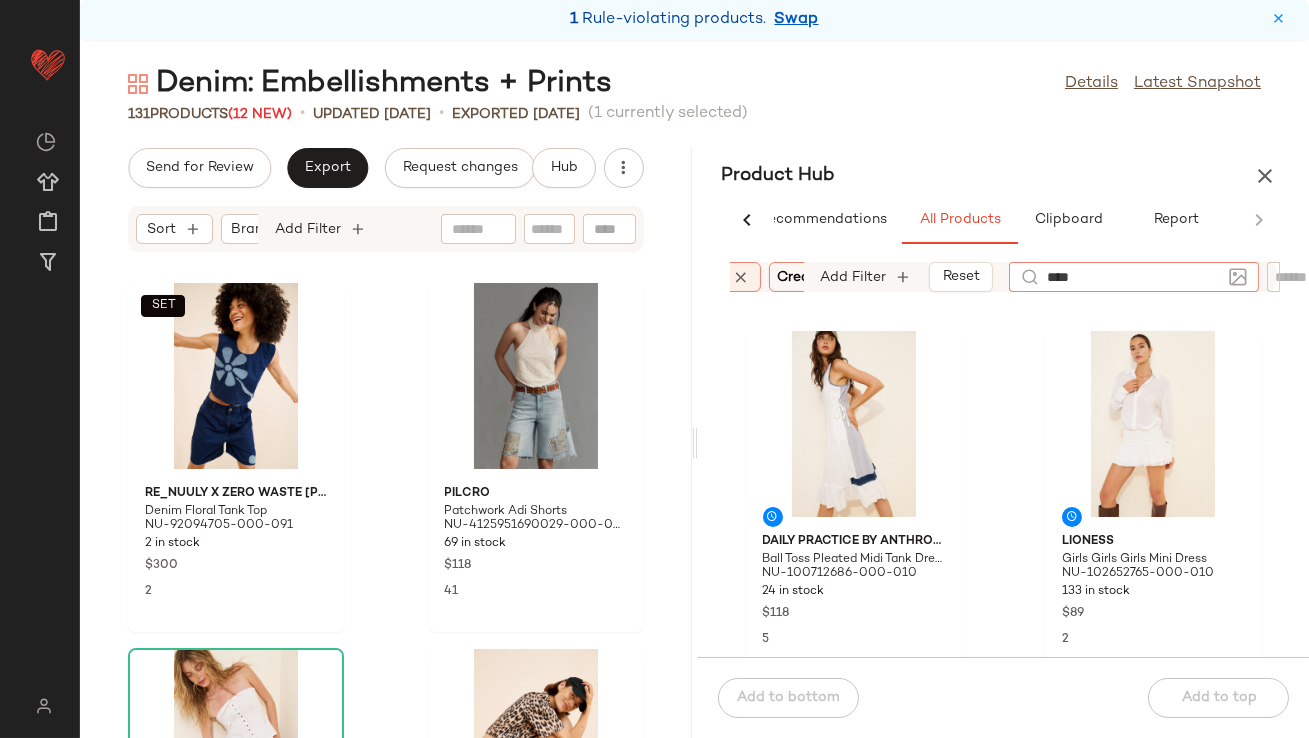 type on "*****" 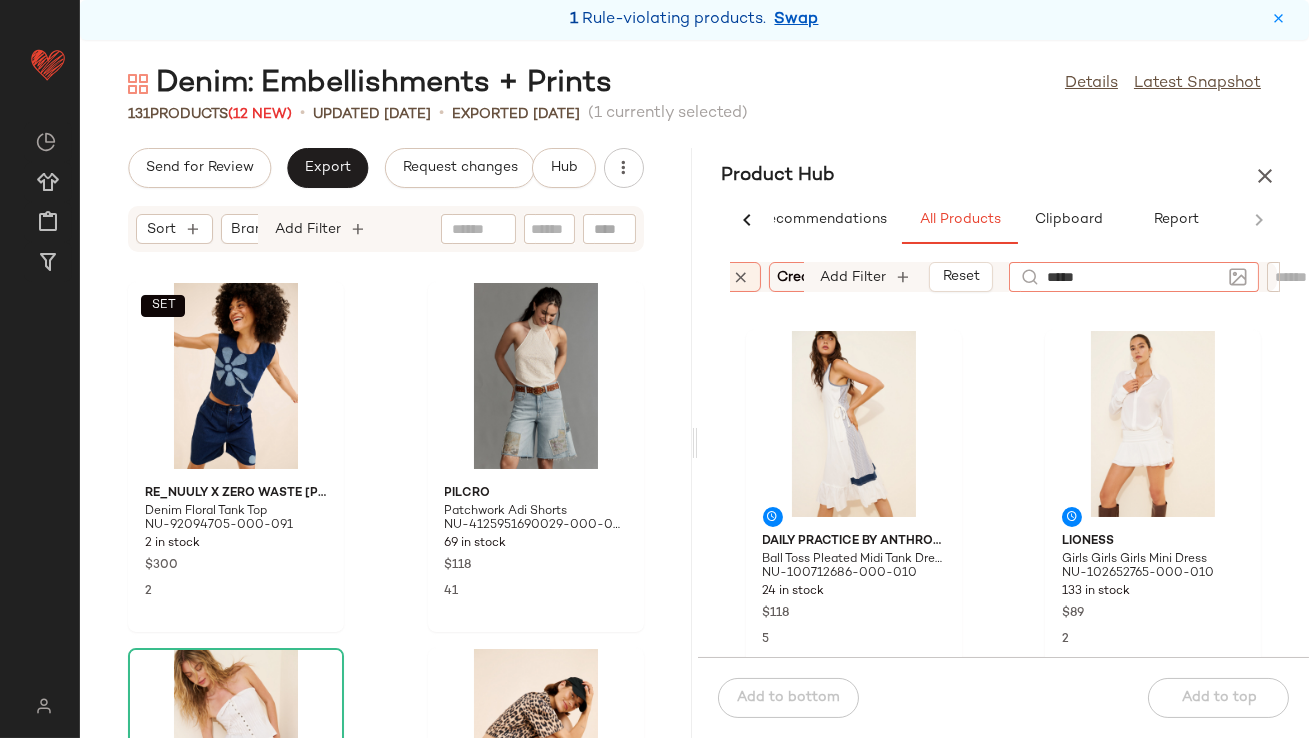 type 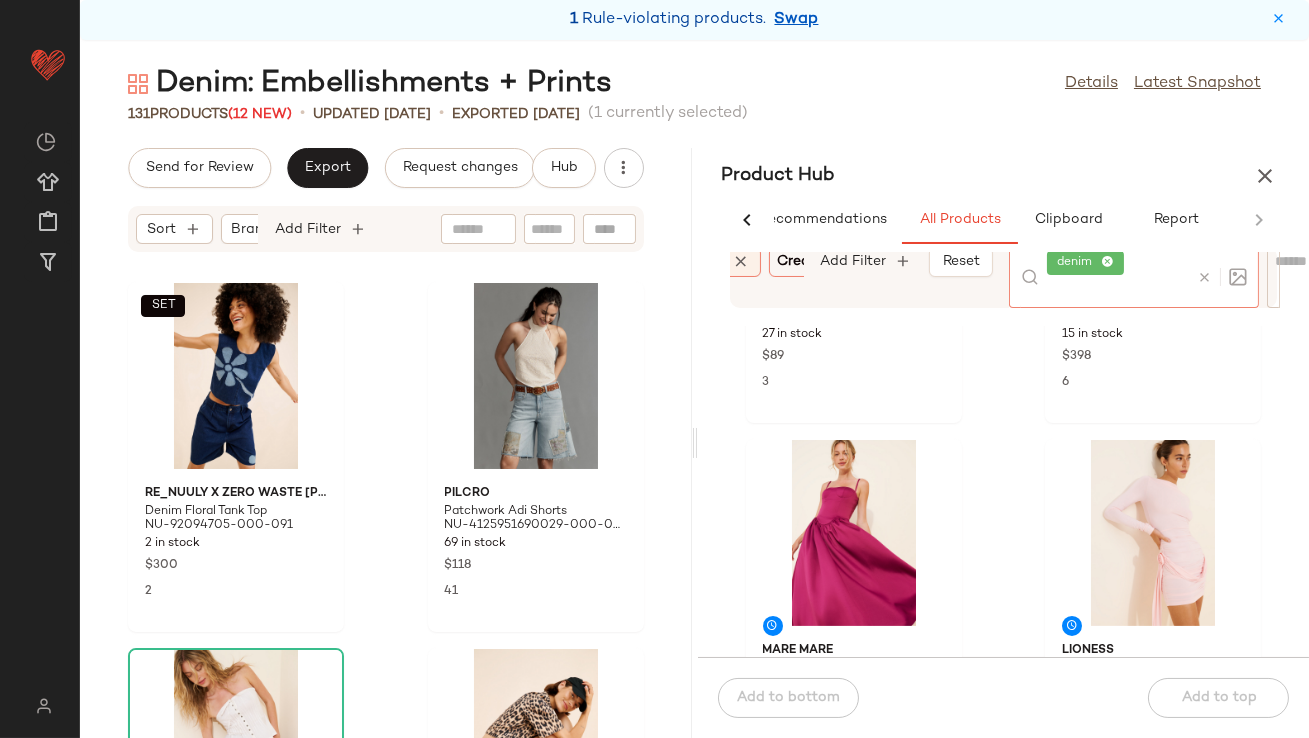 scroll, scrollTop: 1502, scrollLeft: 0, axis: vertical 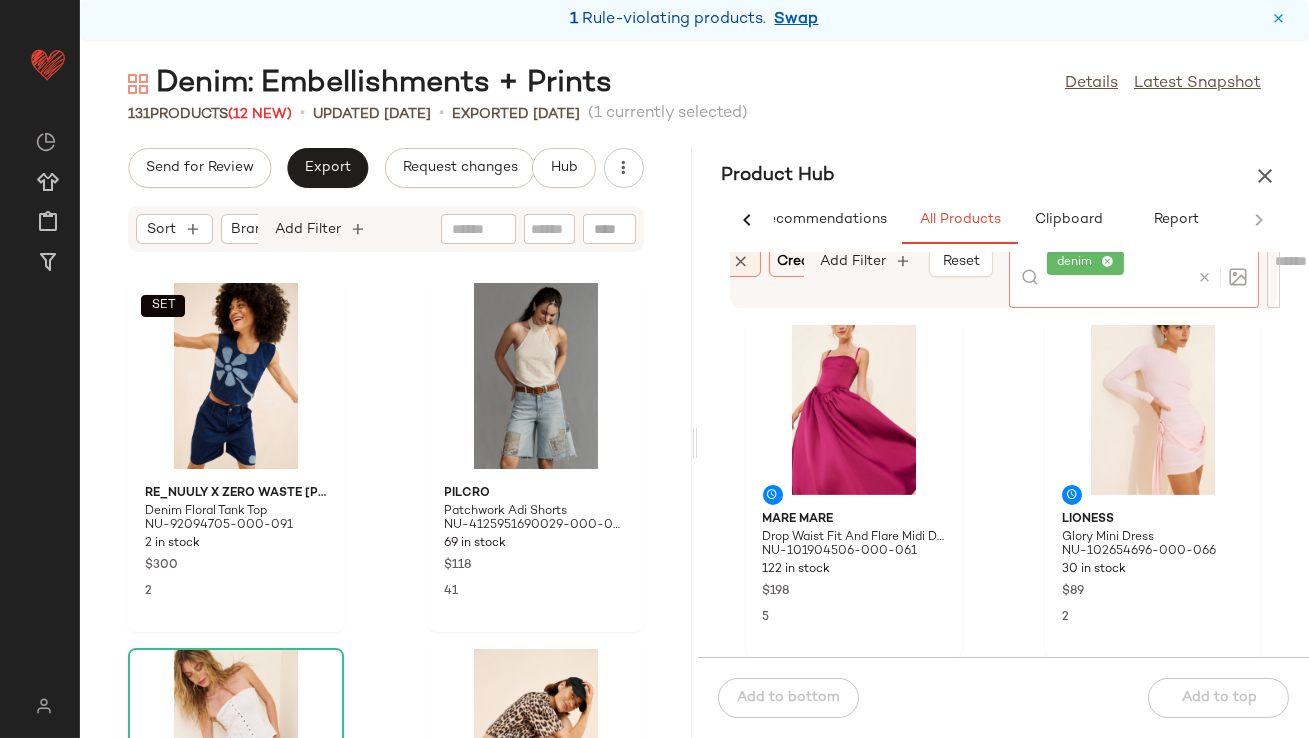 click on "Class:   (2)" 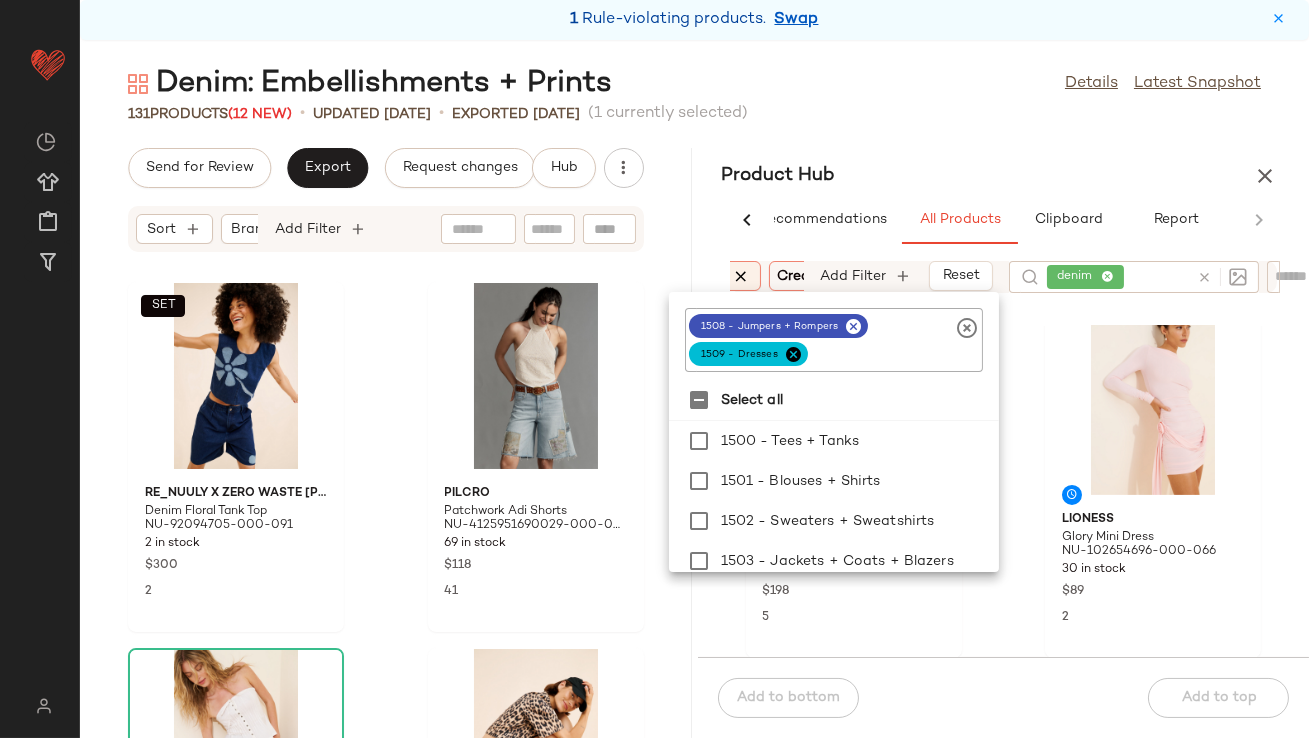 click at bounding box center [741, 276] 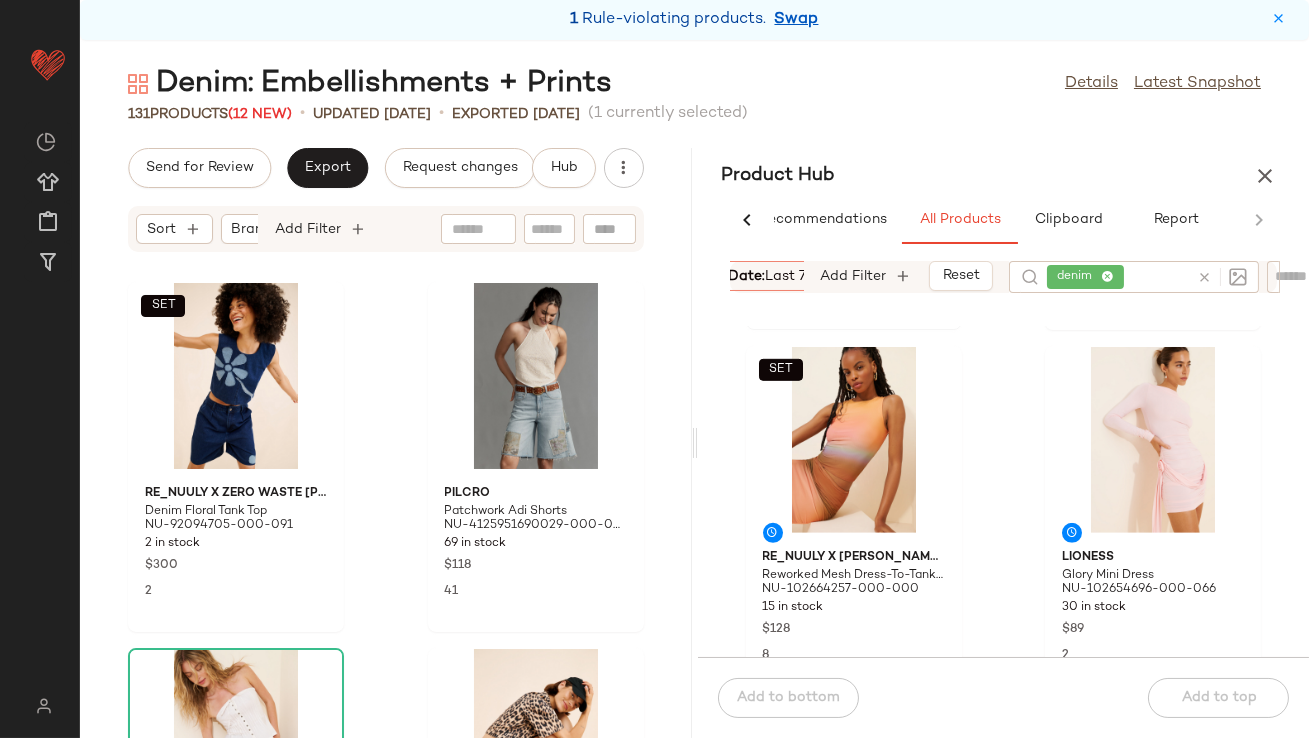 scroll, scrollTop: 2600, scrollLeft: 0, axis: vertical 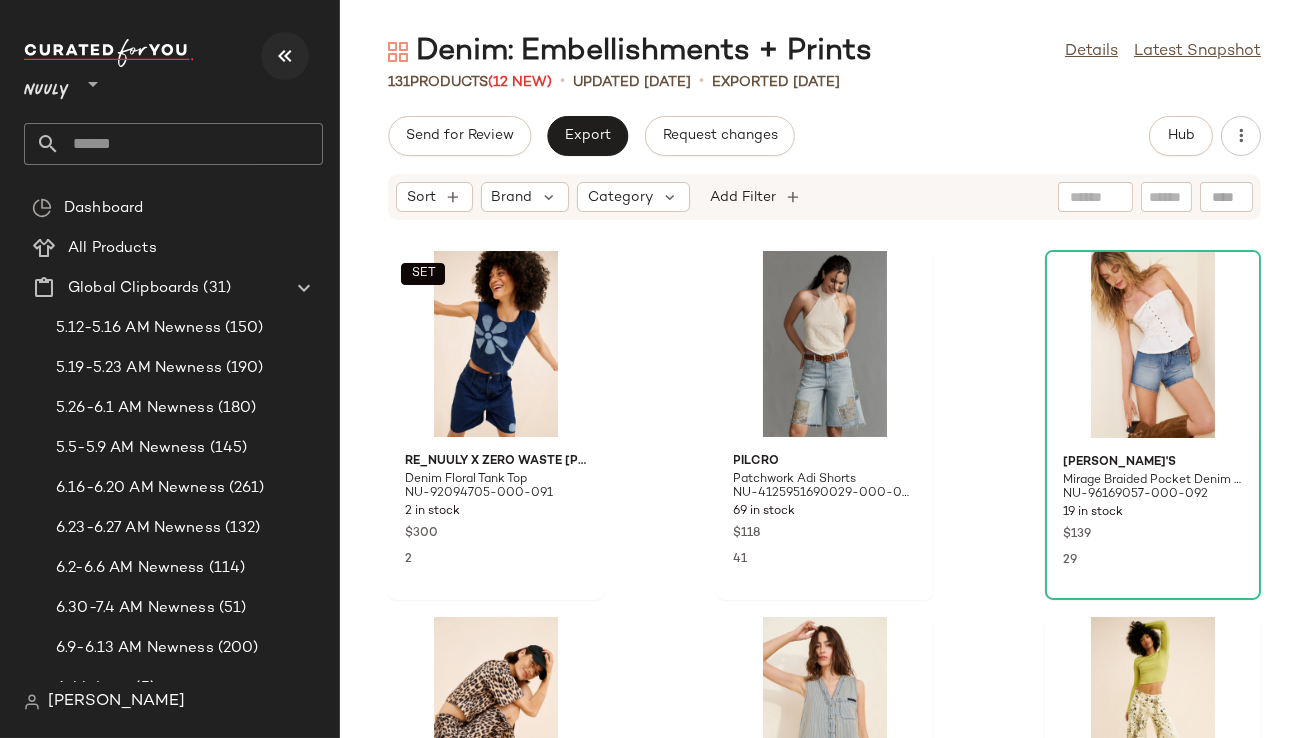 click at bounding box center (285, 56) 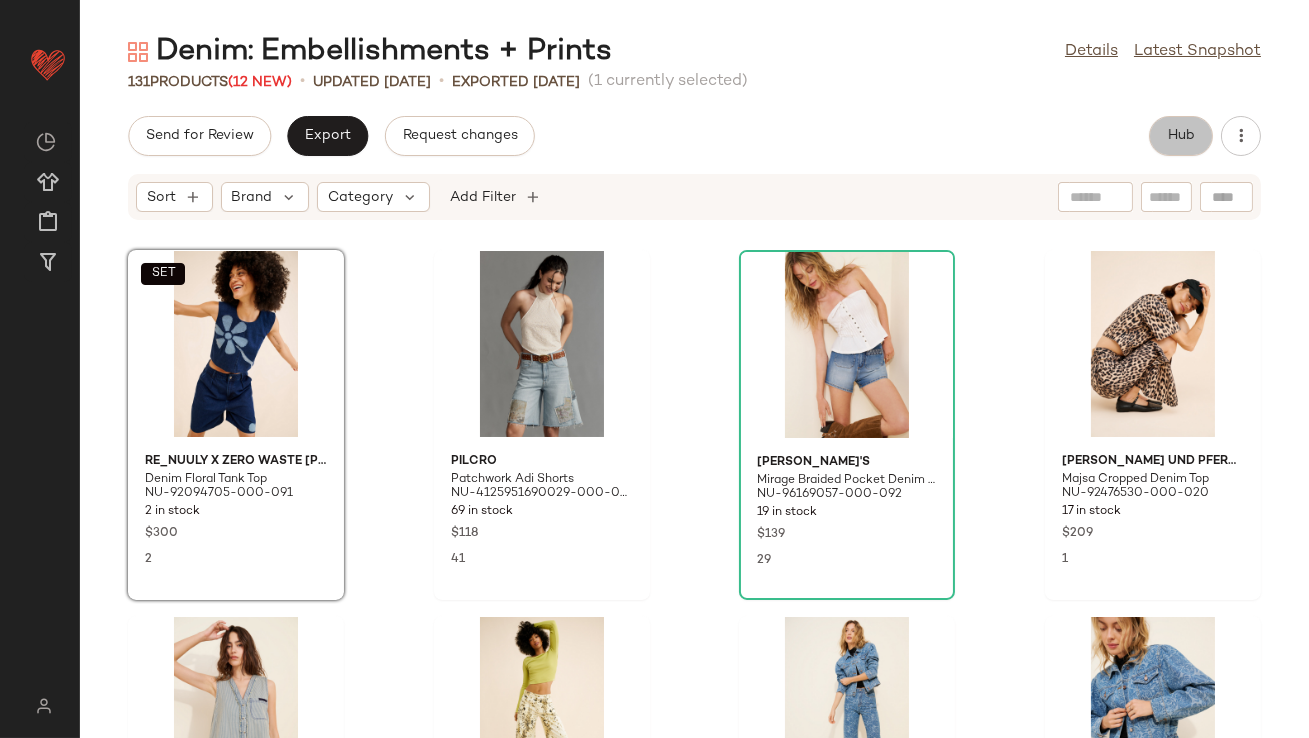 click on "Hub" 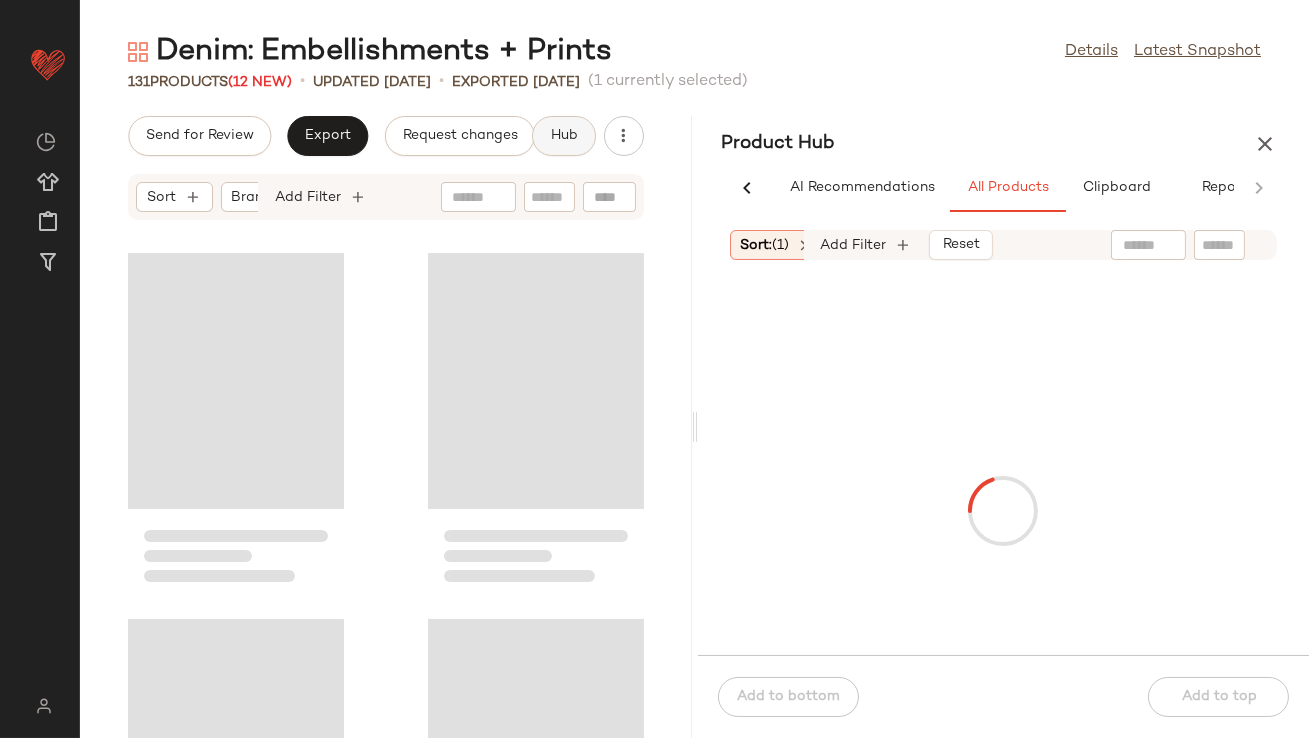 scroll, scrollTop: 0, scrollLeft: 48, axis: horizontal 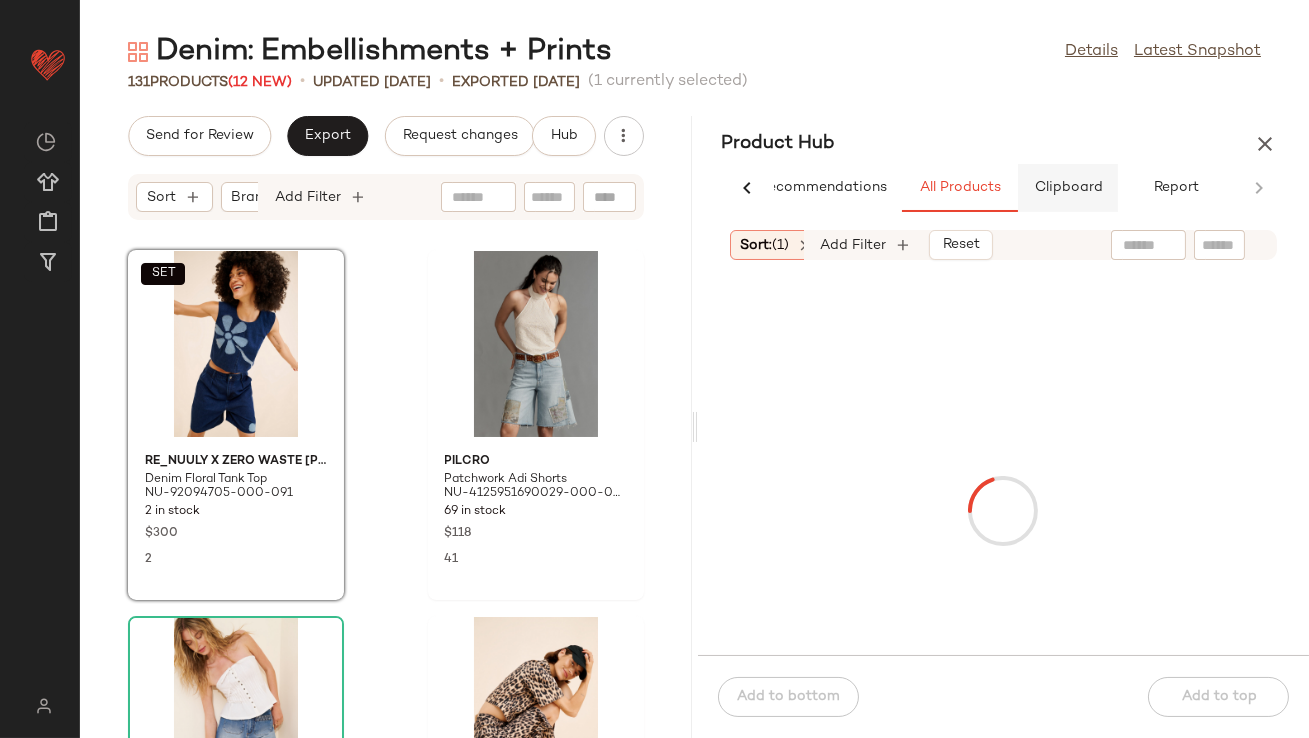 click on "Clipboard" 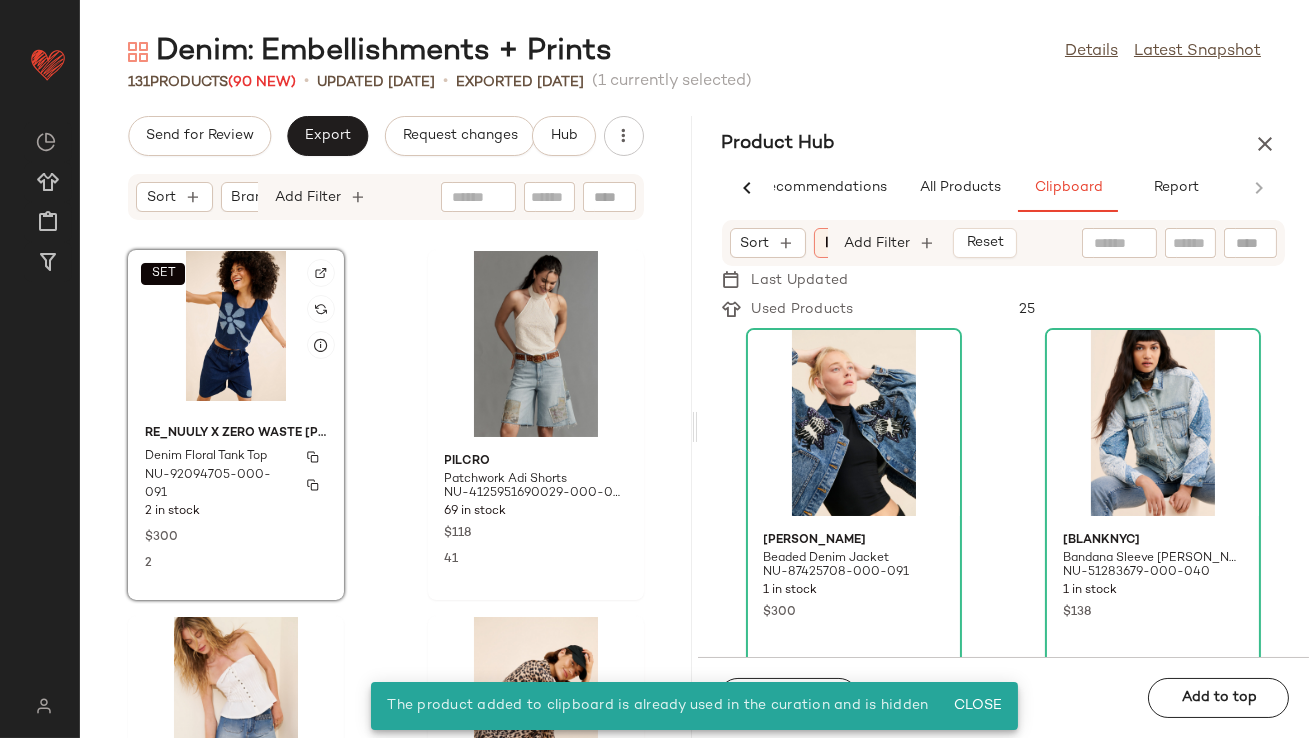 click on "SET" 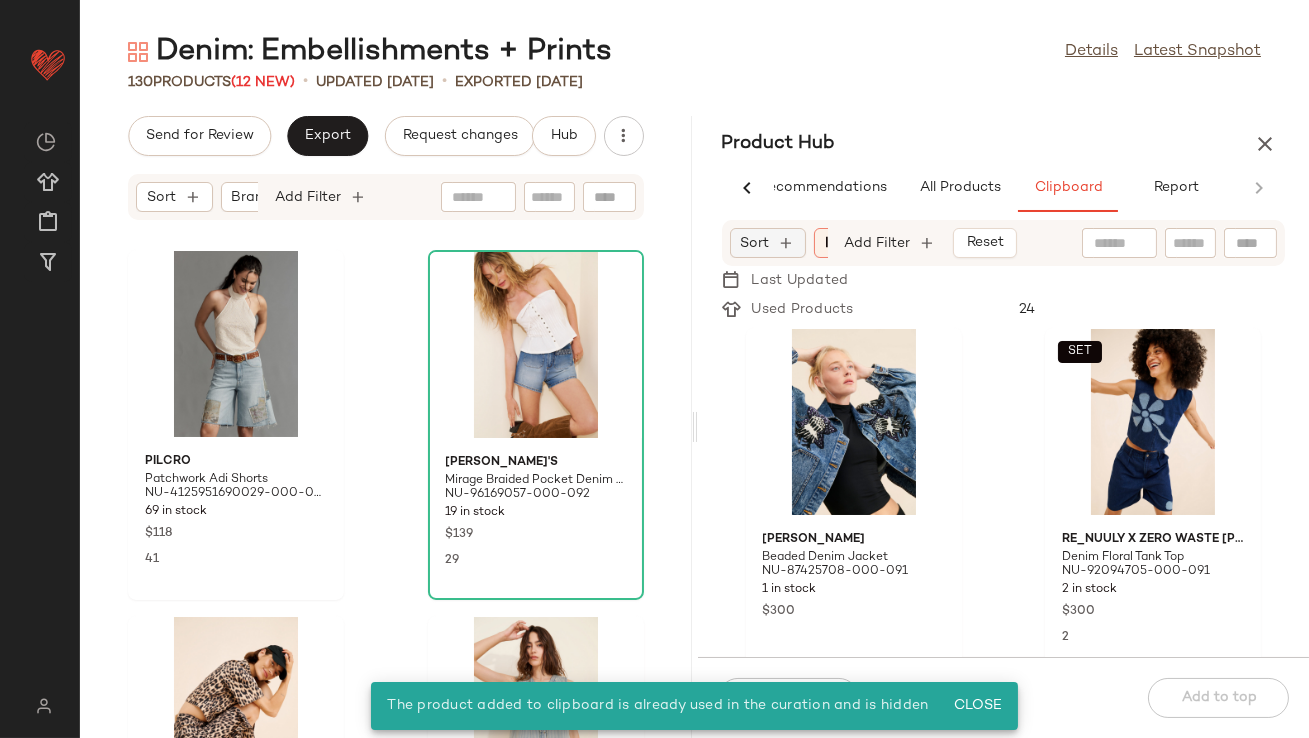 click on "Sort" 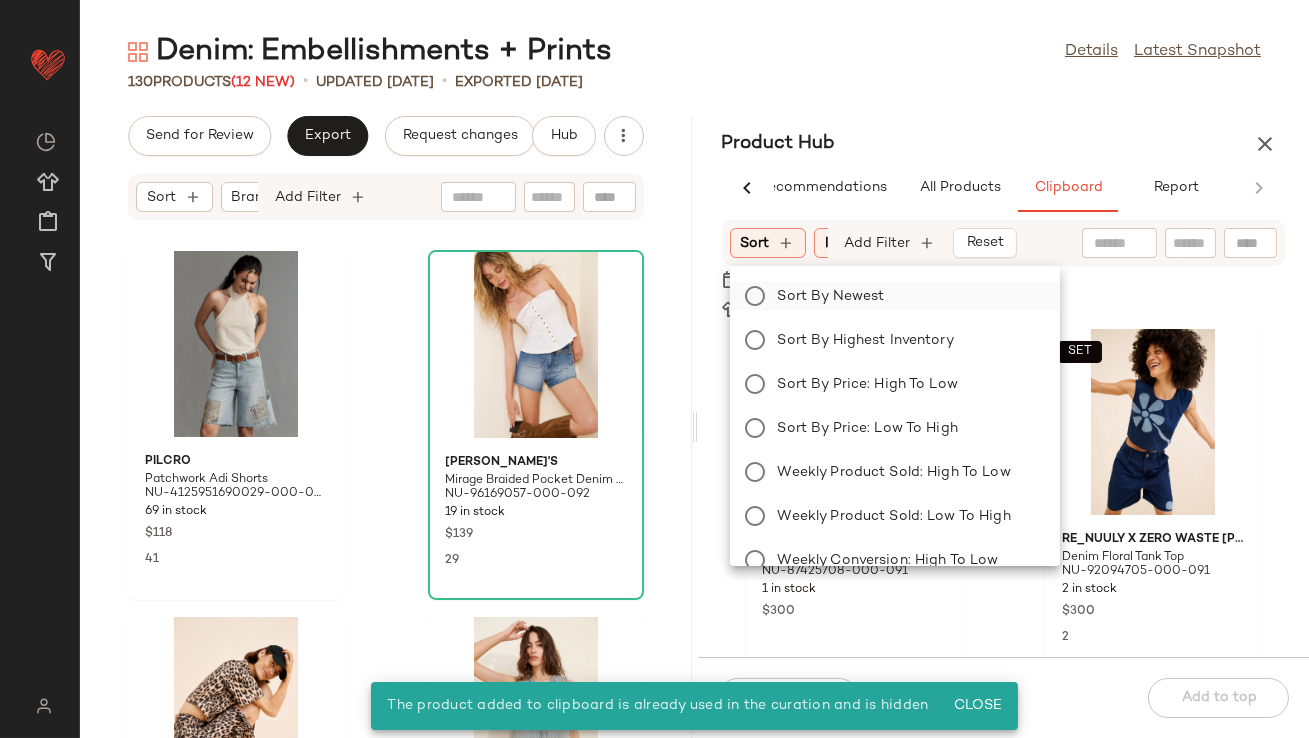 click on "Sort by Newest" at bounding box center [907, 296] 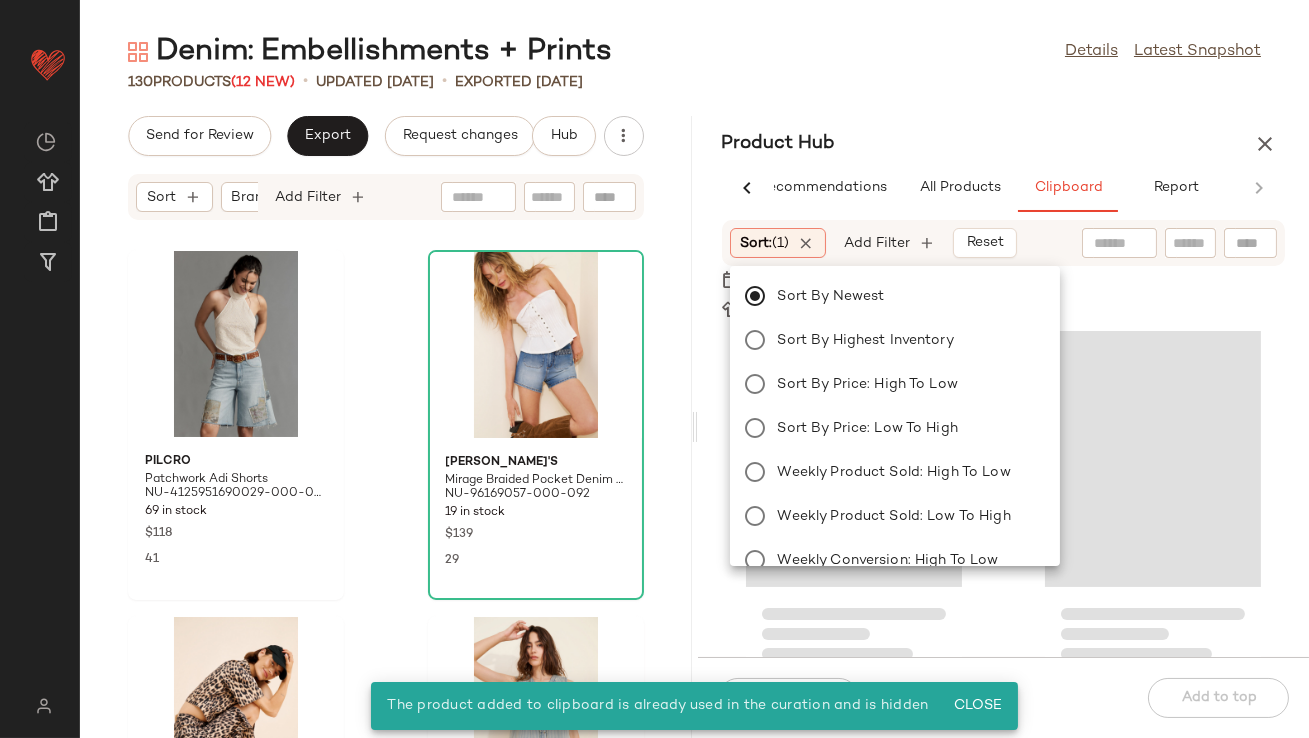 click on "Sort by Newest Sort by Highest Inventory Sort by Price: High to Low Sort by Price: Low to High Weekly Product Sold: High to Low Weekly Product Sold: Low to High Weekly Conversion: High to Low Weekly Conversion: Low to High Weekly Revenue: High to Low Weekly Revenue: Low to High Best seller to Low performer Low performer to Best seller Sort by Number Of Reviews: High to Low Sort by Number Of Reviews: Low to High Sort by Overall Star Rating: High to Low Sort by Overall Star Rating: Low to High" 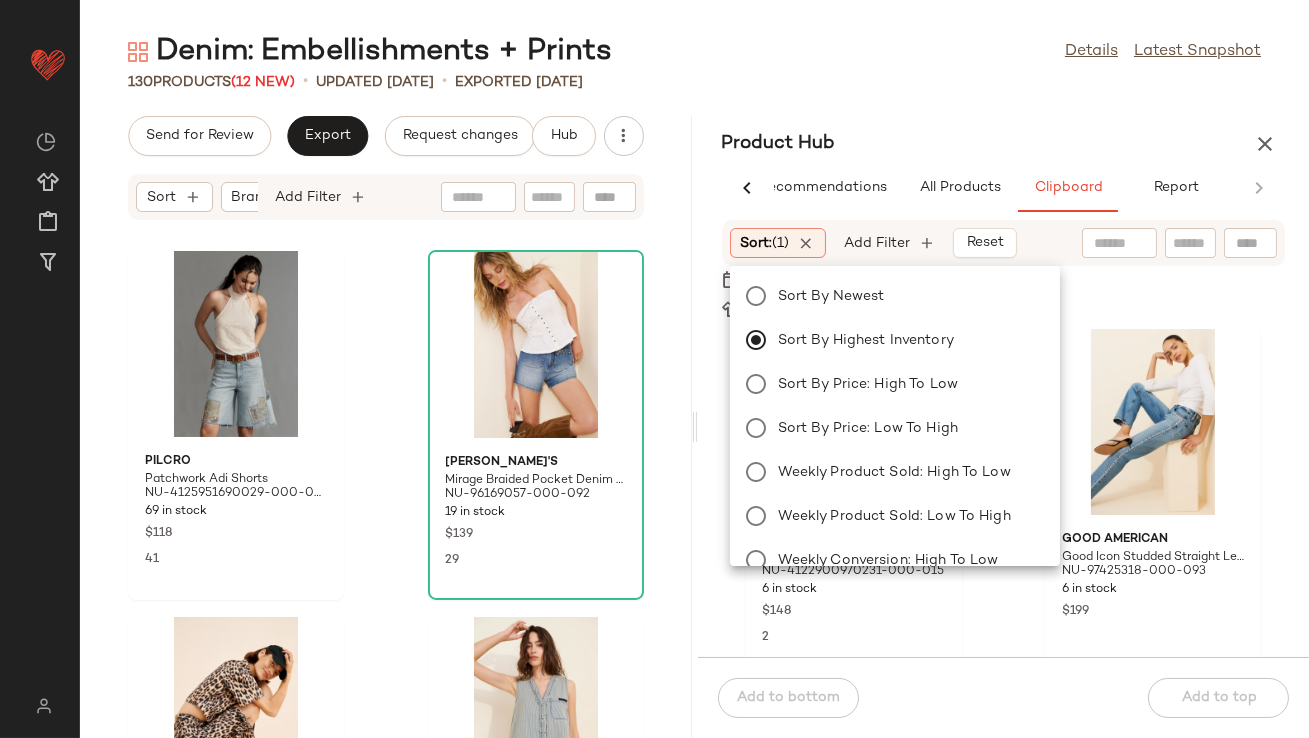 click on "Denim: Embellishments + Prints  Details   Latest Snapshot  130   Products  (12 New)  •   updated Jul 3rd  •  Exported Jun 26th  Send for Review   Export   Request changes   Hub  Sort  Brand  Category  Add Filter  Pilcro Patchwork Adi Shorts NU-4125951690029-000-092 69 in stock $118 41 Rolla's Mirage Braided Pocket Denim Shorts NU-96169057-000-092 19 in stock $139 29 Baum und Pferdgarten Majsa Cropped Denim Top NU-92476530-000-020 17 in stock $209 1 Free People South Side Shirt NU-89275192-000-106 14 in stock $98 29 Lioness Horse Shoe Jeans NU-94100930-000-010 20 in stock $89 Habitual Jacquard Barrel Leg Jeans NU-97345029-000-093 9 in stock $129 3 Habitual Jacquard Rose Denim Jacket NU-97997936-000-092 69 in stock $129 2 Farm Rio Sleeveless Scallop Denim Jumpsuit NU-97311385-000-091 9 in stock $280 Product Hub  AI Recommendations   All Products   Clipboard   Report  Sort:   (1) Brand  Category  In Curation?:   No Availability:   in_stock Creation Date:   Last 7 days Total Inventory:   10-Max 10-Max" at bounding box center [694, 385] 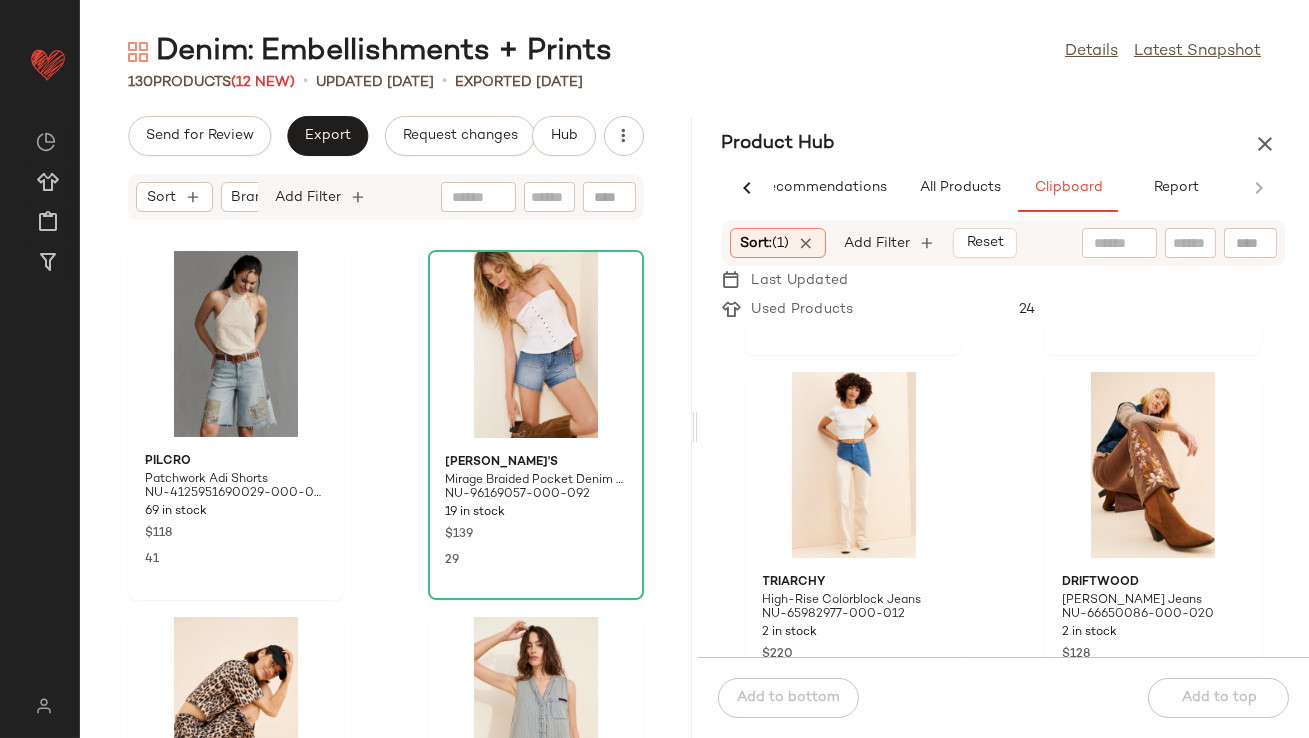 scroll, scrollTop: 1855, scrollLeft: 0, axis: vertical 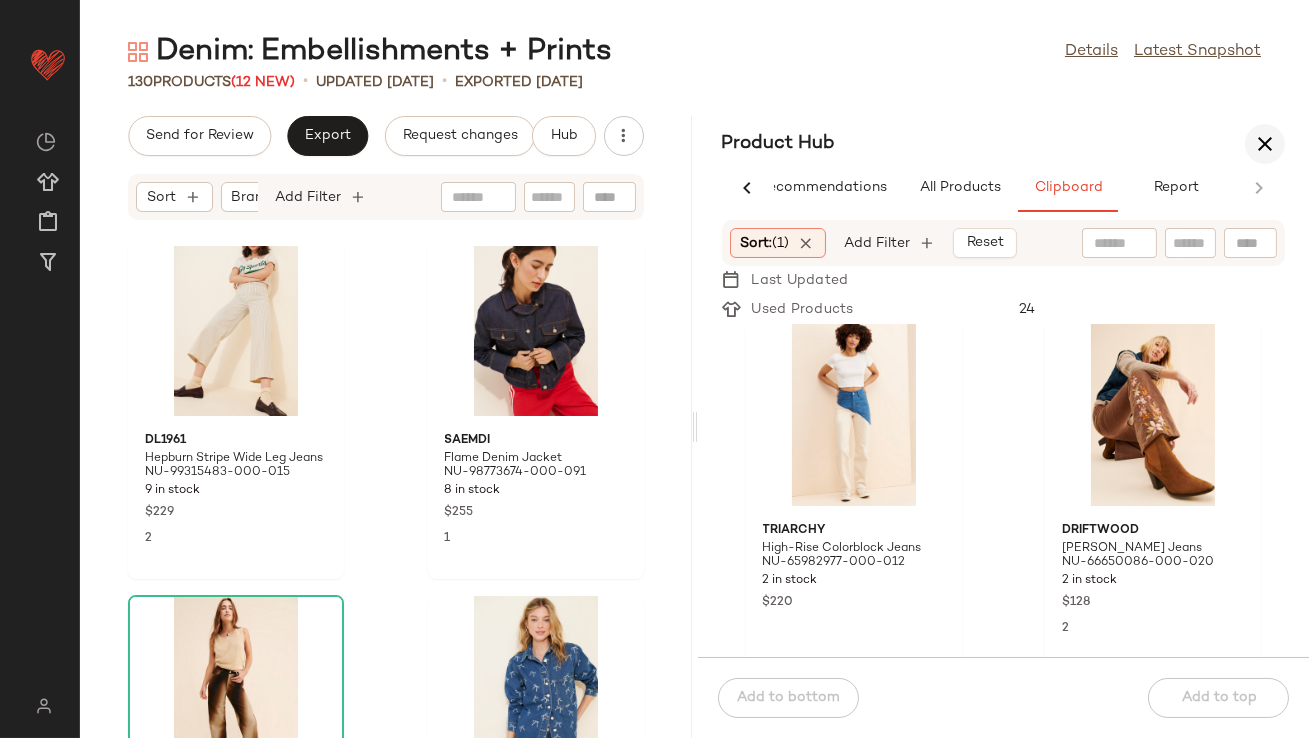 click at bounding box center [1265, 144] 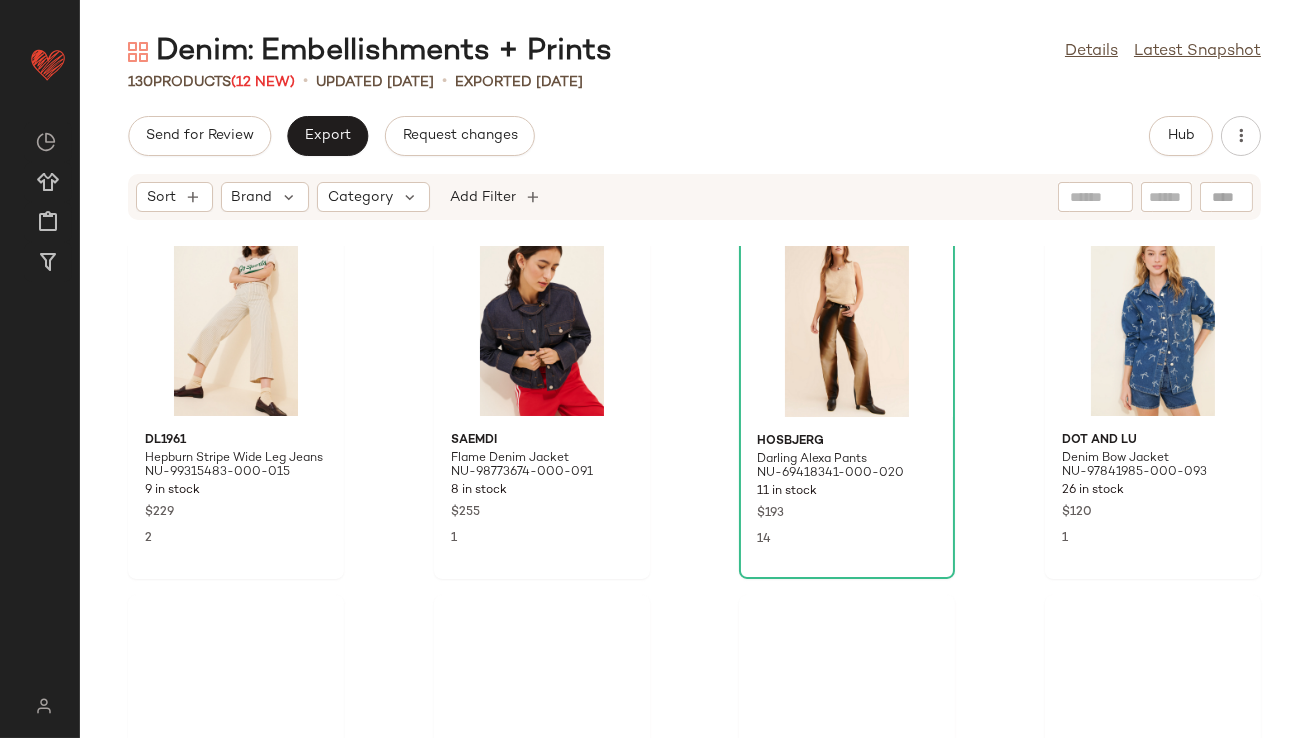 scroll, scrollTop: 769, scrollLeft: 0, axis: vertical 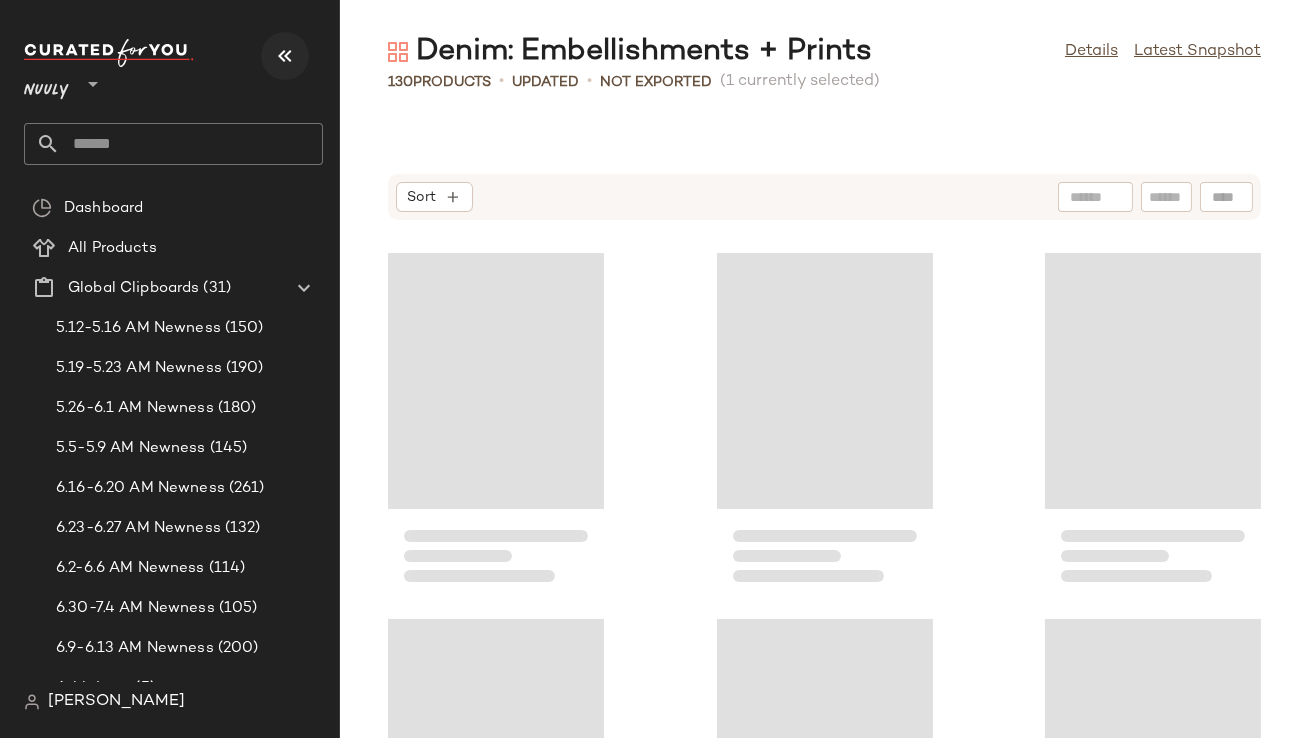 click at bounding box center (285, 56) 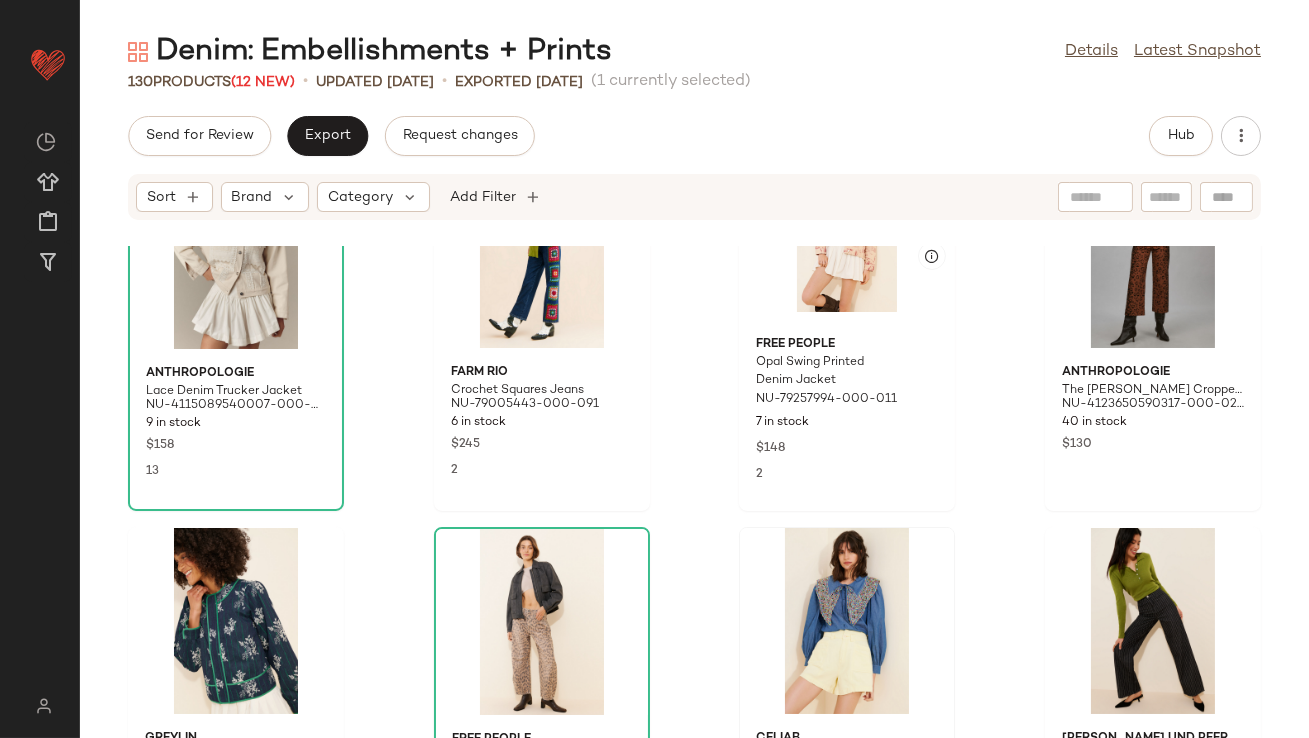 scroll, scrollTop: 4771, scrollLeft: 0, axis: vertical 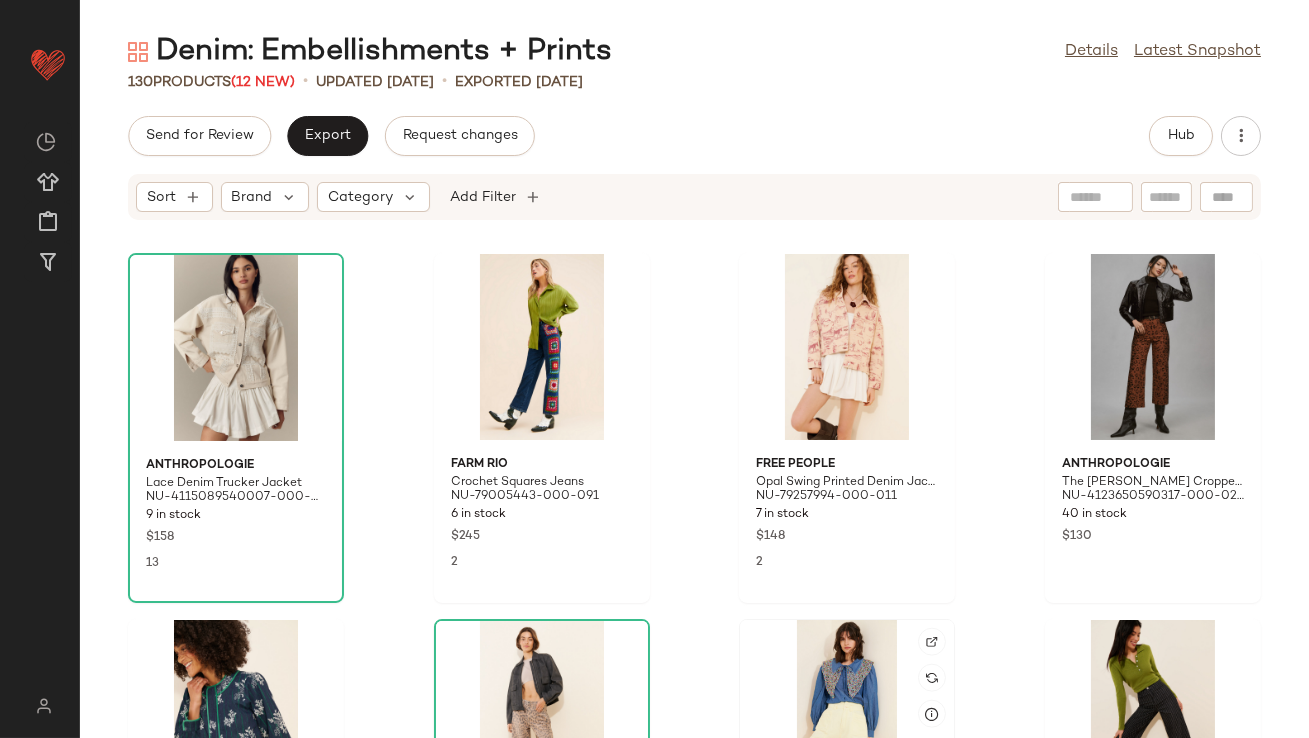 click 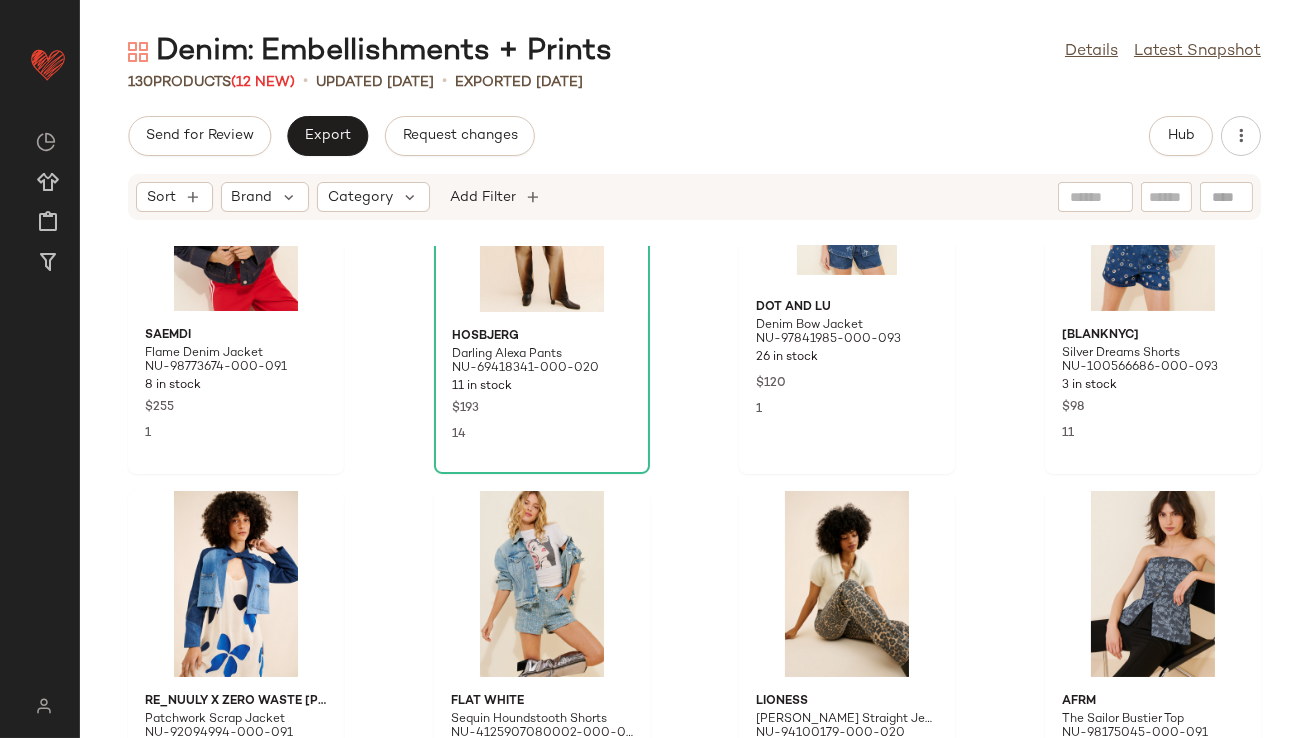 scroll, scrollTop: 0, scrollLeft: 0, axis: both 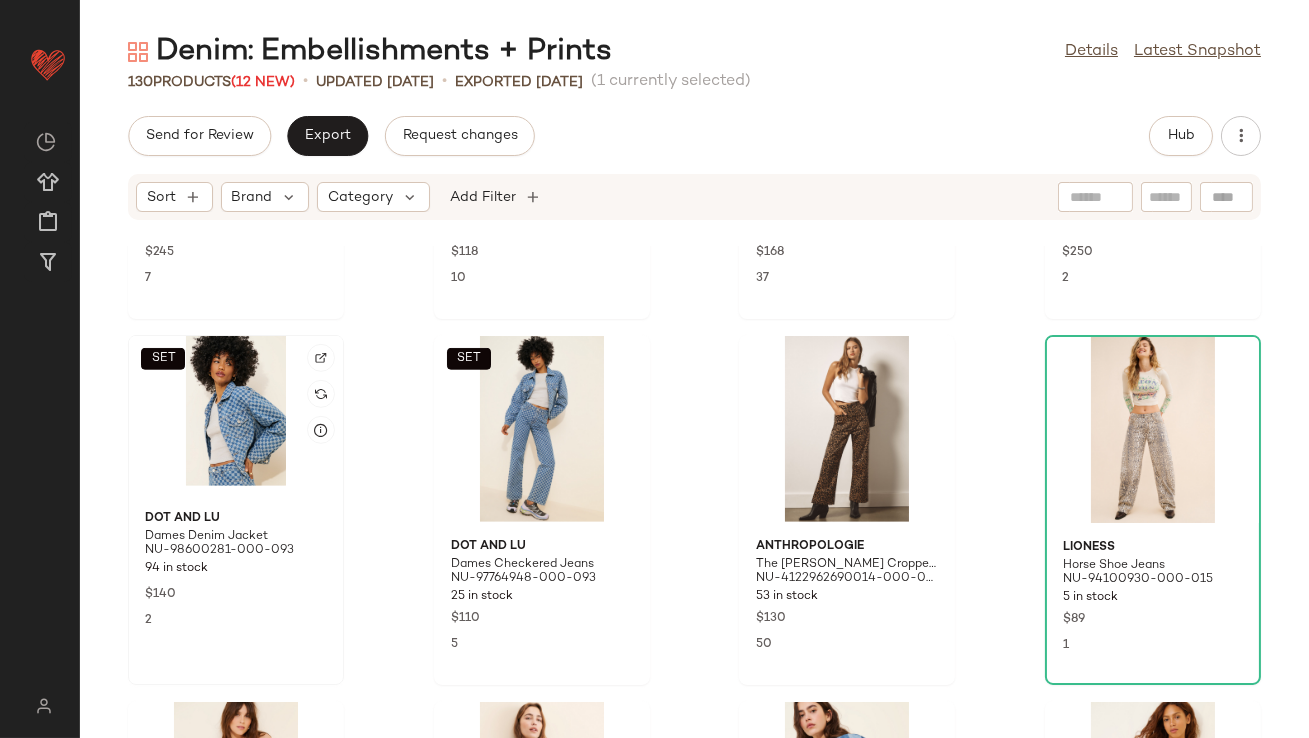 click on "SET" 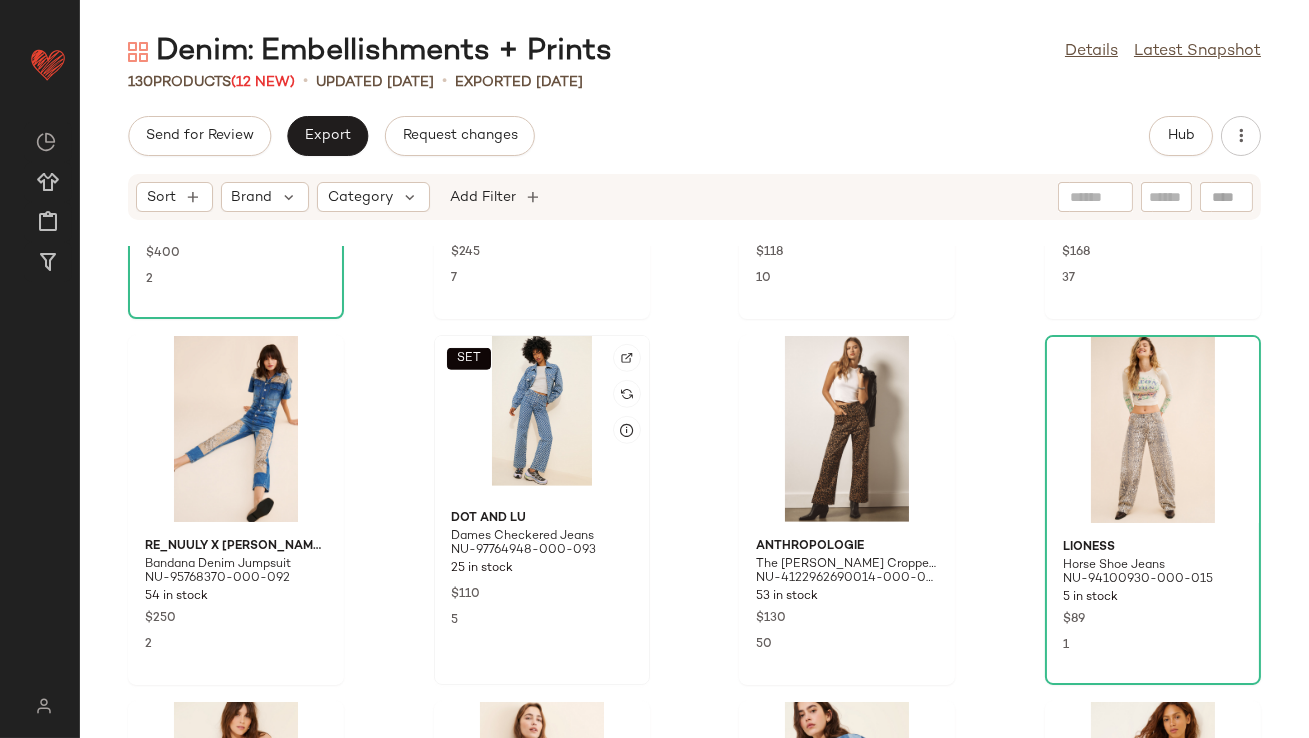 click on "SET" 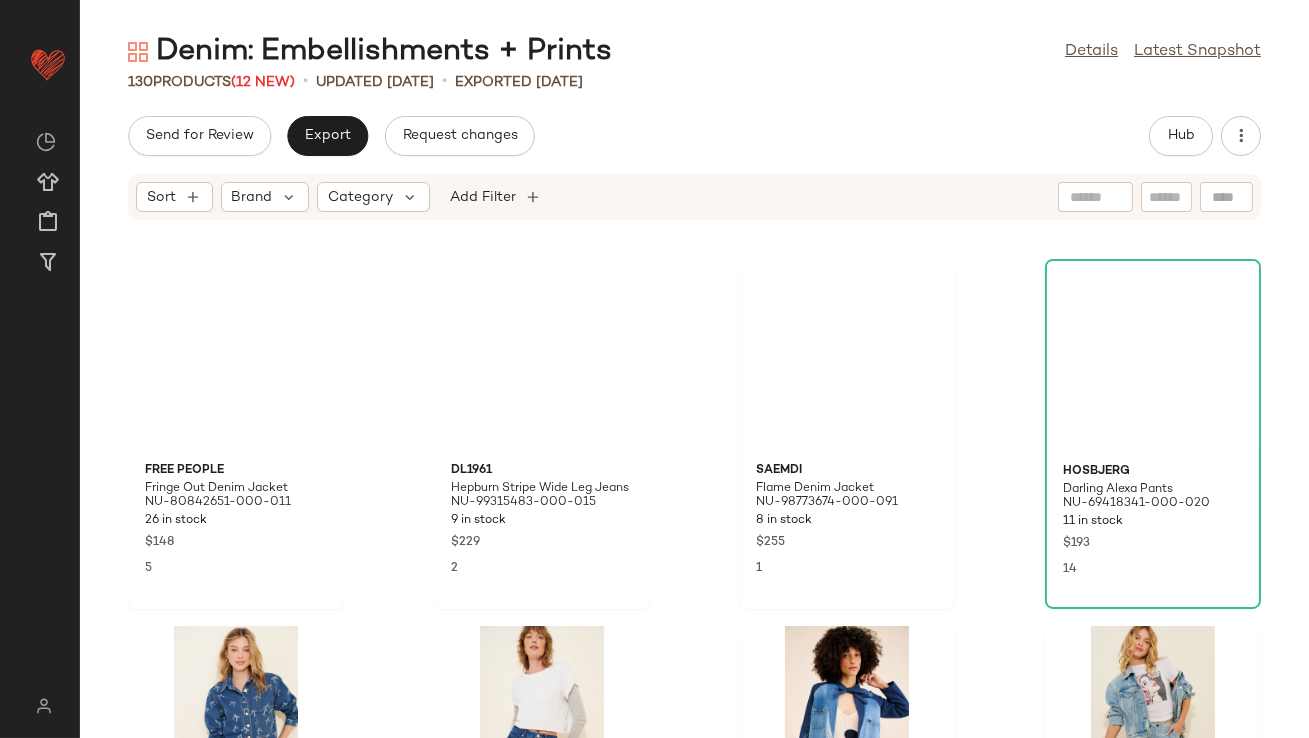 scroll, scrollTop: 0, scrollLeft: 0, axis: both 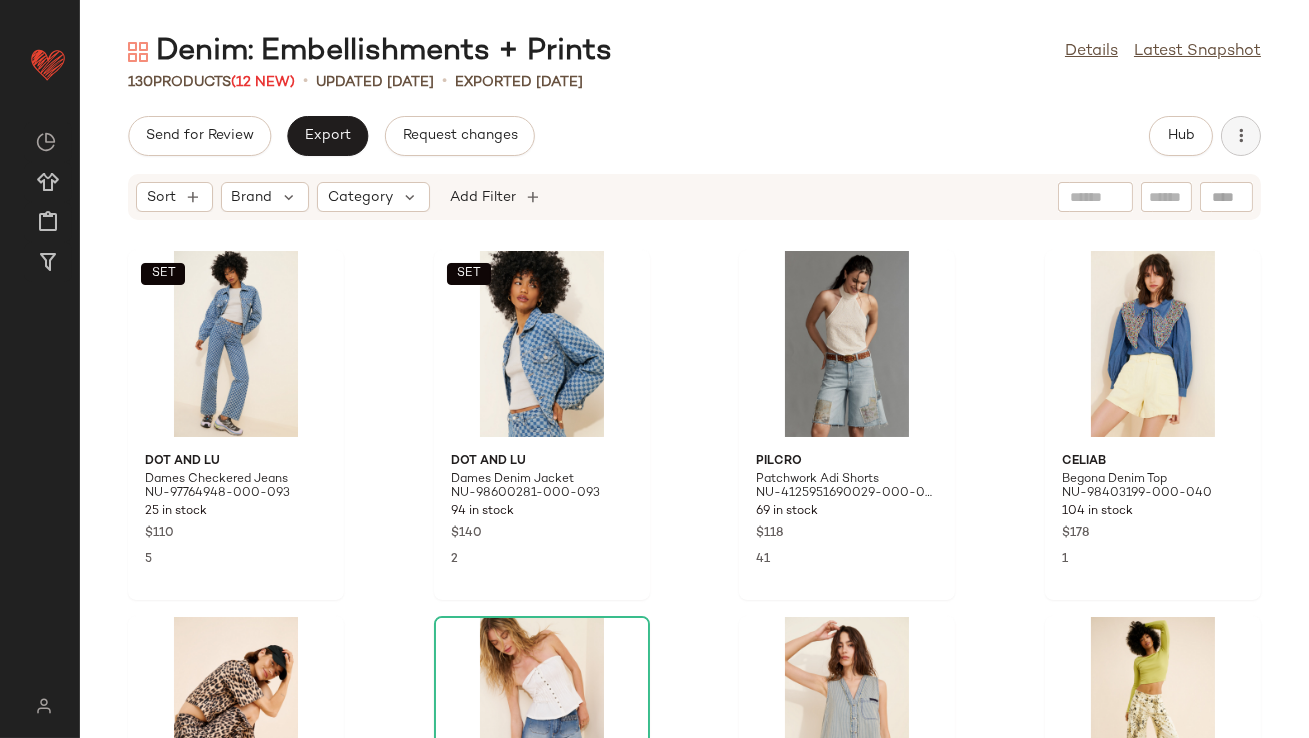 click 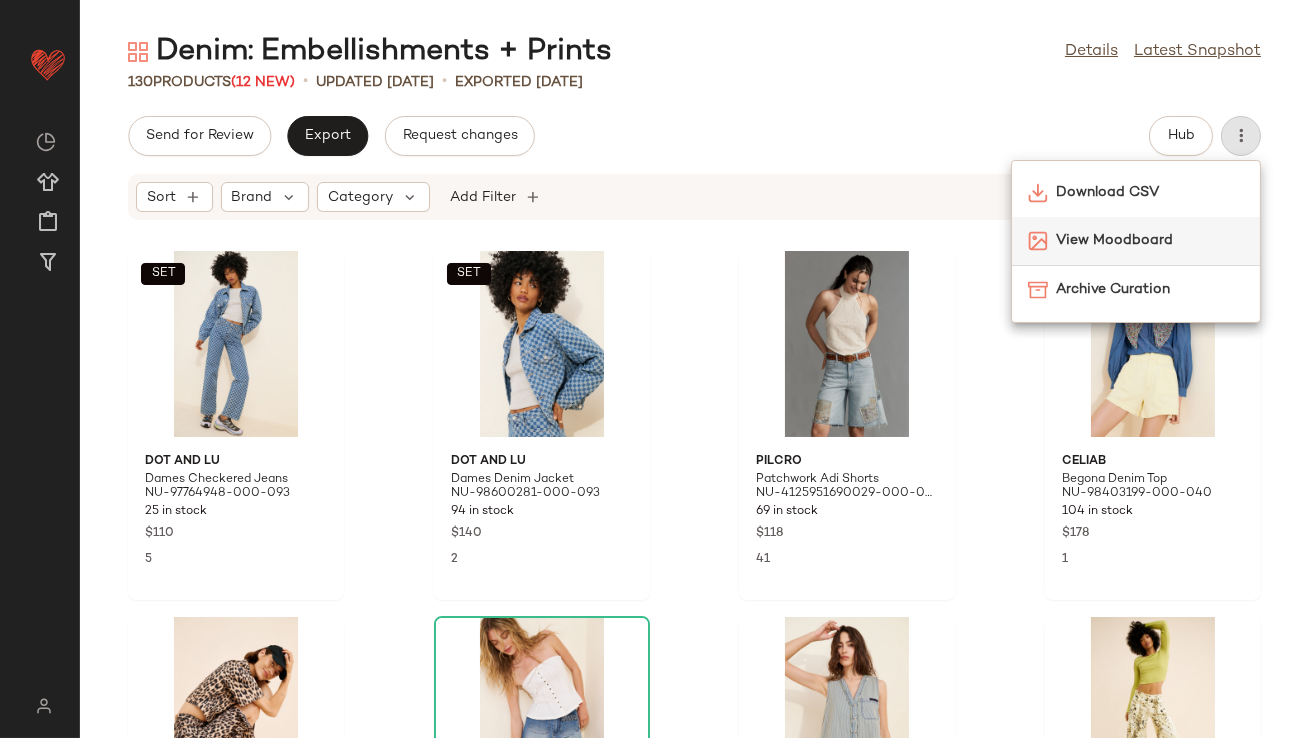 click on "View Moodboard" at bounding box center [1150, 240] 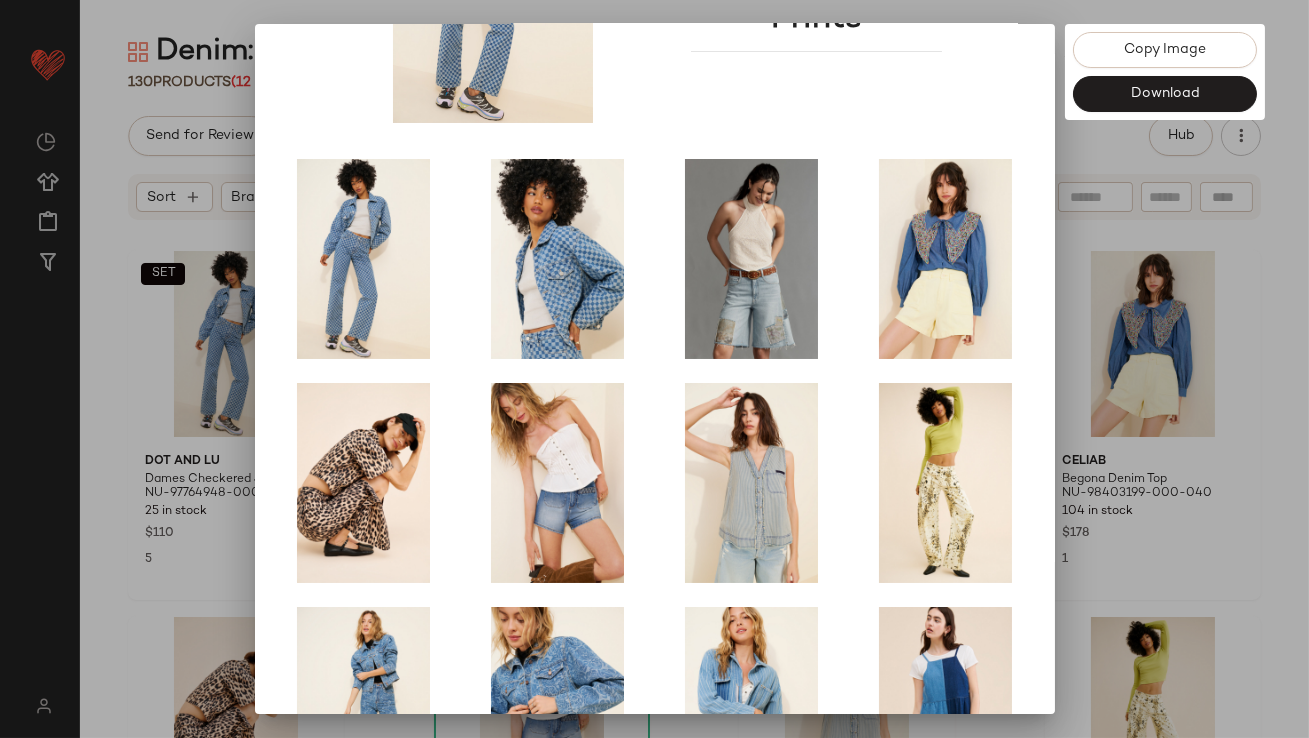 scroll, scrollTop: 341, scrollLeft: 0, axis: vertical 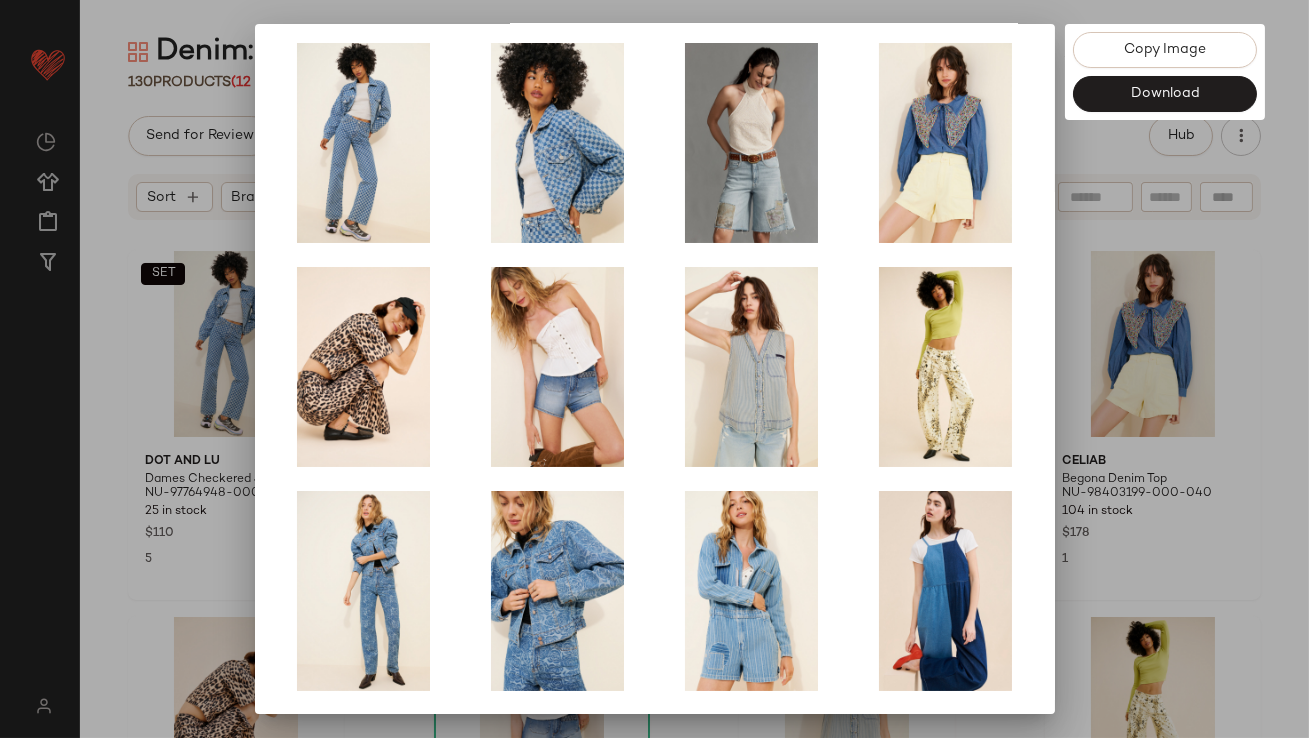 click at bounding box center [654, 369] 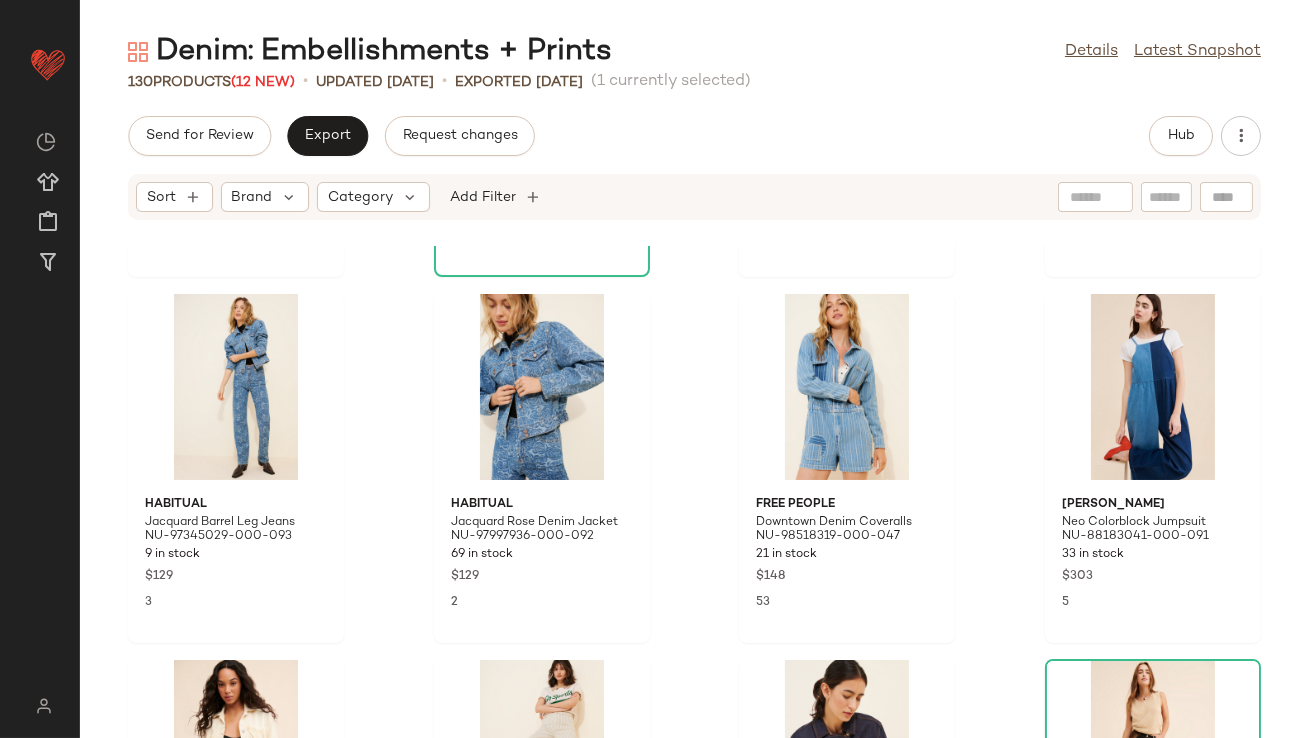 scroll, scrollTop: 749, scrollLeft: 0, axis: vertical 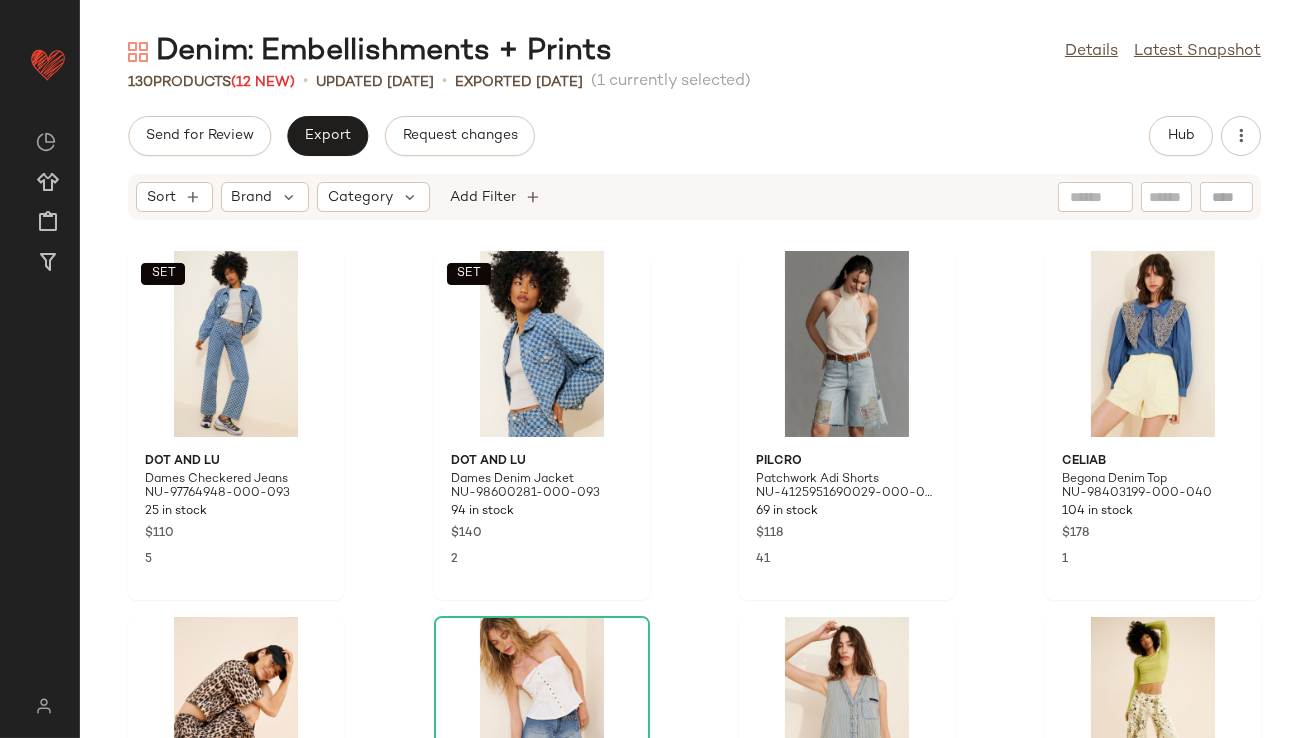 click on "Send for Review   Export   Request changes   Hub  Sort  Brand  Category  Add Filter   SET  Dot and [PERSON_NAME] Checkered Jeans NU-97764948-000-093 25 in stock $110 5  SET  Dot and [PERSON_NAME] Denim Jacket NU-98600281-000-093 94 in stock $140 2 Pilcro Patchwork Adi Shorts NU-4125951690029-000-092 69 in stock $118 41 CeliaB Begona Denim Top NU-98403199-000-040 104 in stock $178 1 [PERSON_NAME] und Pferdgarten Majsa Cropped Denim Top NU-92476530-000-020 17 in stock $209 1 Rolla's Mirage Braided Pocket Denim Shorts NU-96169057-000-092 19 in stock $139 29 Free People South Side Shirt NU-89275192-000-106 14 in stock $98 29 Lioness Horse Shoe Jeans NU-94100930-000-010 20 in stock $89 Free People Downtown Denim Coveralls NU-98518319-000-047 21 in stock $148 53 [PERSON_NAME] Row Neo Colorblock Jumpsuit NU-88183041-000-091 33 in stock $303 5 Habitual Jacquard Barrel Leg Jeans NU-97345029-000-093 9 in stock $129 3 Habitual Jacquard Rose Denim Jacket NU-97997936-000-092 69 in stock $129 2 Free People Fringe Out Denim Jacket NU-80842651-000-011" at bounding box center [694, 427] 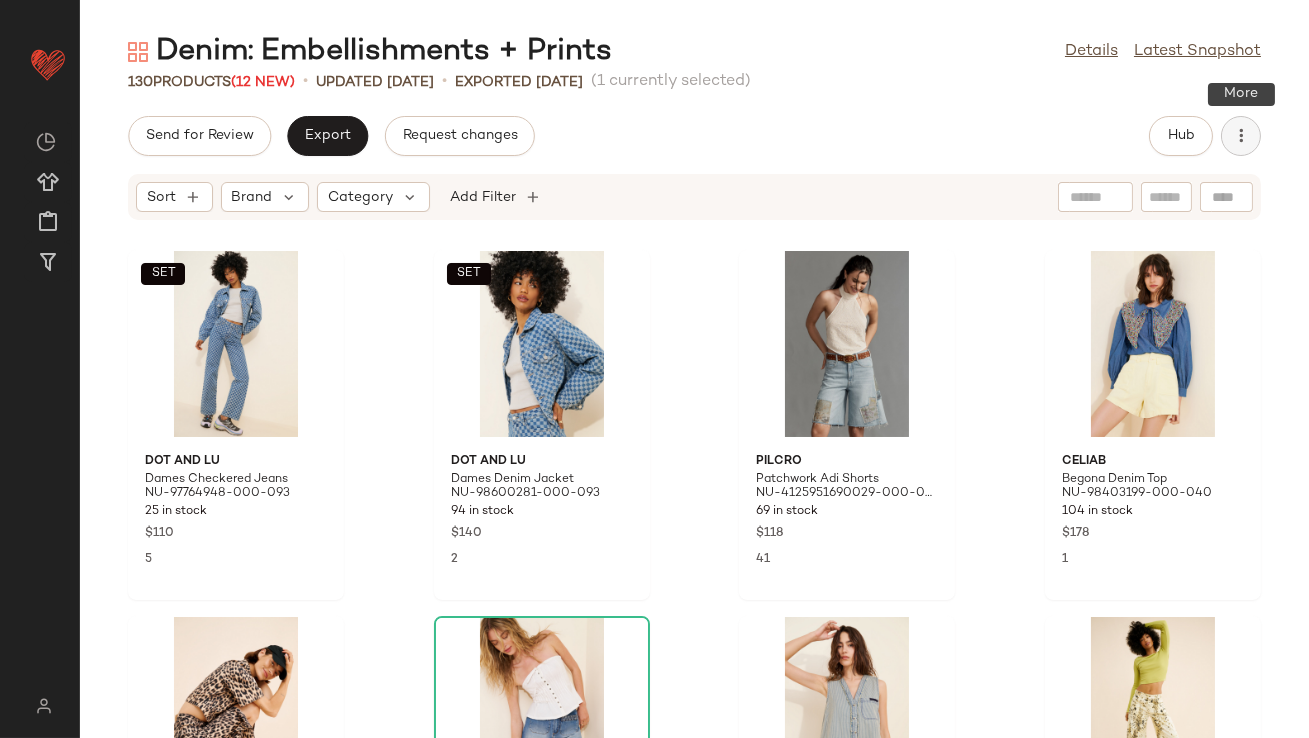 click 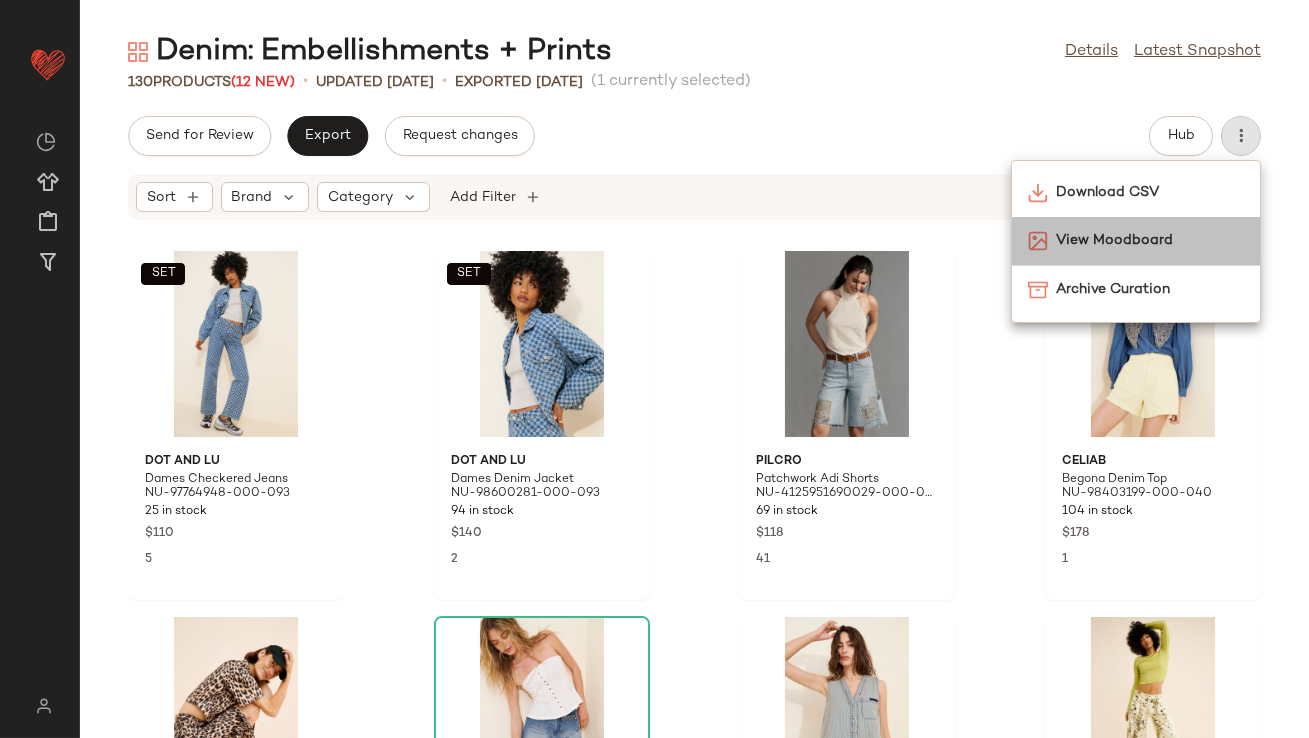 click on "View Moodboard" at bounding box center [1150, 240] 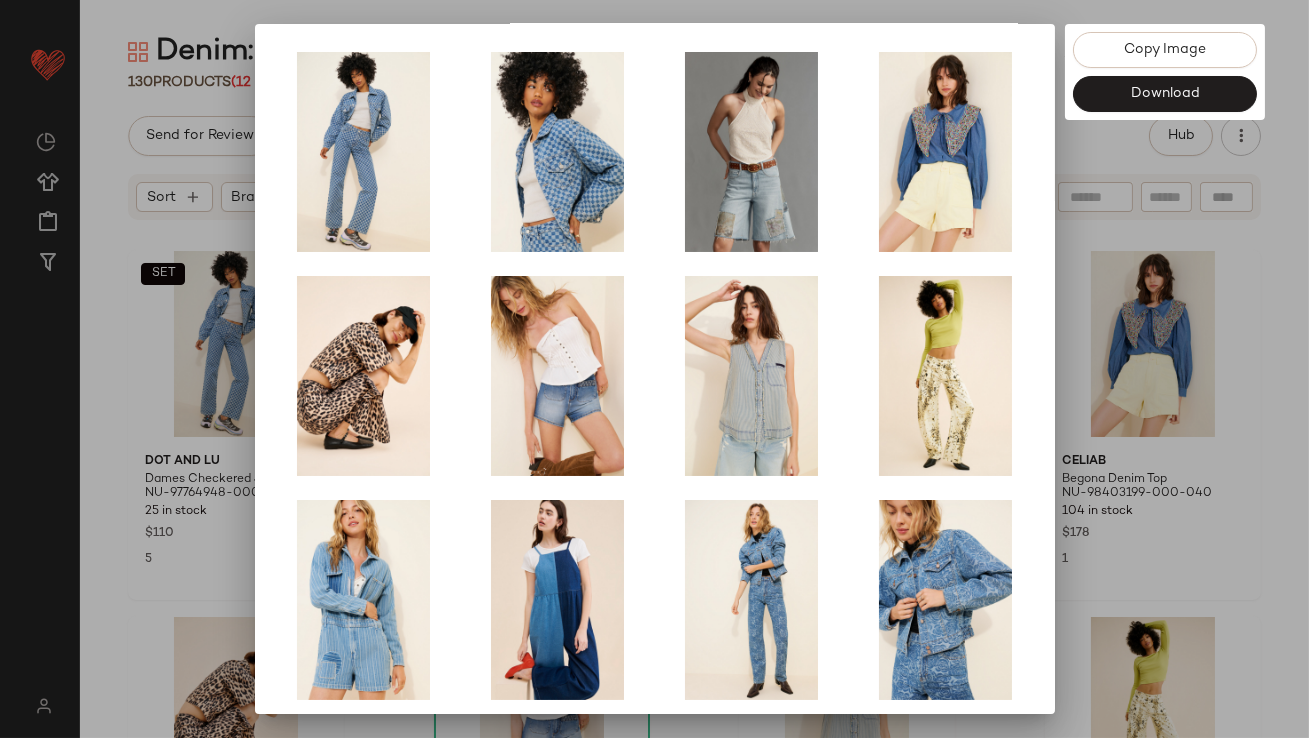 scroll, scrollTop: 341, scrollLeft: 0, axis: vertical 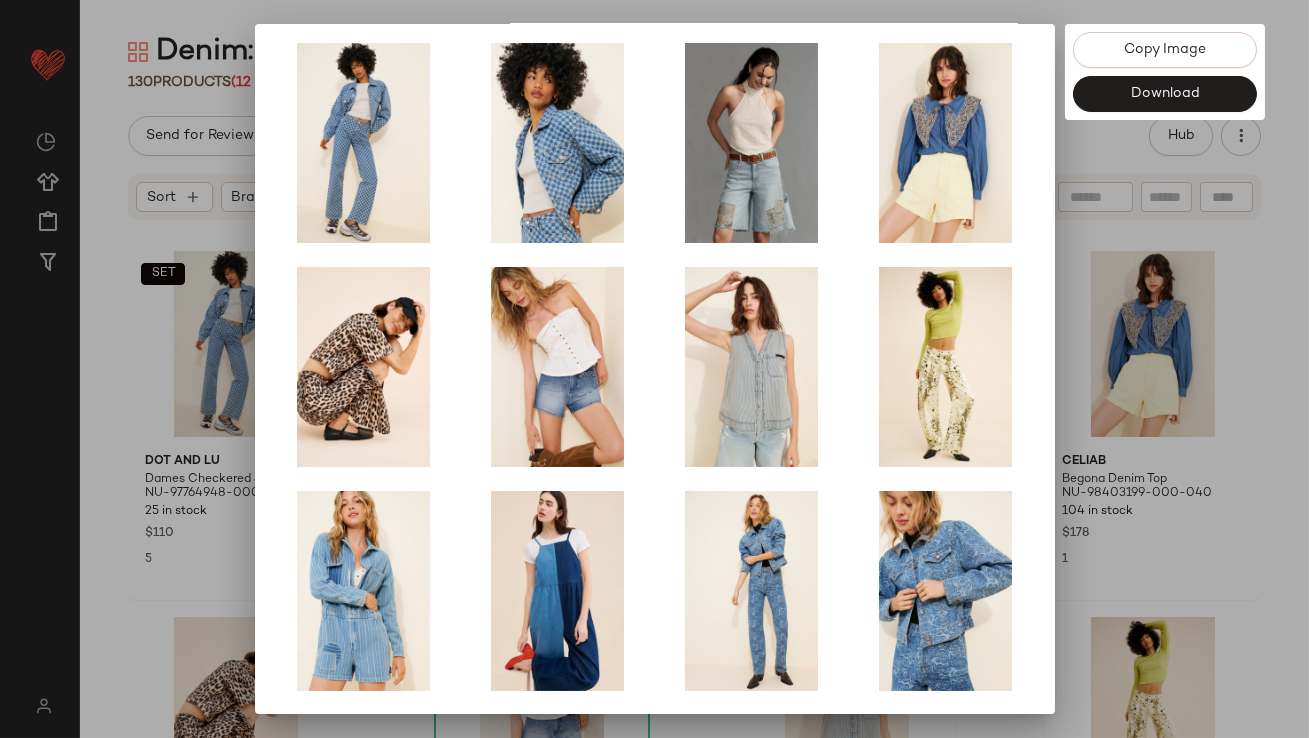 click at bounding box center (654, 369) 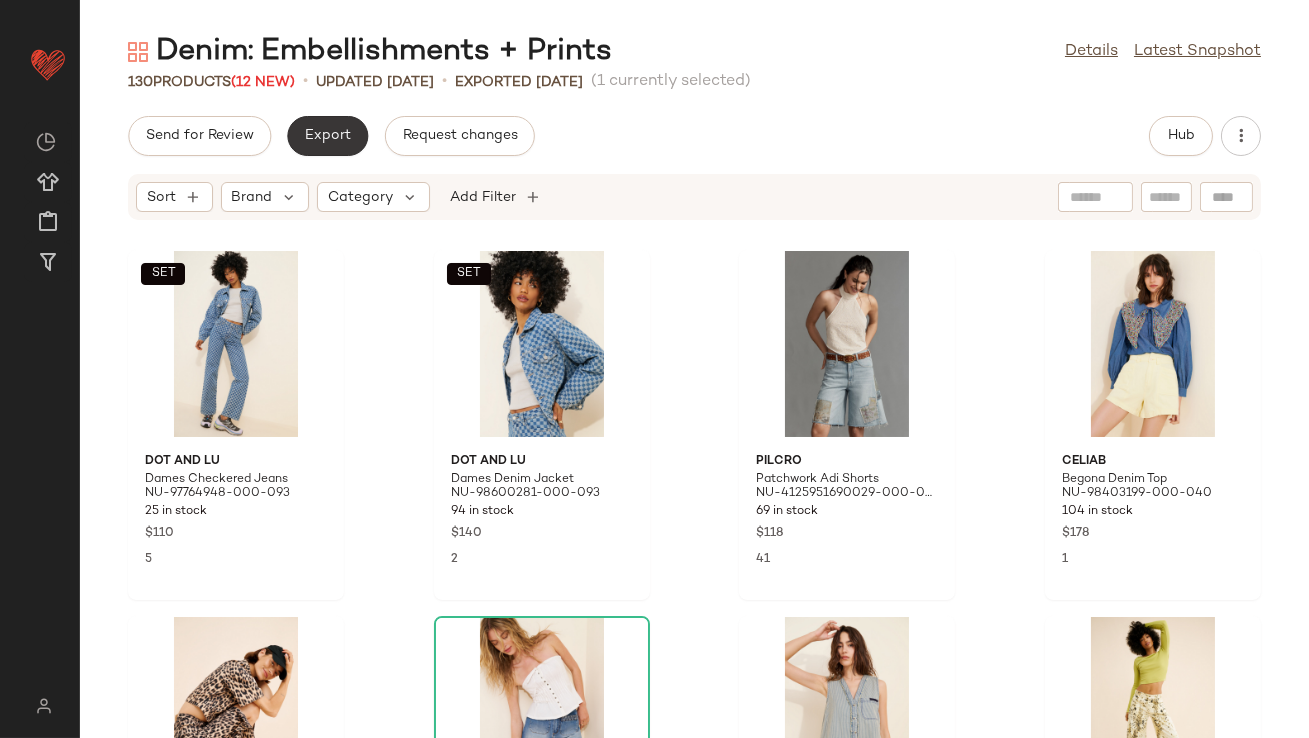 click on "Export" 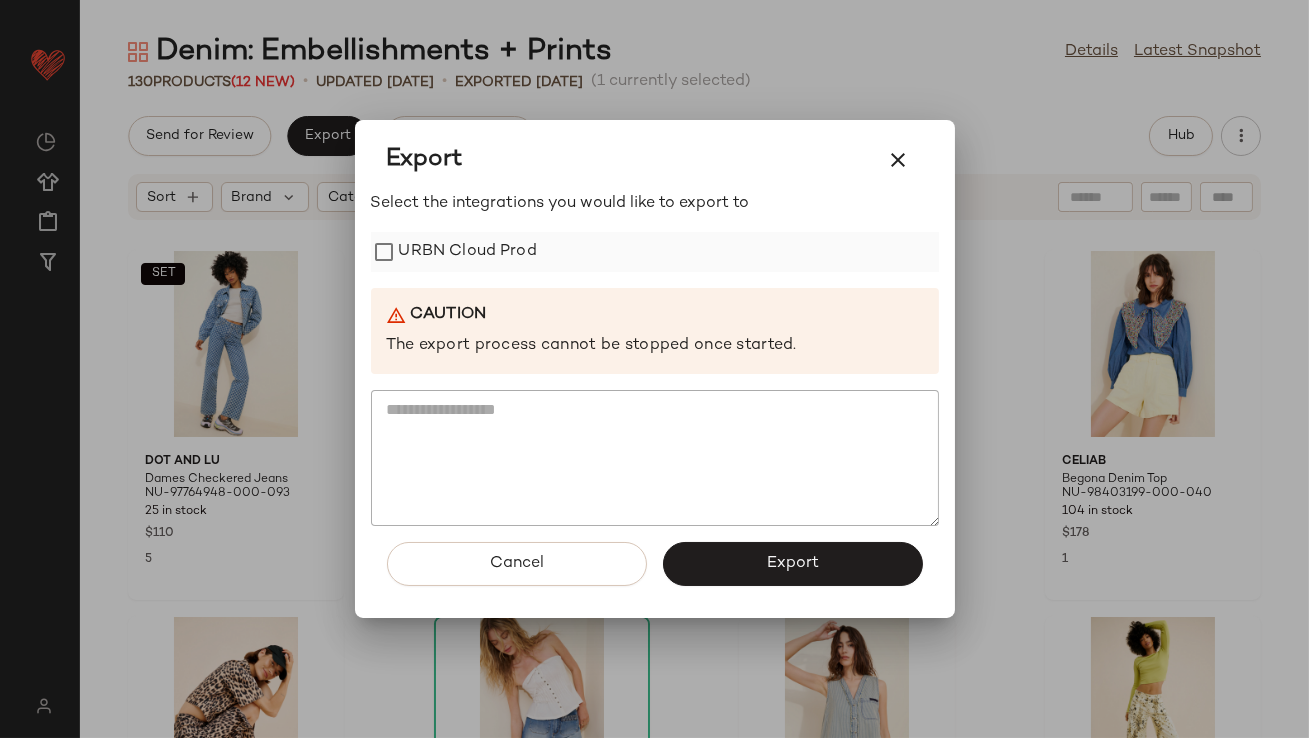 click on "URBN Cloud Prod" at bounding box center (468, 252) 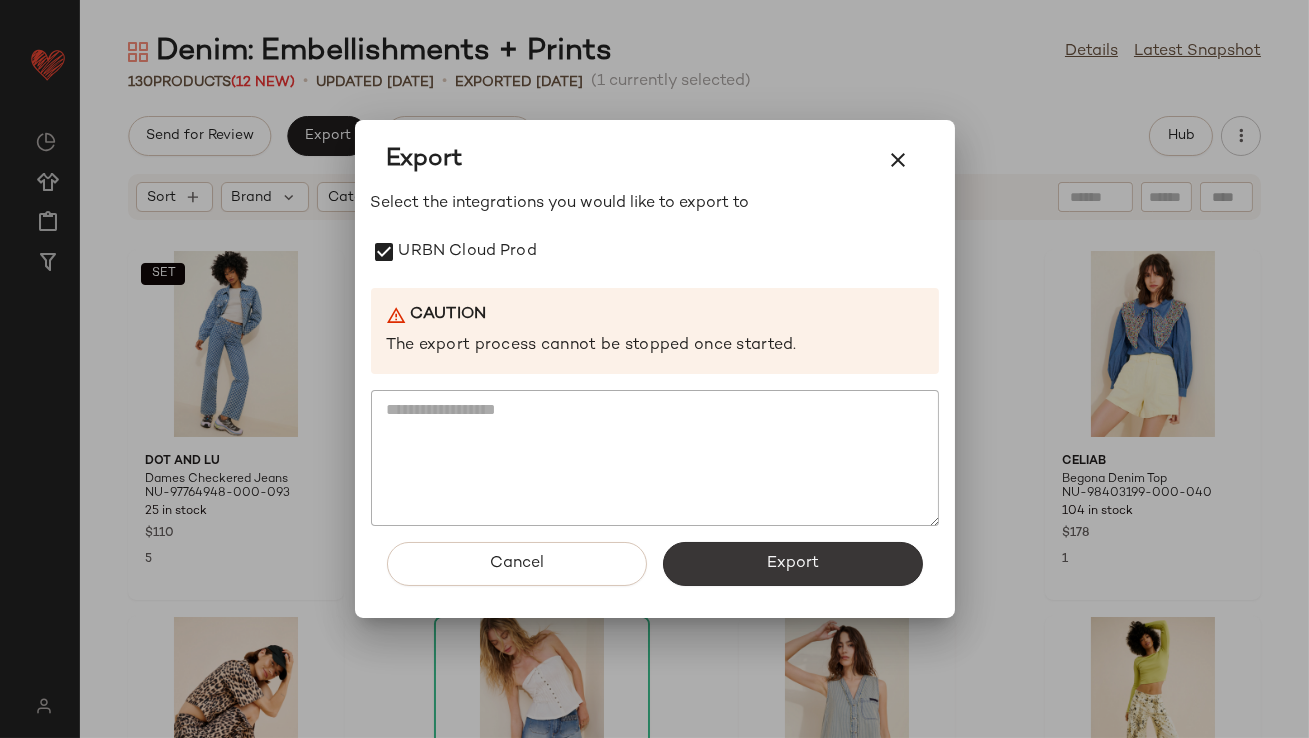 click on "Export" at bounding box center [793, 564] 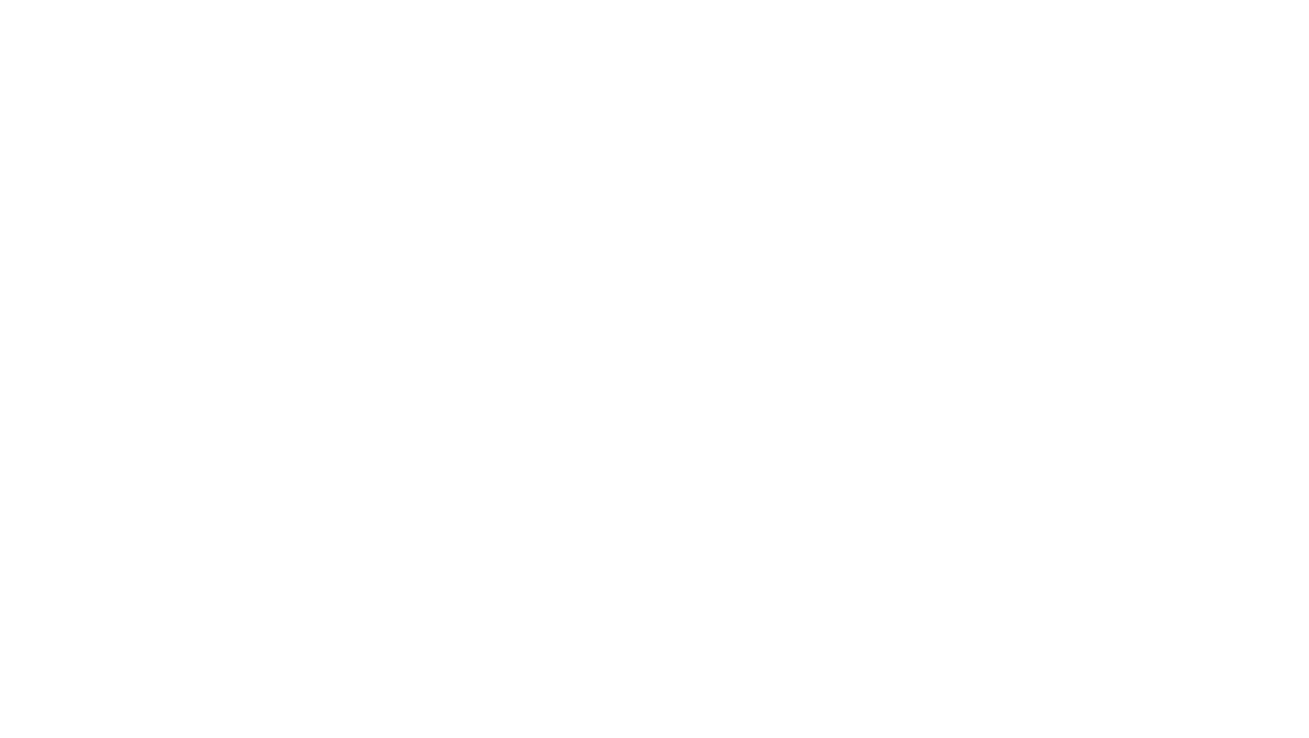 scroll, scrollTop: 0, scrollLeft: 0, axis: both 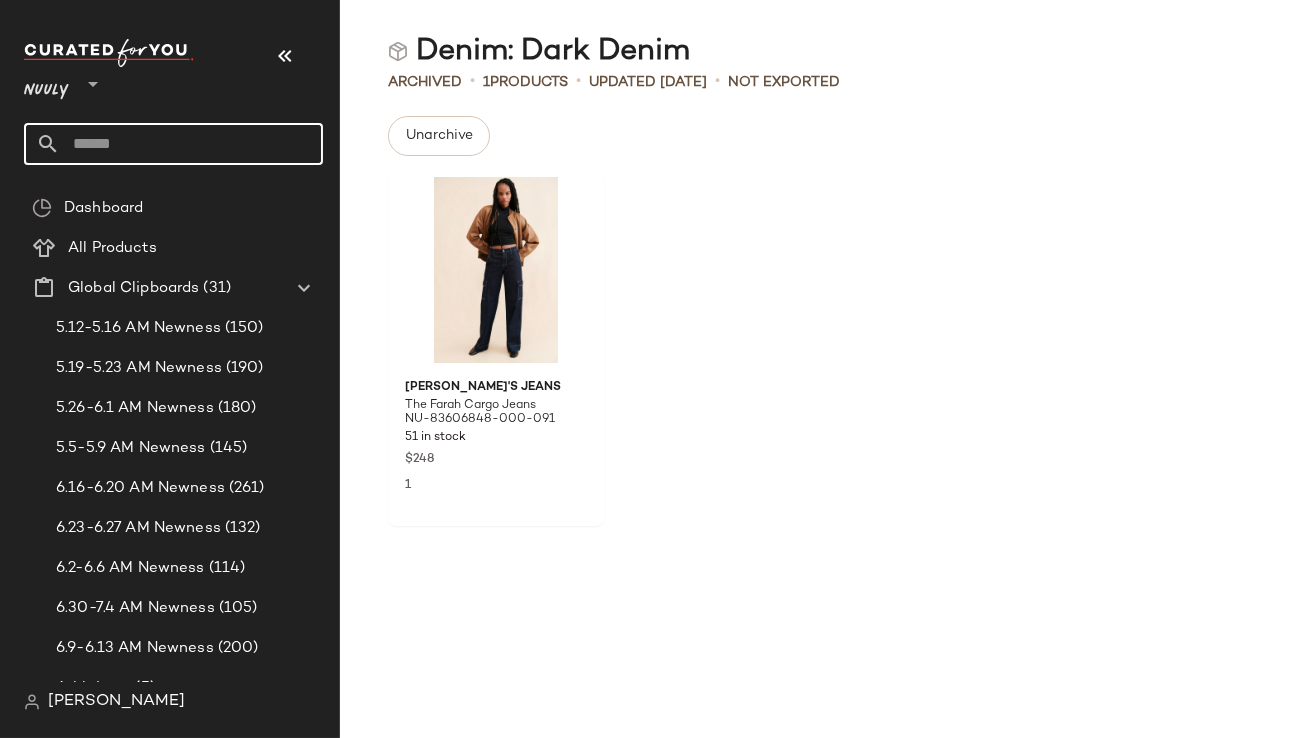 click 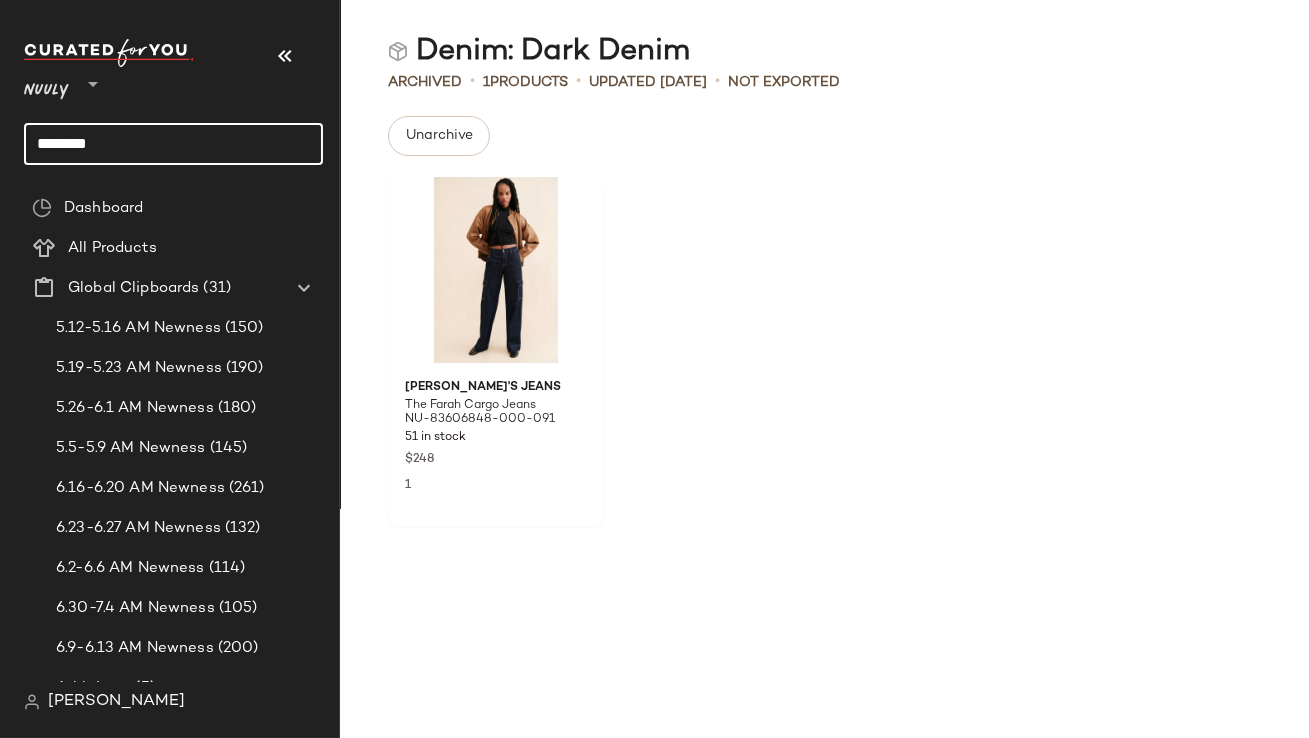 type on "**********" 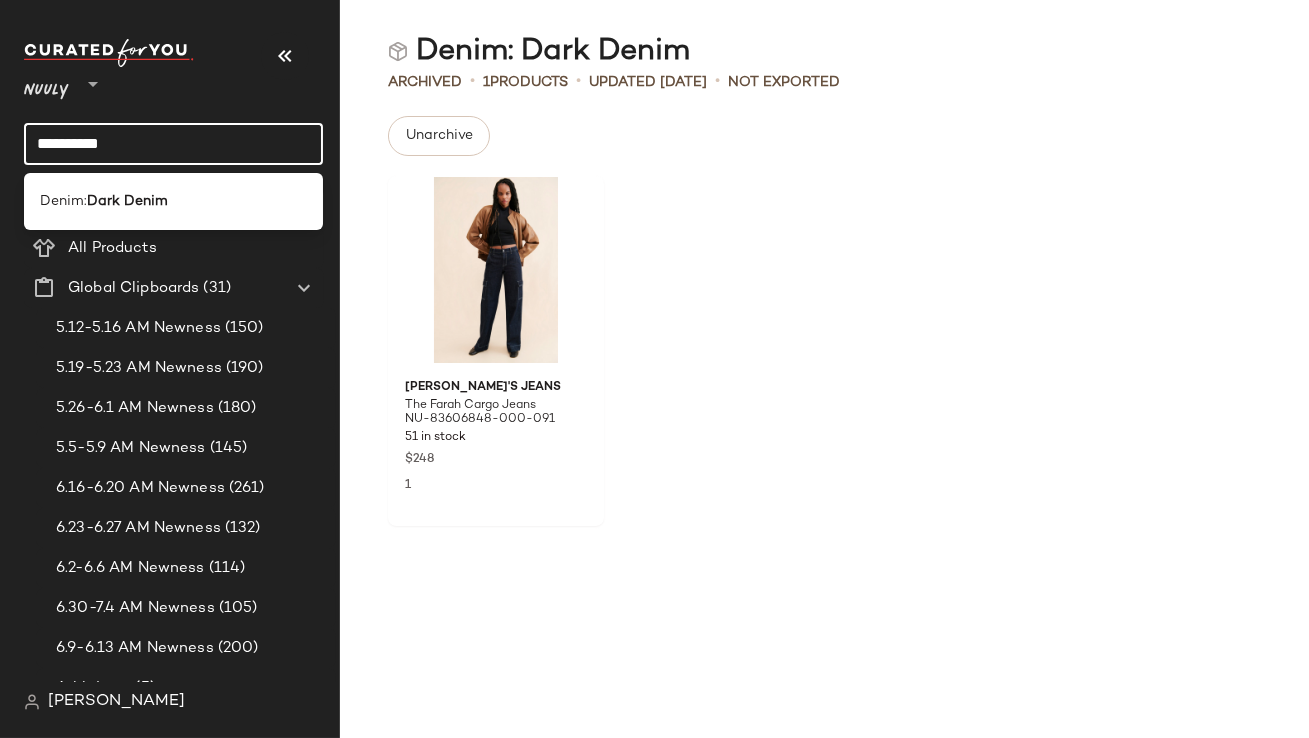 click on "Denim:  Dark Denim" 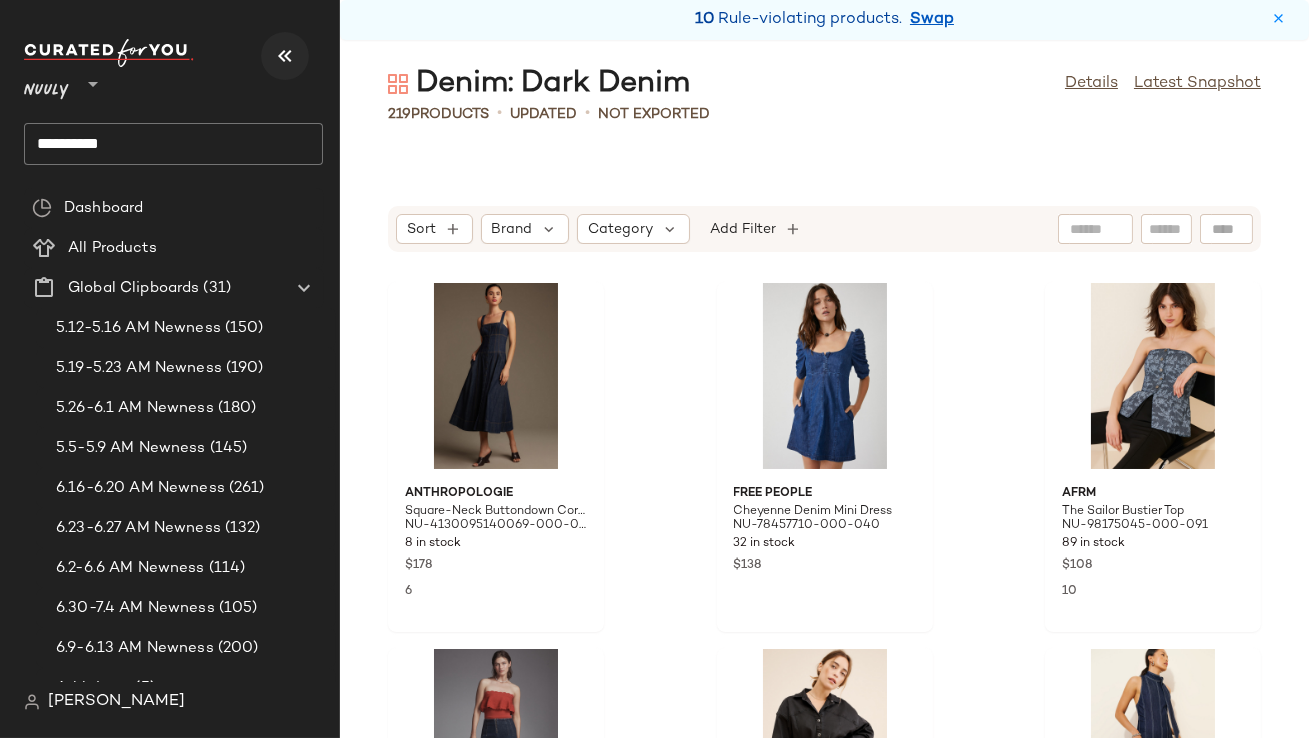 click at bounding box center [285, 56] 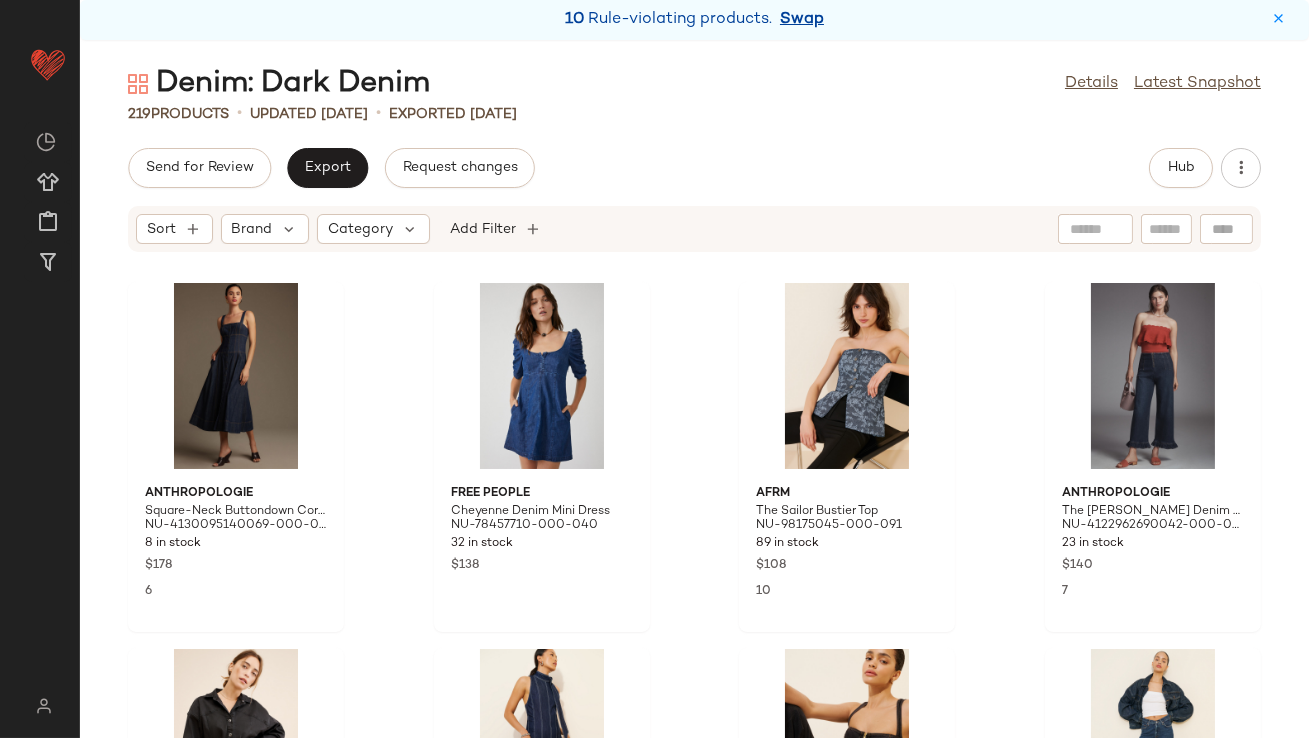 click on "Swap" at bounding box center (802, 20) 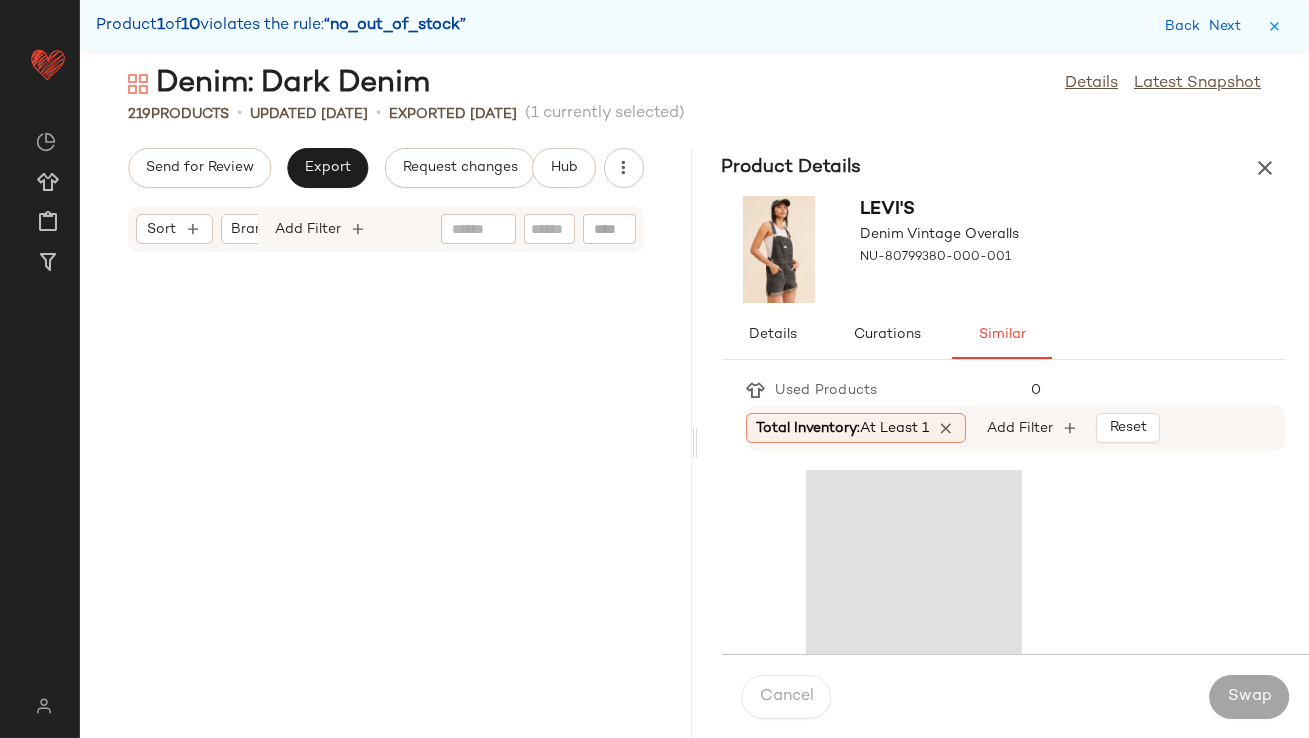 scroll, scrollTop: 2928, scrollLeft: 0, axis: vertical 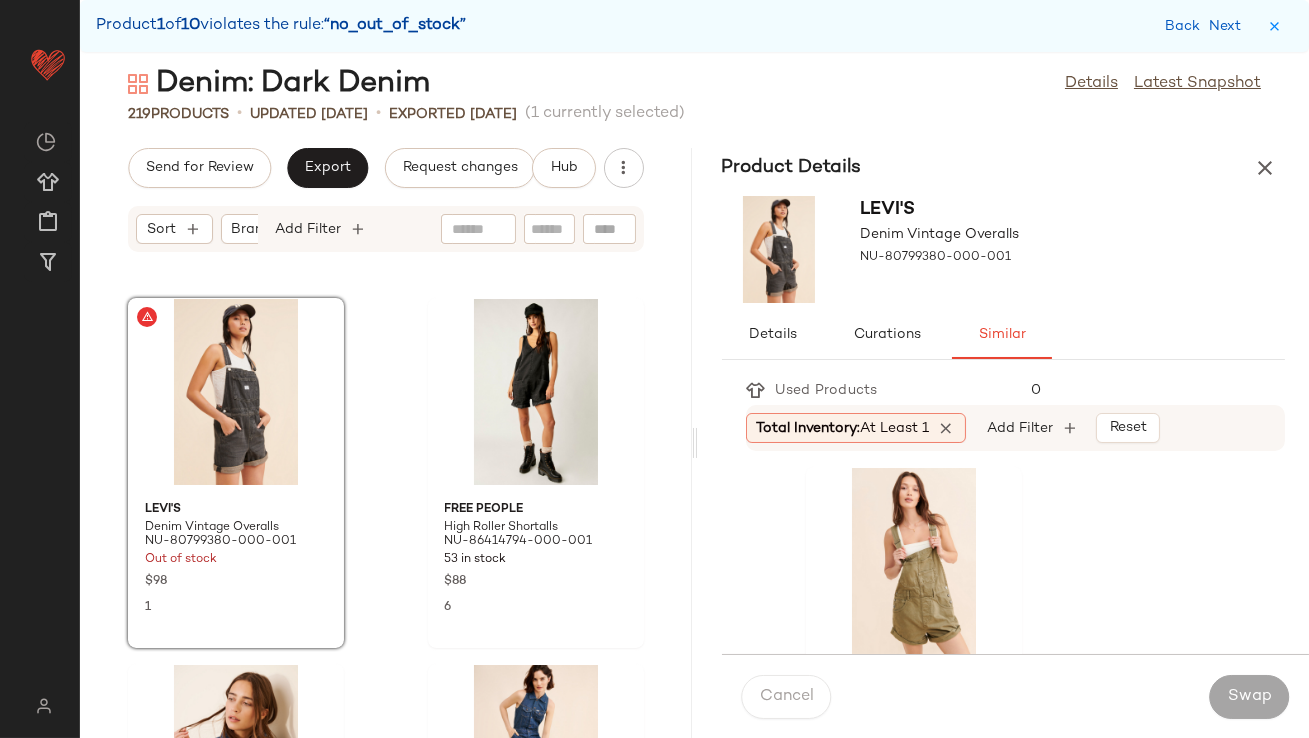 click on "Total Inventory:   At least 1" at bounding box center (843, 428) 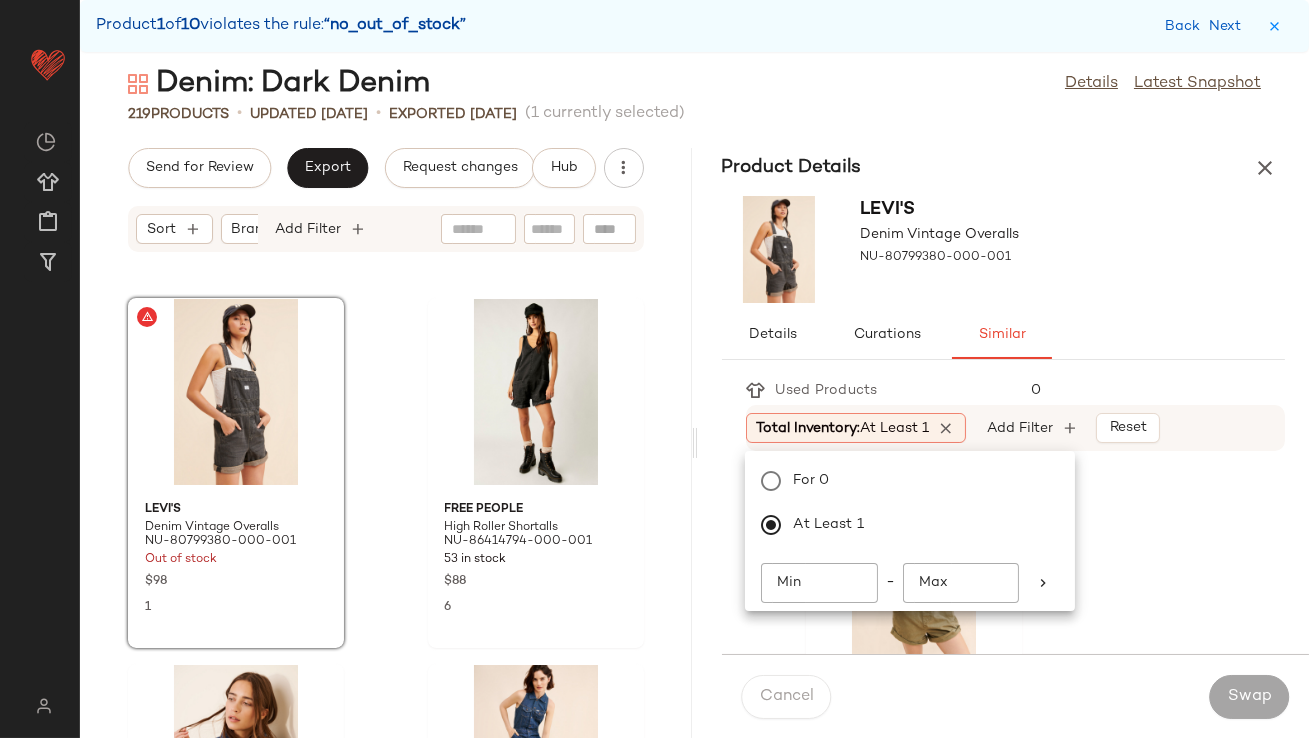 click on "Min" 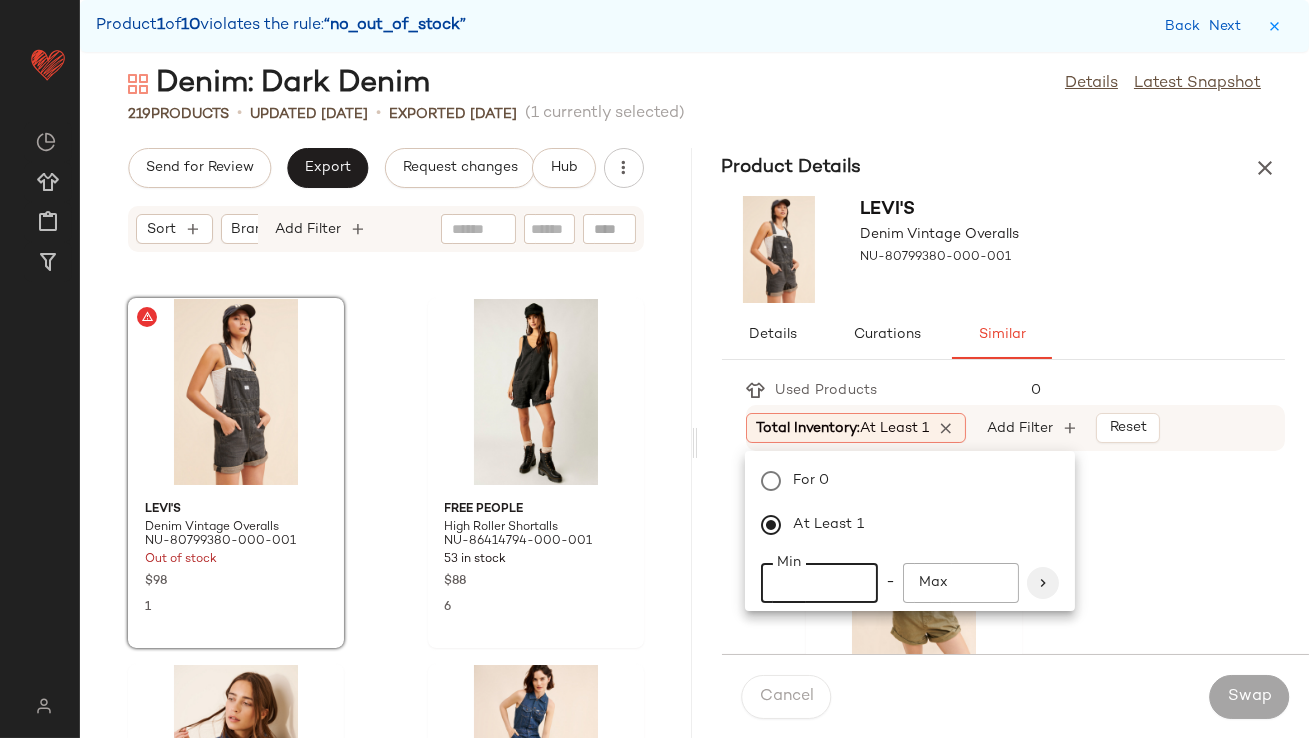 type on "**" 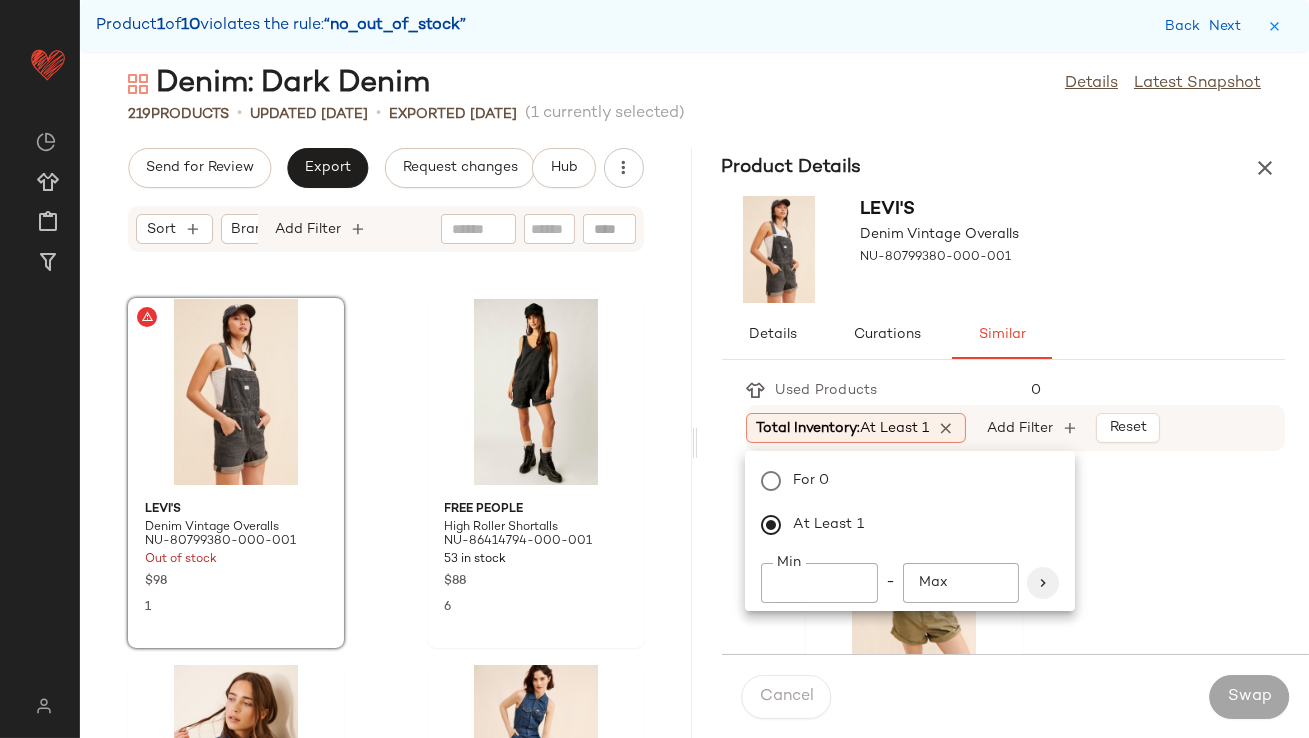click at bounding box center [1043, 583] 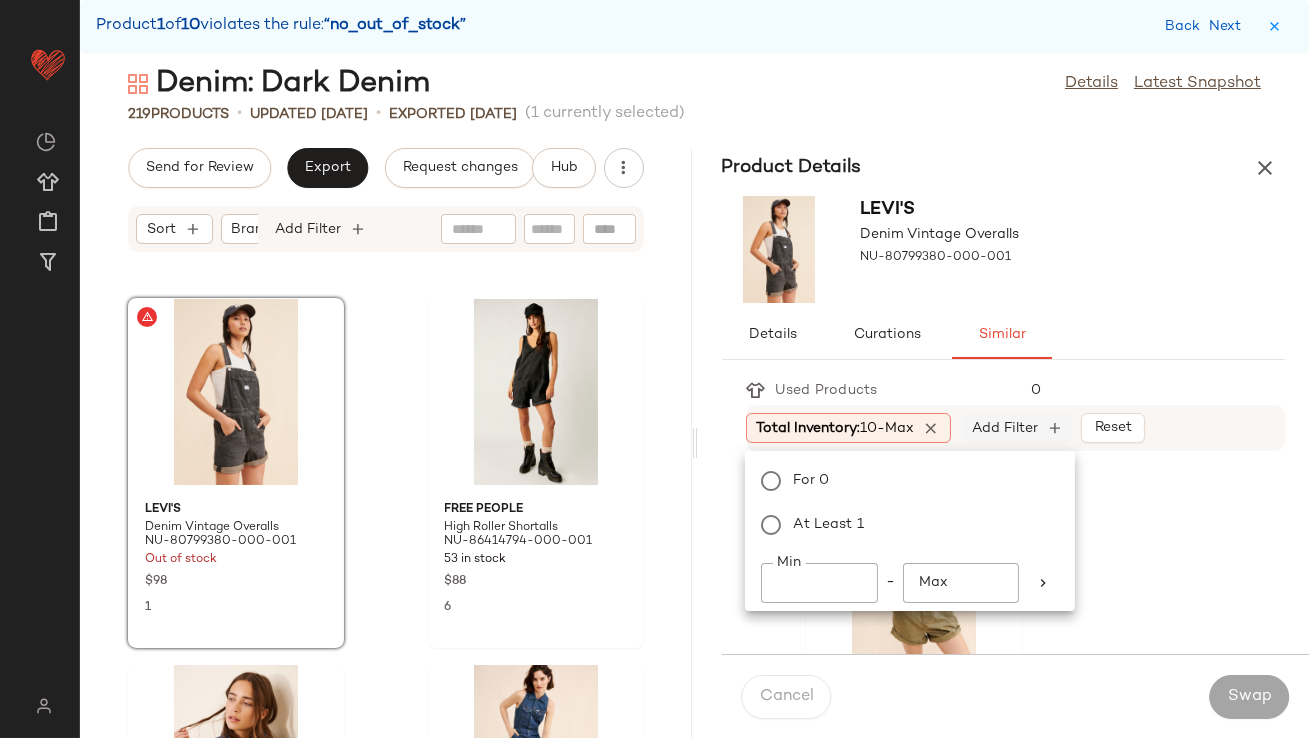 click on "Add Filter" at bounding box center [1005, 428] 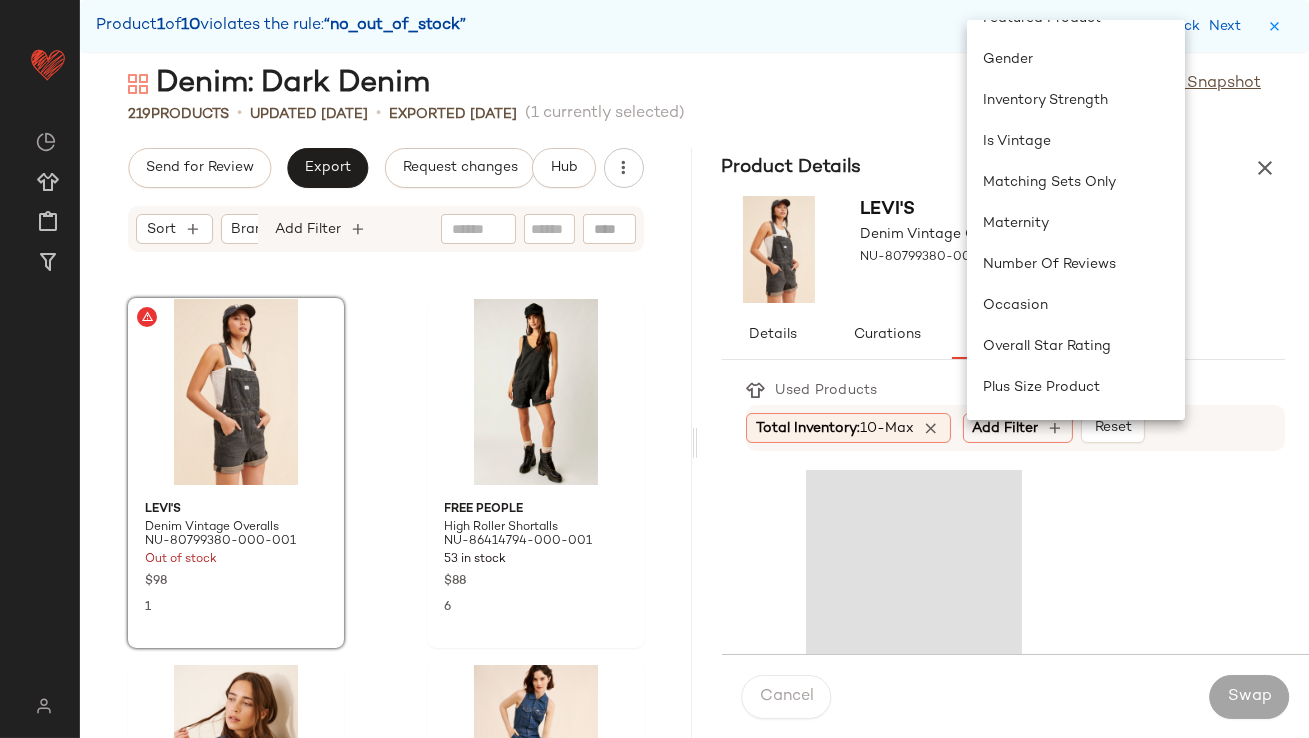 scroll, scrollTop: 763, scrollLeft: 0, axis: vertical 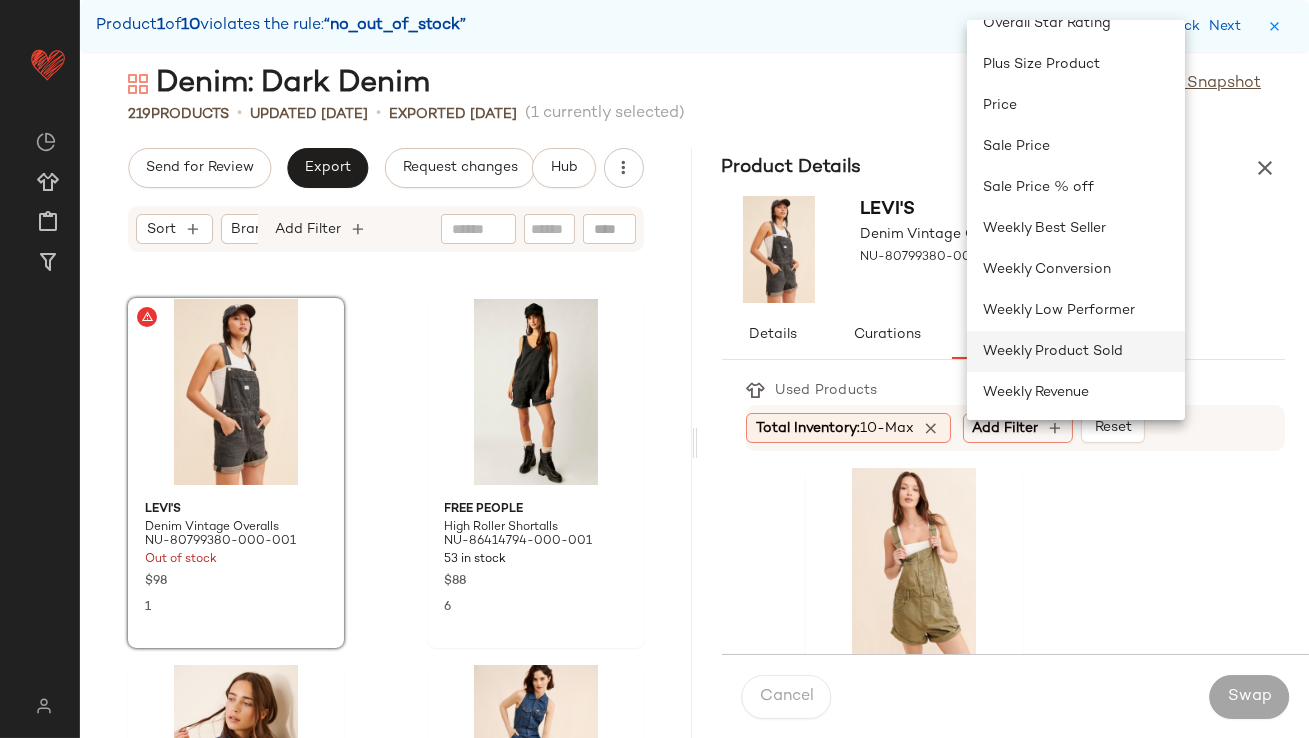 click on "Weekly Product Sold" 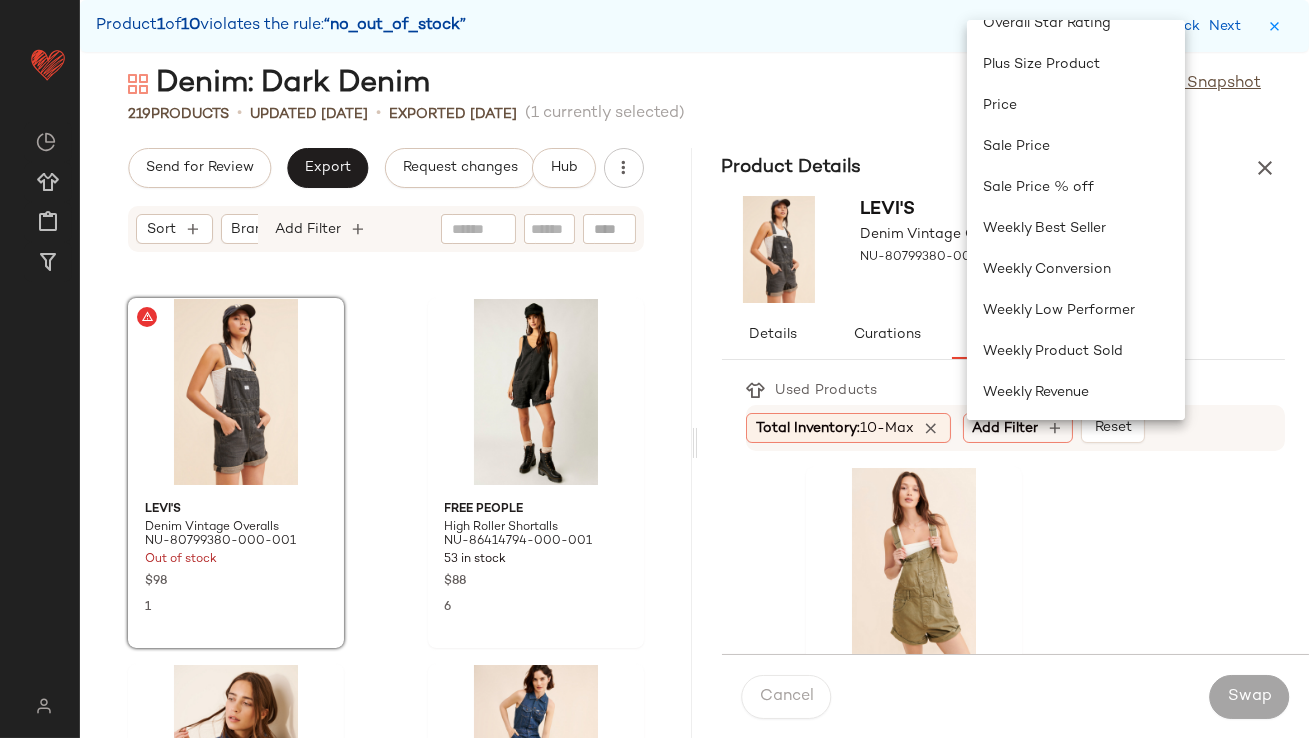 scroll, scrollTop: 723, scrollLeft: 0, axis: vertical 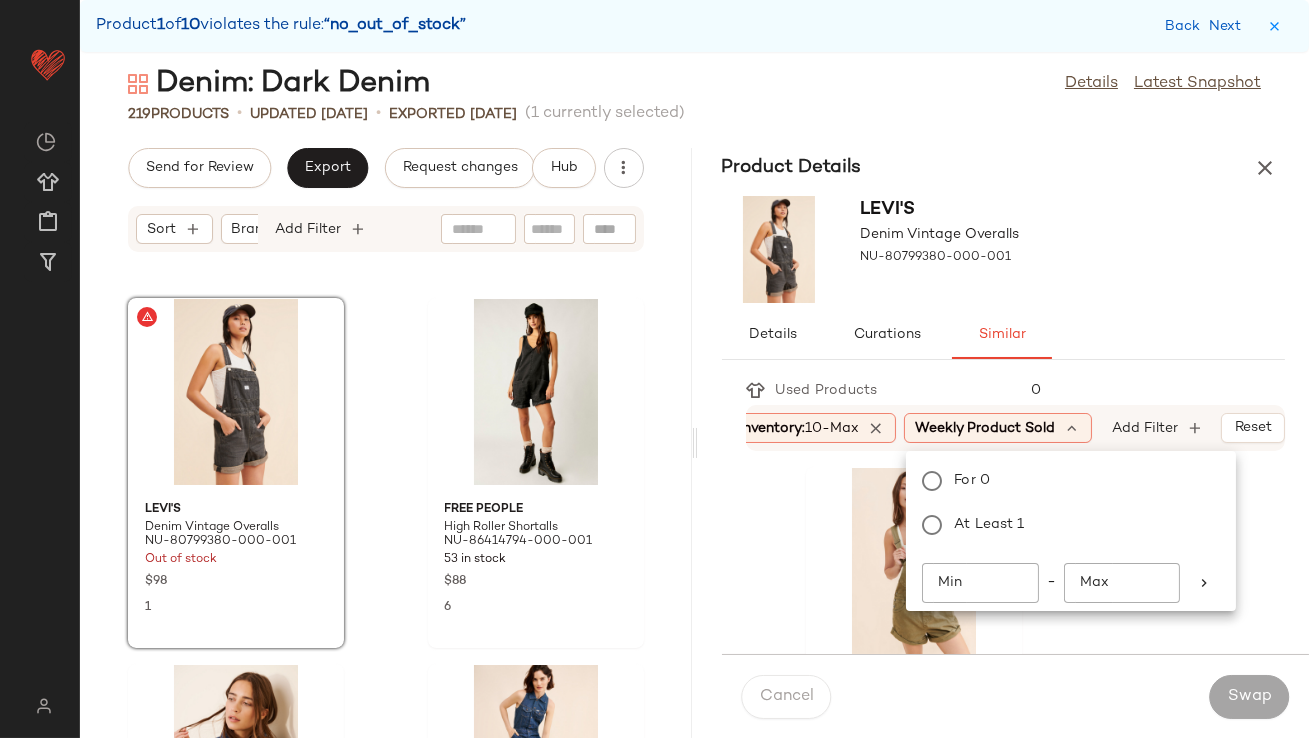 click on "Min" 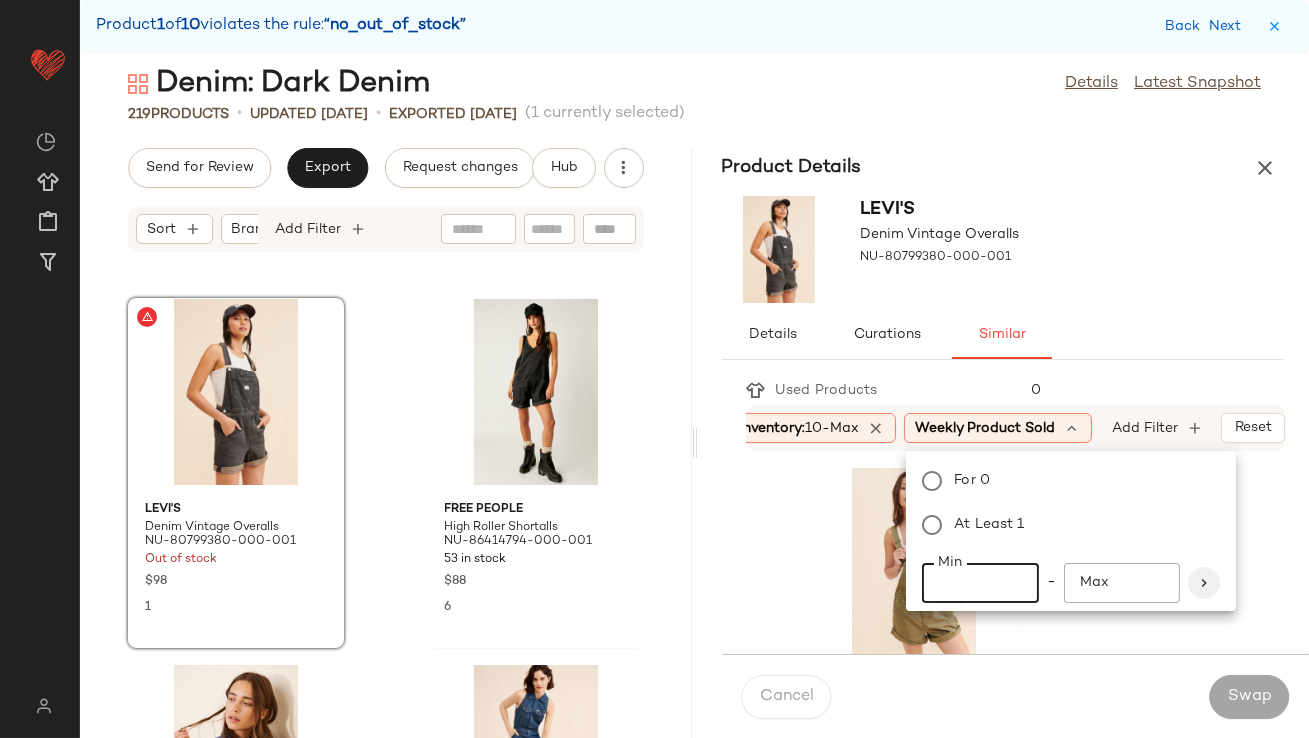type on "**" 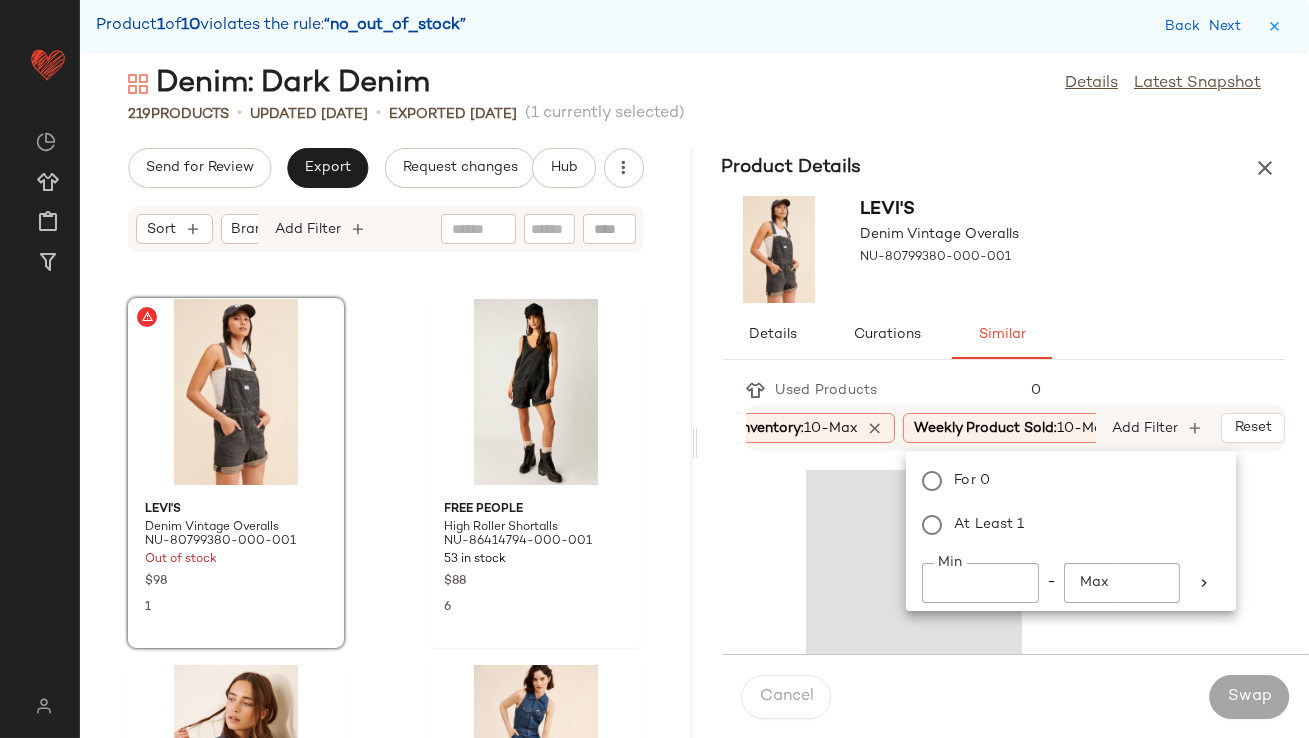 click on "Levi's Denim Vintage Overalls NU-80799380-000-001" at bounding box center (1004, 249) 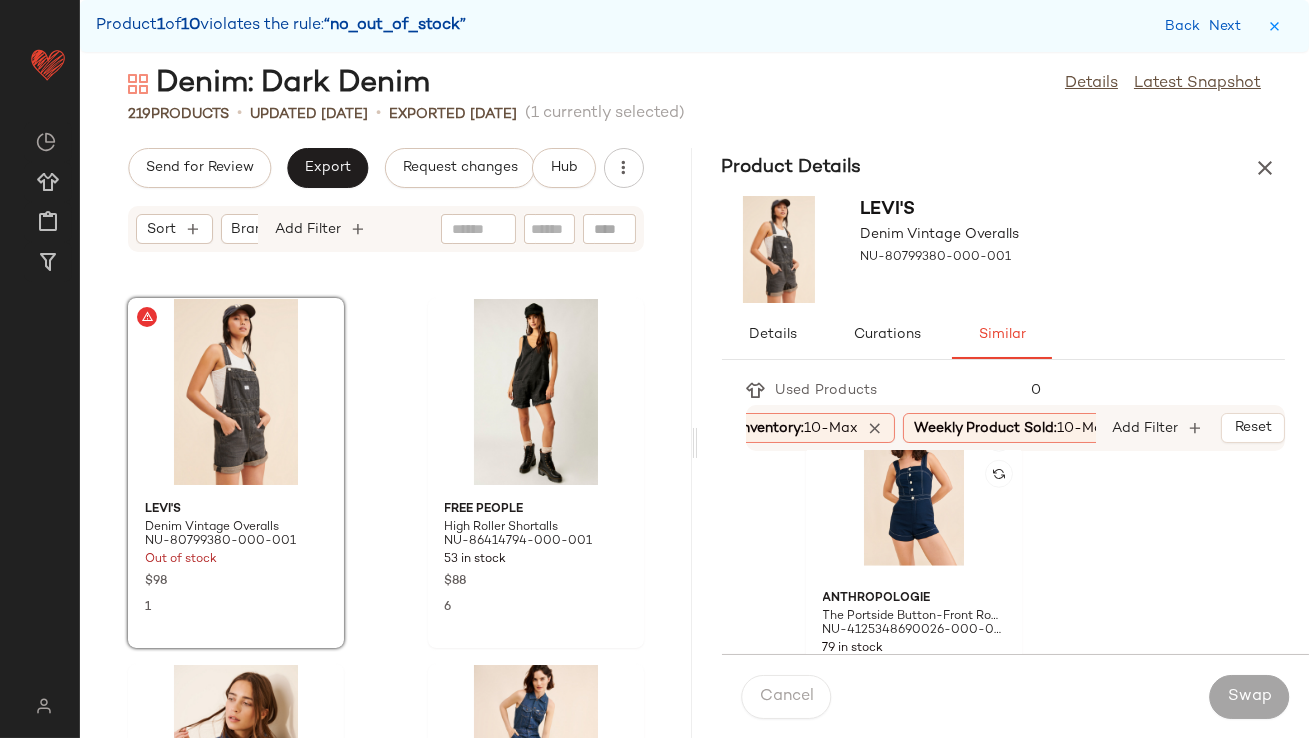 scroll, scrollTop: 3717, scrollLeft: 0, axis: vertical 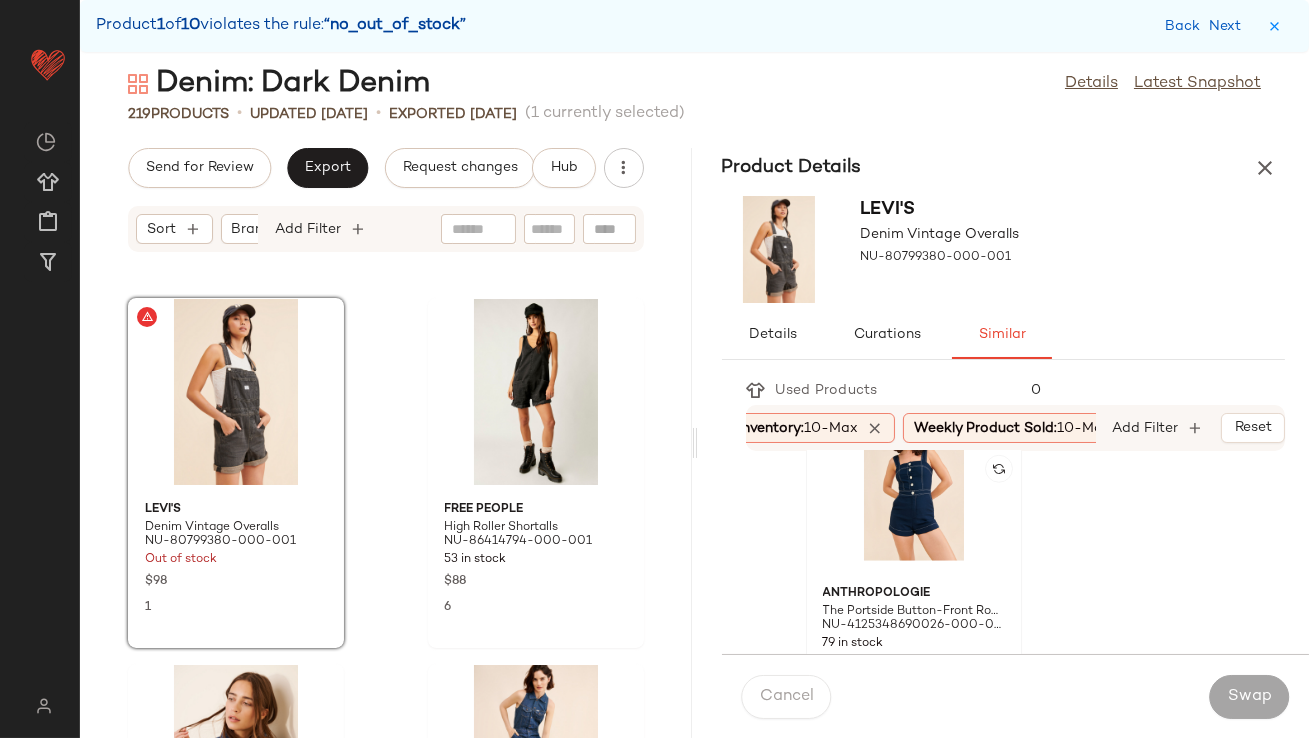 click 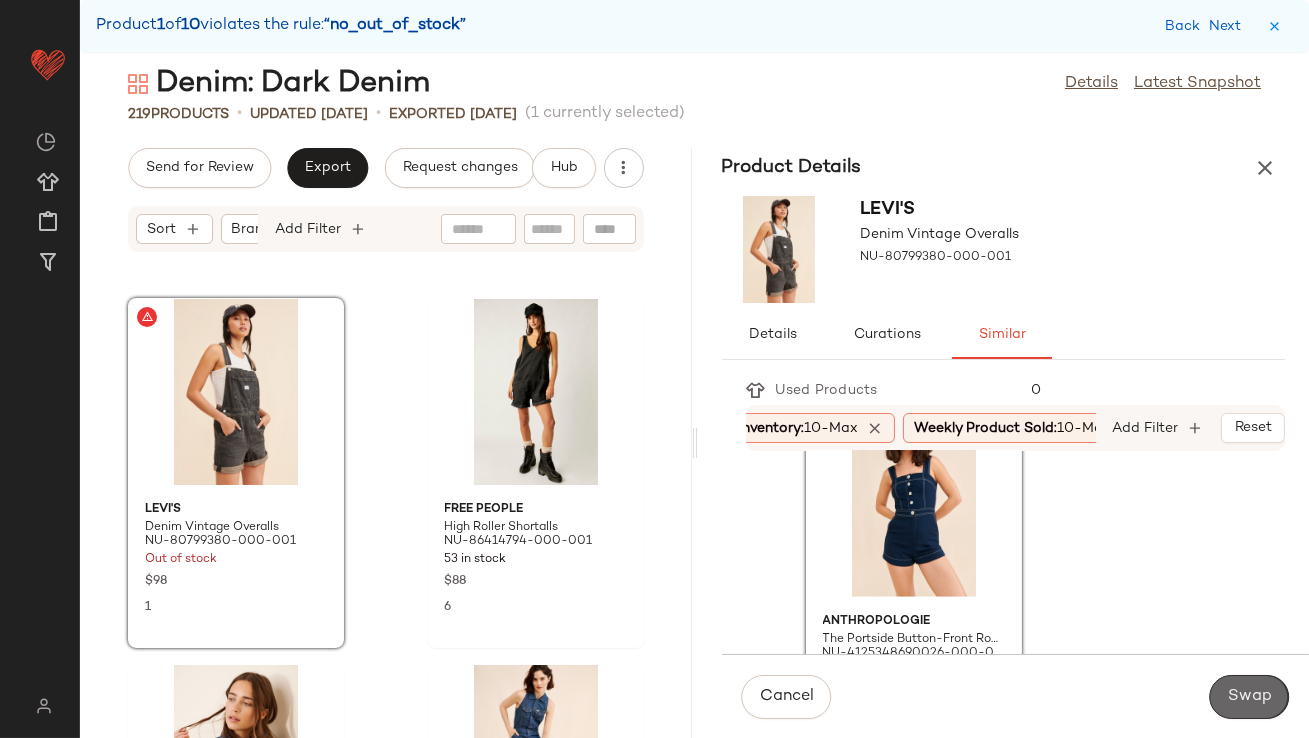 click on "Swap" at bounding box center (1249, 697) 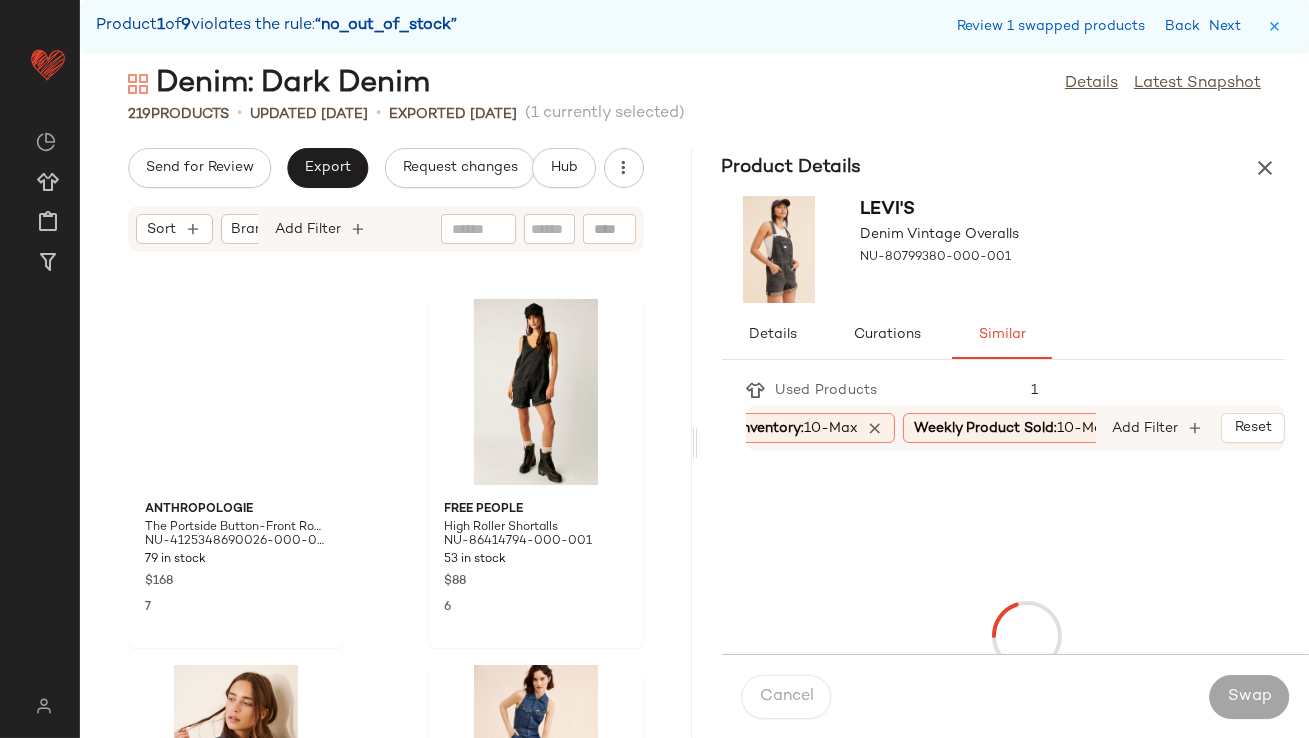 scroll, scrollTop: 4025, scrollLeft: 0, axis: vertical 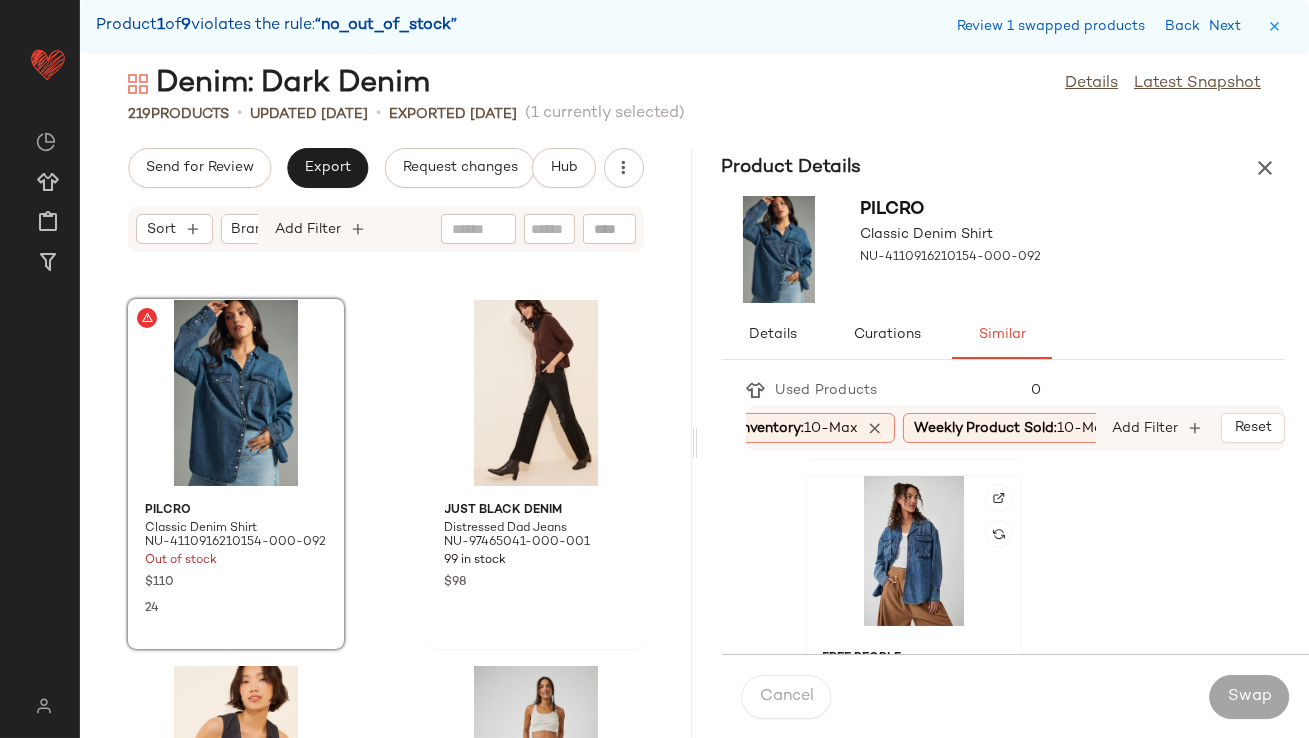click 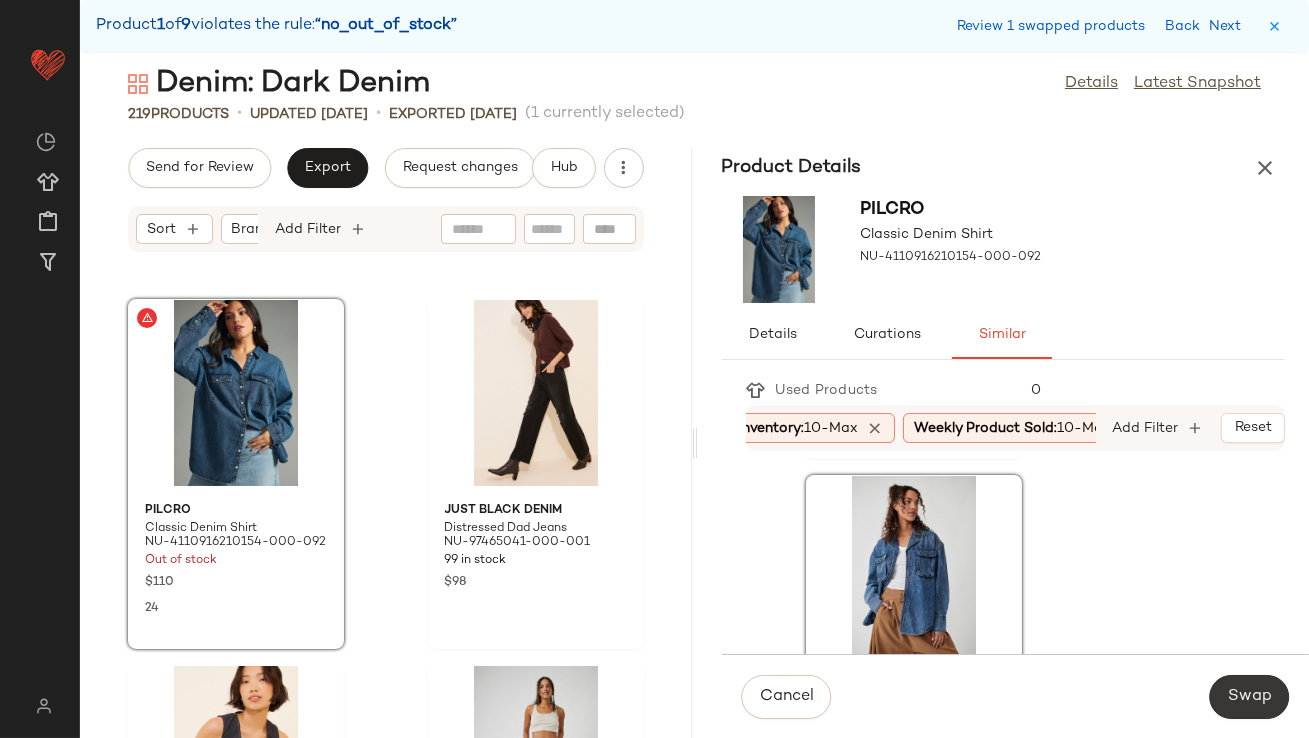 click on "Swap" 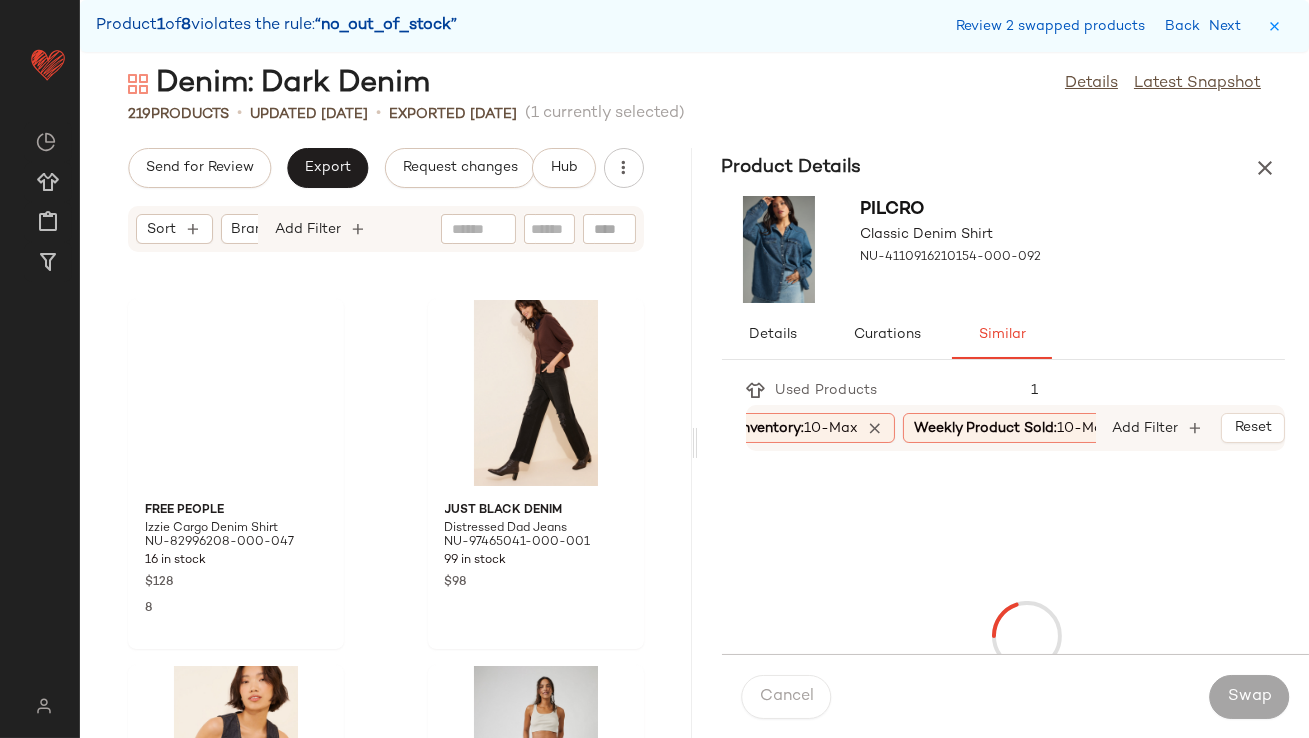 scroll, scrollTop: 4758, scrollLeft: 0, axis: vertical 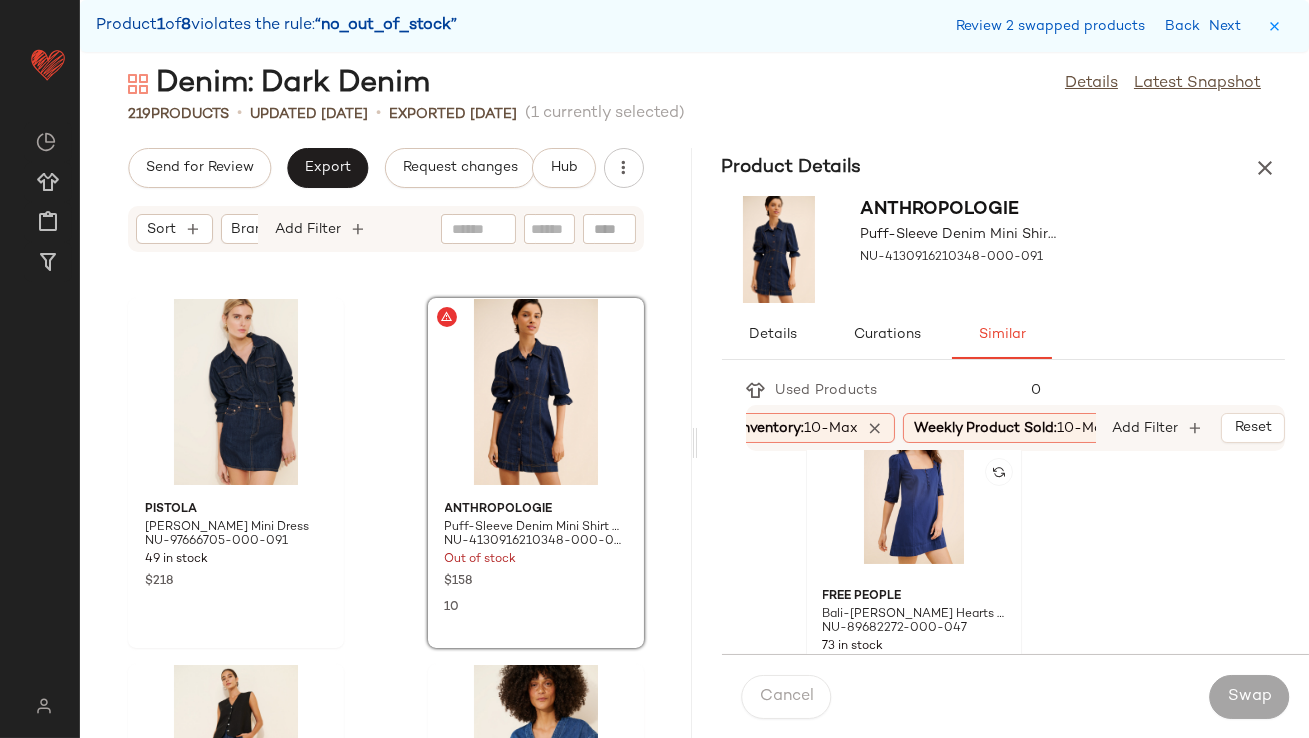 click 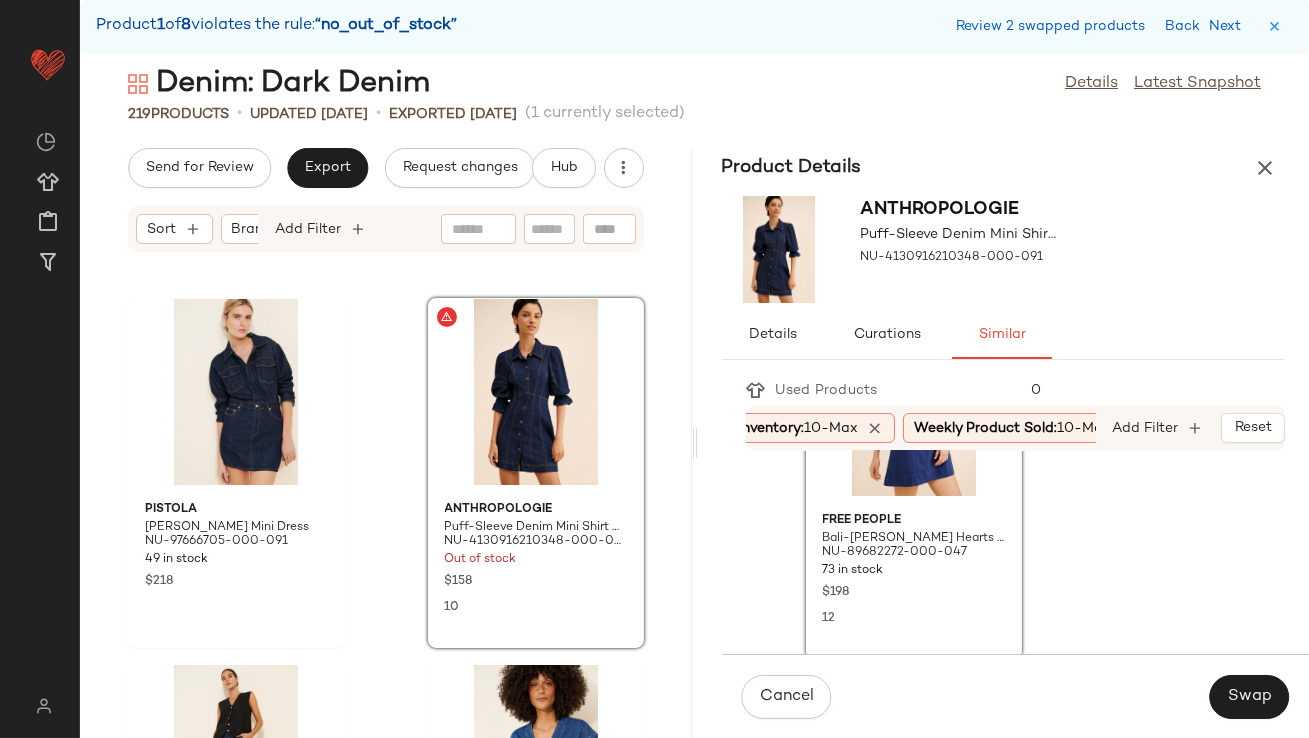 scroll, scrollTop: 893, scrollLeft: 0, axis: vertical 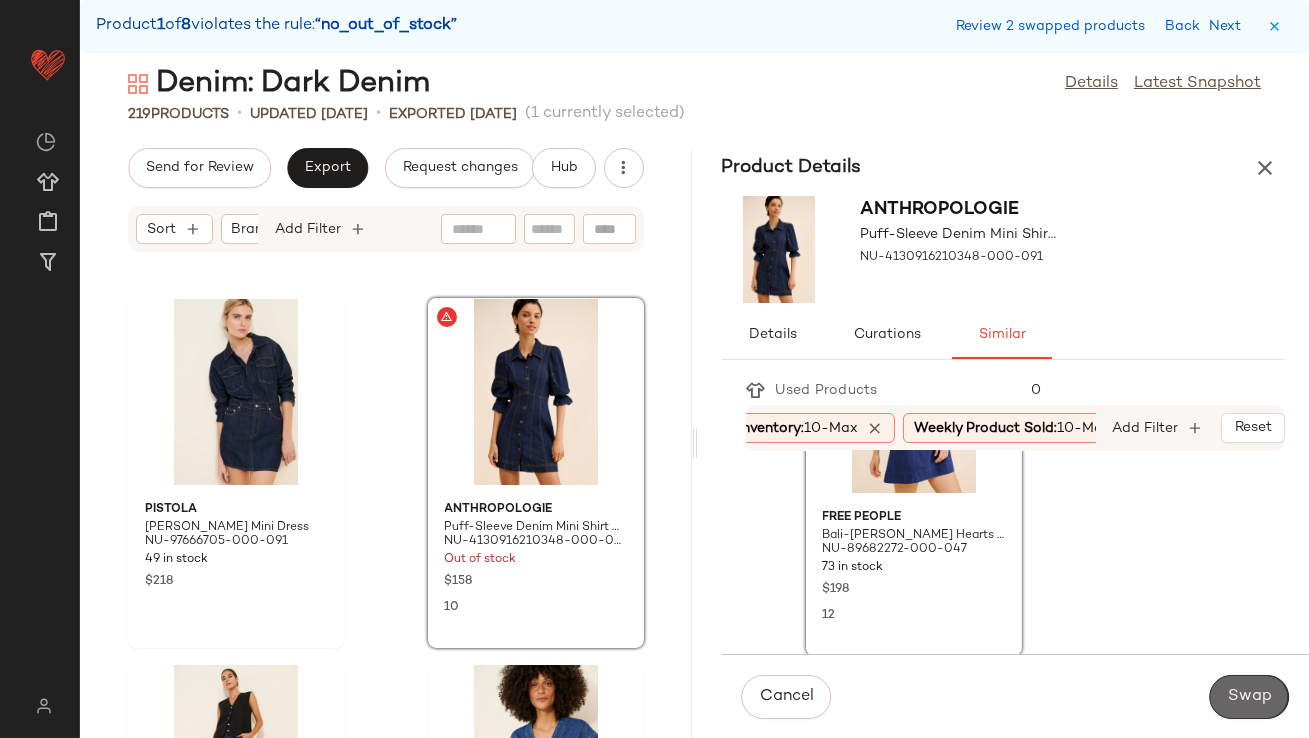 click on "Swap" at bounding box center (1249, 697) 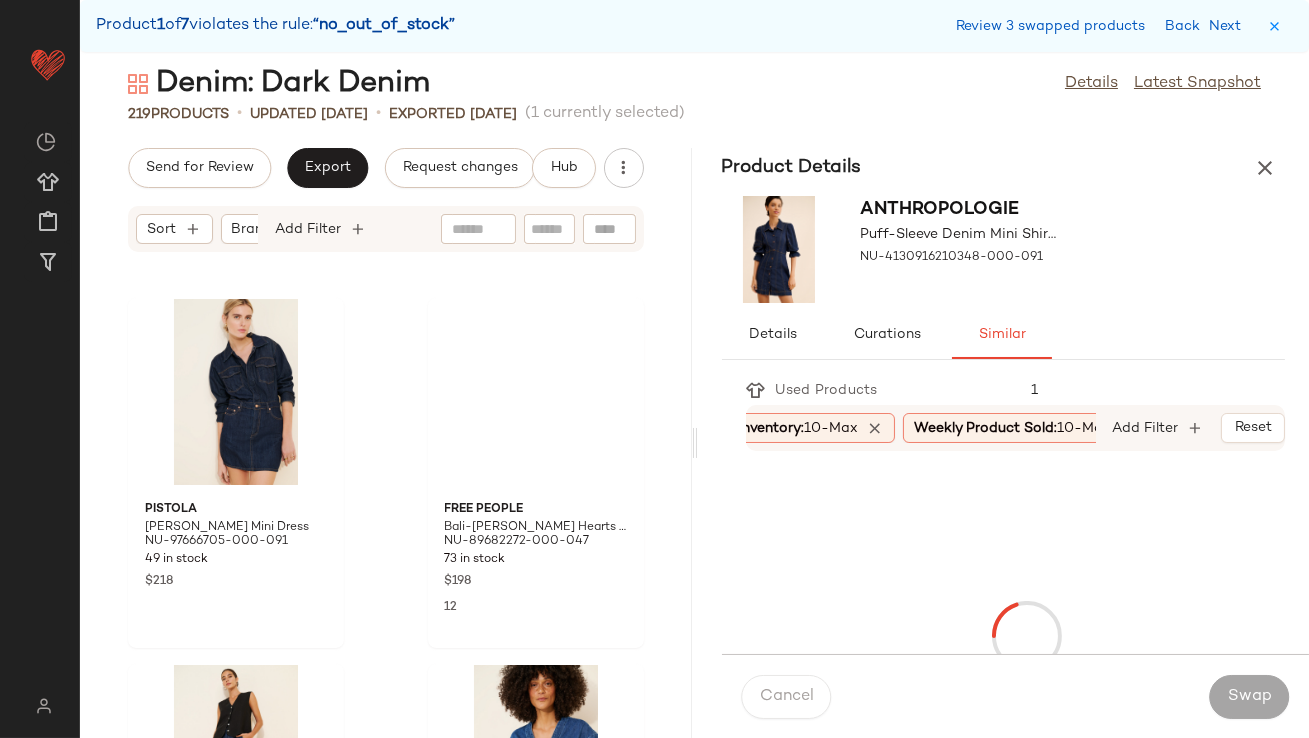 scroll, scrollTop: 9515, scrollLeft: 0, axis: vertical 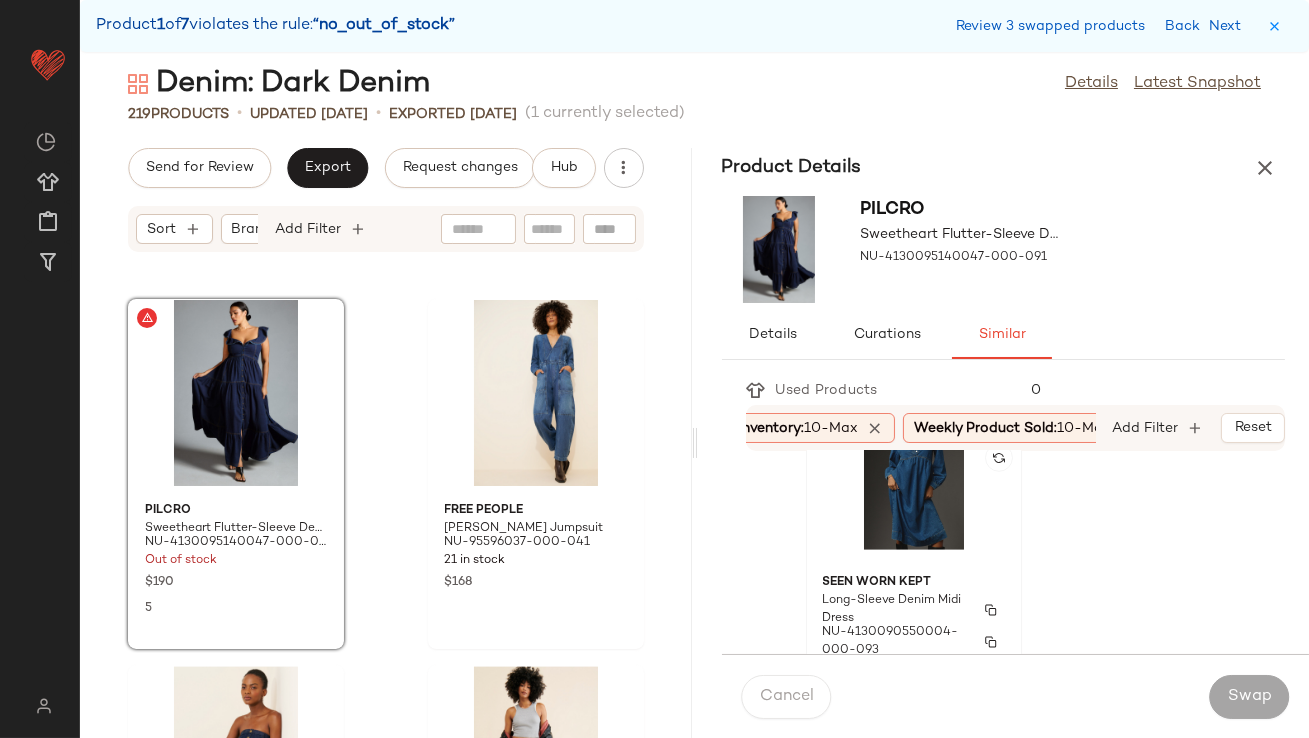 click 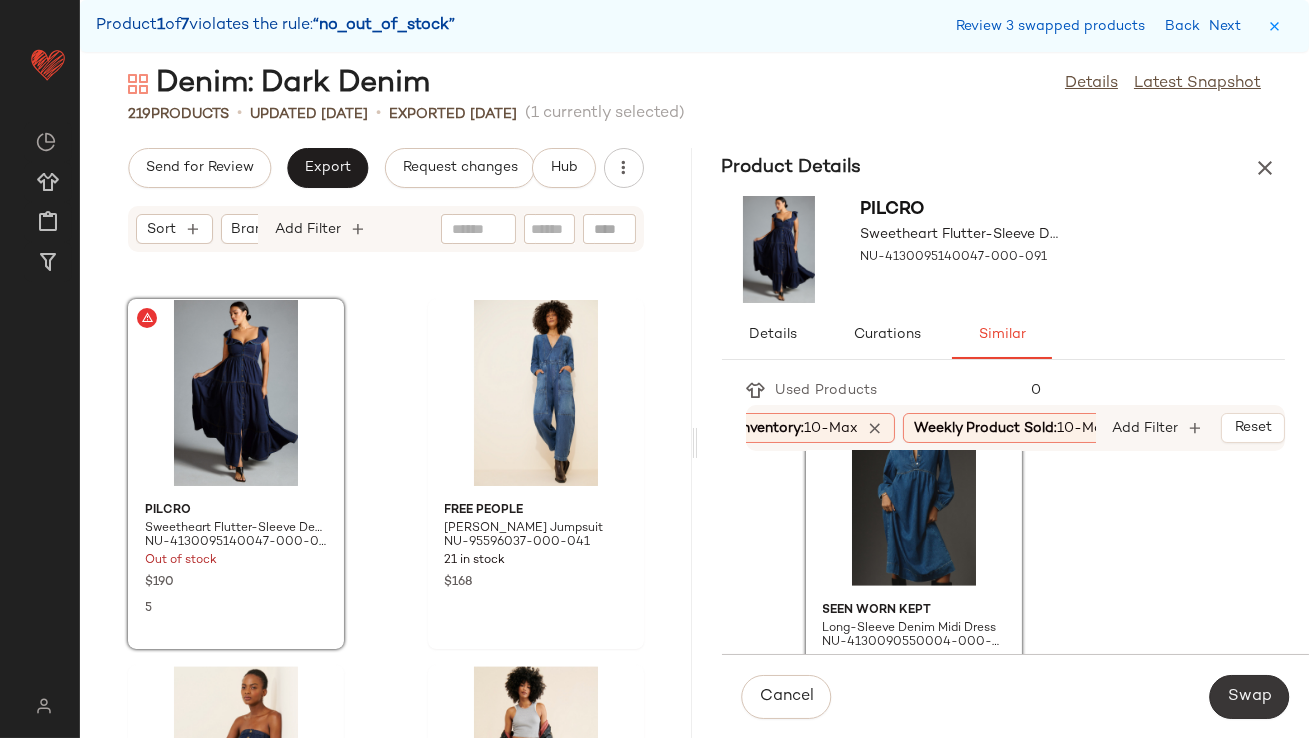 click on "Swap" 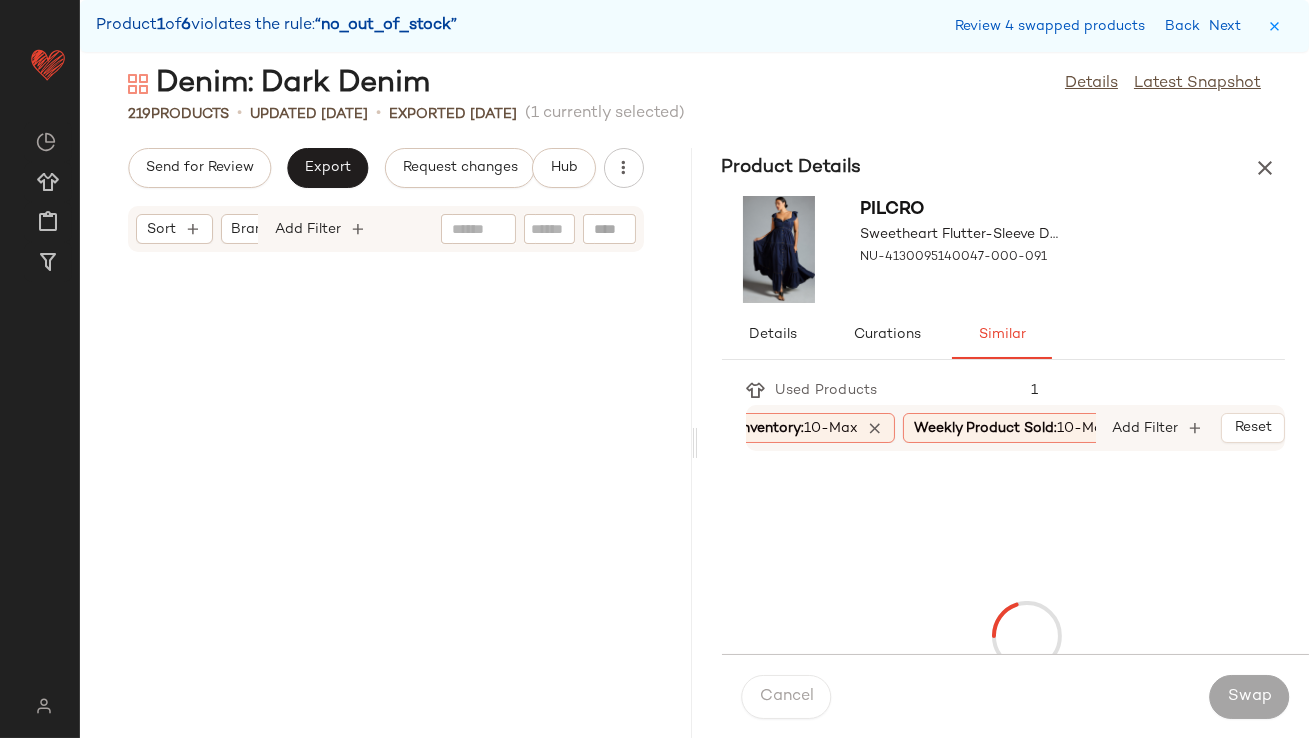 scroll, scrollTop: 19398, scrollLeft: 0, axis: vertical 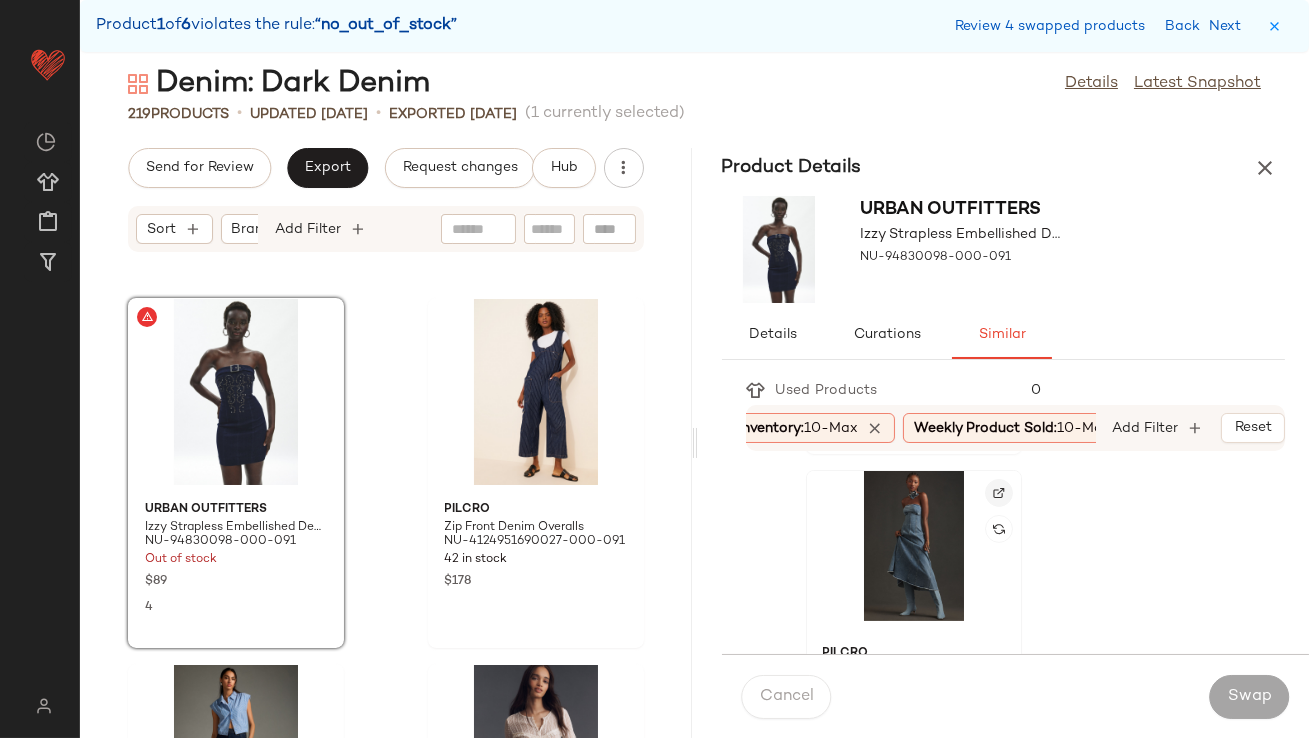 click 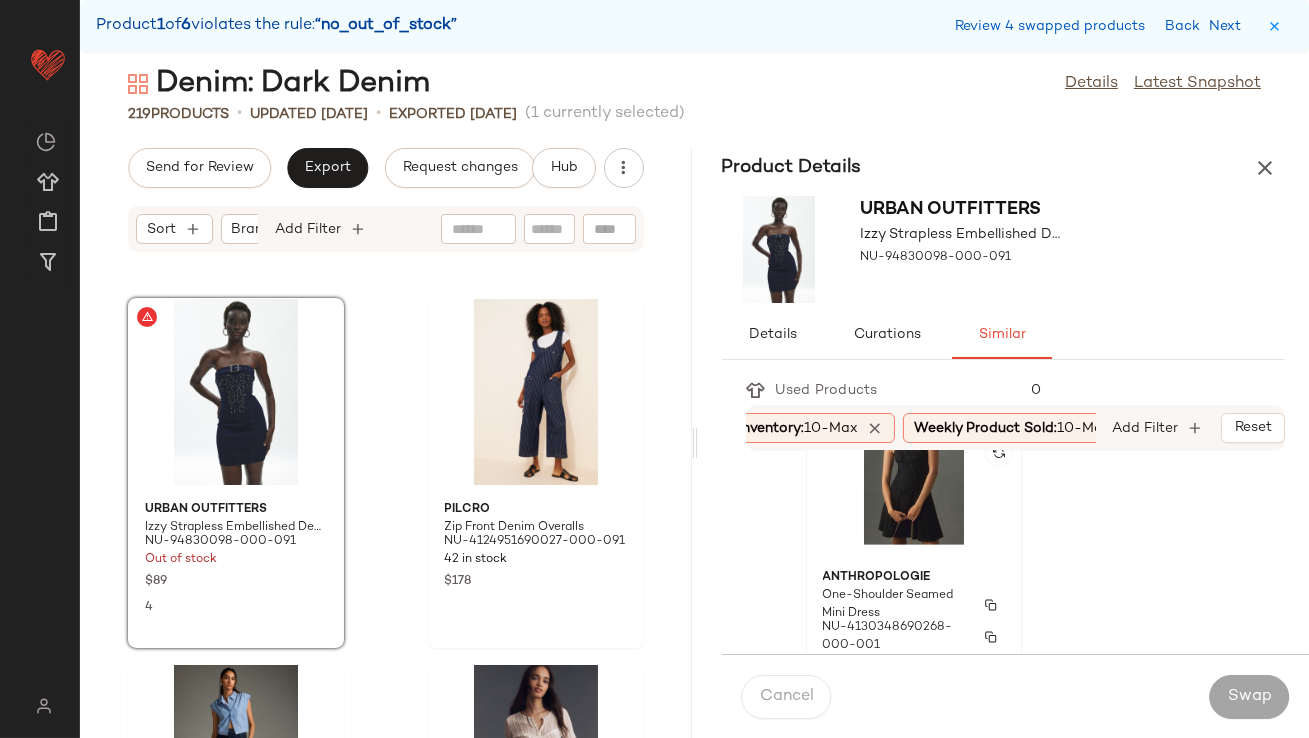 scroll, scrollTop: 2636, scrollLeft: 0, axis: vertical 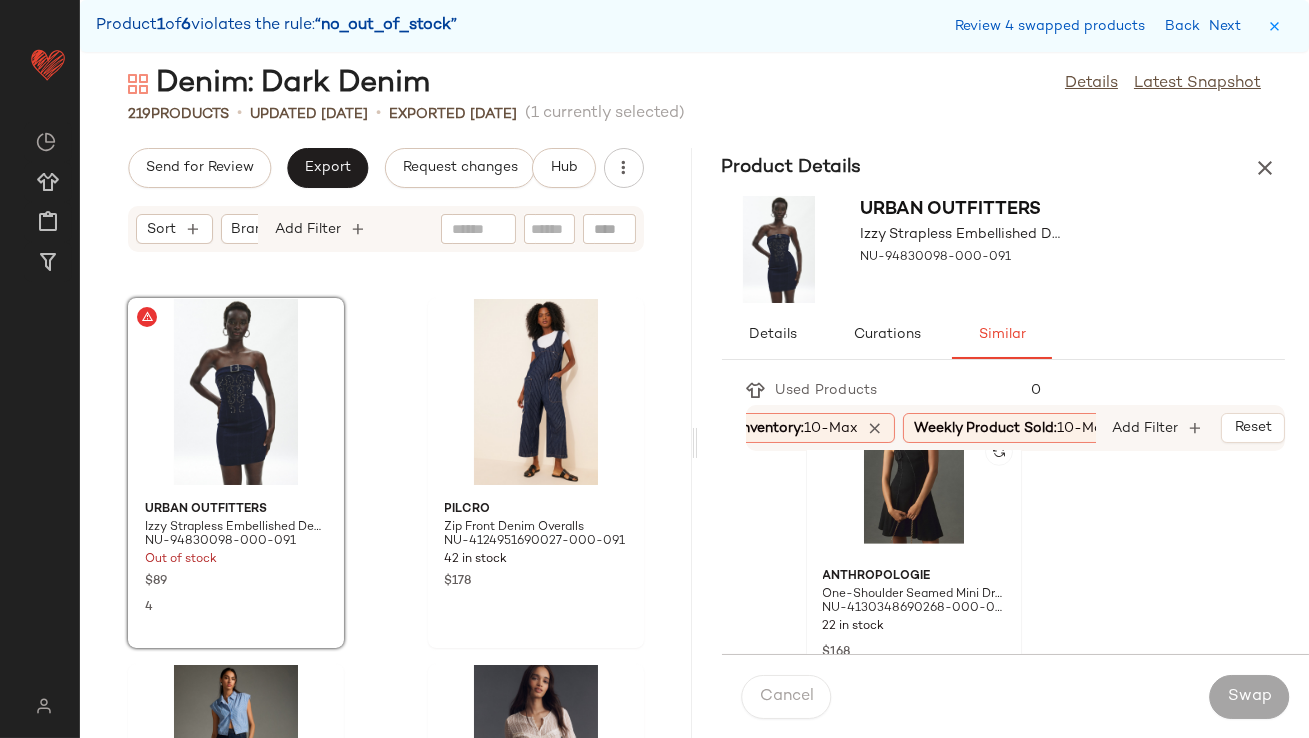 click 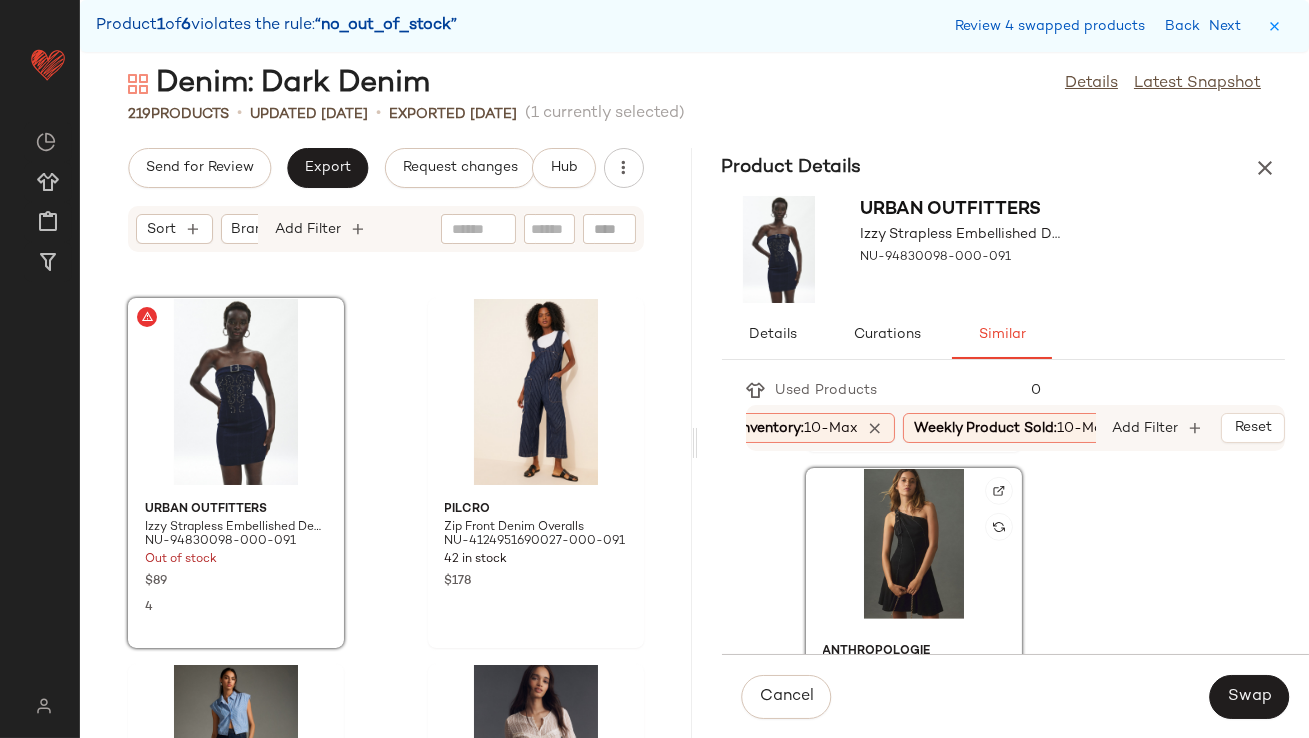 scroll, scrollTop: 2560, scrollLeft: 0, axis: vertical 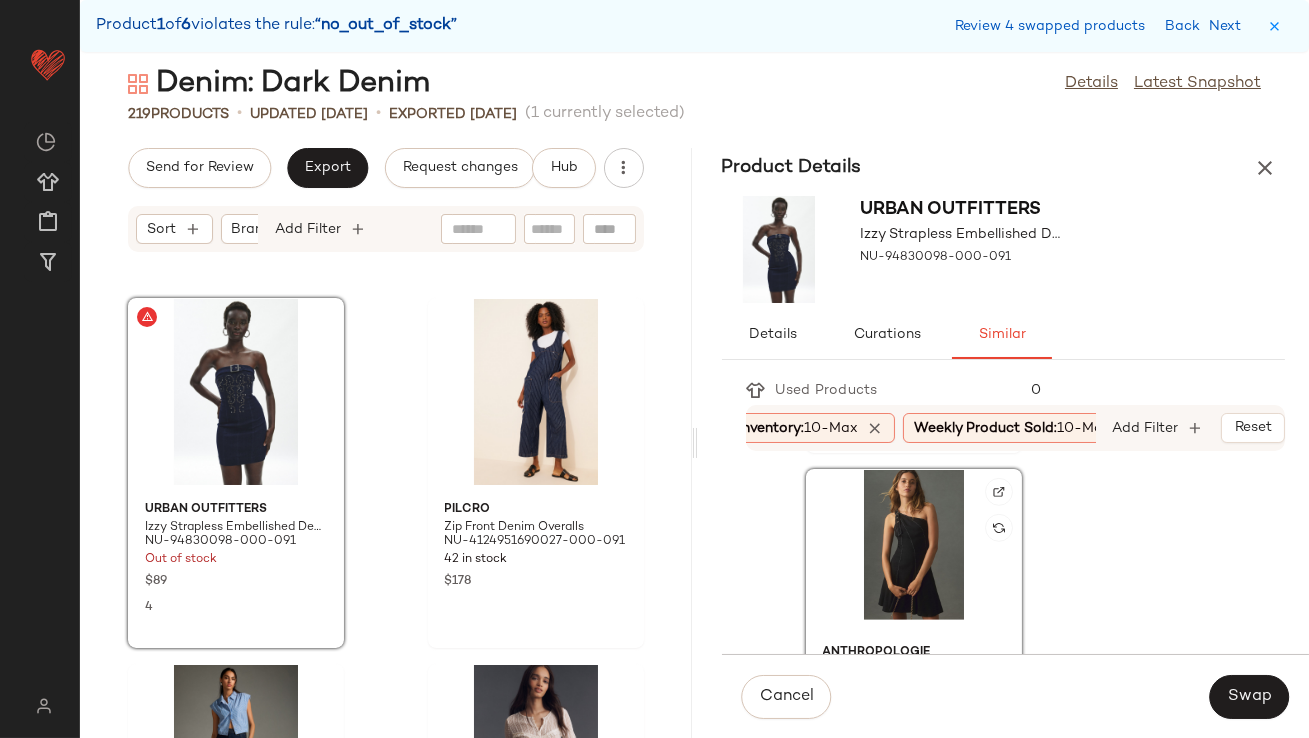 click 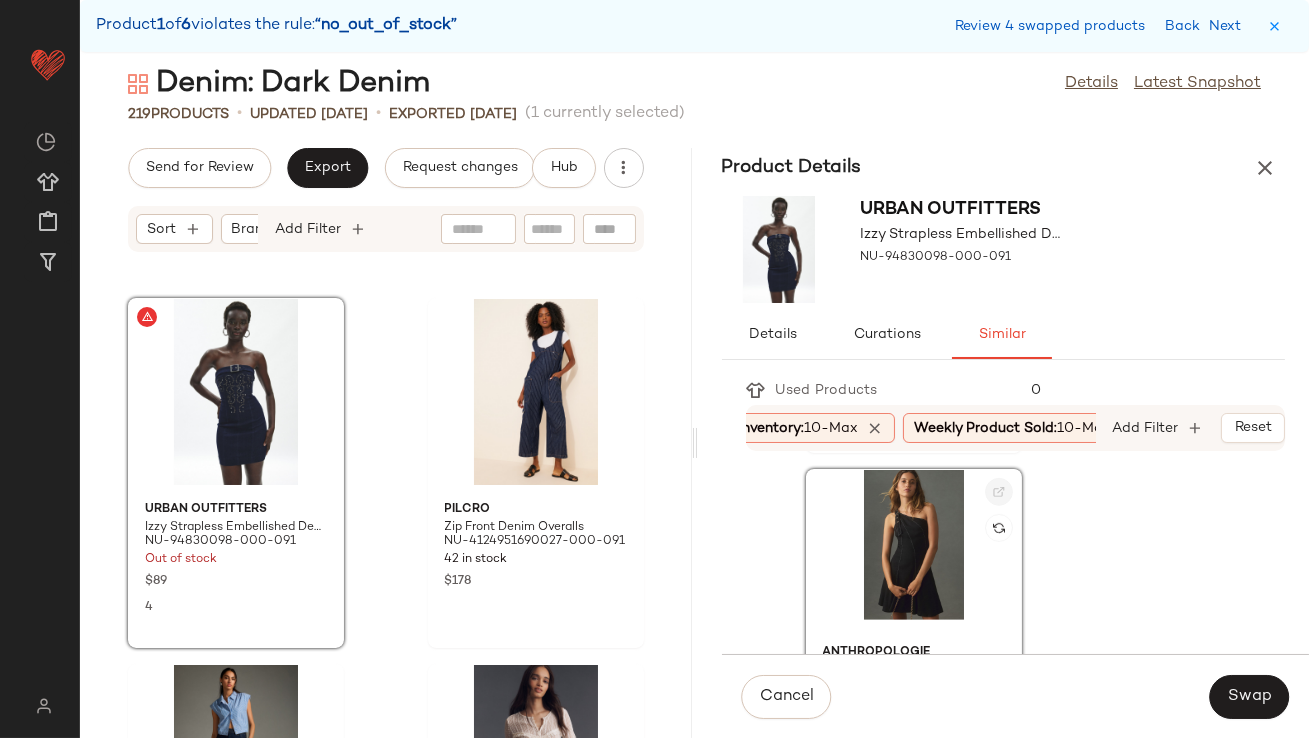 click at bounding box center [999, 492] 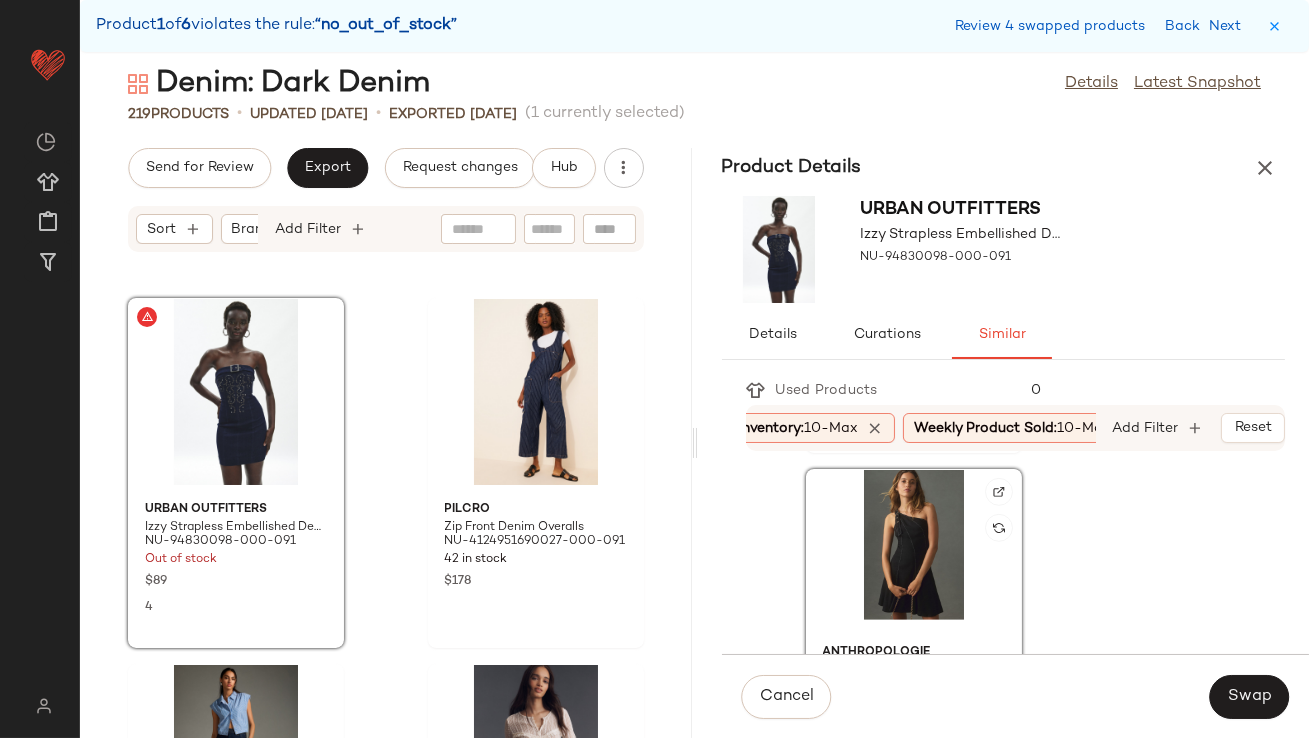 click 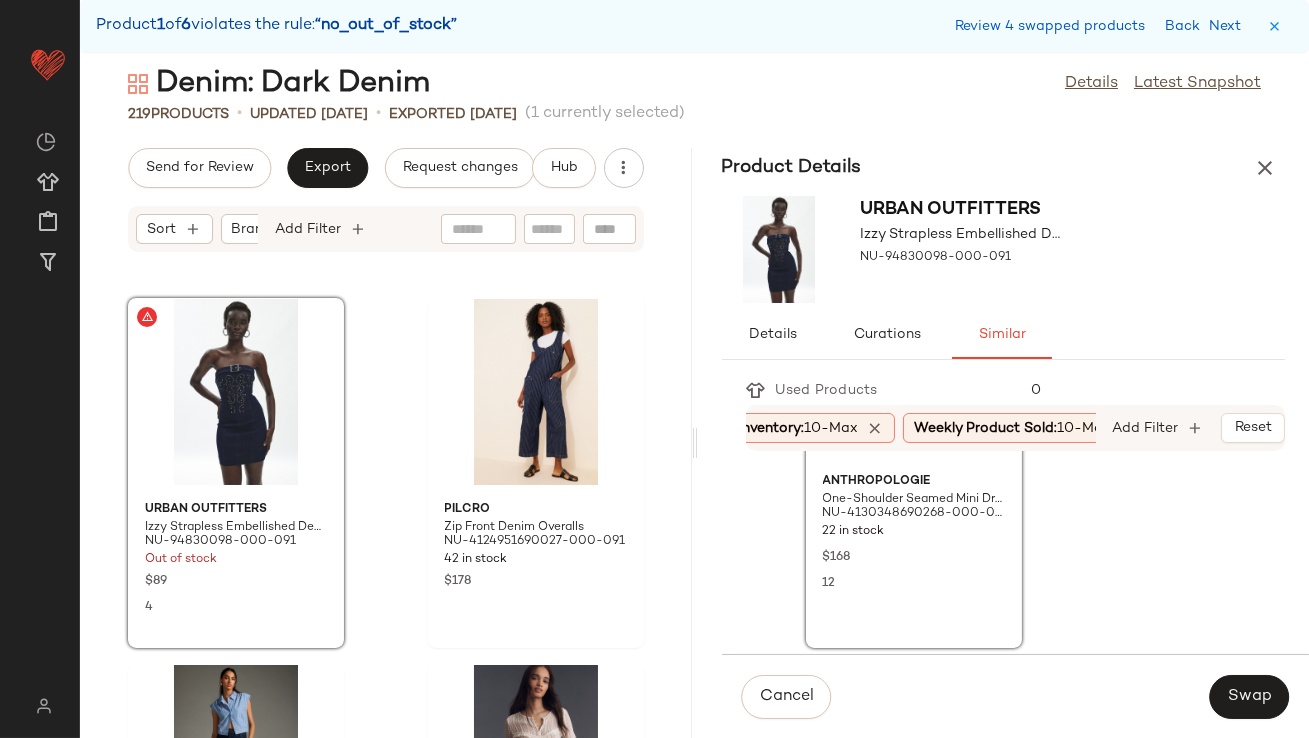 scroll, scrollTop: 2769, scrollLeft: 0, axis: vertical 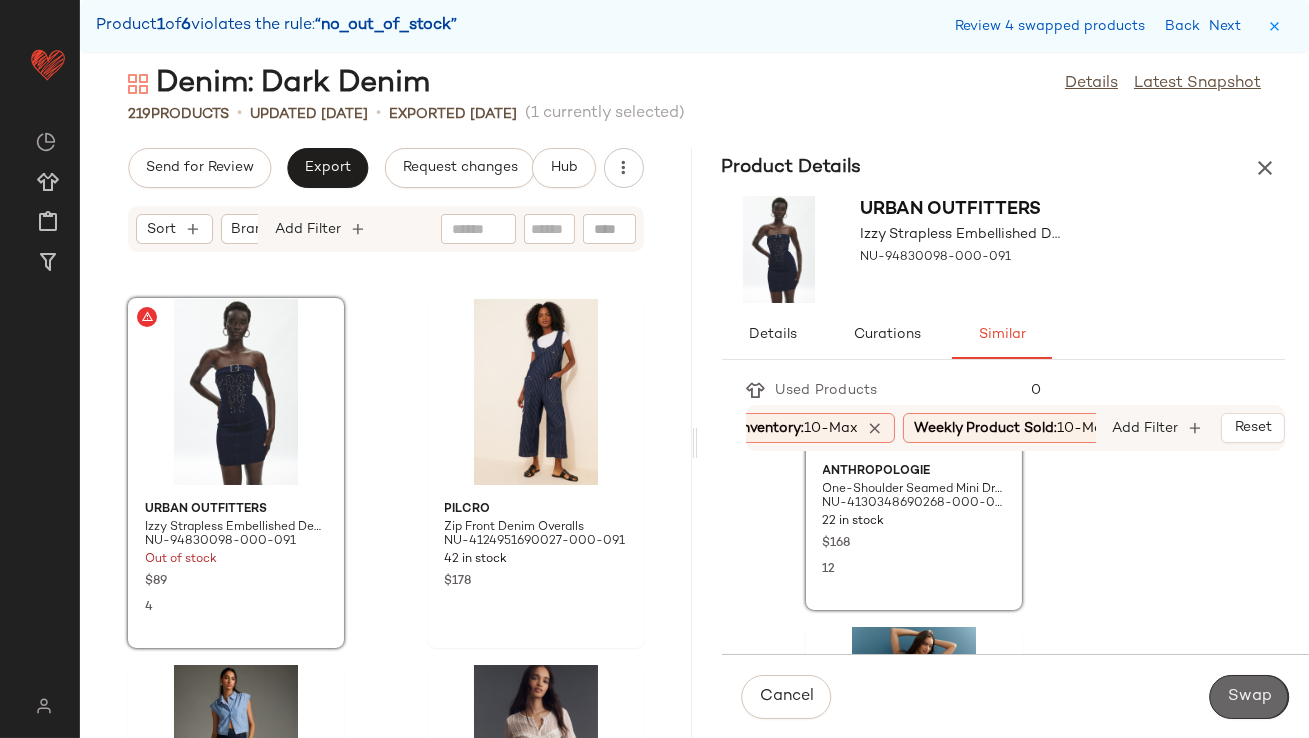 click on "Swap" 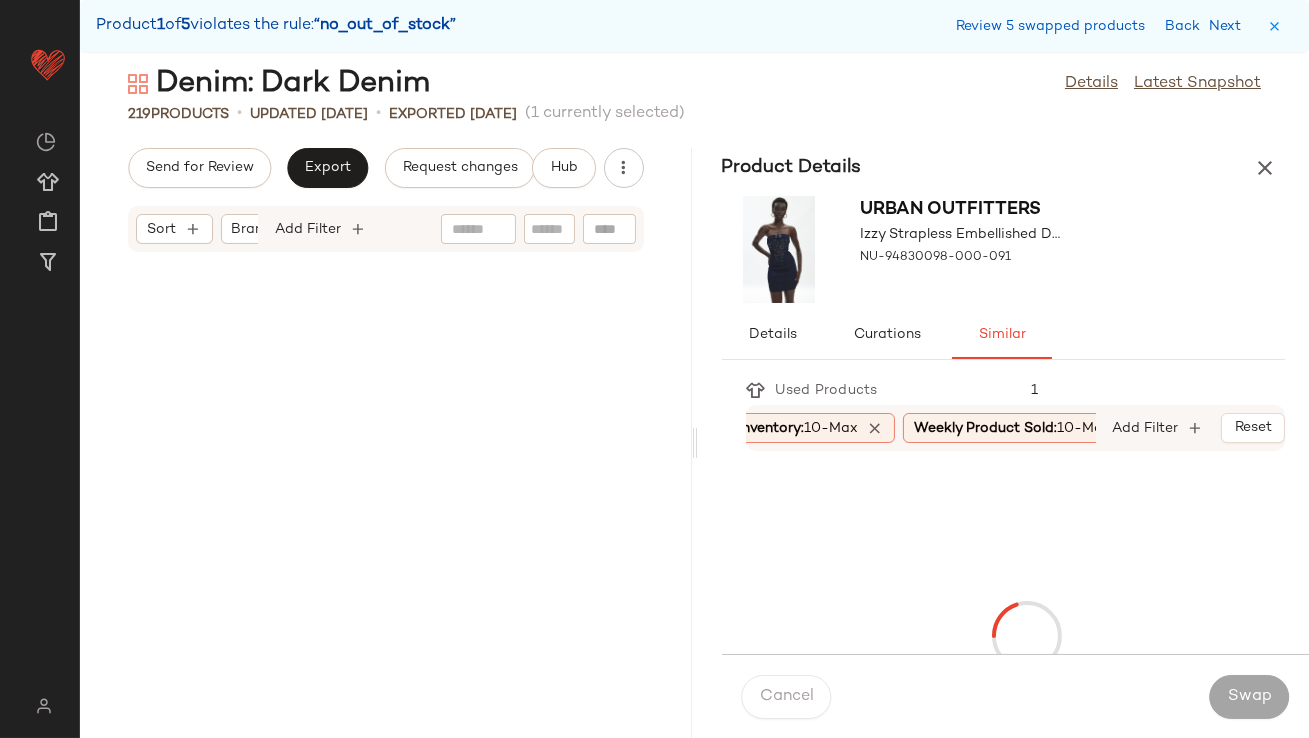 scroll, scrollTop: 20130, scrollLeft: 0, axis: vertical 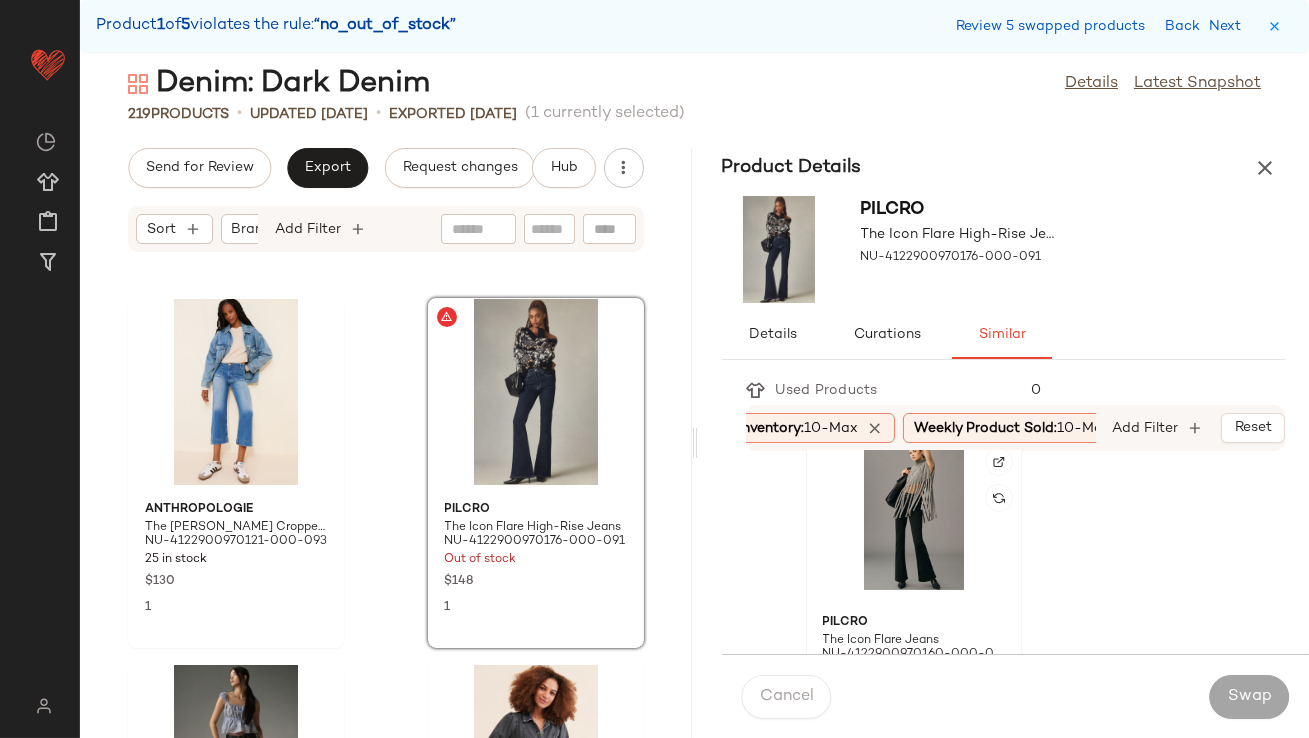click 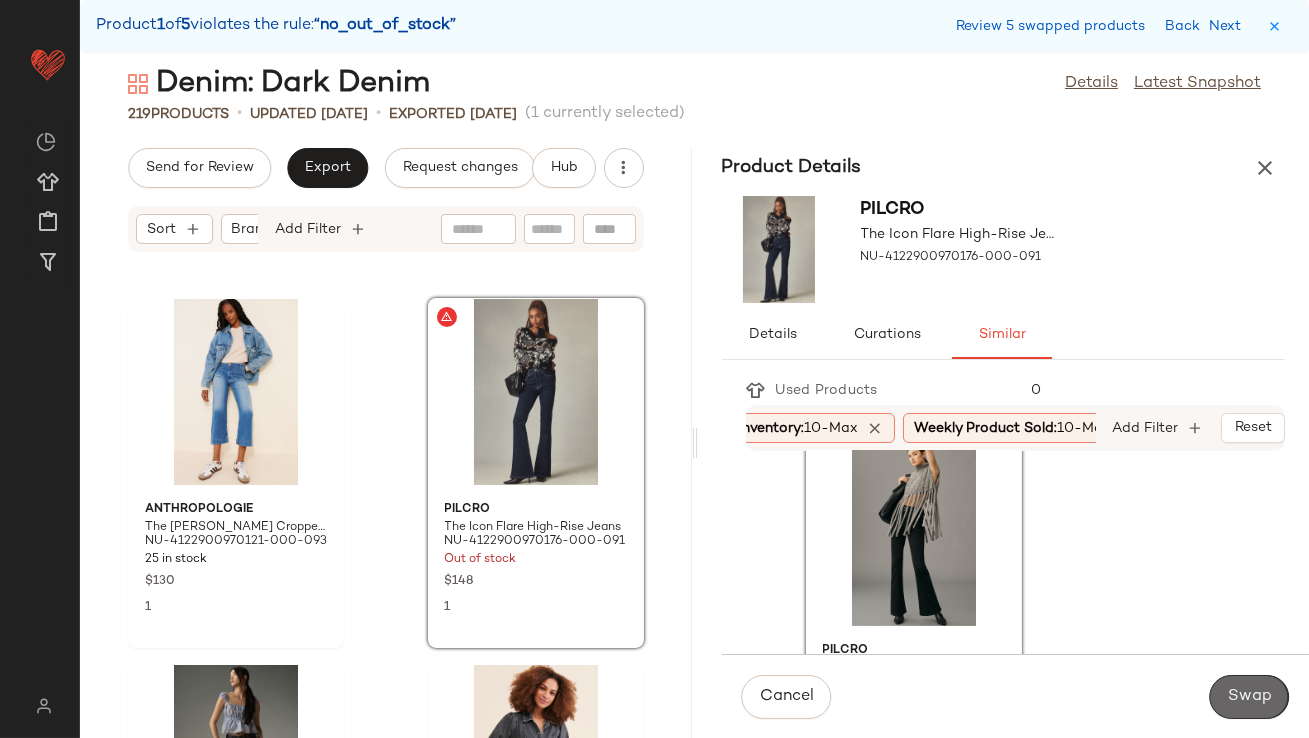 click on "Swap" 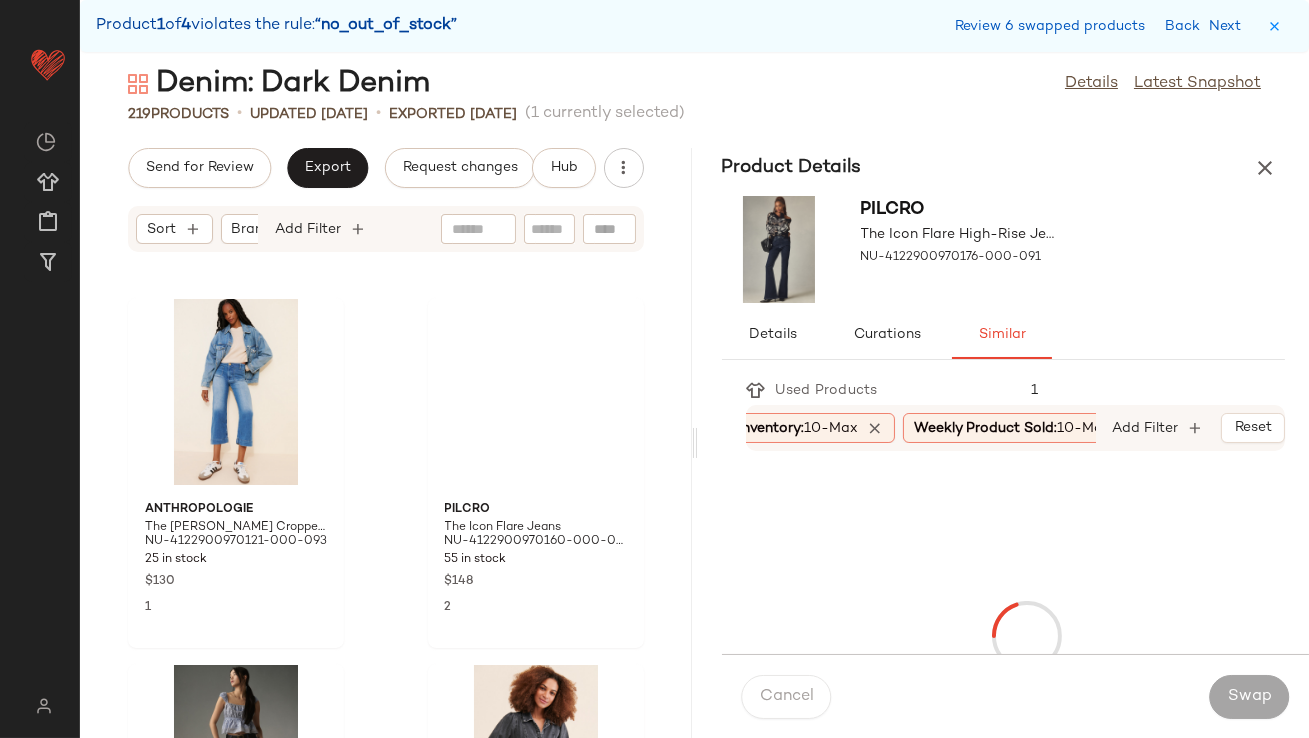 scroll, scrollTop: 23790, scrollLeft: 0, axis: vertical 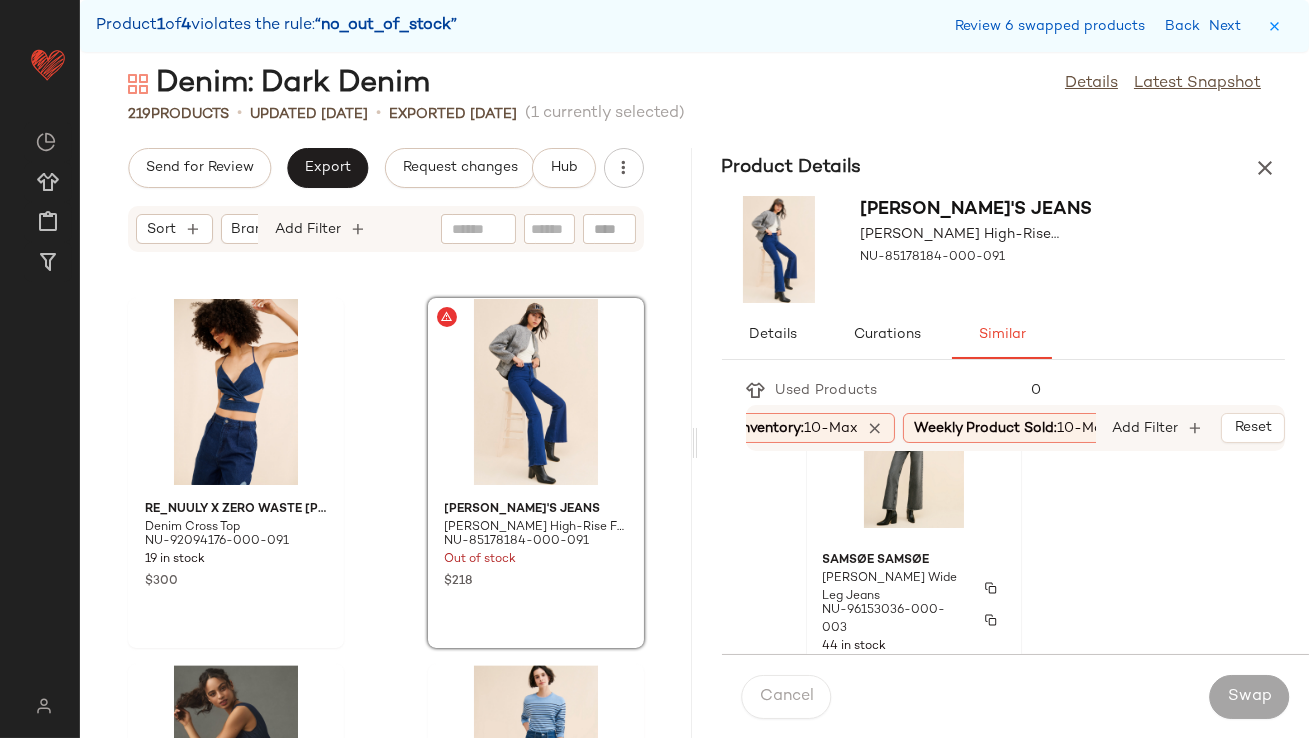 click on "Samsøe [PERSON_NAME] Leg Jeans NU-96153036-000-003 44 in stock $225 2" 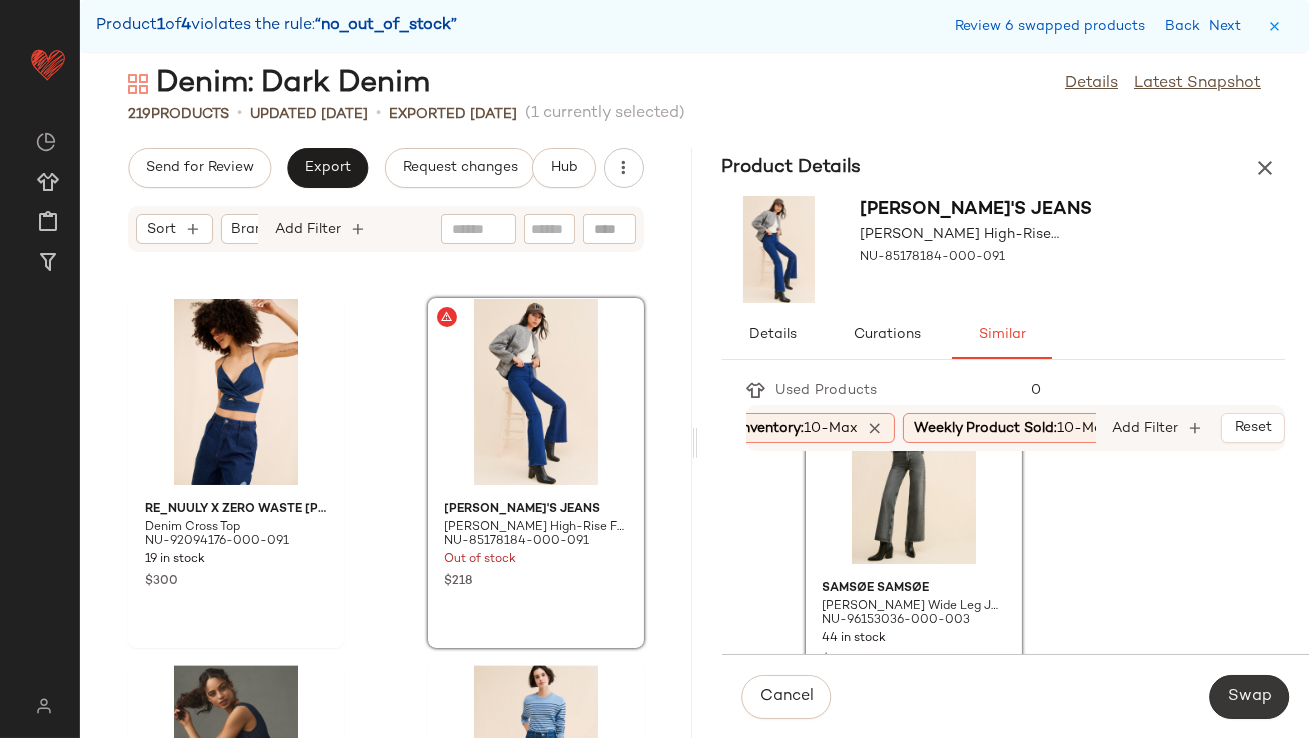 click on "Swap" 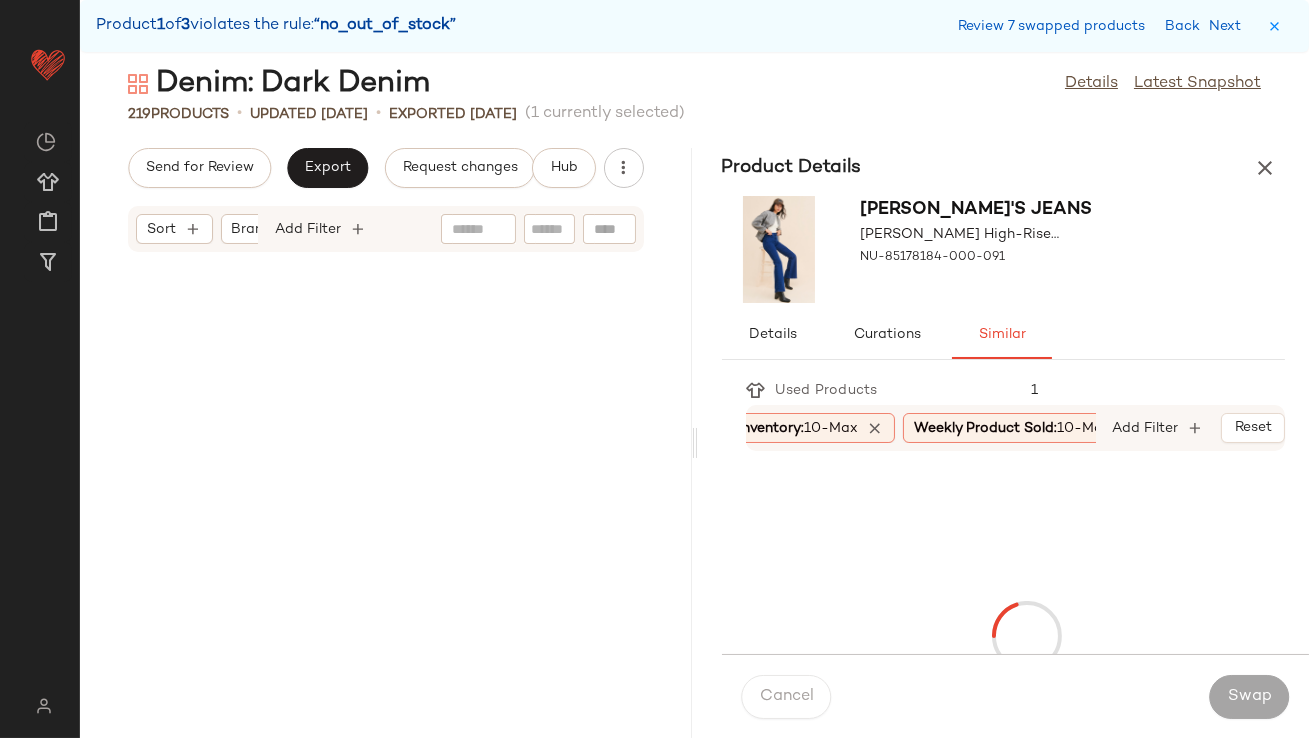 scroll, scrollTop: 28548, scrollLeft: 0, axis: vertical 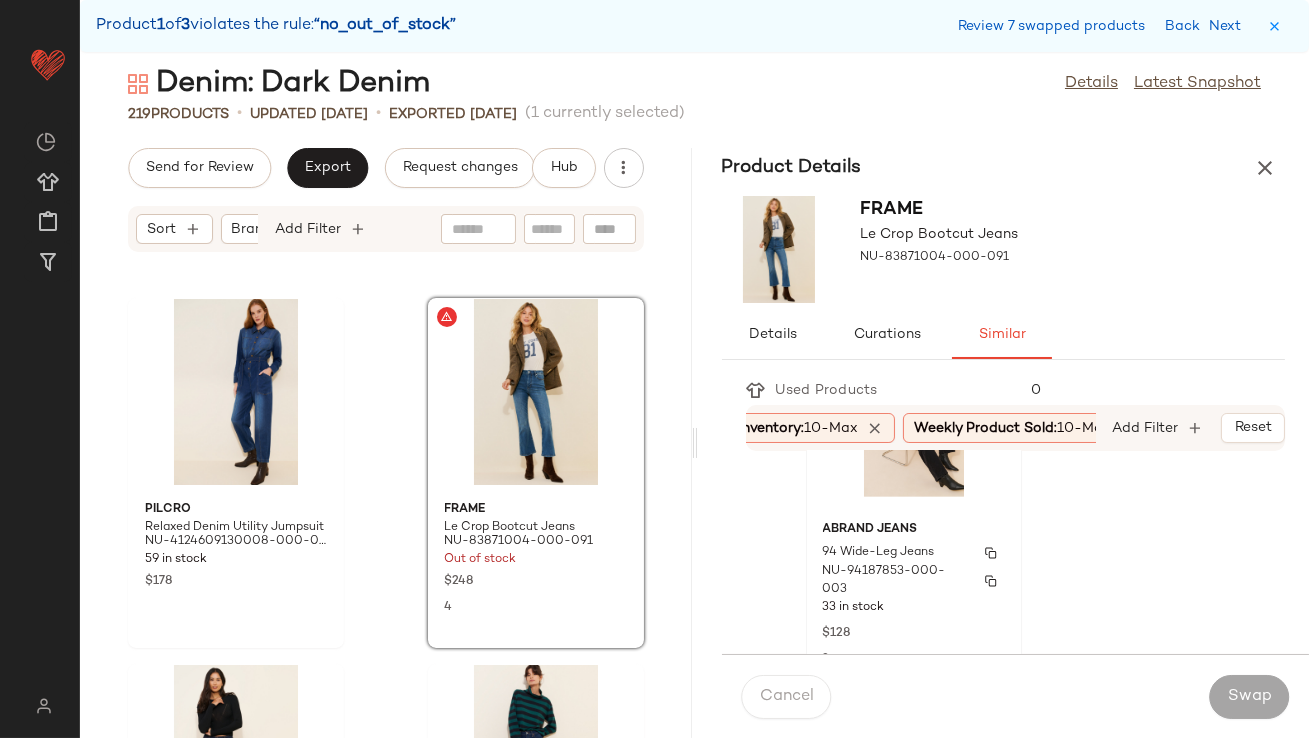 click 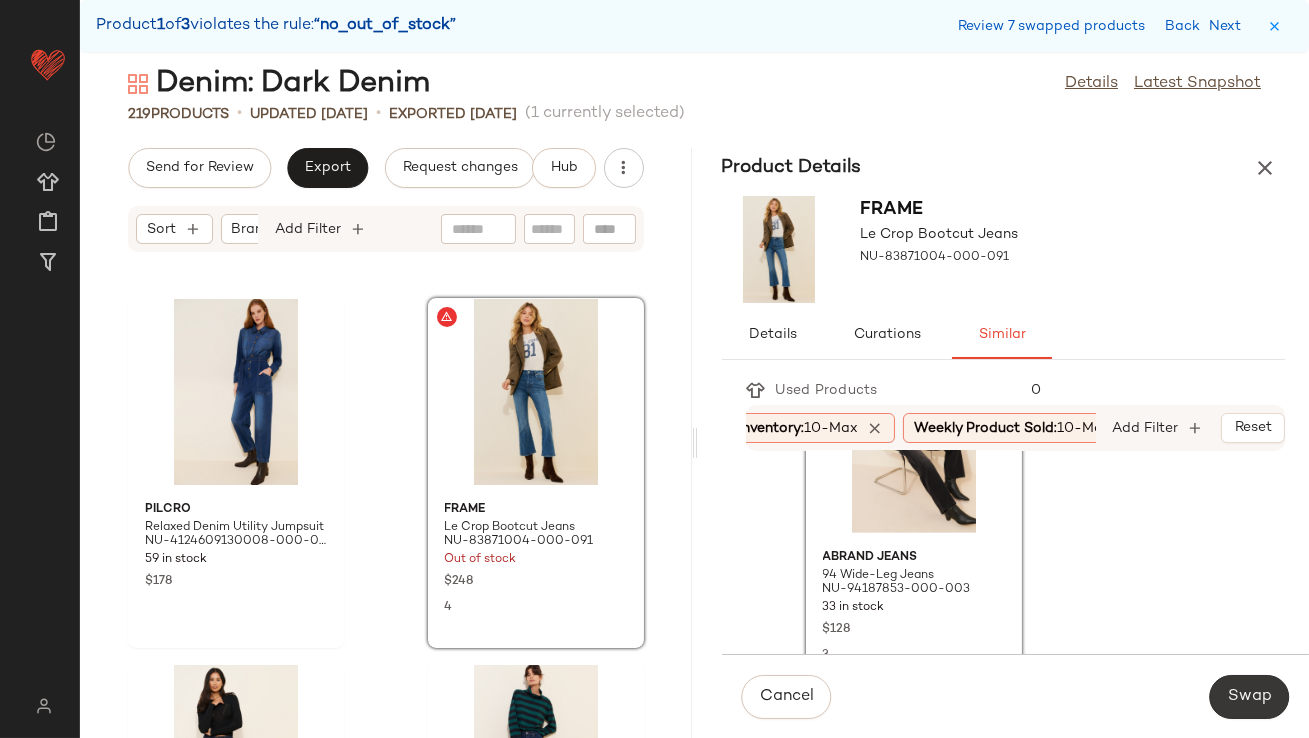 click on "Swap" 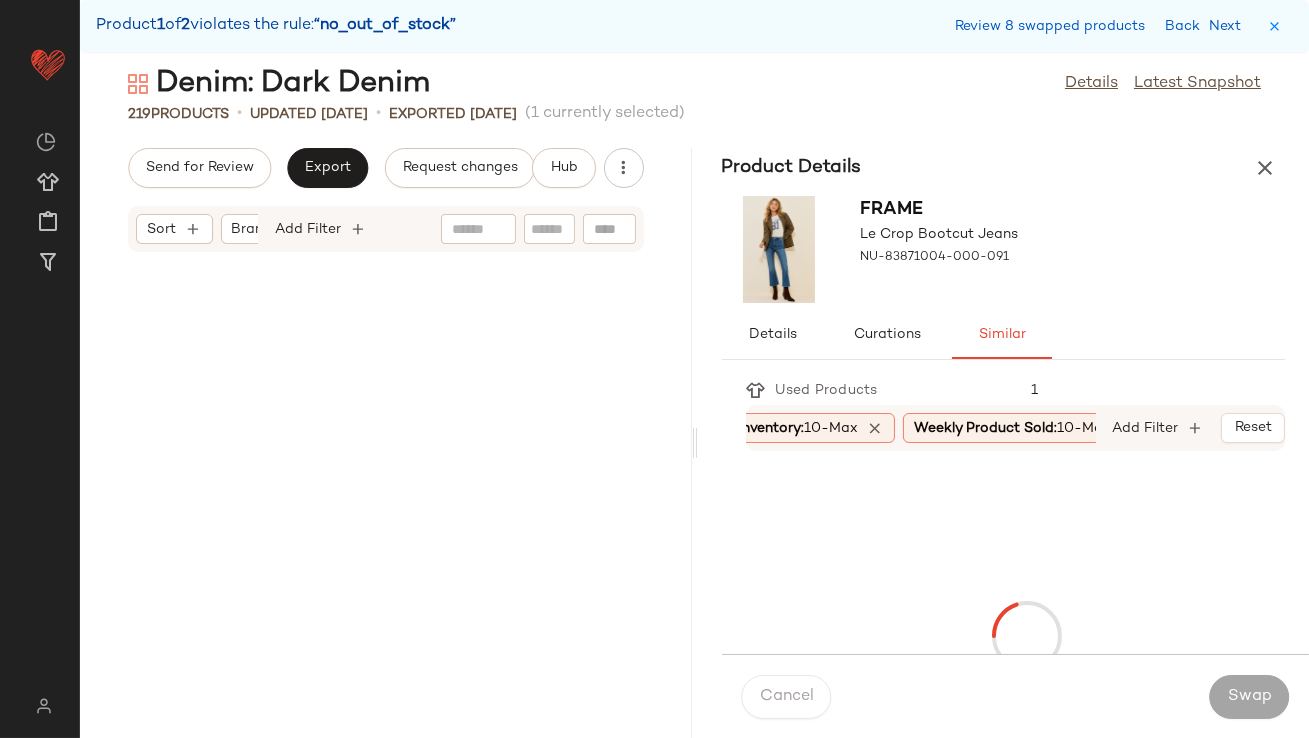 scroll, scrollTop: 34404, scrollLeft: 0, axis: vertical 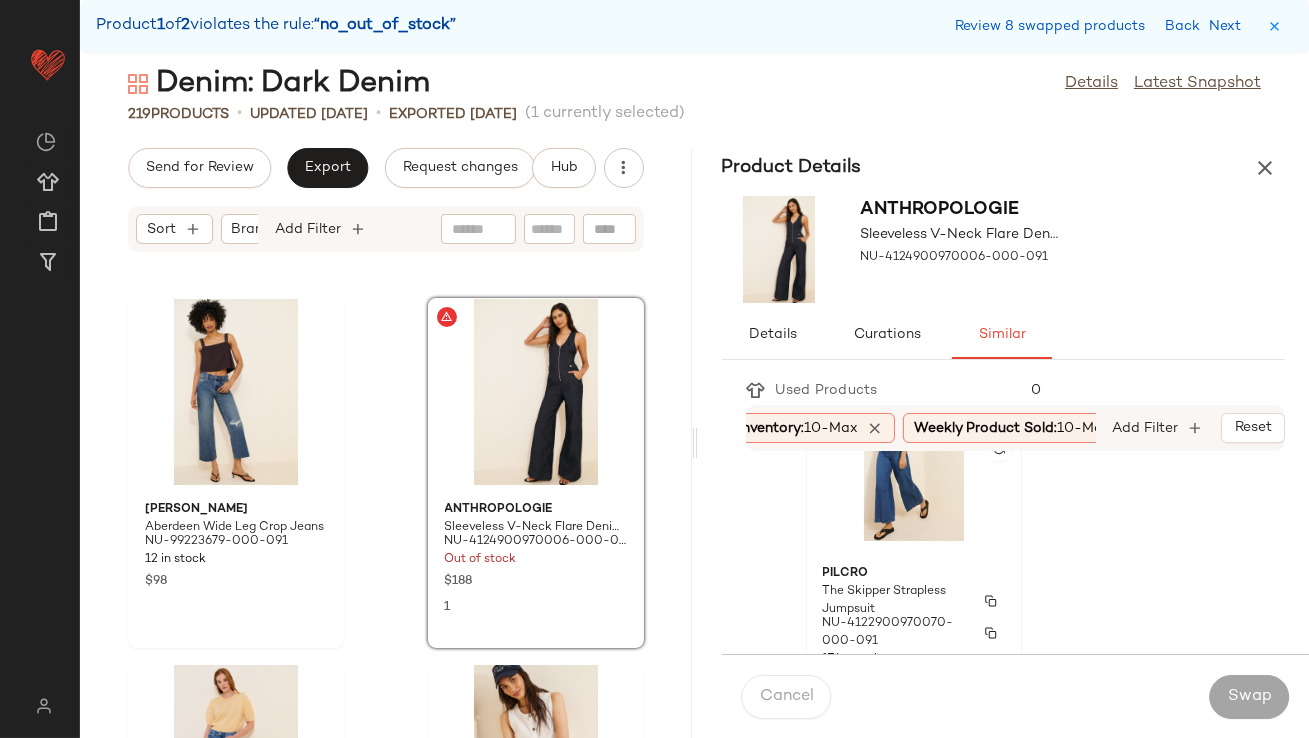 click 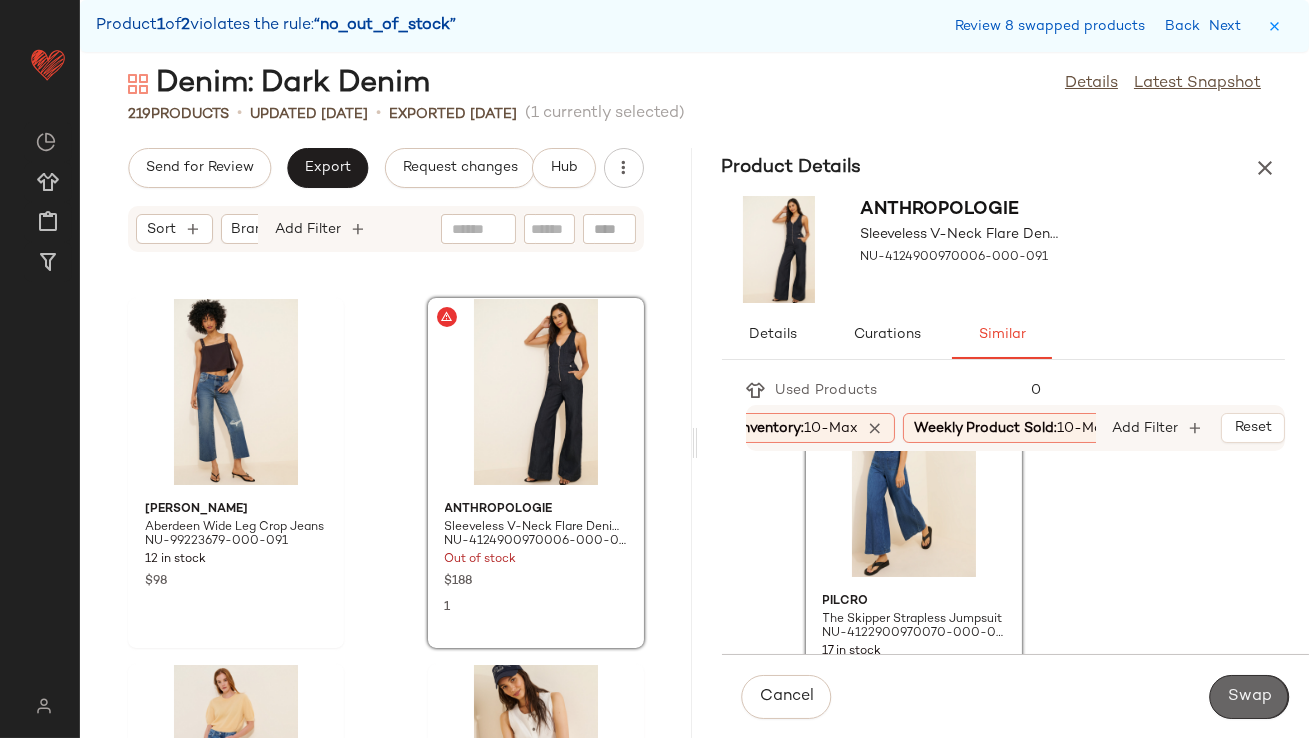 click on "Swap" 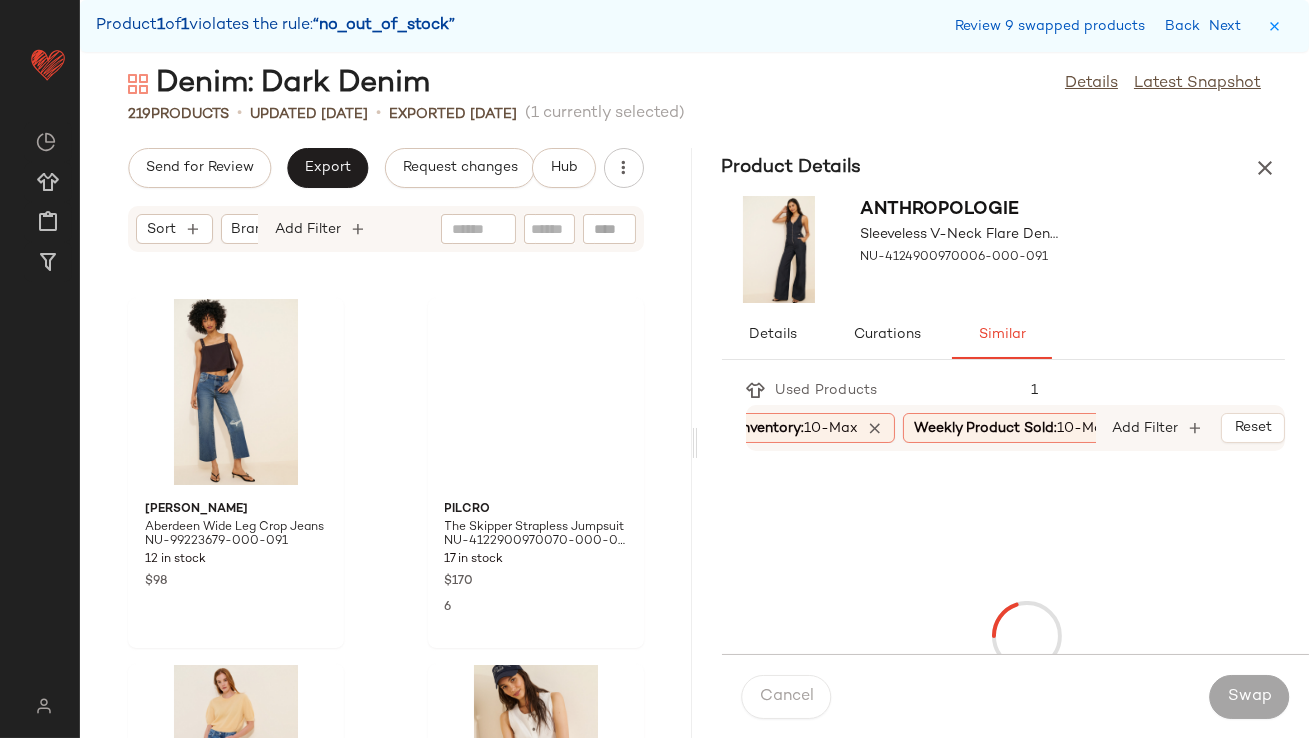 scroll, scrollTop: 35501, scrollLeft: 0, axis: vertical 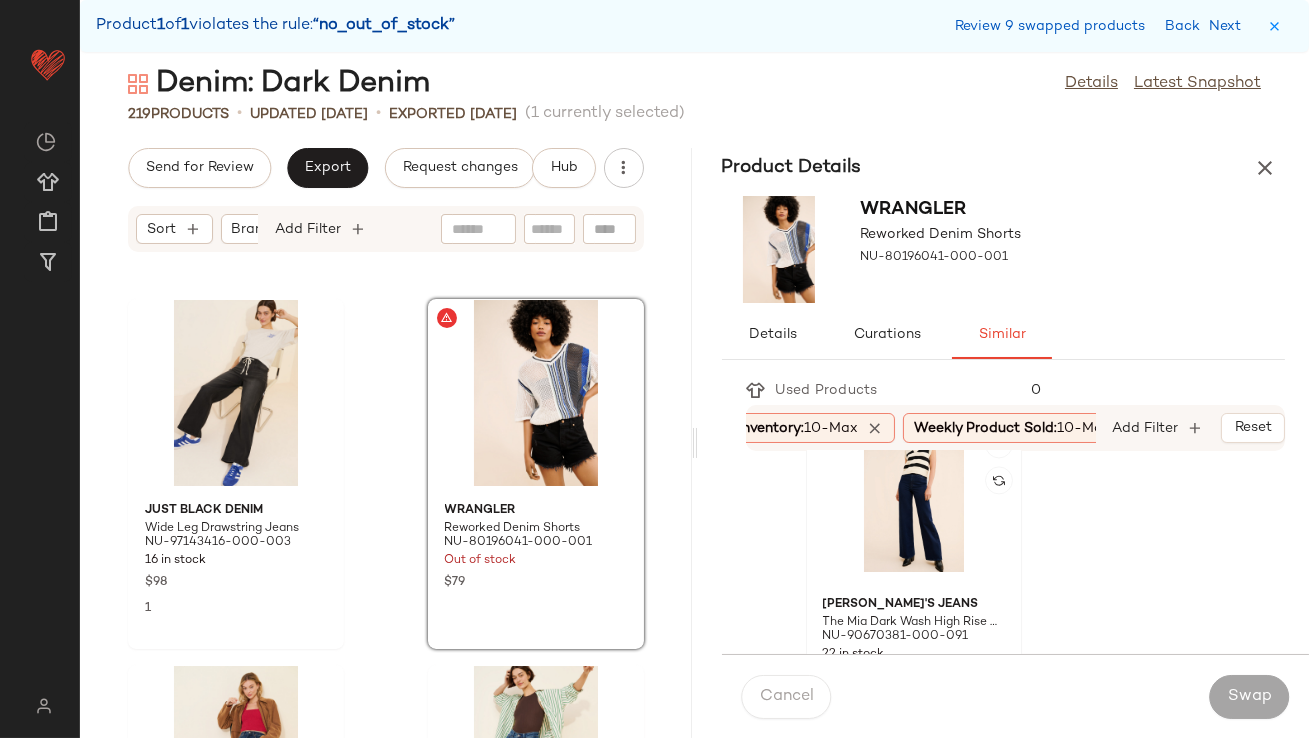 click 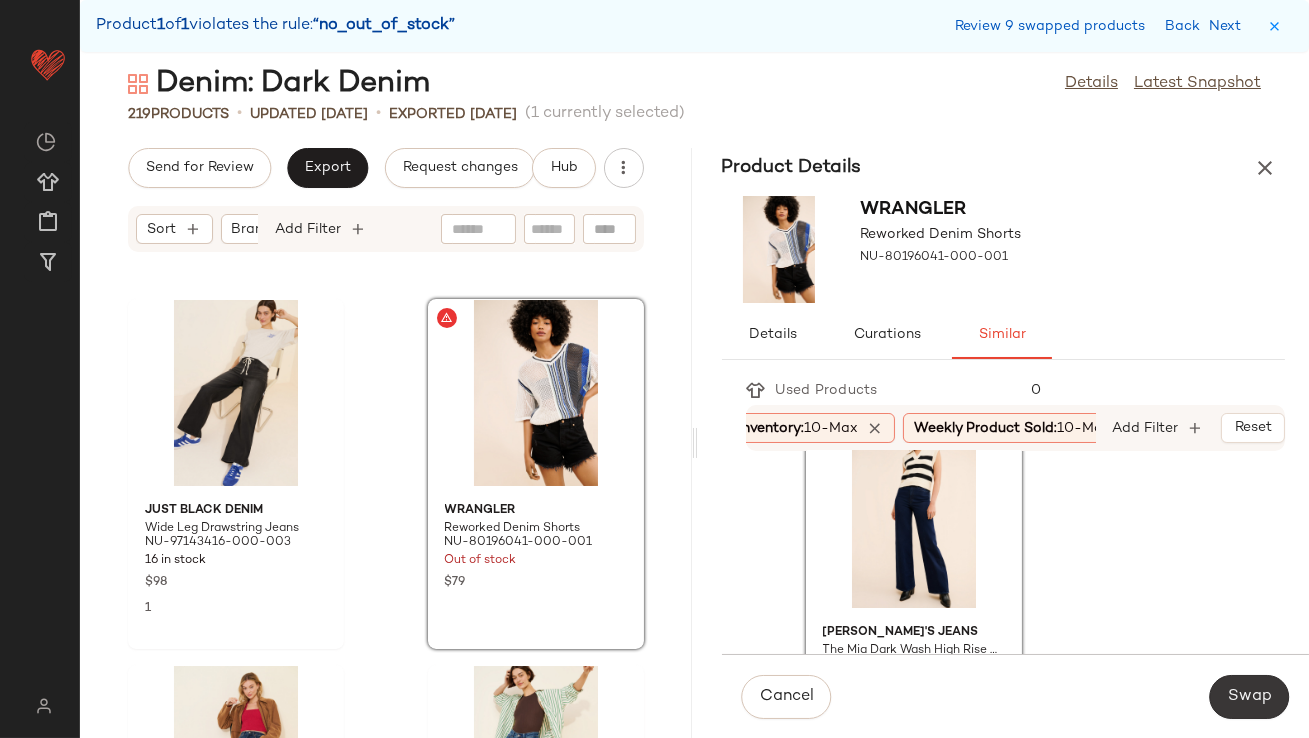click on "Swap" at bounding box center [1249, 697] 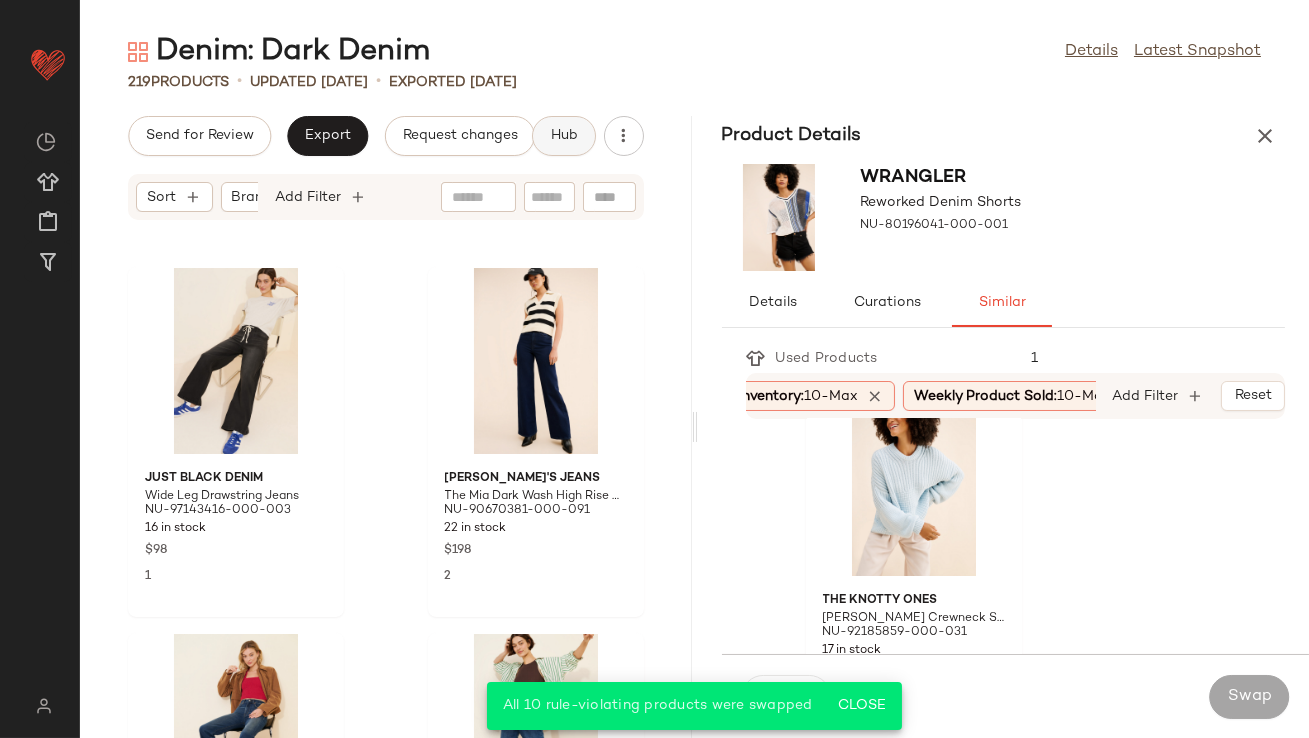 click on "Hub" 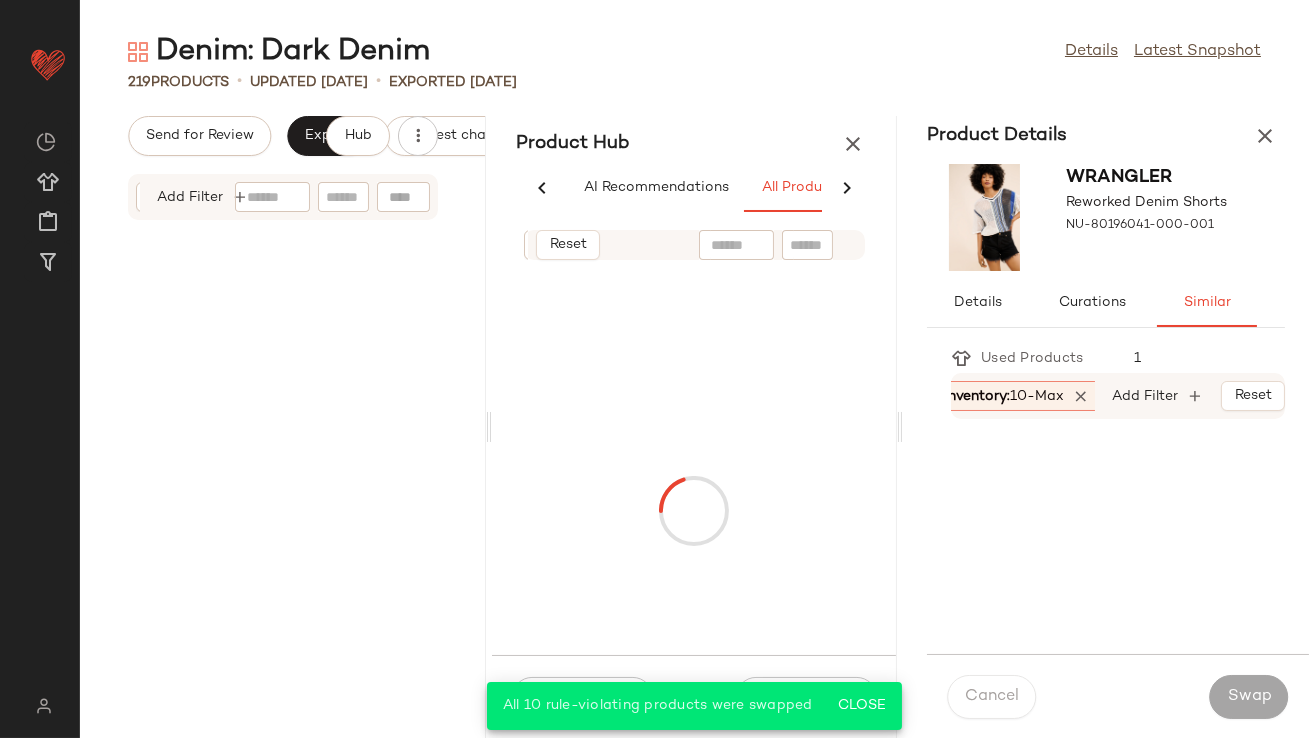 scroll, scrollTop: 0, scrollLeft: 0, axis: both 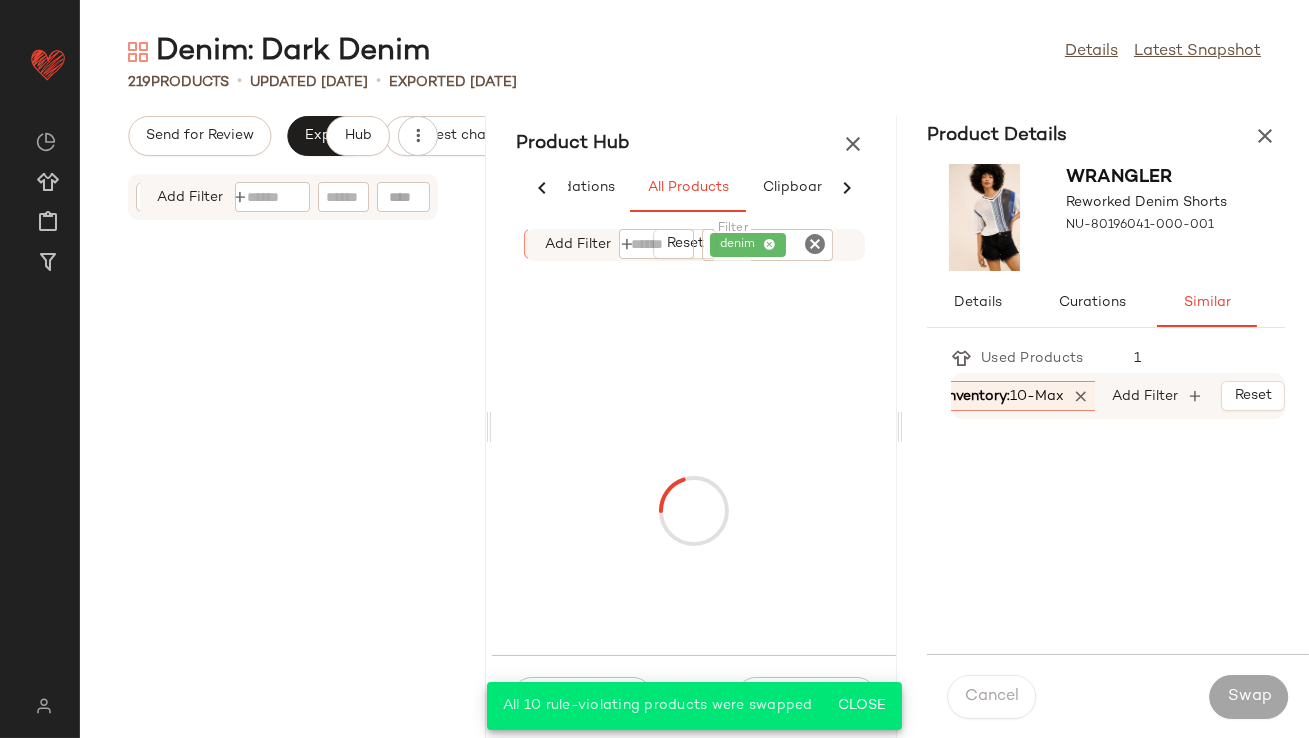 click at bounding box center (1265, 136) 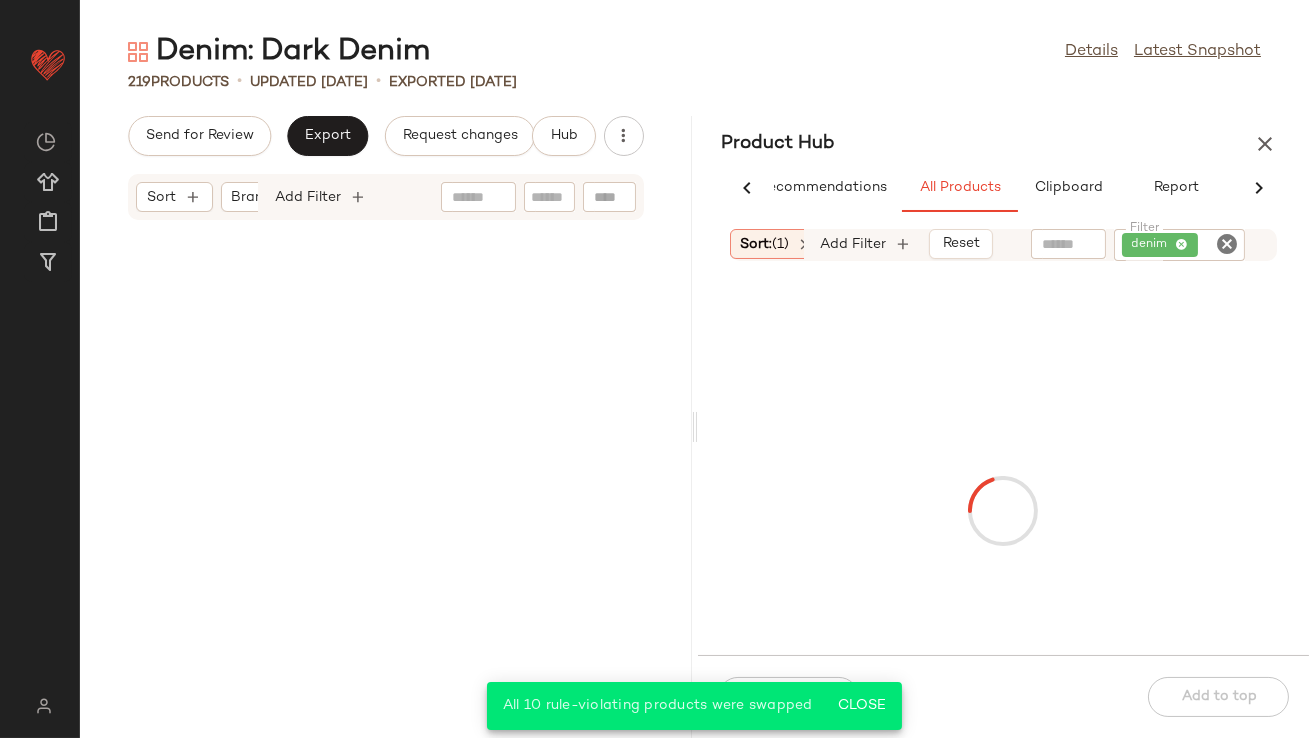 scroll, scrollTop: 0, scrollLeft: 48, axis: horizontal 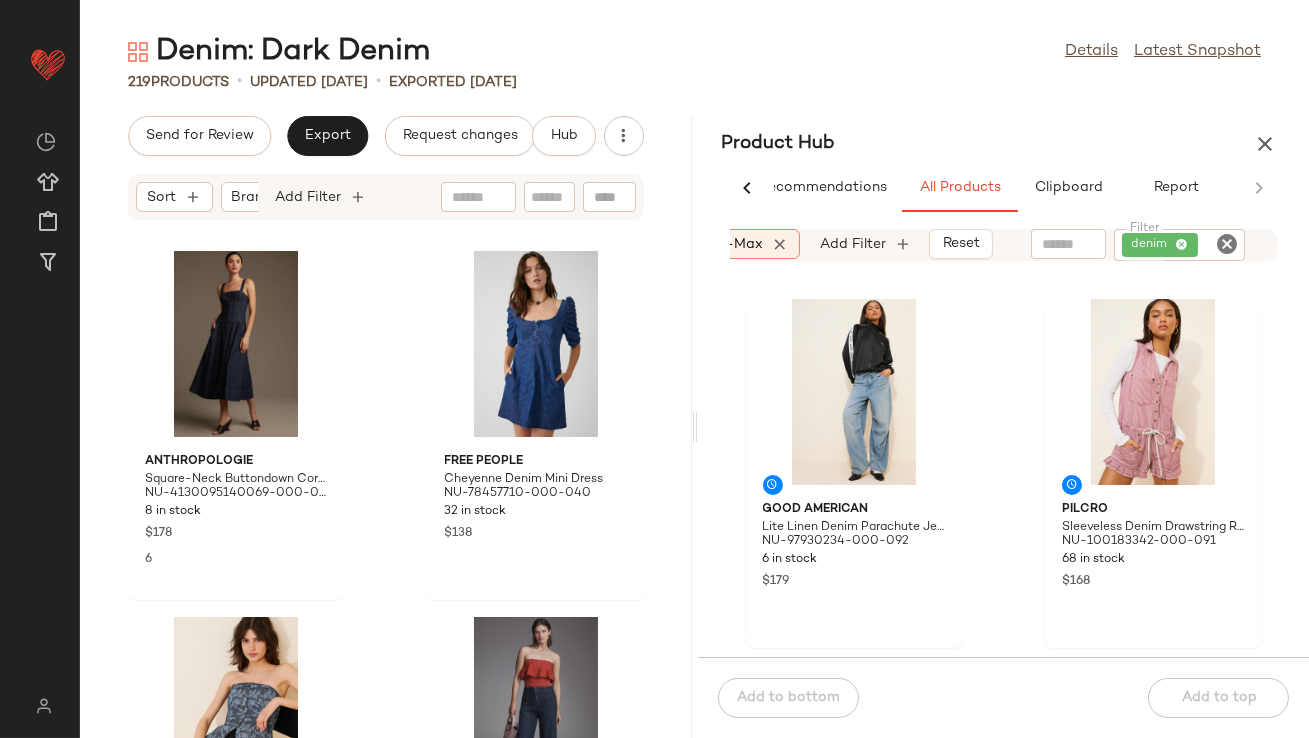 click on "5-Max" at bounding box center [740, 244] 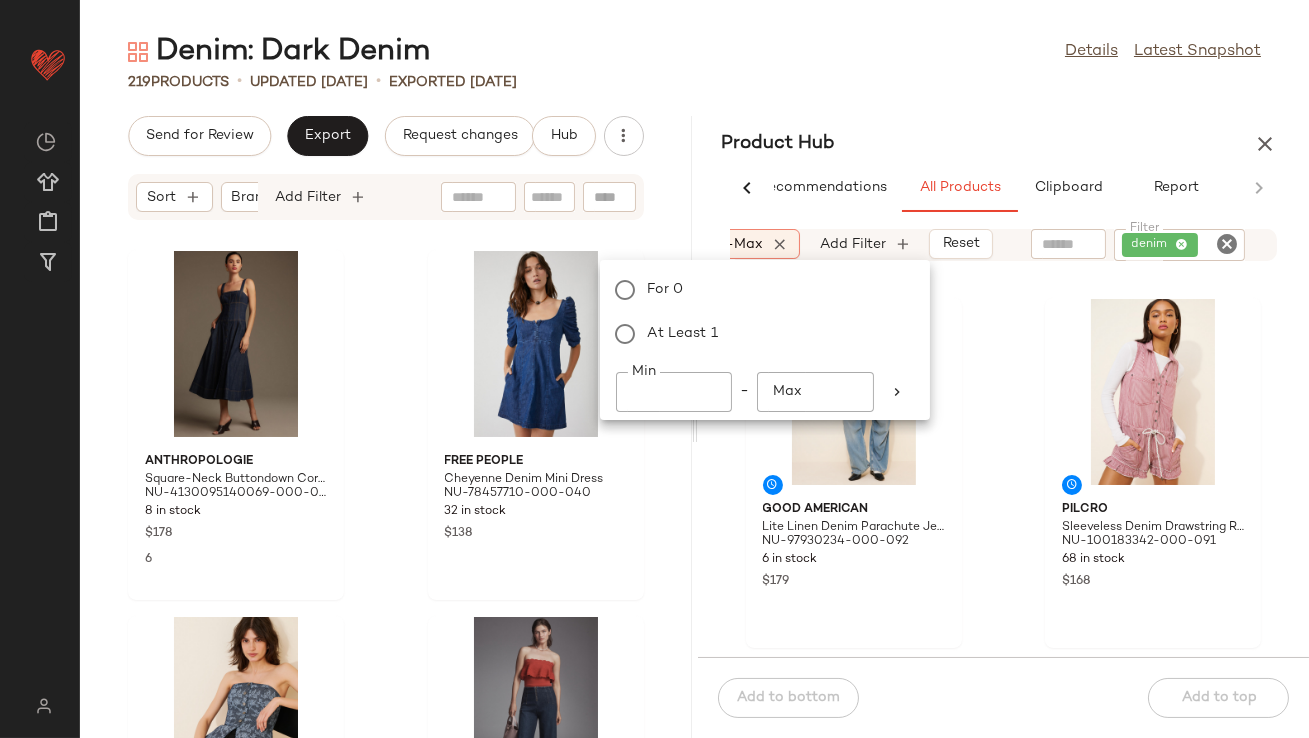 click on "*" 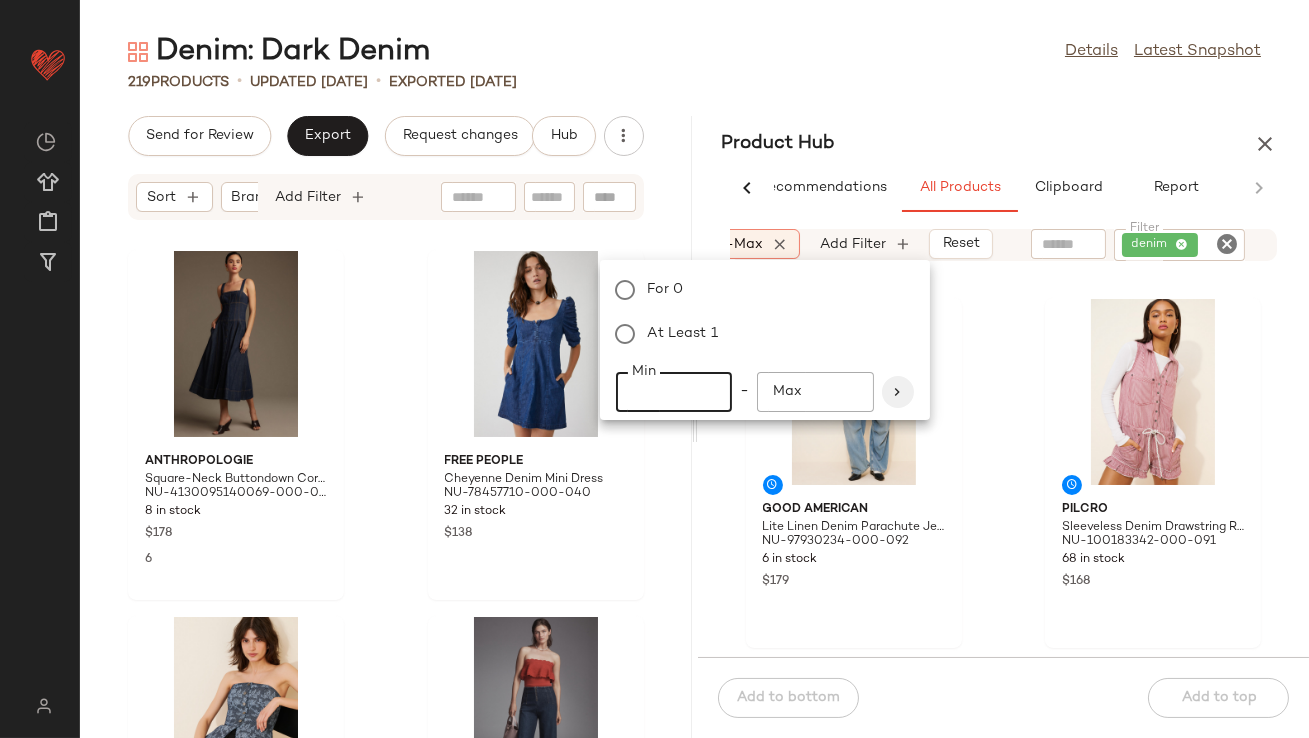 type on "**" 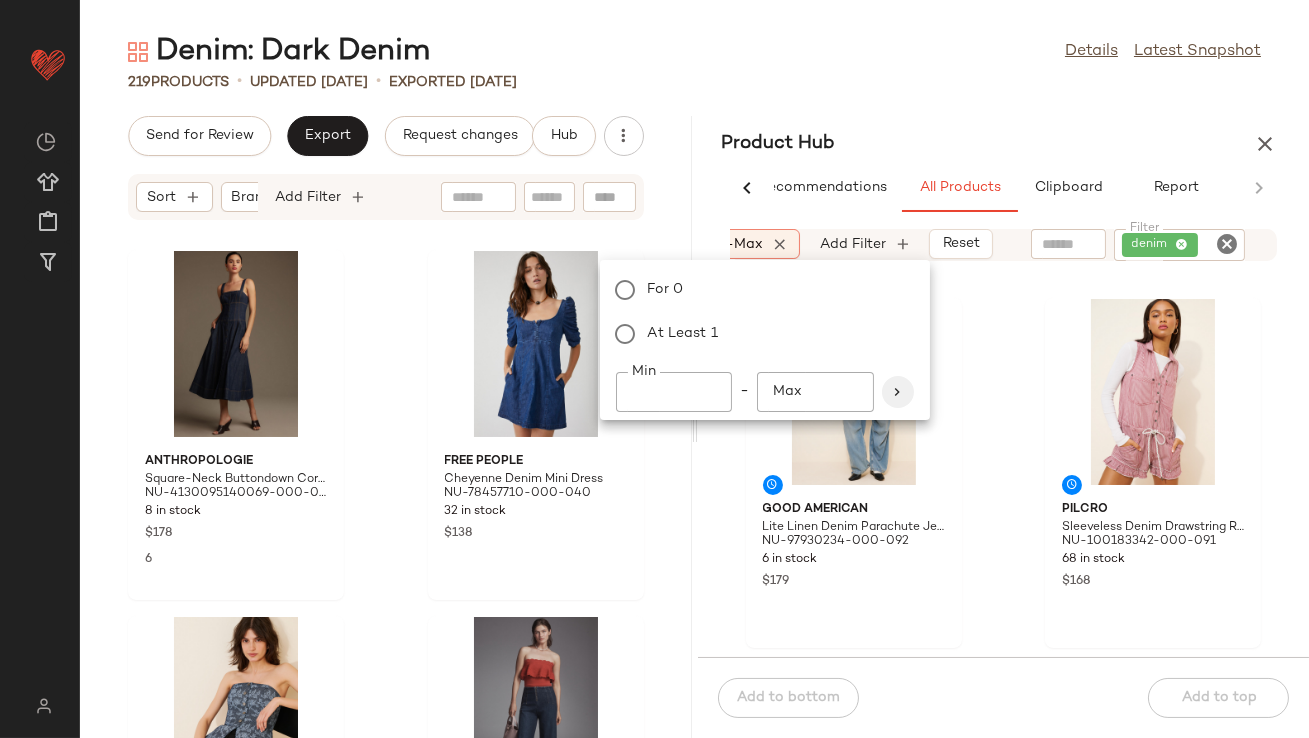 click at bounding box center (898, 392) 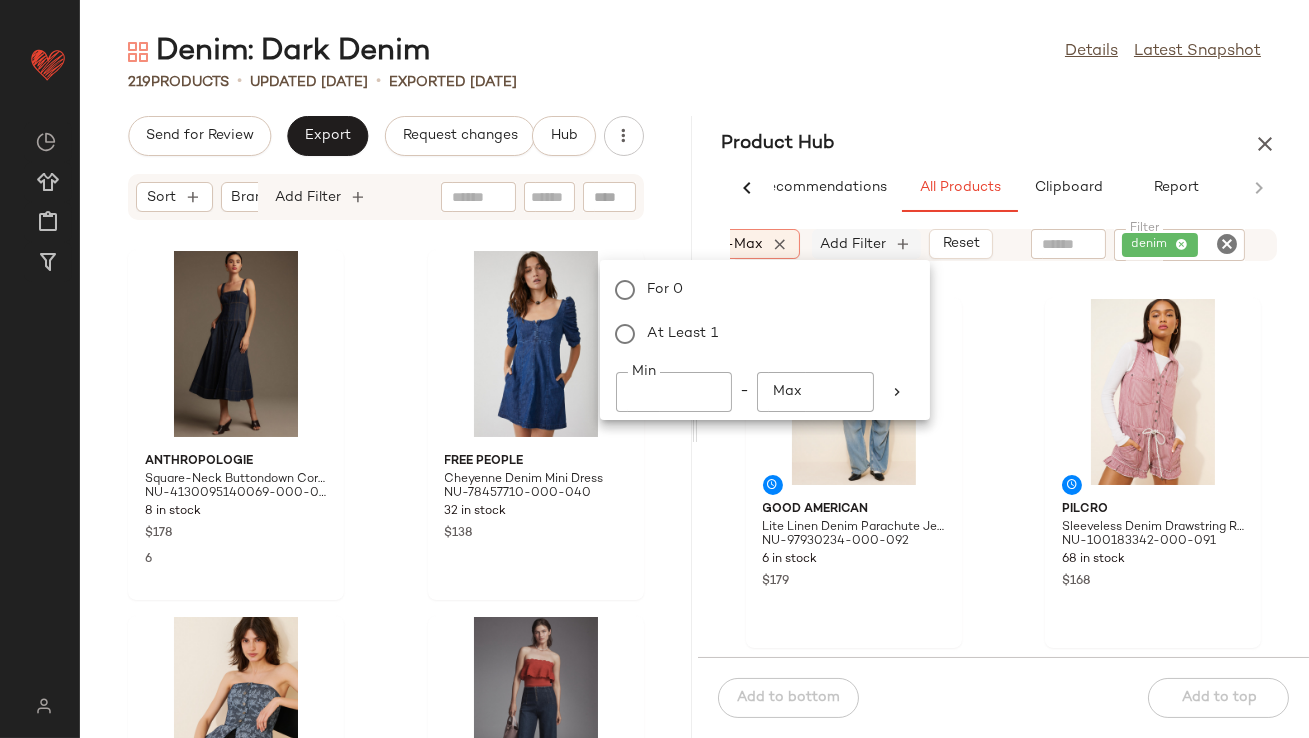 click on "Add Filter" at bounding box center [854, 244] 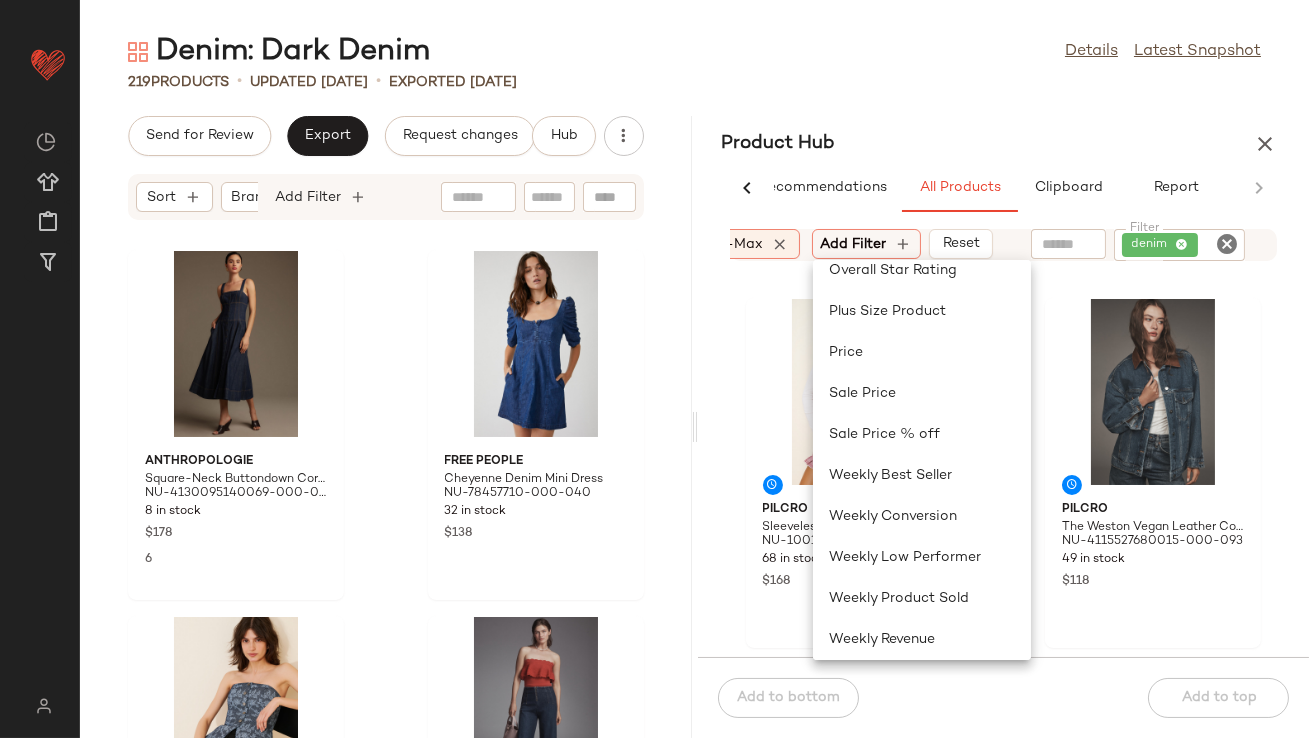 scroll, scrollTop: 600, scrollLeft: 0, axis: vertical 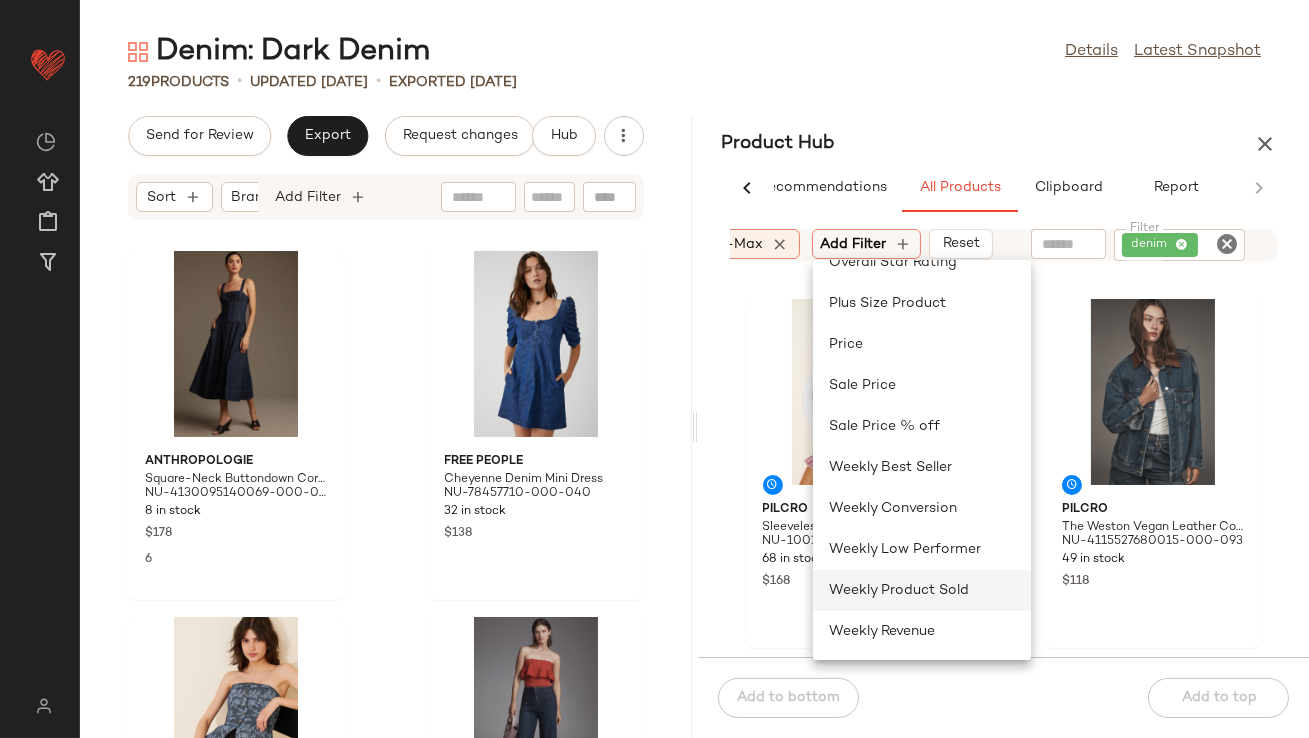 click on "Weekly Product Sold" 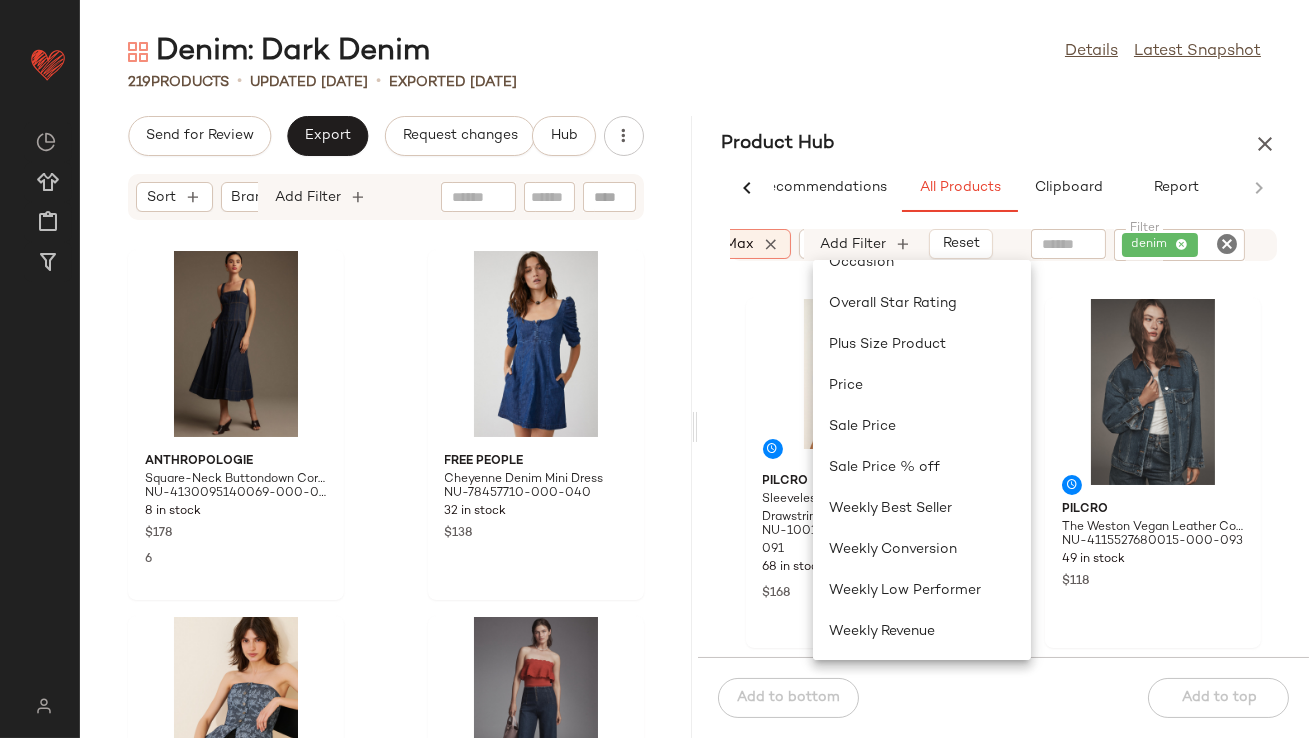 scroll, scrollTop: 559, scrollLeft: 0, axis: vertical 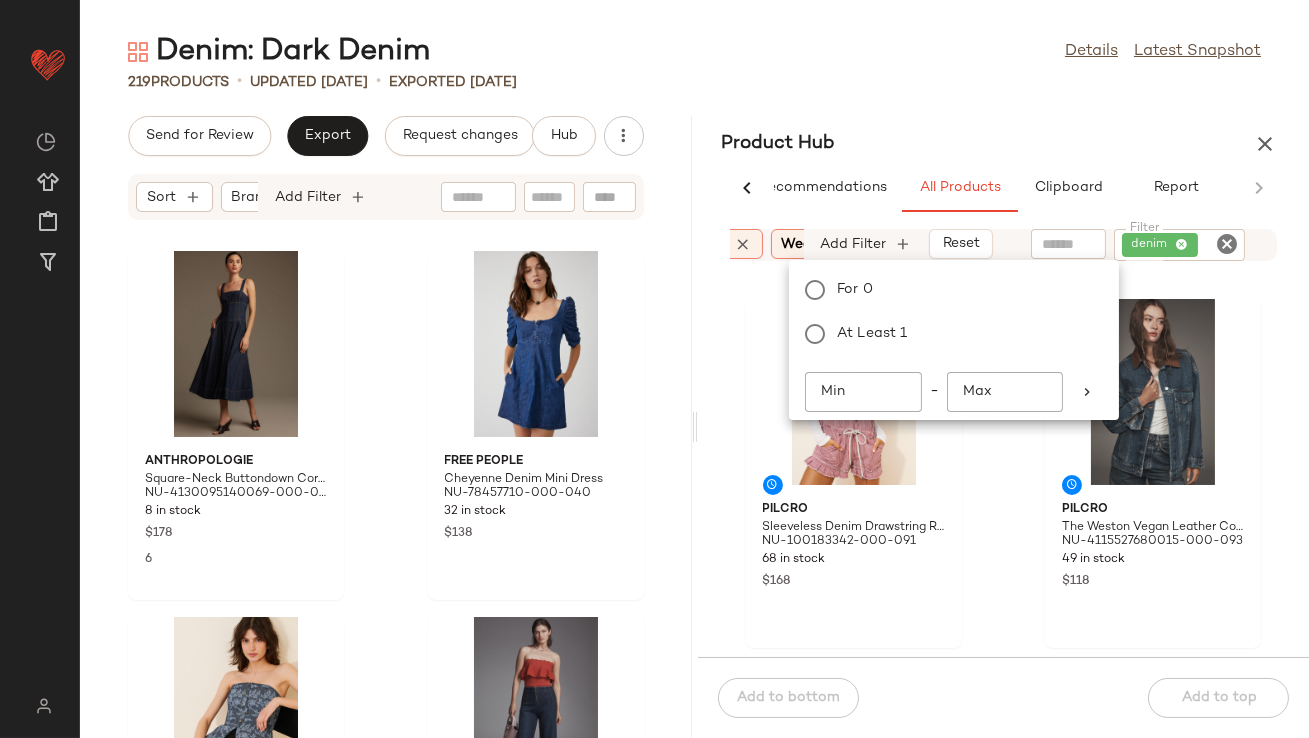 click on "Min" 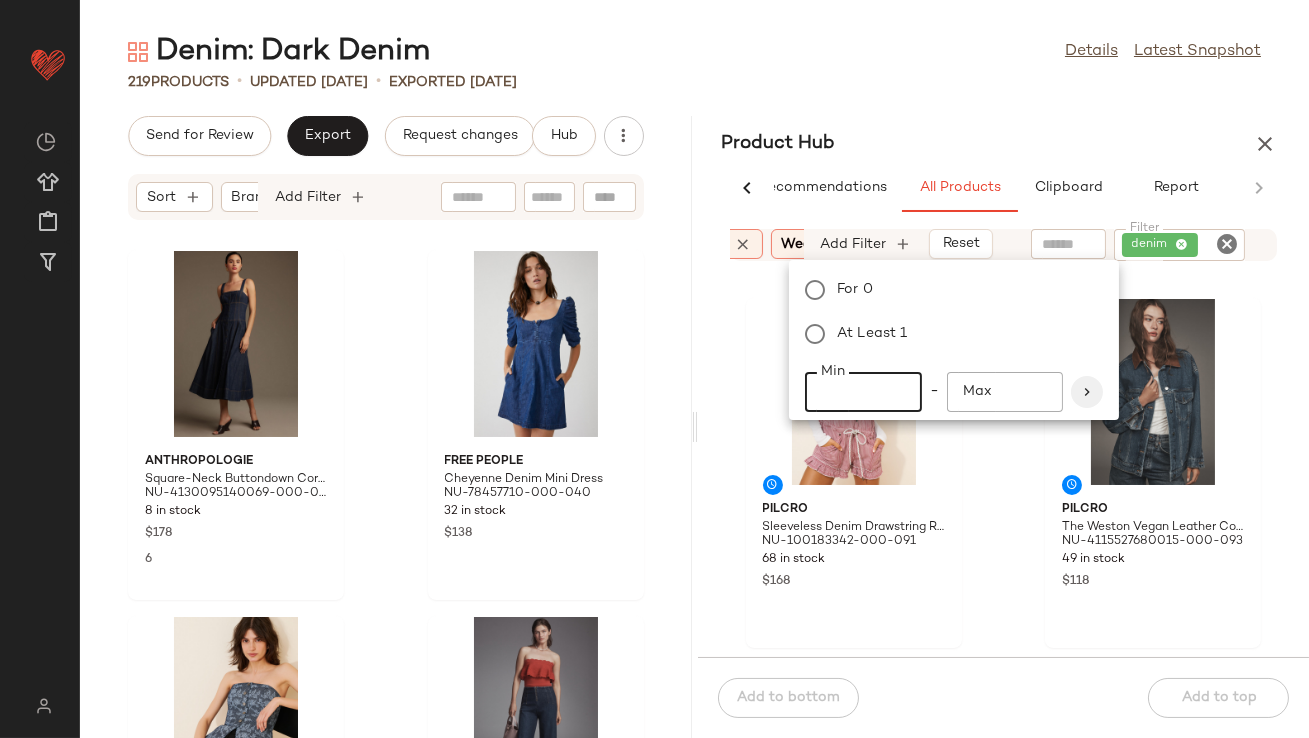 type on "**" 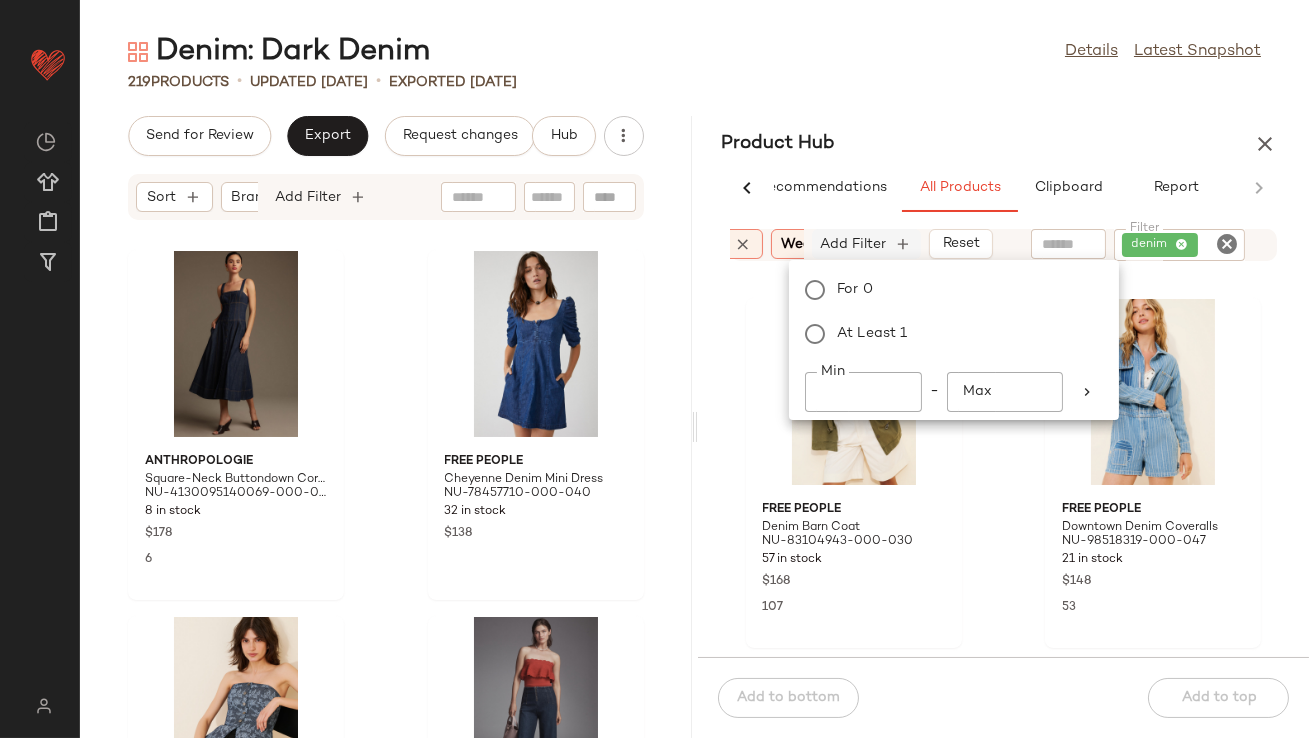 click on "Add Filter" at bounding box center (854, 244) 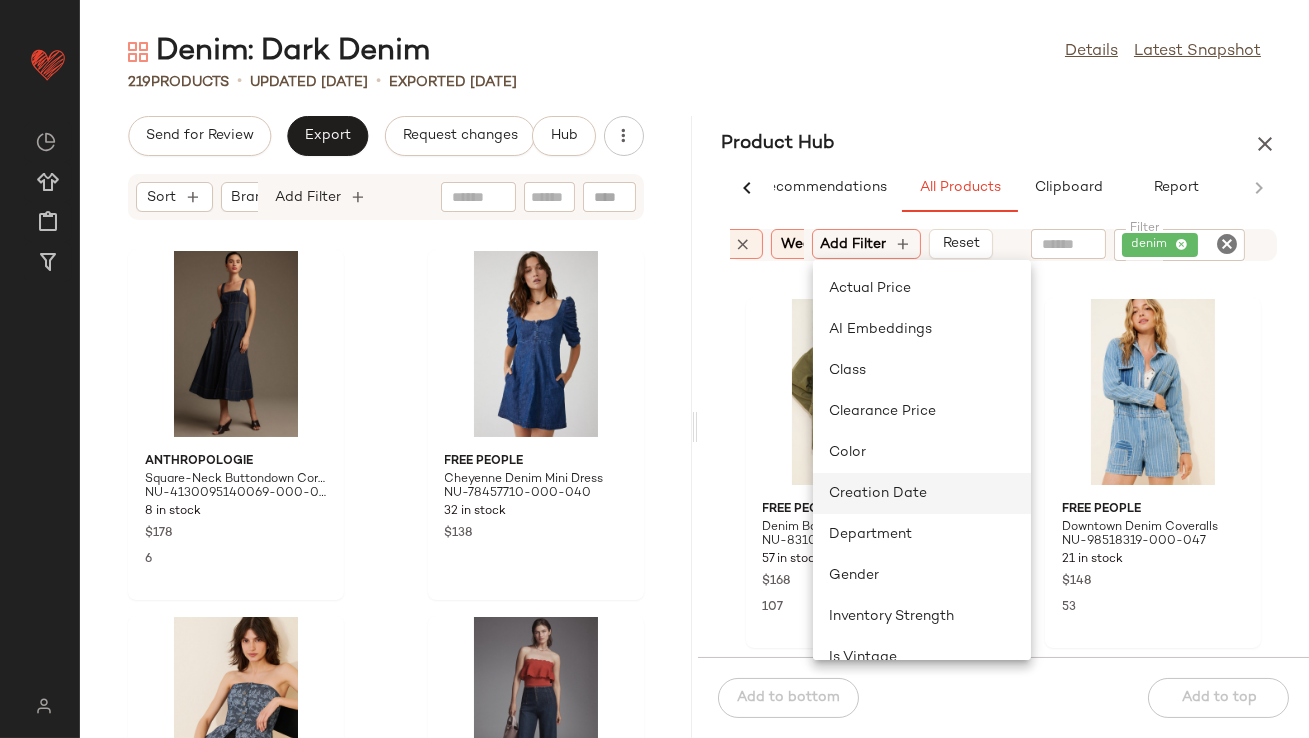 click on "Creation Date" 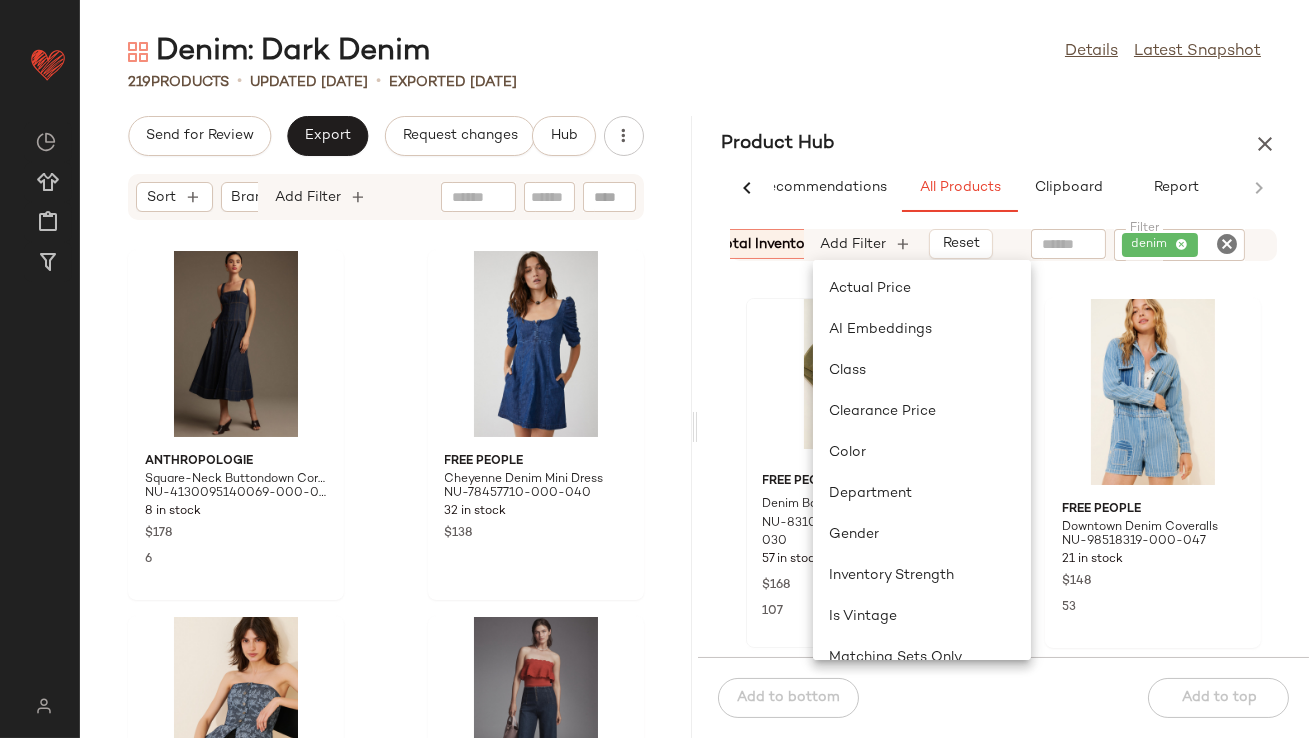 scroll, scrollTop: 0, scrollLeft: 640, axis: horizontal 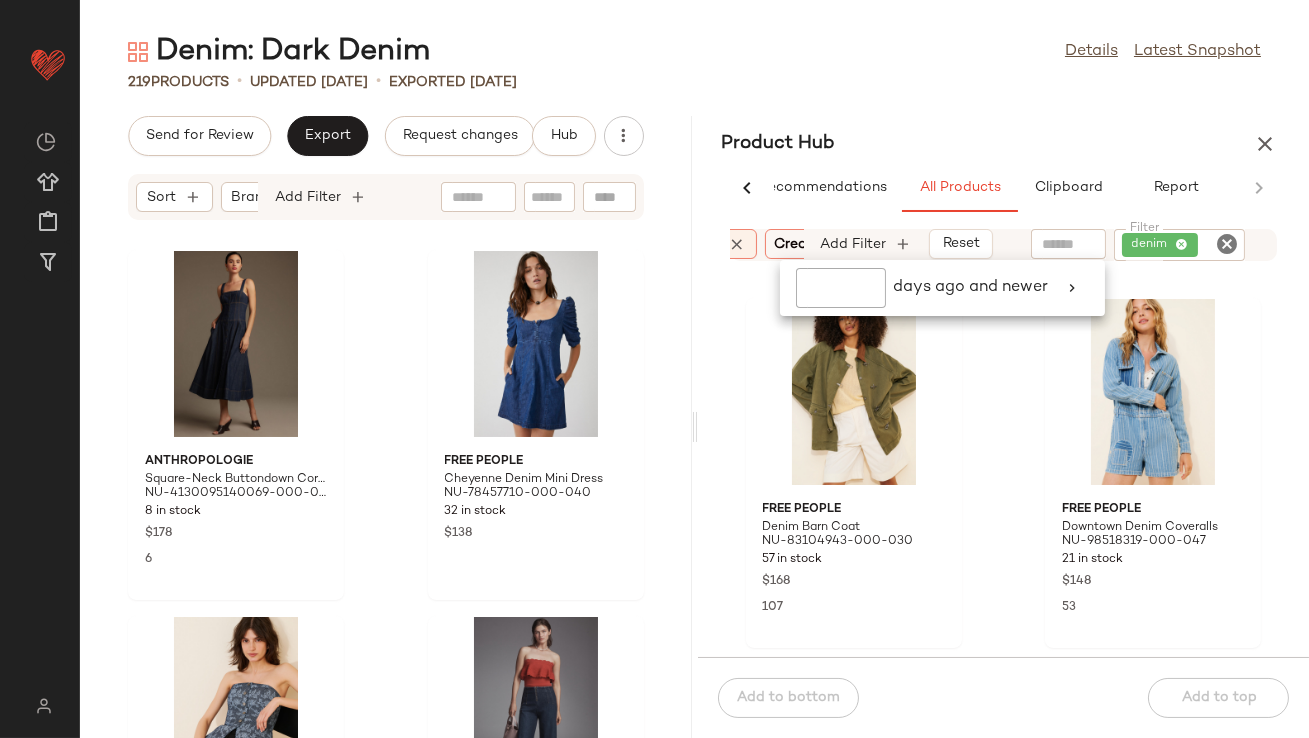 click 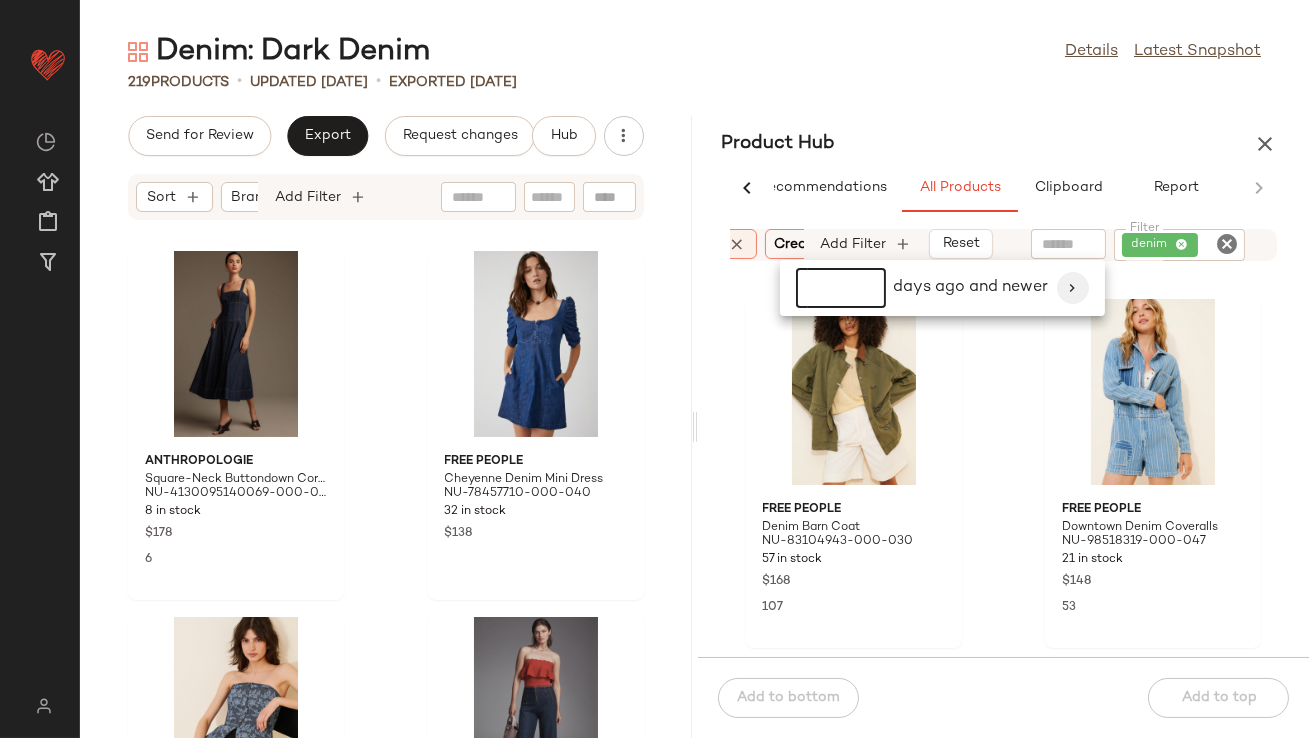 type on "*" 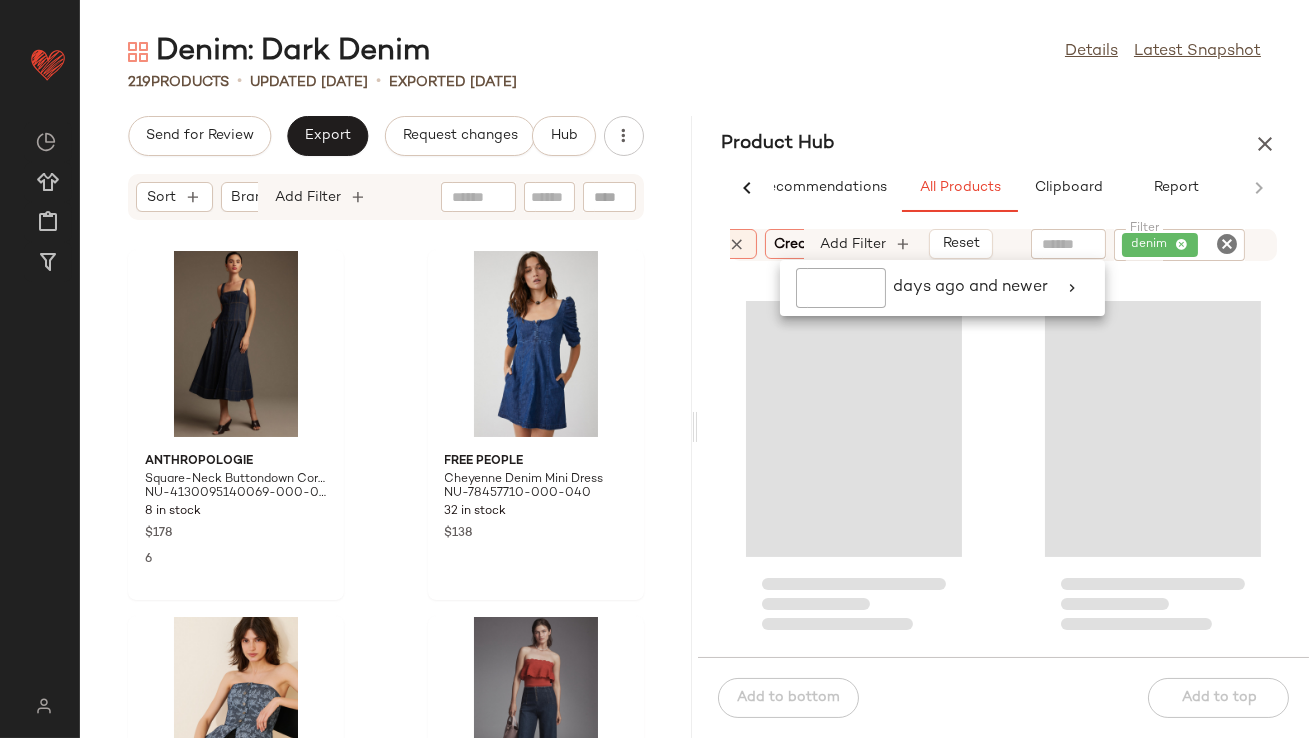 click on "Denim: Dark Denim  Details   Latest Snapshot  219   Products   •   updated Jun 26th  •  Exported Jun 26th  Send for Review   Export   Request changes   Hub  Sort  Brand  Category  Add Filter  Anthropologie Square-Neck Buttondown Corset Dress NU-4130095140069-000-047 8 in stock $178 6 Free People Cheyenne Denim Mini Dress NU-78457710-000-040 32 in stock $138 AFRM The Sailor Bustier Top NU-98175045-000-091 89 in stock $108 10 Anthropologie The Colette Denim Ruffled Cropped Wide-Leg Jeans NU-4122962690042-000-091 23 in stock $140 7 Free People Amber Denim Dress NU-85624203-000-001 1 in stock $148 2 Pilcro Sleeveless A-Line Denim Maxi Dress NU-4130972460009-000-091 4 in stock $228 Abrand Jeans Cara Denim Top NU-98007479-000-001 15 in stock $118 54 AGOLDE V-Waist Baggy Jeans NU-94470630-000-091 15 in stock $248 3 Product Hub  AI Recommendations   All Products   Clipboard   Report  Sort:   (1) Brand  Category  In Curation?:   No Availability:   in_stock Creation Date:   Last 7 days Total Inventory:" at bounding box center [694, 385] 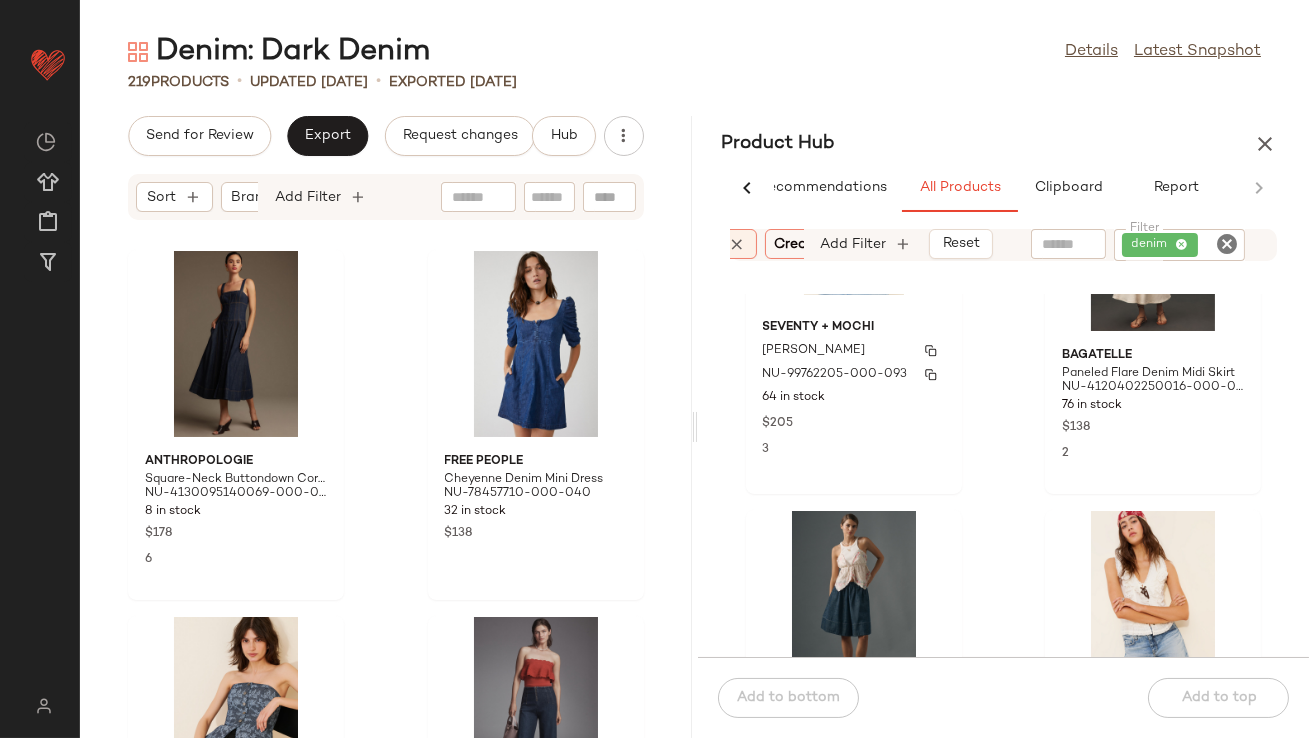 scroll, scrollTop: 2143, scrollLeft: 0, axis: vertical 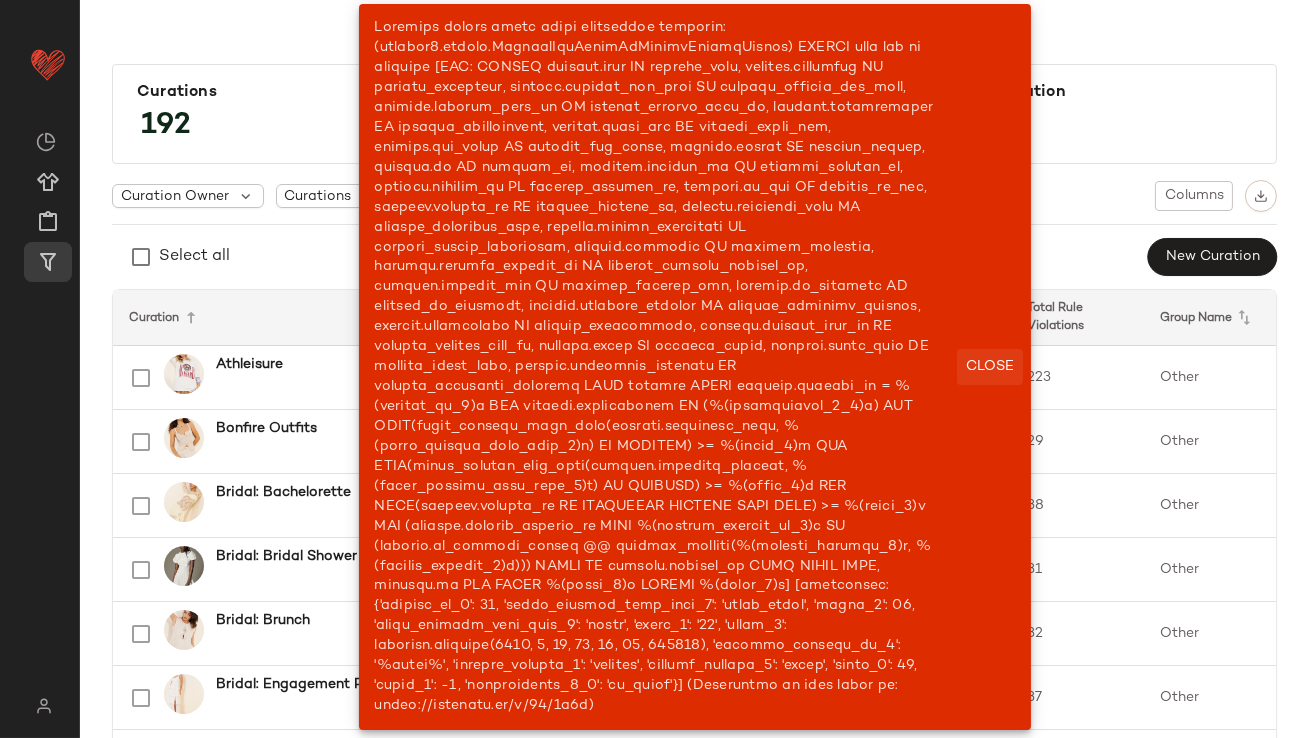 click on "Close" 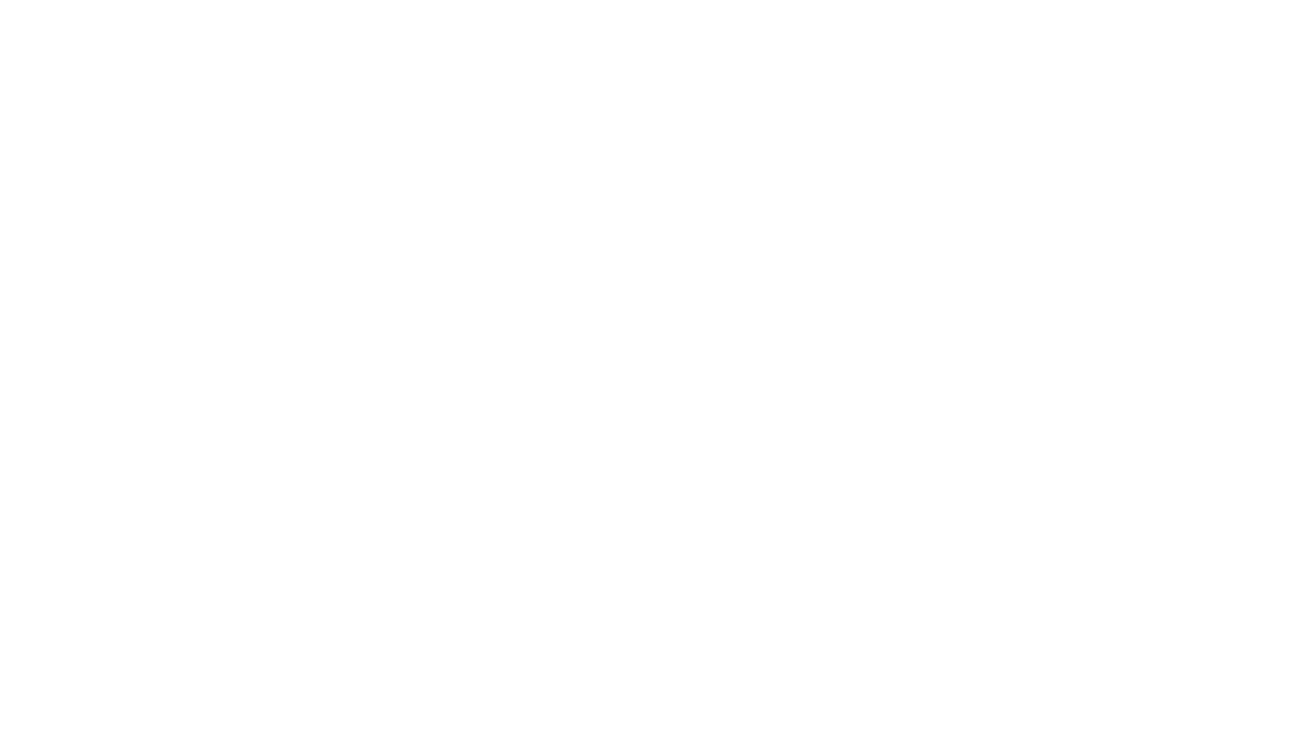 scroll, scrollTop: 0, scrollLeft: 0, axis: both 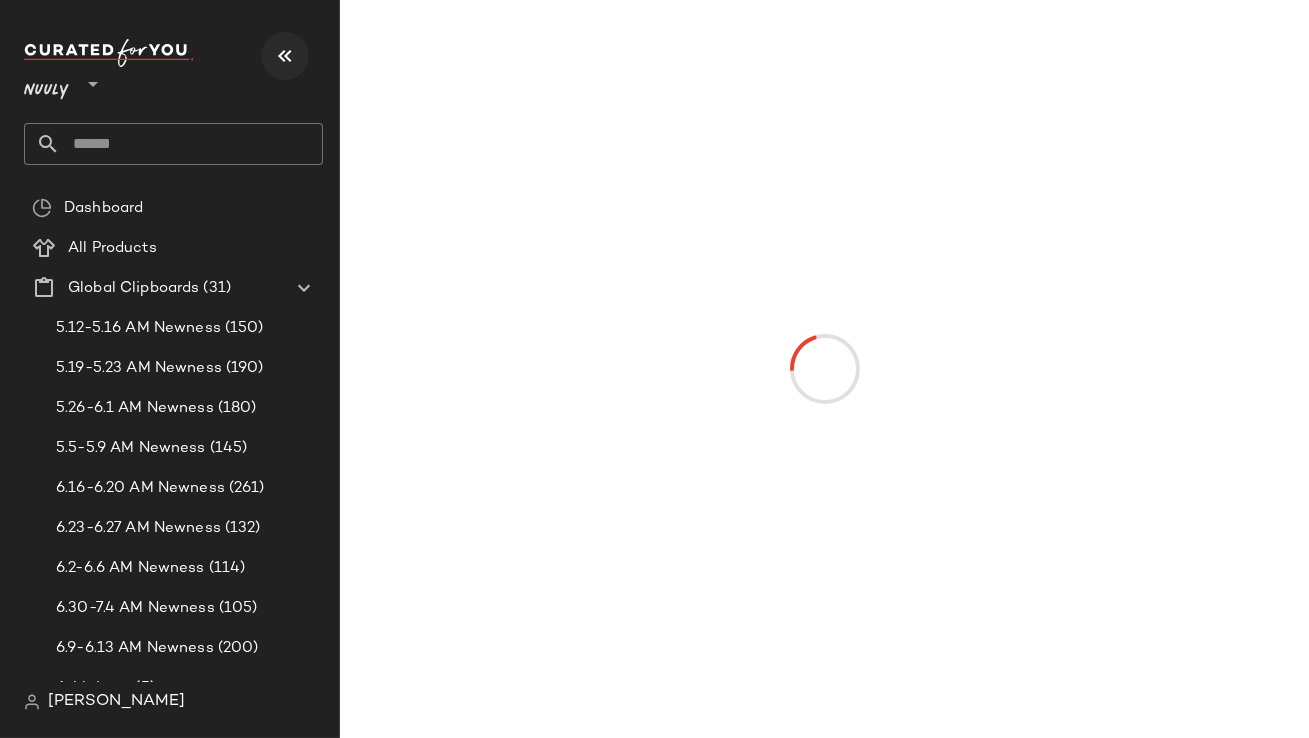 click at bounding box center (285, 56) 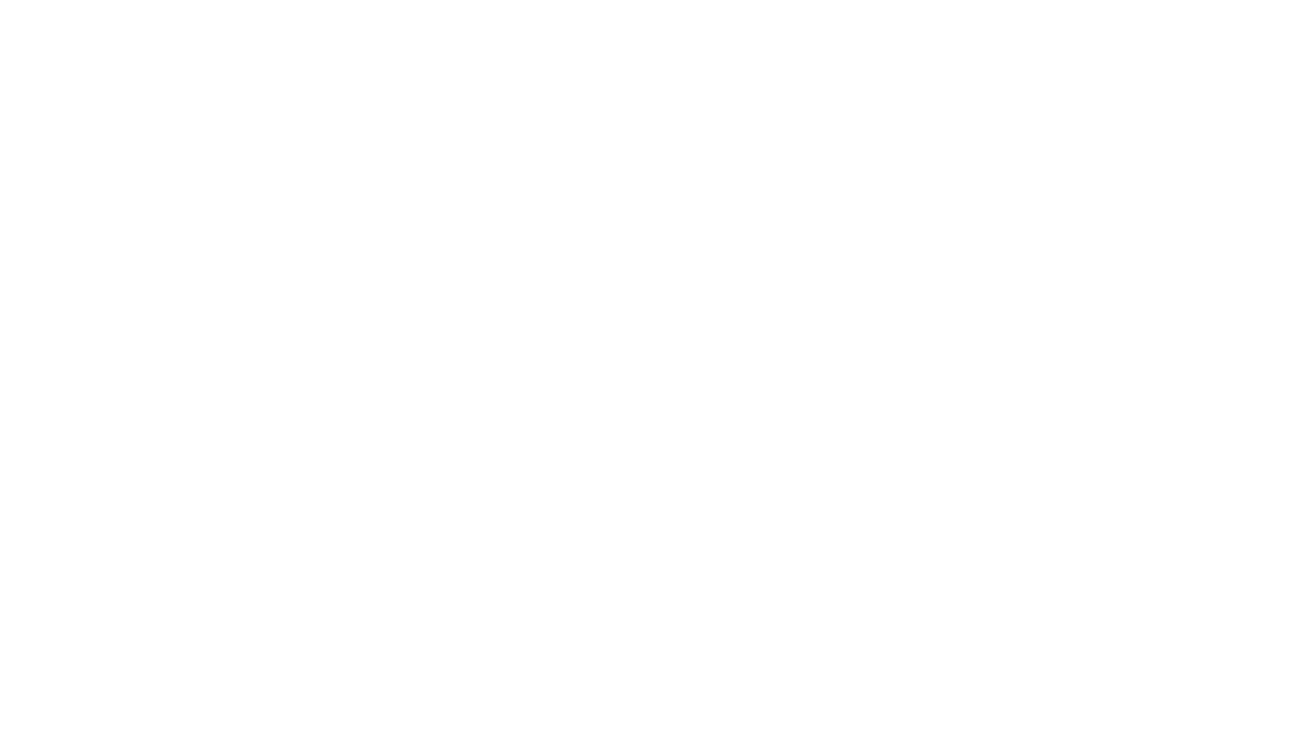 scroll, scrollTop: 0, scrollLeft: 0, axis: both 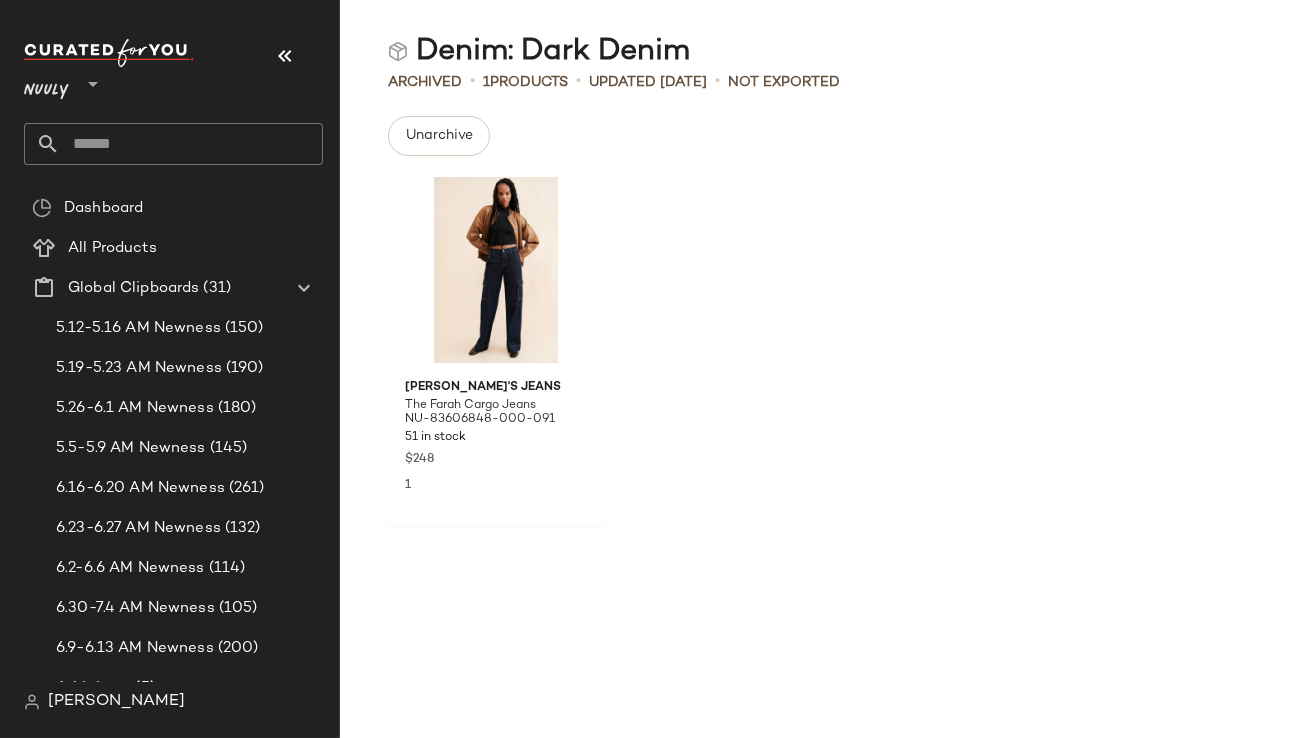 click 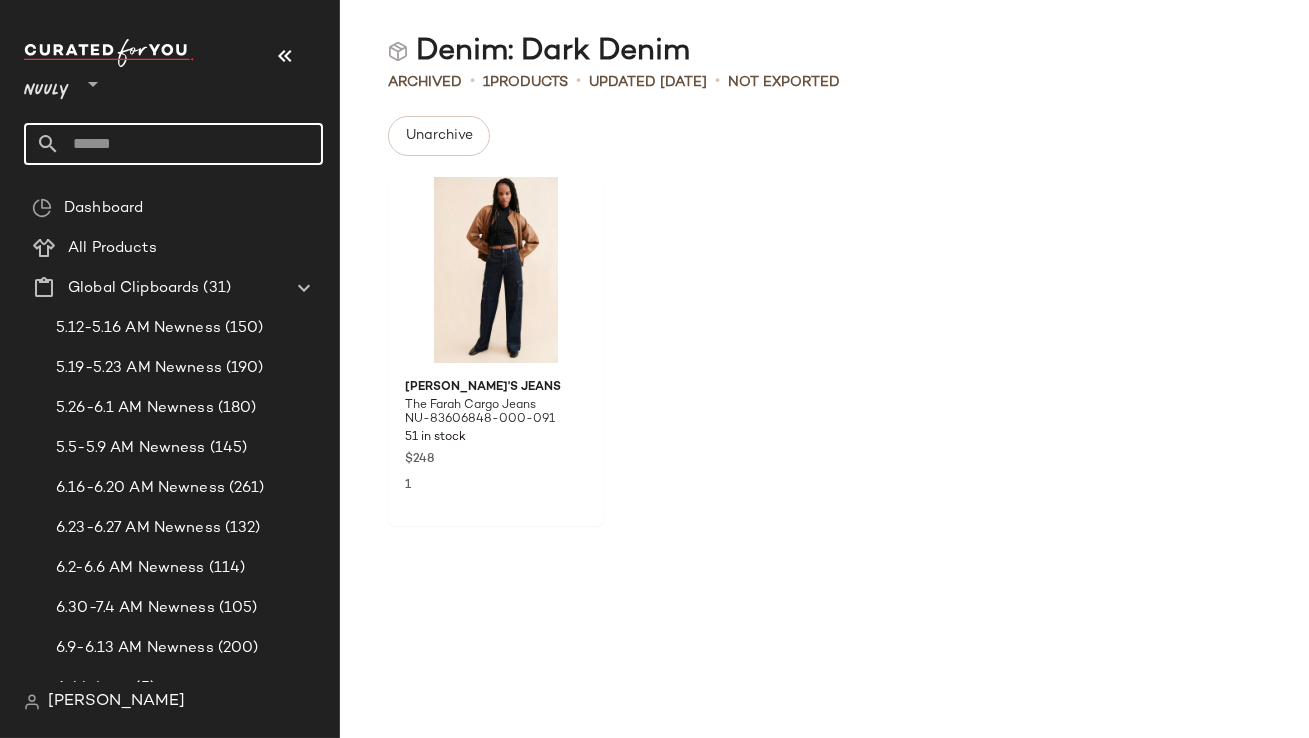 type on "**********" 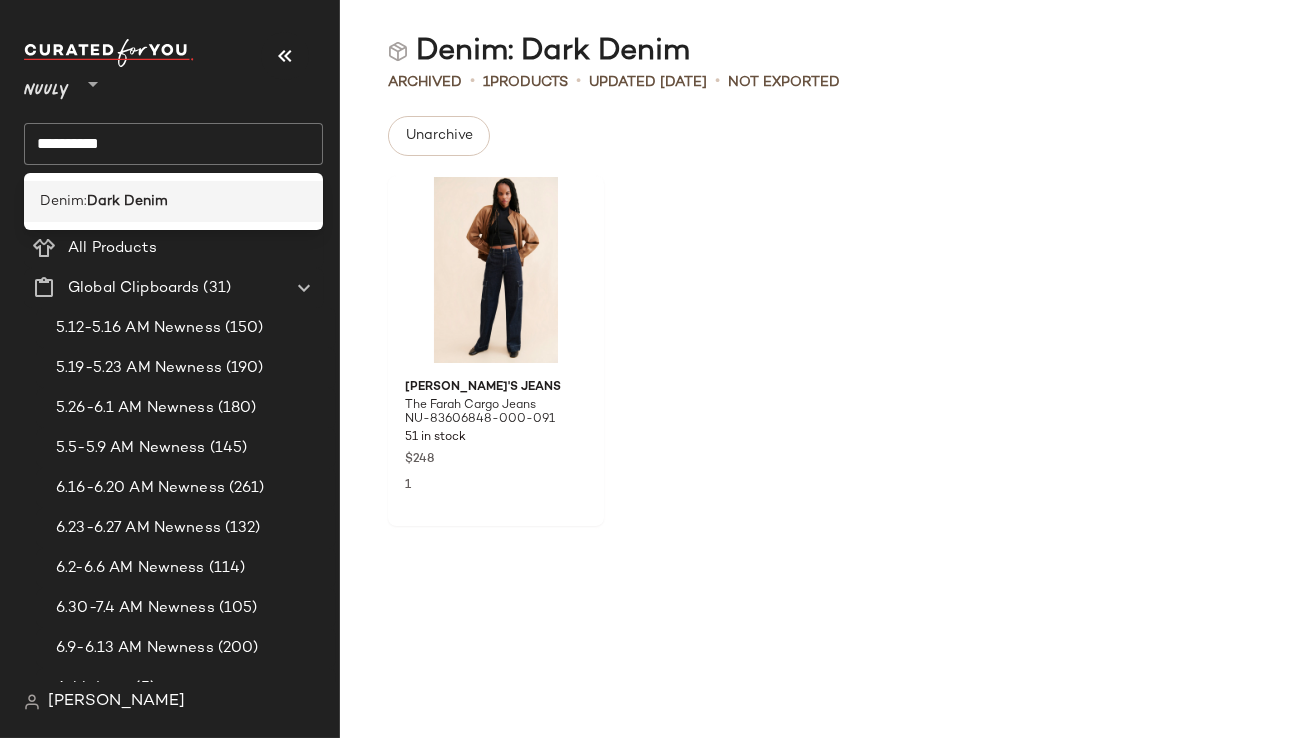 click on "Denim:  Dark Denim" 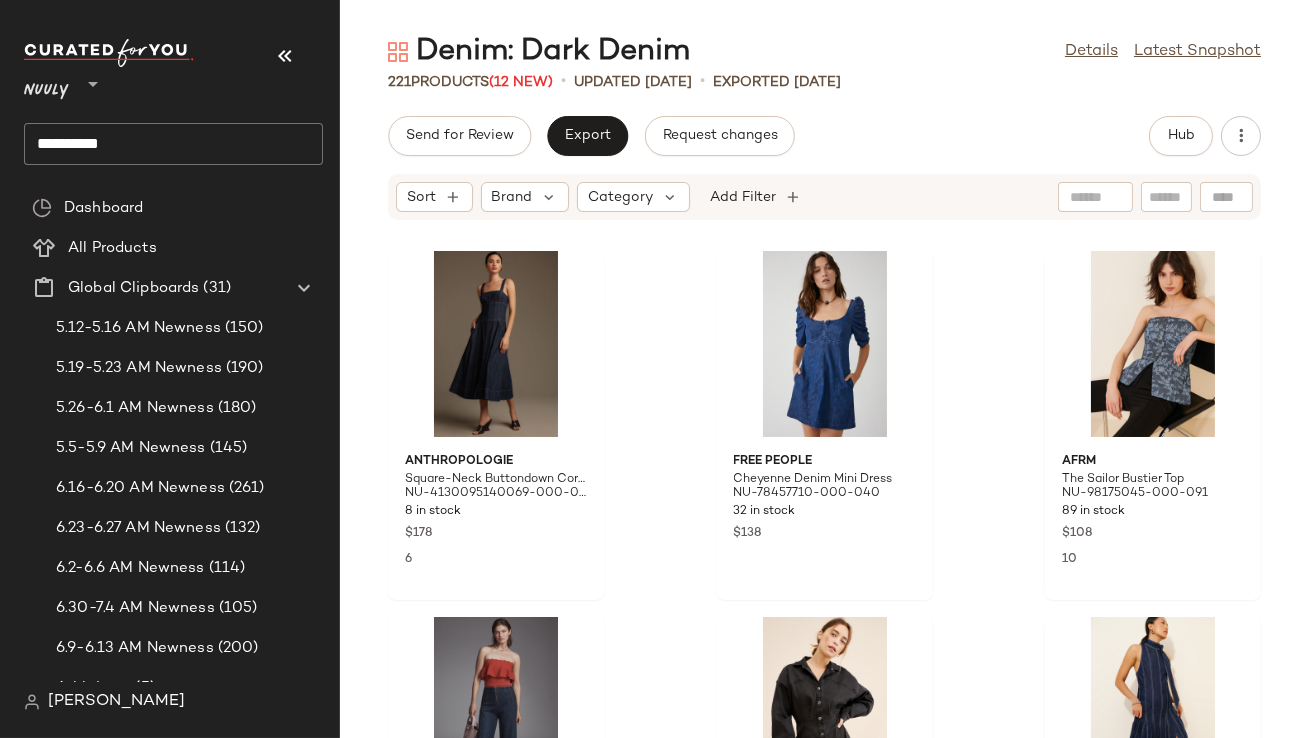 click at bounding box center [173, 53] 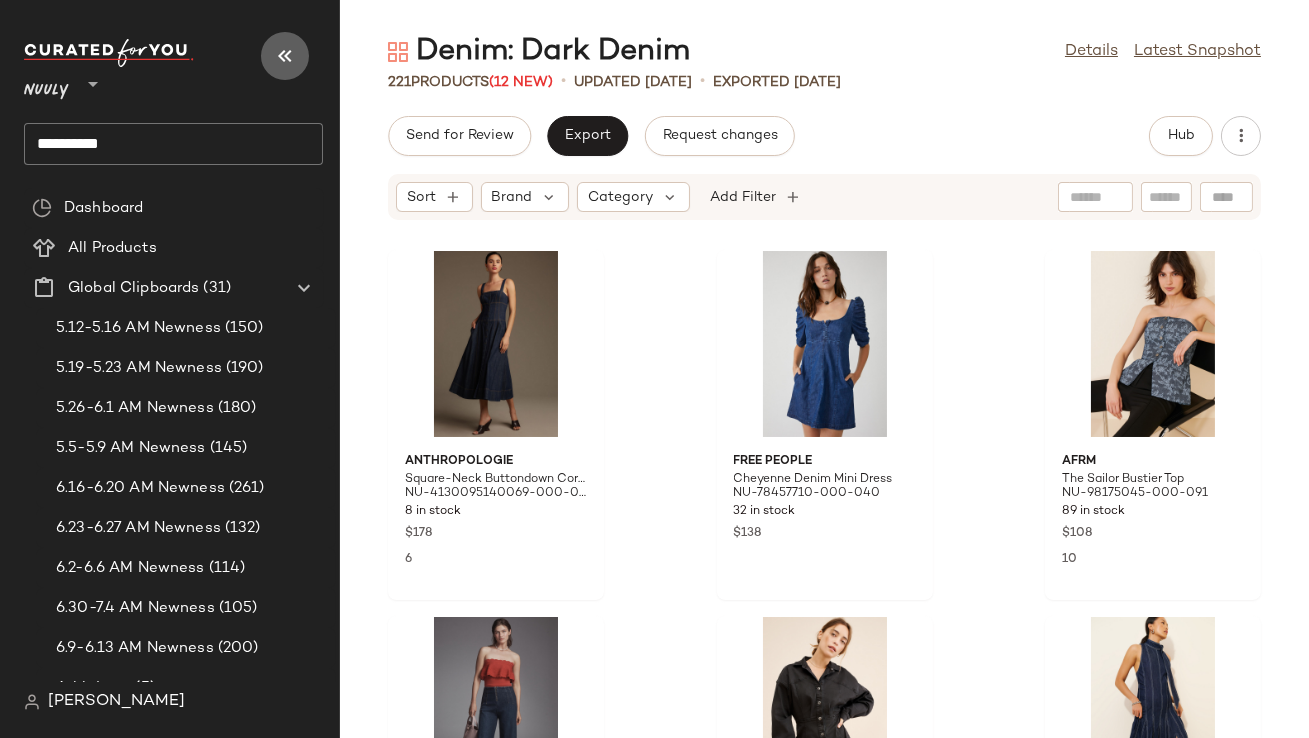 click at bounding box center (285, 56) 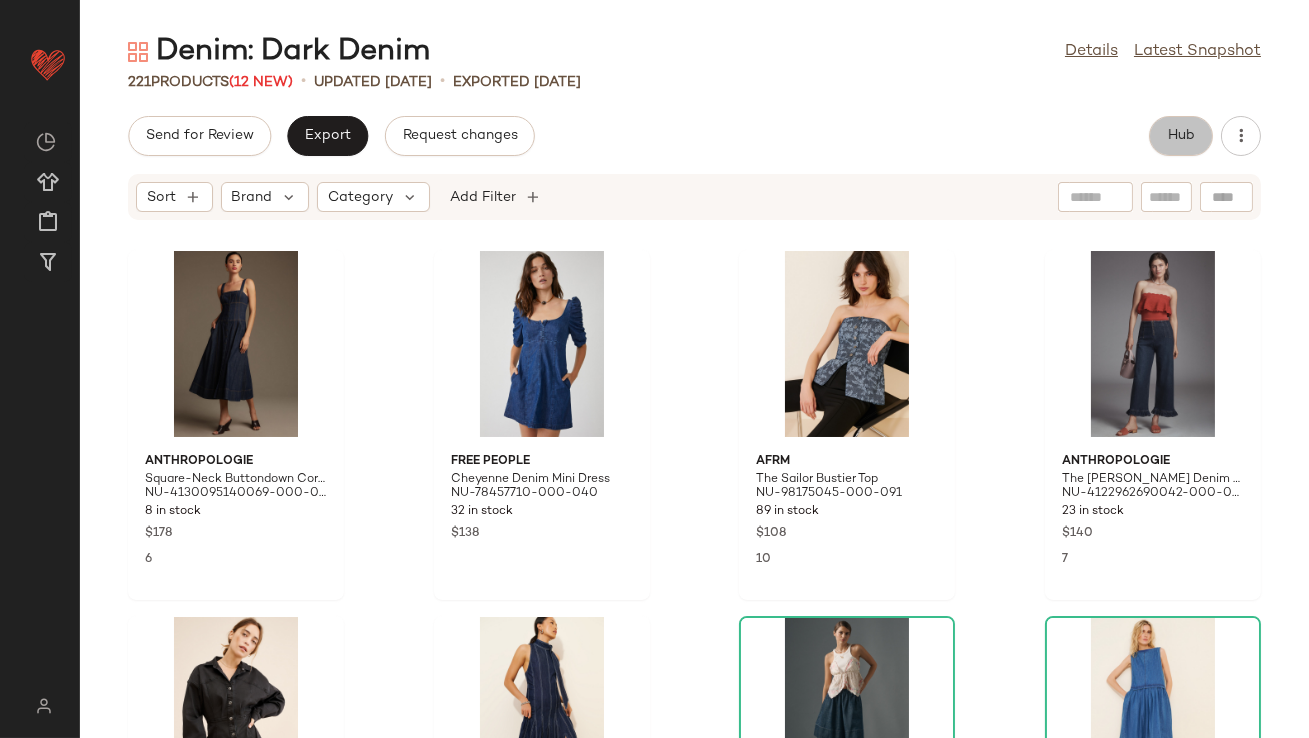 click on "Hub" 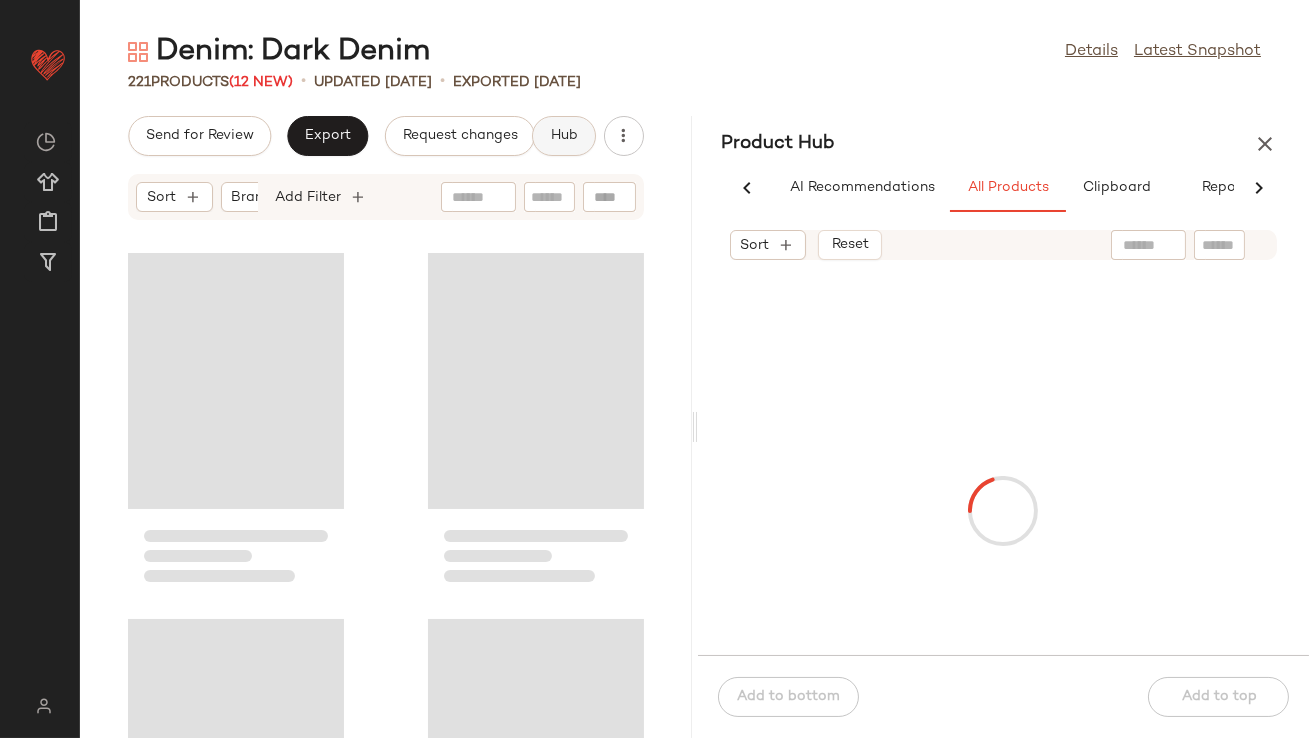 scroll, scrollTop: 0, scrollLeft: 48, axis: horizontal 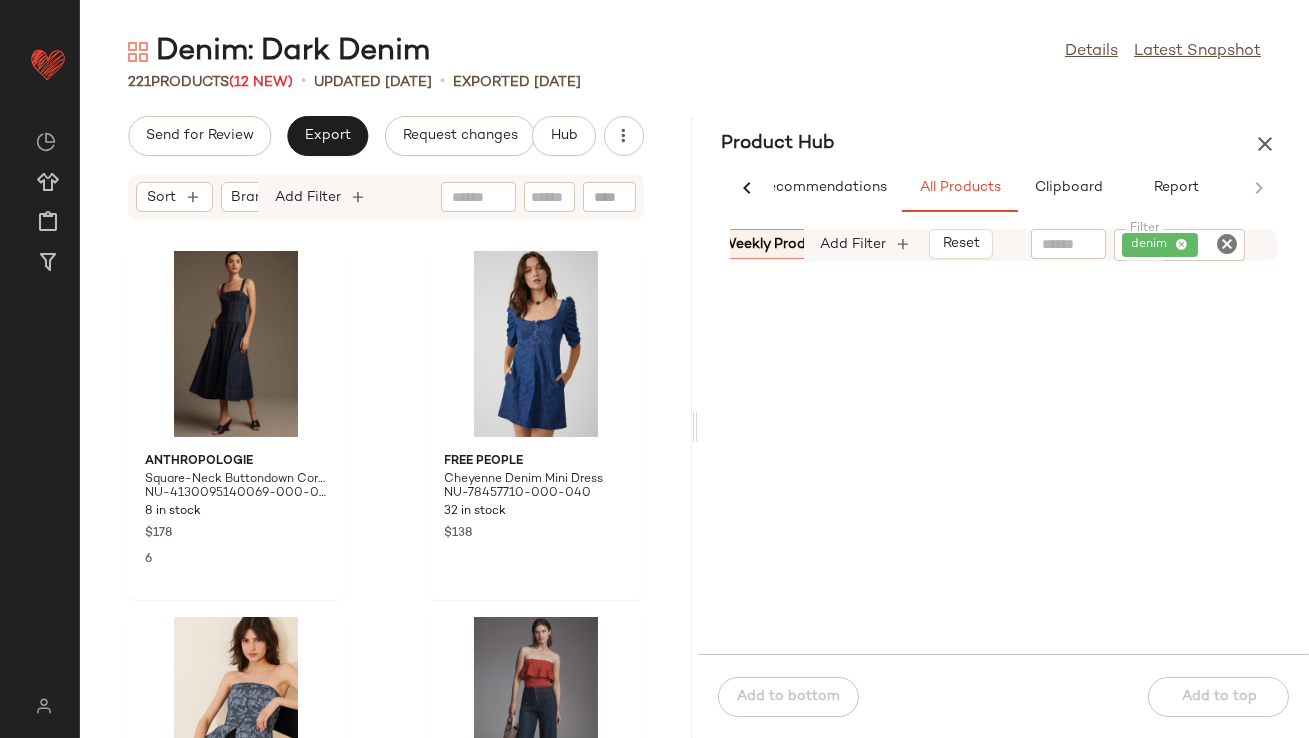 click 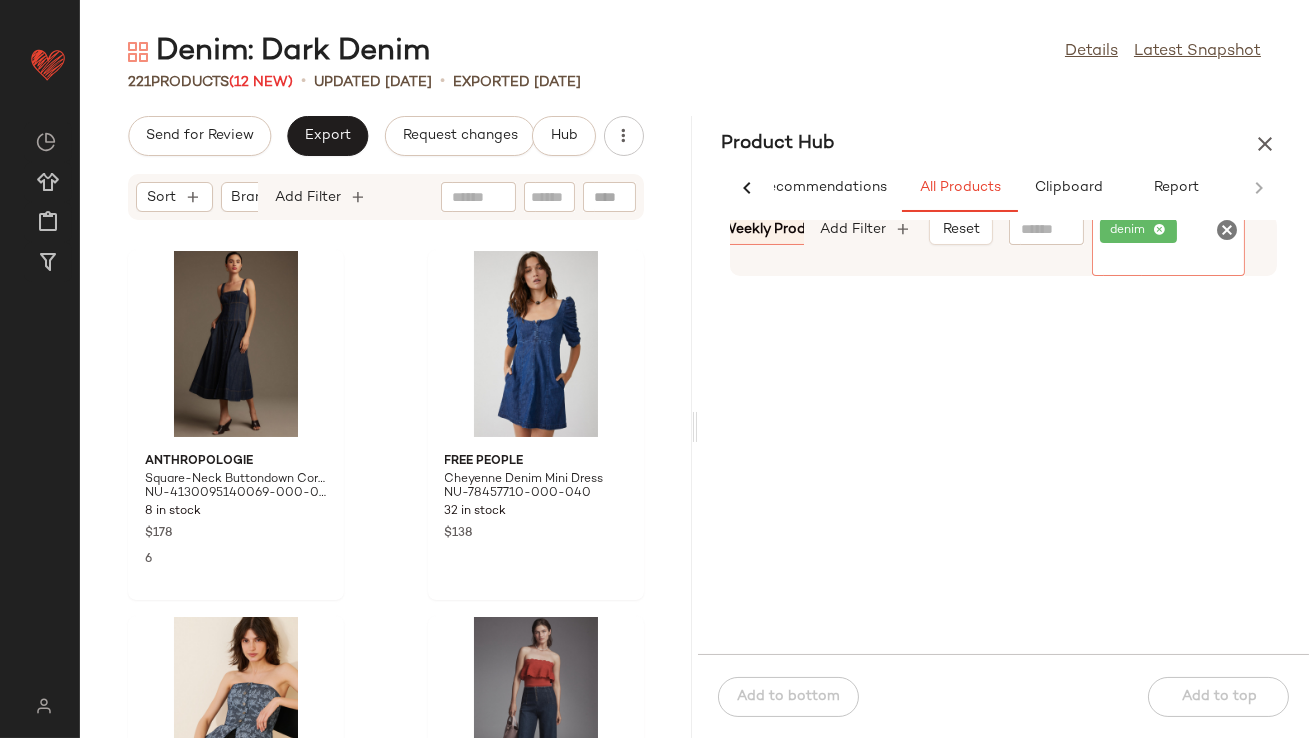 click on "denim" 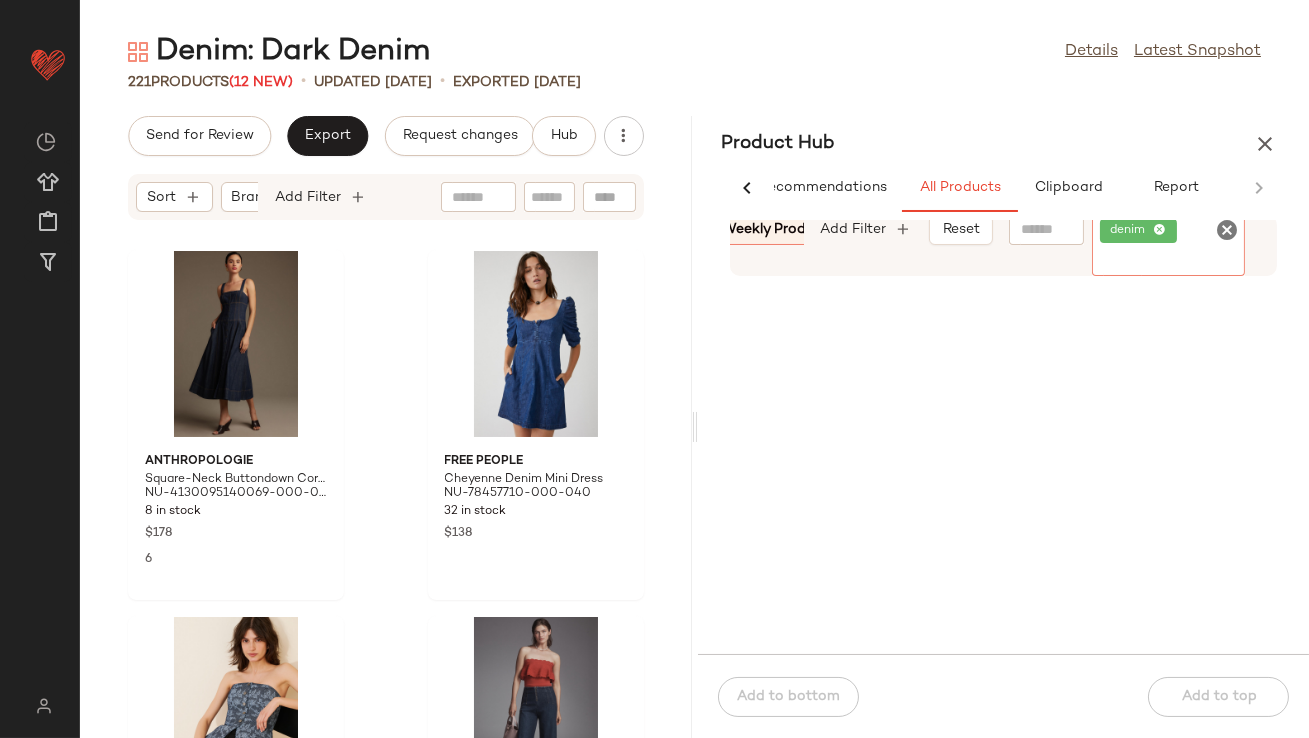 click 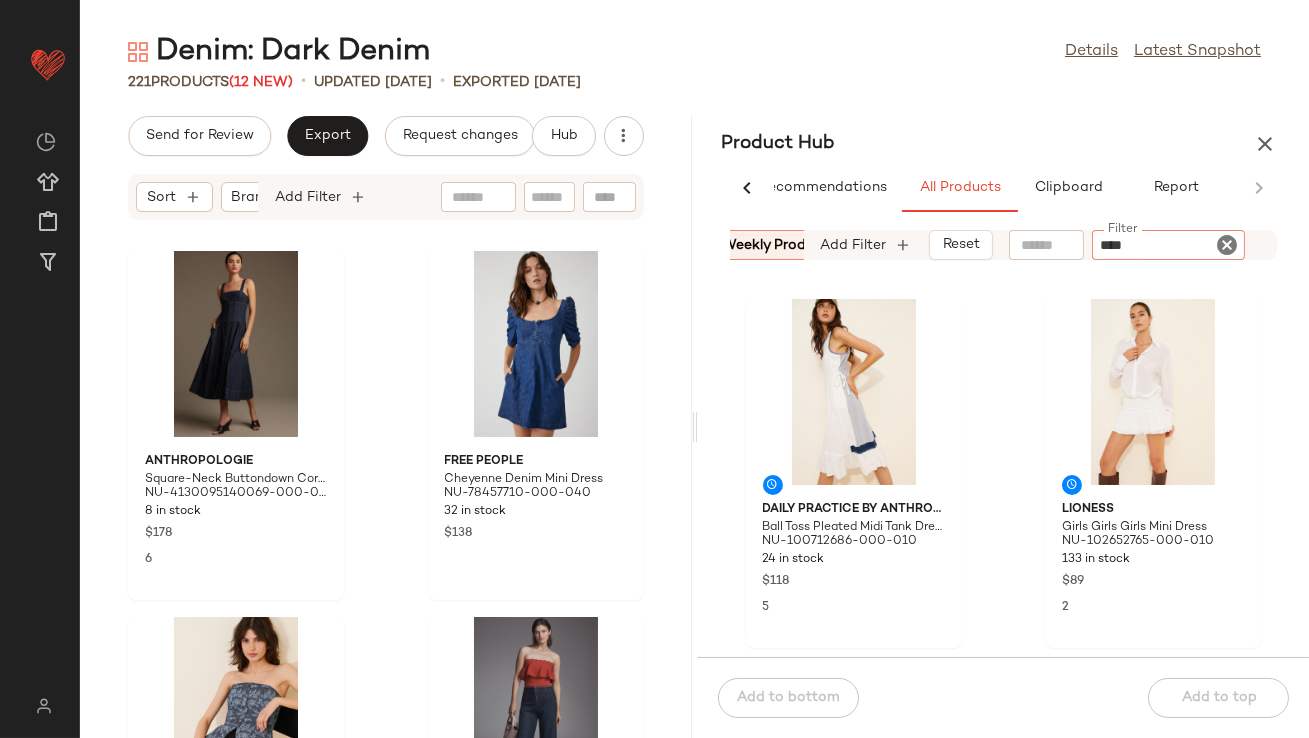 type on "*****" 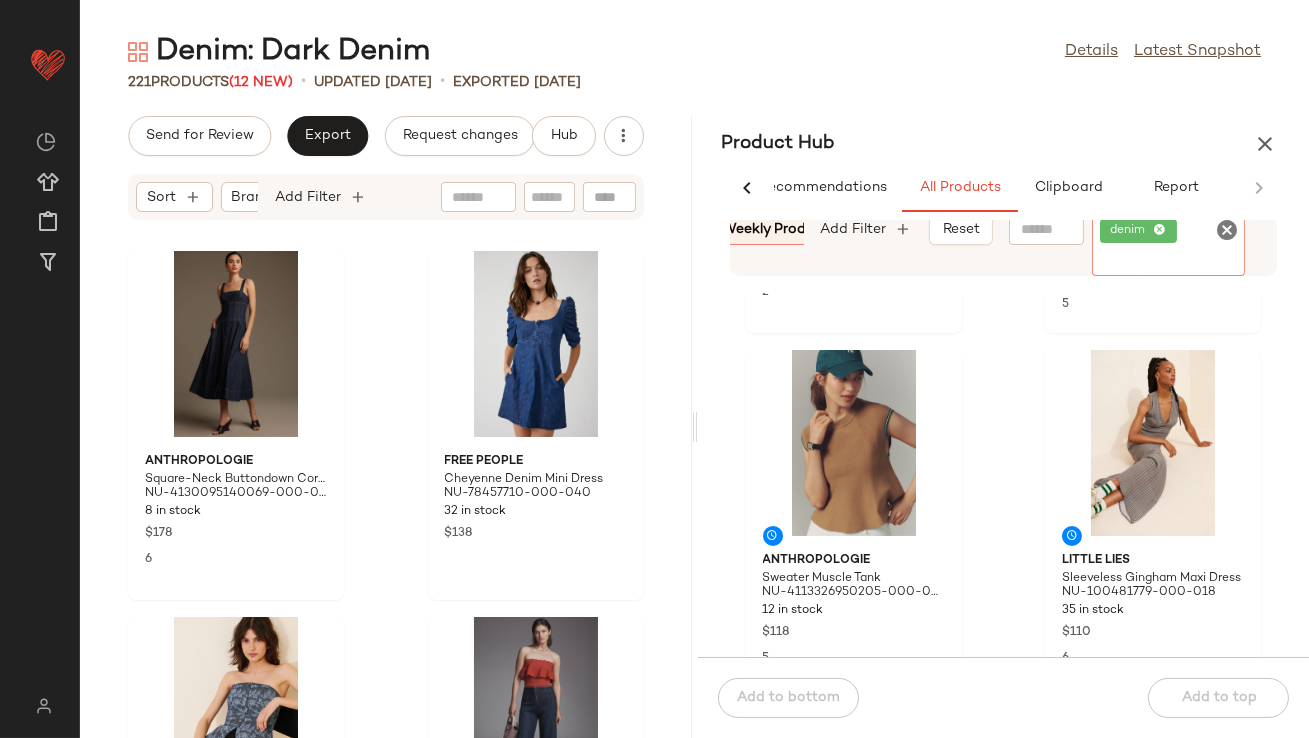 scroll, scrollTop: 778, scrollLeft: 0, axis: vertical 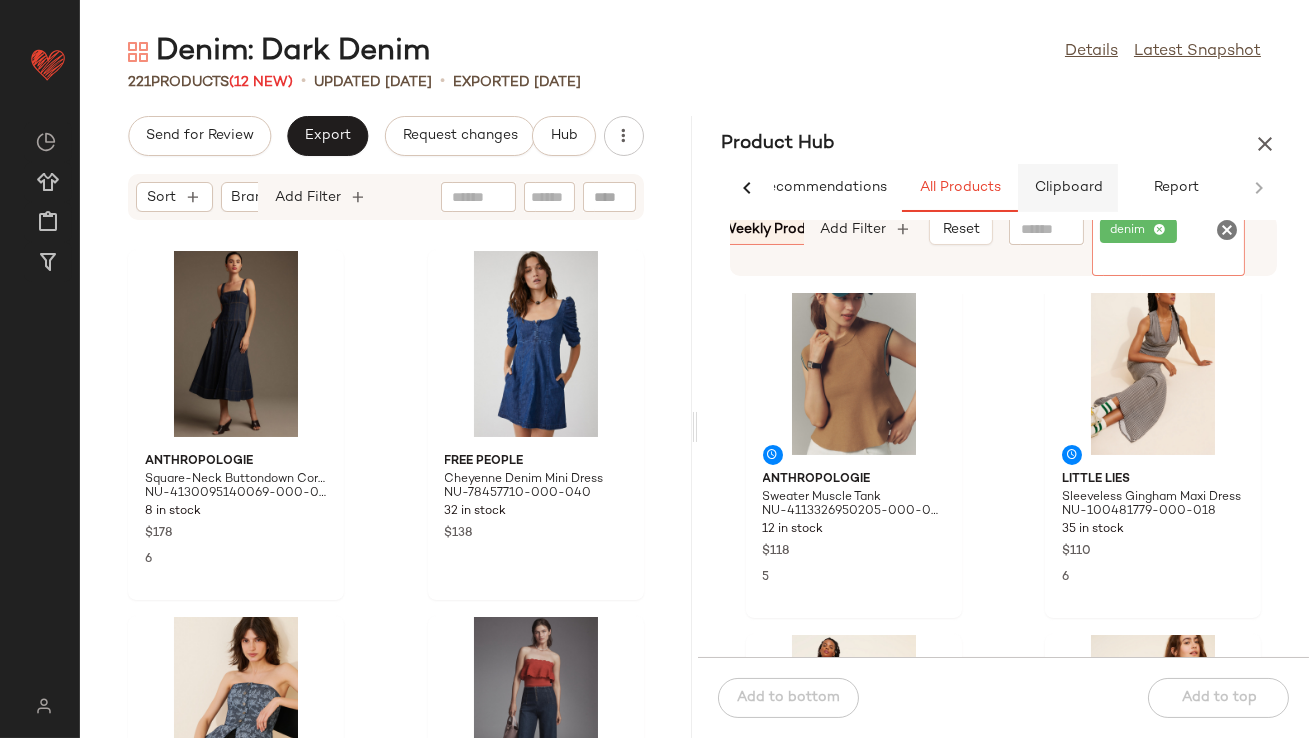 click on "Clipboard" 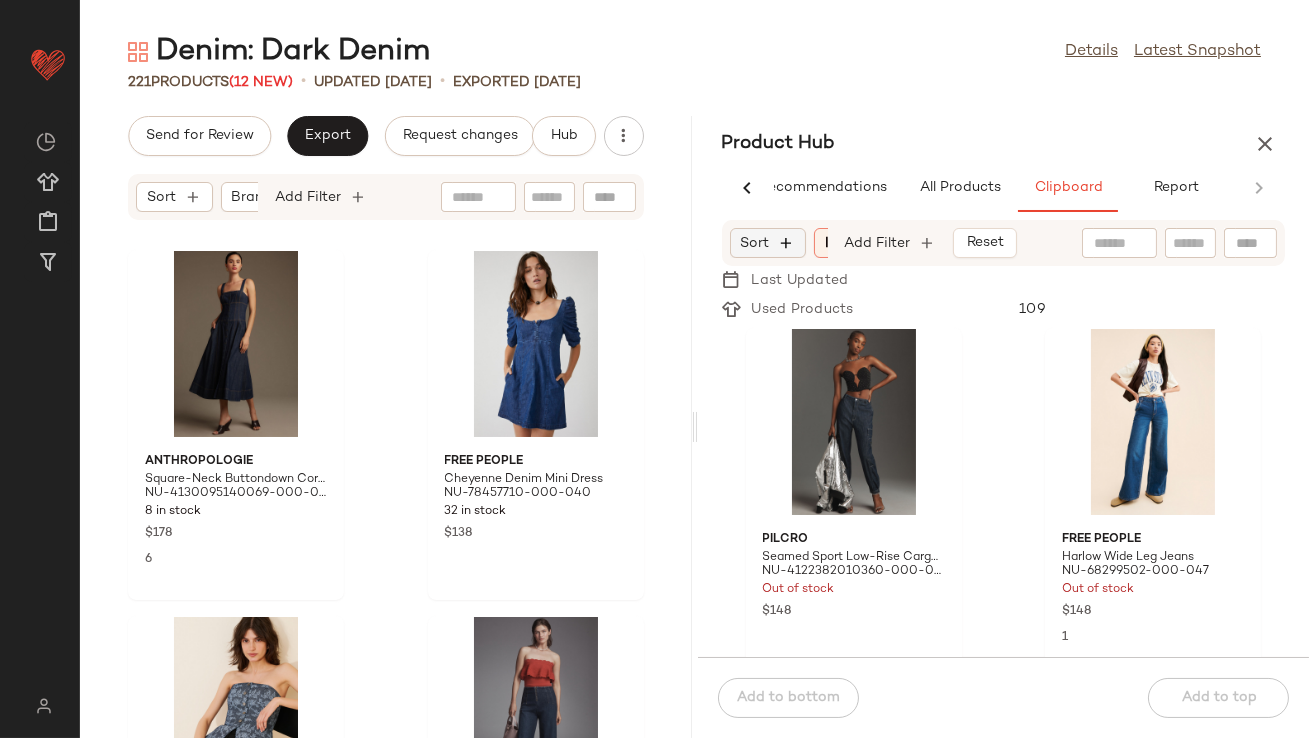 click at bounding box center (787, 243) 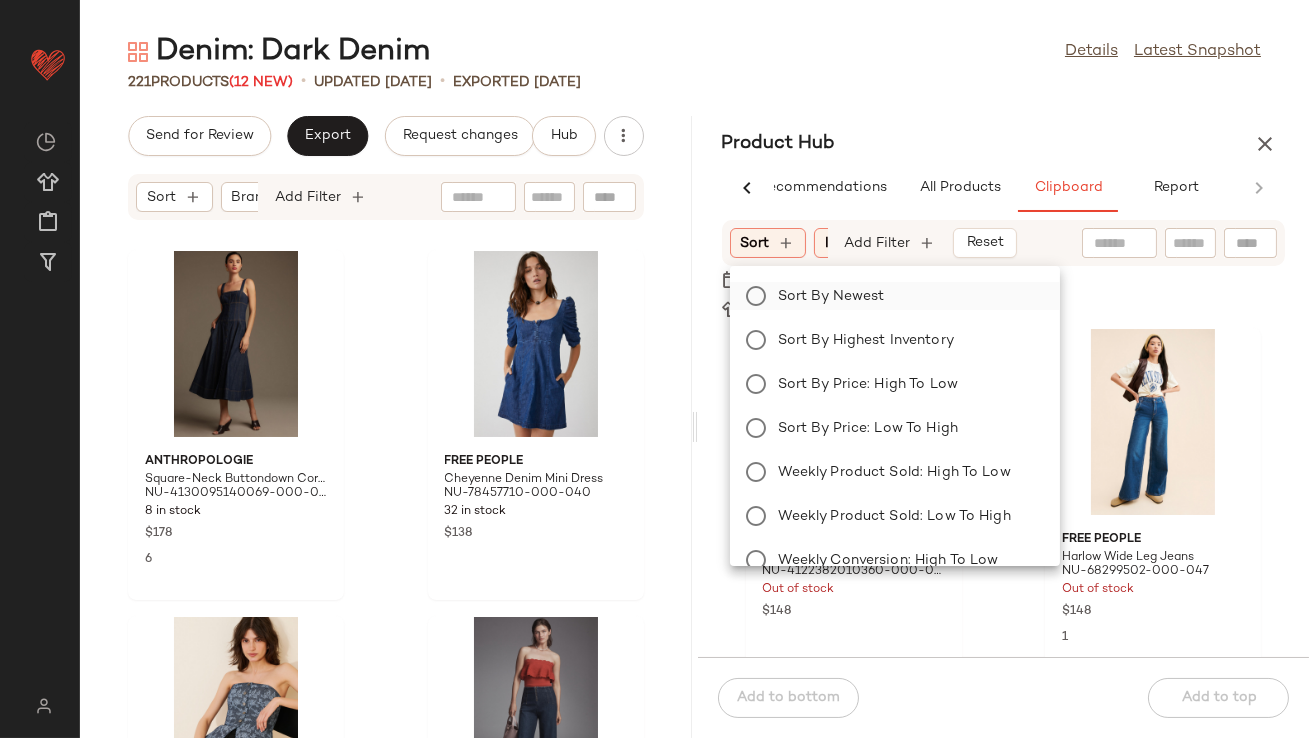 click on "Sort by Newest" 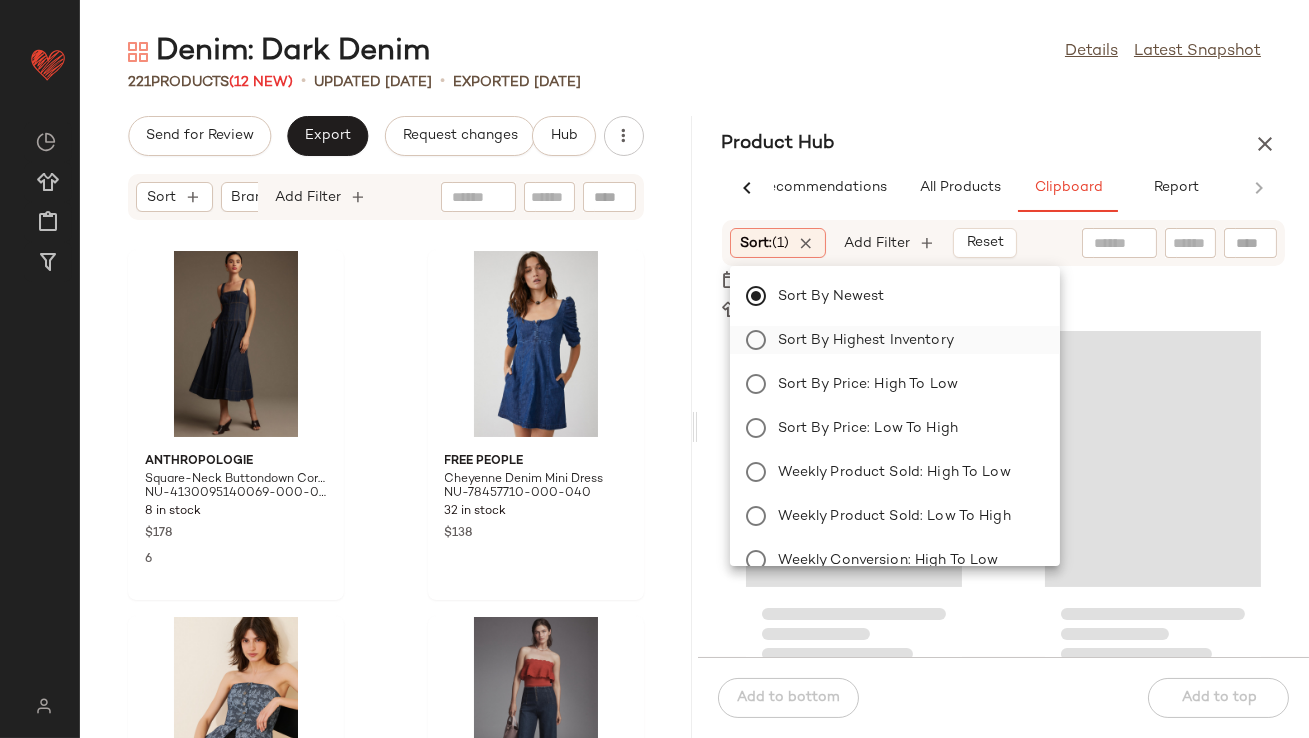 click on "Sort by Highest Inventory" 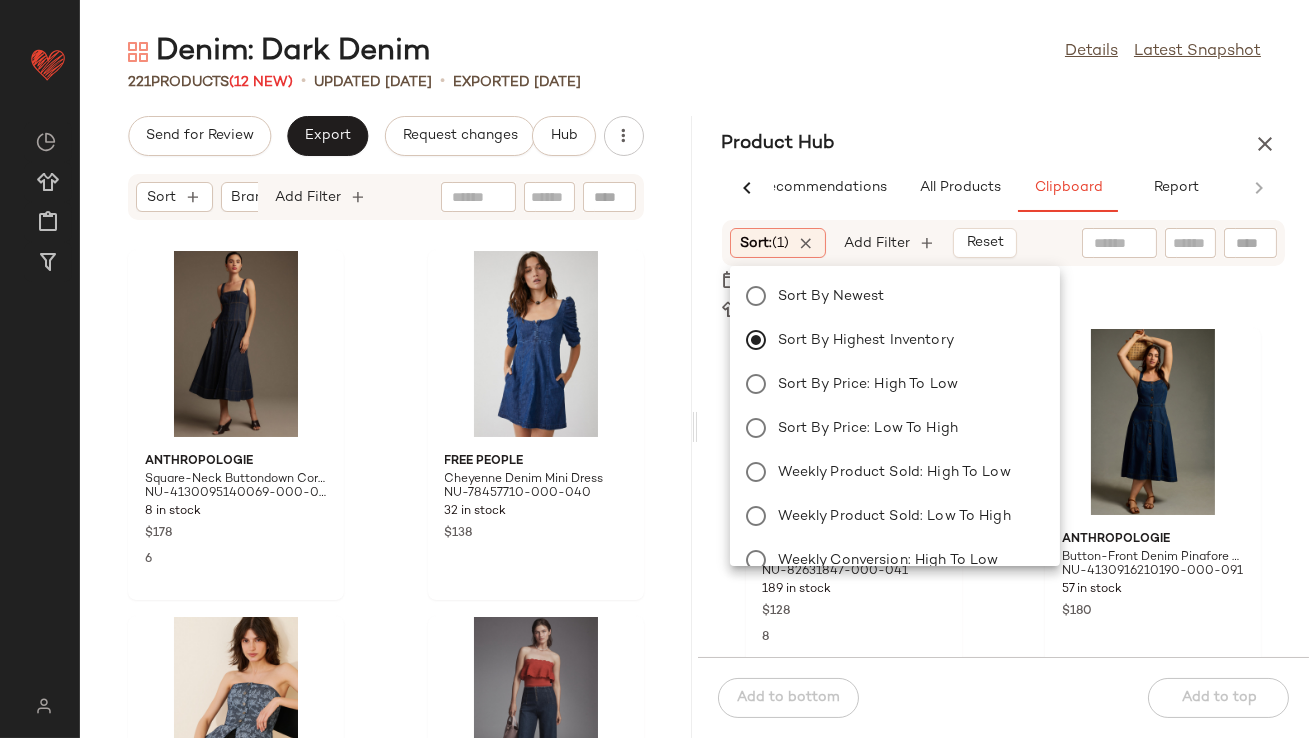 click on "Product Hub  AI Recommendations   All Products   Clipboard   Report  Sort:   (1) Brand  Category  In Curation?:   No Availability:   in_stock Creation Date:   Last 7 days Total Inventory:   10-Max Weekly Product Sold:   10-Max Add Filter   Reset  Filter denim Filter Lioness Girls Girls Girls Mini Dress NU-102652765-000-030 56 in stock $89 2 Tyler McGillivary Stella Olive Graphic T-Shirt NU-101244945-000-009 33 in stock $80 5 Anthropologie Sweater Muscle Tank NU-4113326950205-000-025 12 in stock $118 5 Little Lies Sleeveless Gingham Maxi Dress NU-100481779-000-018 35 in stock $110 6 VRG GRL Raya Linen Pants NU-101503258-000-069 21 in stock $170 4 VRG GRL Lily Mini Skirt NU-101506483-000-072 150 in stock $99 7 Mare Mare Drop Waist Fit And Flare Midi Dress NU-101904506-000-061 122 in stock $198 5 Katie May Dee Midi Dress NU-101933489-000-072 15 in stock $398 6 Sort:   (1) In Curation?:   No Add Filter   Reset   Last Updated   Used Products  109 Free People Portia Denim Mini Dress NU-82631847-000-041 $128" 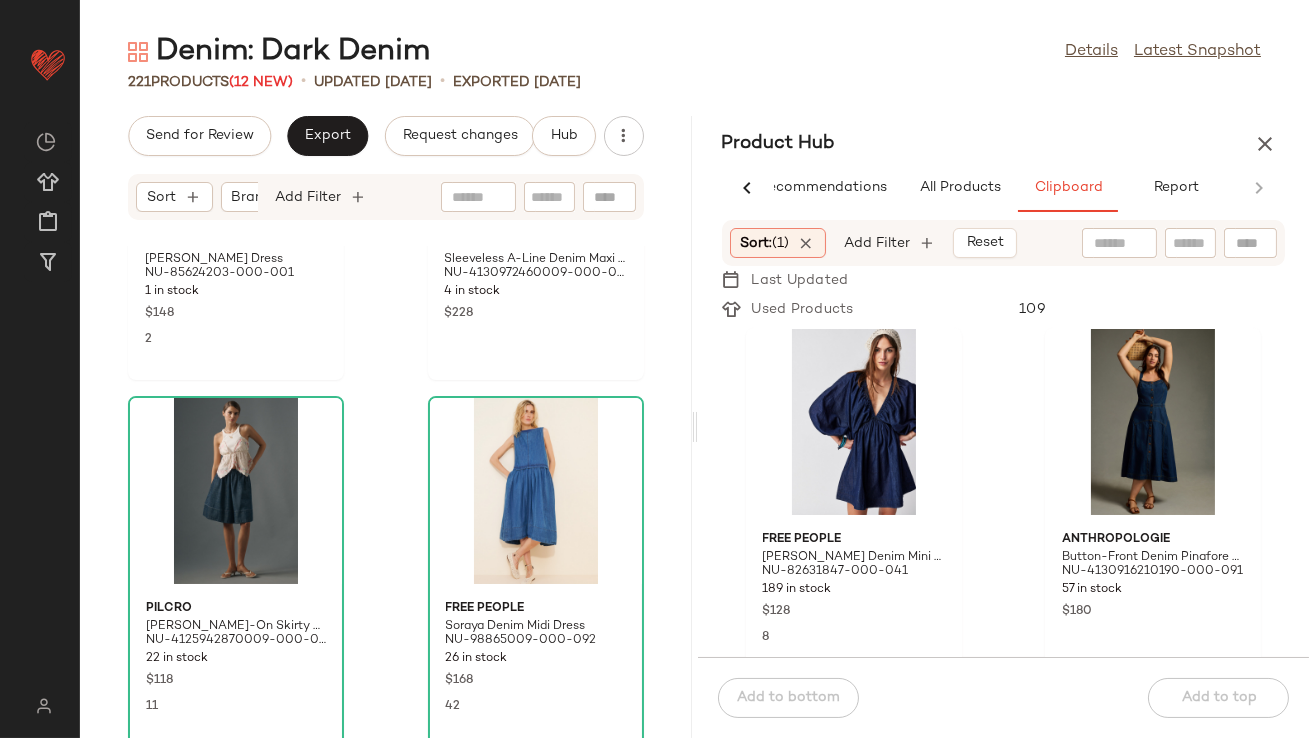 scroll, scrollTop: 1064, scrollLeft: 0, axis: vertical 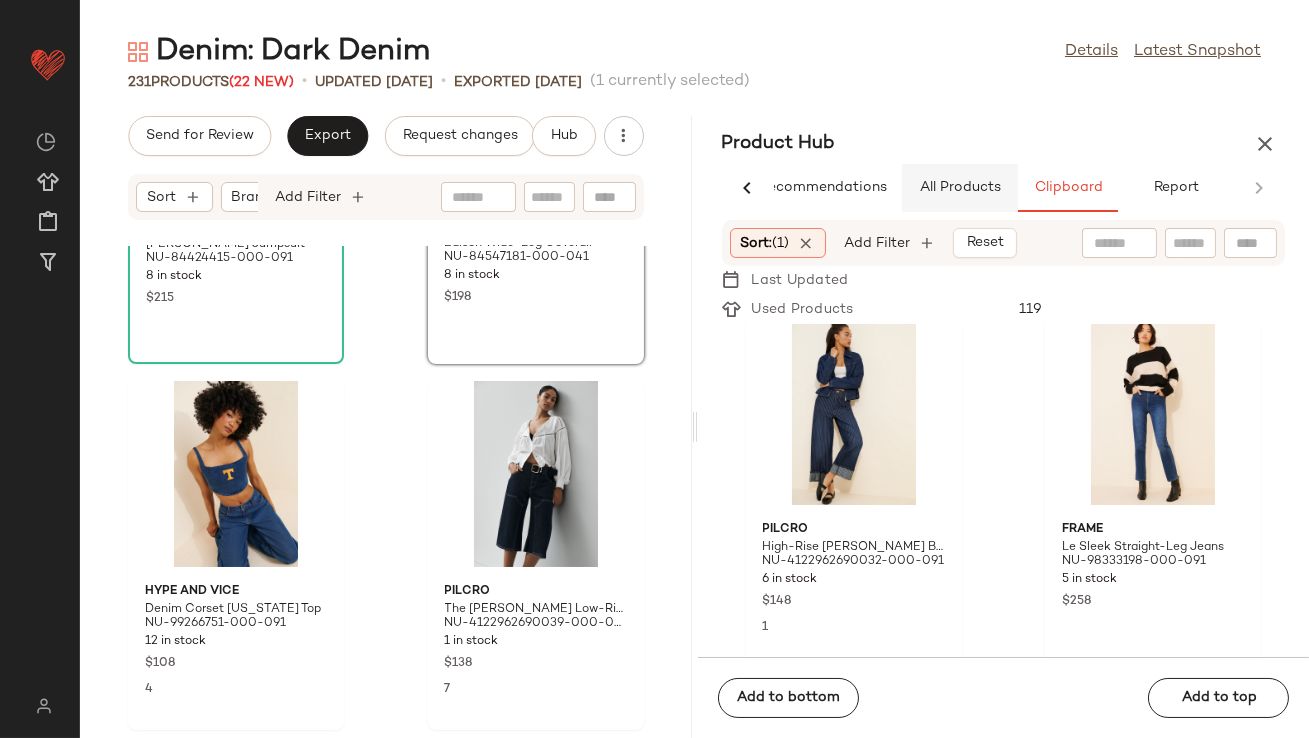 click on "All Products" 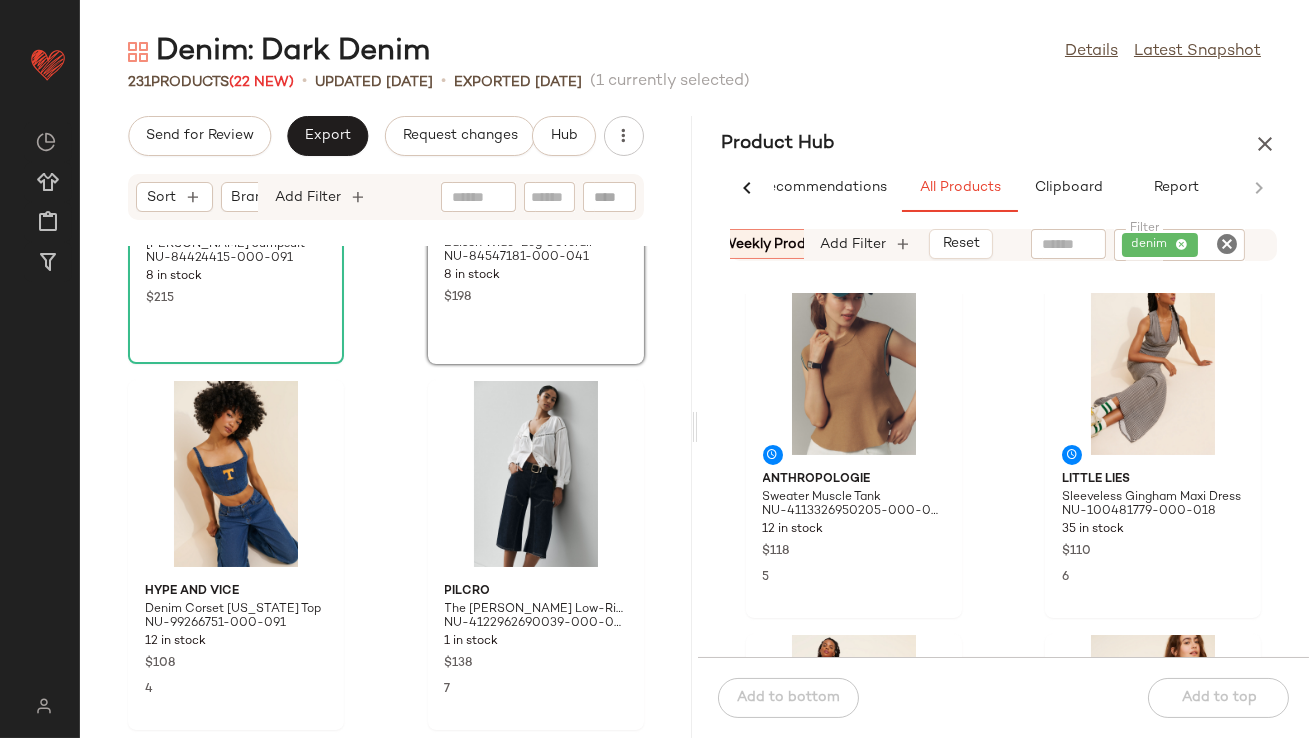 scroll, scrollTop: 712, scrollLeft: 0, axis: vertical 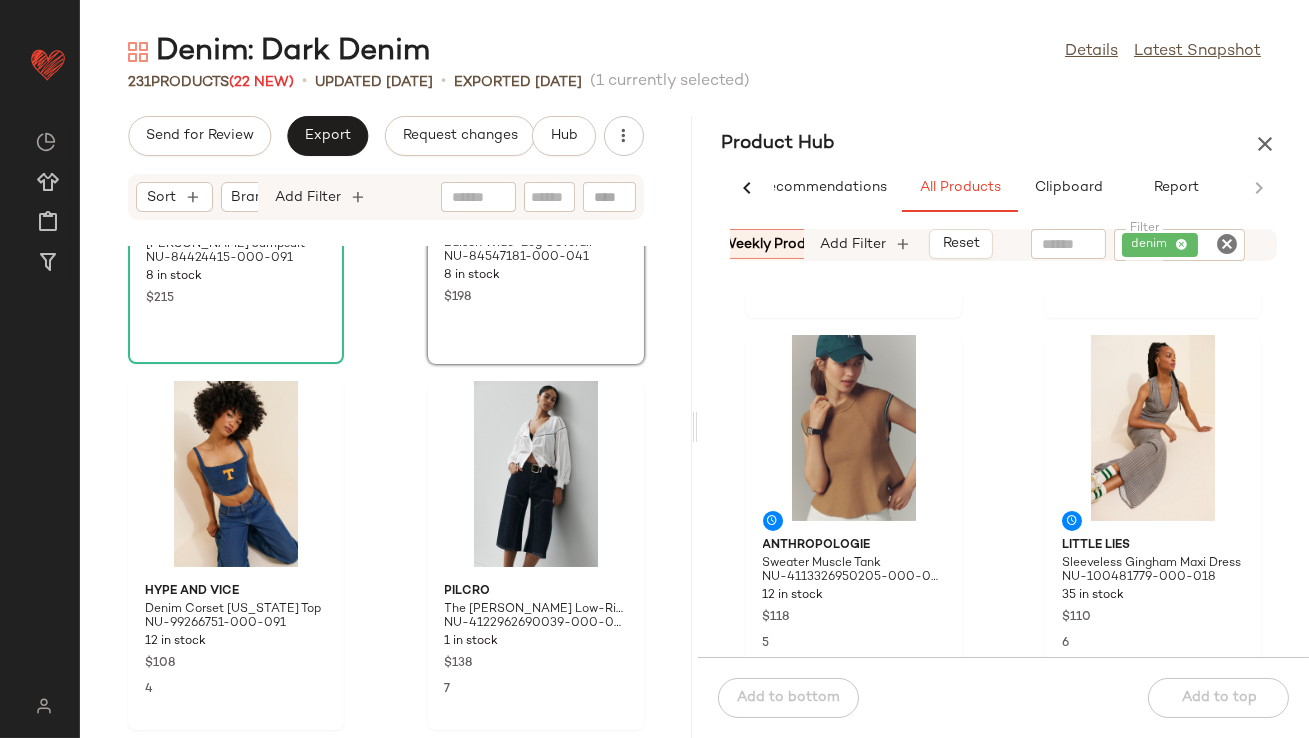 click on "denim" 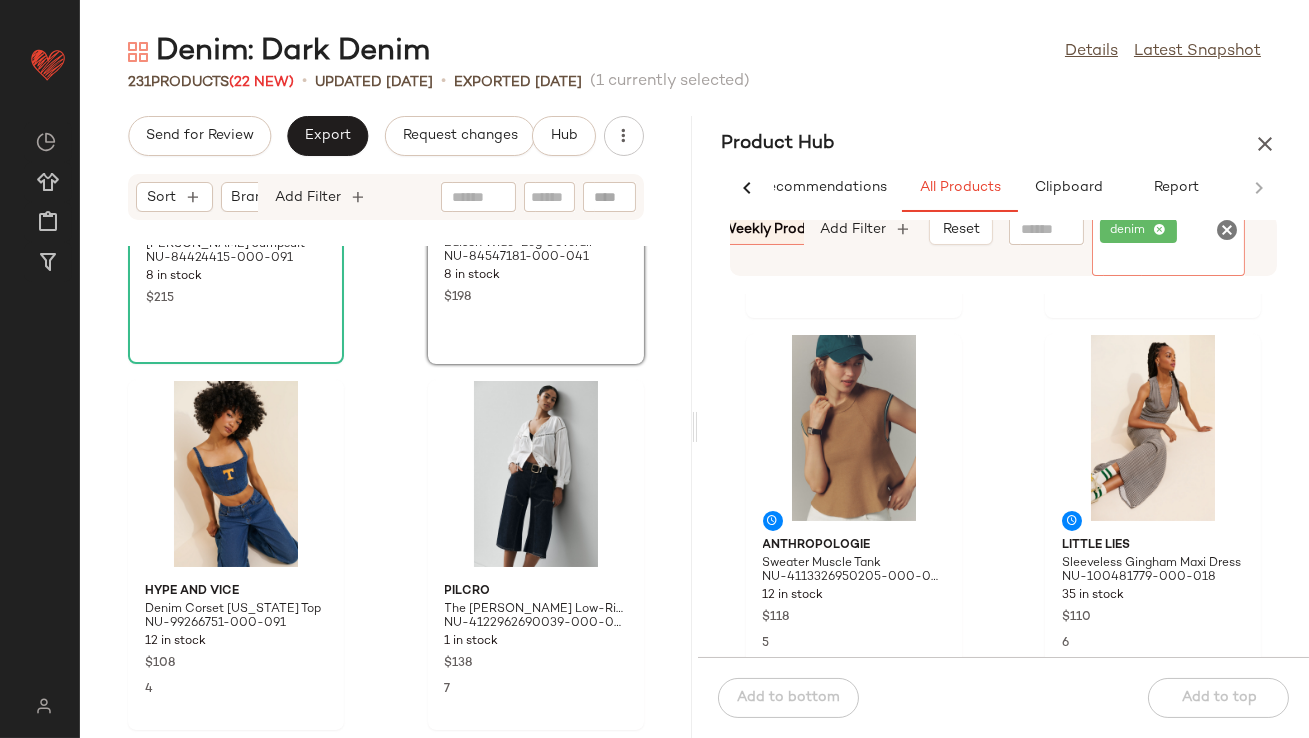 click 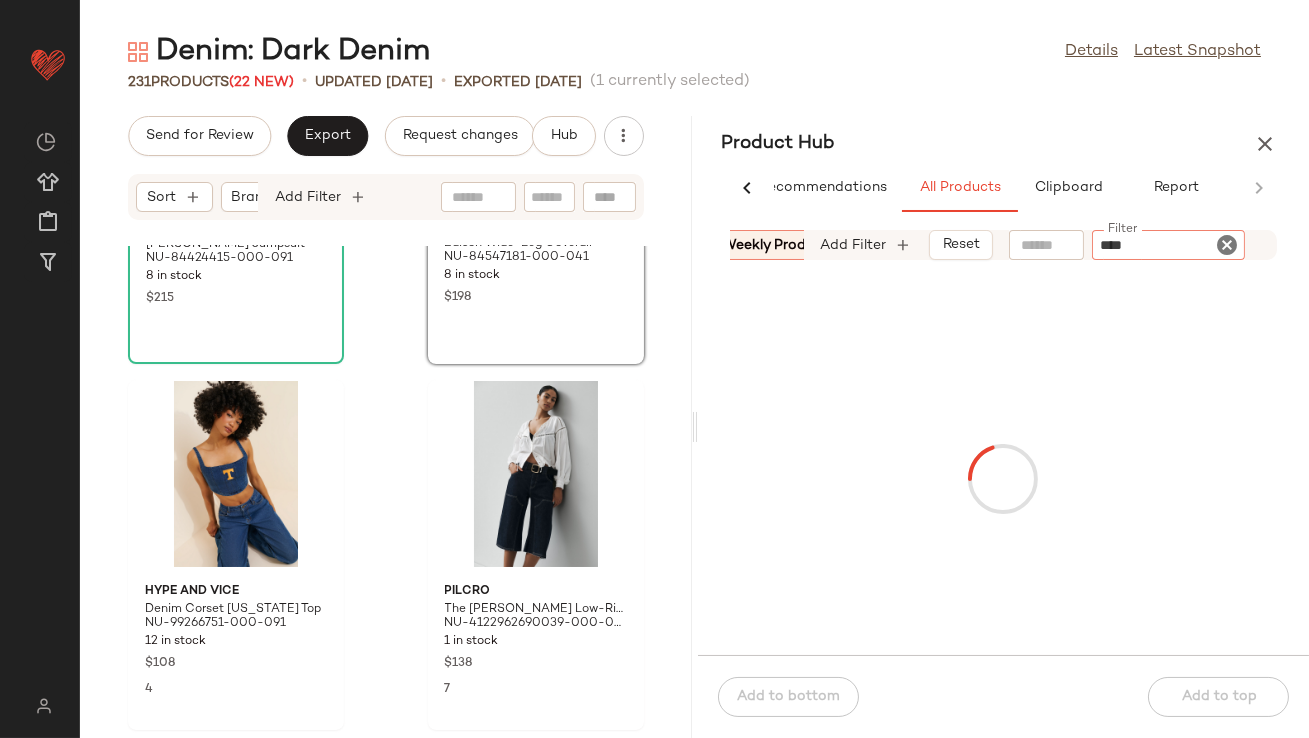 type on "*****" 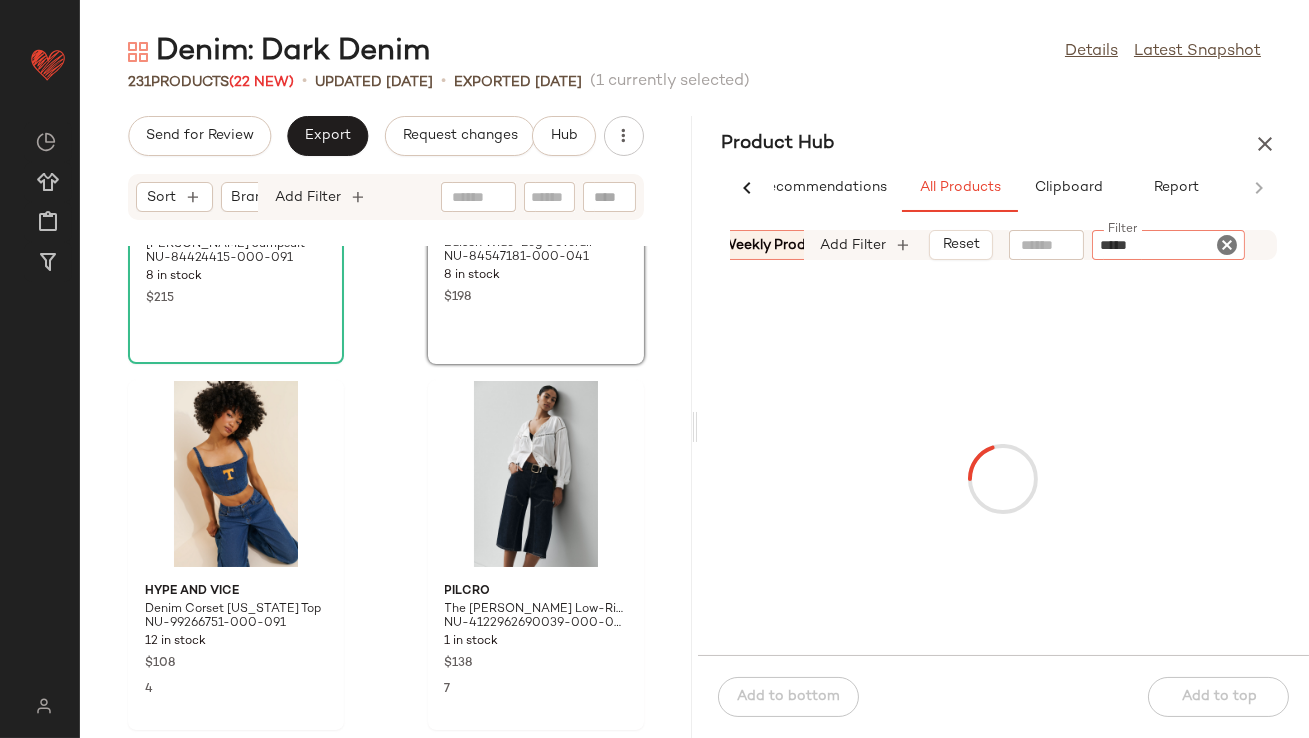 type 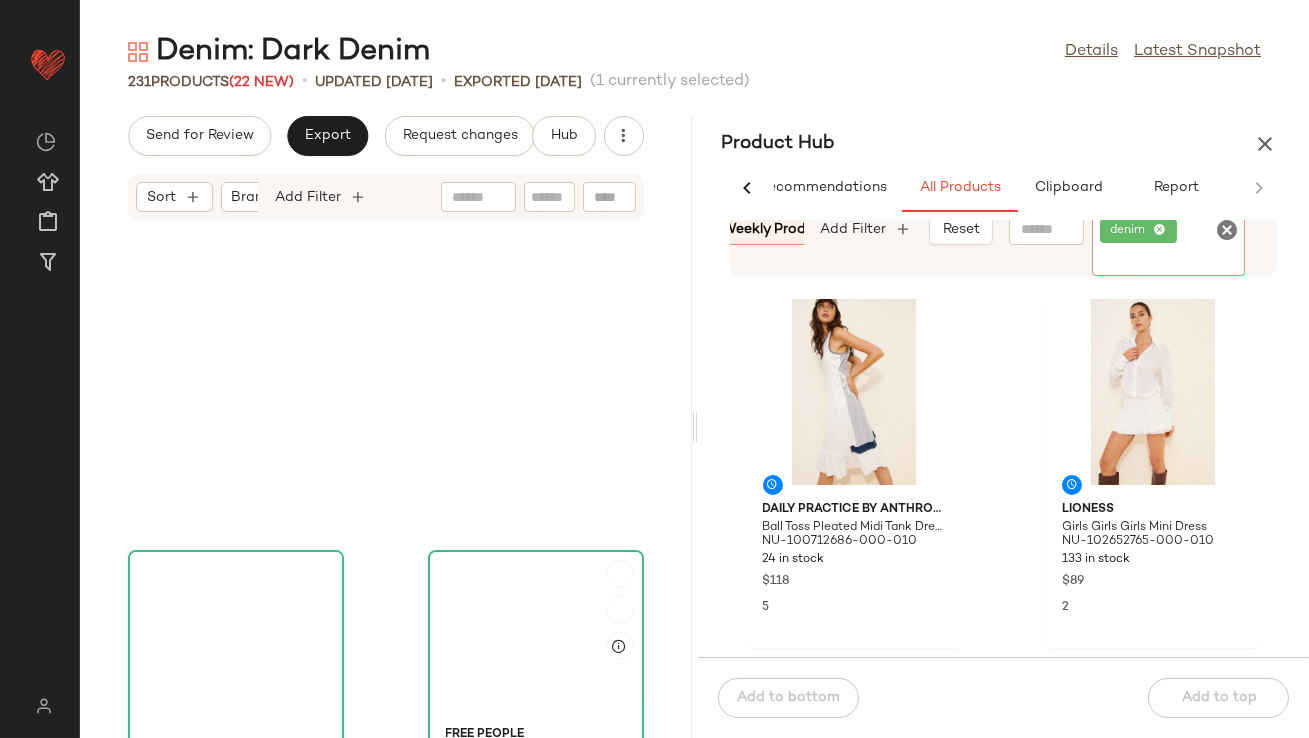 scroll, scrollTop: 0, scrollLeft: 0, axis: both 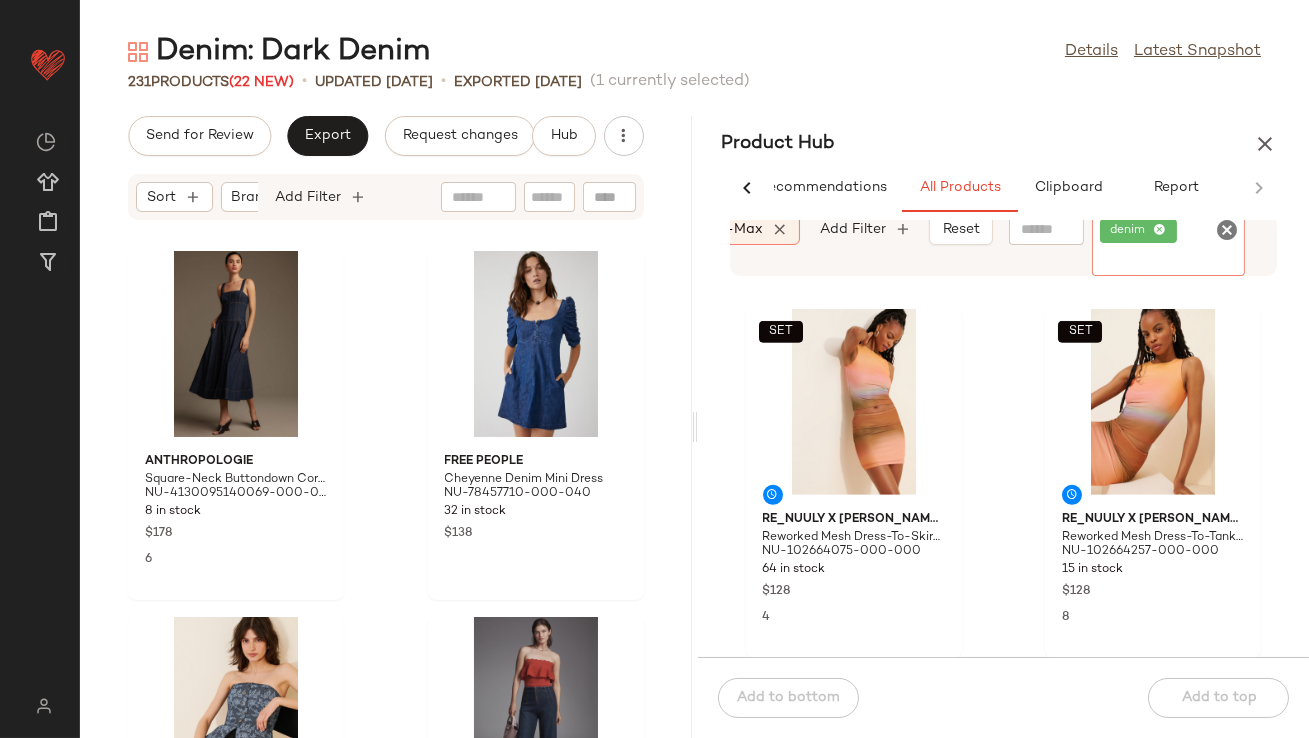 click 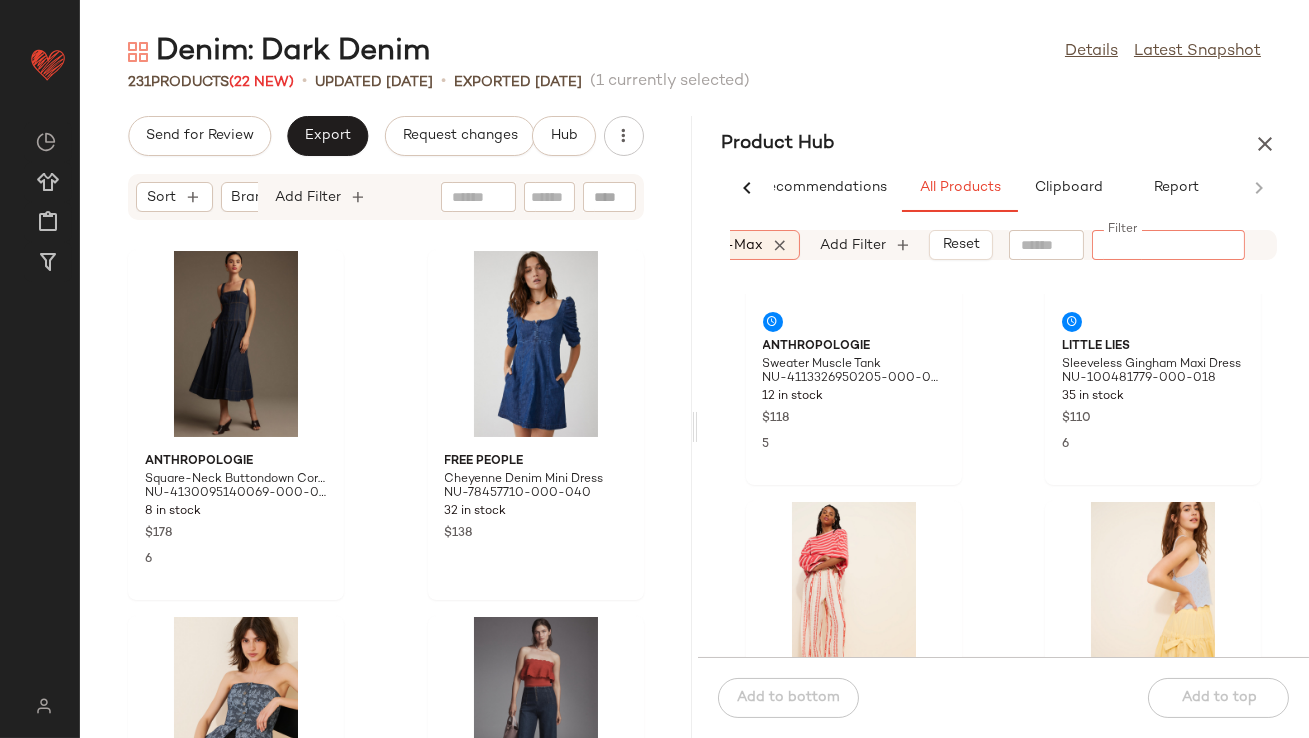 scroll, scrollTop: 0, scrollLeft: 0, axis: both 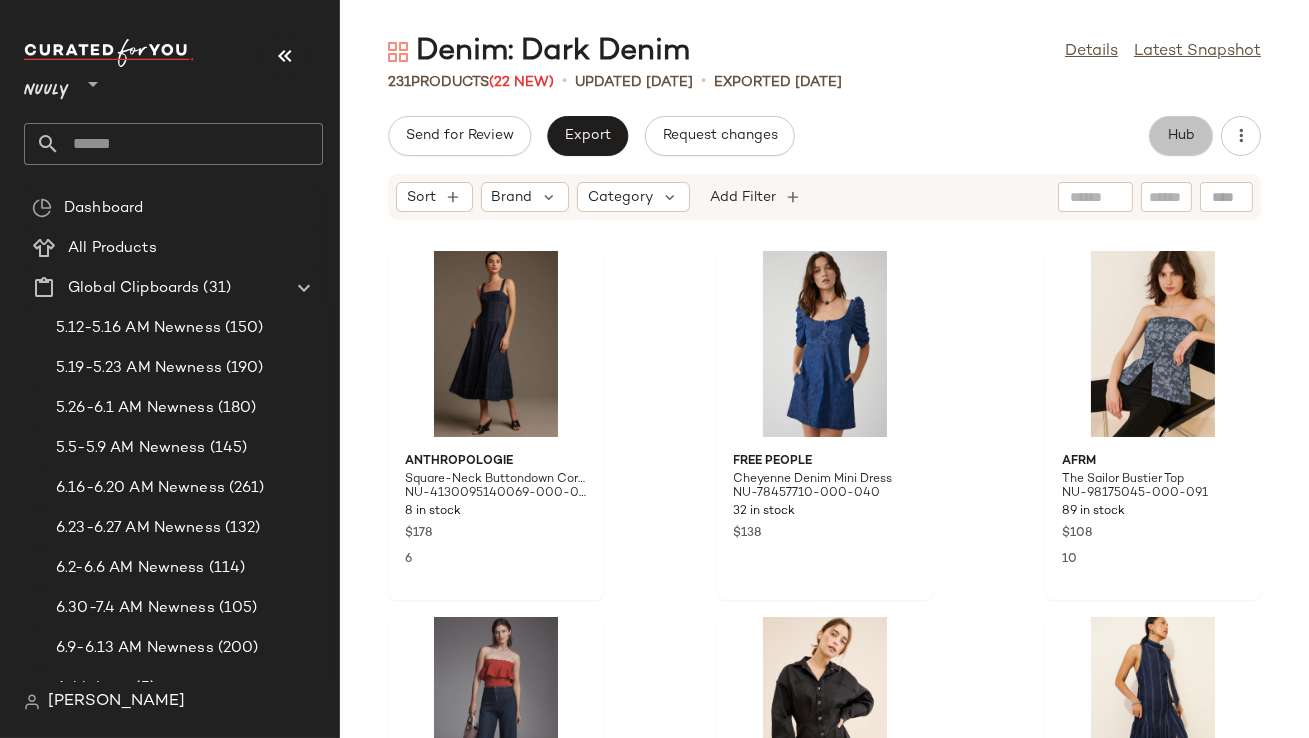 click on "Hub" 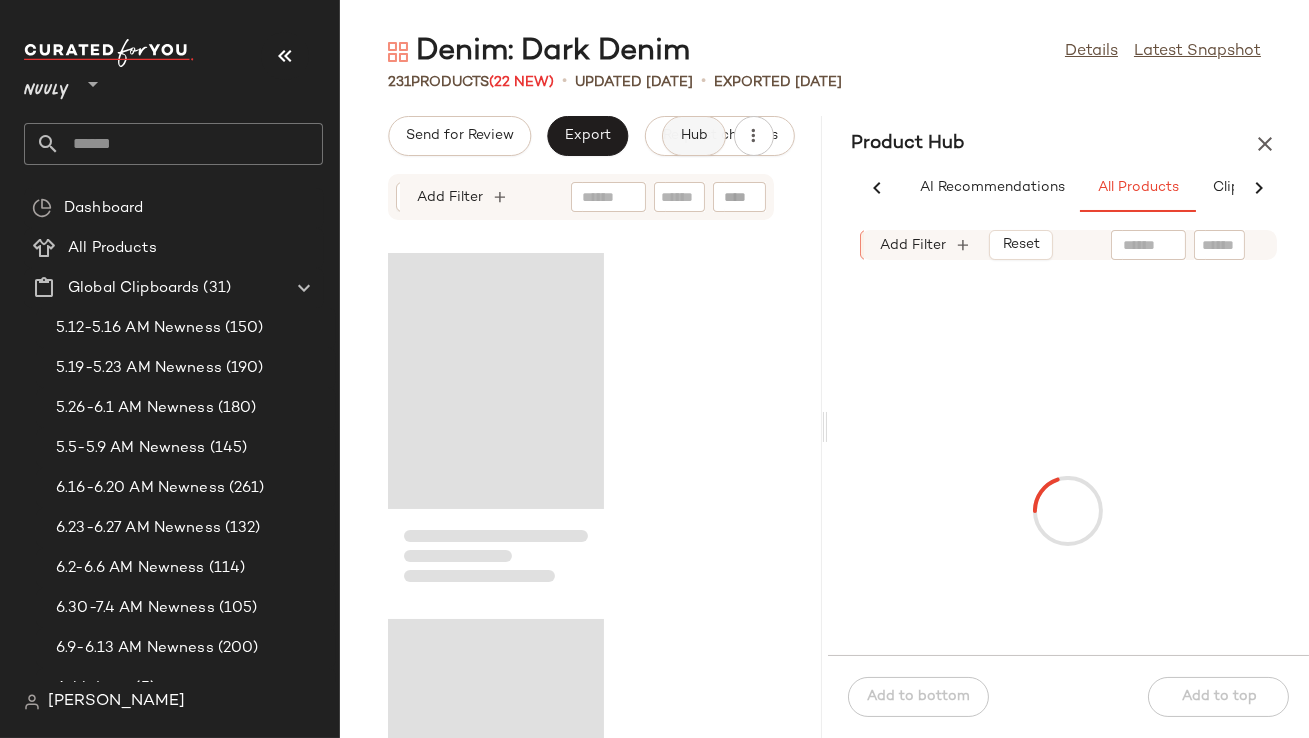 scroll, scrollTop: 0, scrollLeft: 123, axis: horizontal 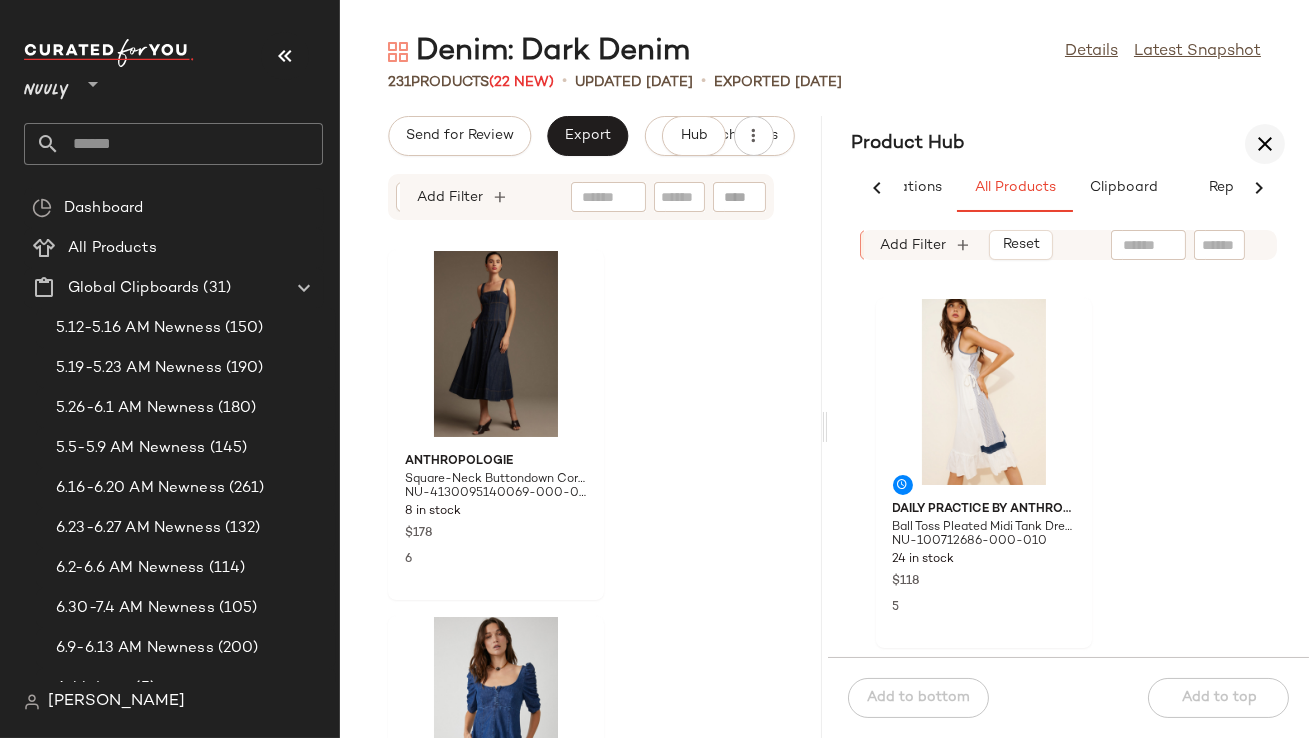 click at bounding box center [1265, 144] 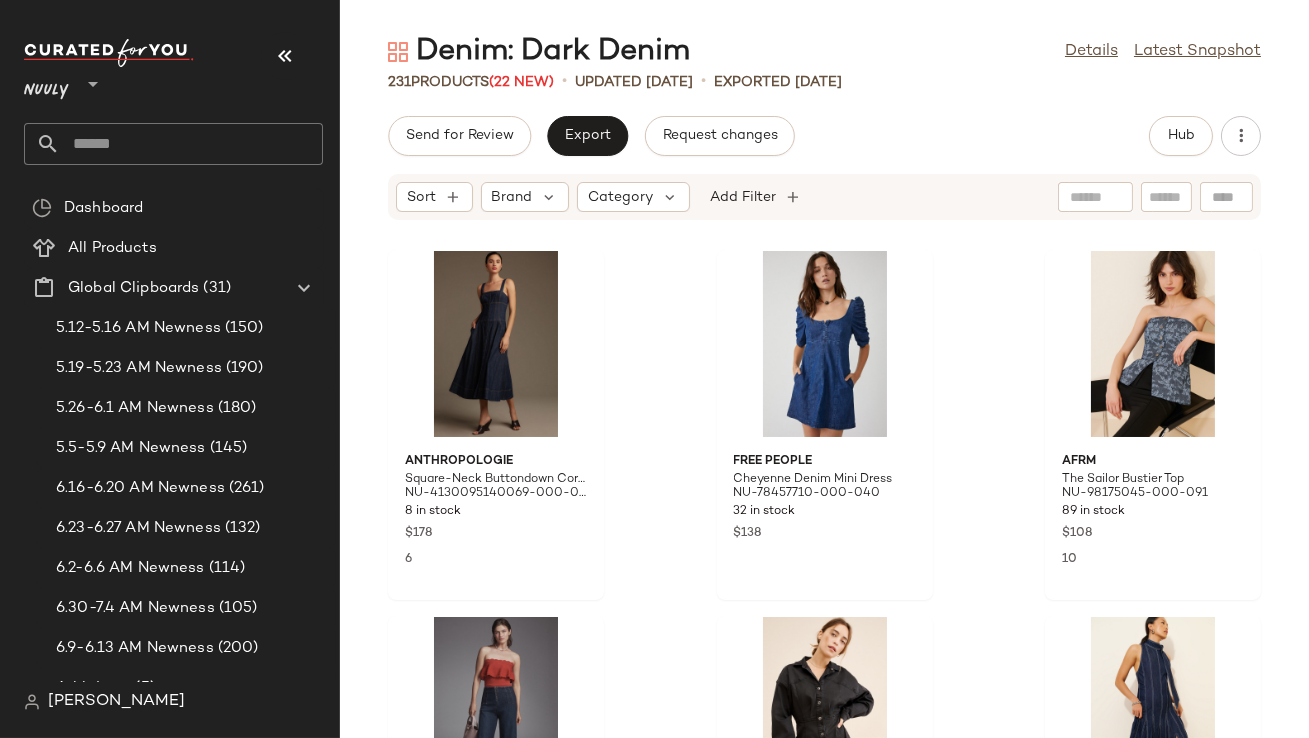 click on "Nuuly **" at bounding box center [173, 79] 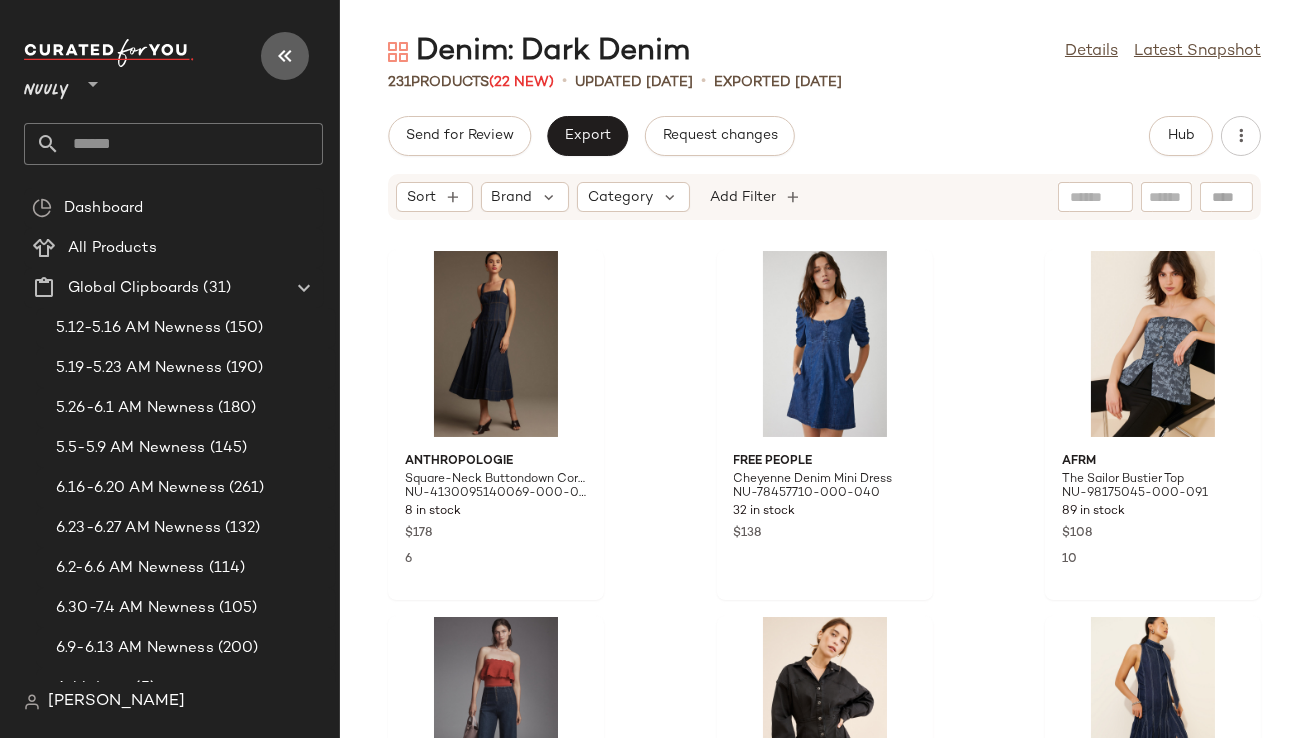 click at bounding box center (285, 56) 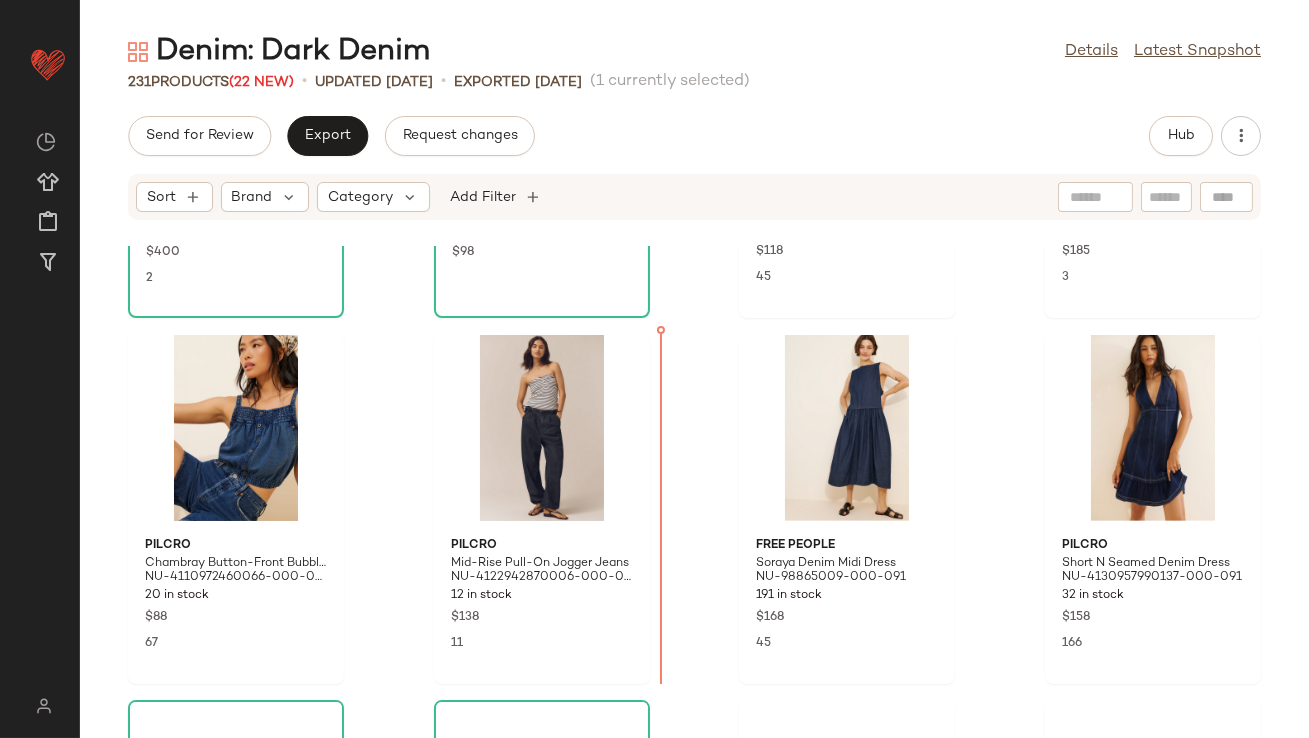 scroll, scrollTop: 1890, scrollLeft: 0, axis: vertical 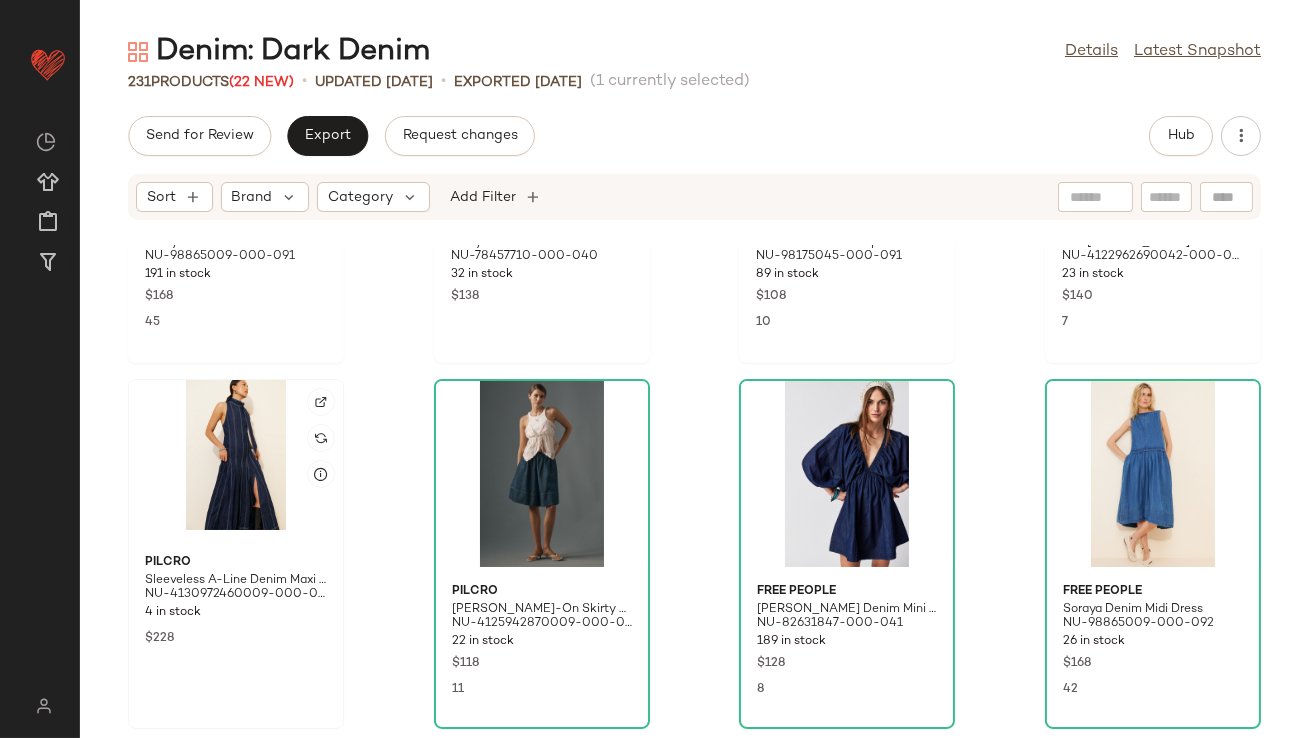 click 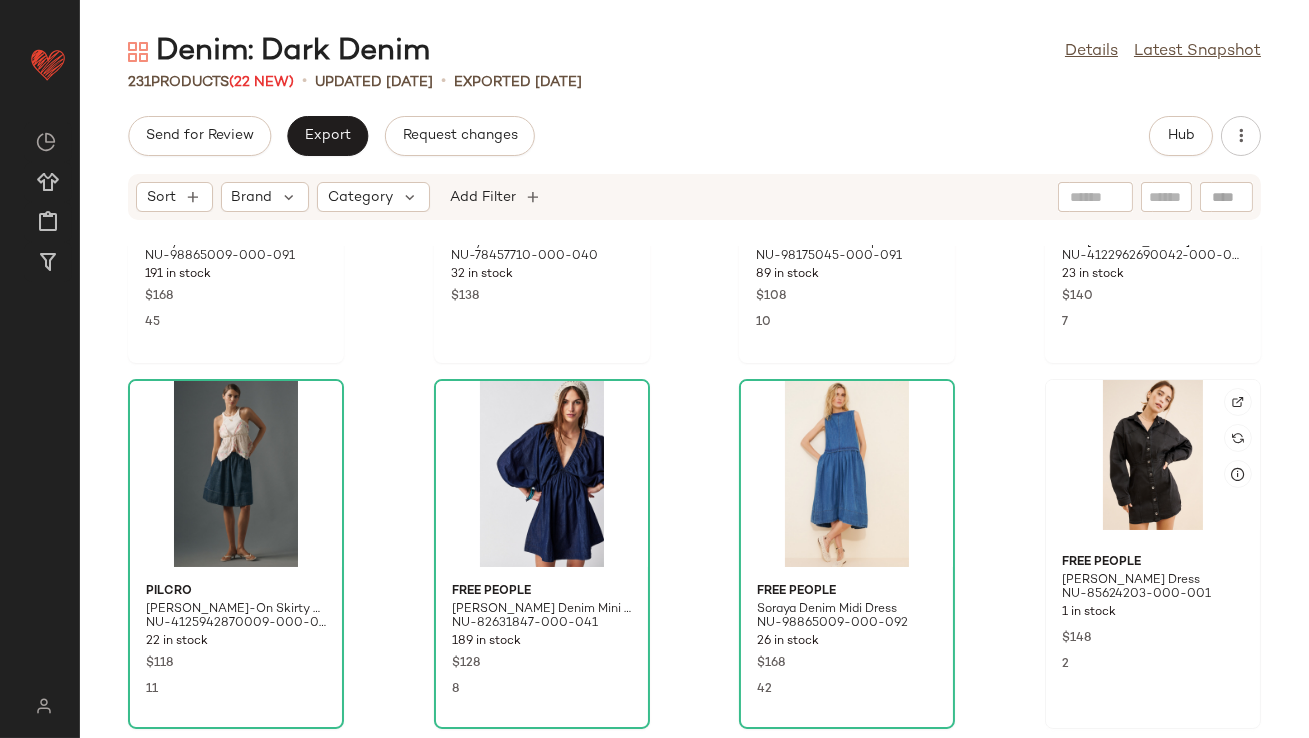 click 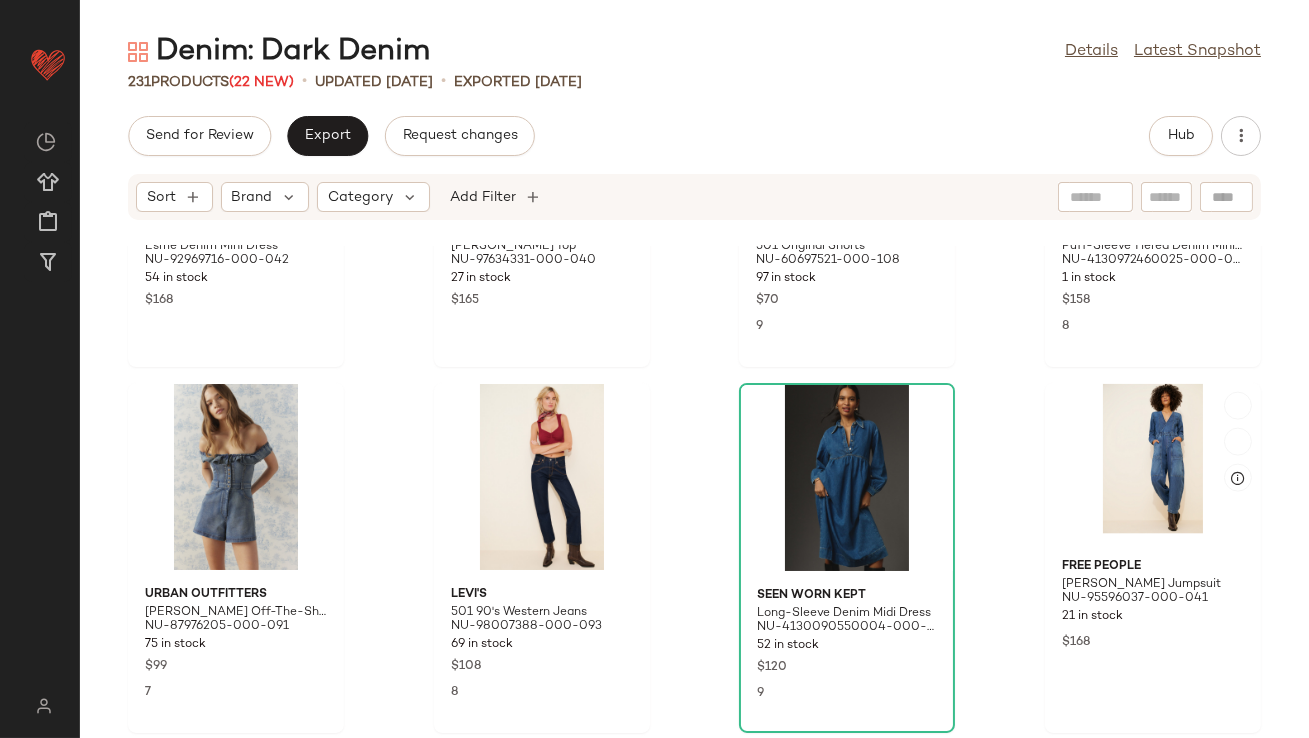 scroll, scrollTop: 5419, scrollLeft: 0, axis: vertical 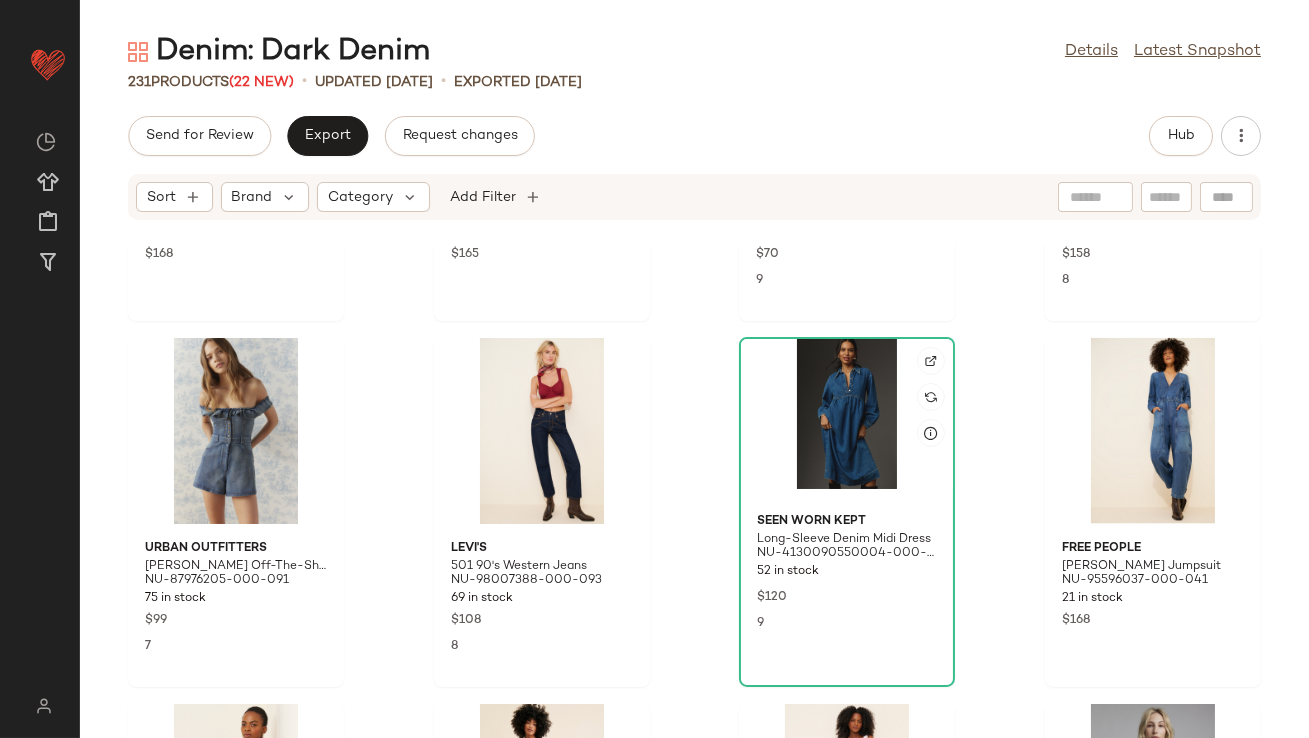 click 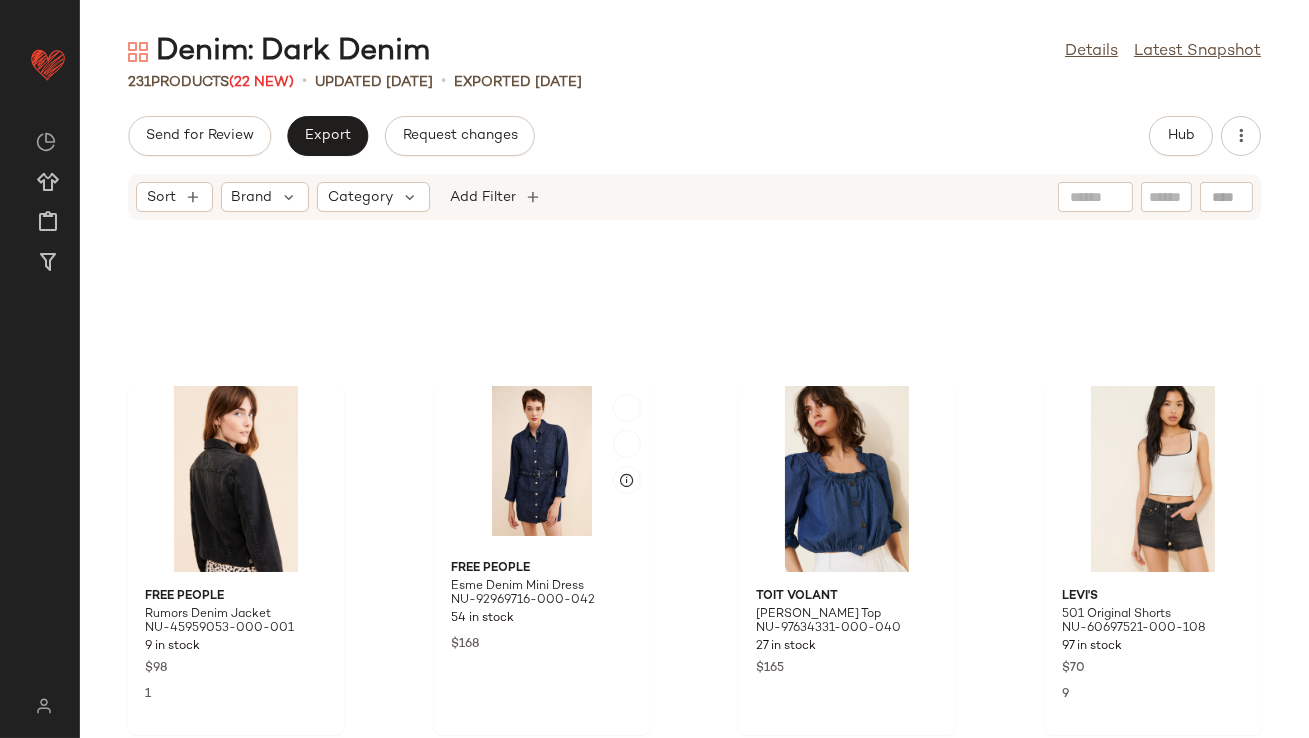 scroll, scrollTop: 5297, scrollLeft: 0, axis: vertical 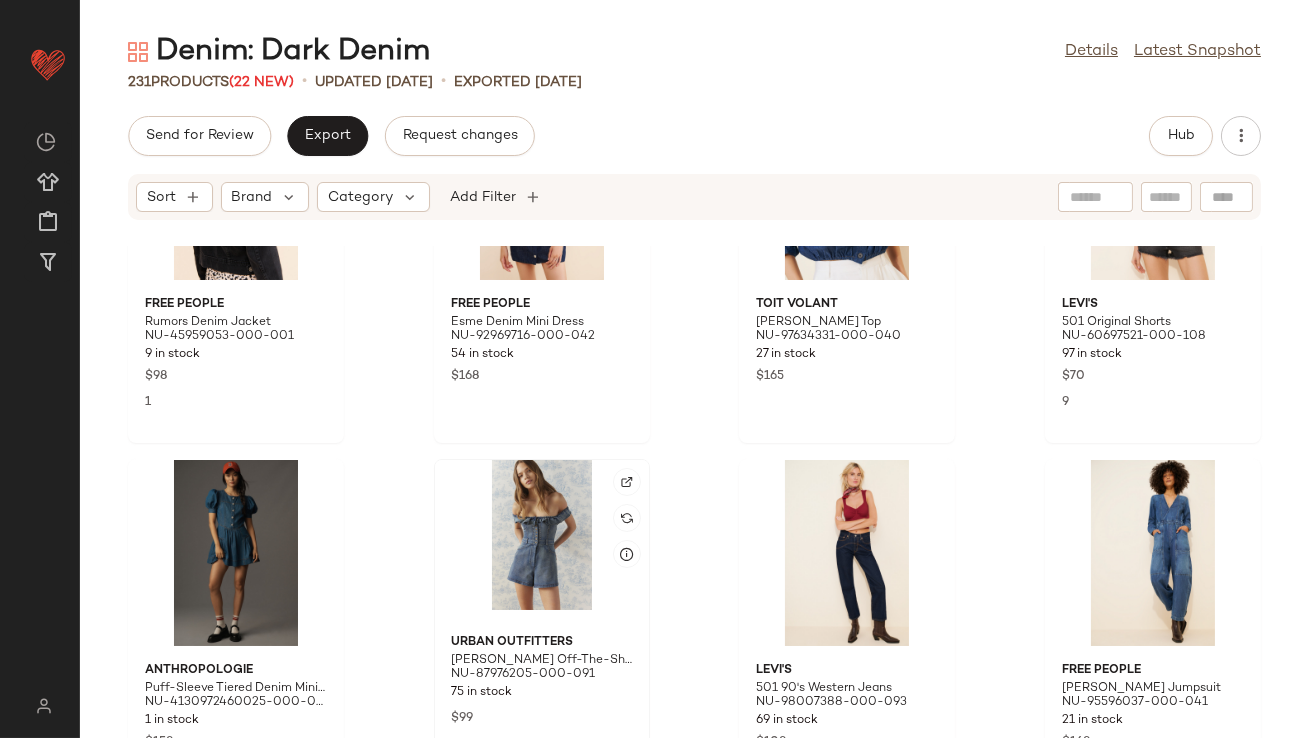 click 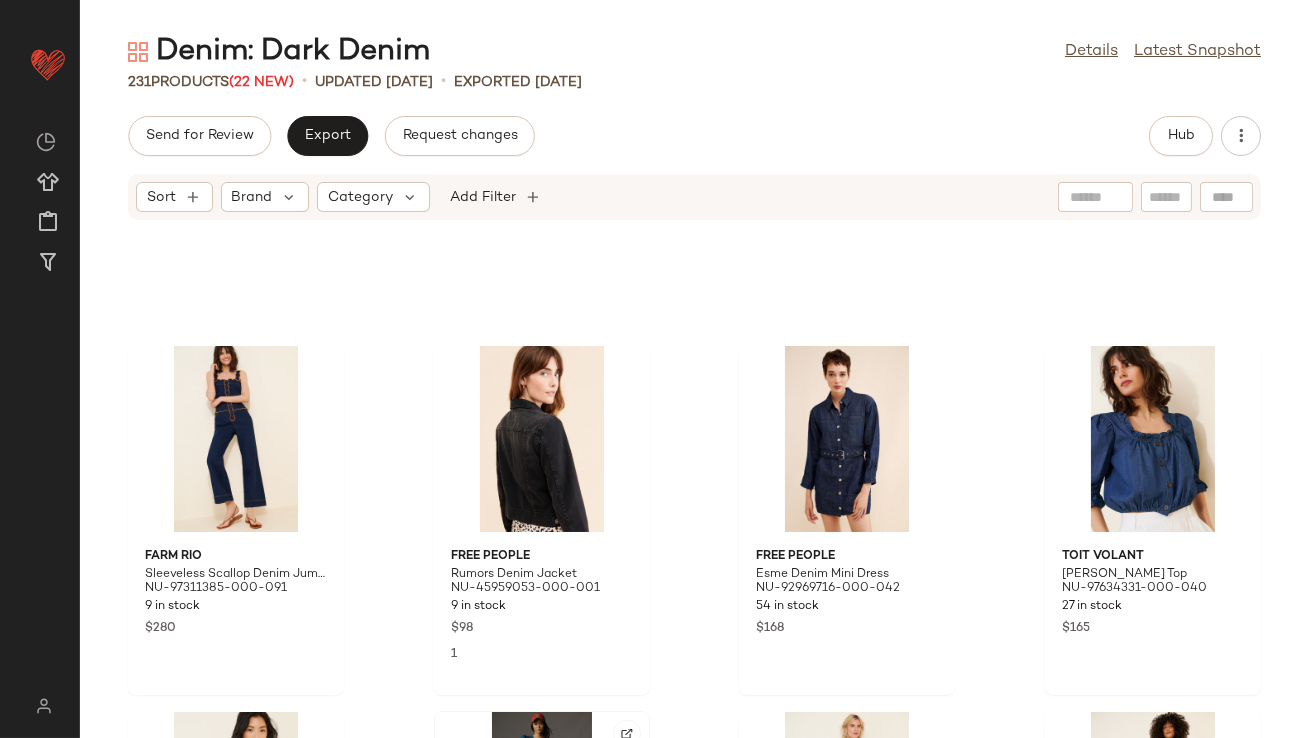 scroll, scrollTop: 5023, scrollLeft: 0, axis: vertical 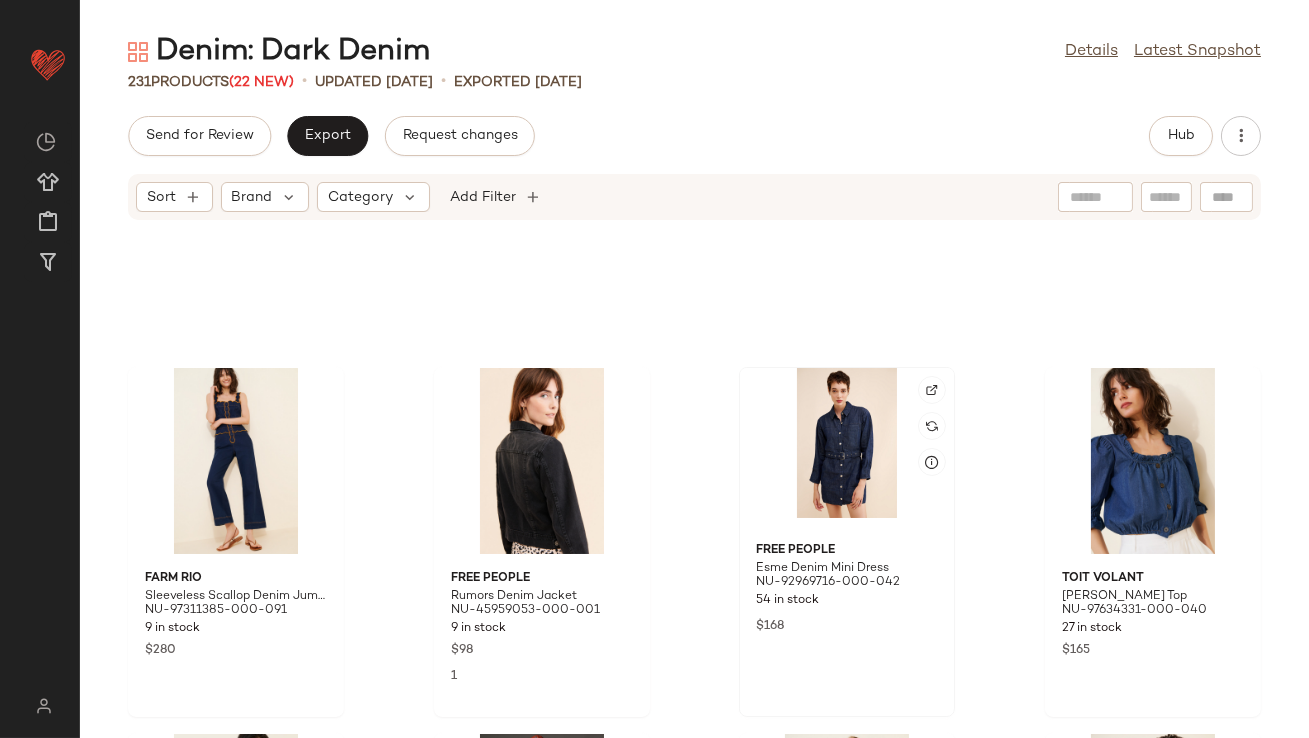 click 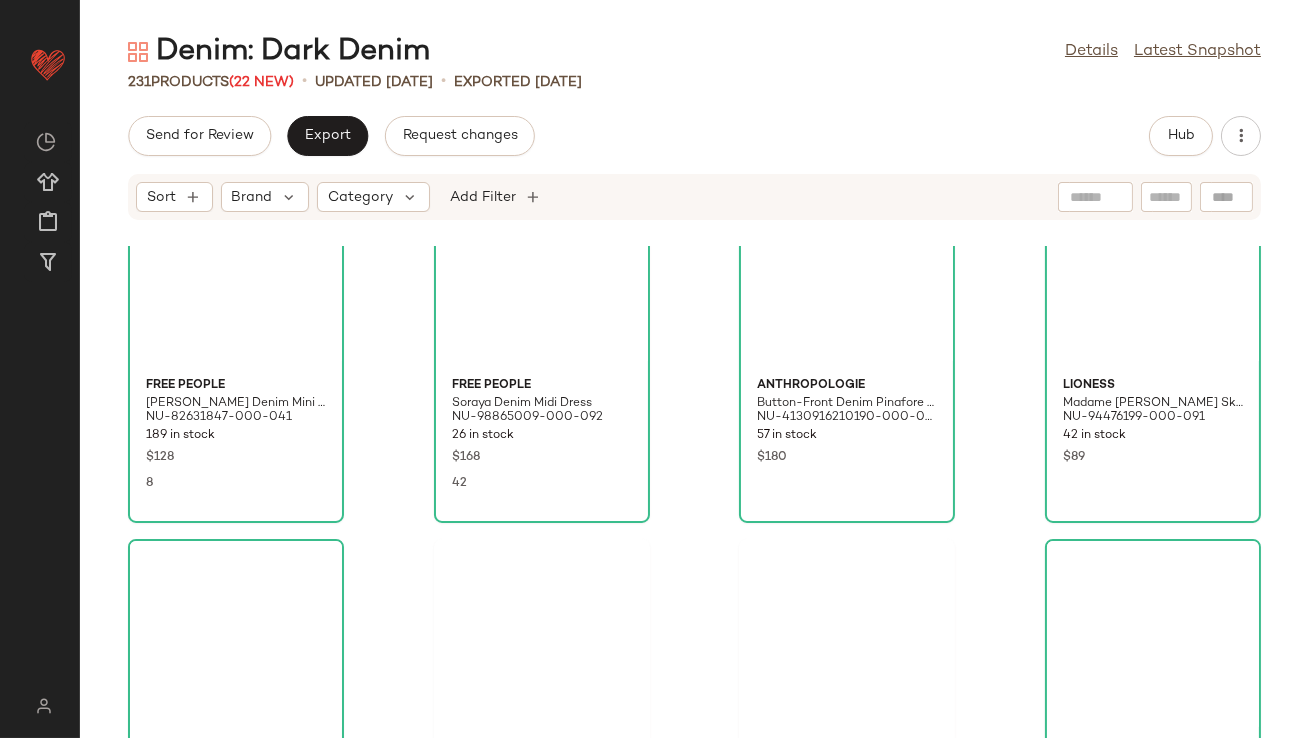scroll, scrollTop: 0, scrollLeft: 0, axis: both 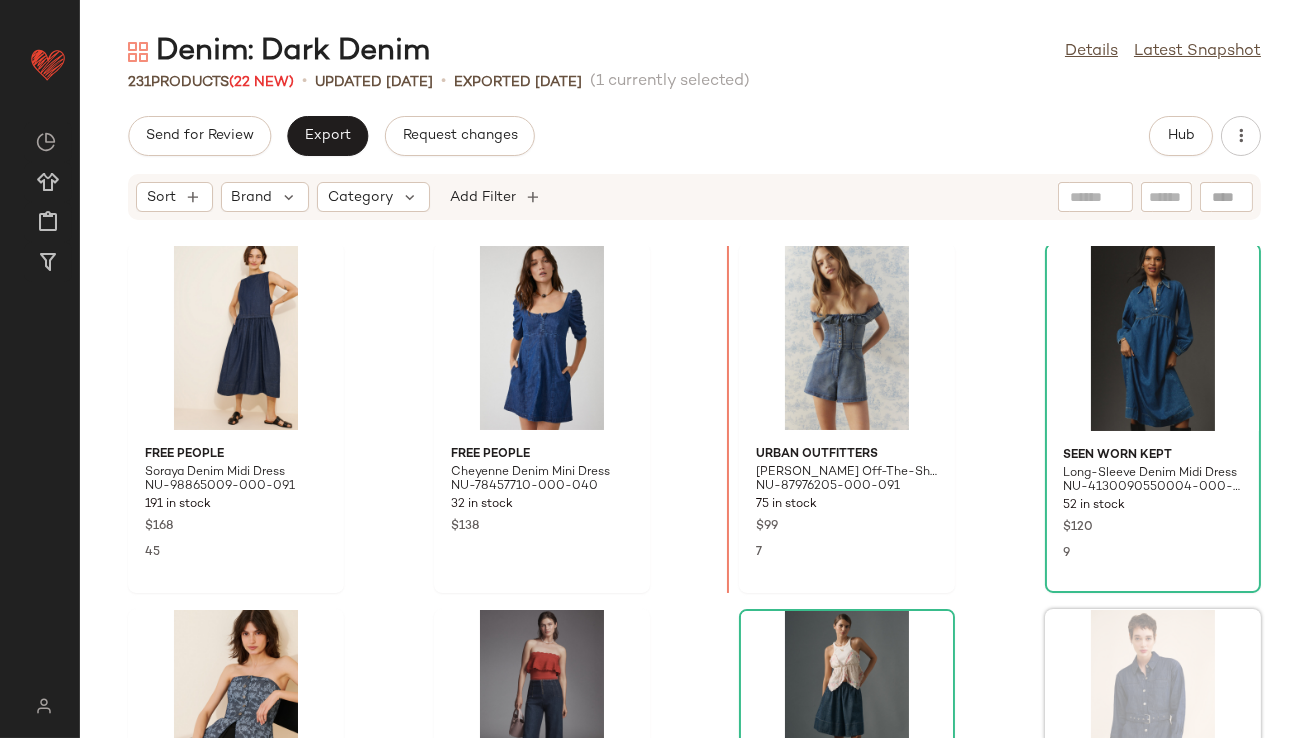 drag, startPoint x: 1114, startPoint y: 655, endPoint x: 1101, endPoint y: 650, distance: 13.928389 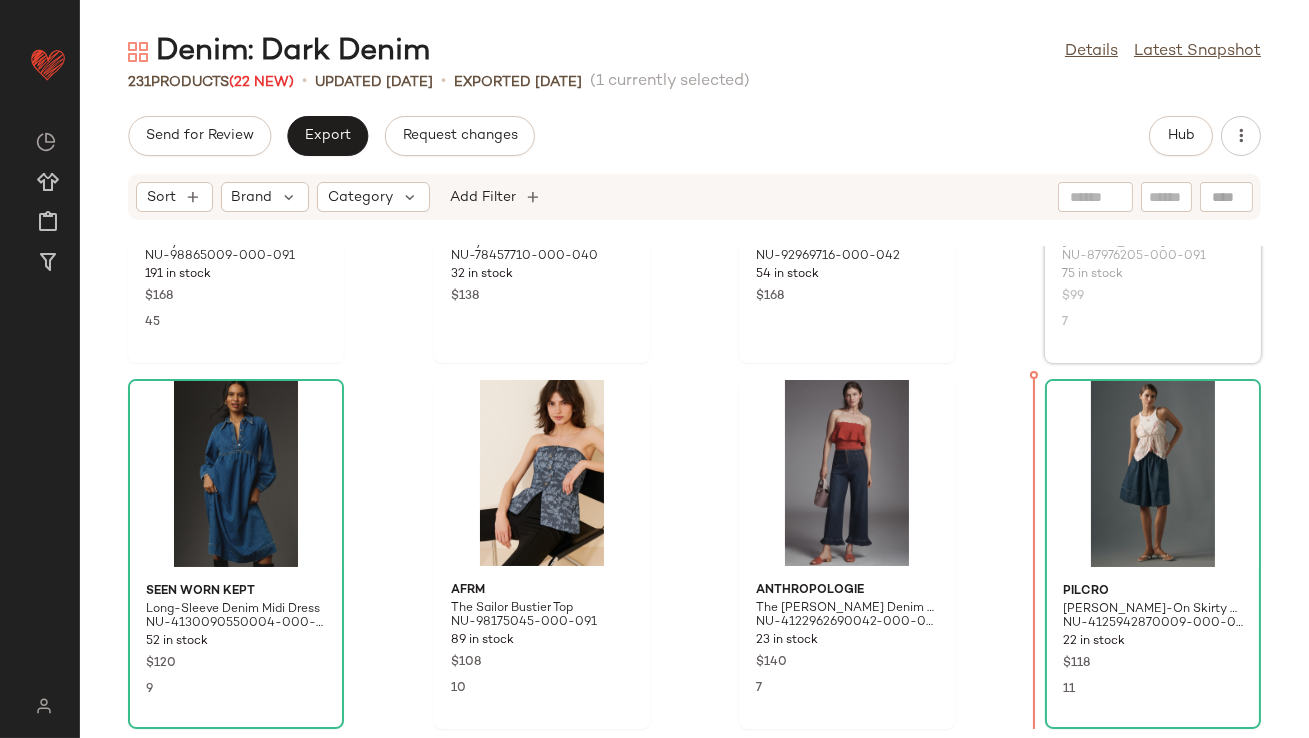 scroll, scrollTop: 300, scrollLeft: 0, axis: vertical 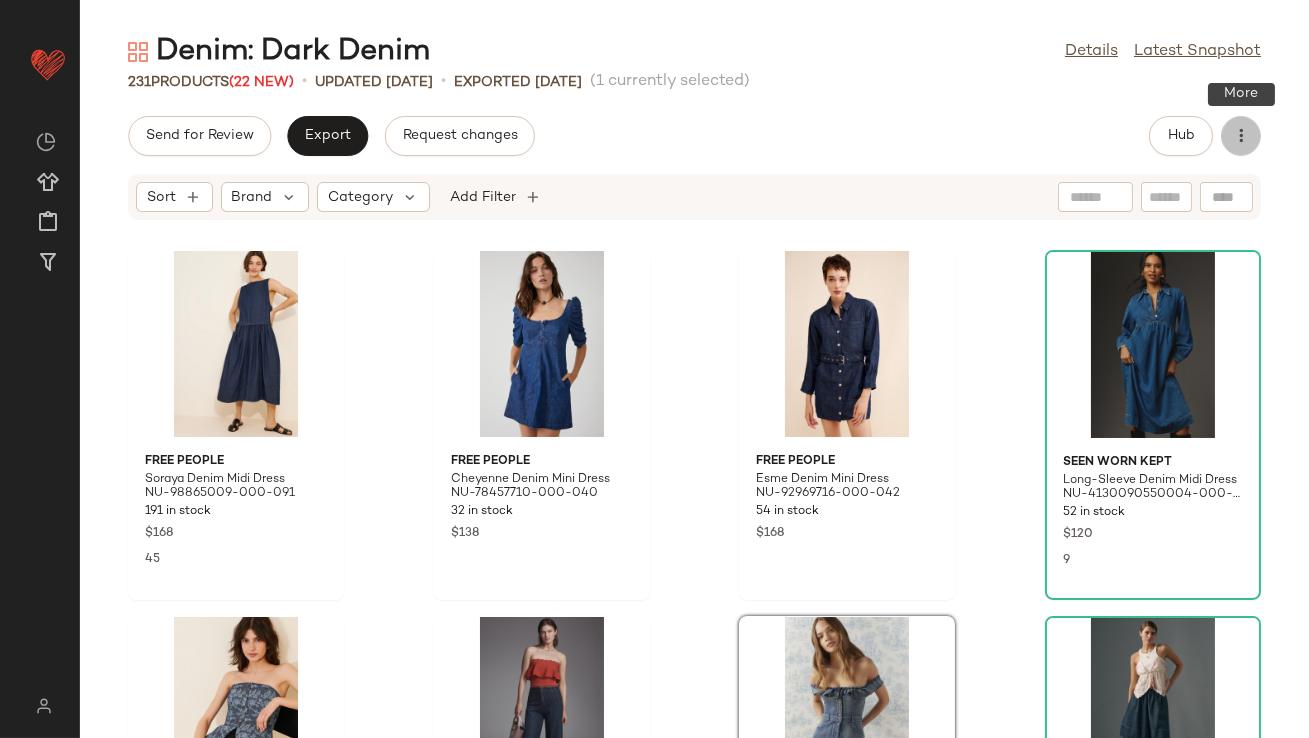 click 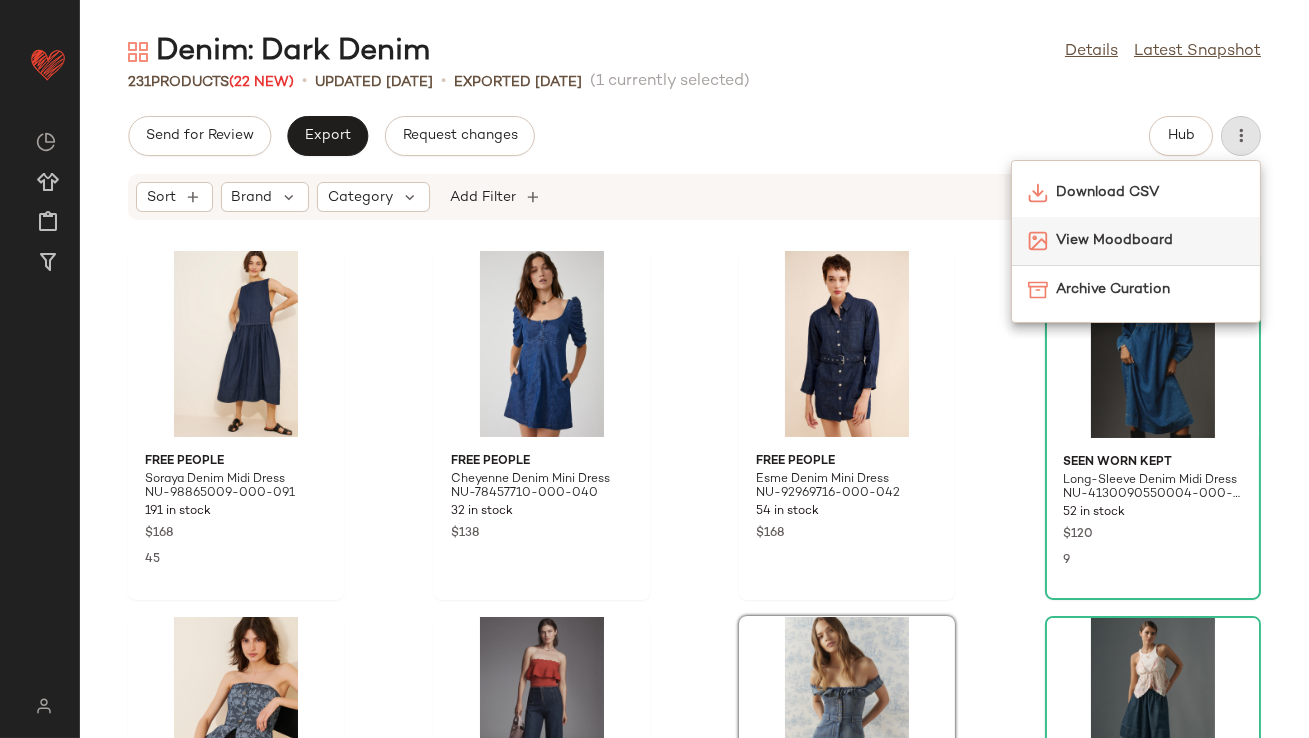 click on "View Moodboard" at bounding box center (1150, 240) 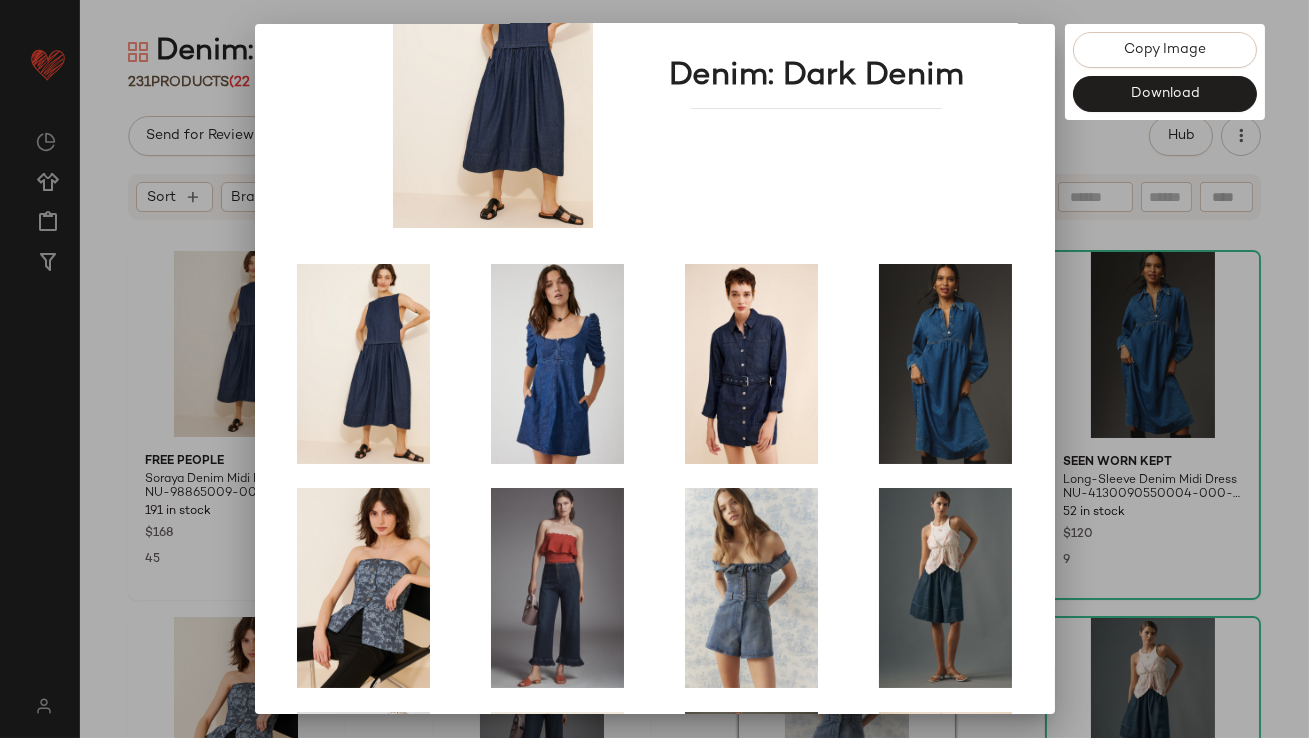 scroll, scrollTop: 341, scrollLeft: 0, axis: vertical 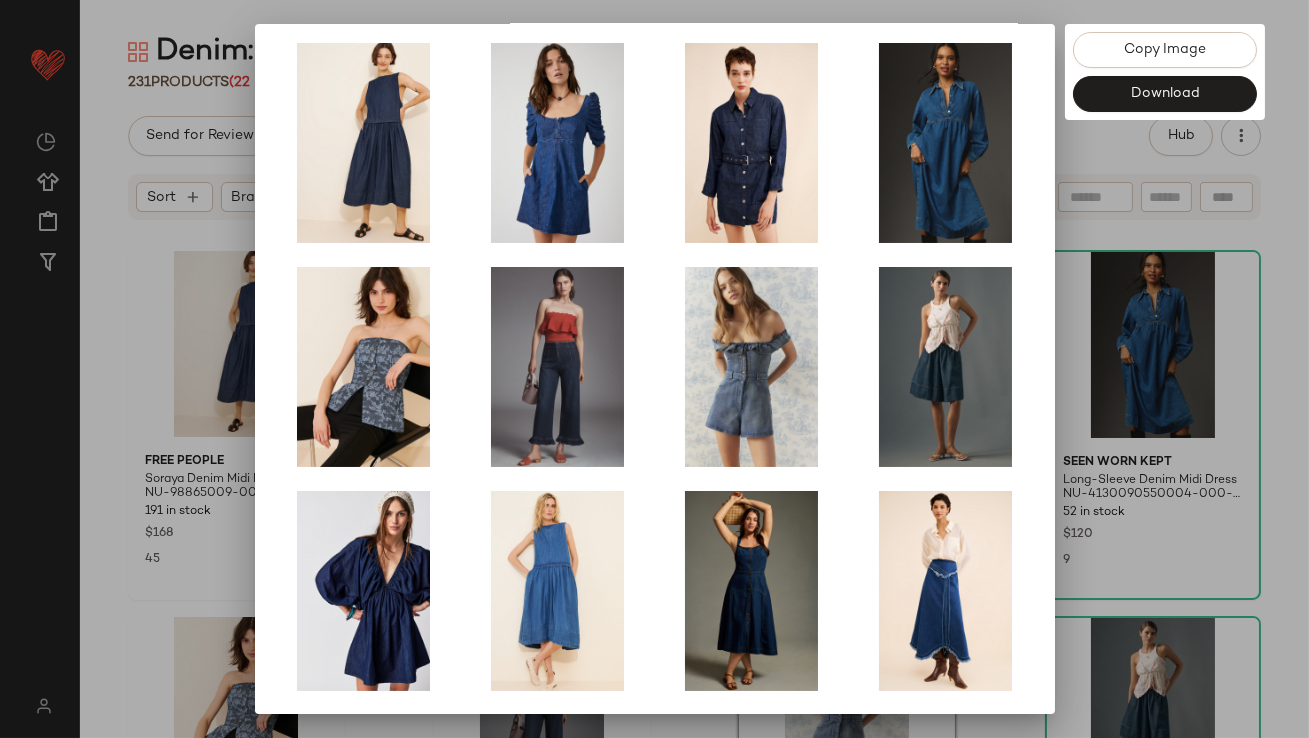 click at bounding box center [654, 369] 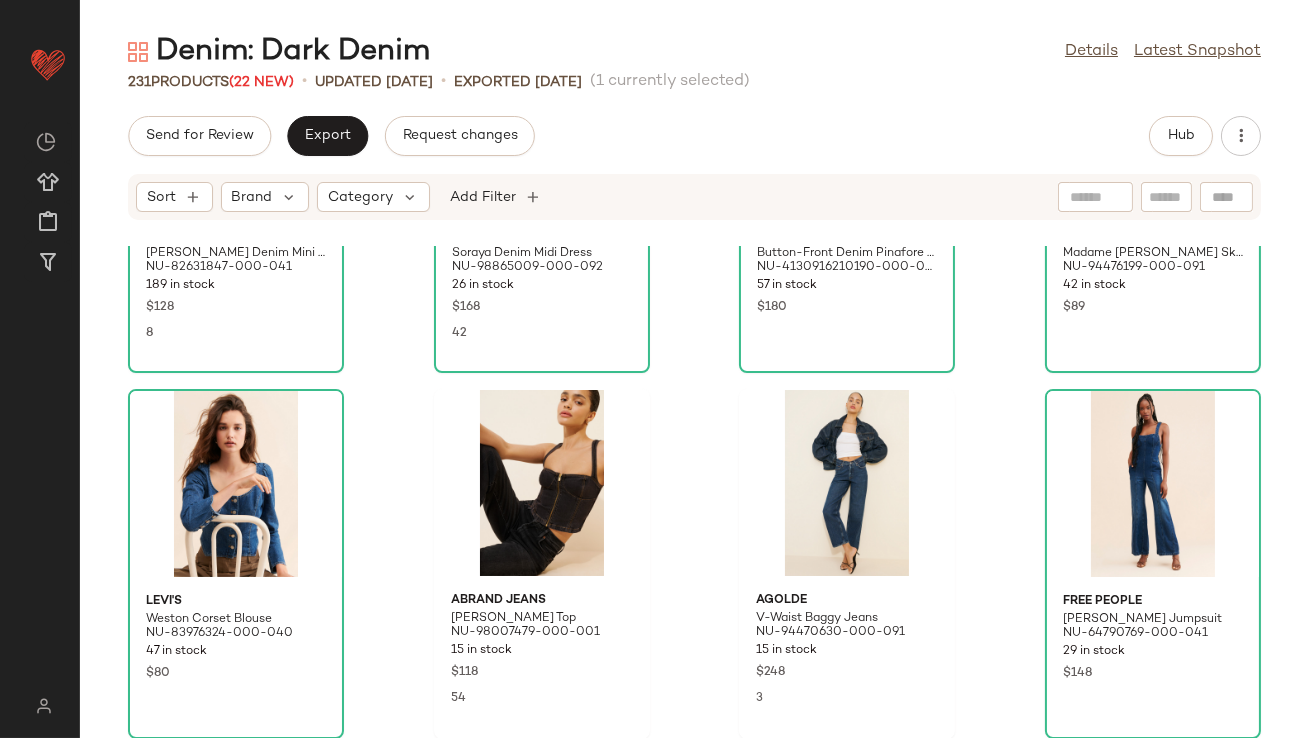 scroll, scrollTop: 1020, scrollLeft: 0, axis: vertical 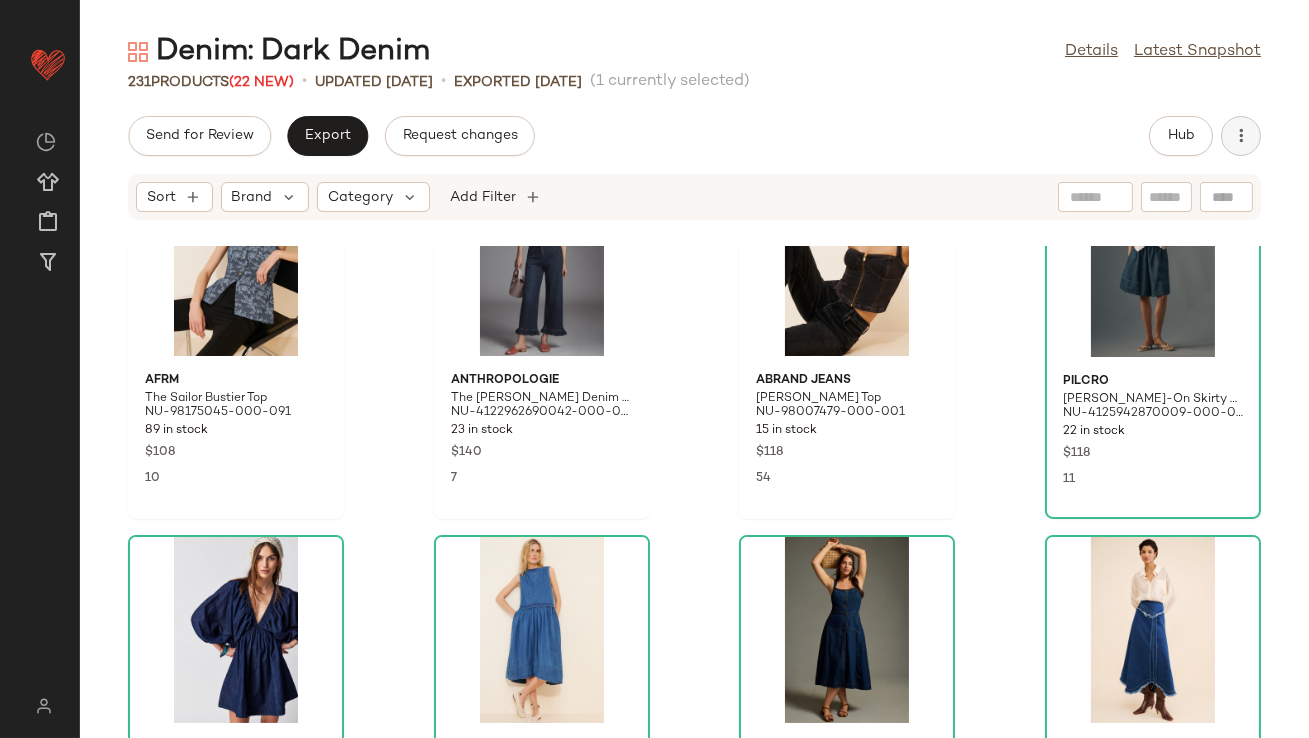click 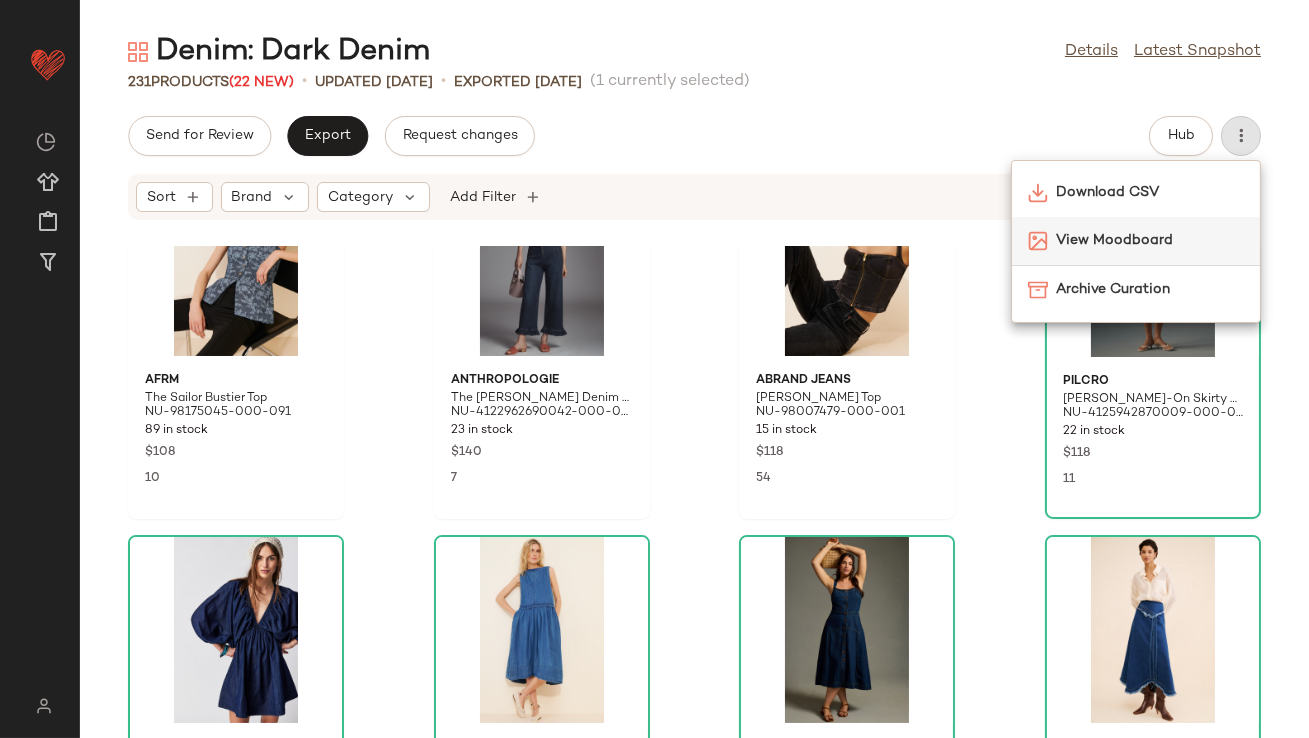 click on "View Moodboard" 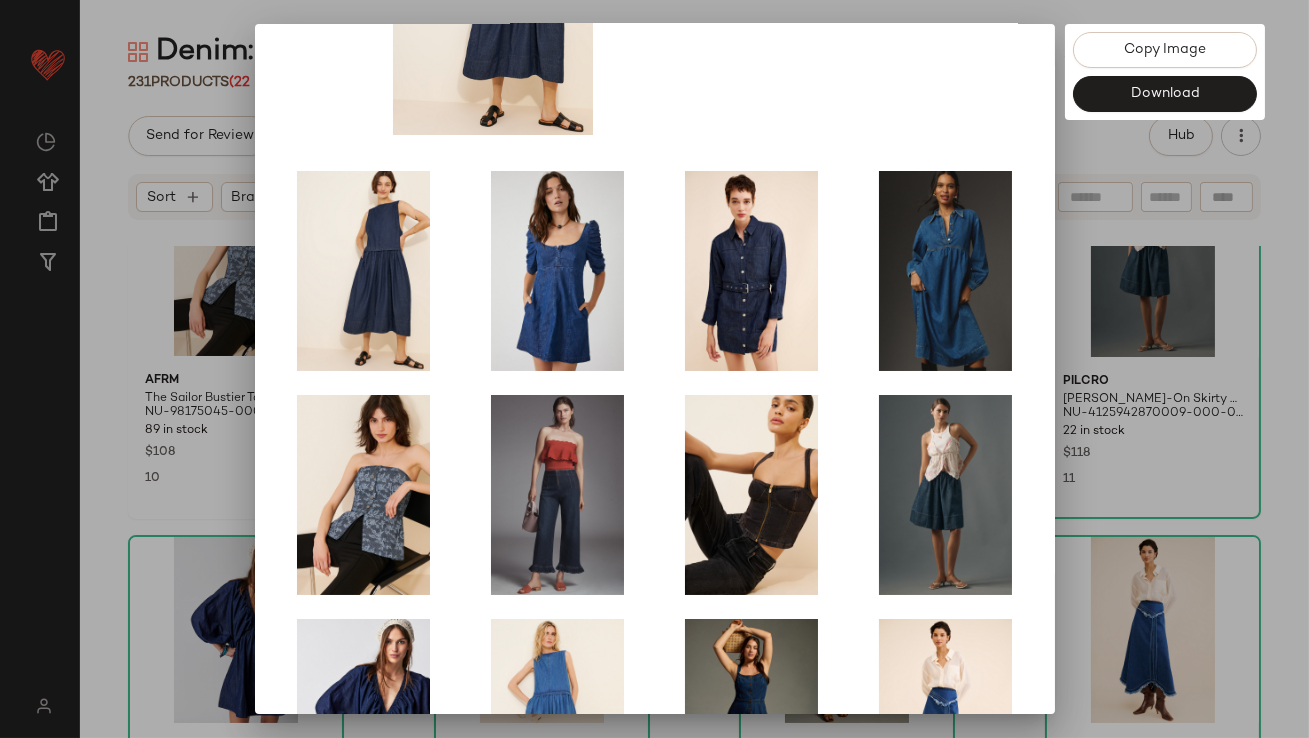 scroll, scrollTop: 341, scrollLeft: 0, axis: vertical 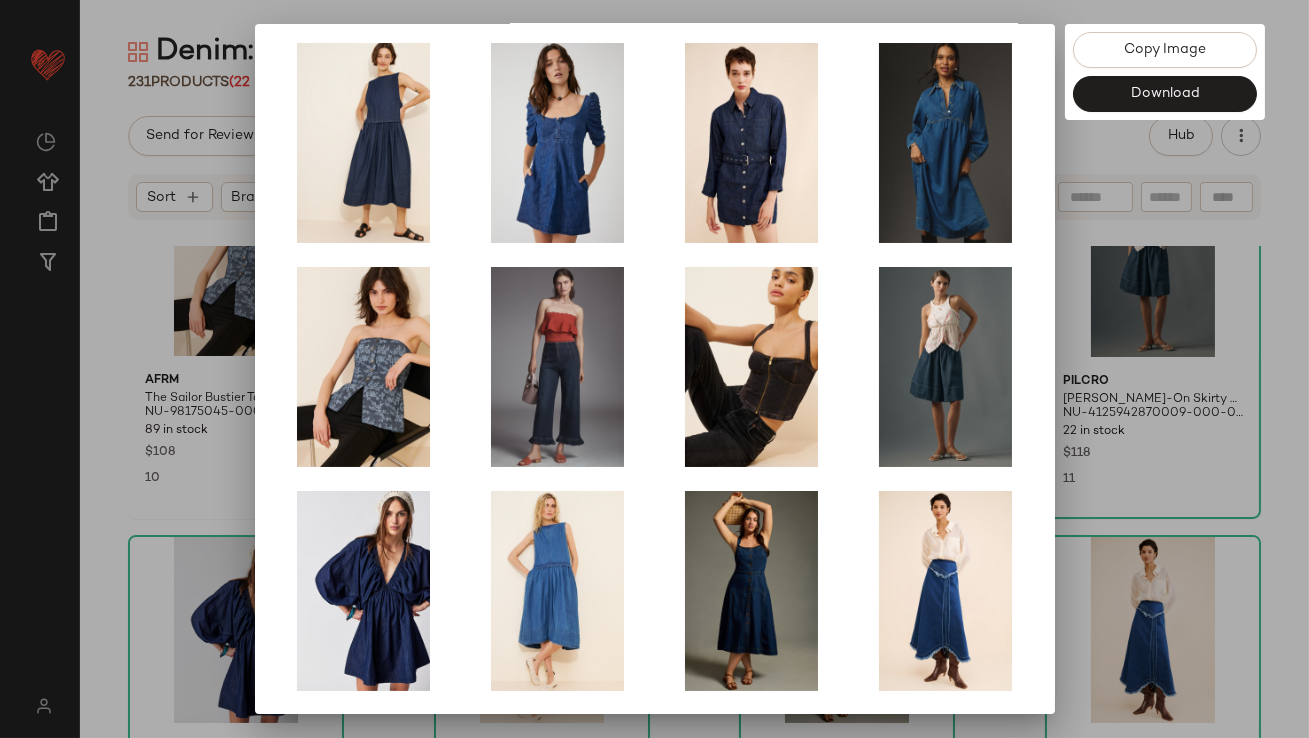 click at bounding box center [654, 369] 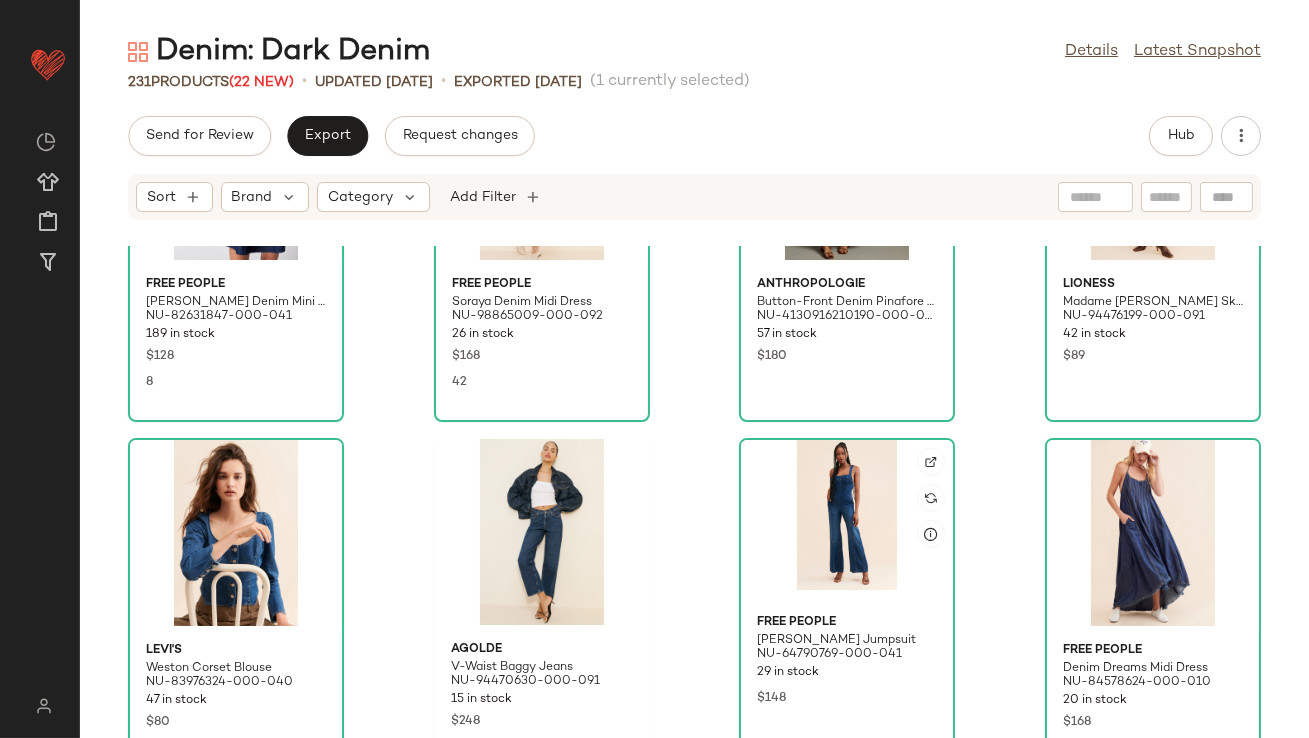 scroll, scrollTop: 987, scrollLeft: 0, axis: vertical 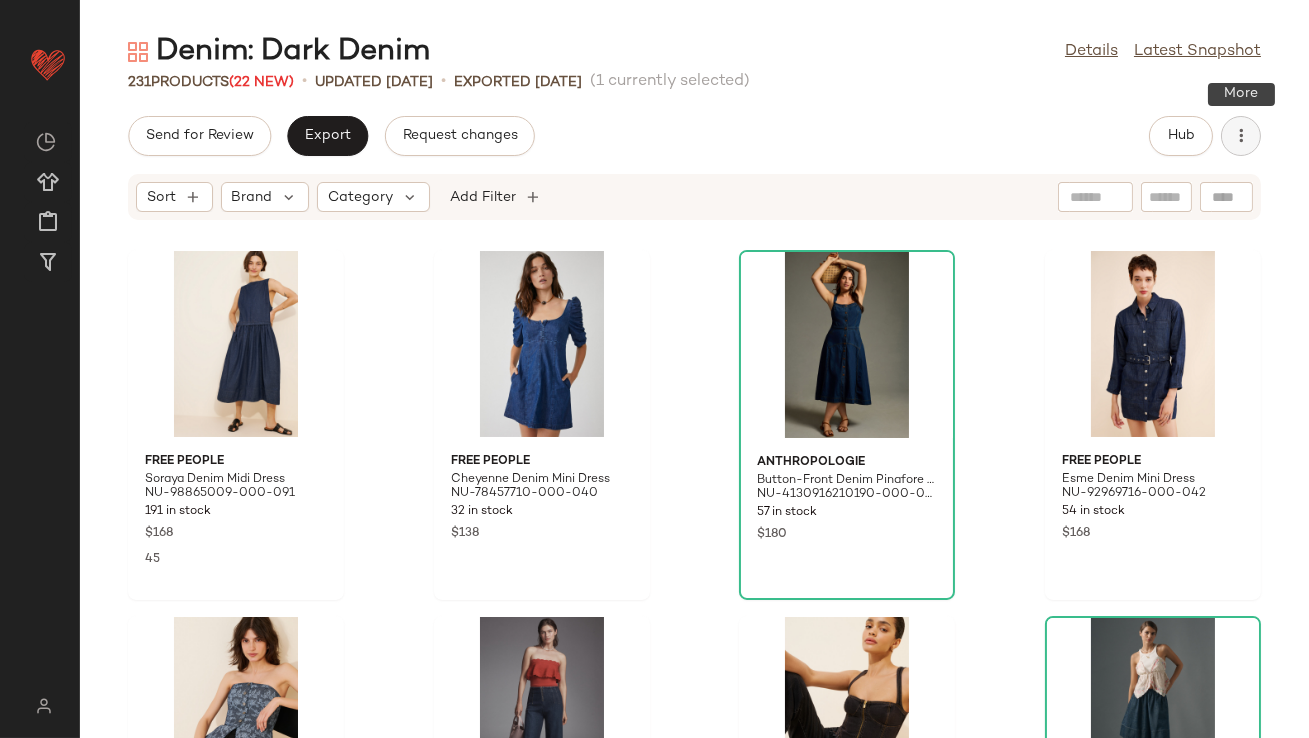 click 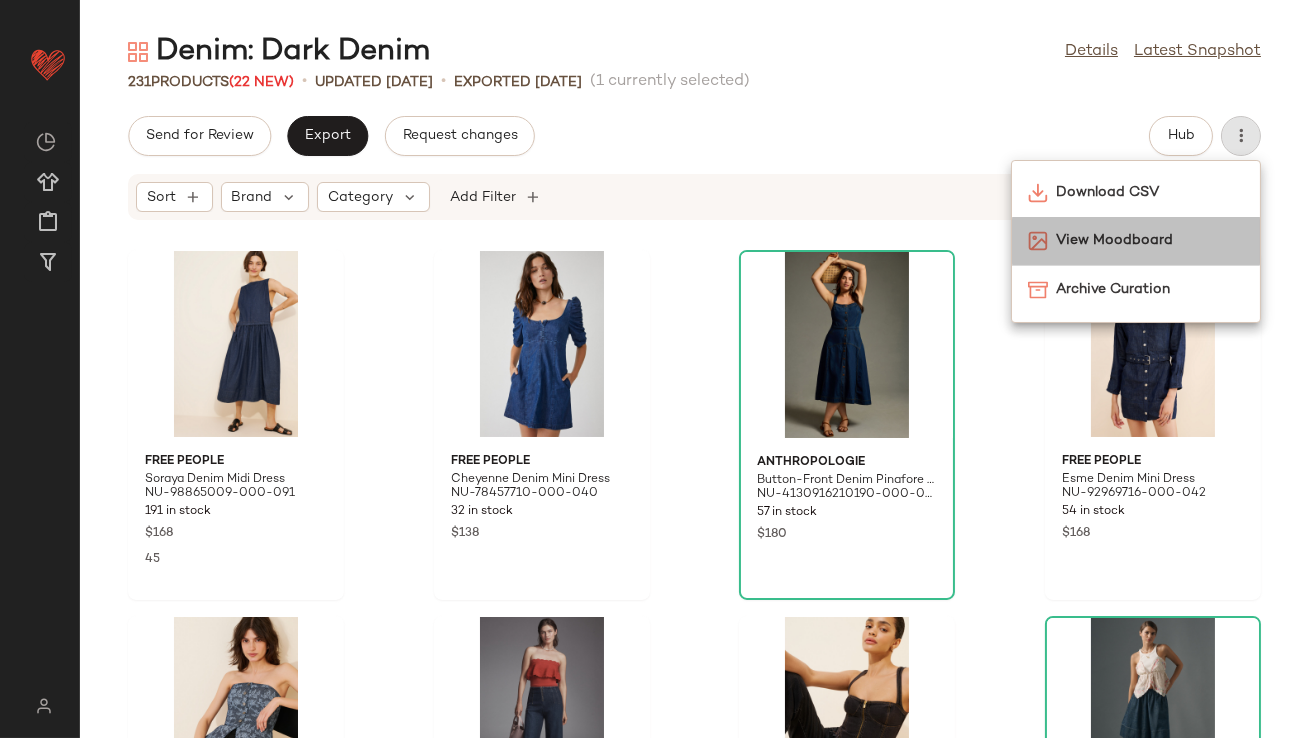 click on "View Moodboard" at bounding box center (1150, 240) 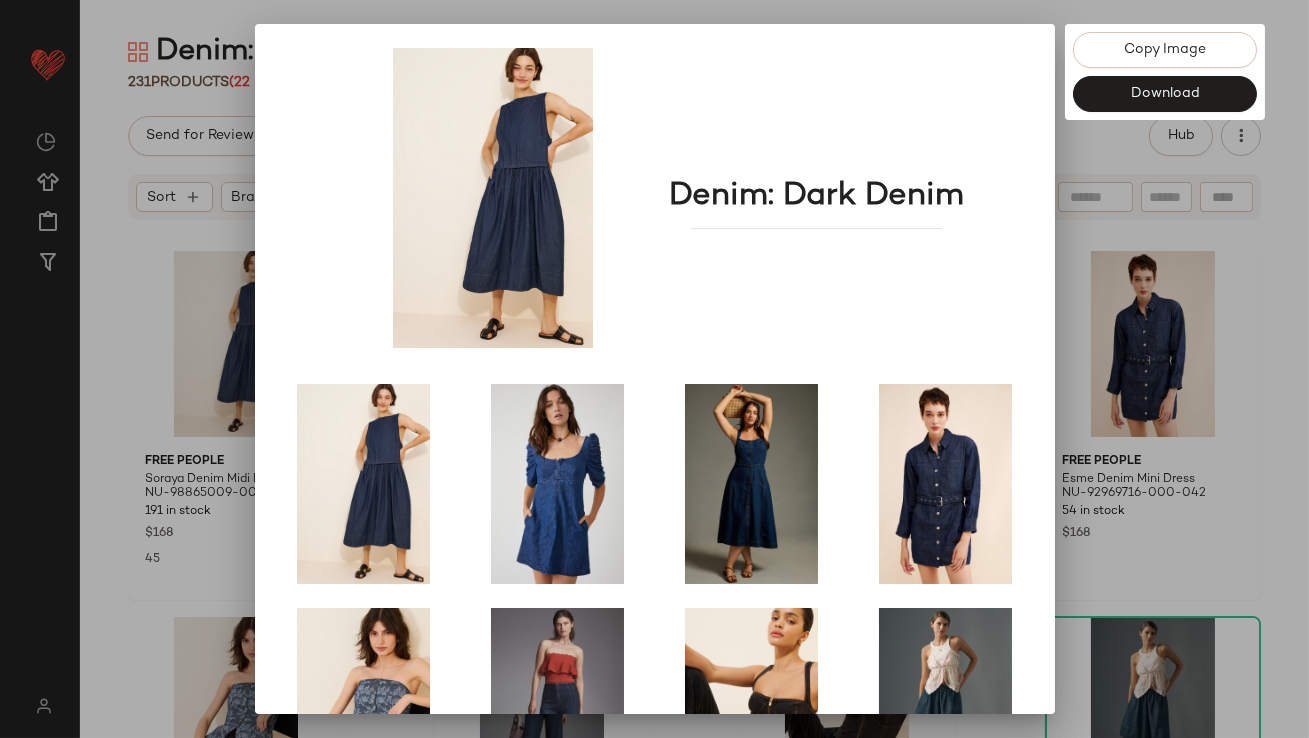scroll, scrollTop: 341, scrollLeft: 0, axis: vertical 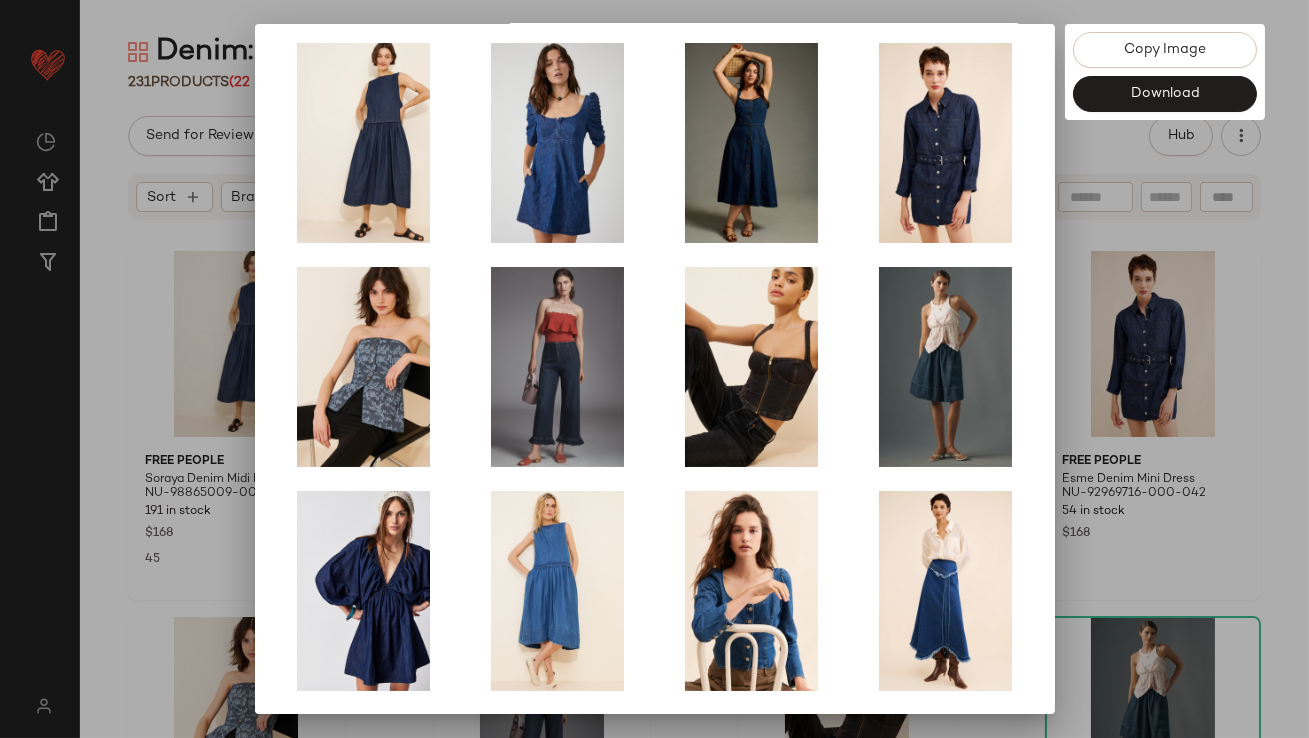 click at bounding box center [654, 369] 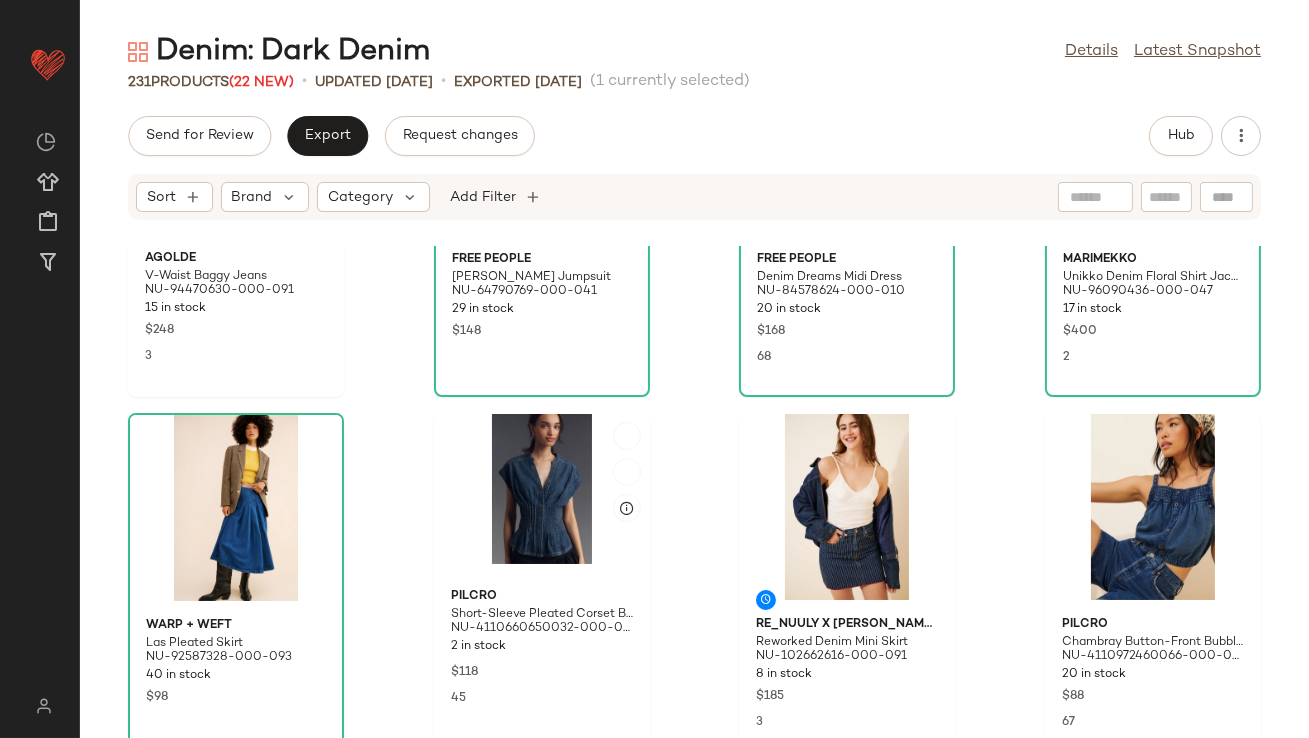 scroll, scrollTop: 1407, scrollLeft: 0, axis: vertical 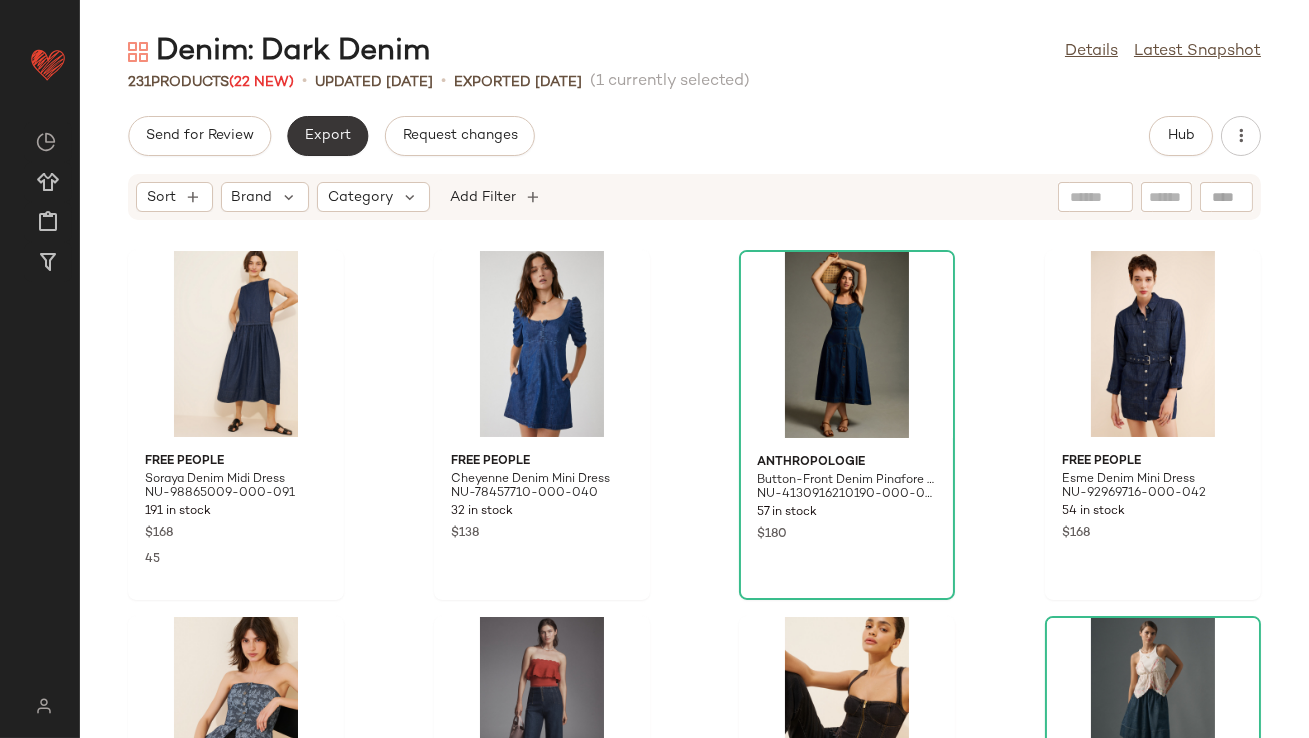 click on "Export" at bounding box center (327, 136) 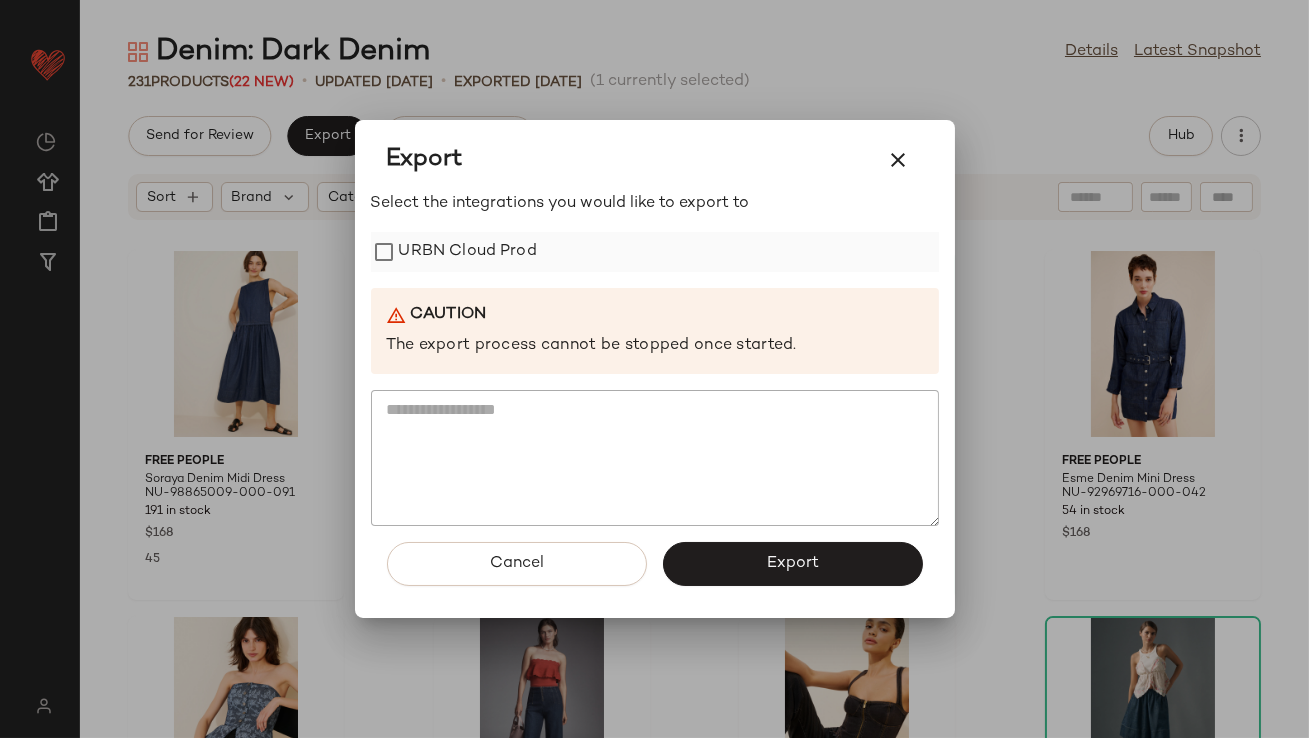 click on "URBN Cloud Prod" at bounding box center (468, 252) 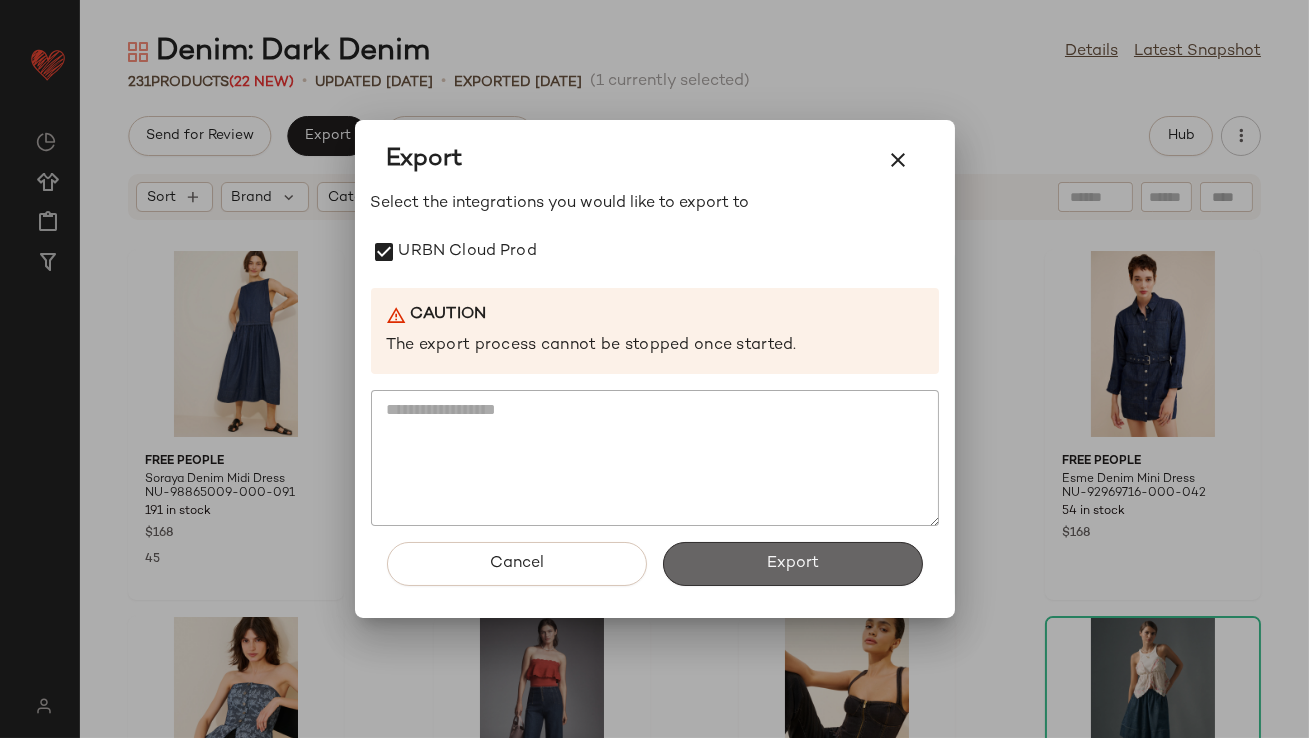 click on "Export" at bounding box center (793, 564) 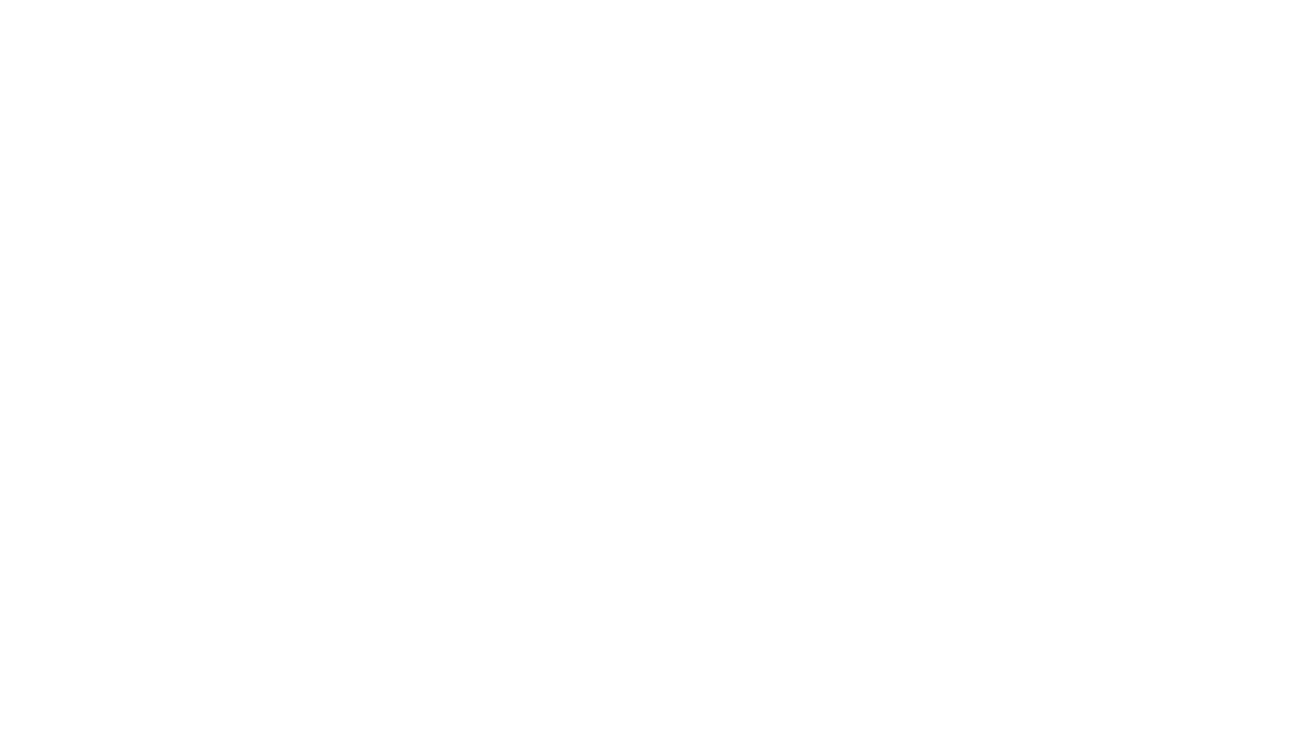 scroll, scrollTop: 0, scrollLeft: 0, axis: both 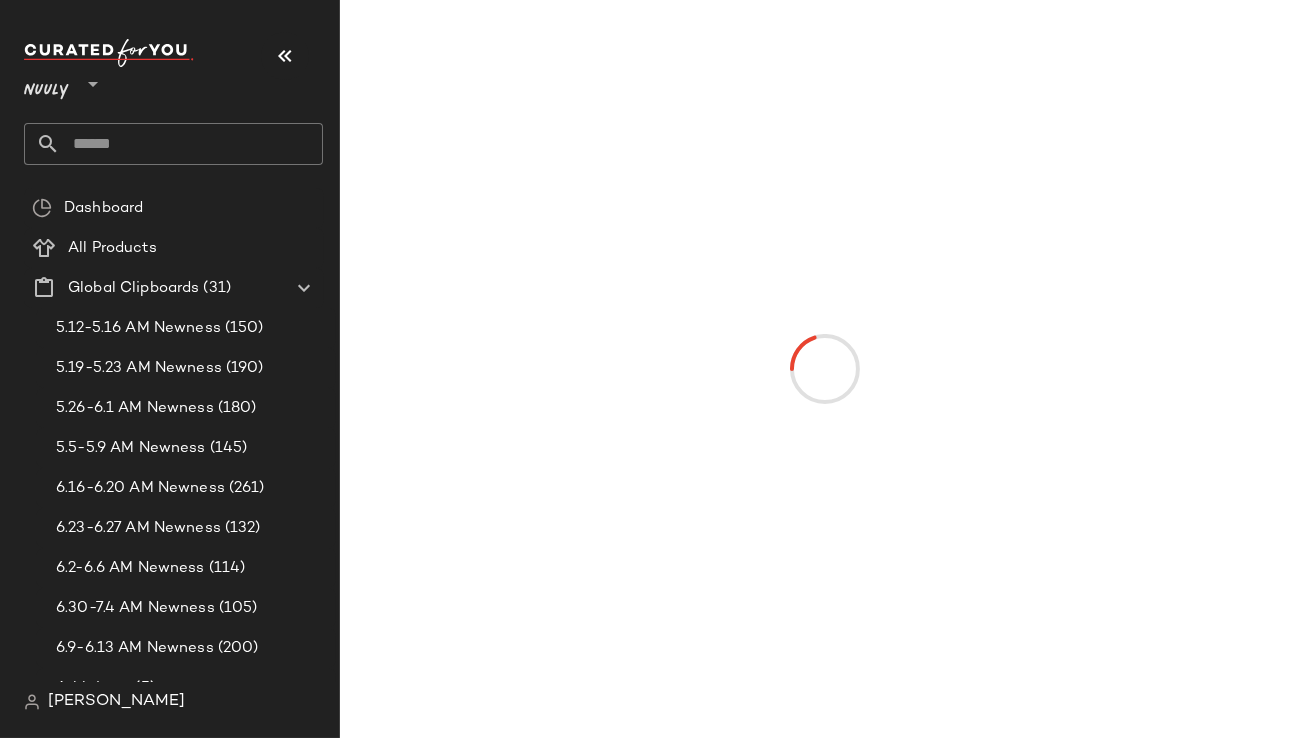 click at bounding box center (285, 56) 